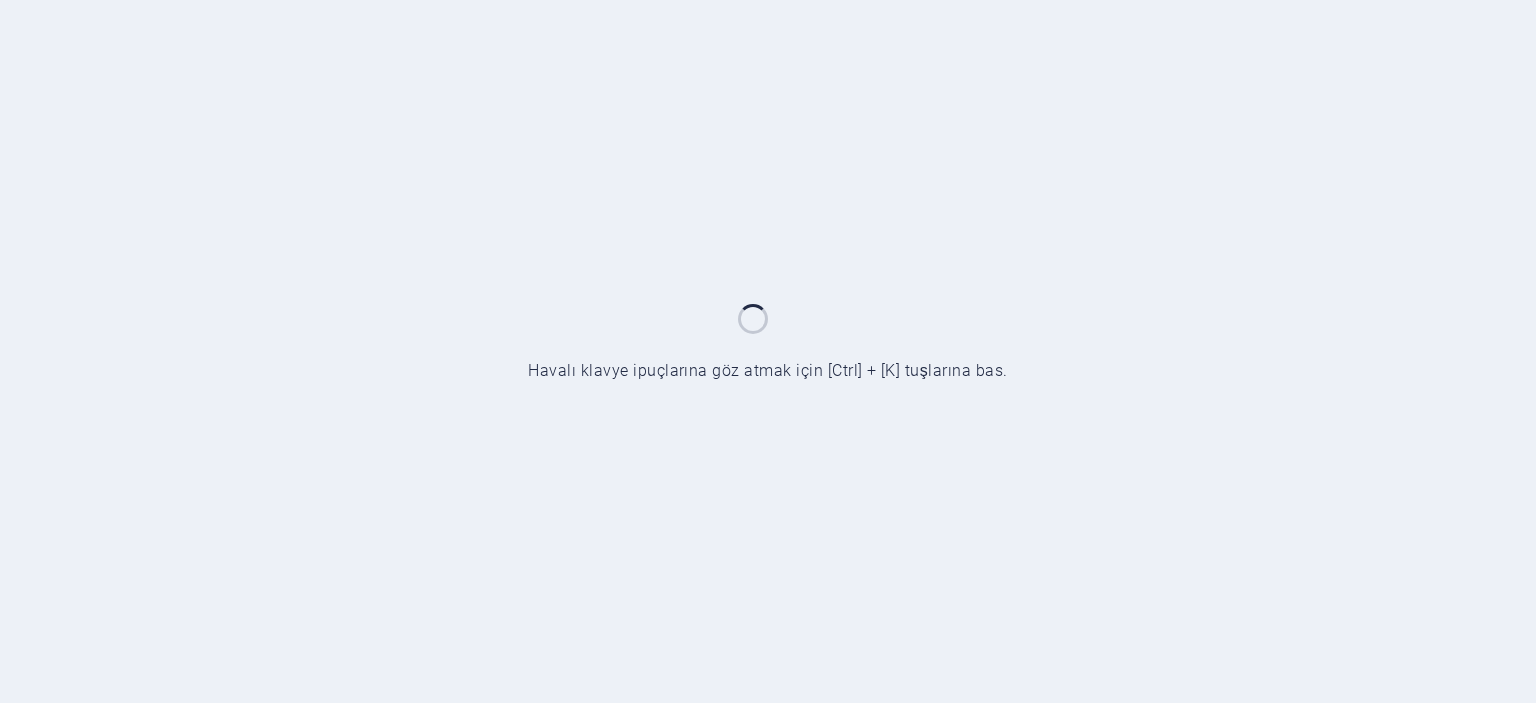 scroll, scrollTop: 0, scrollLeft: 0, axis: both 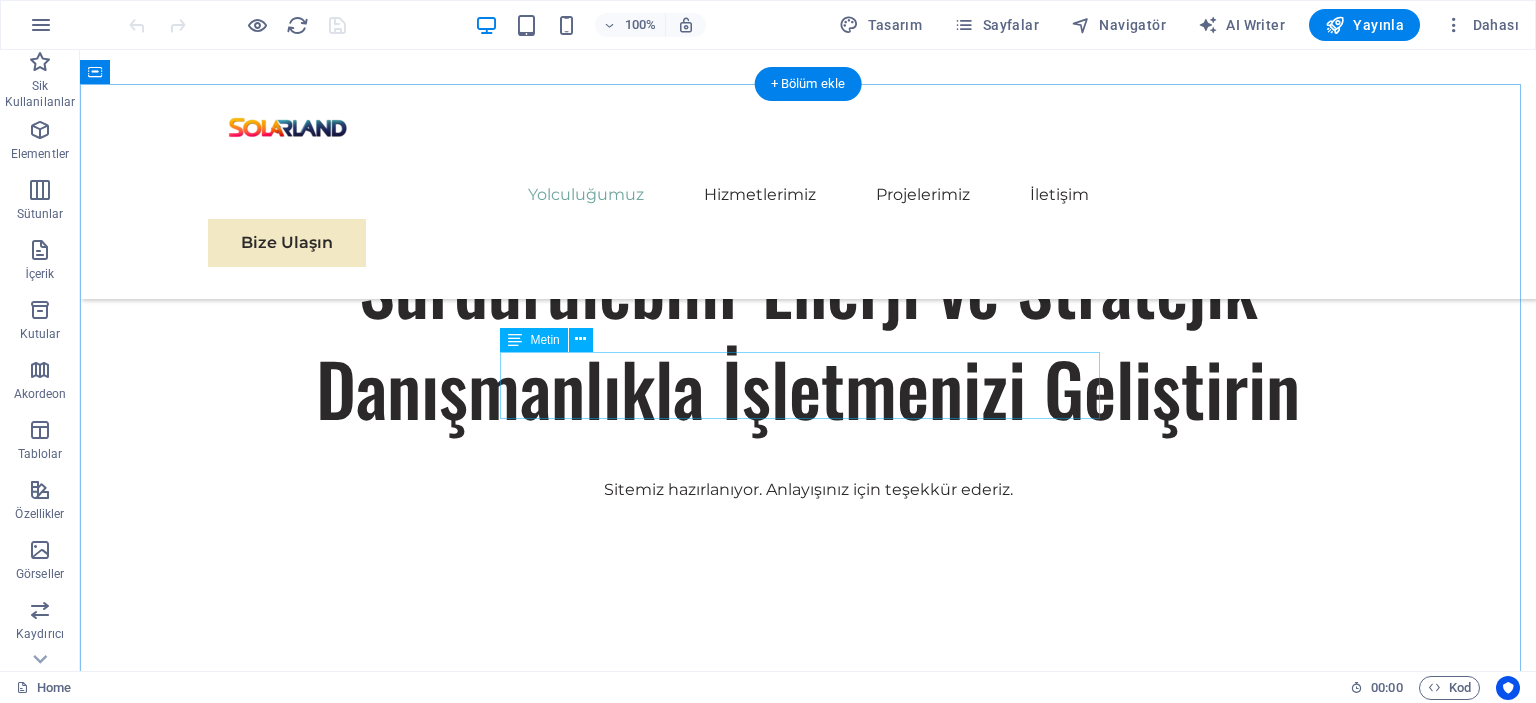 click on "Misyonumuz, sürdürülebilir enerji ve stratejik büyümenin dinamik ortamında işletmelerin yol almasına yardımcı olmaya adanmış, özverili bir danışmanlık hizmeti sağlamaktır." at bounding box center (808, 939) 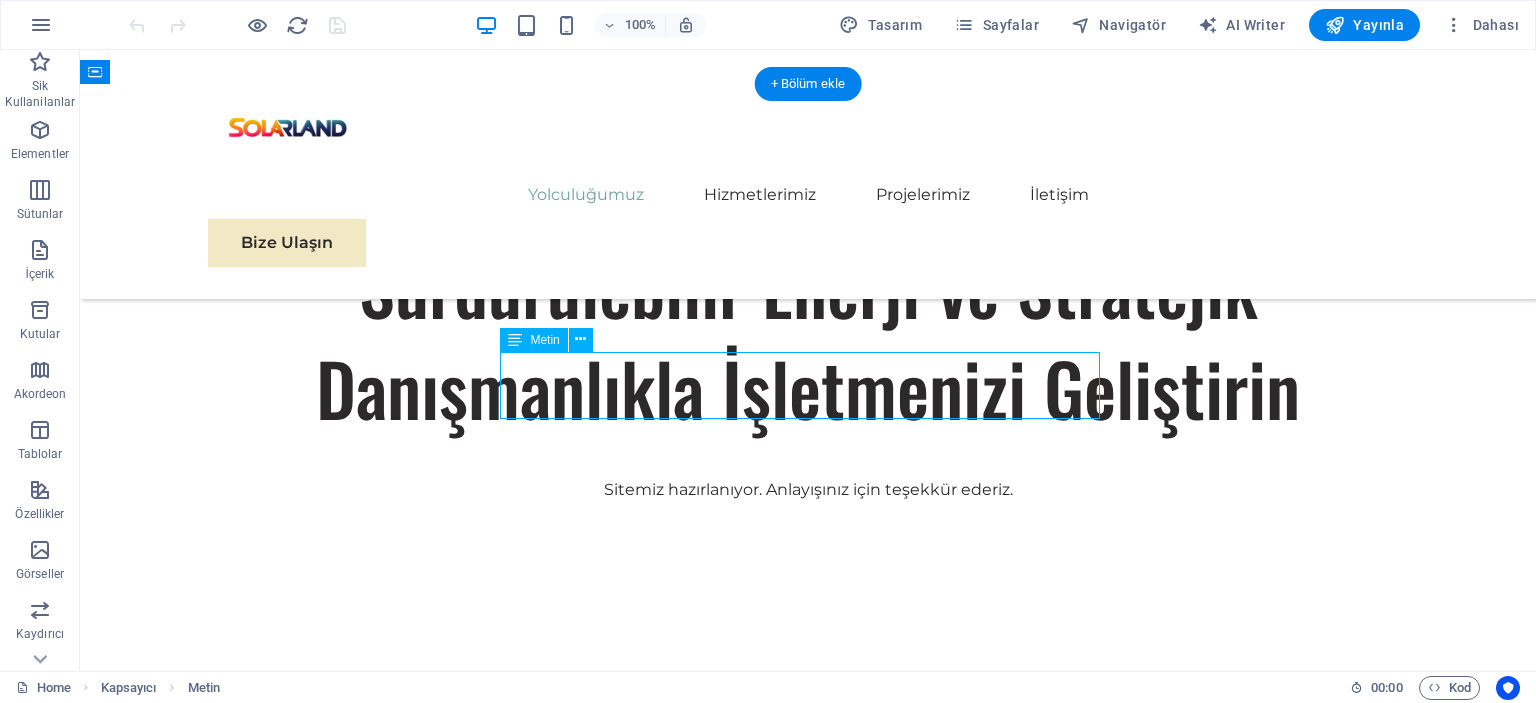 click on "Misyonumuz, sürdürülebilir enerji ve stratejik büyümenin dinamik ortamında işletmelerin yol almasına yardımcı olmaya adanmış, özverili bir danışmanlık hizmeti sağlamaktır." at bounding box center (808, 939) 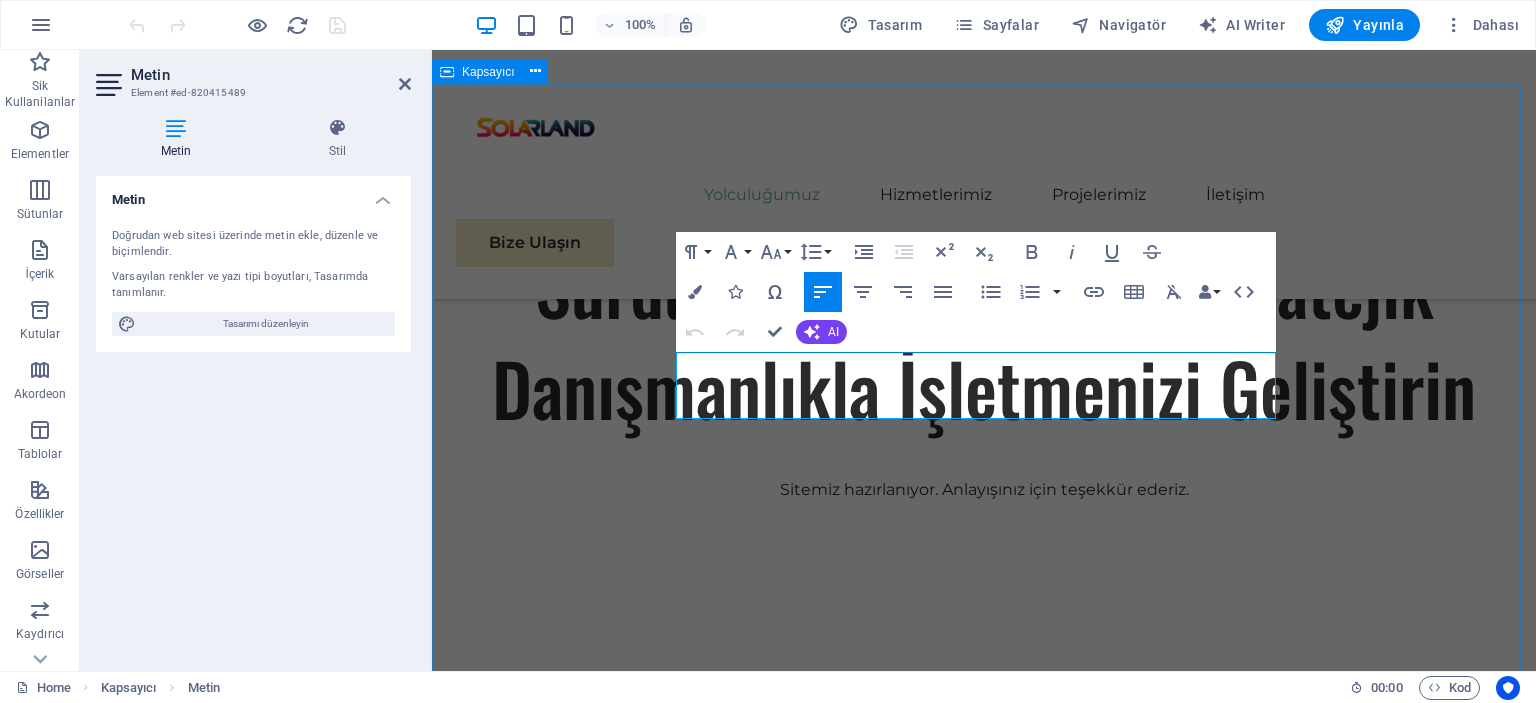click on "Hakkımızda Misyonumuz, sürdürülebilir enerji ve stratejik büyümenin dinamik ortamında işletmelerin yol almasına yardımcı olmaya adanmış, özverili bir danışmanlık hizmeti sağlamaktır. Sürdürülebilir ortaklık Solarland, başarının sadece kârlılıkla ilgili olmadığını, aynı zamanda sürdürülebilirlik ve sorumlu iş uygulamalarıyla da ilgili olduğunu biliyoruz. İşletmeleri daha yüksek kârlılığa ve çevresel sorumluluğa yönlendirme konusunda kanıtlanmış bir geçmişe sahip olarak, sektörde güvenilir bir ortak olmayı hedeflemektedir. Sonuç Odaklı Hizmet SOLARLAND olarak, başarının sadece kârlılıkla ilgili olmadığını, aynı zamanda sürdürülebilirlik ve sorumlu iş uygulamalarıyla da ilgili olduğunu biliyoruz. İşletmeleri daha yüksek kârlılığa ve çevresel sorumluluğa yönlendirme konusunda istekli ve tutkuluyuz." at bounding box center [984, 1515] 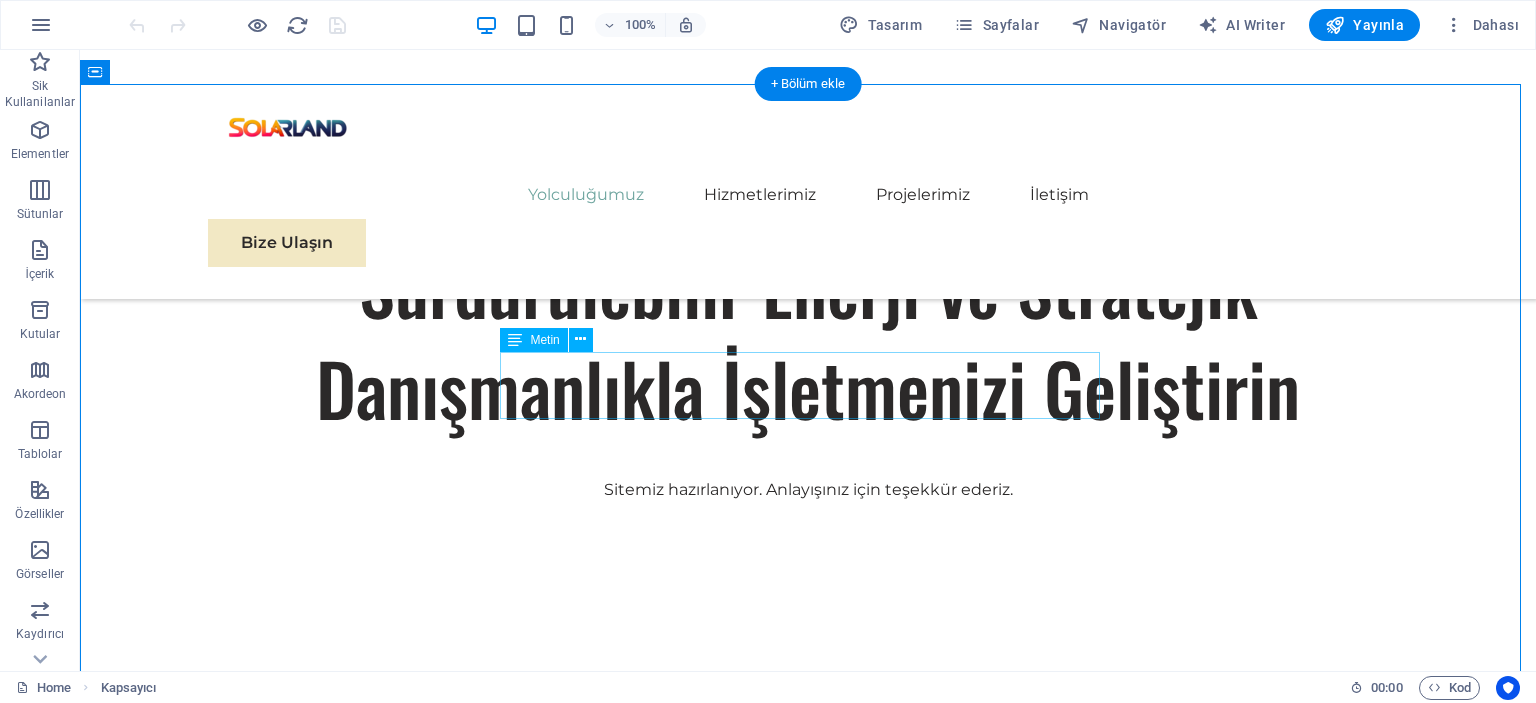 click on "Misyonumuz, sürdürülebilir enerji ve stratejik büyümenin dinamik ortamında işletmelerin yol almasına yardımcı olmaya adanmış, özverili bir danışmanlık hizmeti sağlamaktır." at bounding box center (808, 939) 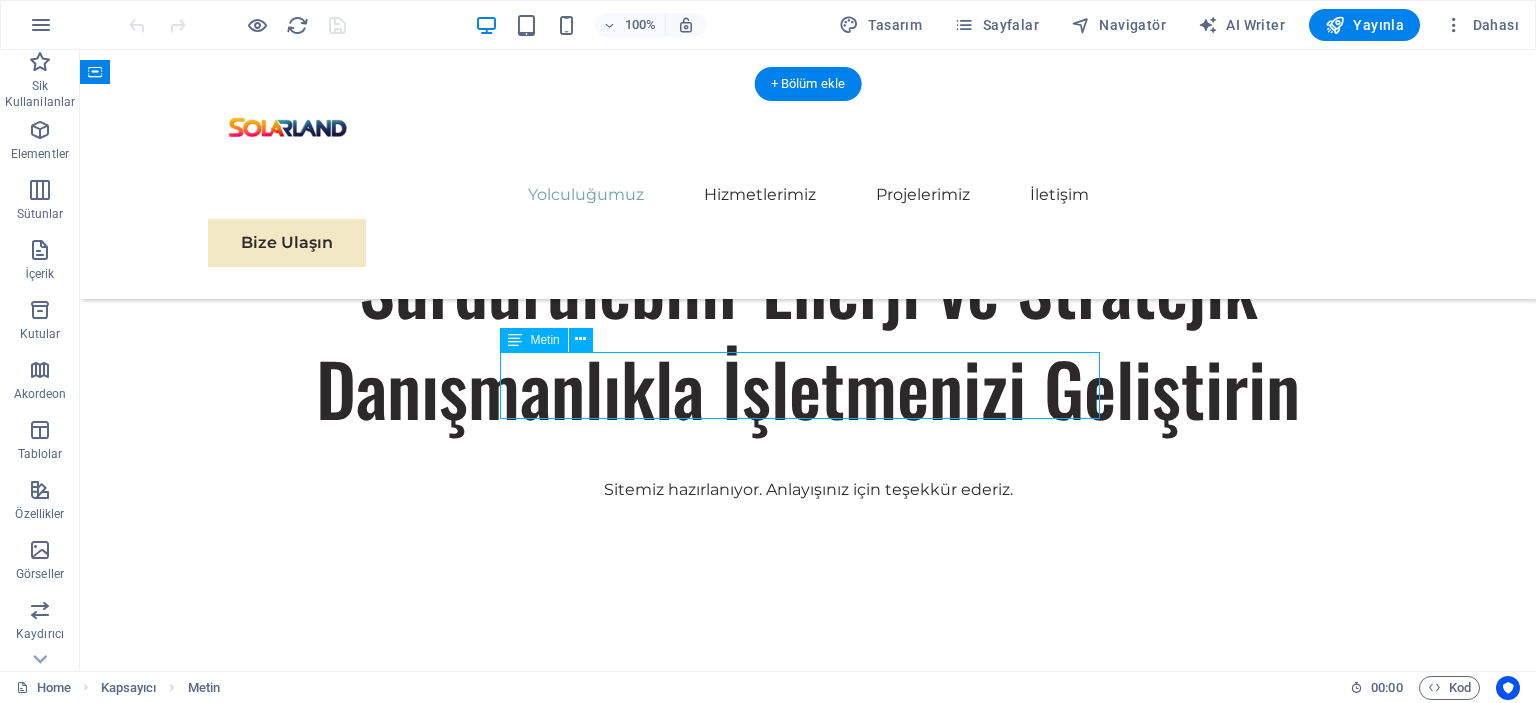 click on "Misyonumuz, sürdürülebilir enerji ve stratejik büyümenin dinamik ortamında işletmelerin yol almasına yardımcı olmaya adanmış, özverili bir danışmanlık hizmeti sağlamaktır." at bounding box center [808, 939] 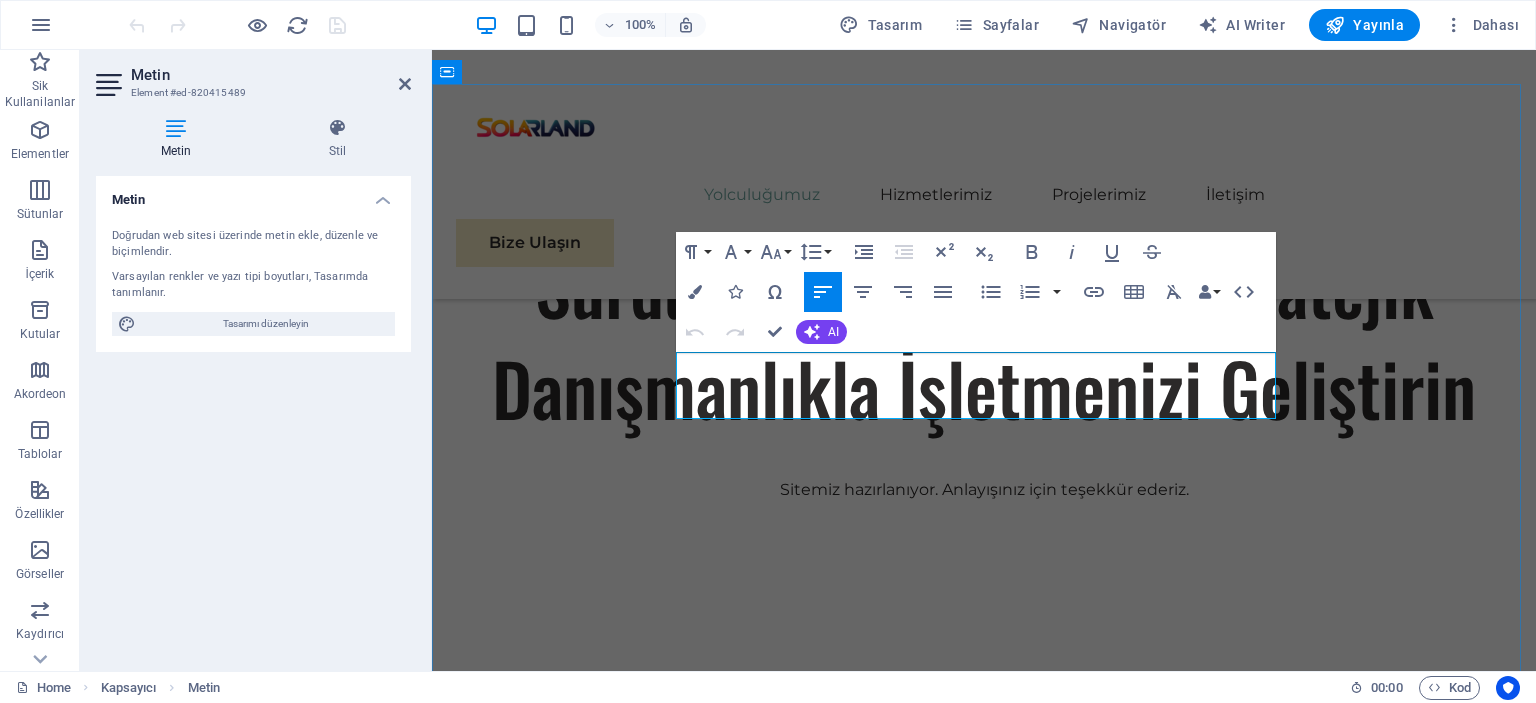 click on "Misyonumuz, sürdürülebilir enerji ve stratejik büyümenin dinamik ortamında işletmelerin yol almasına yardımcı olmaya adanmış, özverili bir danışmanlık hizmeti sağlamaktır." at bounding box center (984, 939) 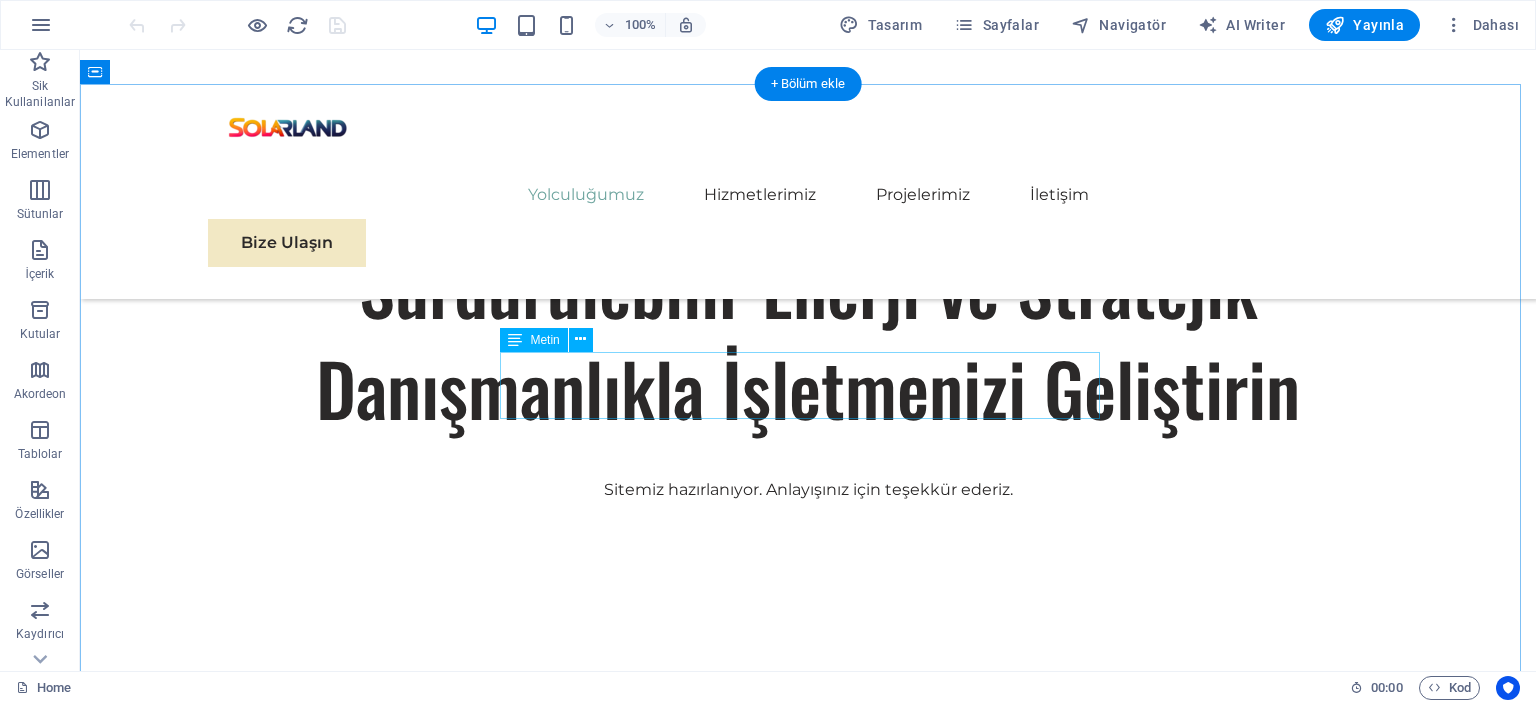 click on "Misyonumuz, sürdürülebilir enerji ve stratejik büyümenin dinamik ortamında işletmelerin yol almasına yardımcı olmaya adanmış, özverili bir danışmanlık hizmeti sağlamaktır." at bounding box center [808, 939] 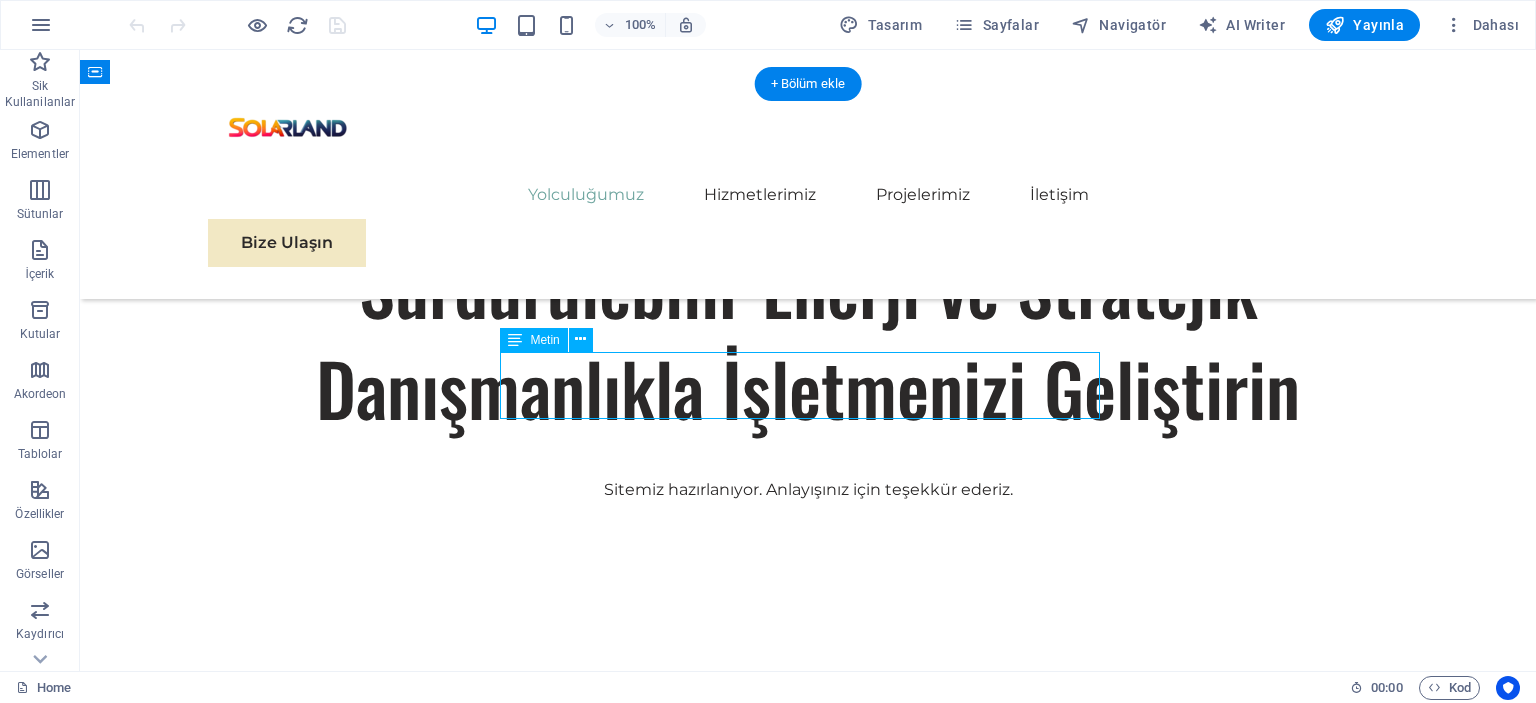 click on "Misyonumuz, sürdürülebilir enerji ve stratejik büyümenin dinamik ortamında işletmelerin yol almasına yardımcı olmaya adanmış, özverili bir danışmanlık hizmeti sağlamaktır." at bounding box center (808, 939) 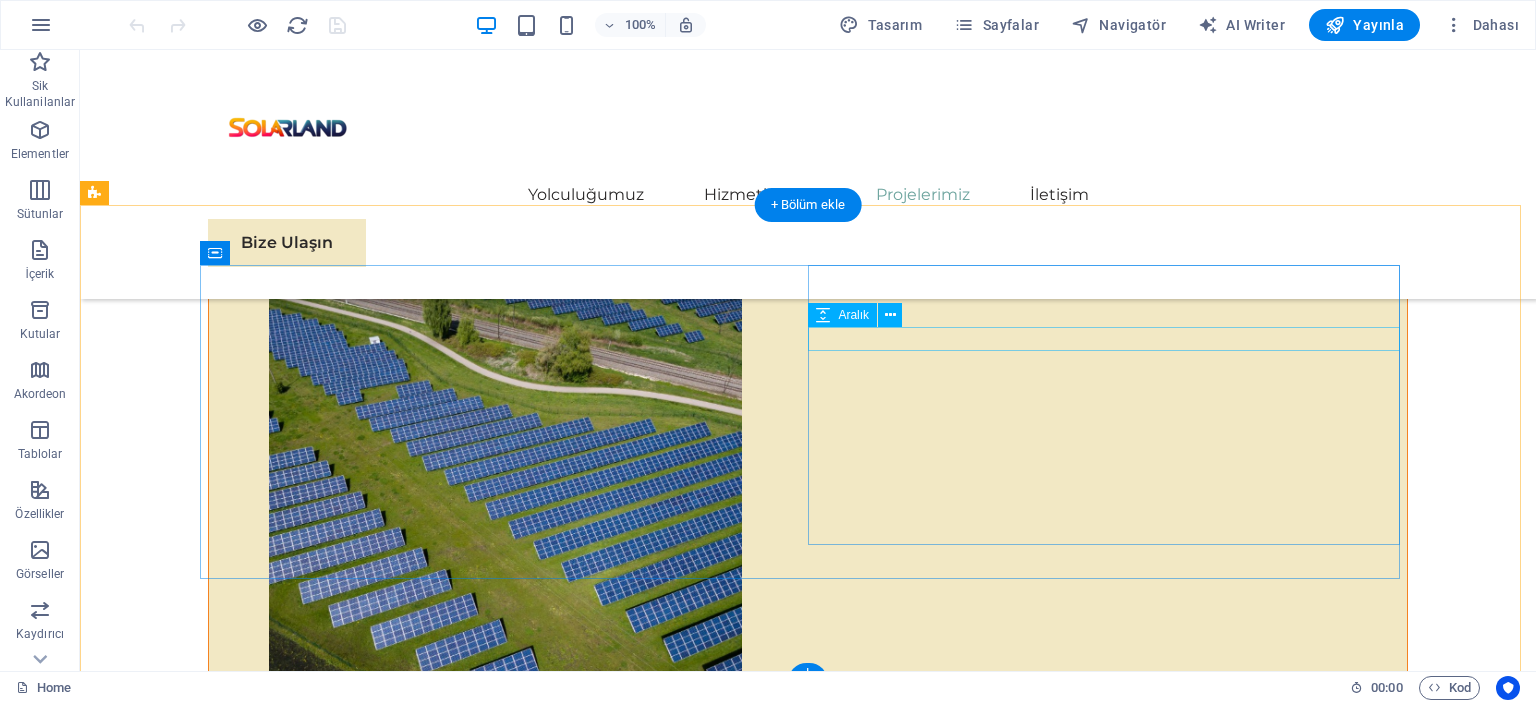 scroll, scrollTop: 11137, scrollLeft: 0, axis: vertical 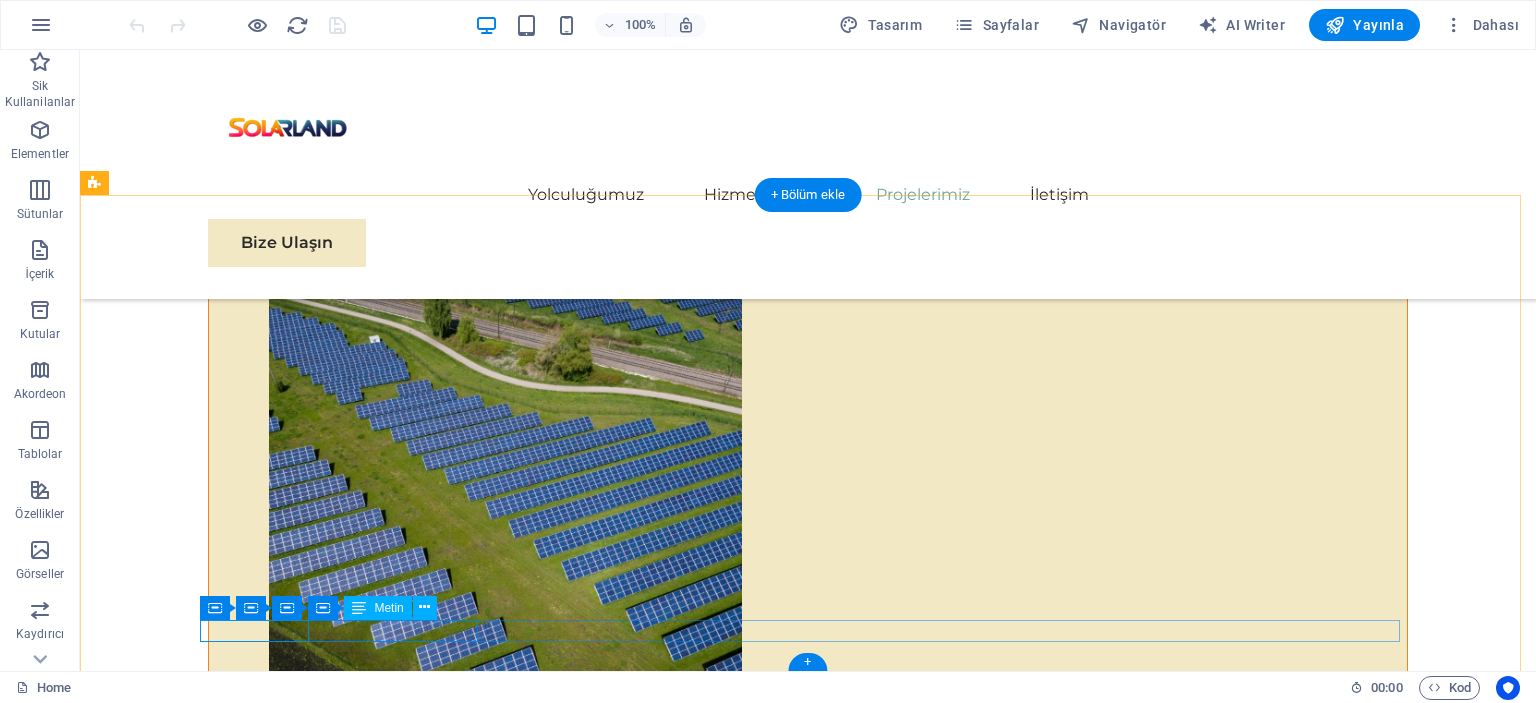 click on "Privacy Policy" at bounding box center [800, 6849] 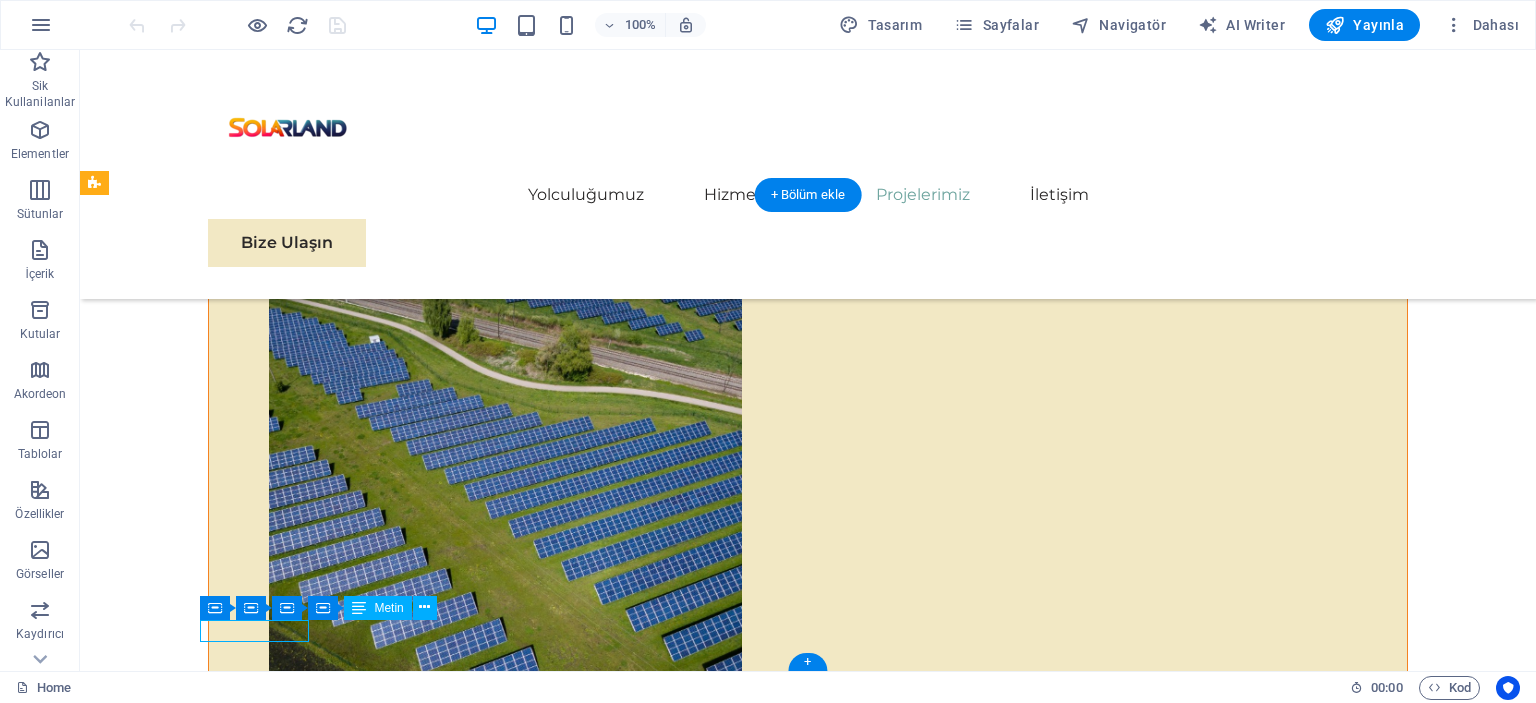 click on "Privacy Policy" at bounding box center [800, 6849] 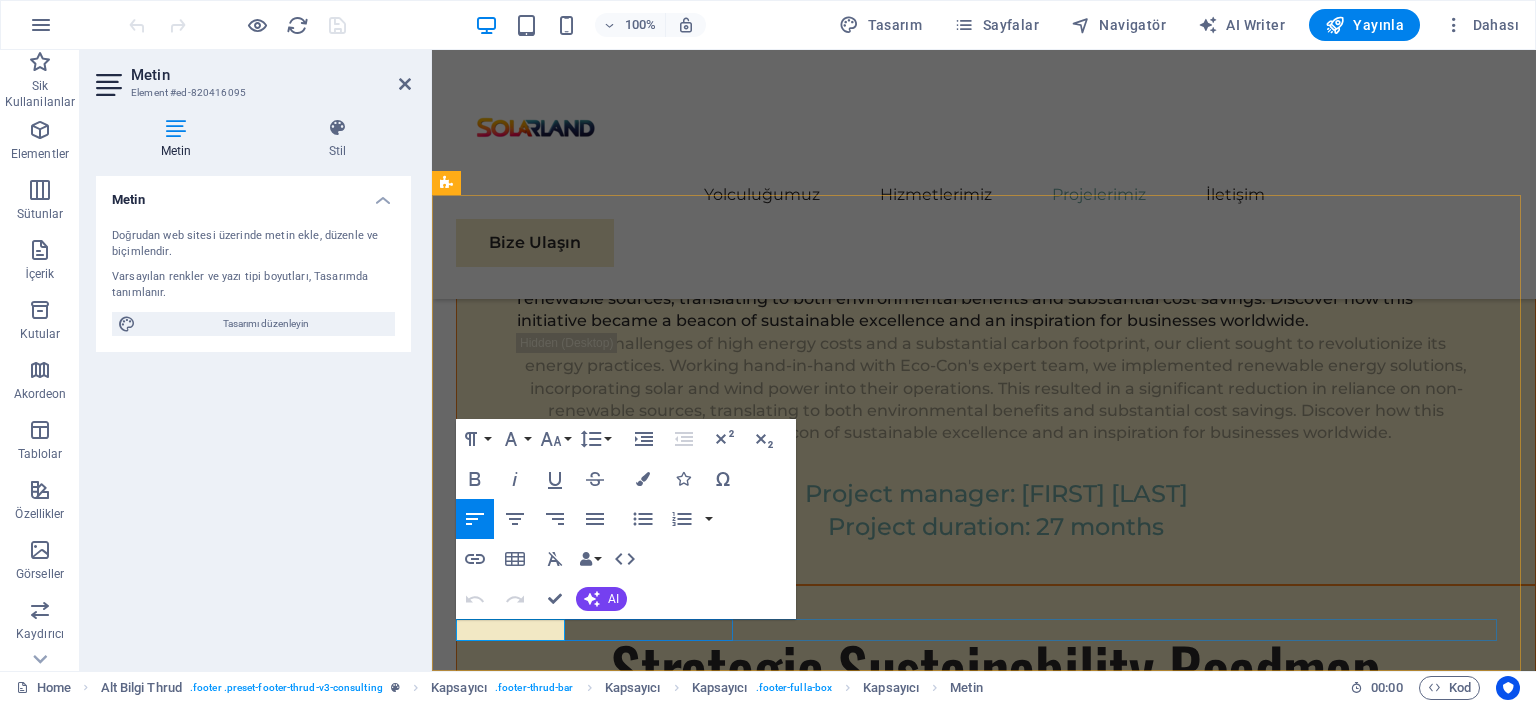 click on "Privacy Policy" at bounding box center (510, 6209) 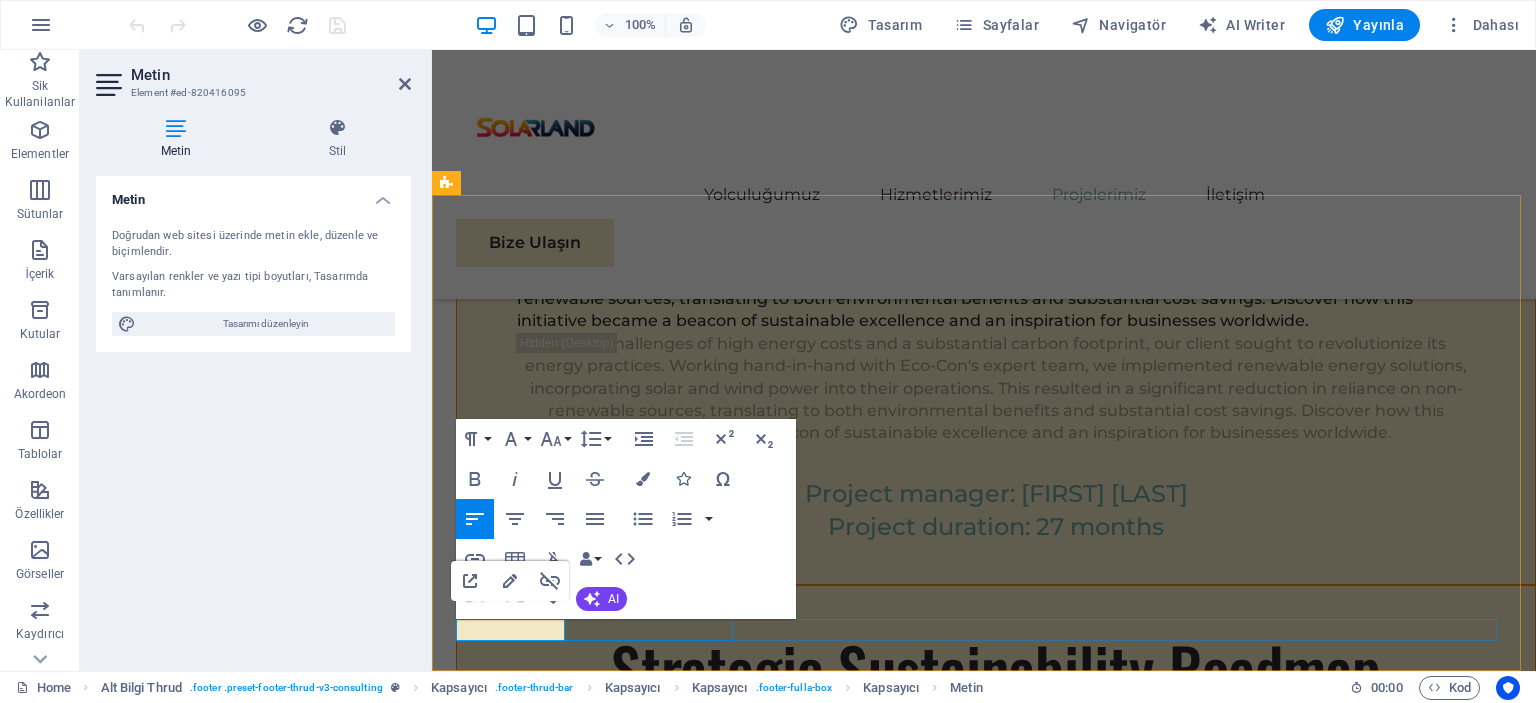 click on "Privacy Policy" at bounding box center [510, 6209] 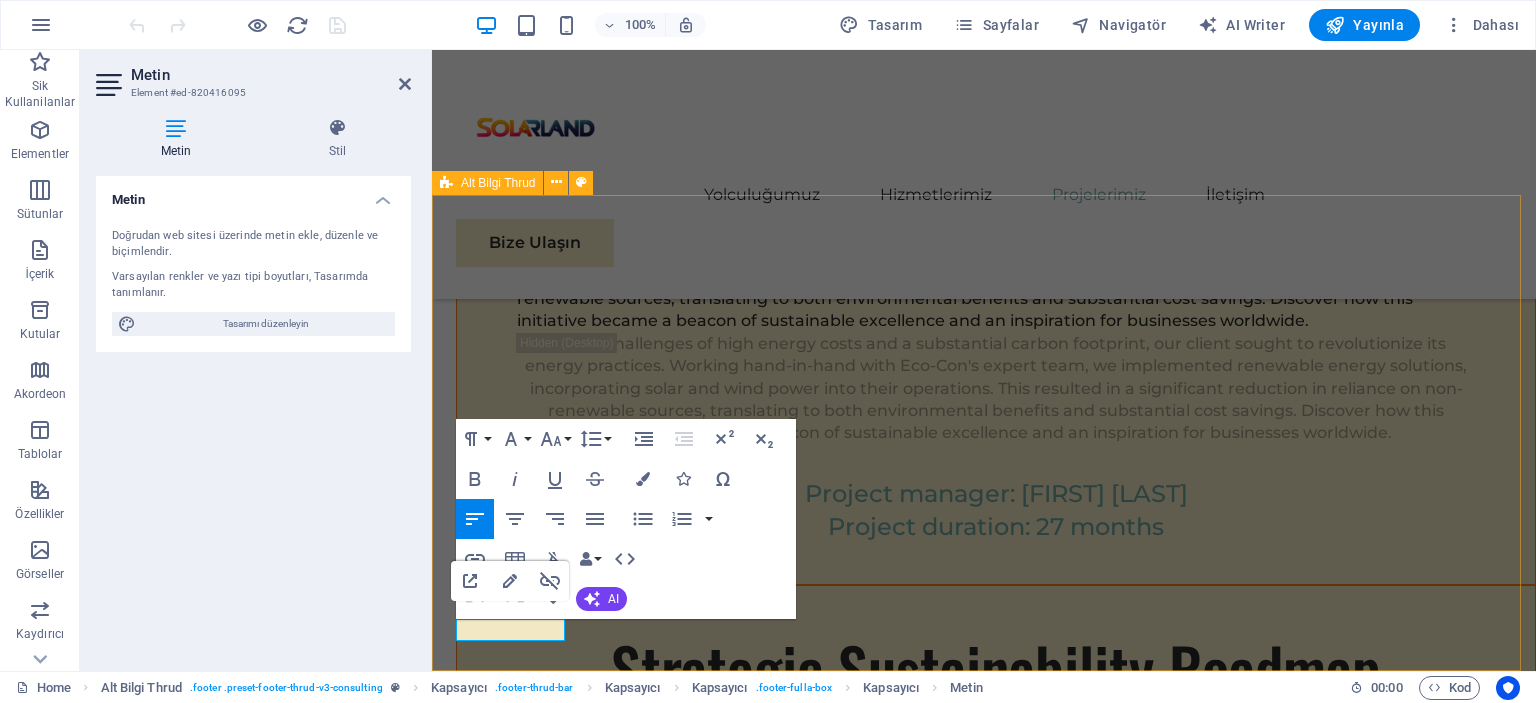 copy on "Privacy Policy" 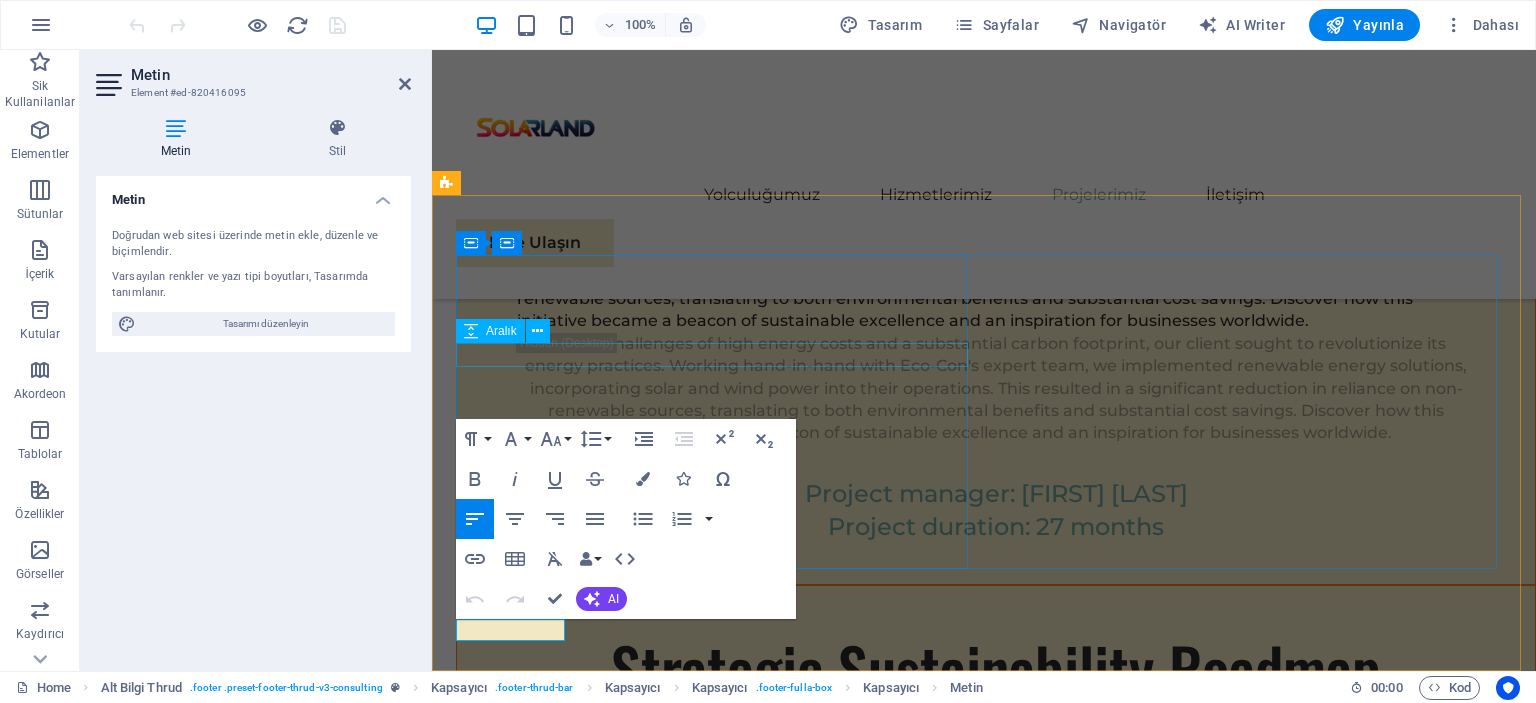 scroll, scrollTop: 11137, scrollLeft: 0, axis: vertical 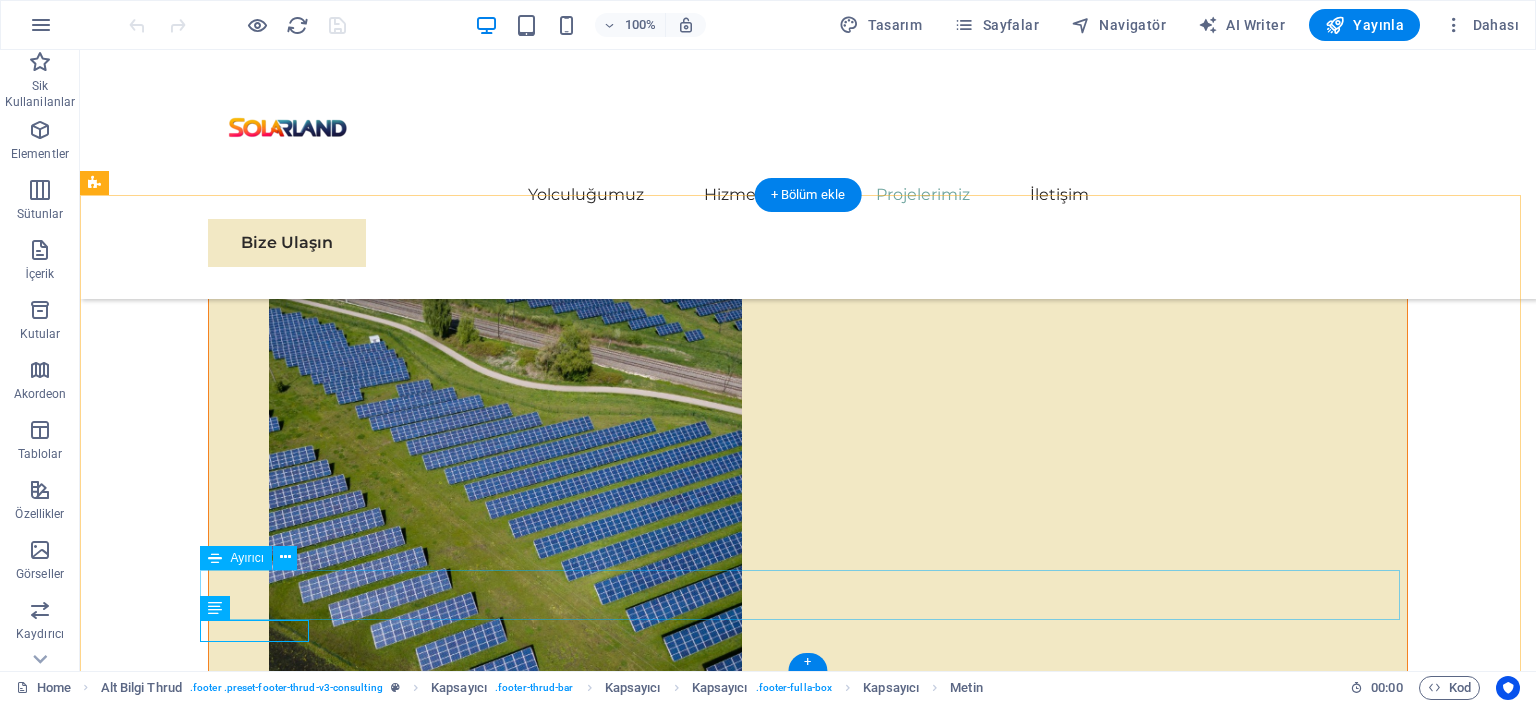 click at bounding box center [808, 6813] 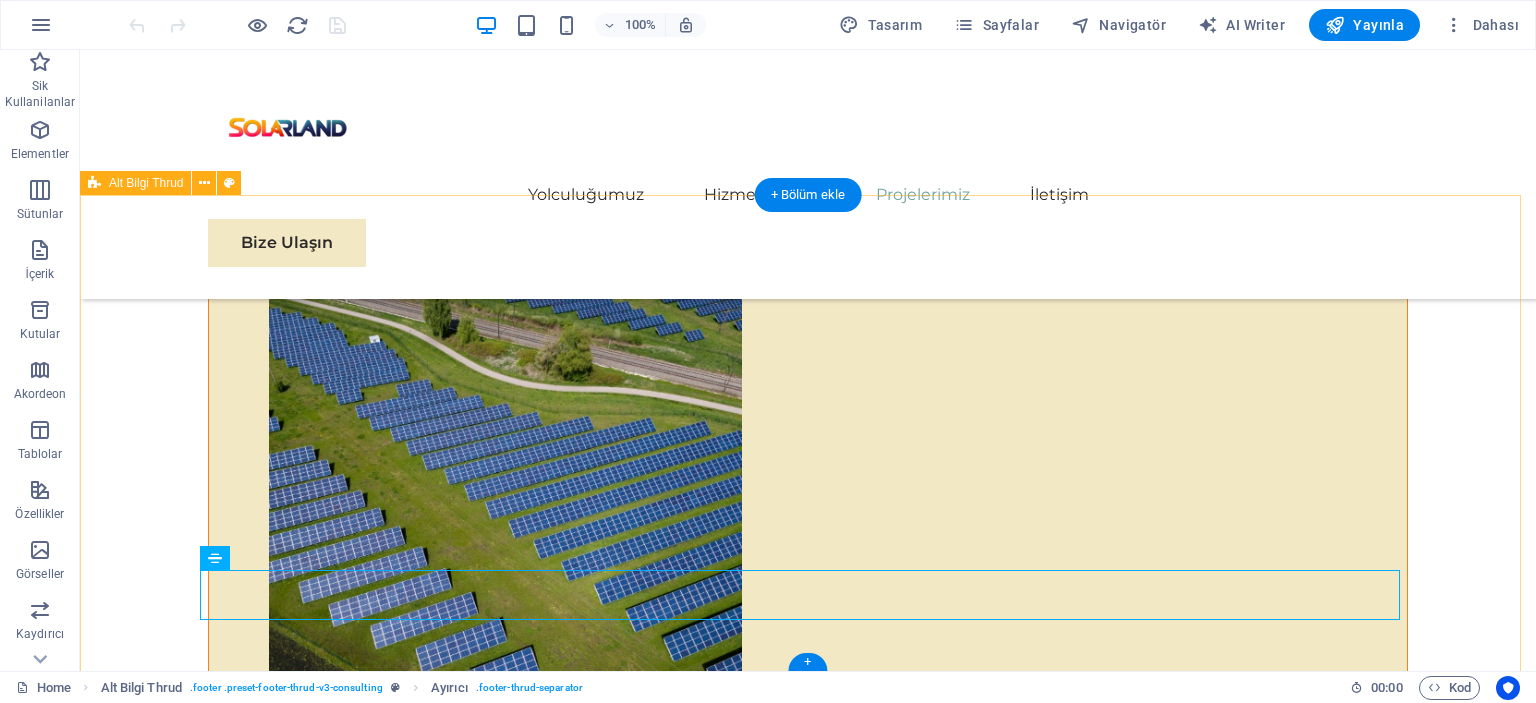 click on "Güneş enerjisi panellerinin satışı ve bu alanda uzman danışmanlık hizmetleri sunmaktayız. Müşterilerimize, enerji tasarrufu sağlamak ve çevre dostu enerji çözümleri üretmek amacıyla yüksek kaliteli güneş enerjisi panelleri sunarken, aynı zamanda bu sistemlerin kurulumu ve kullanımıyla ilgili profesyonel danışmanlık hizmetleri de vermekteyiz. Güneş enerjisiyle ilgili her türlü sorunuz için yanınızdayız! Our Story Our Team Our Strengths Projects Contact Us Stay connected with us: Stay connected with us: solarland.tr@gmail.com solarland.tr@gmail.com
Privacy Policy Terms of Service   solarland.tr" at bounding box center (808, 6520) 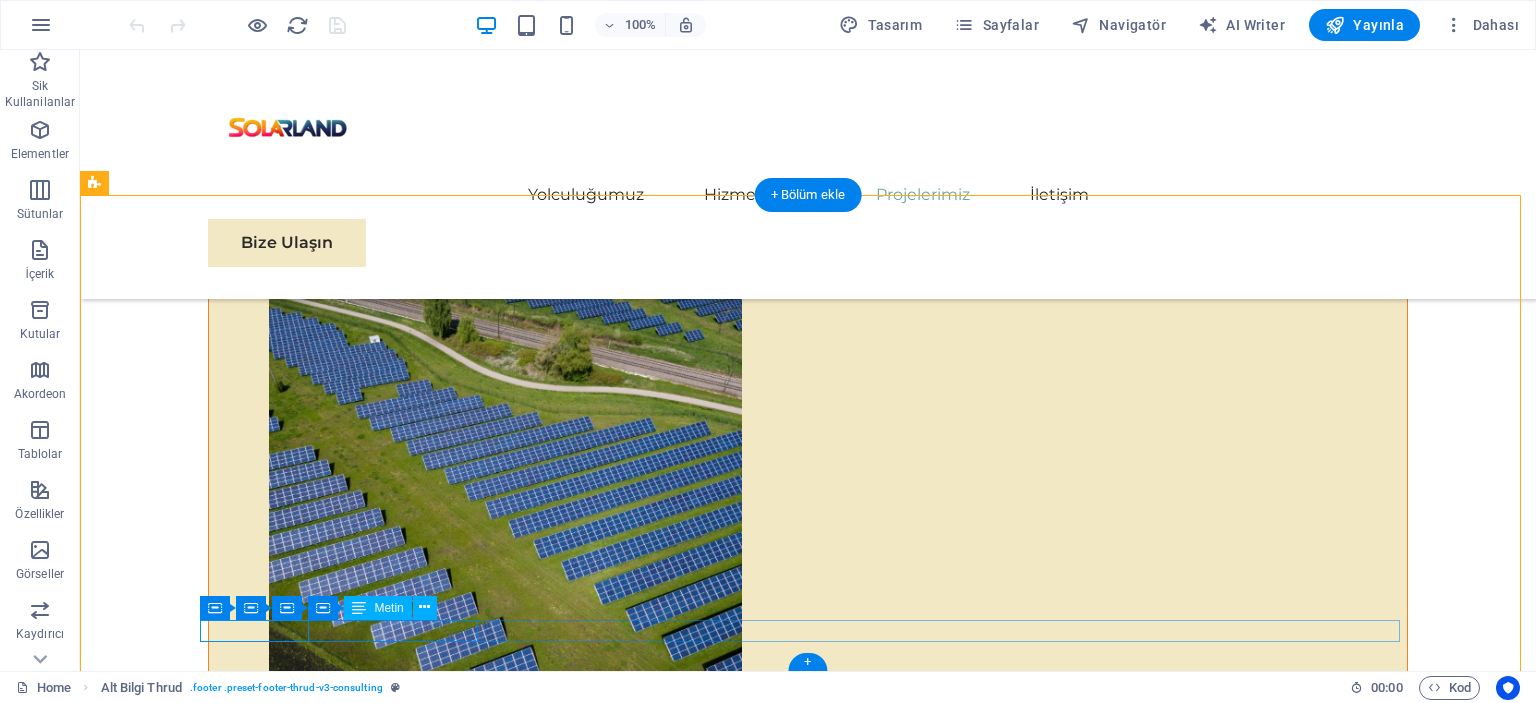 click on "Privacy Policy" at bounding box center [800, 6849] 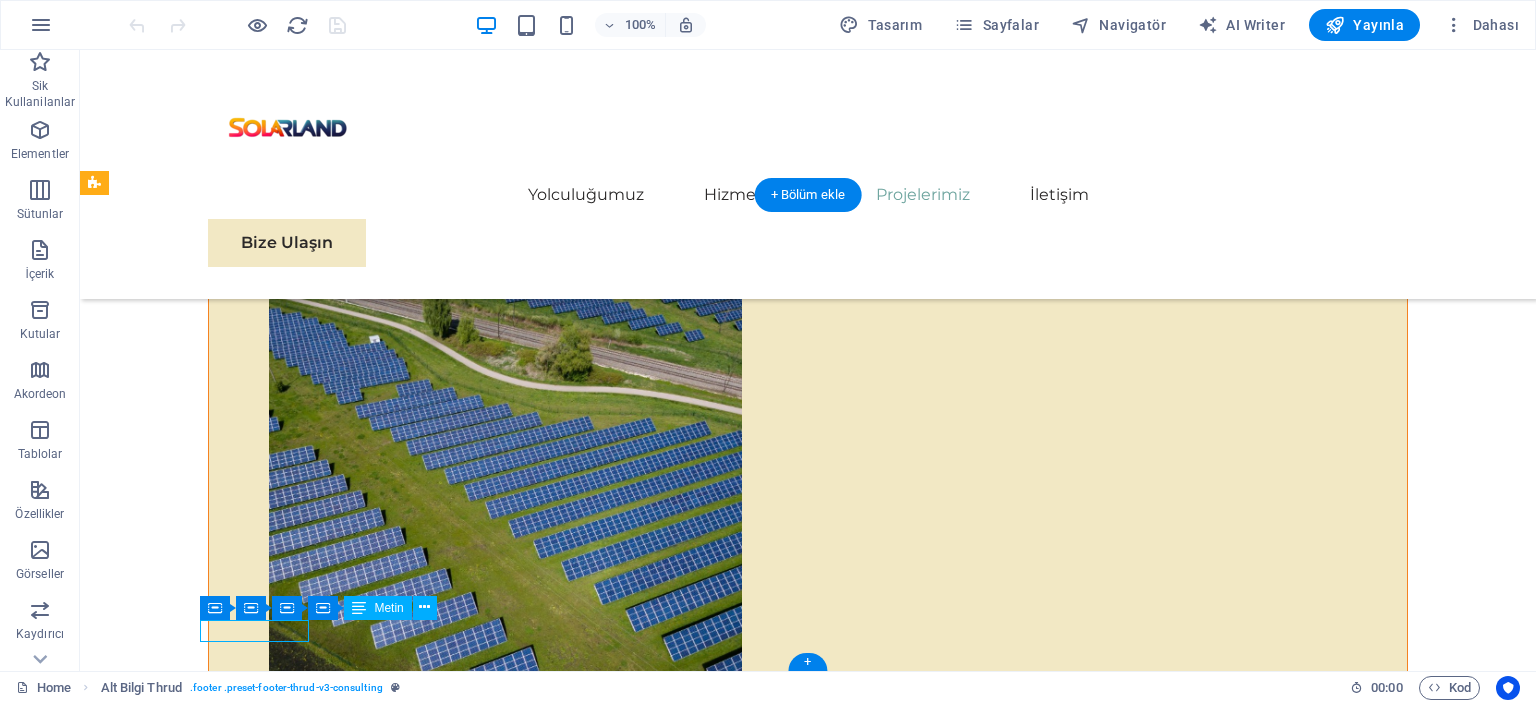 click on "Privacy Policy" at bounding box center (800, 6849) 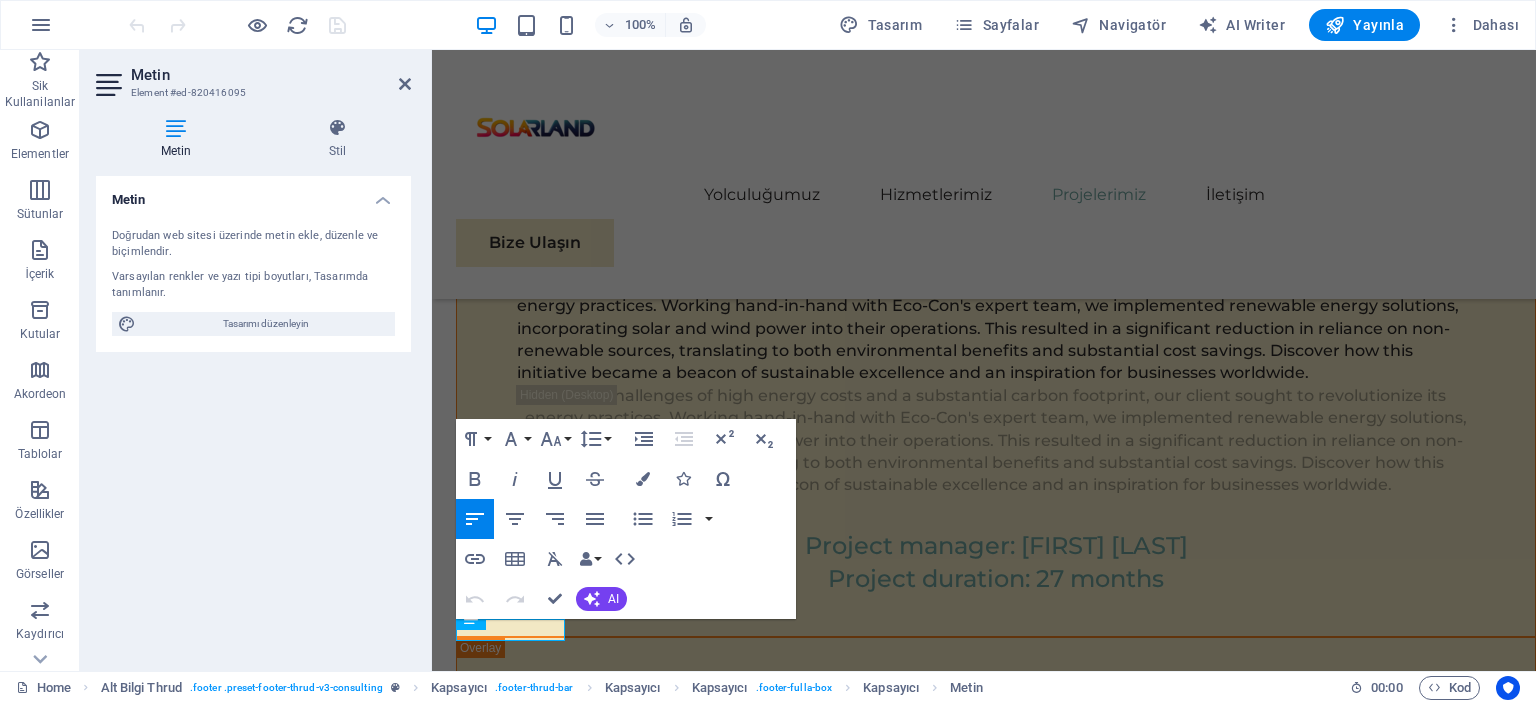 scroll, scrollTop: 11189, scrollLeft: 0, axis: vertical 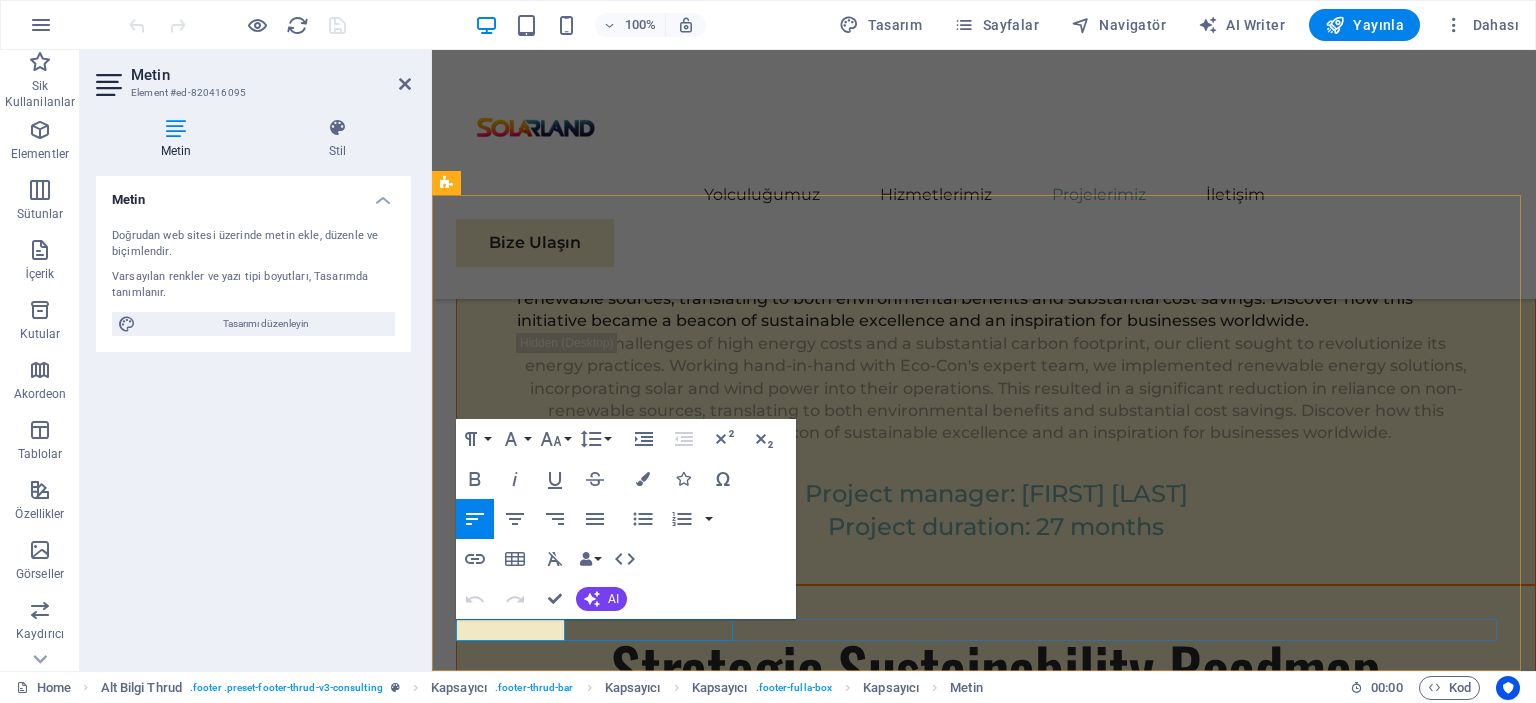 click on "Privacy Policy" at bounding box center [510, 6209] 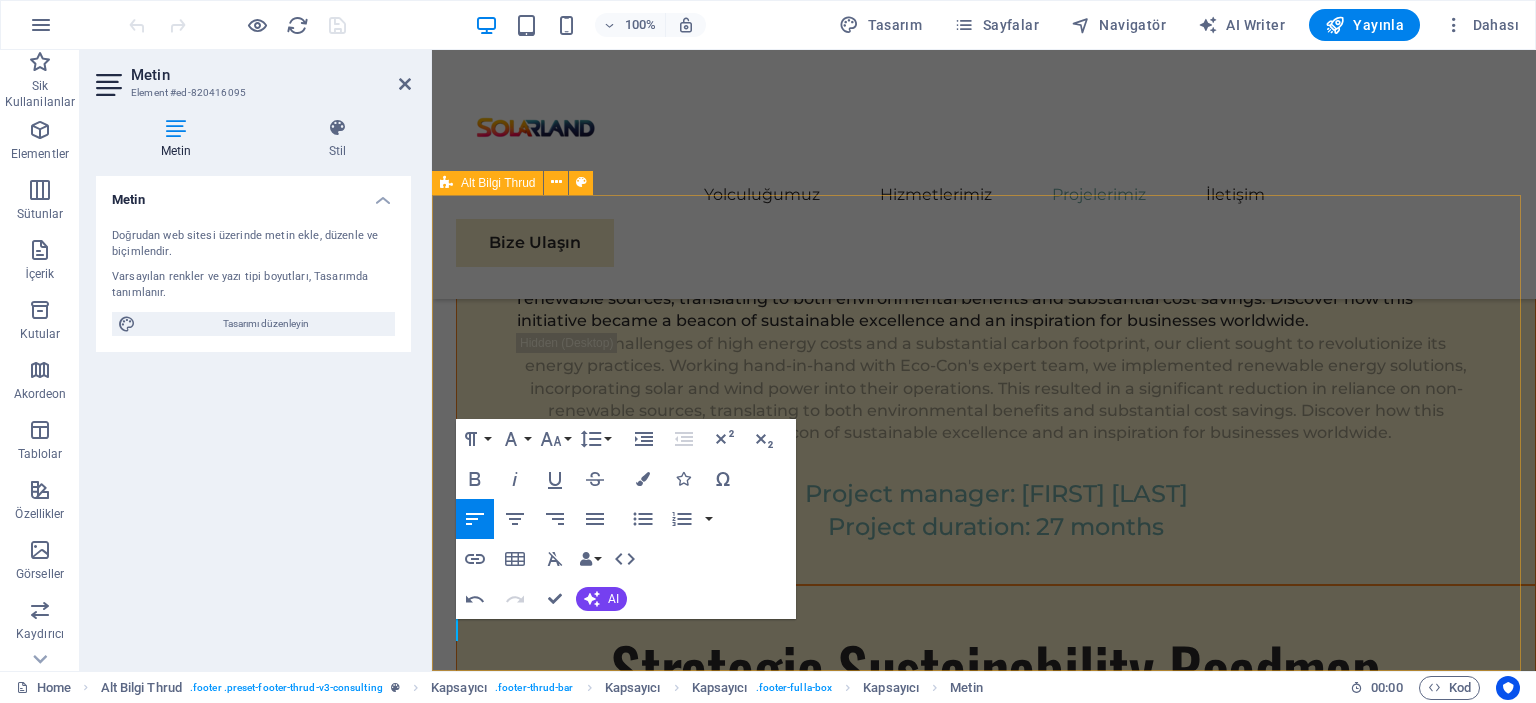 type 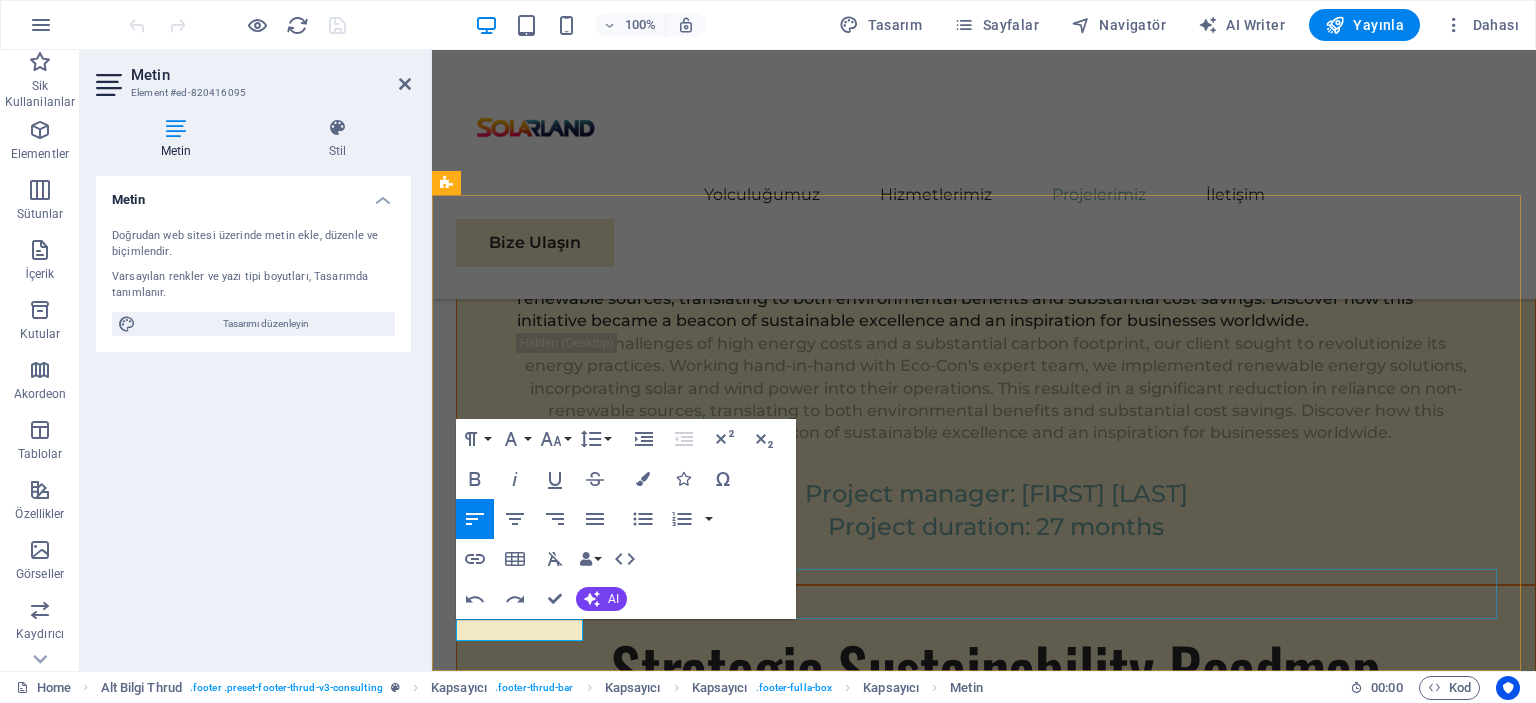 click at bounding box center [984, 6174] 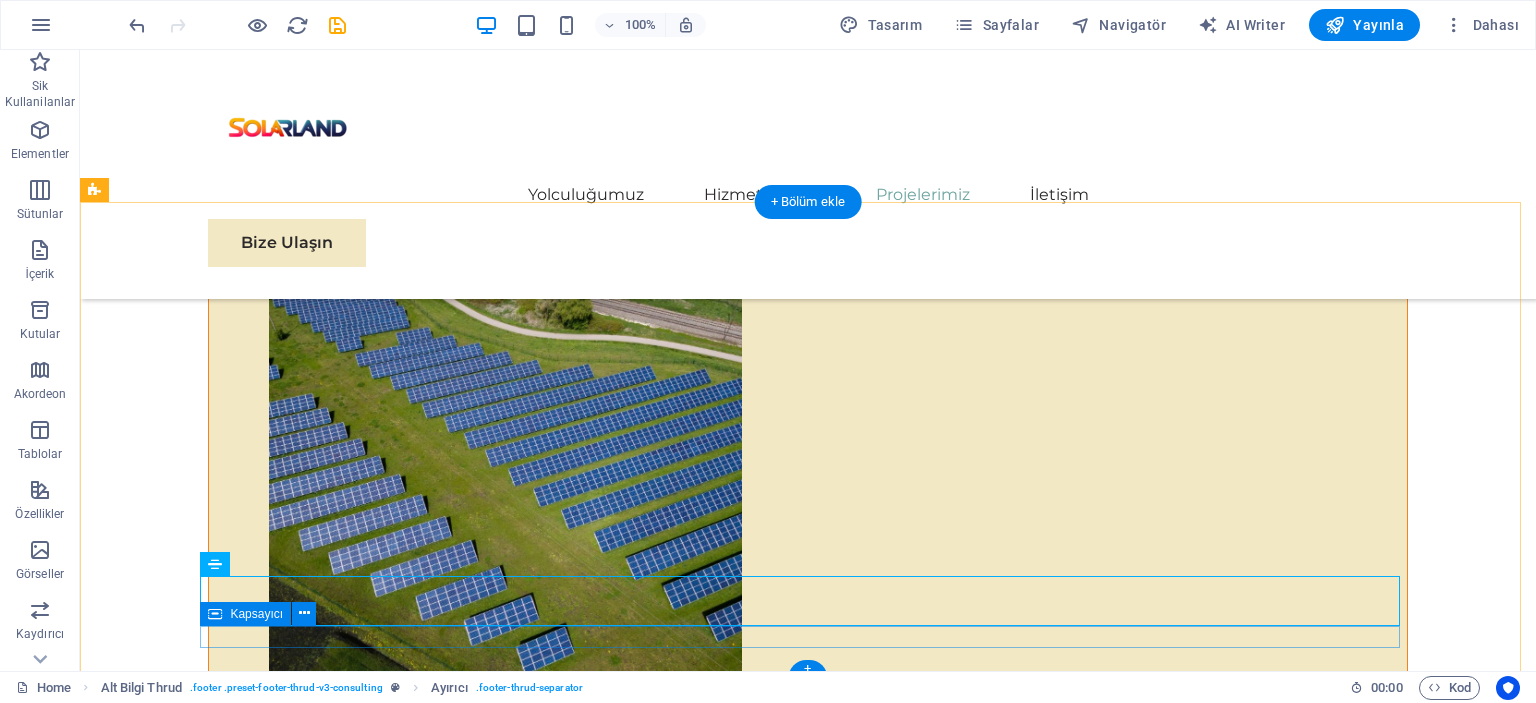scroll, scrollTop: 11131, scrollLeft: 0, axis: vertical 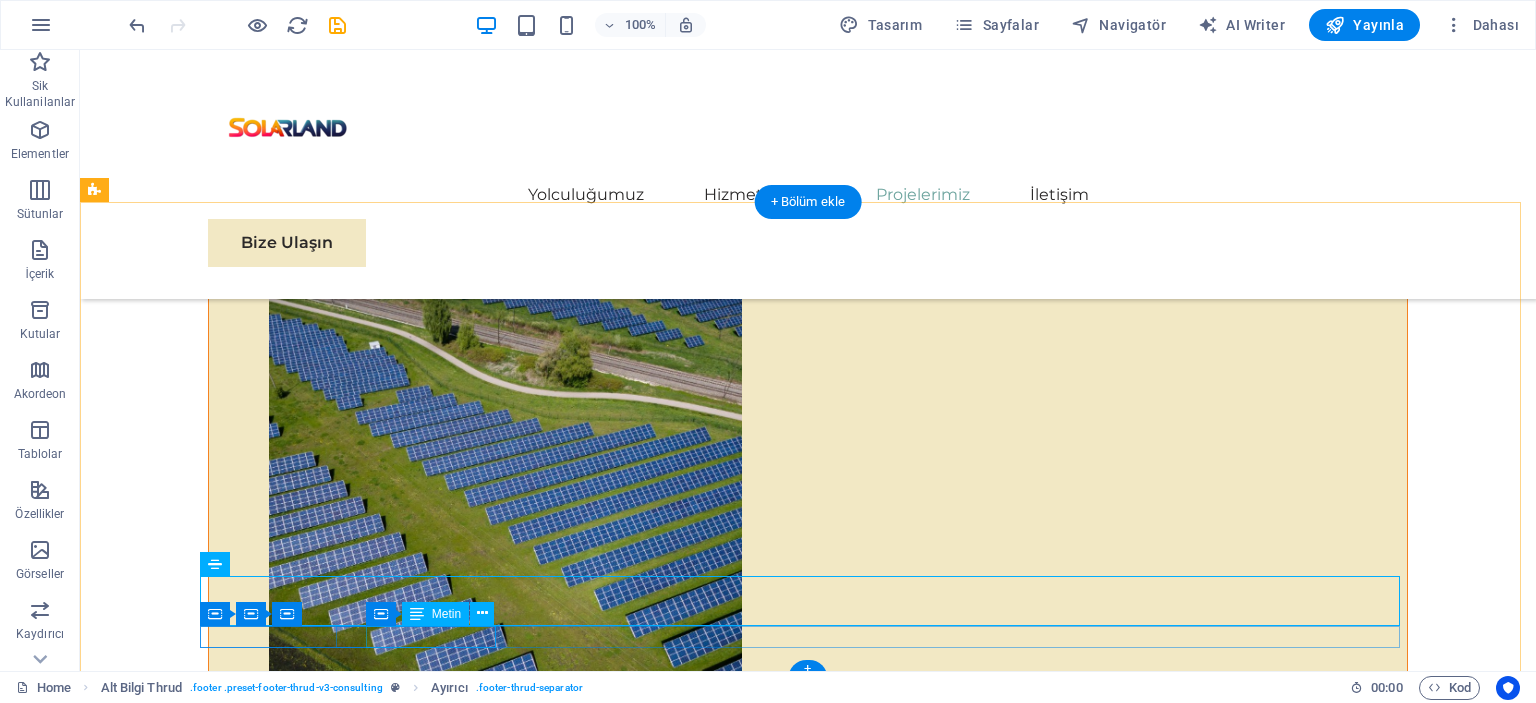 click on "Terms of Service" at bounding box center [819, 6878] 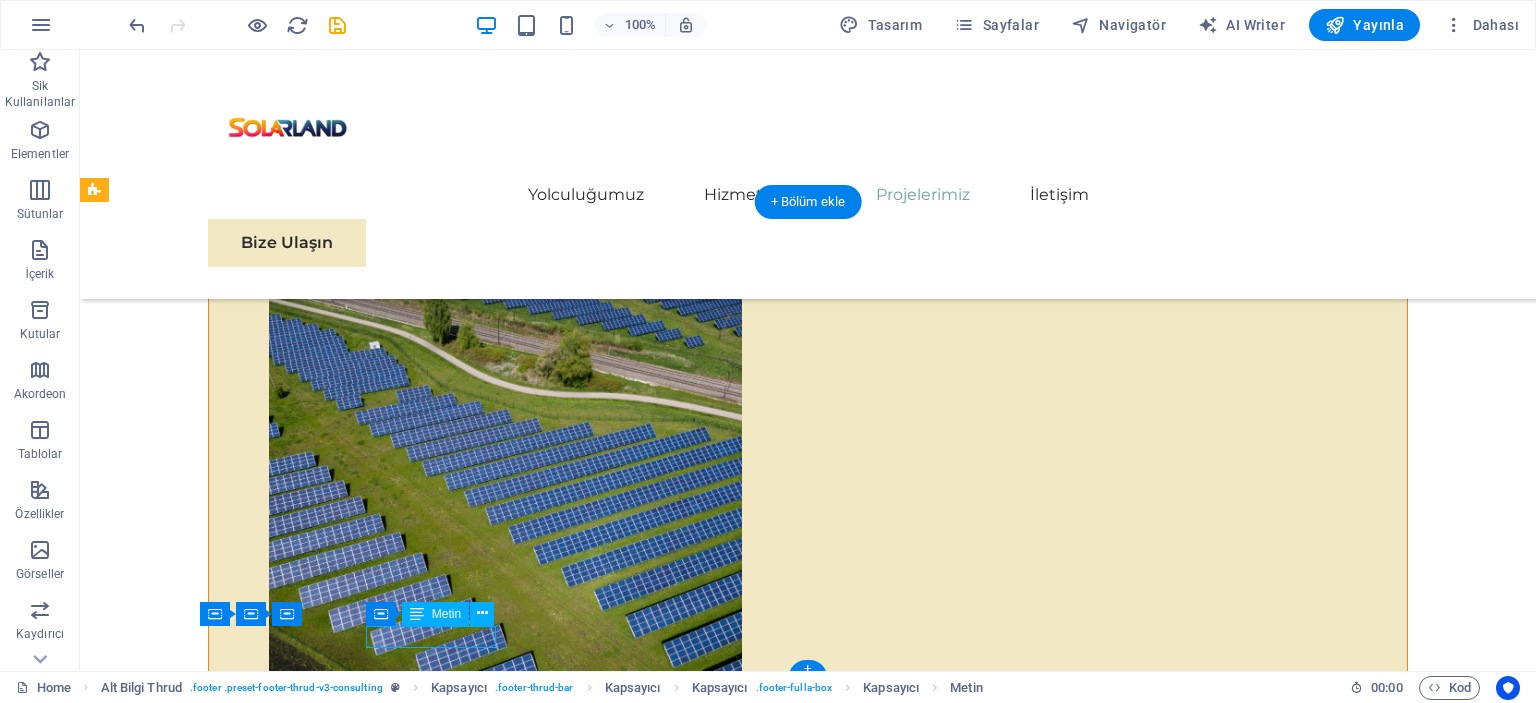 click on "Terms of Service" at bounding box center [819, 6878] 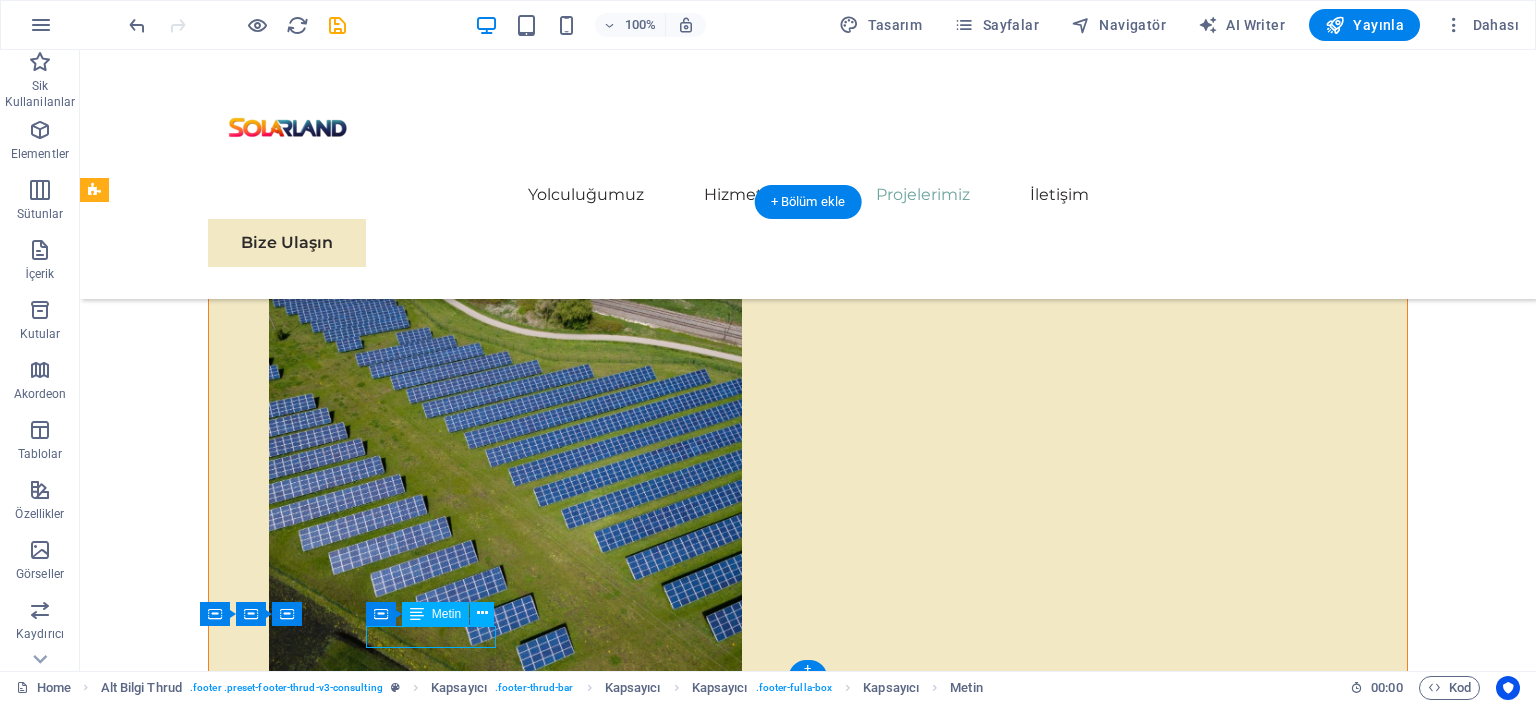click on "Gizlilik Politikası" at bounding box center (800, 6797) 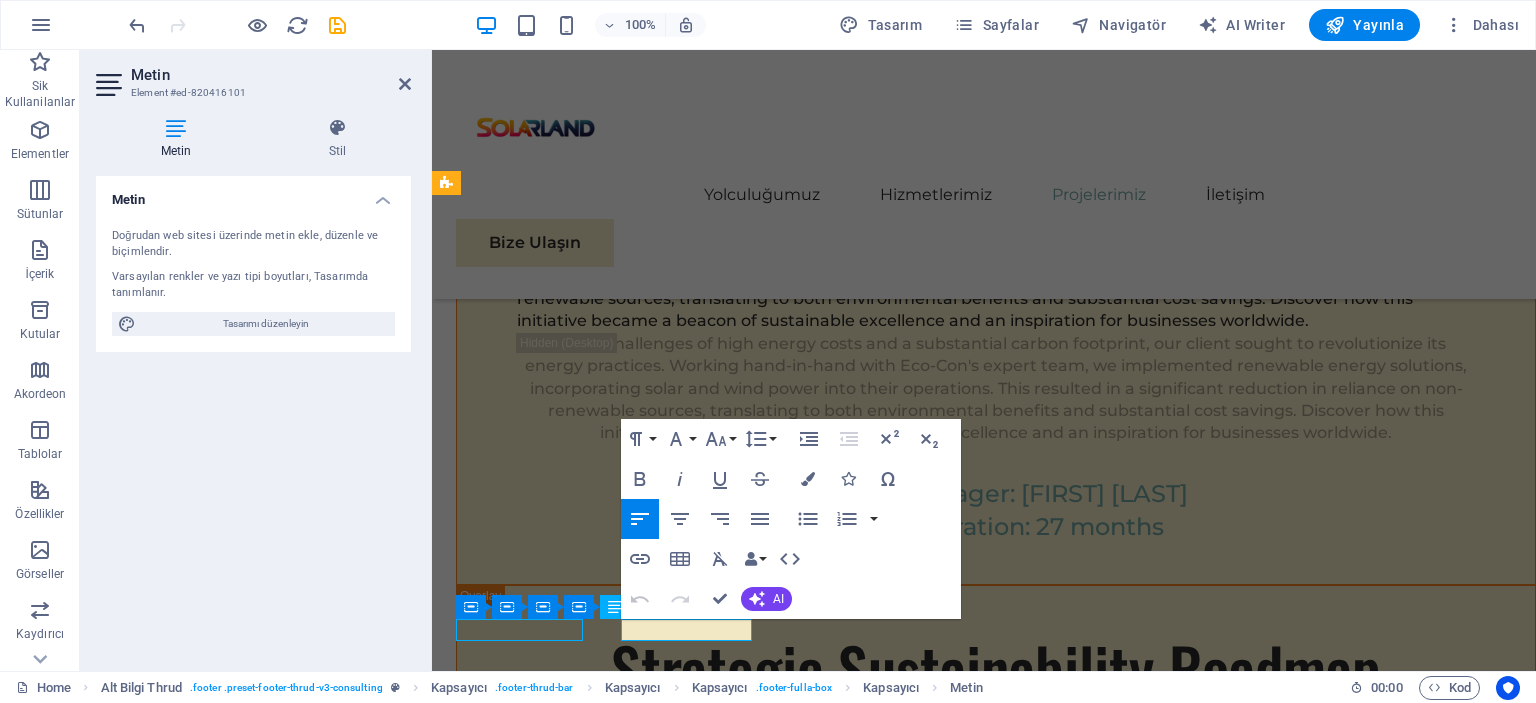 scroll, scrollTop: 11137, scrollLeft: 0, axis: vertical 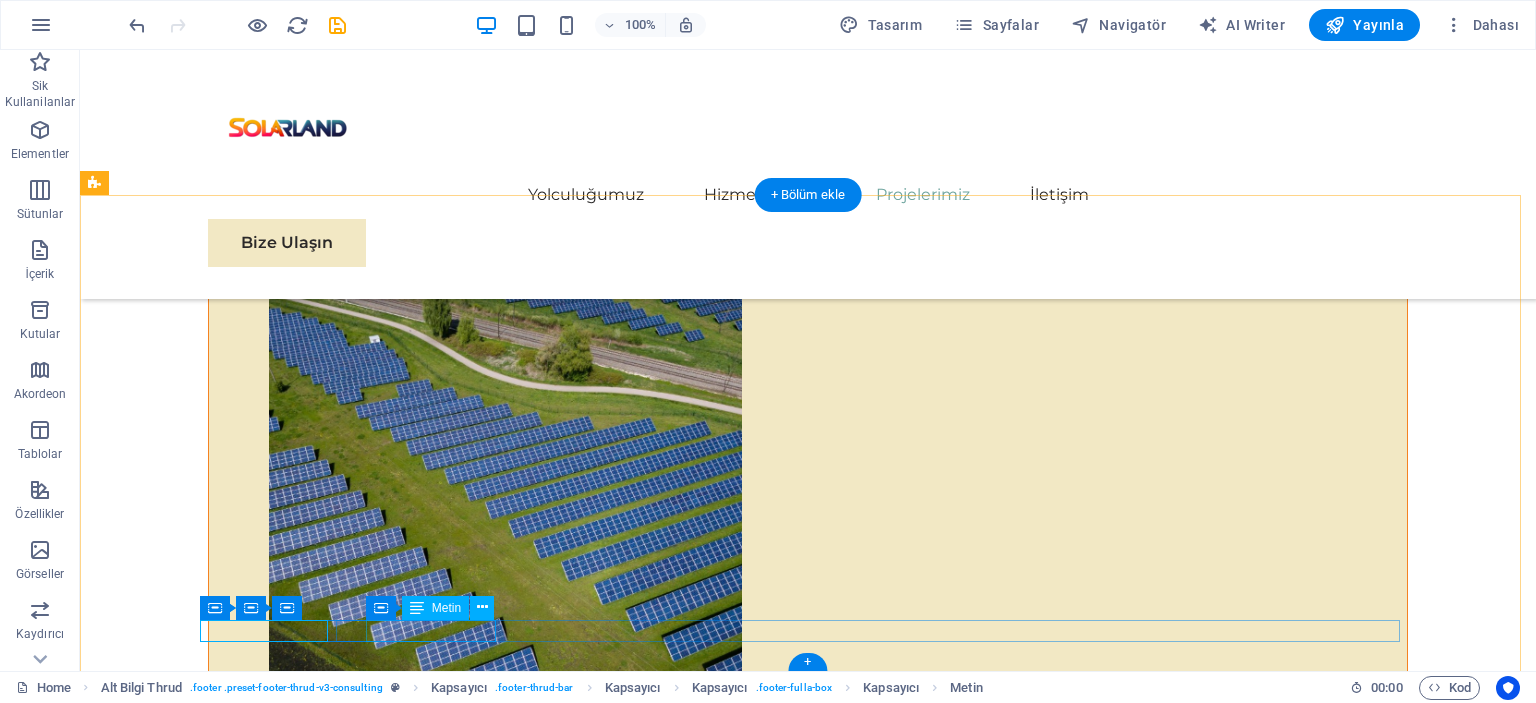 click on "Terms of Service" at bounding box center (819, 6872) 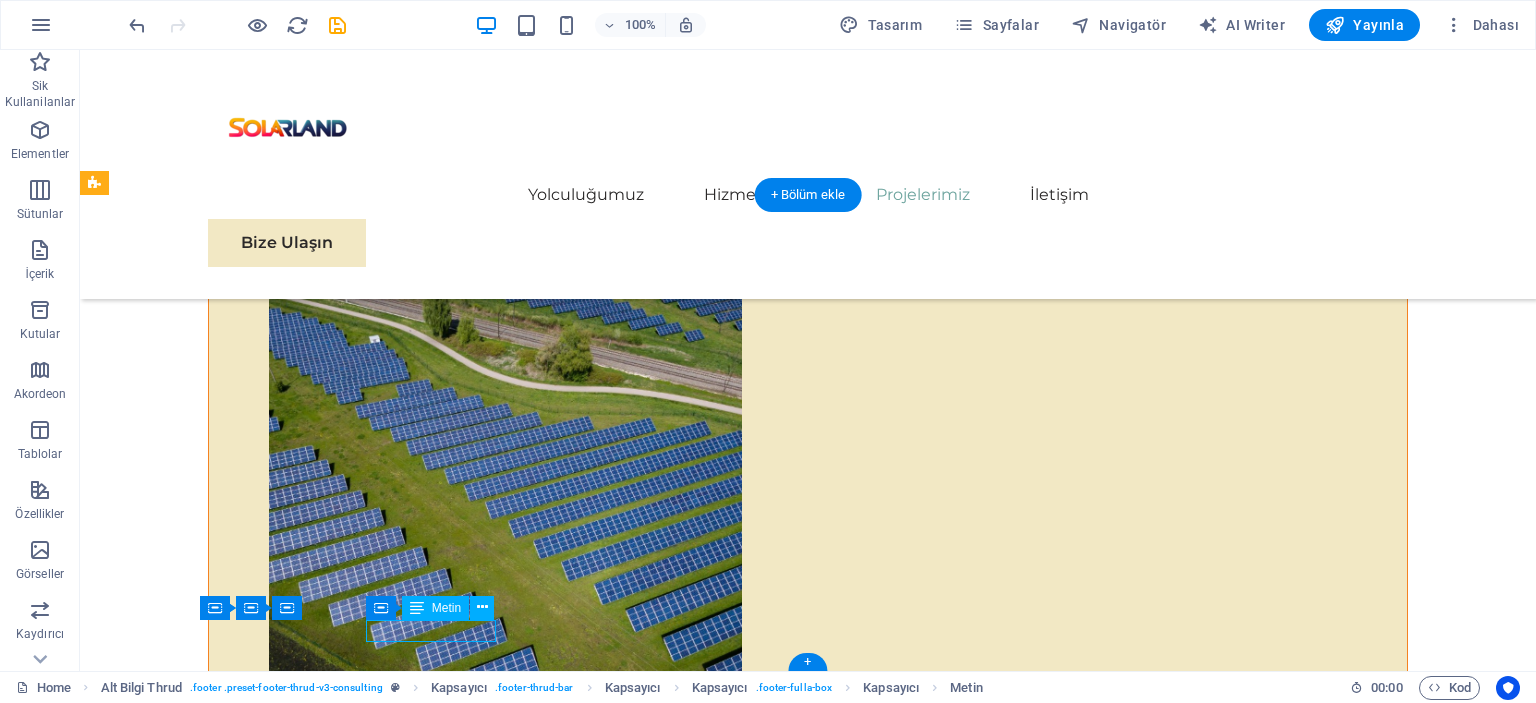 click on "Terms of Service" at bounding box center (819, 6872) 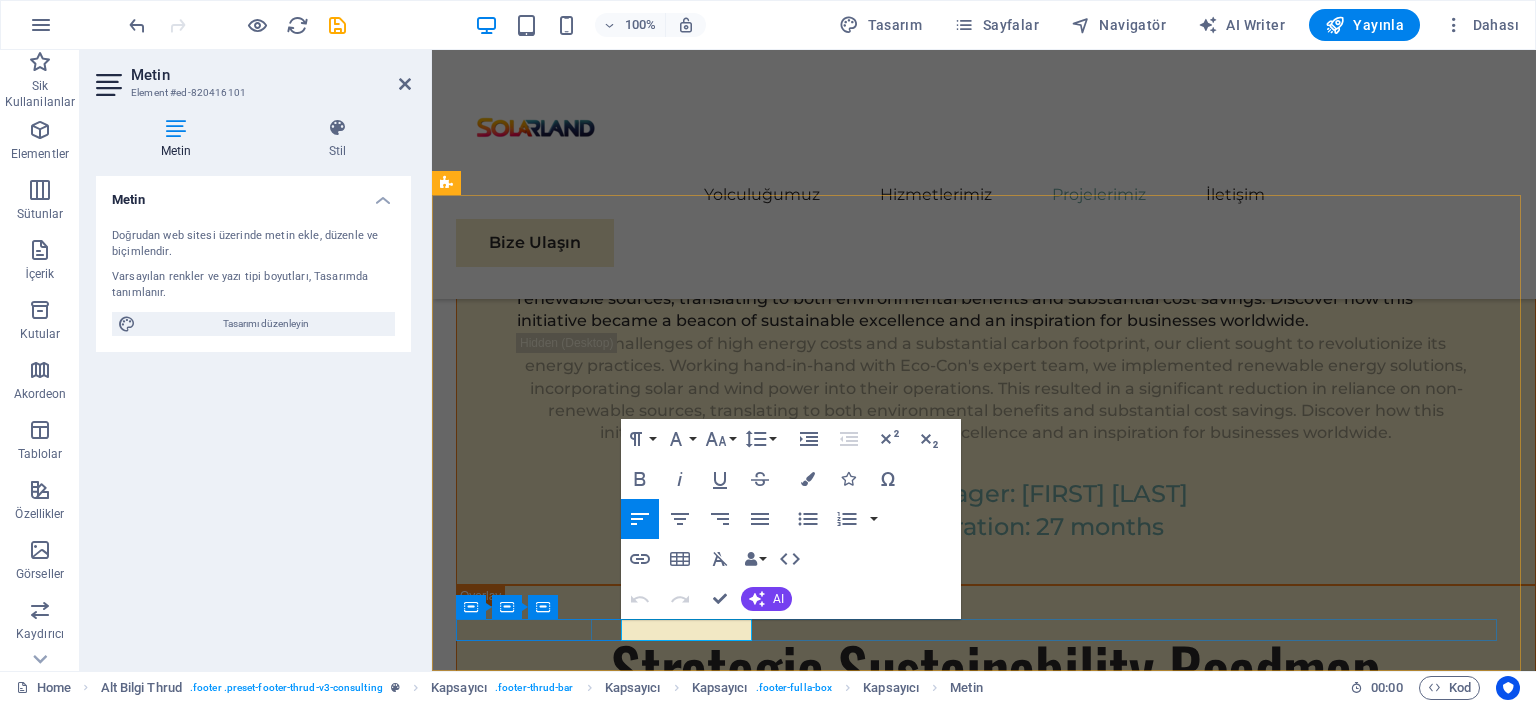 drag, startPoint x: 747, startPoint y: 630, endPoint x: 623, endPoint y: 633, distance: 124.036285 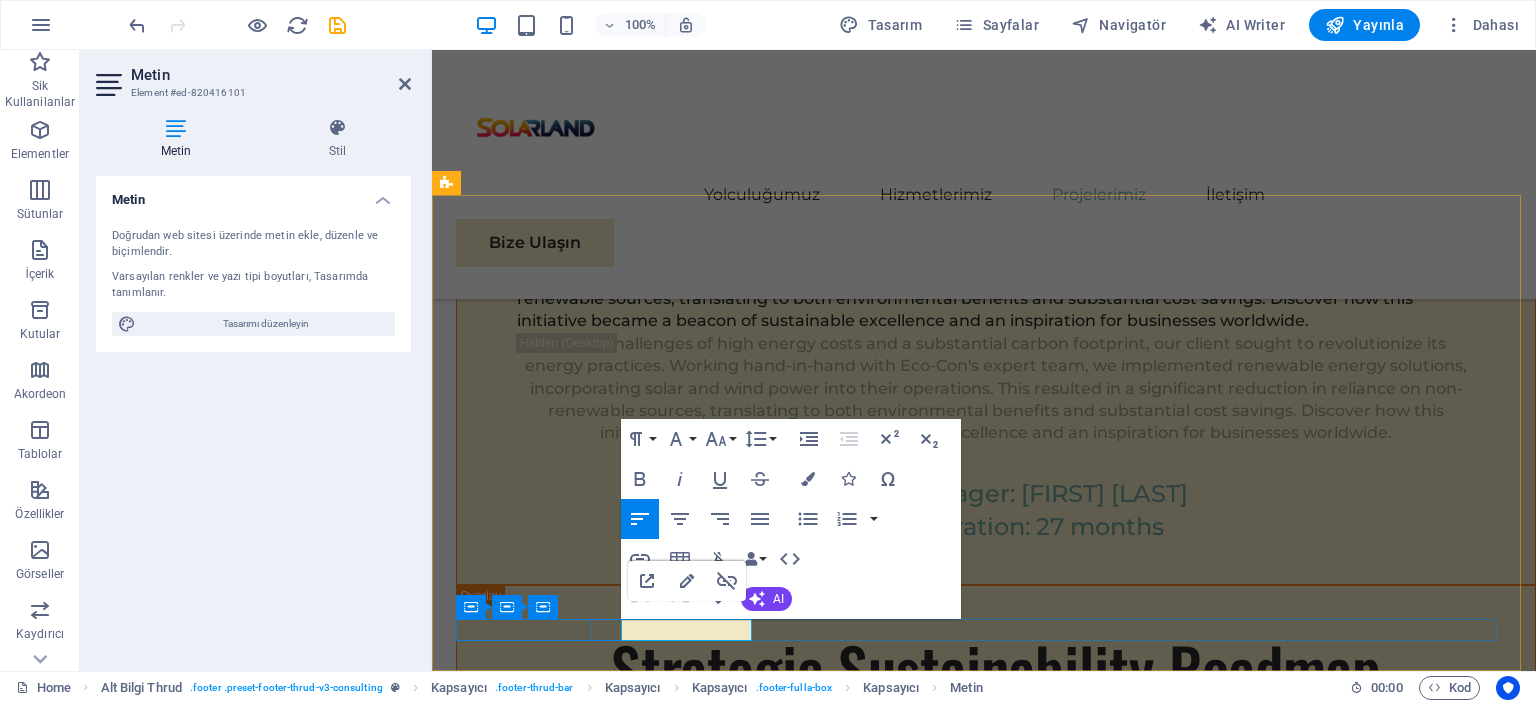 copy on "Terms of Service" 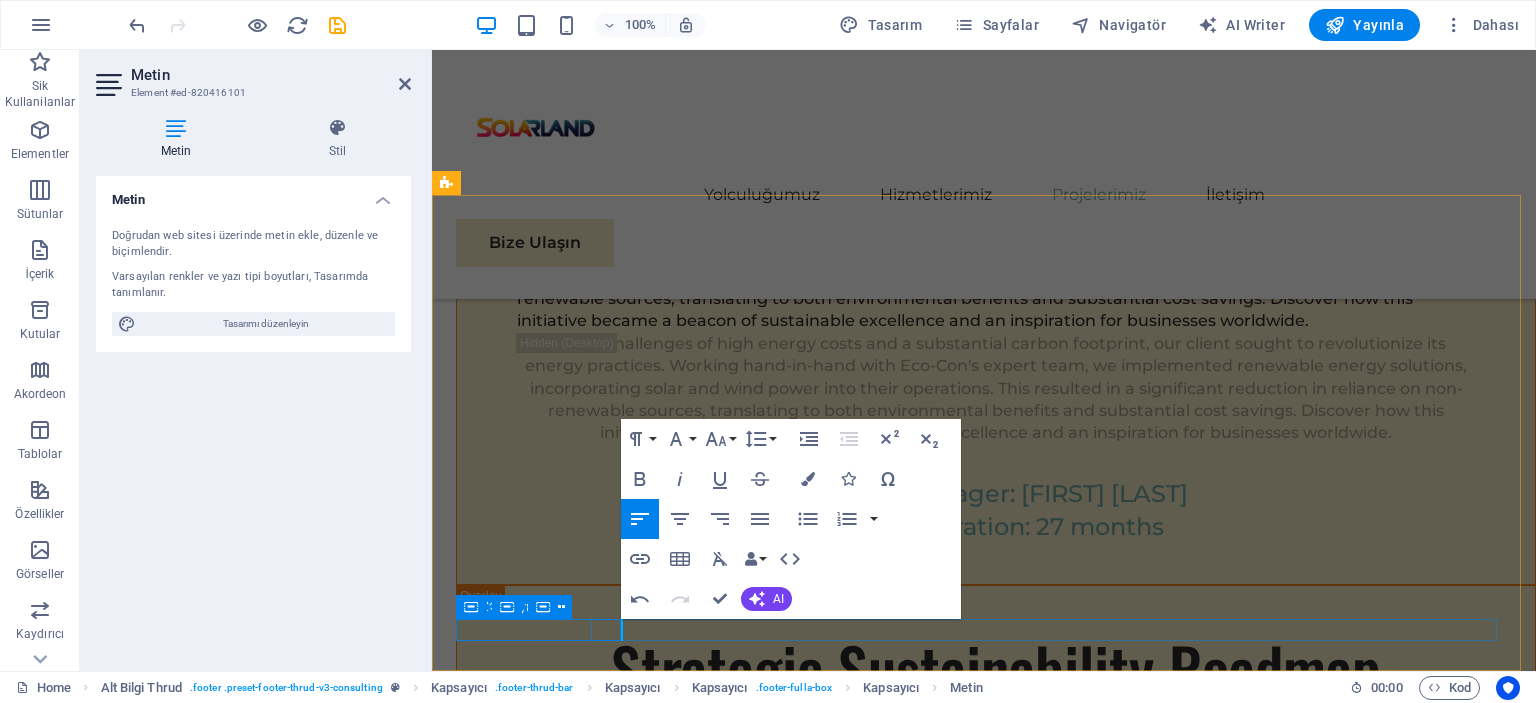 type 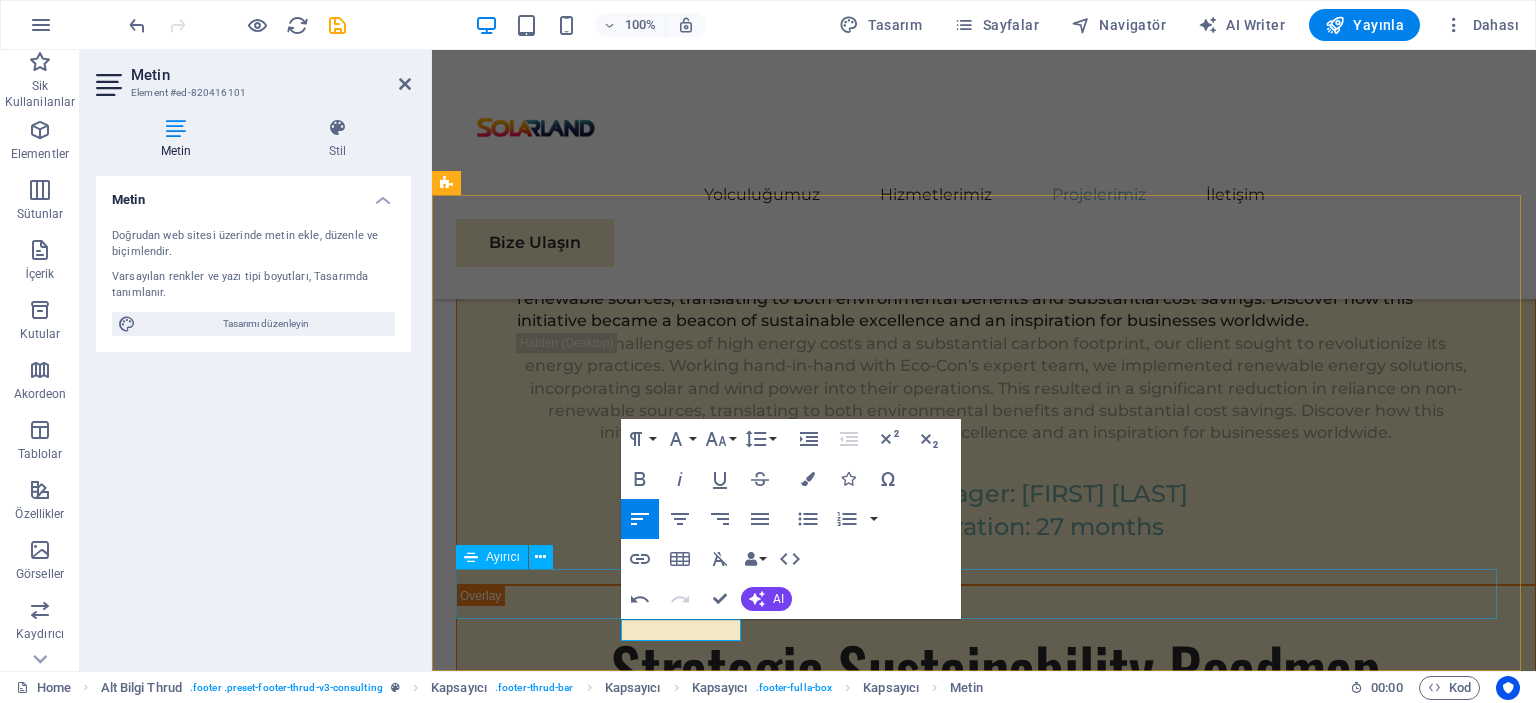 click on "Güneş enerjisi panellerinin satışı ve bu alanda uzman danışmanlık hizmetleri sunmaktayız. Müşterilerimize, enerji tasarrufu sağlamak ve çevre dostu enerji çözümleri üretmek amacıyla yüksek kaliteli güneş enerjisi panelleri sunarken, aynı zamanda bu sistemlerin kurulumu ve kullanımıyla ilgili profesyonel danışmanlık hizmetleri de vermekteyiz. Güneş enerjisiyle ilgili her türlü sorunuz için yanınızdayız! Our Story Our Team Our Strengths Projects Contact Us Stay connected with us: Stay connected with us: solarland.tr@gmail.com solarland.tr@gmail.com" at bounding box center [984, 5815] 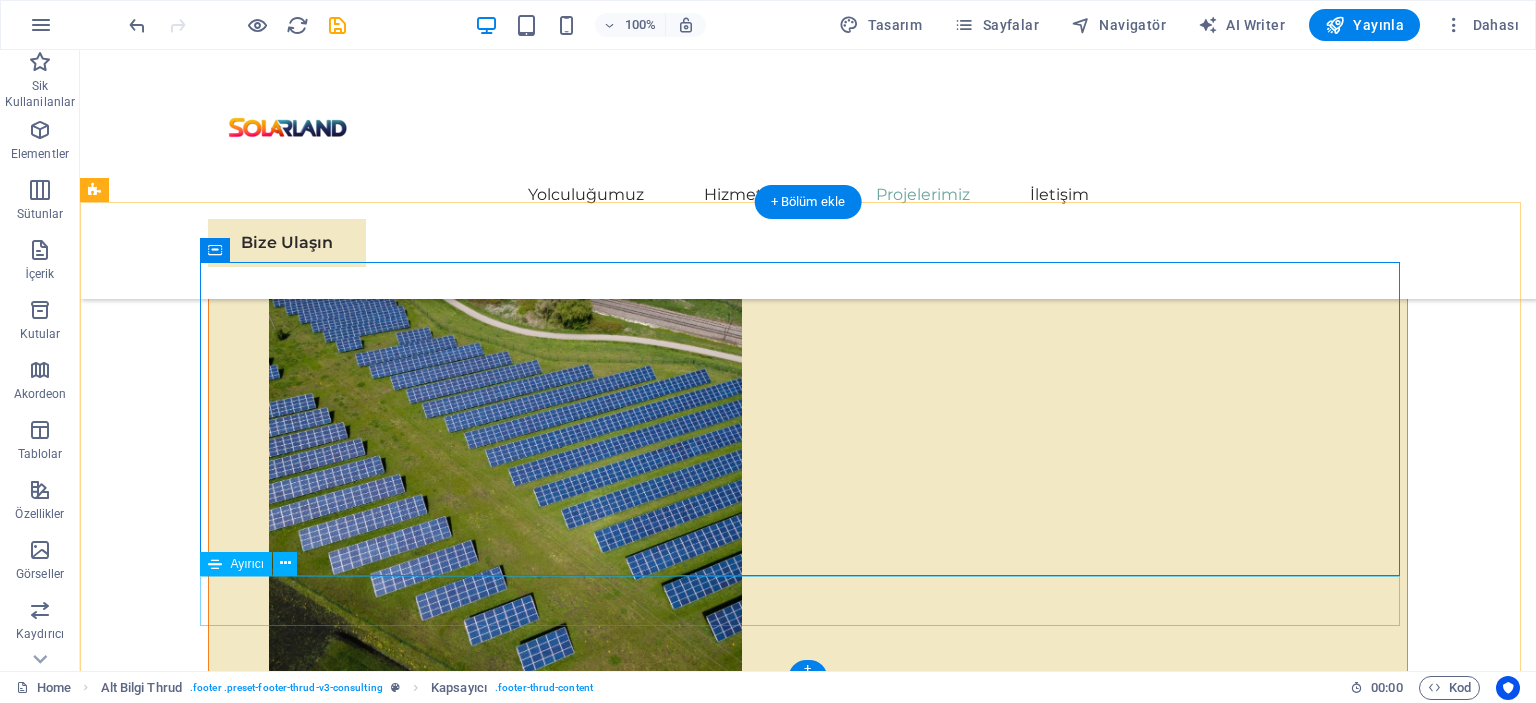 scroll, scrollTop: 11131, scrollLeft: 0, axis: vertical 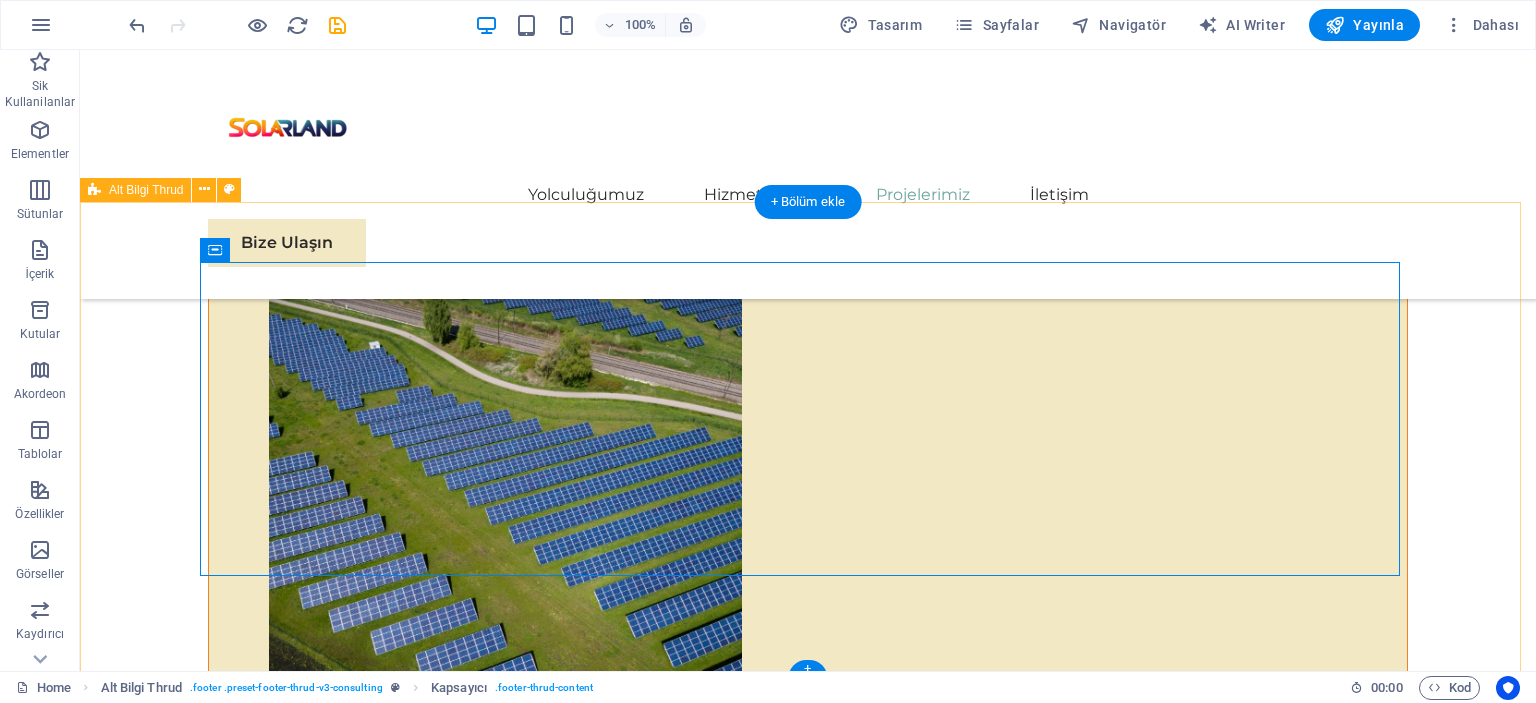 click on "Güneş enerjisi panellerinin satışı ve bu alanda uzman danışmanlık hizmetleri sunmaktayız. Müşterilerimize, enerji tasarrufu sağlamak ve çevre dostu enerji çözümleri üretmek amacıyla yüksek kaliteli güneş enerjisi panelleri sunarken, aynı zamanda bu sistemlerin kurulumu ve kullanımıyla ilgili profesyonel danışmanlık hizmetleri de vermekteyiz. Güneş enerjisiyle ilgili her türlü sorunuz için yanınızdayız! Our Story Our Team Our Strengths Projects Contact Us Stay connected with us: Stay connected with us: solarland.tr@gmail.com solarland.tr@gmail.com
Gizlilik Politikası Hizmet Şartları   solarland.tr" at bounding box center (808, 6526) 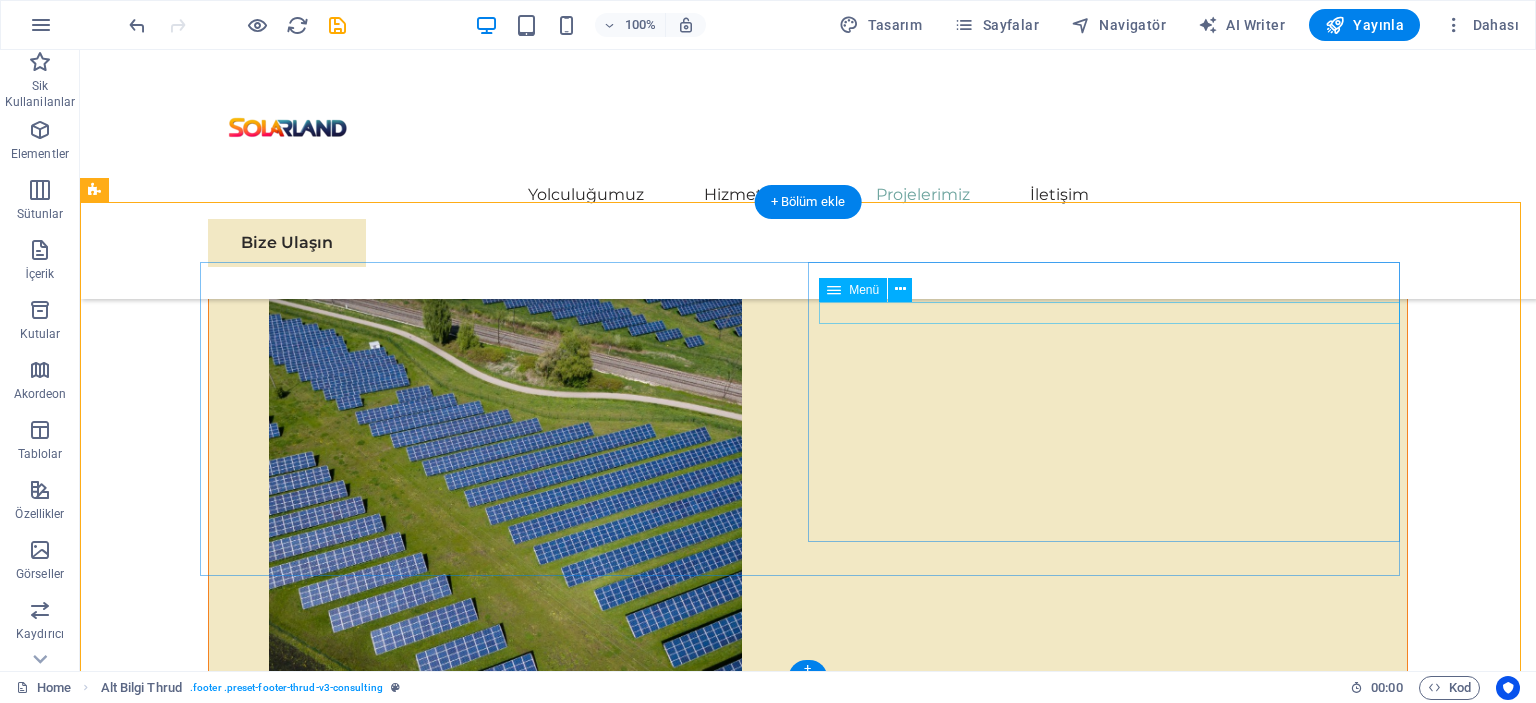 click on "Our Story Our Team Our Strengths Projects Contact Us" at bounding box center (504, 6477) 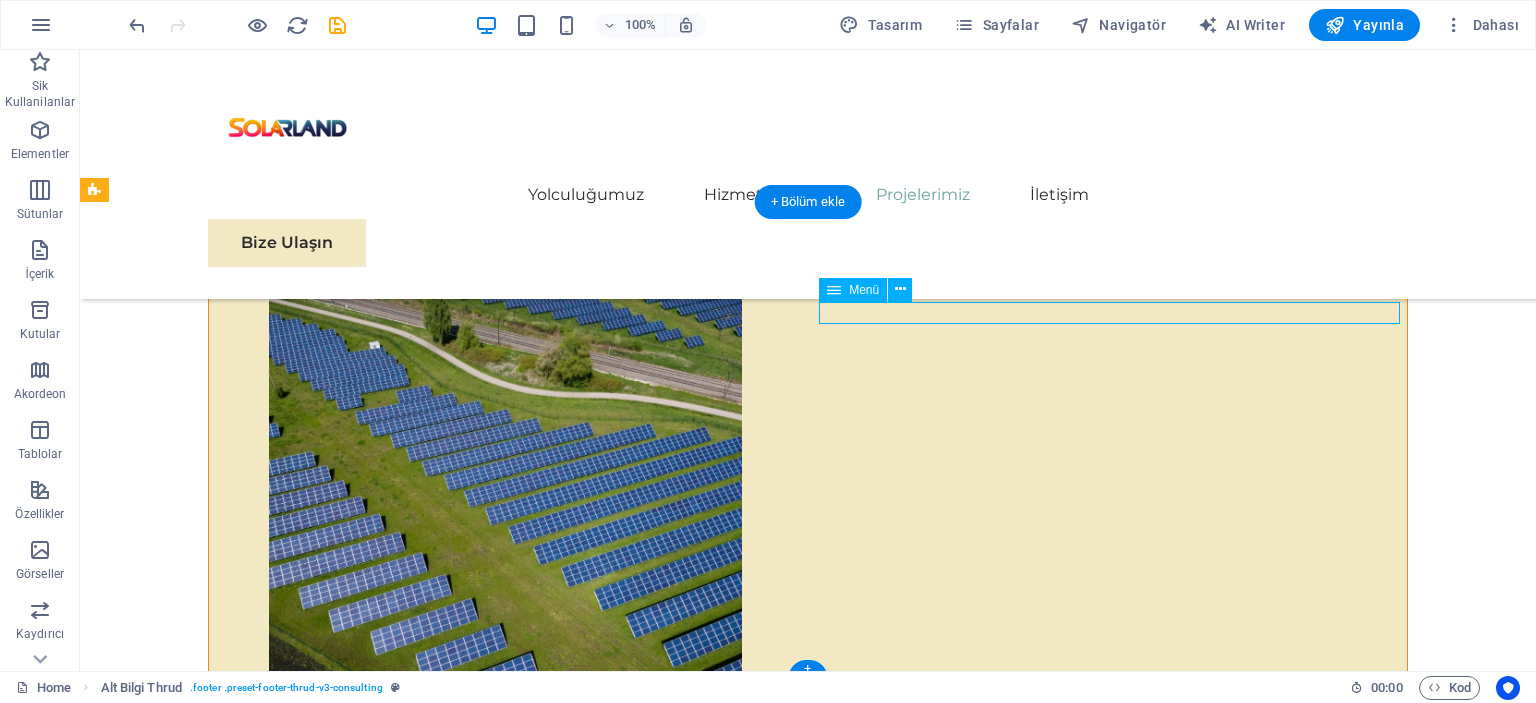 click on "Our Story Our Team Our Strengths Projects Contact Us" at bounding box center (504, 6477) 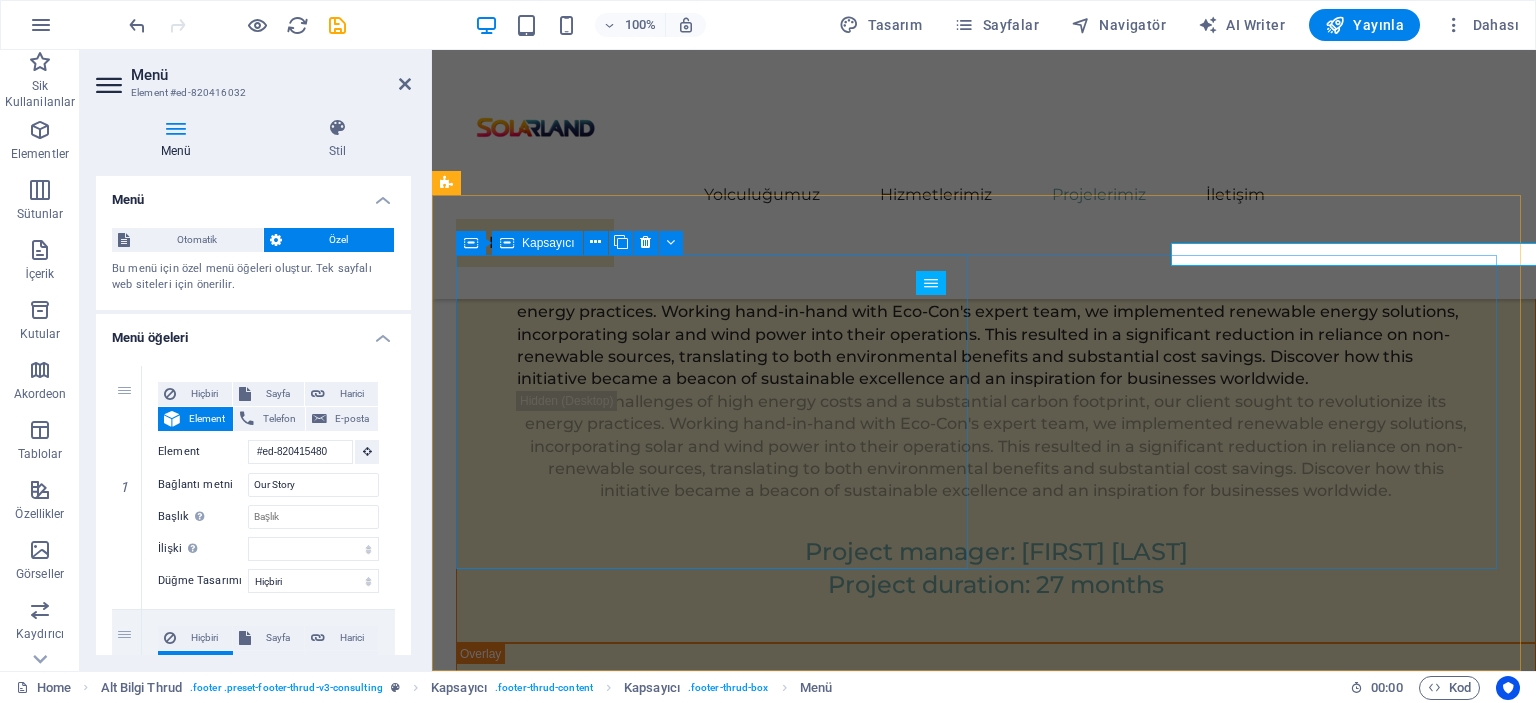 scroll, scrollTop: 11189, scrollLeft: 0, axis: vertical 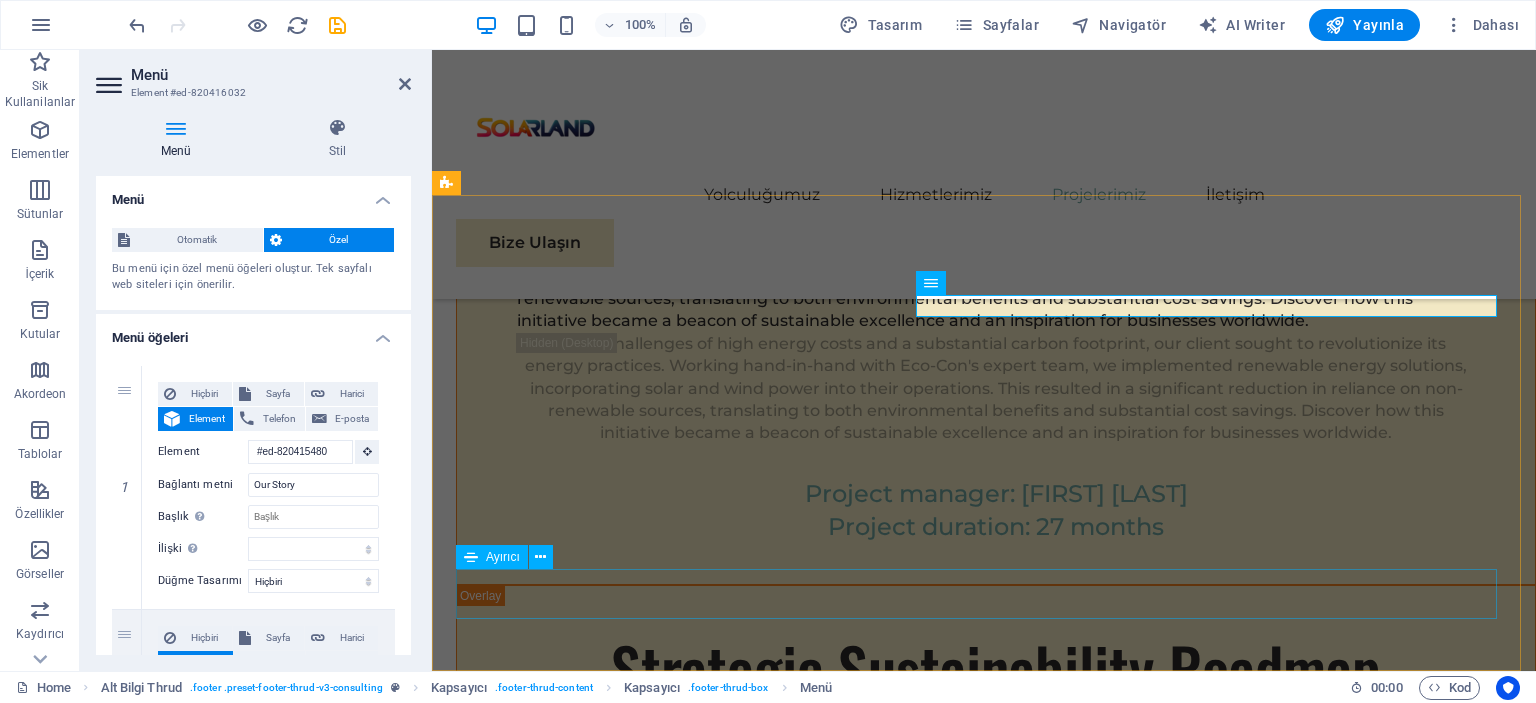 click at bounding box center (984, 6174) 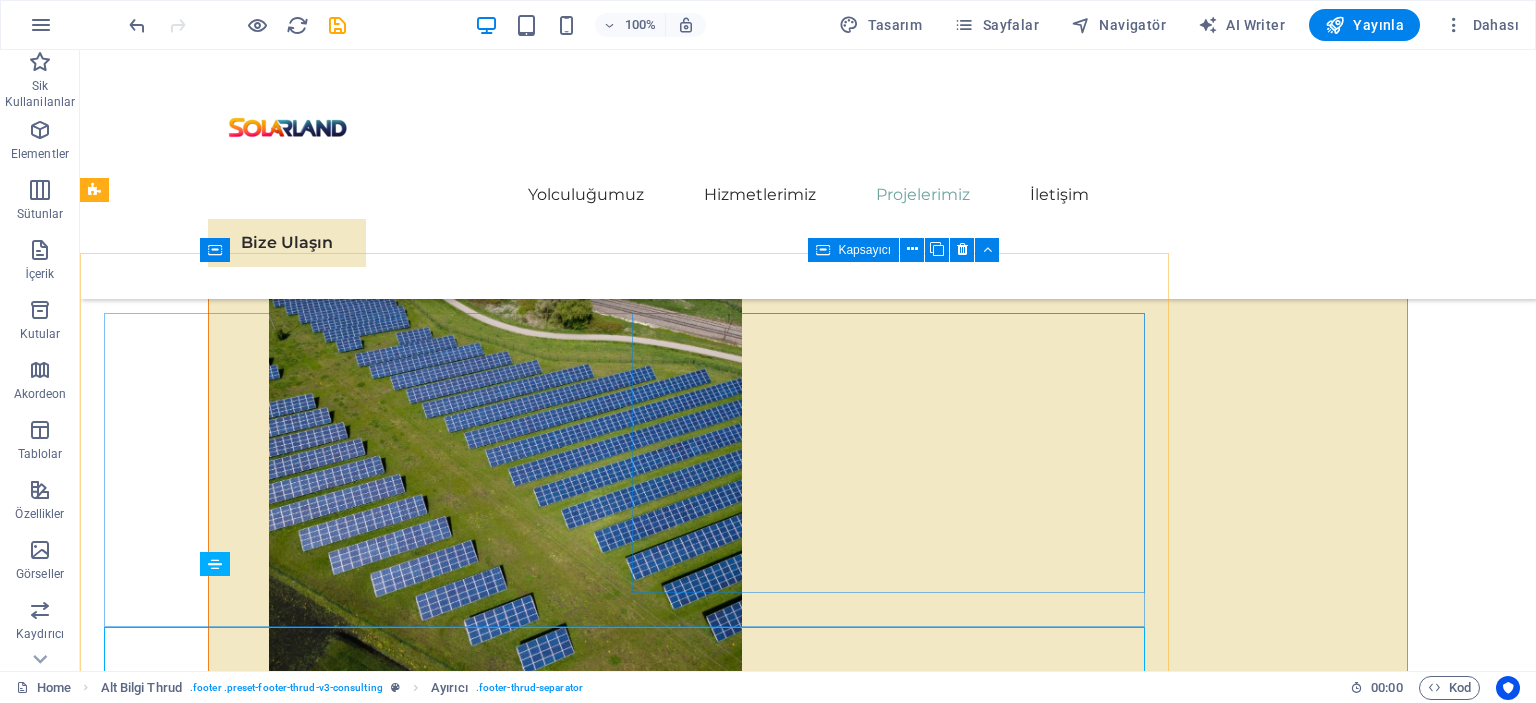 scroll, scrollTop: 11131, scrollLeft: 0, axis: vertical 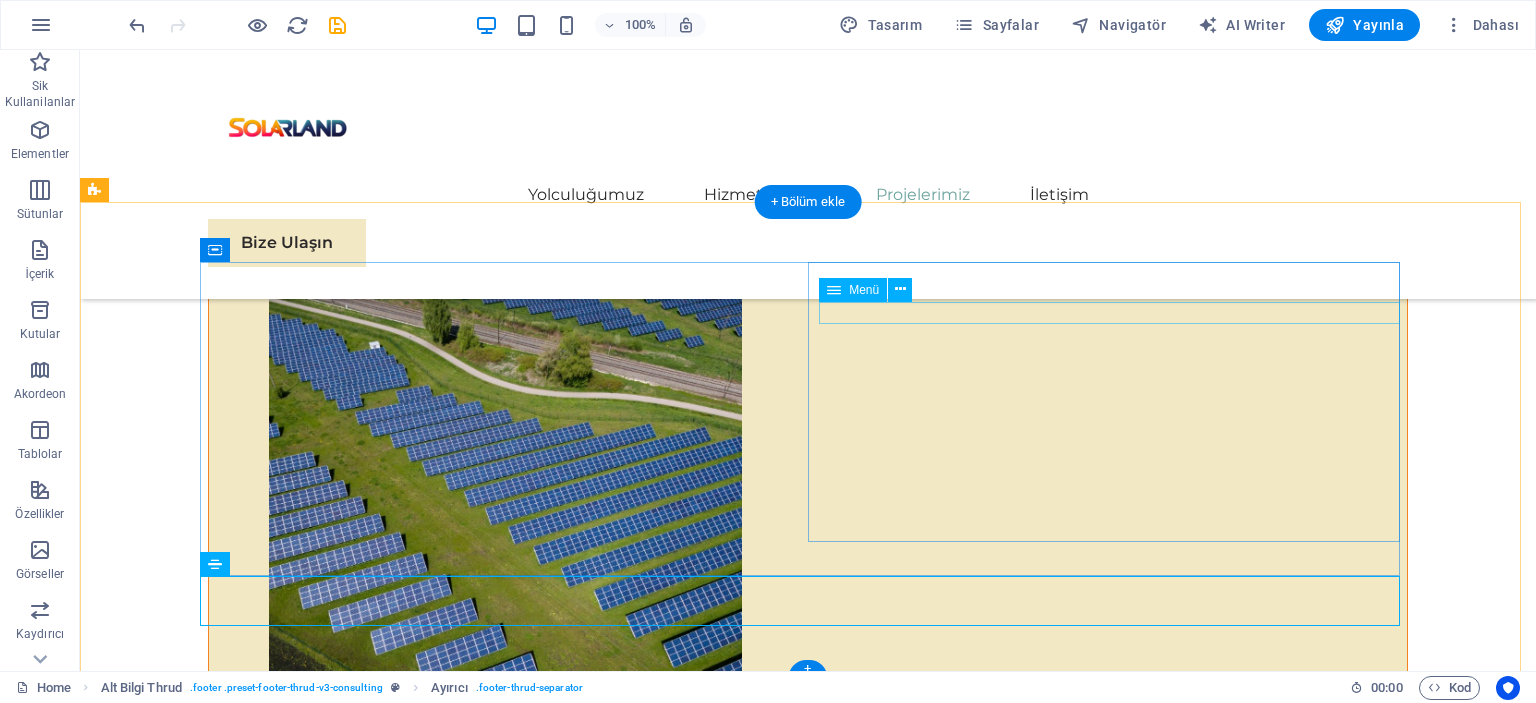 click on "Our Story Our Team Our Strengths Projects Contact Us" at bounding box center (504, 6477) 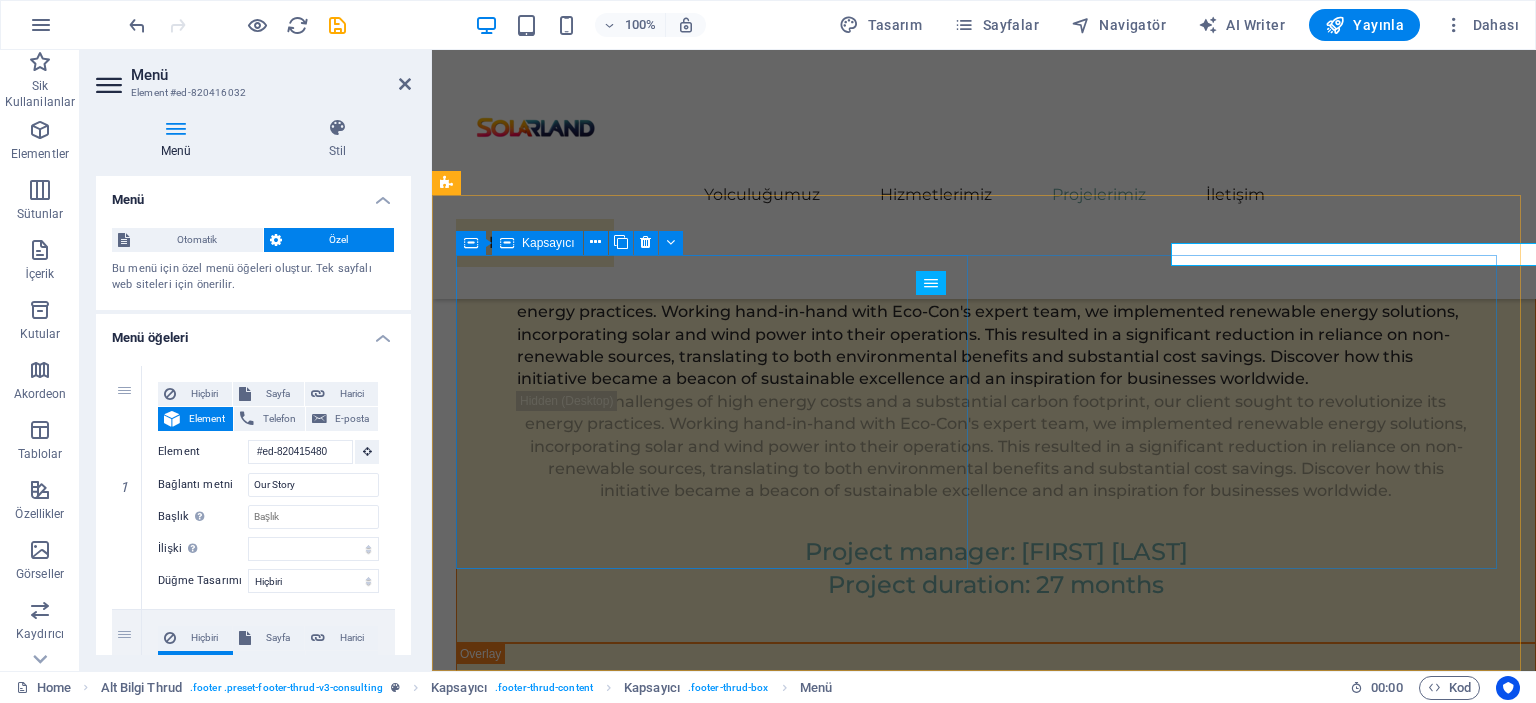 scroll, scrollTop: 11189, scrollLeft: 0, axis: vertical 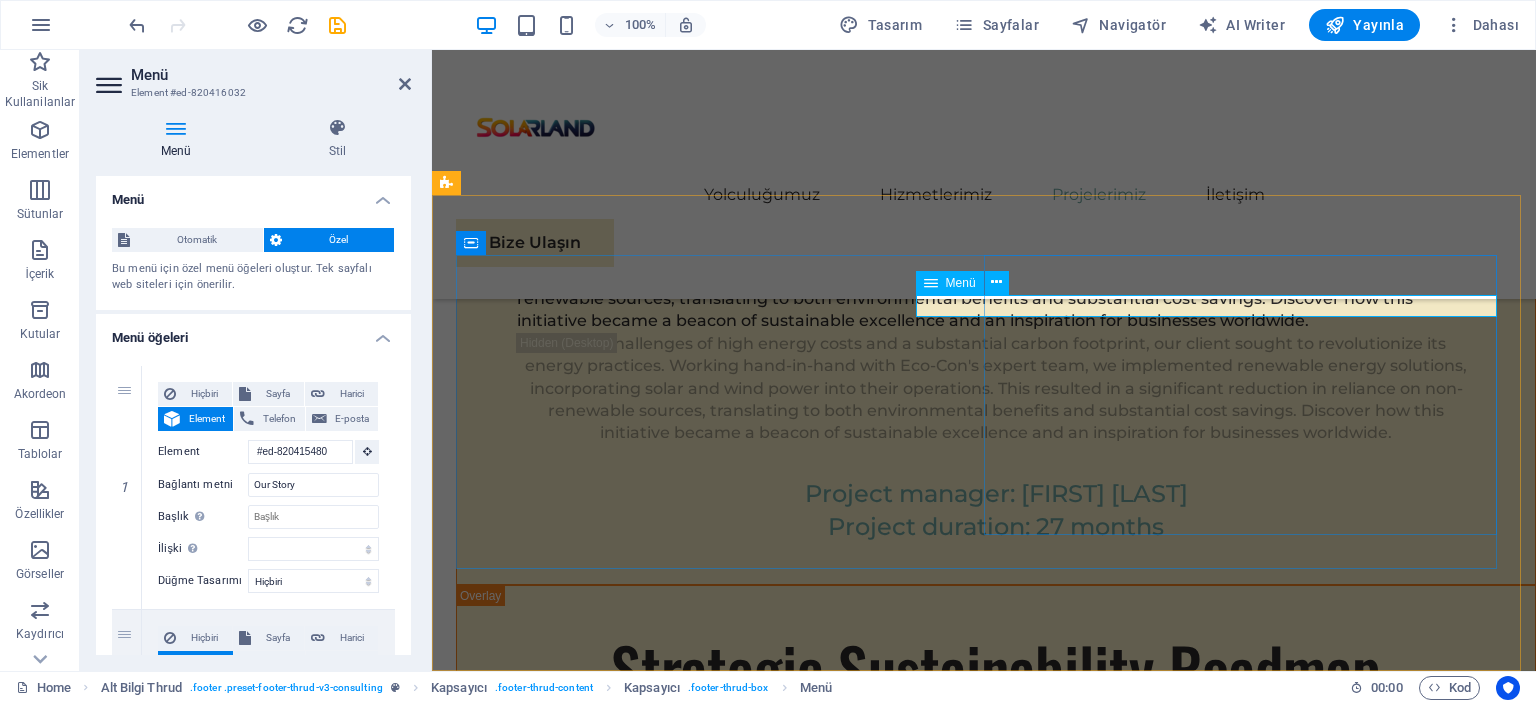 click on "Our Story Our Team Our Strengths Projects Contact Us" at bounding box center [716, 5821] 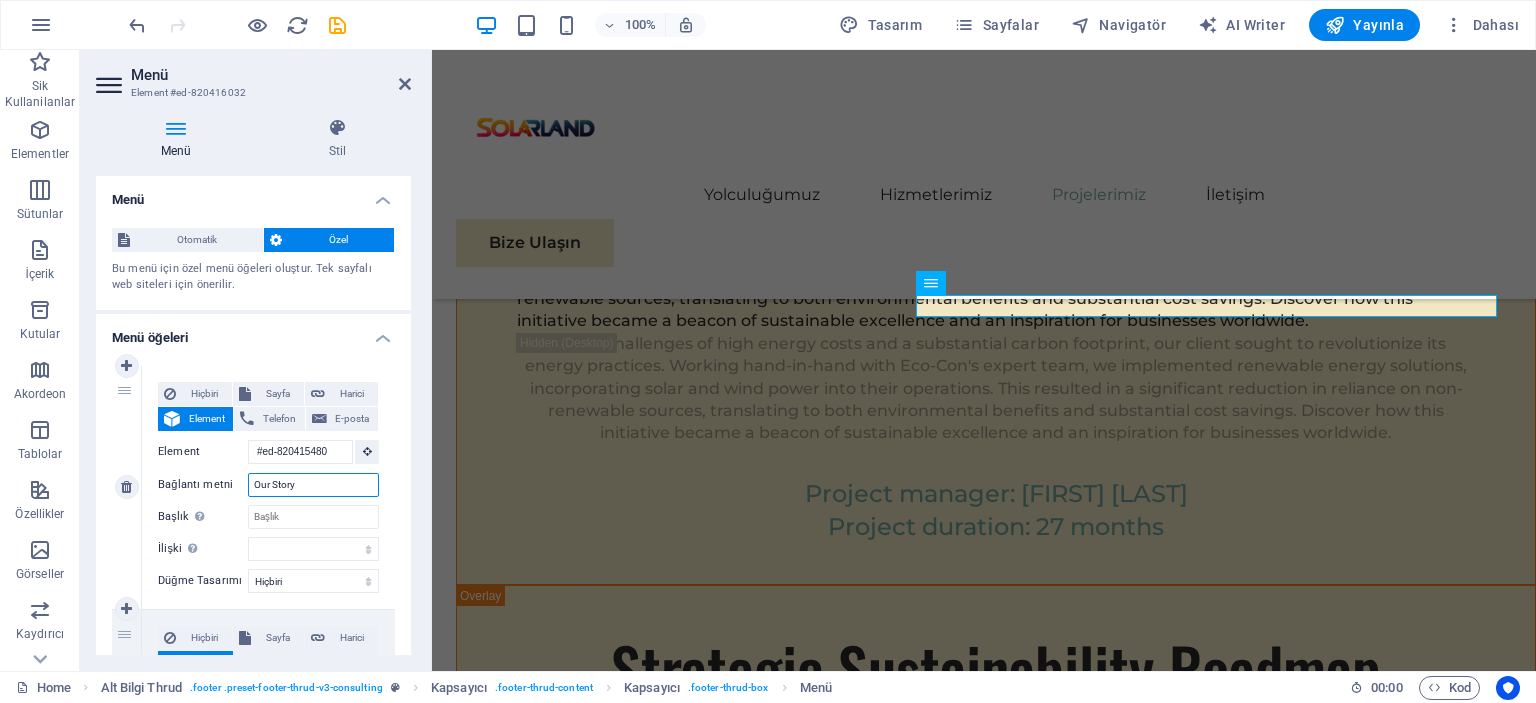 click on "Our Story" at bounding box center (313, 485) 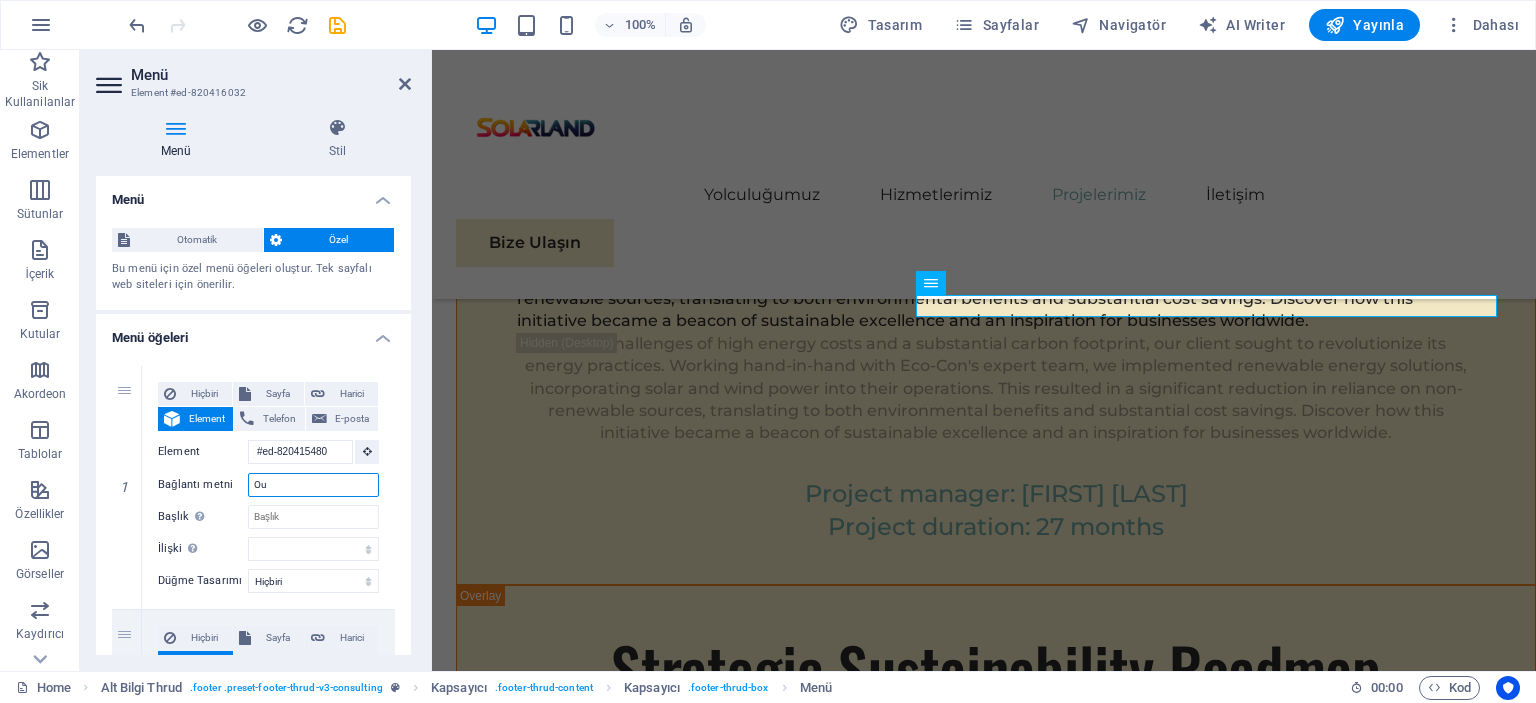 type on "O" 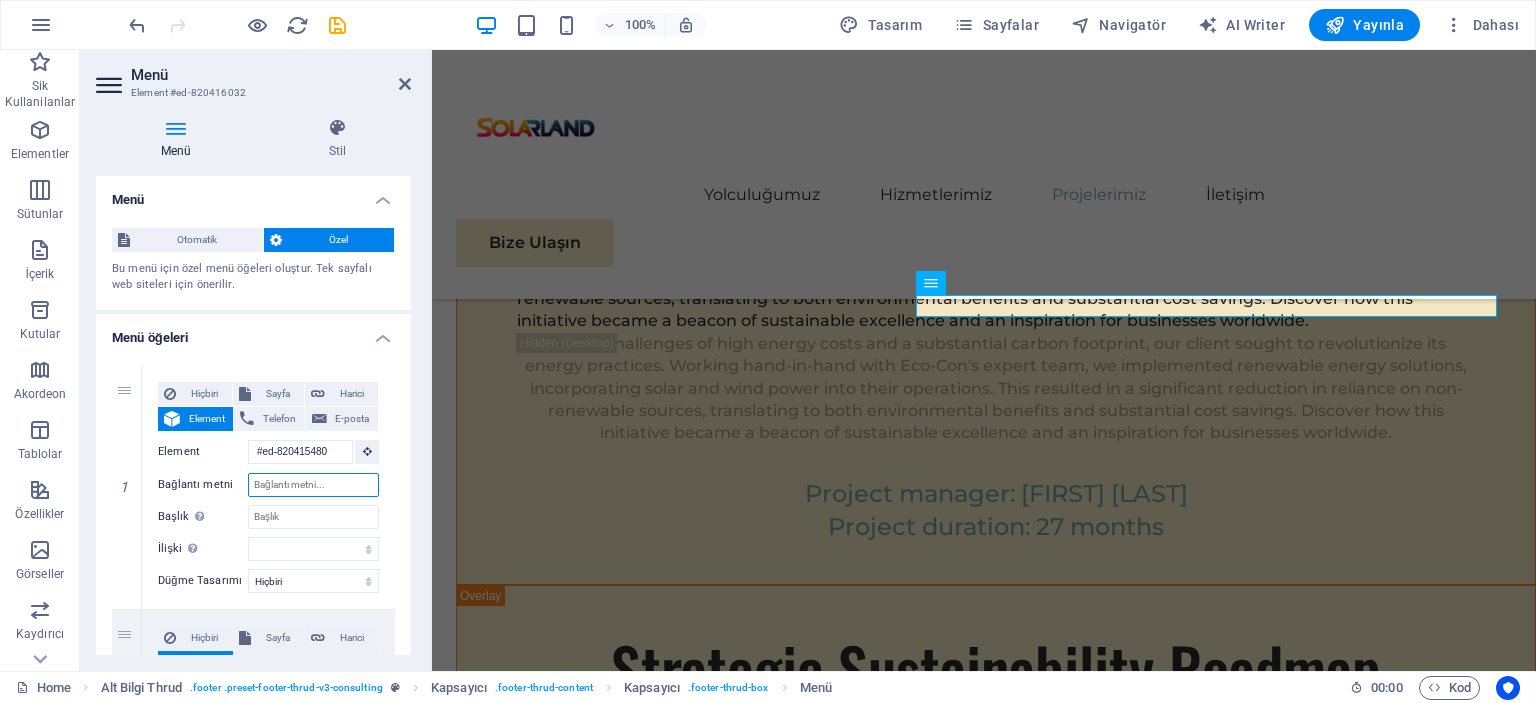 type on "H" 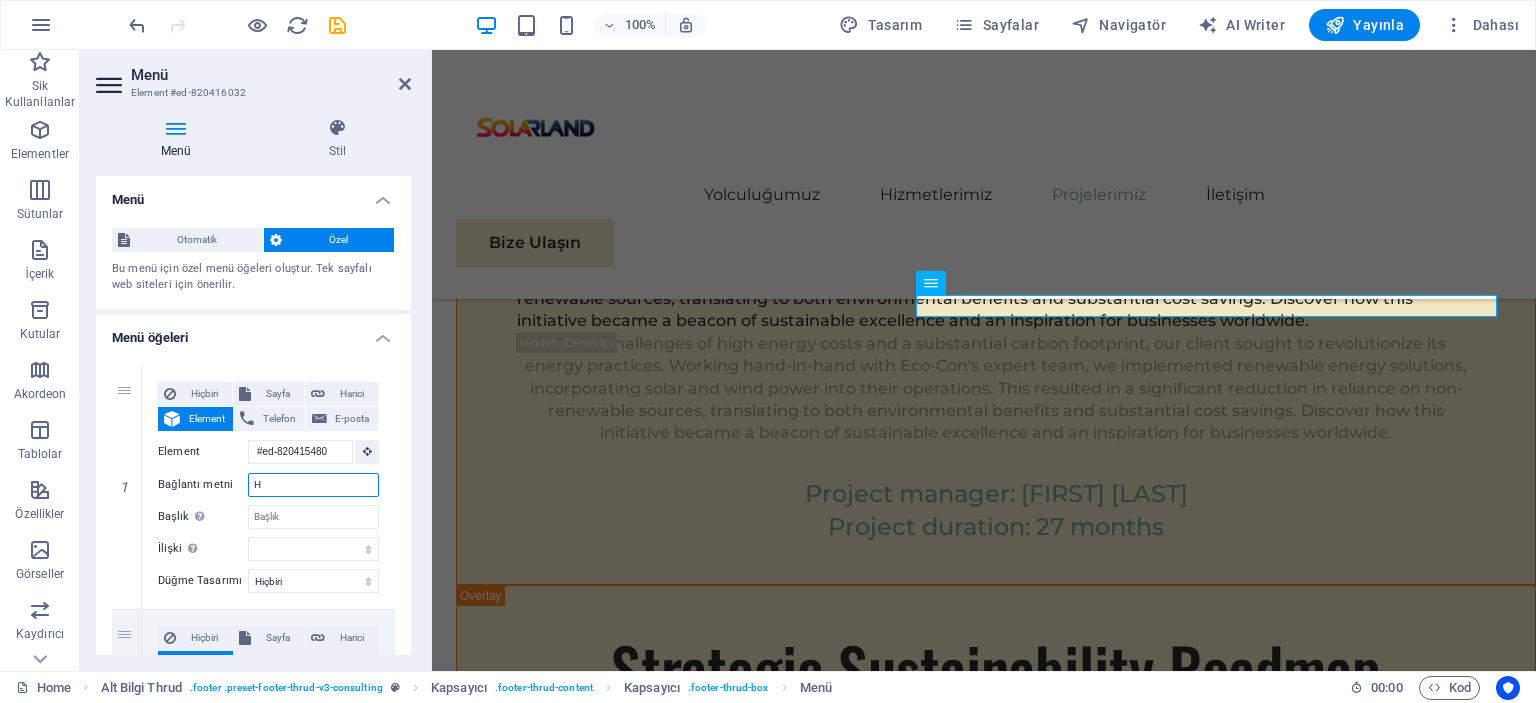 select 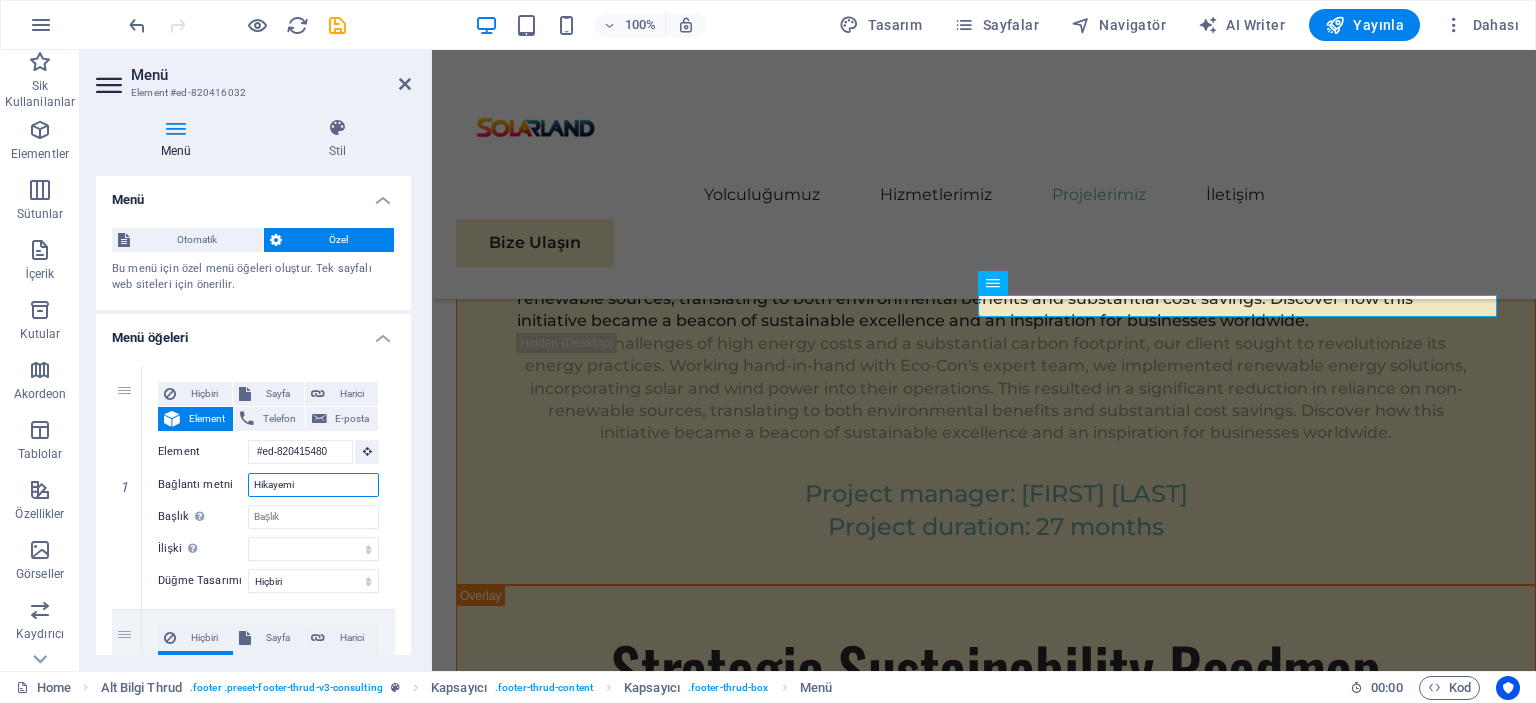 type on "Hikayemiz" 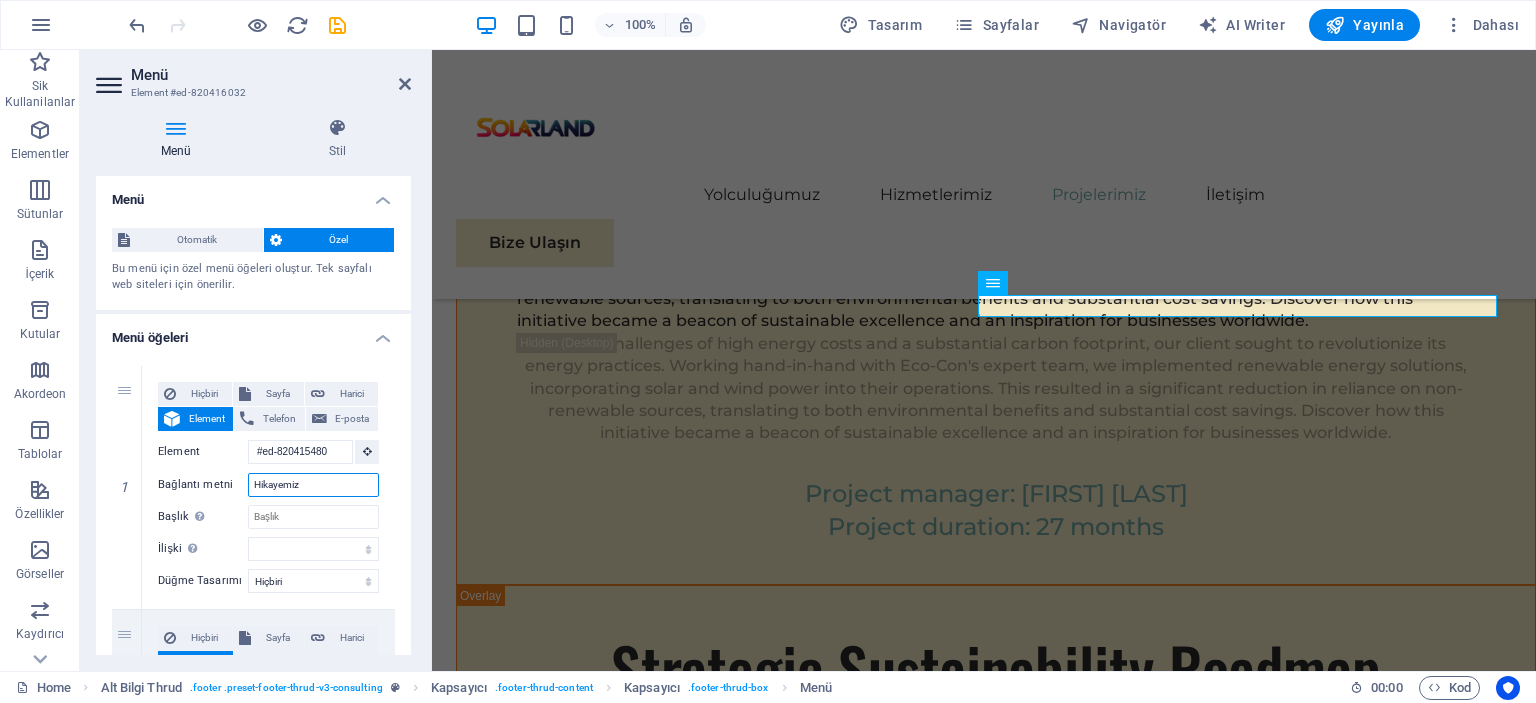 select 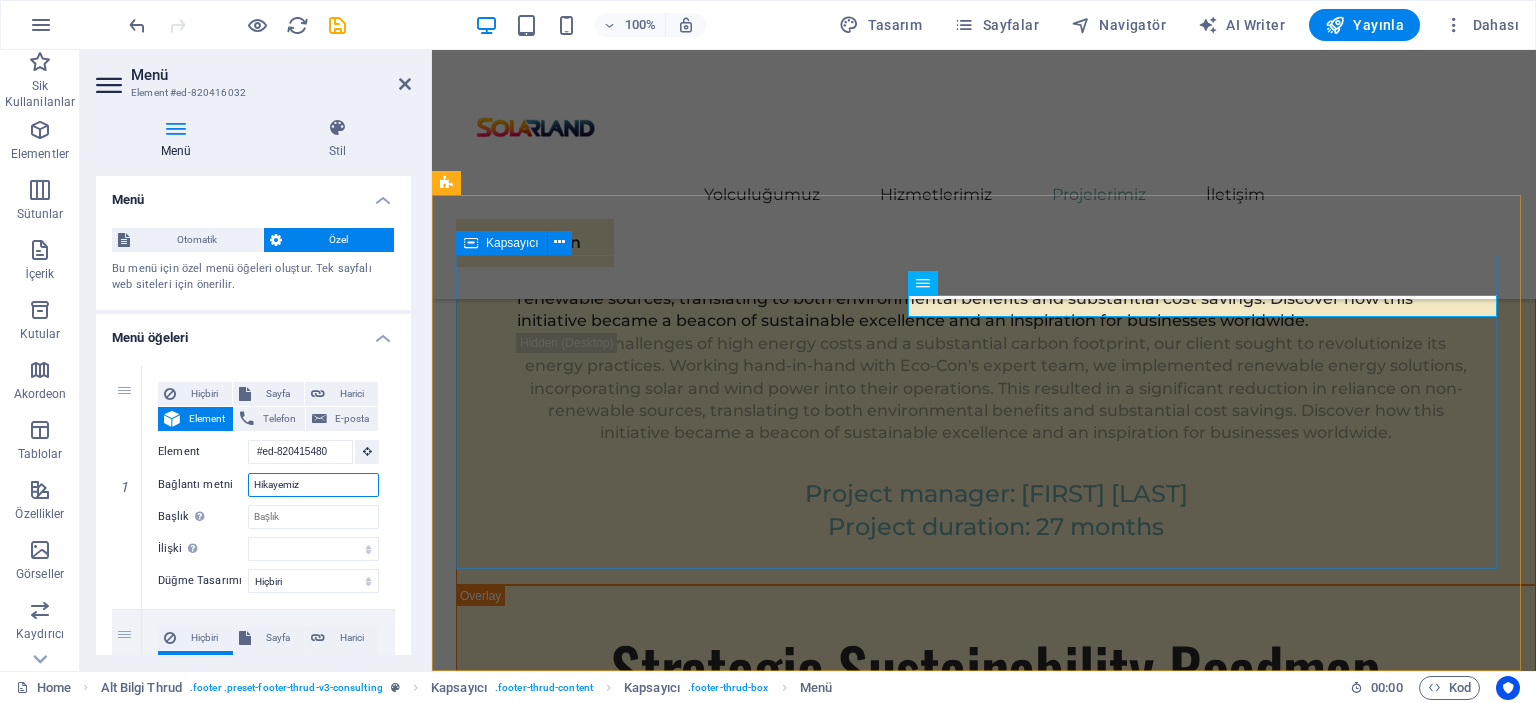 type on "Hikayemiz" 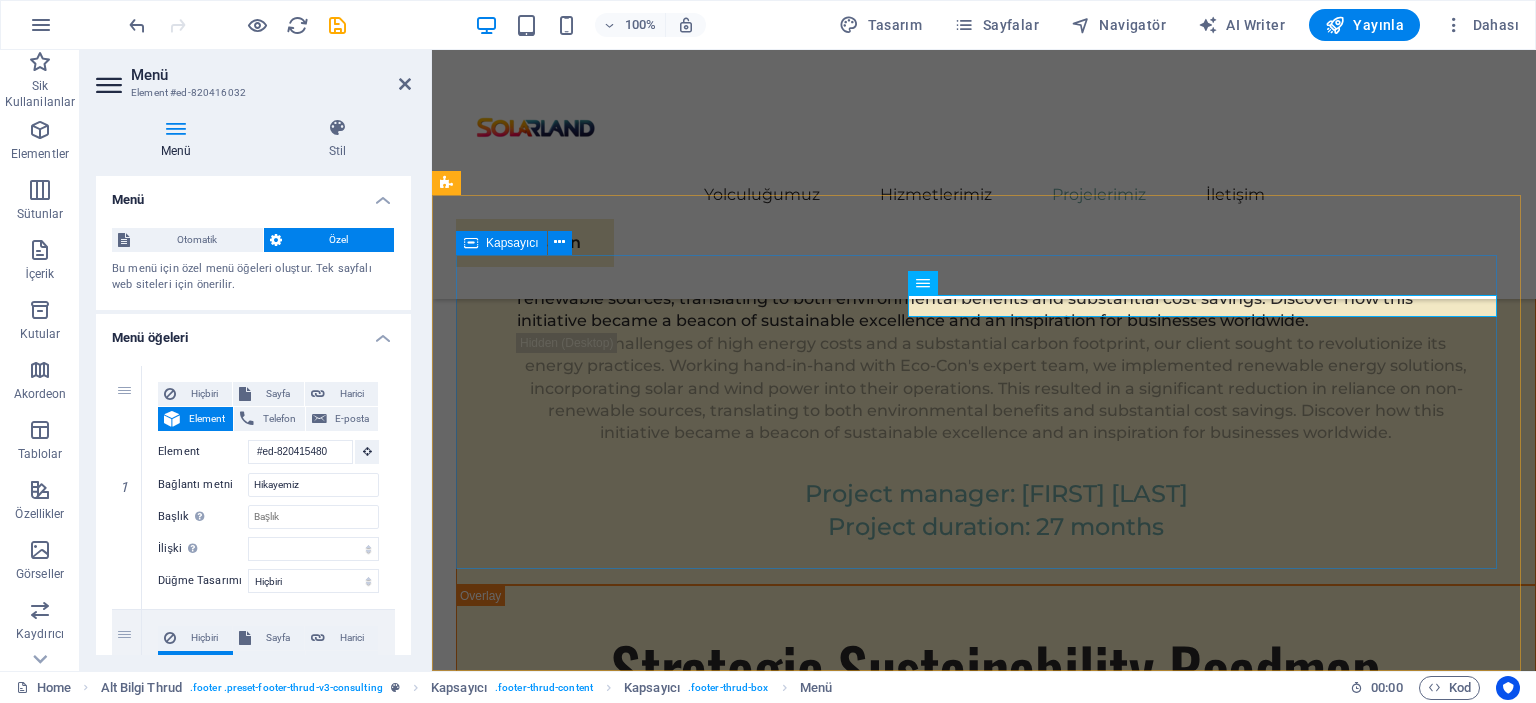 click on "Güneş enerjisi panellerinin satışı ve bu alanda uzman danışmanlık hizmetleri sunmaktayız. Müşterilerimize, enerji tasarrufu sağlamak ve çevre dostu enerji çözümleri üretmek amacıyla yüksek kaliteli güneş enerjisi panelleri sunarken, aynı zamanda bu sistemlerin kurulumu ve kullanımıyla ilgili profesyonel danışmanlık hizmetleri de vermekteyiz. Güneş enerjisiyle ilgili her türlü sorunuz için yanınızdayız! Hikayemiz Our Team Our Strengths Projects Contact Us Stay connected with us: Stay connected with us: solarland.tr@gmail.com solarland.tr@gmail.com" at bounding box center (984, 5815) 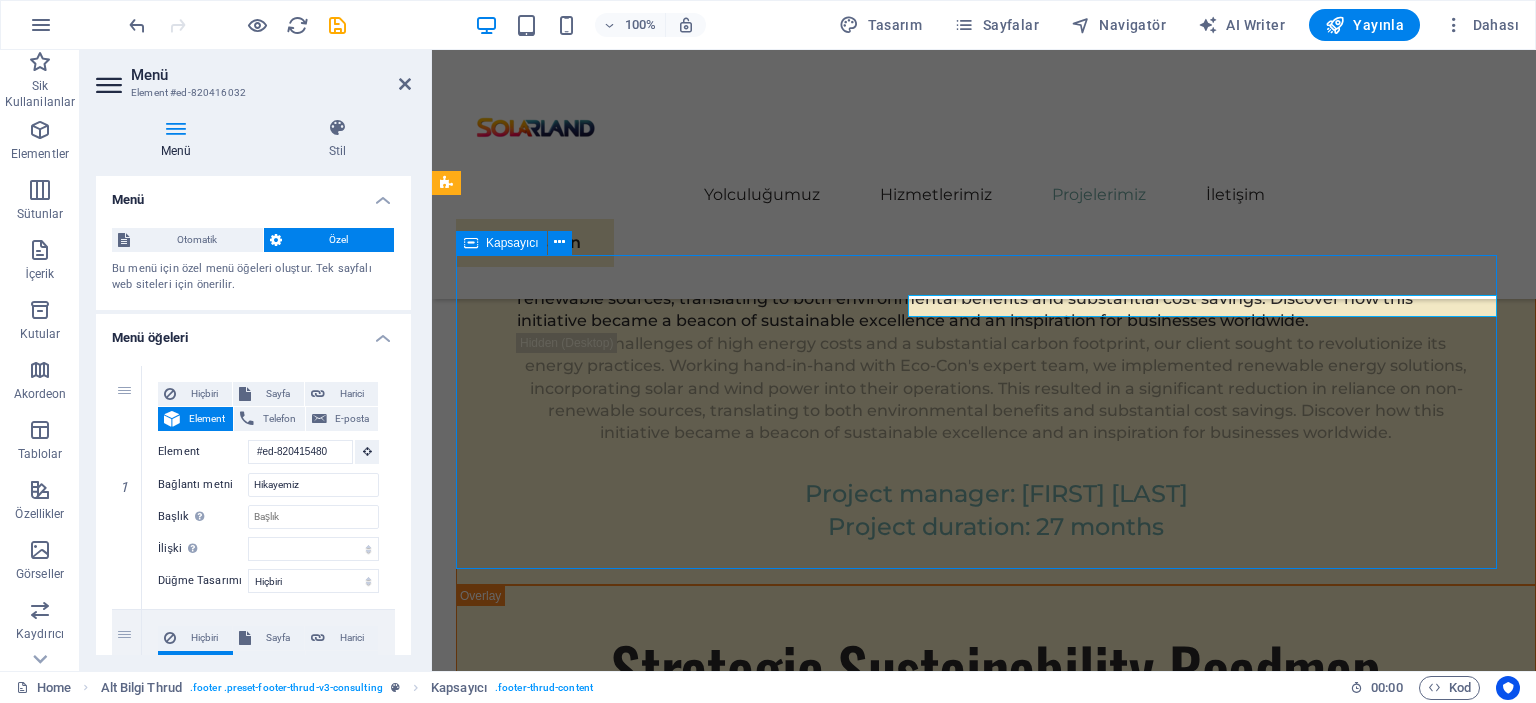 scroll, scrollTop: 11131, scrollLeft: 0, axis: vertical 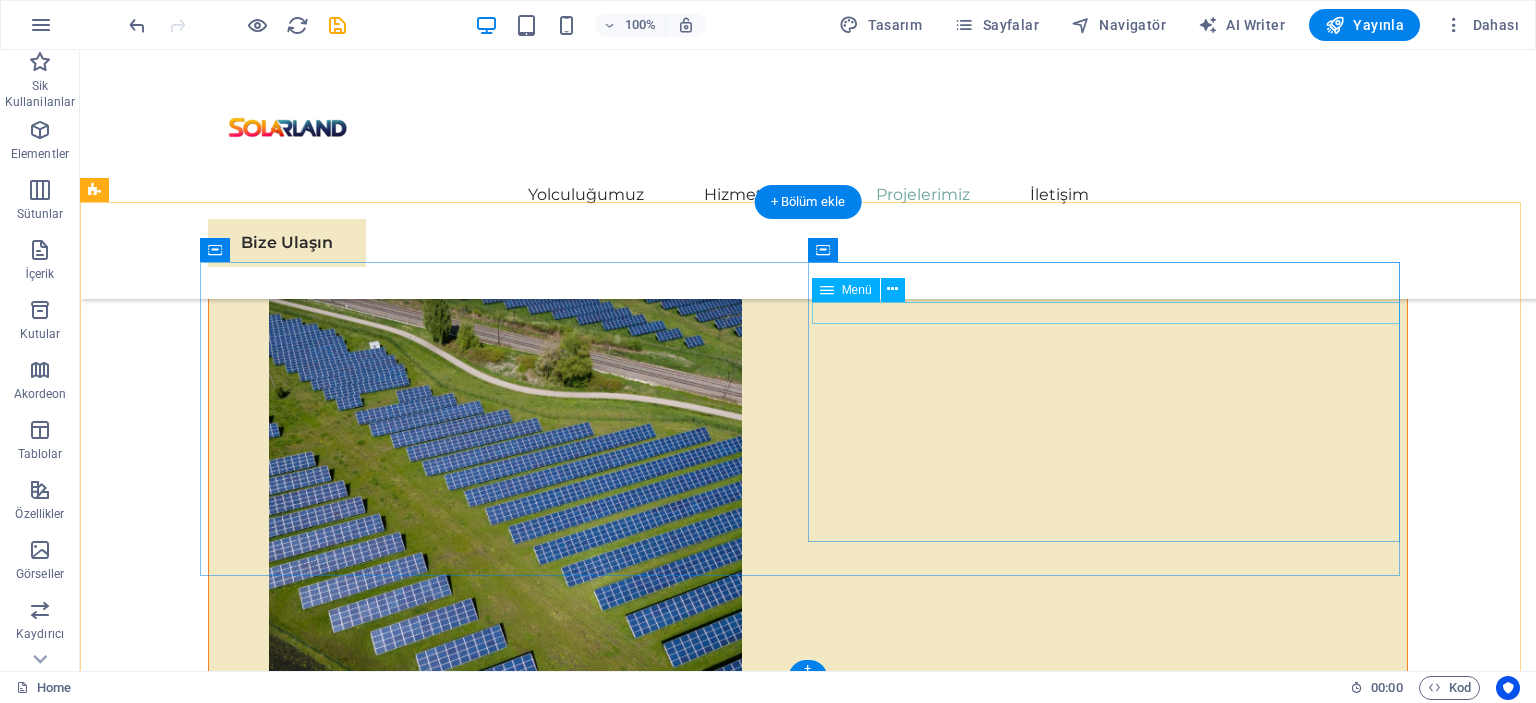 click on "Hikayemiz Our Team Our Strengths Projects Contact Us" at bounding box center (504, 6477) 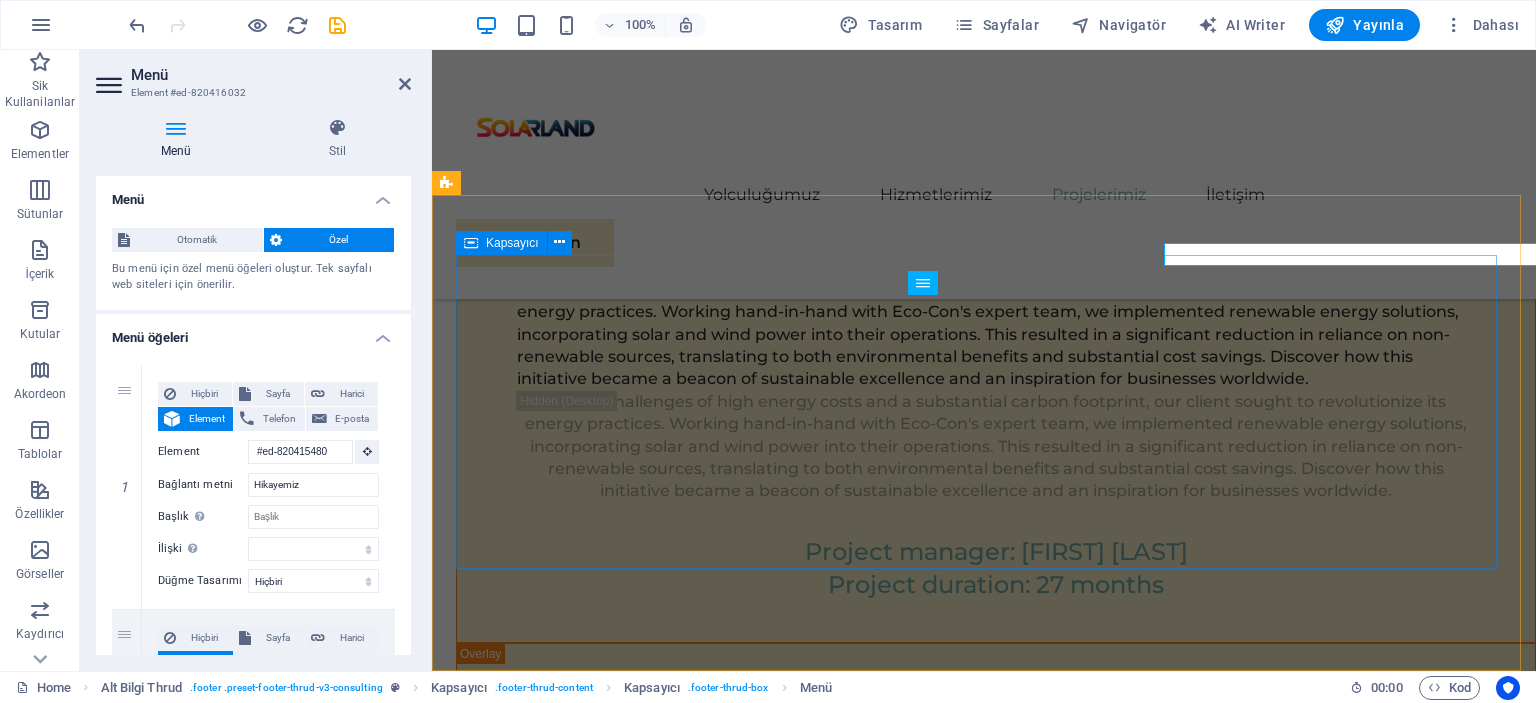 scroll, scrollTop: 11189, scrollLeft: 0, axis: vertical 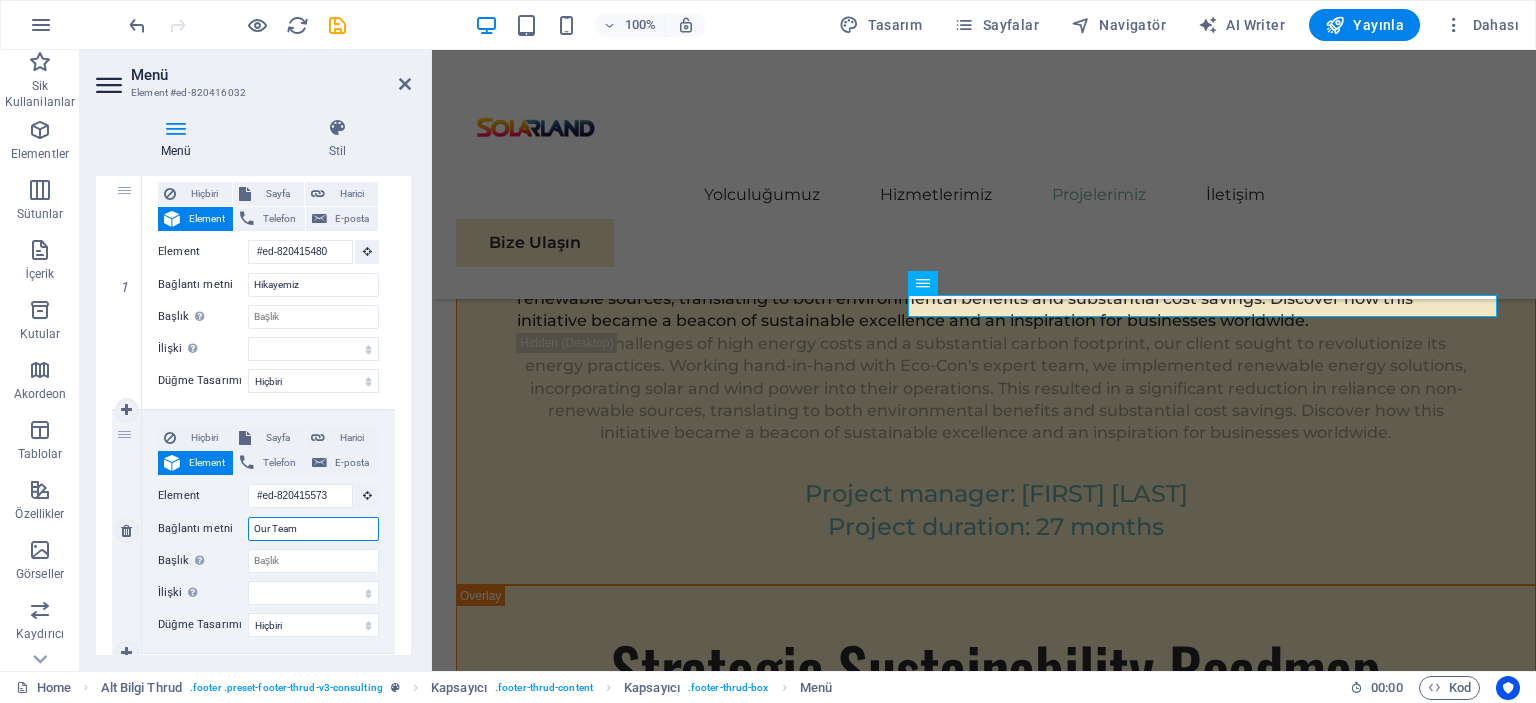 drag, startPoint x: 319, startPoint y: 526, endPoint x: 259, endPoint y: 528, distance: 60.033325 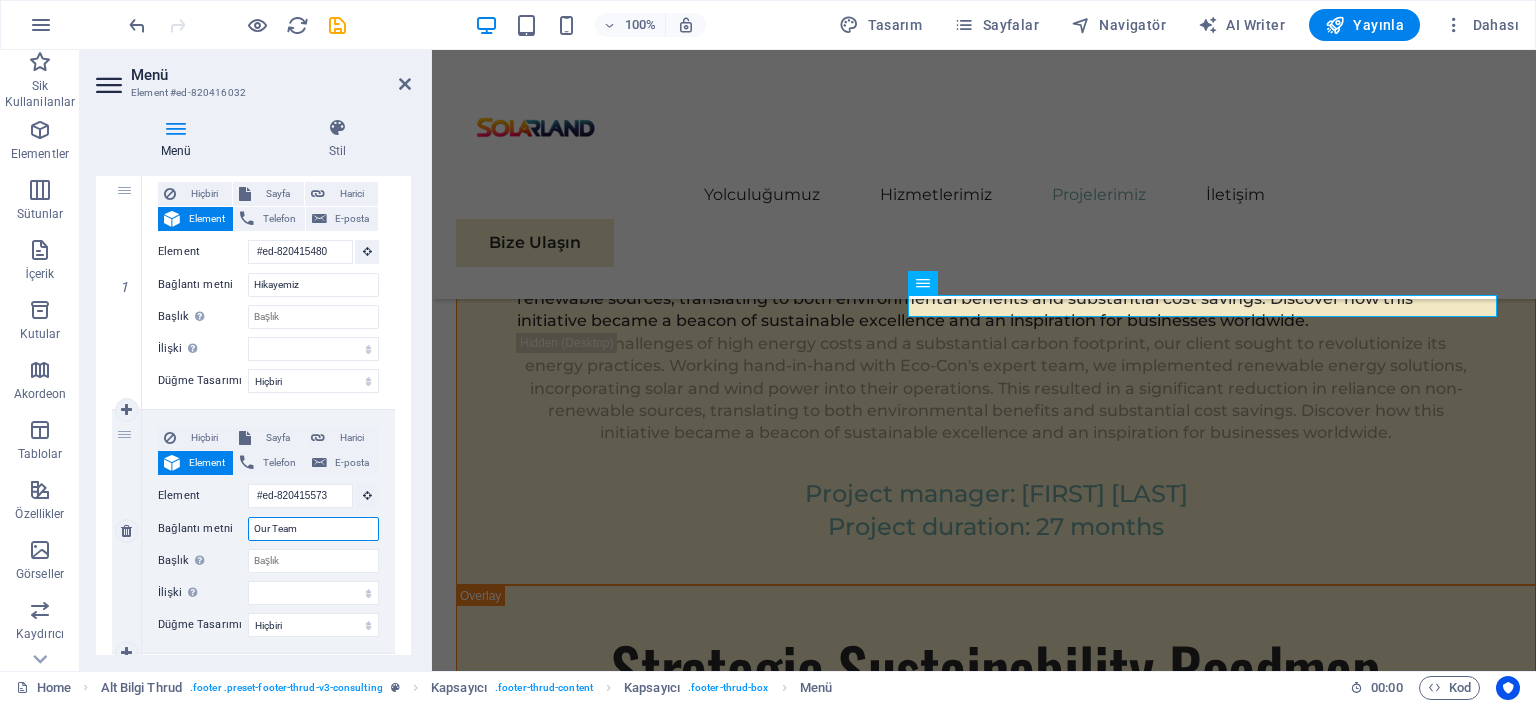 type on "O" 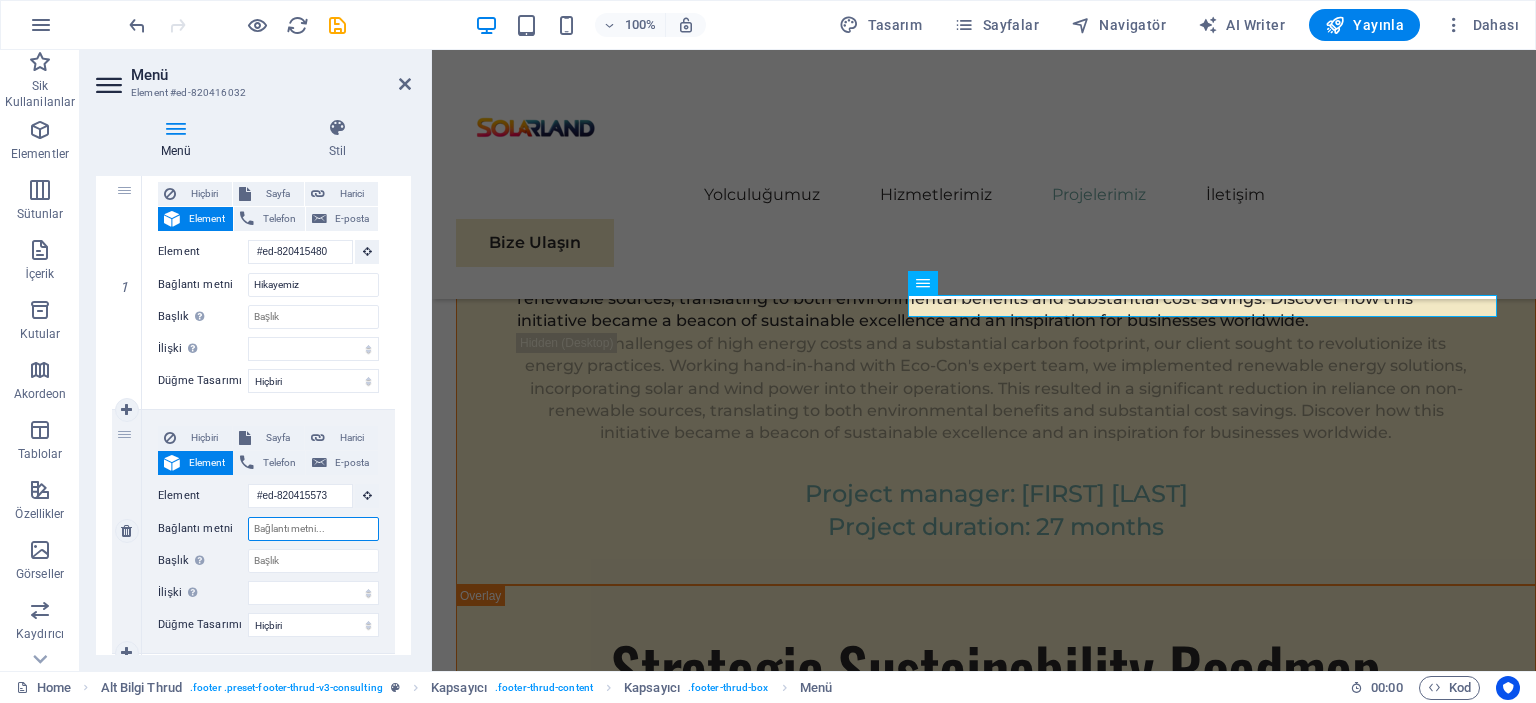 type on "E" 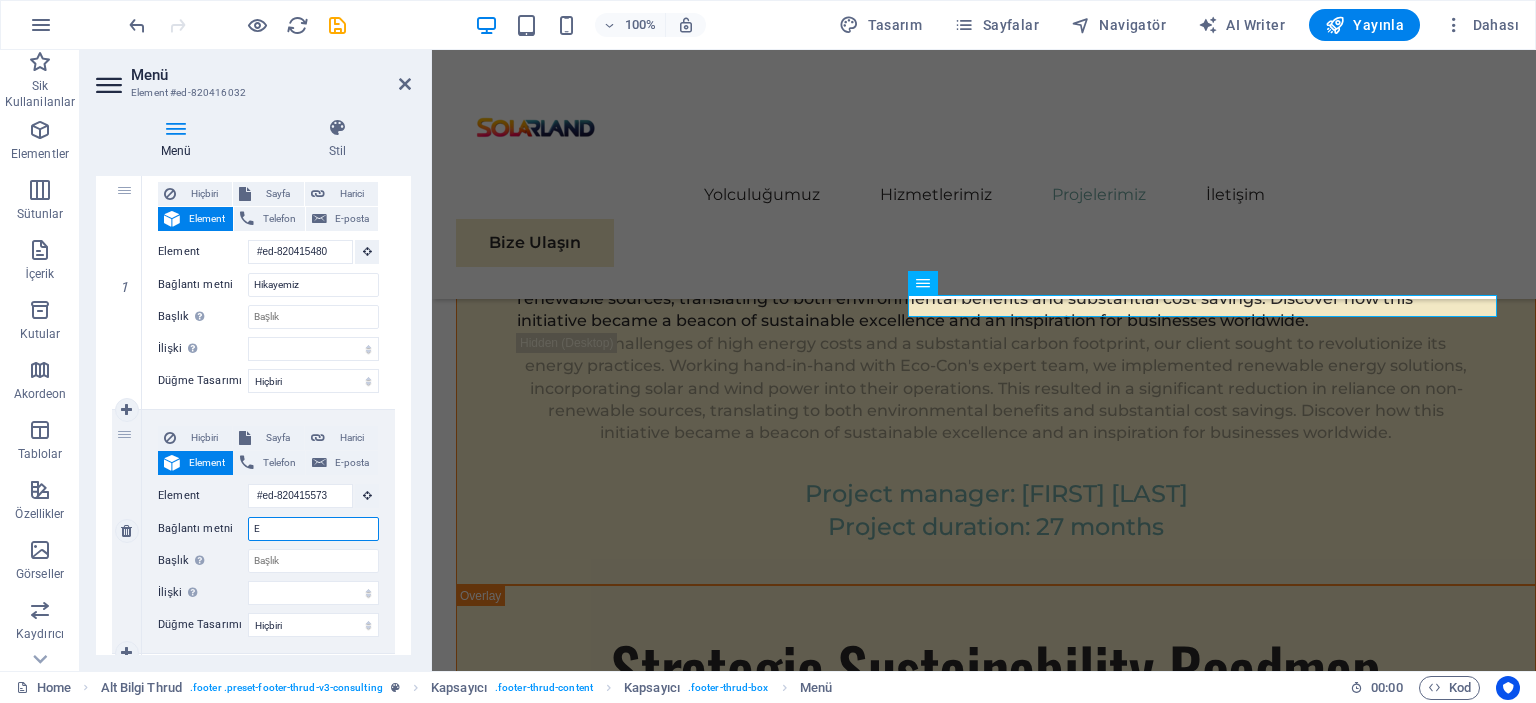 select 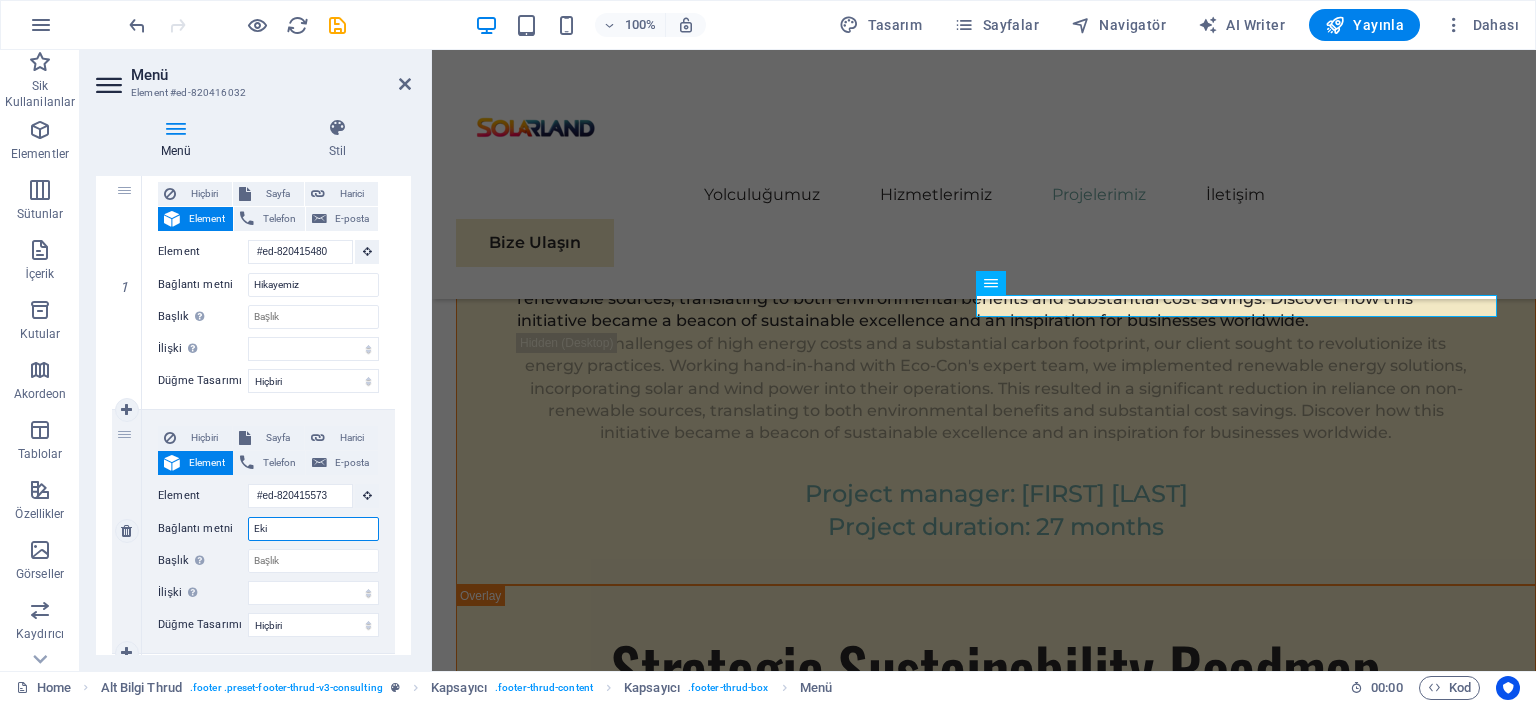 type on "Ekib" 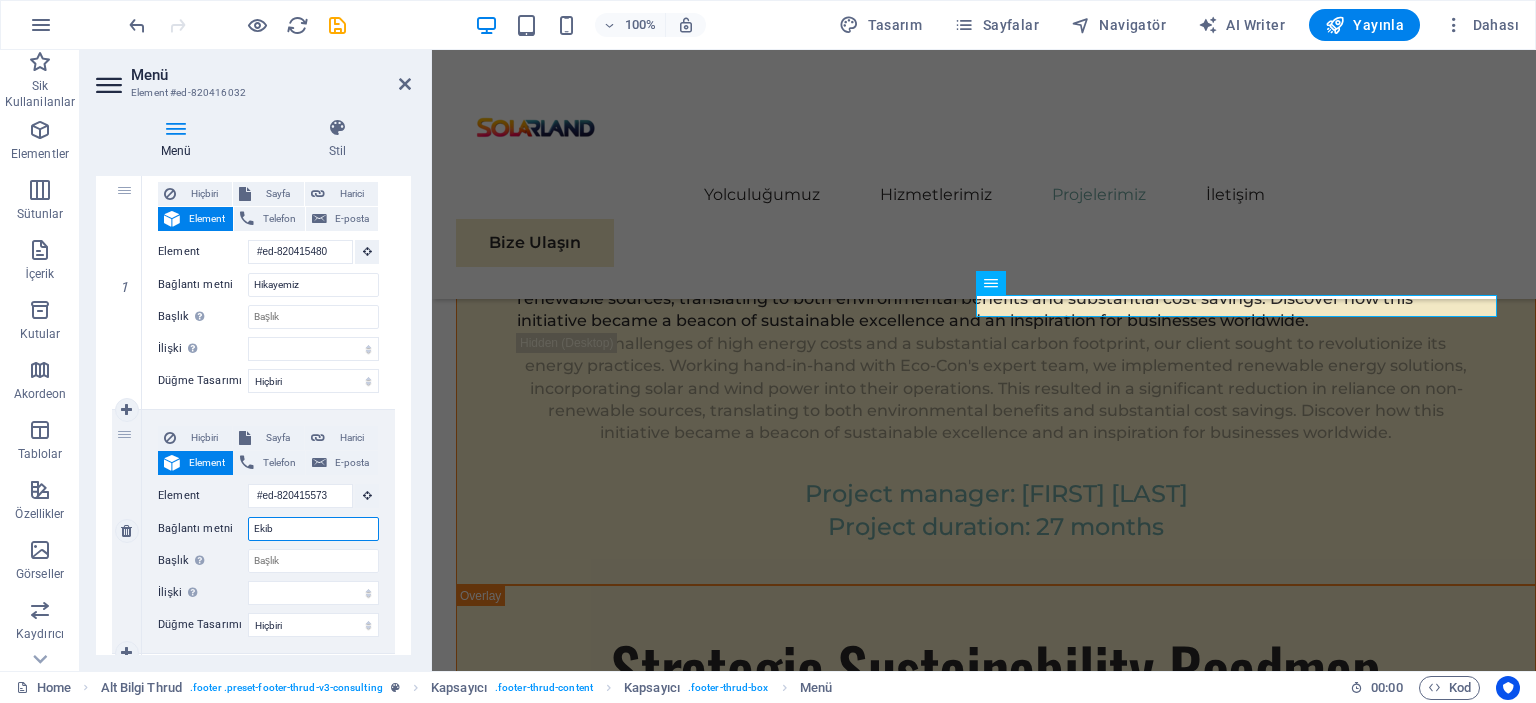 select 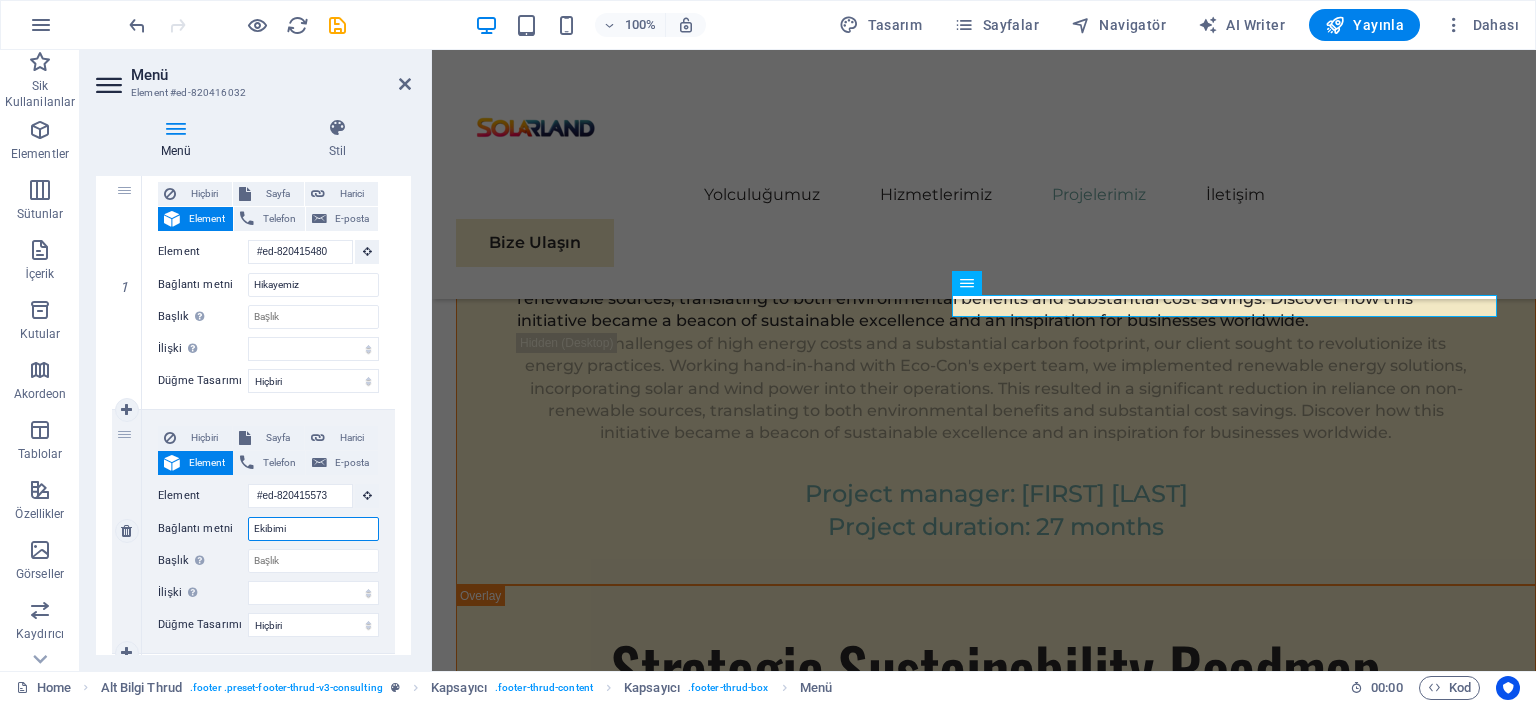 type on "Ekibimiz" 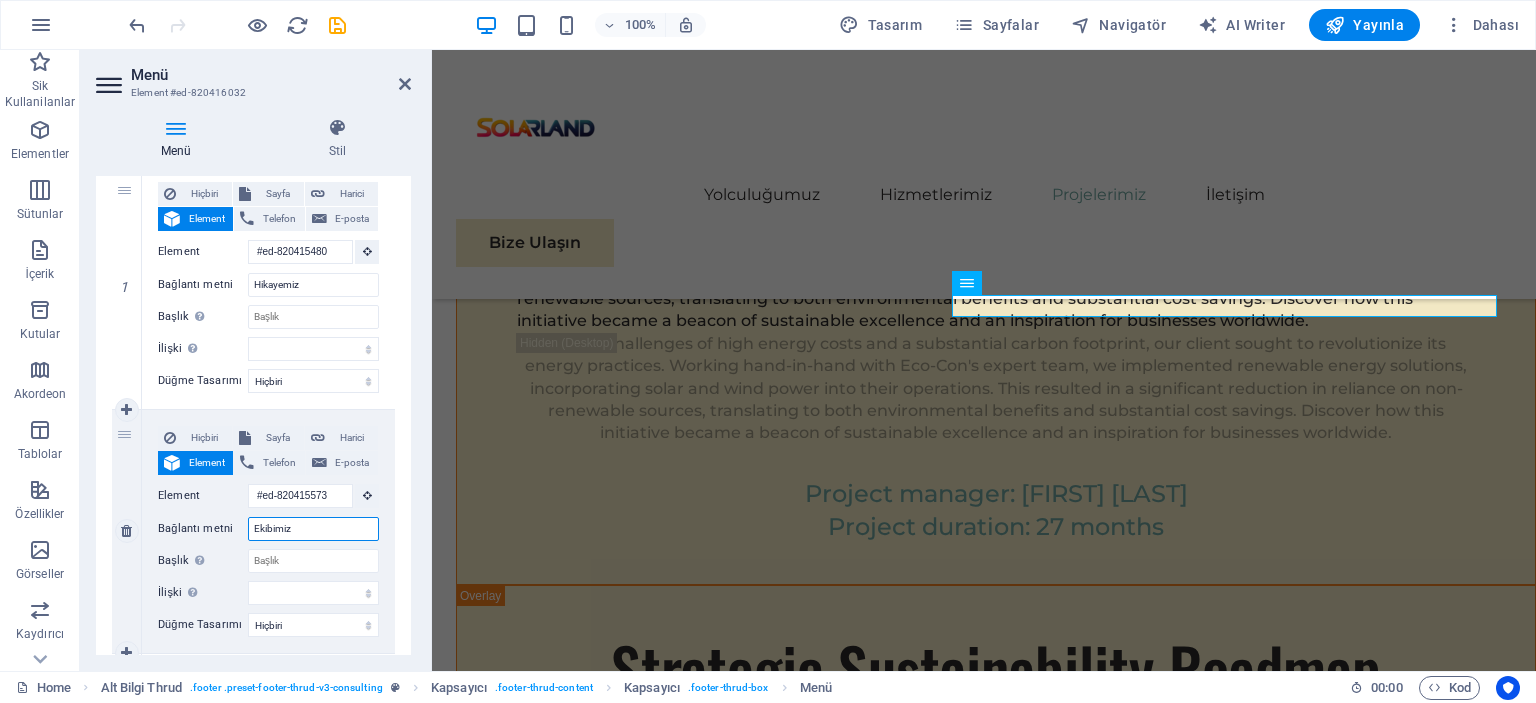 select 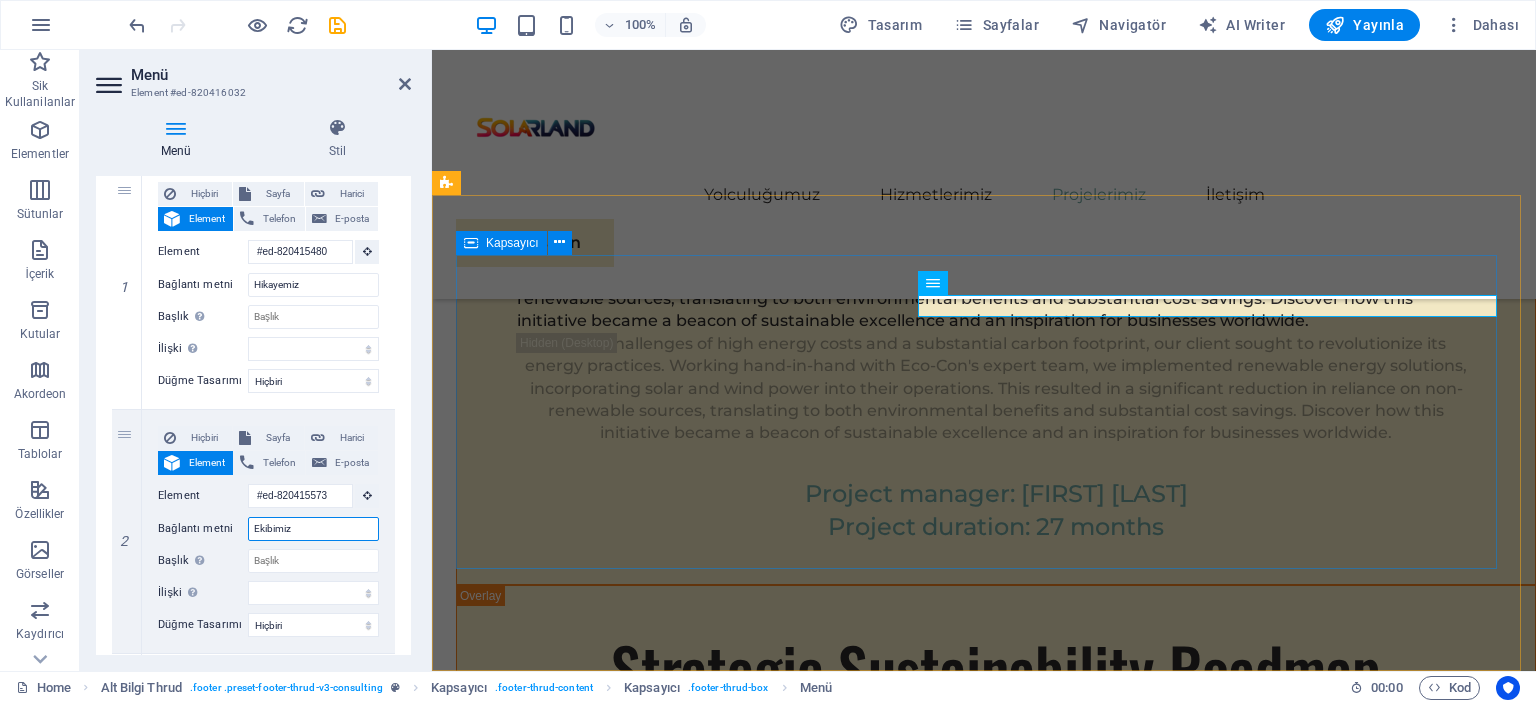 type on "Ekibimiz" 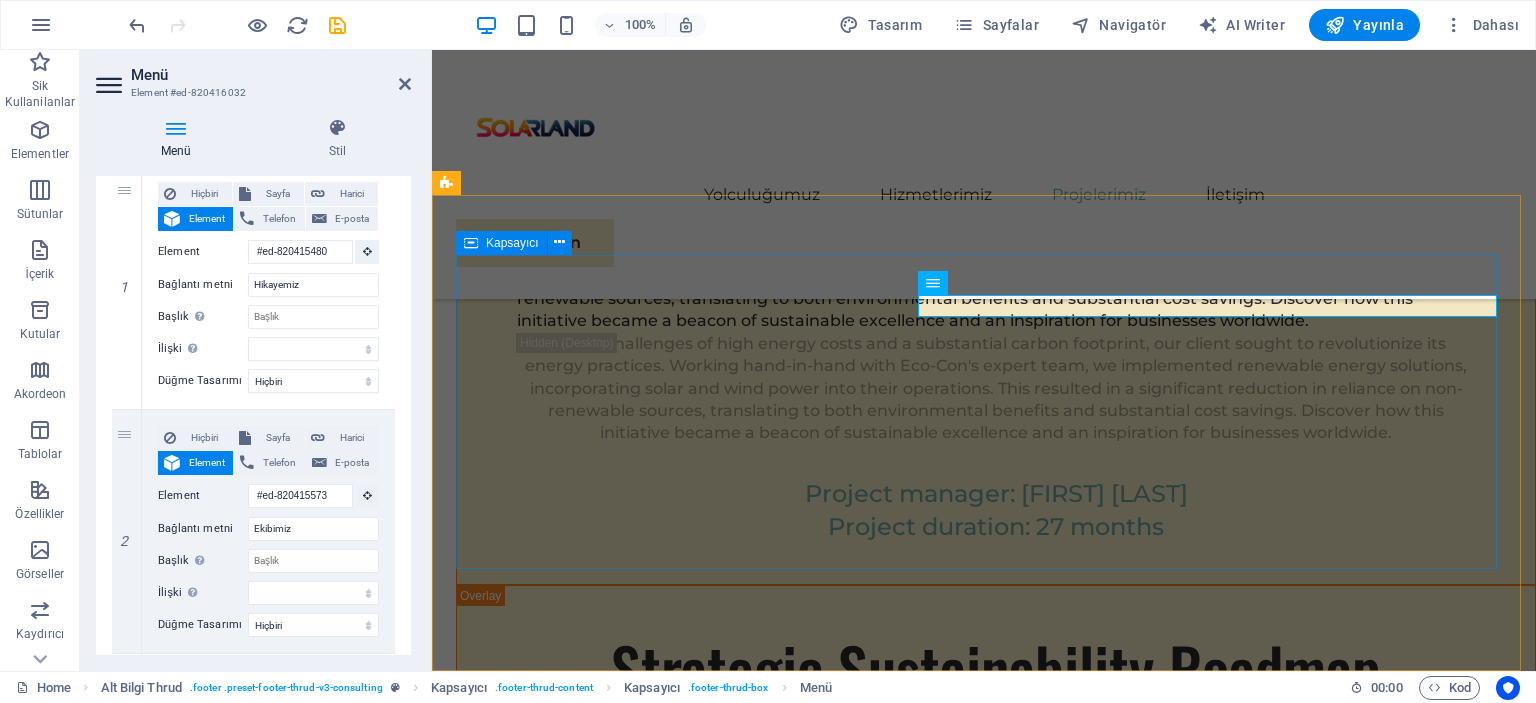 click on "Güneş enerjisi panellerinin satışı ve bu alanda uzman danışmanlık hizmetleri sunmaktayız. Müşterilerimize, enerji tasarrufu sağlamak ve çevre dostu enerji çözümleri üretmek amacıyla yüksek kaliteli güneş enerjisi panelleri sunarken, aynı zamanda bu sistemlerin kurulumu ve kullanımıyla ilgili profesyonel danışmanlık hizmetleri de vermekteyiz. Güneş enerjisiyle ilgili her türlü sorunuz için yanınızdayız! Hikayemiz Ekibimiz Our Strengths Projects Contact Us Stay connected with us: Stay connected with us: solarland.tr@gmail.com solarland.tr@gmail.com" at bounding box center [984, 5815] 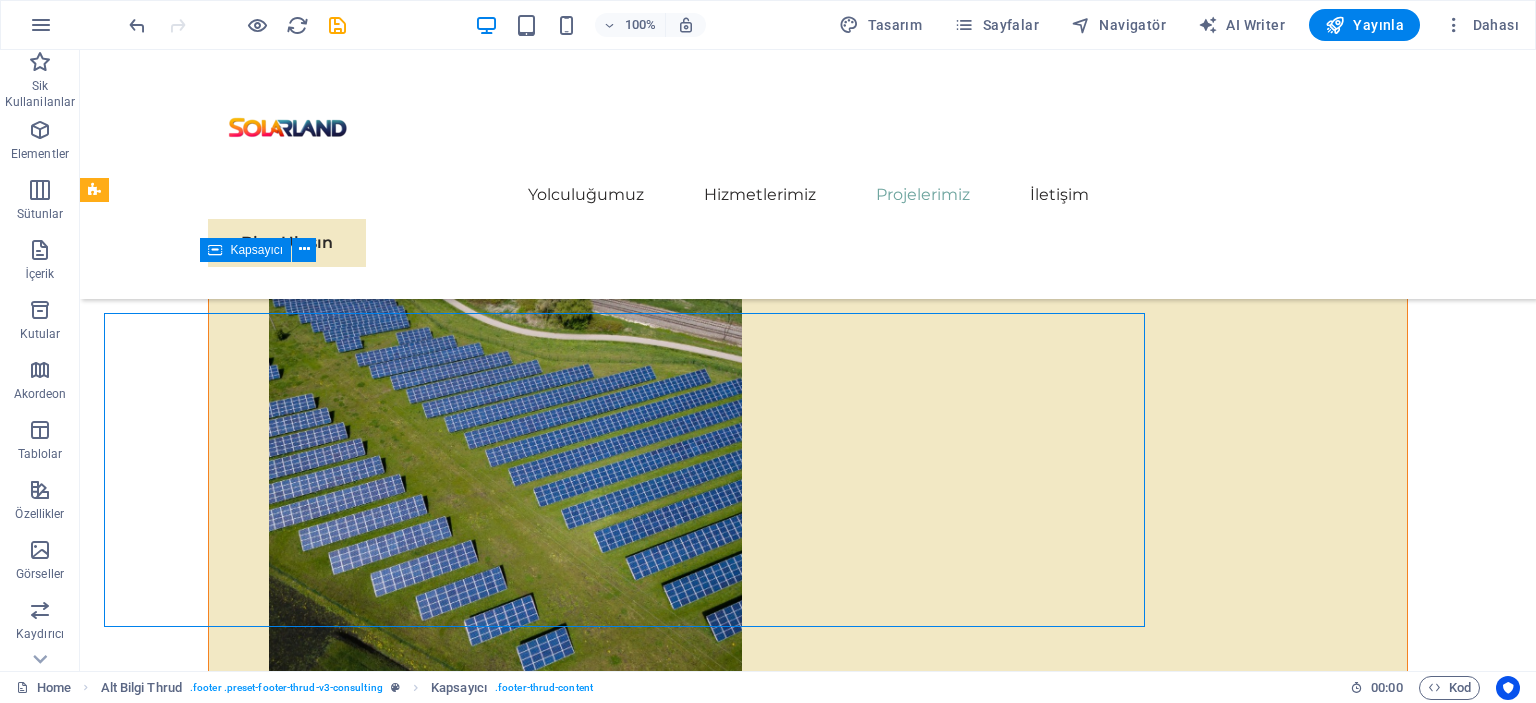 scroll, scrollTop: 11131, scrollLeft: 0, axis: vertical 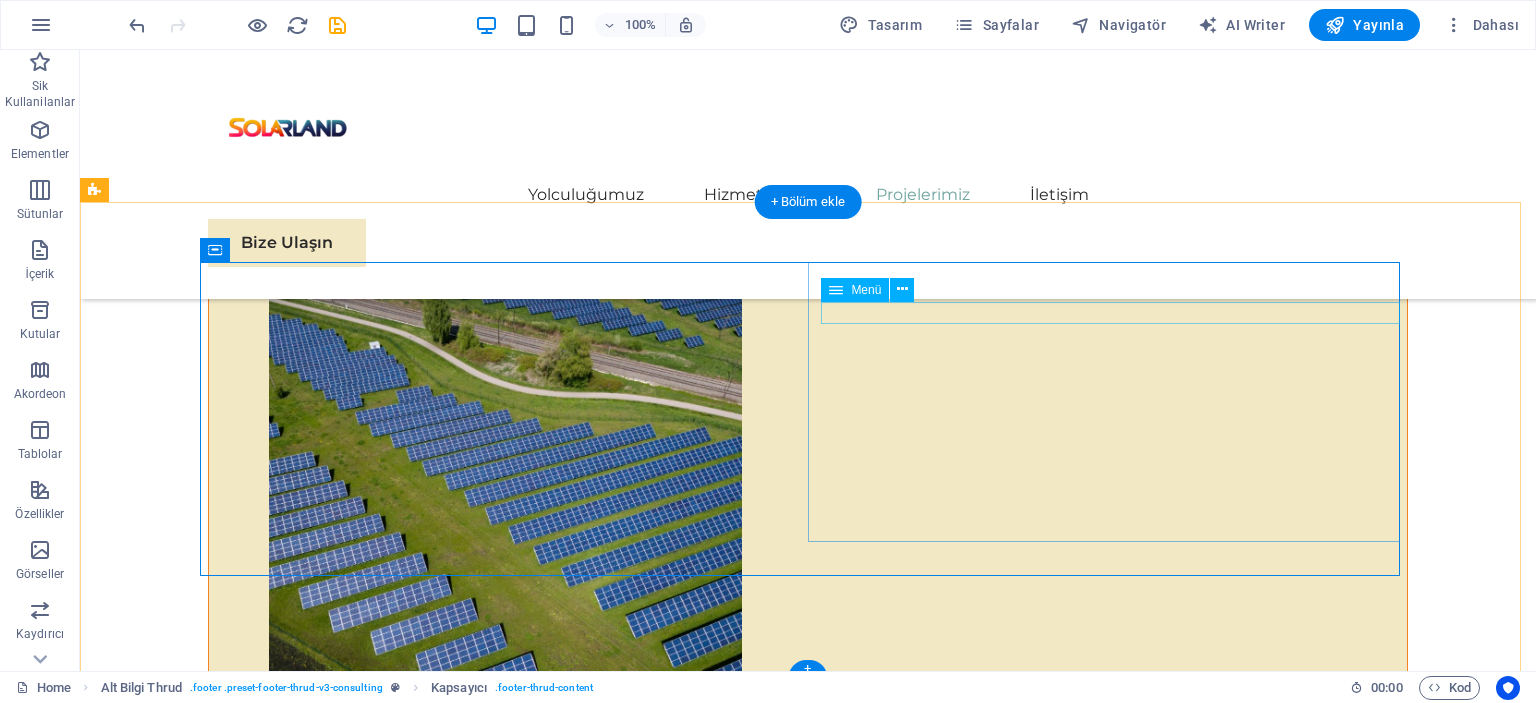 click on "Hikayemiz Ekibimiz Our Strengths Projects Contact Us" at bounding box center [504, 6477] 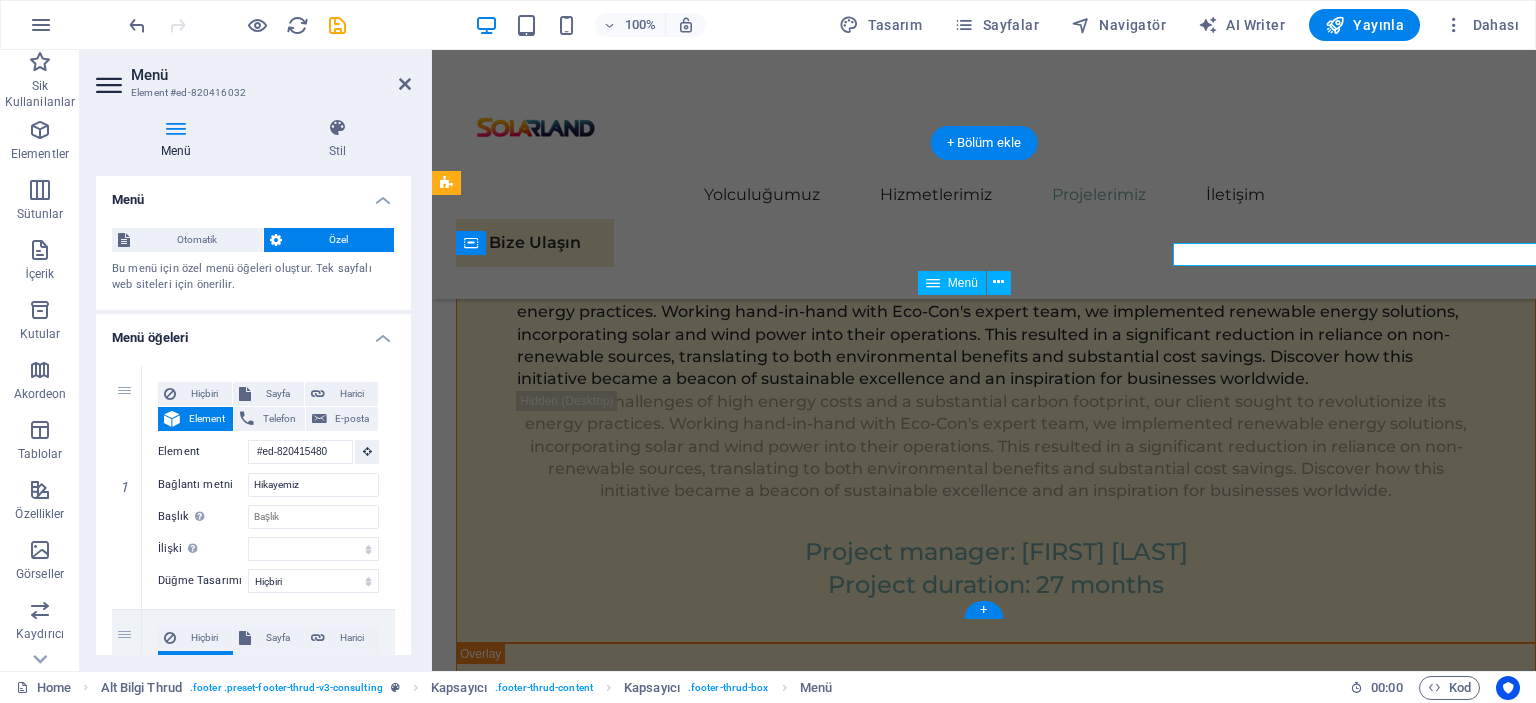 scroll, scrollTop: 11189, scrollLeft: 0, axis: vertical 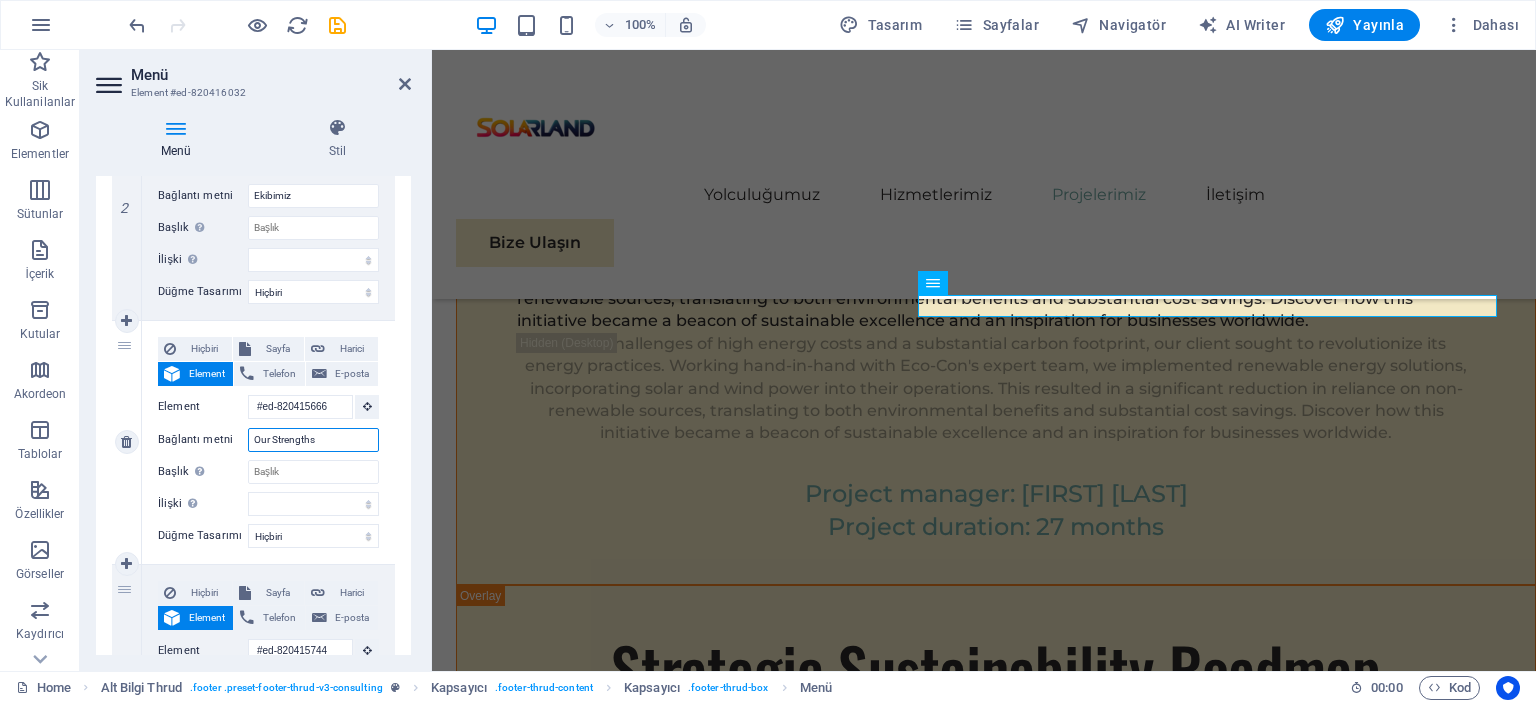 drag, startPoint x: 326, startPoint y: 442, endPoint x: 246, endPoint y: 442, distance: 80 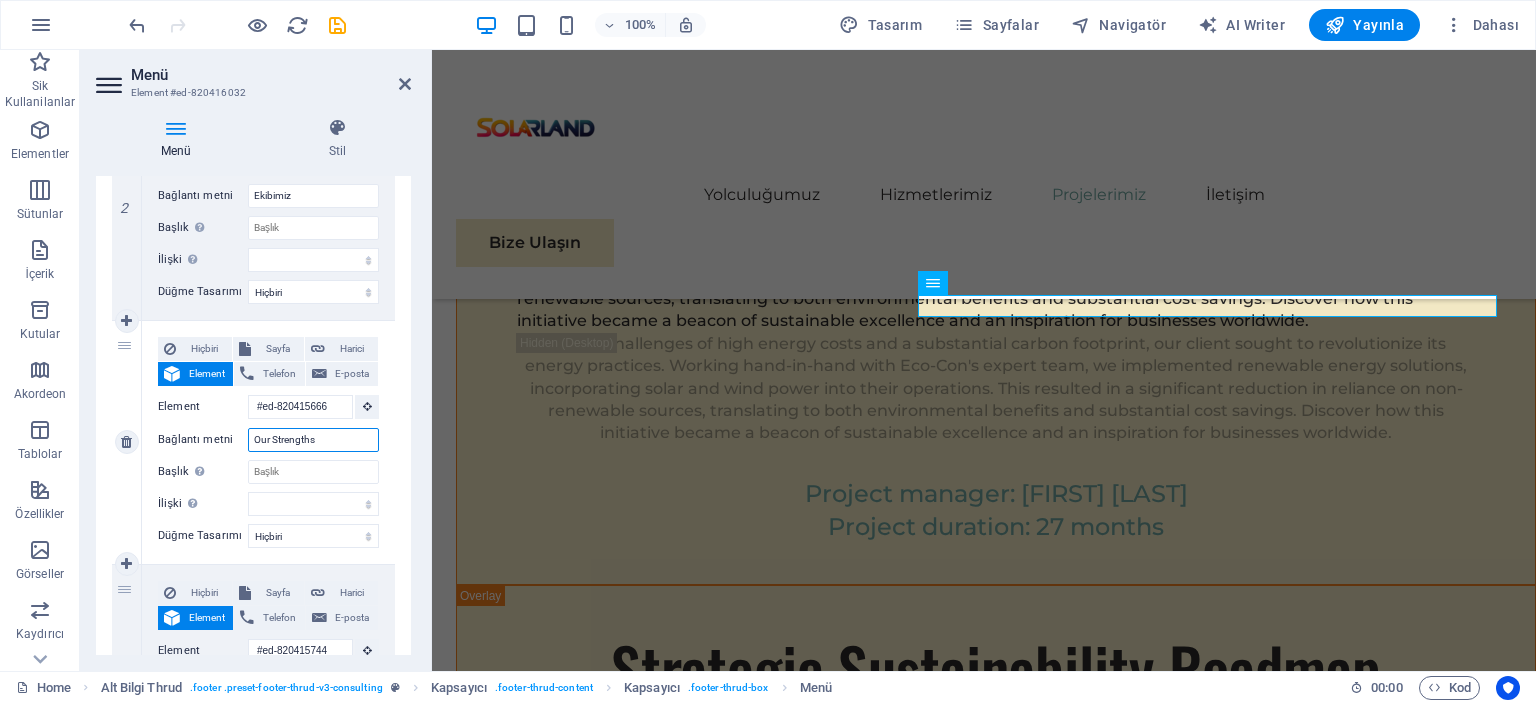 click on "Bağlantı metni Our Strengths" at bounding box center [268, 440] 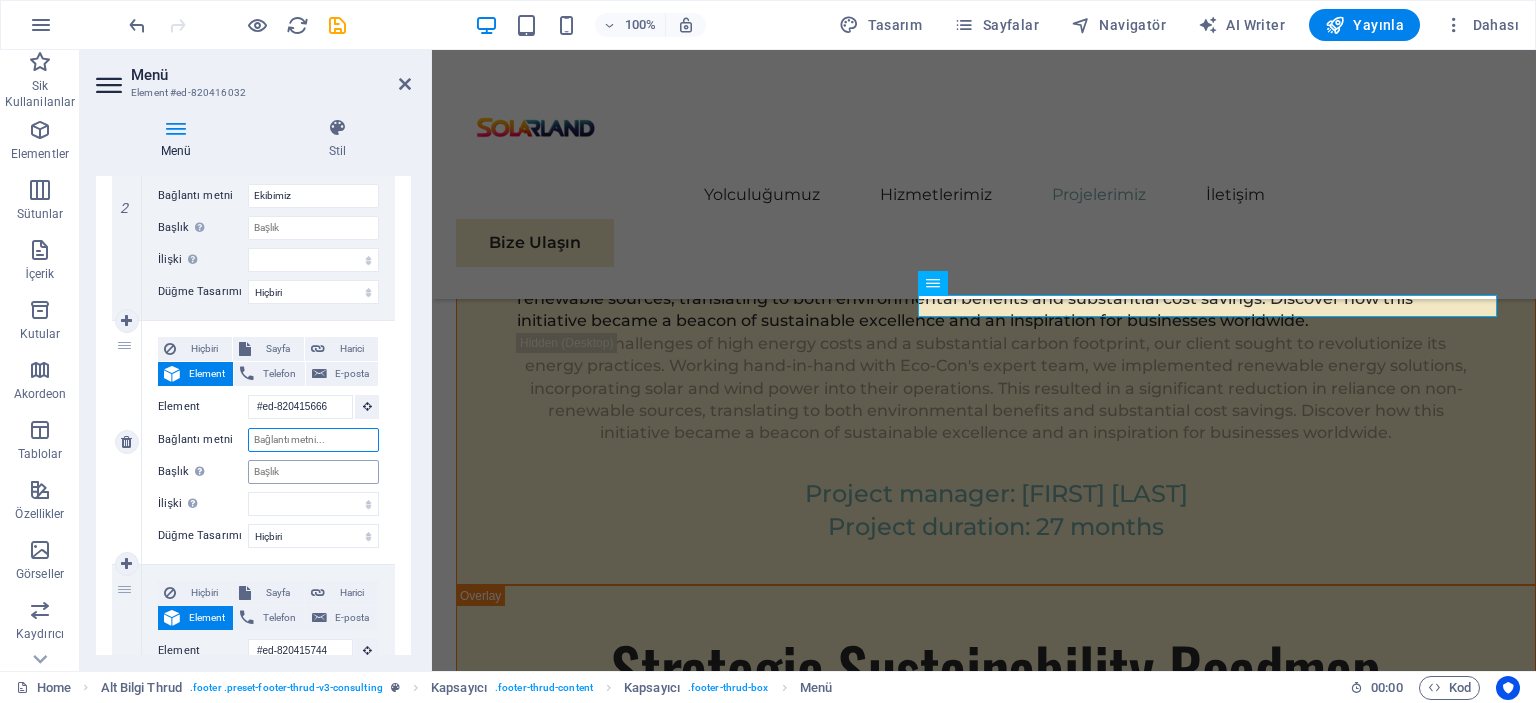 type on "G" 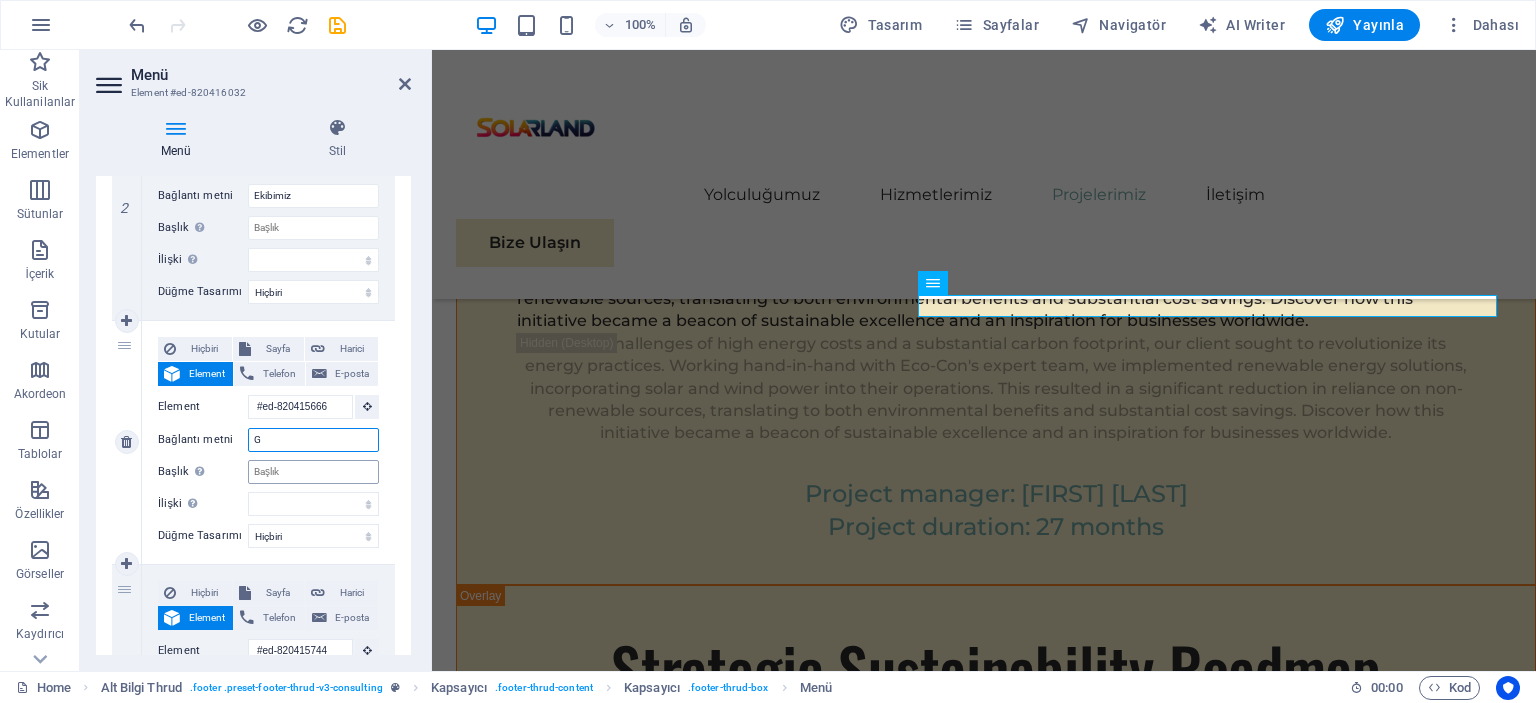 select 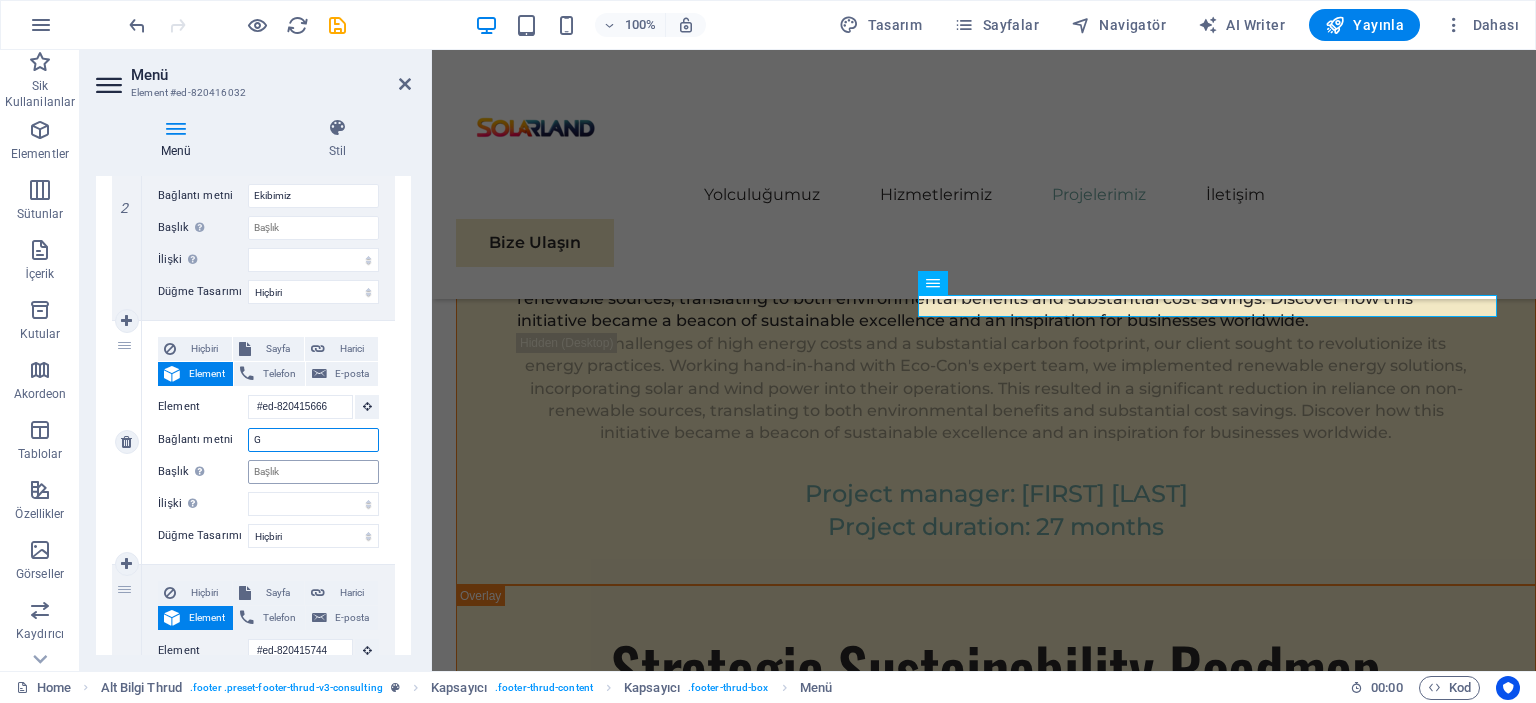 type on "Gü" 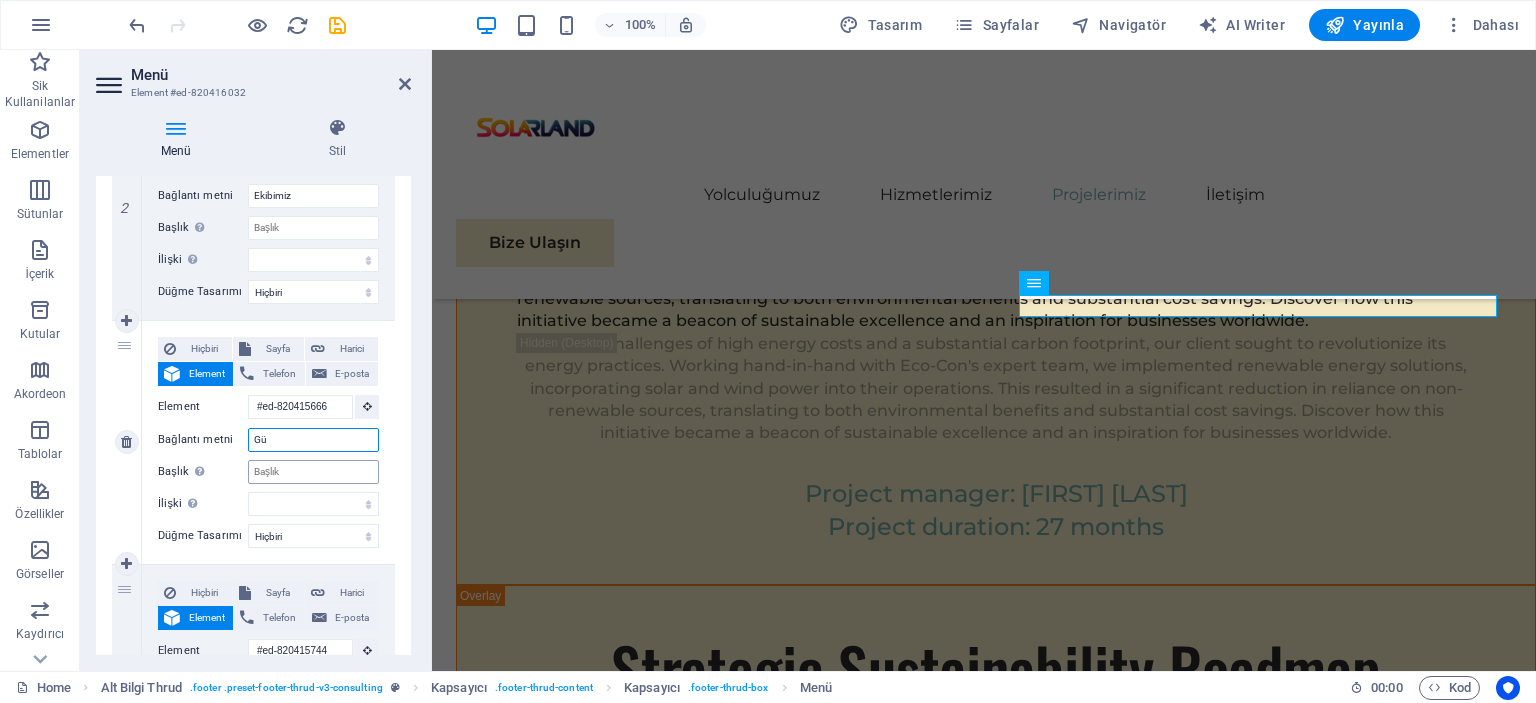 select 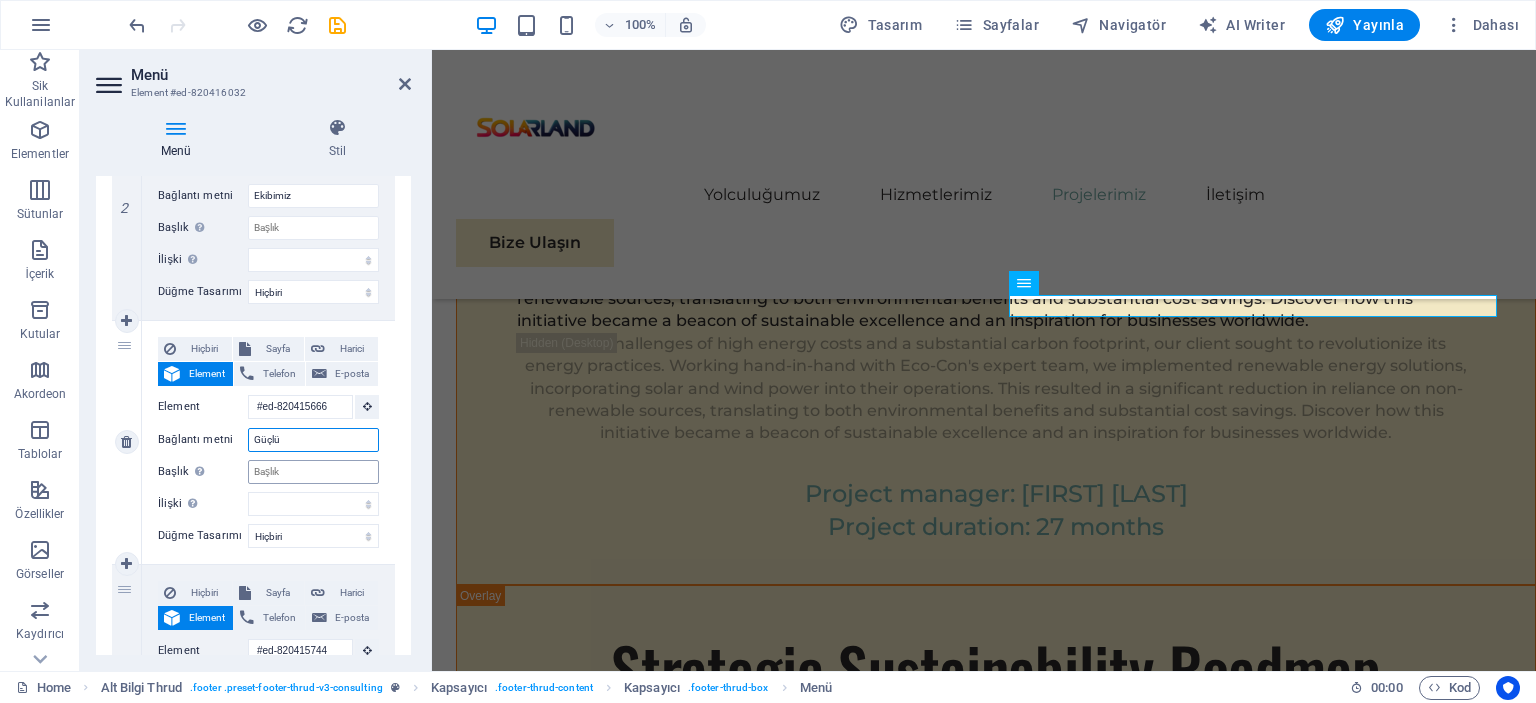 type on "Güçlü Y" 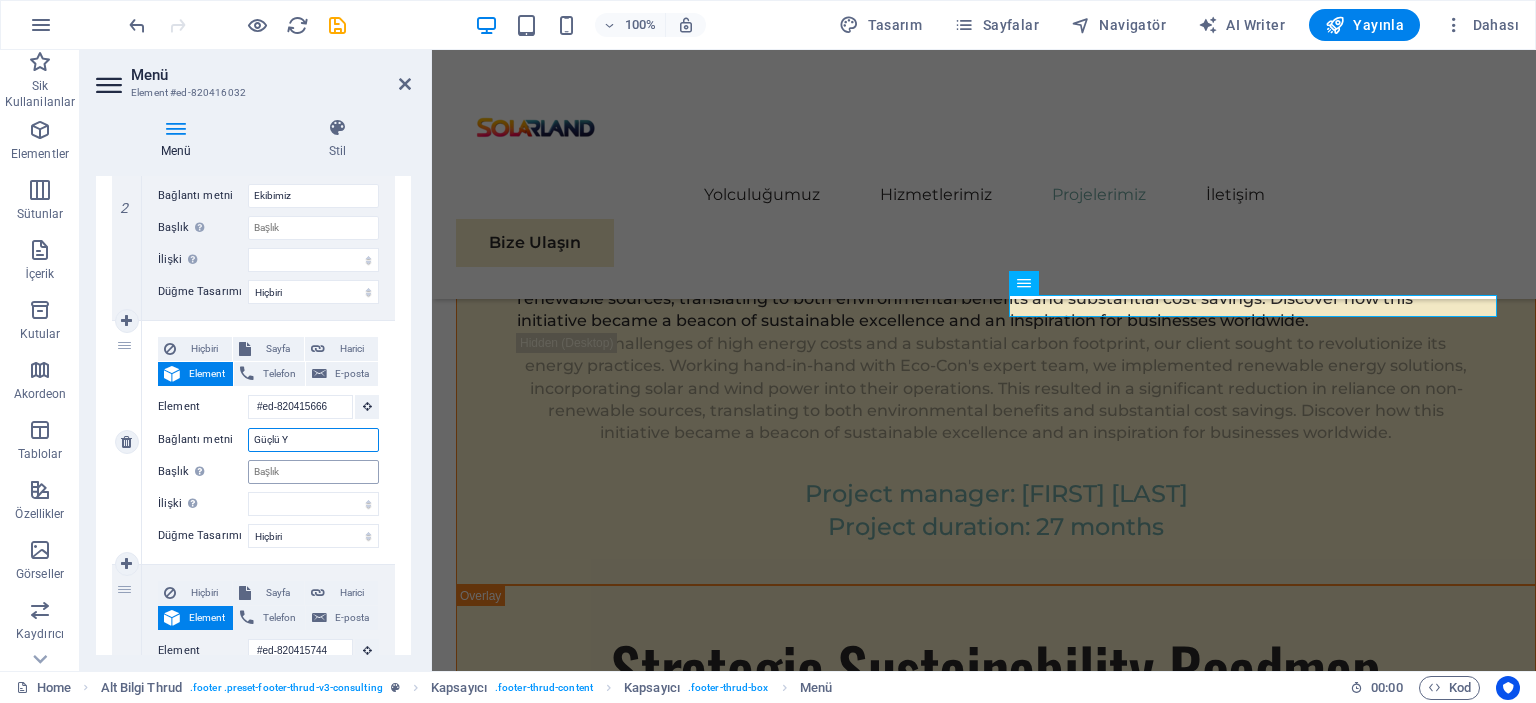 select 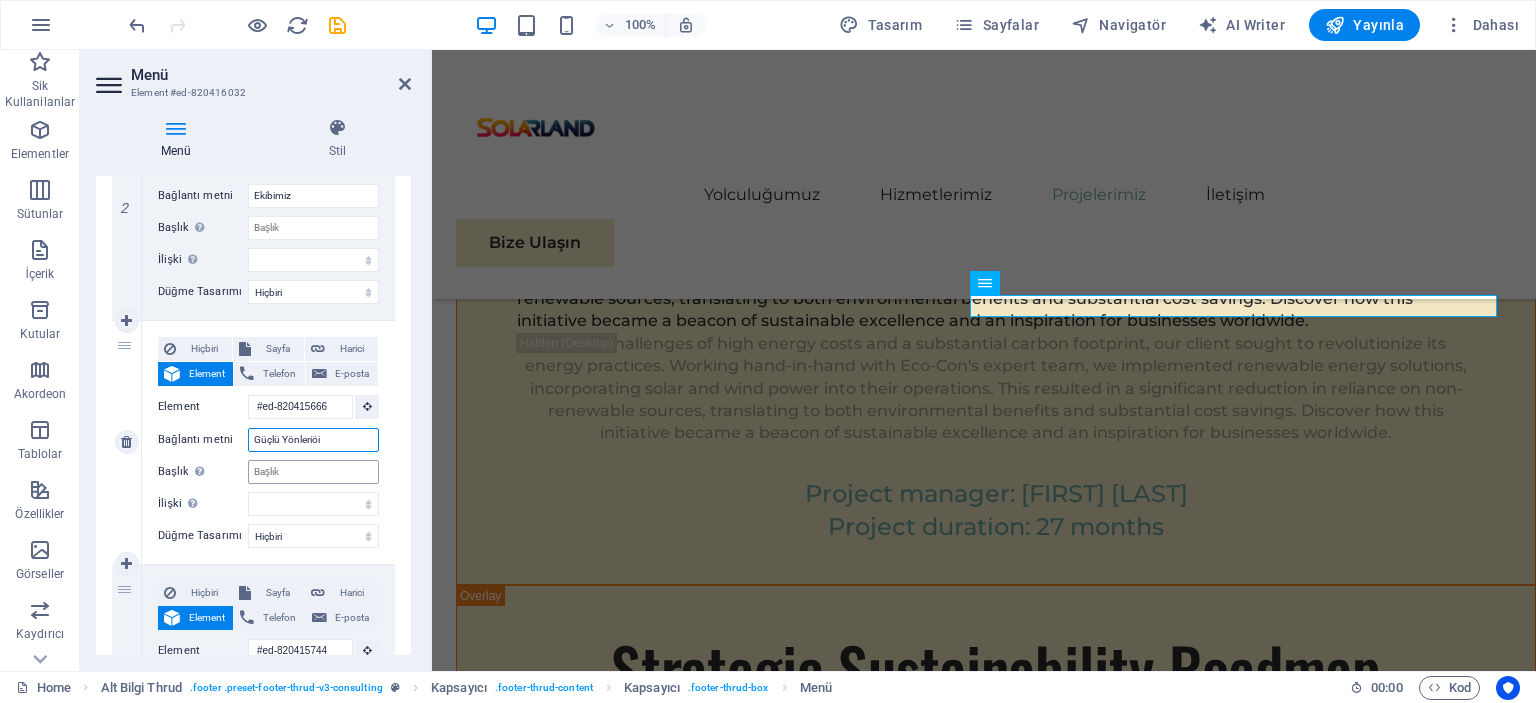 type on "Güçlü Yönleriöiz" 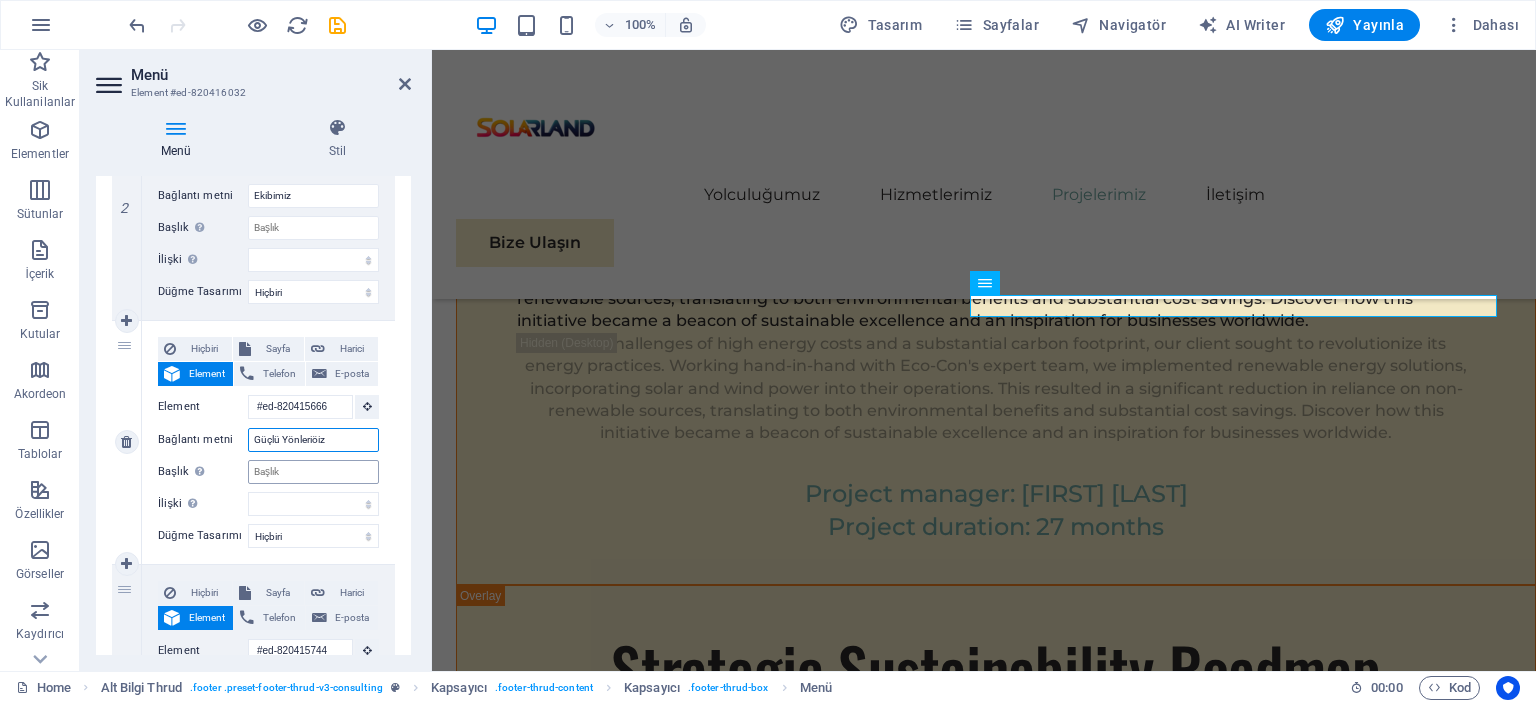 select 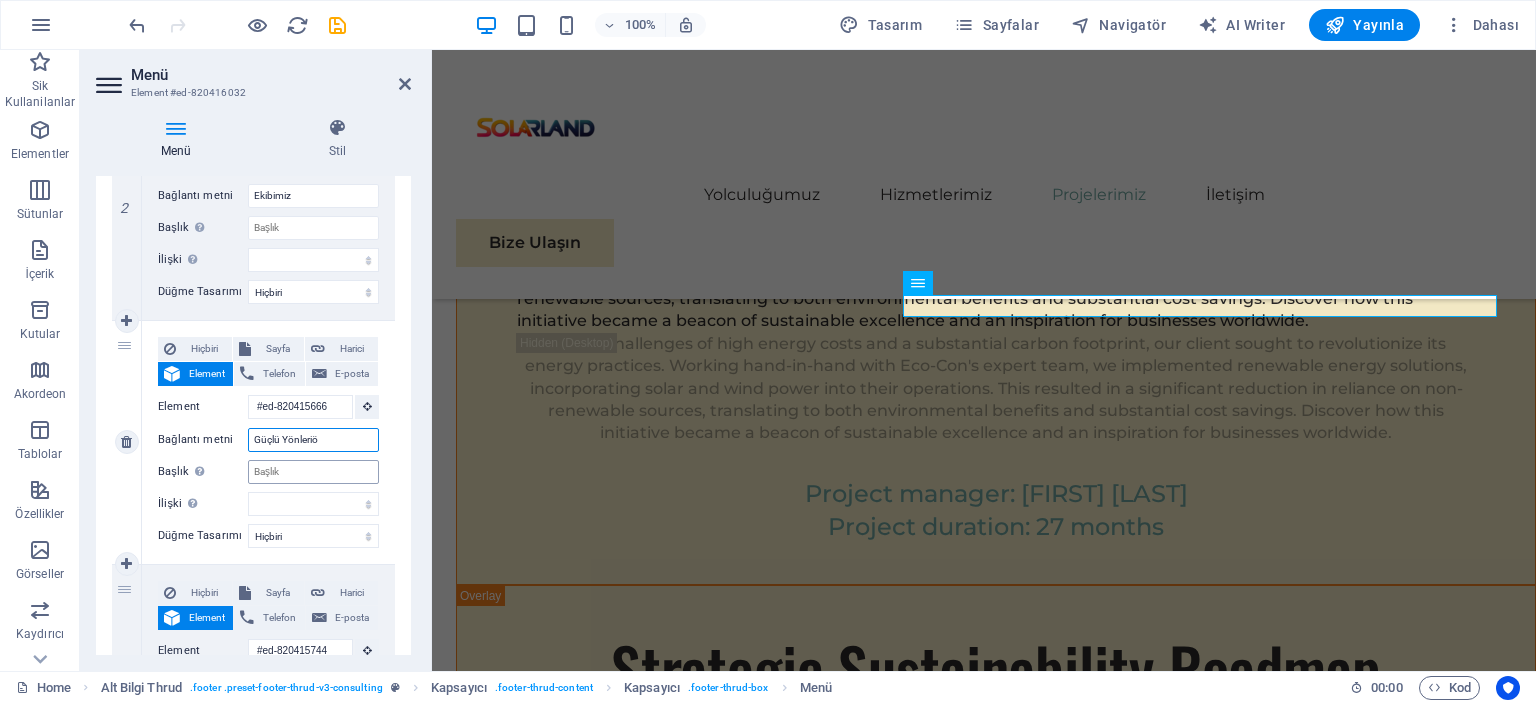 type on "Güçlü Yönleri" 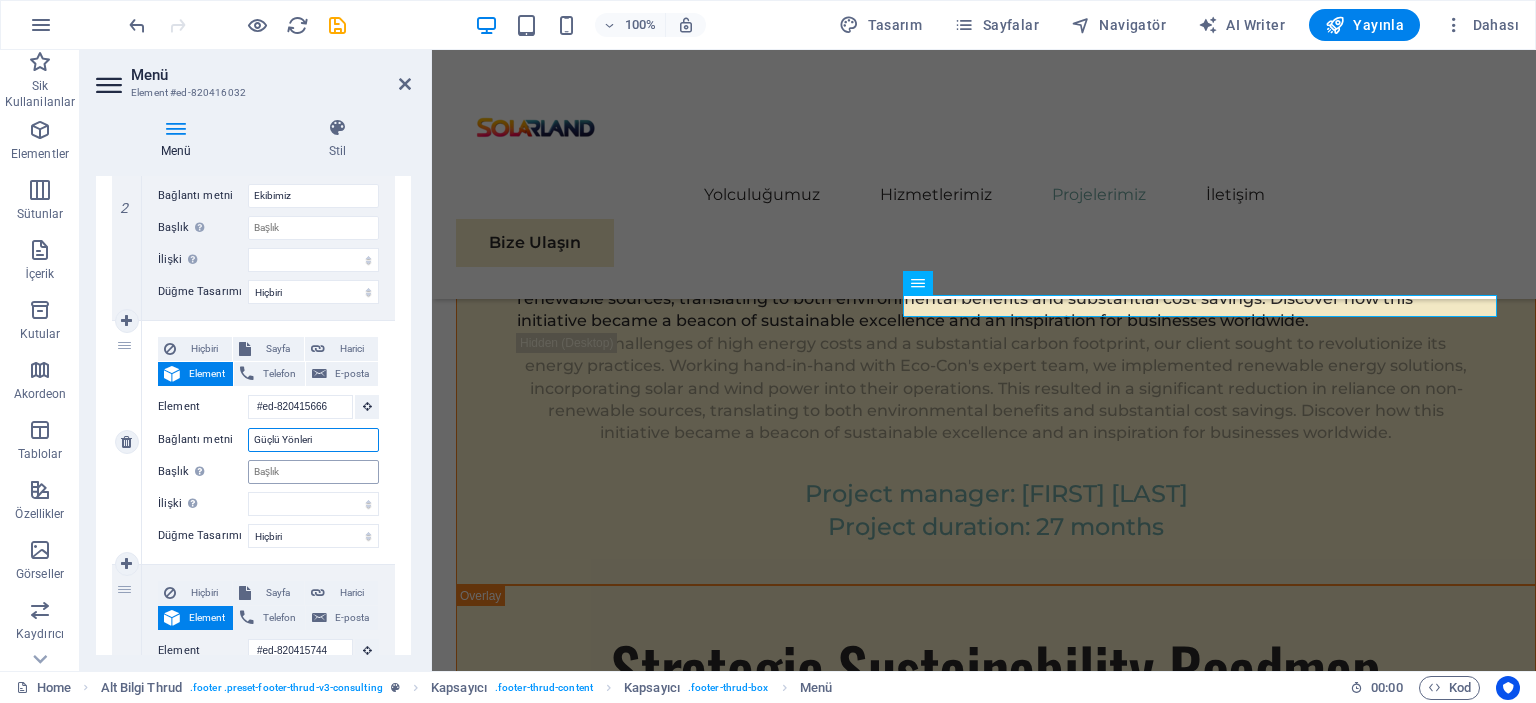 select 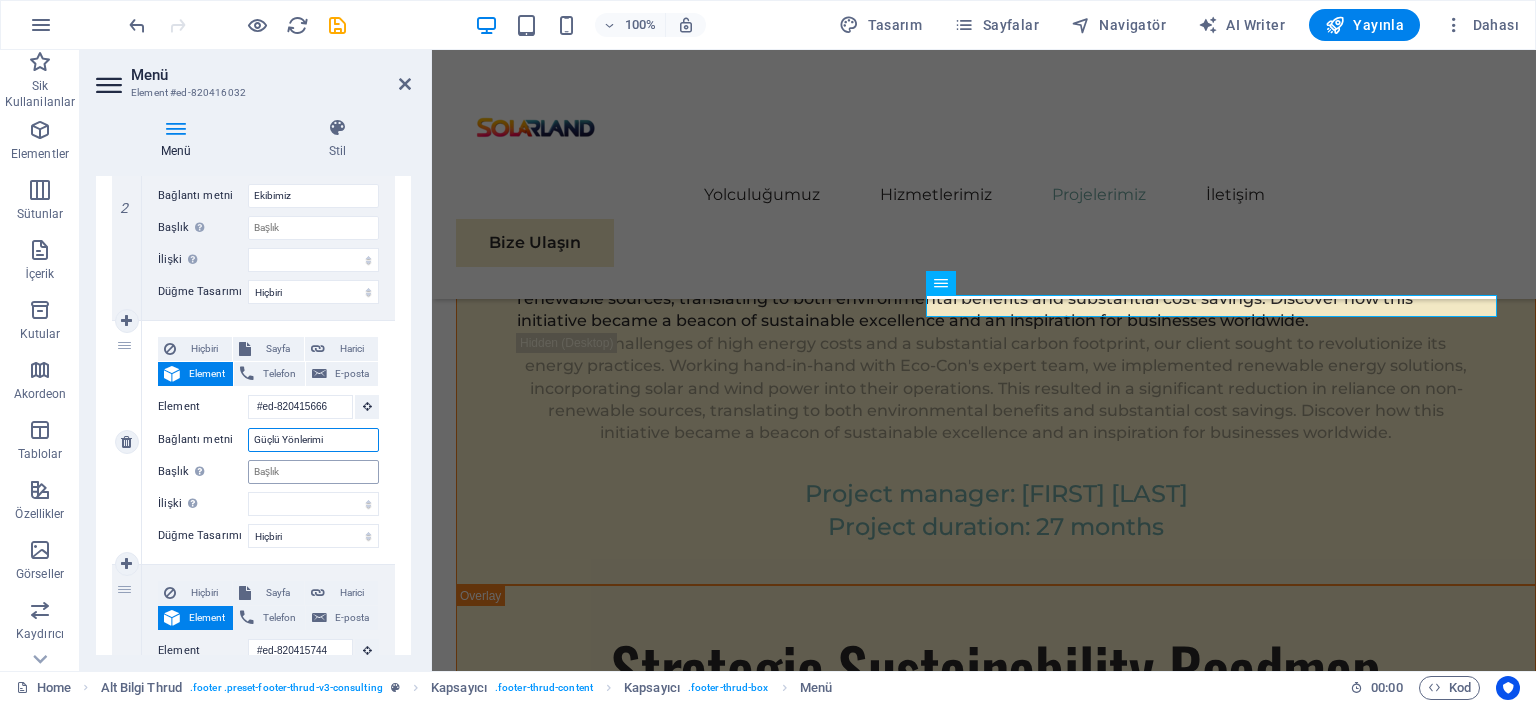 type on "Güçlü Yönlerimiz" 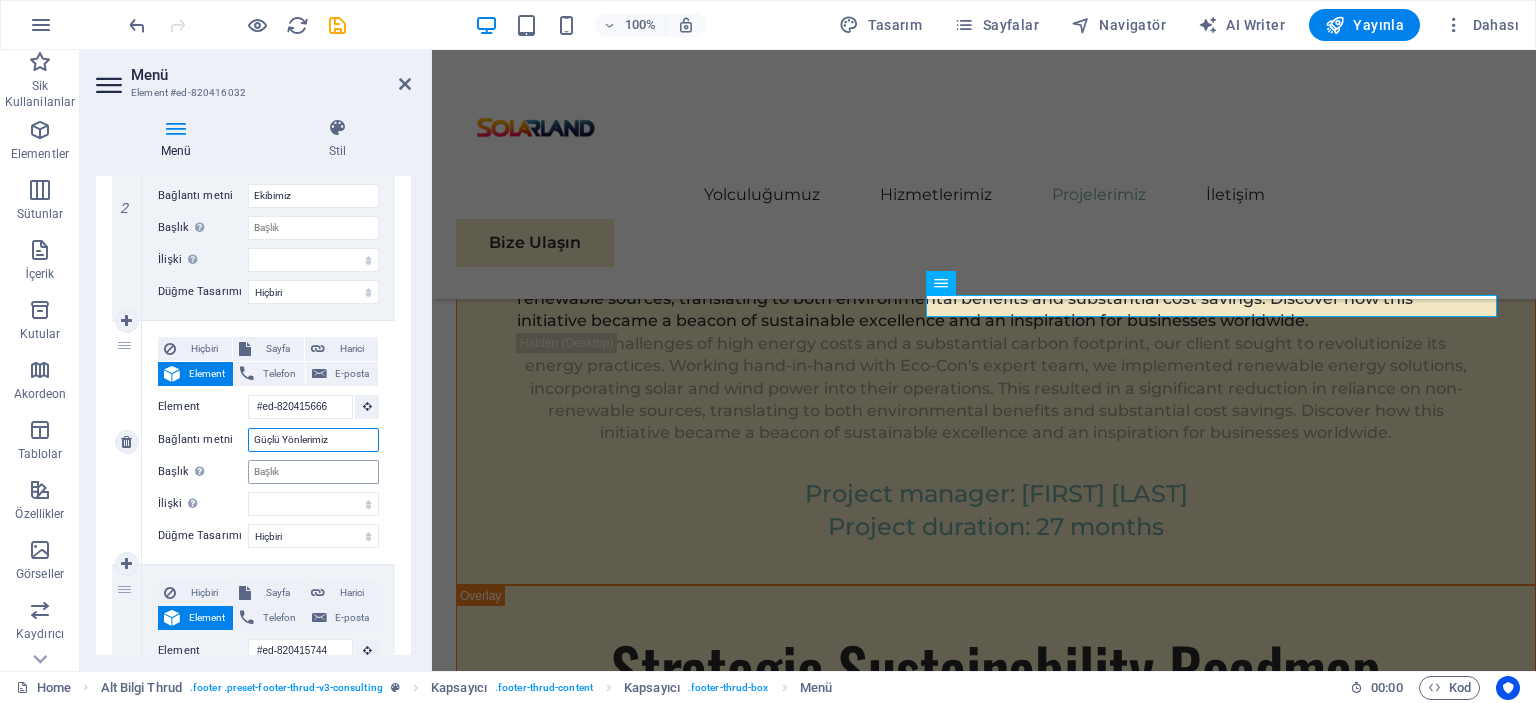 select 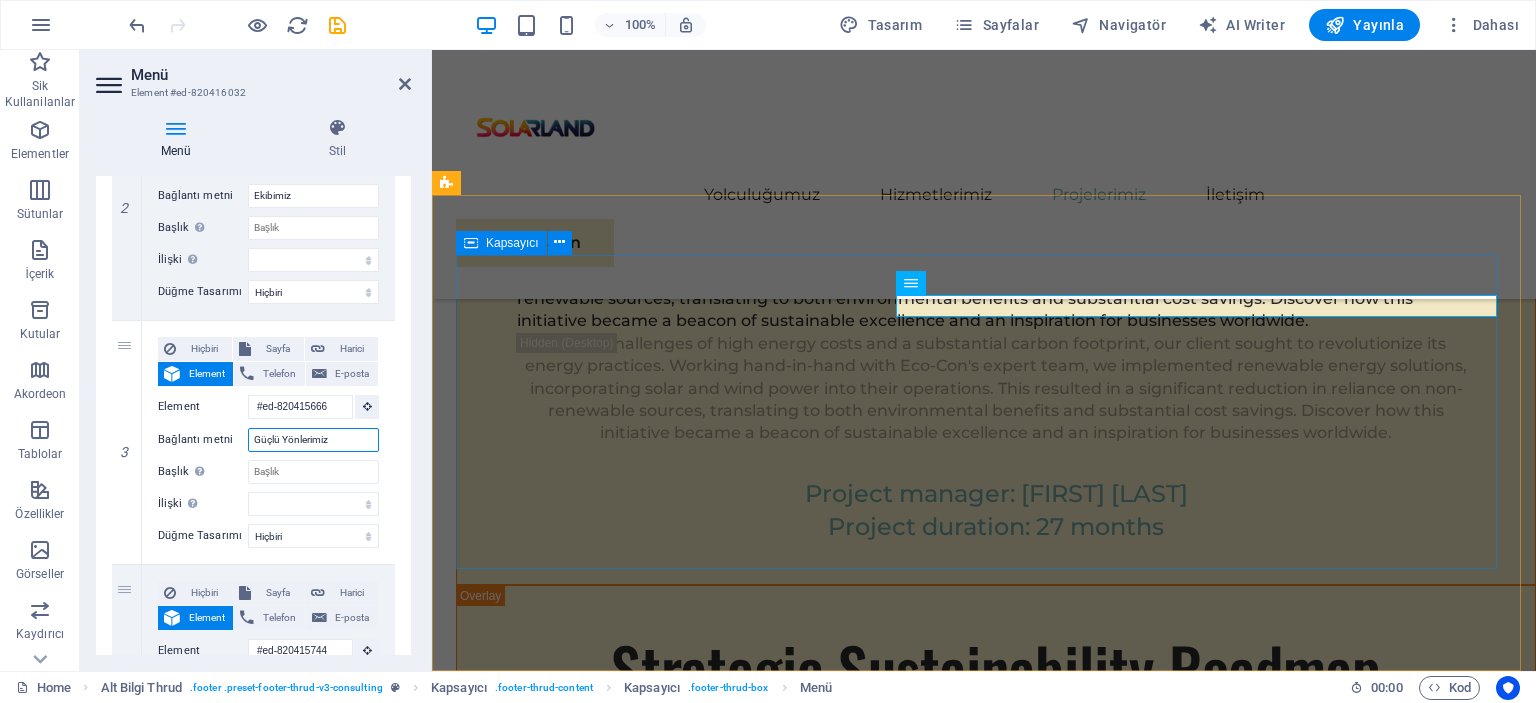 type on "Güçlü Yönlerimiz" 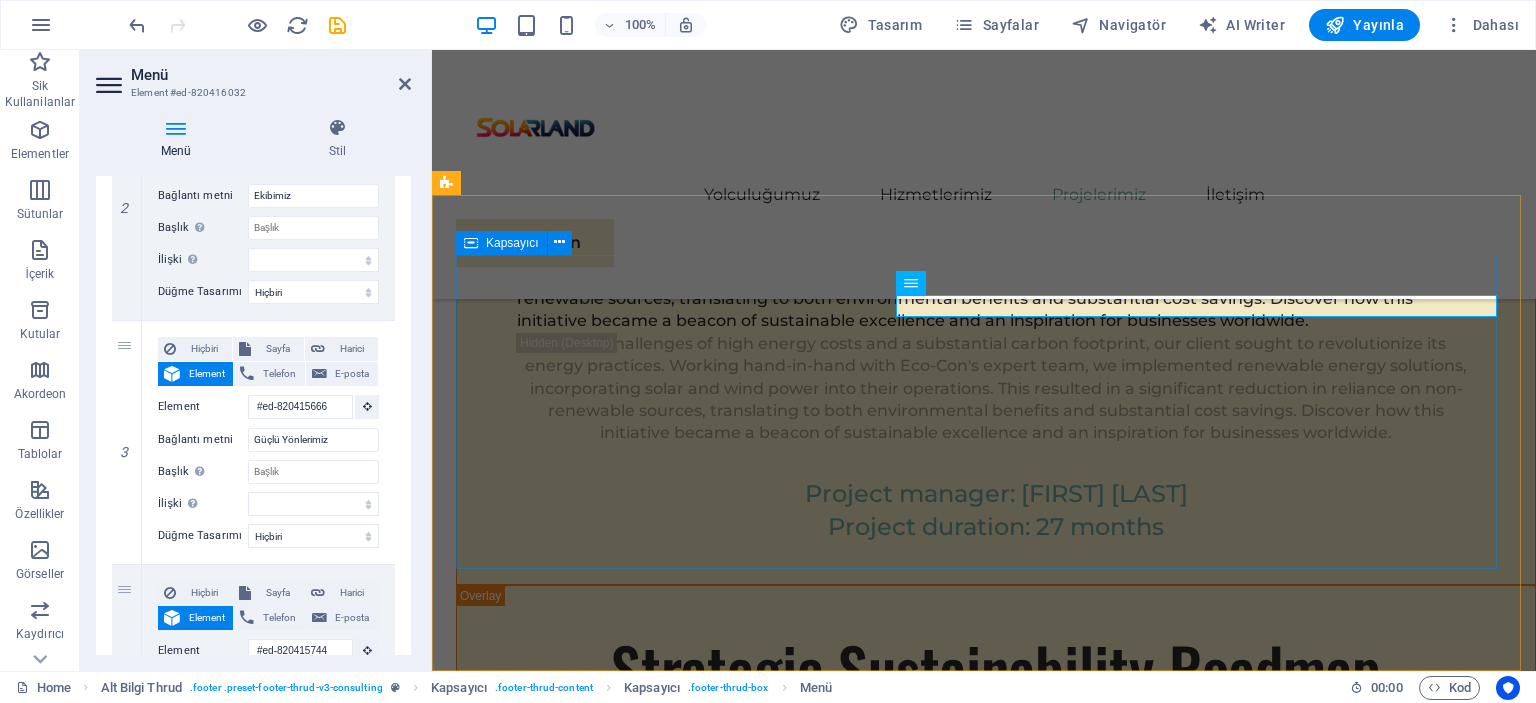 click on "Güneş enerjisi panellerinin satışı ve bu alanda uzman danışmanlık hizmetleri sunmaktayız. Müşterilerimize, enerji tasarrufu sağlamak ve çevre dostu enerji çözümleri üretmek amacıyla yüksek kaliteli güneş enerjisi panelleri sunarken, aynı zamanda bu sistemlerin kurulumu ve kullanımıyla ilgili profesyonel danışmanlık hizmetleri de vermekteyiz. Güneş enerjisiyle ilgili her türlü sorunuz için yanınızdayız! Hikayemiz Ekibimiz Güçlü Yönlerimiz Projects Contact Us Stay connected with us: Stay connected with us: solarland.tr@gmail.com solarland.tr@gmail.com" at bounding box center [984, 5815] 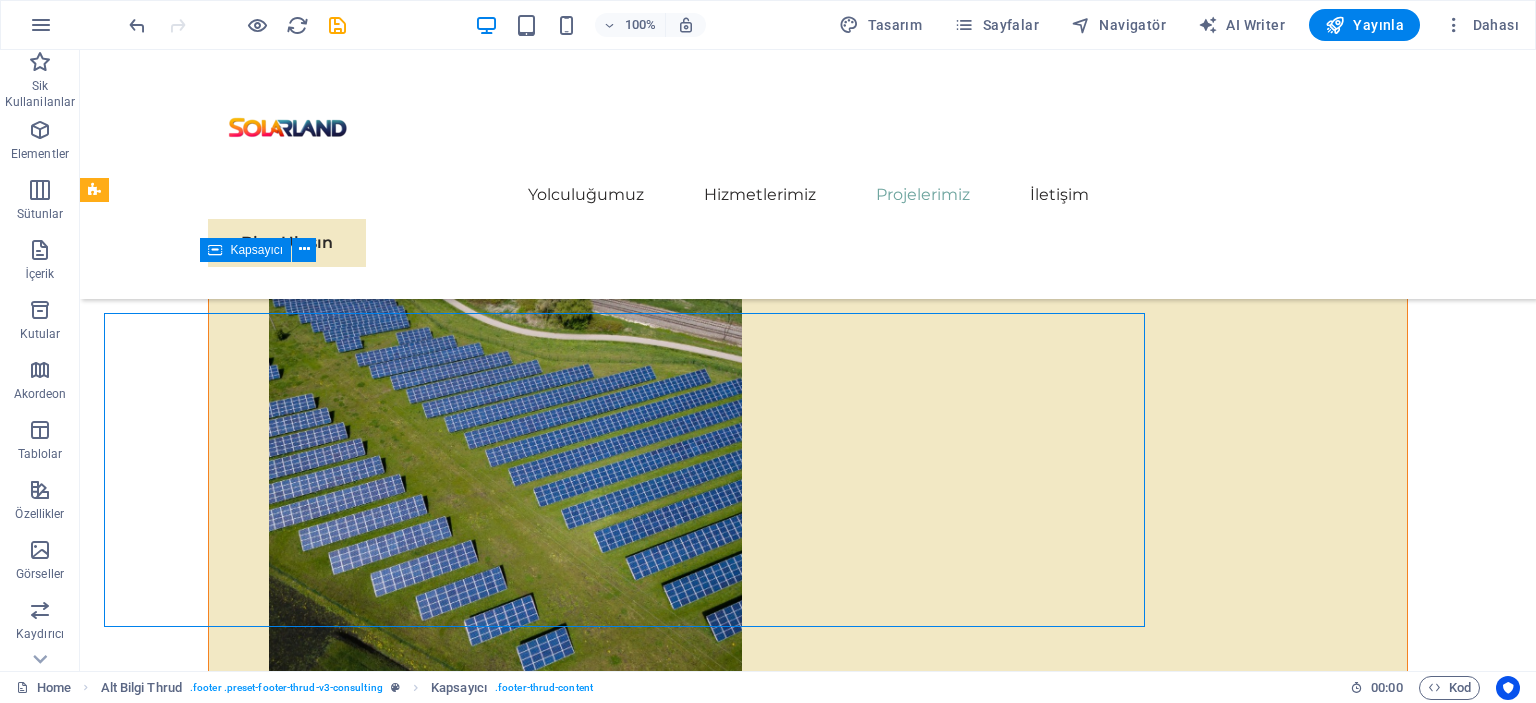scroll, scrollTop: 11131, scrollLeft: 0, axis: vertical 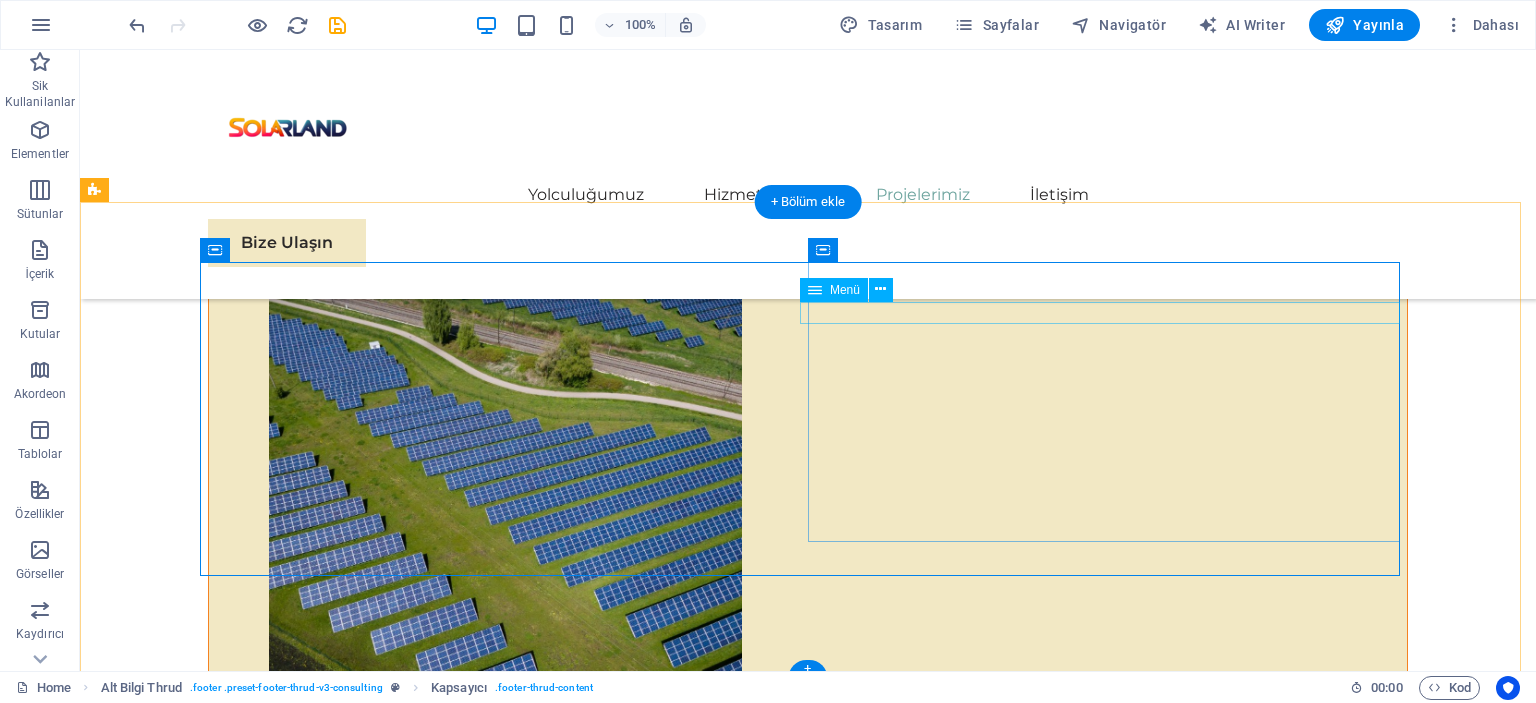 click on "Hikayemiz Ekibimiz Güçlü Yönlerimiz Projects Contact Us" at bounding box center (504, 6488) 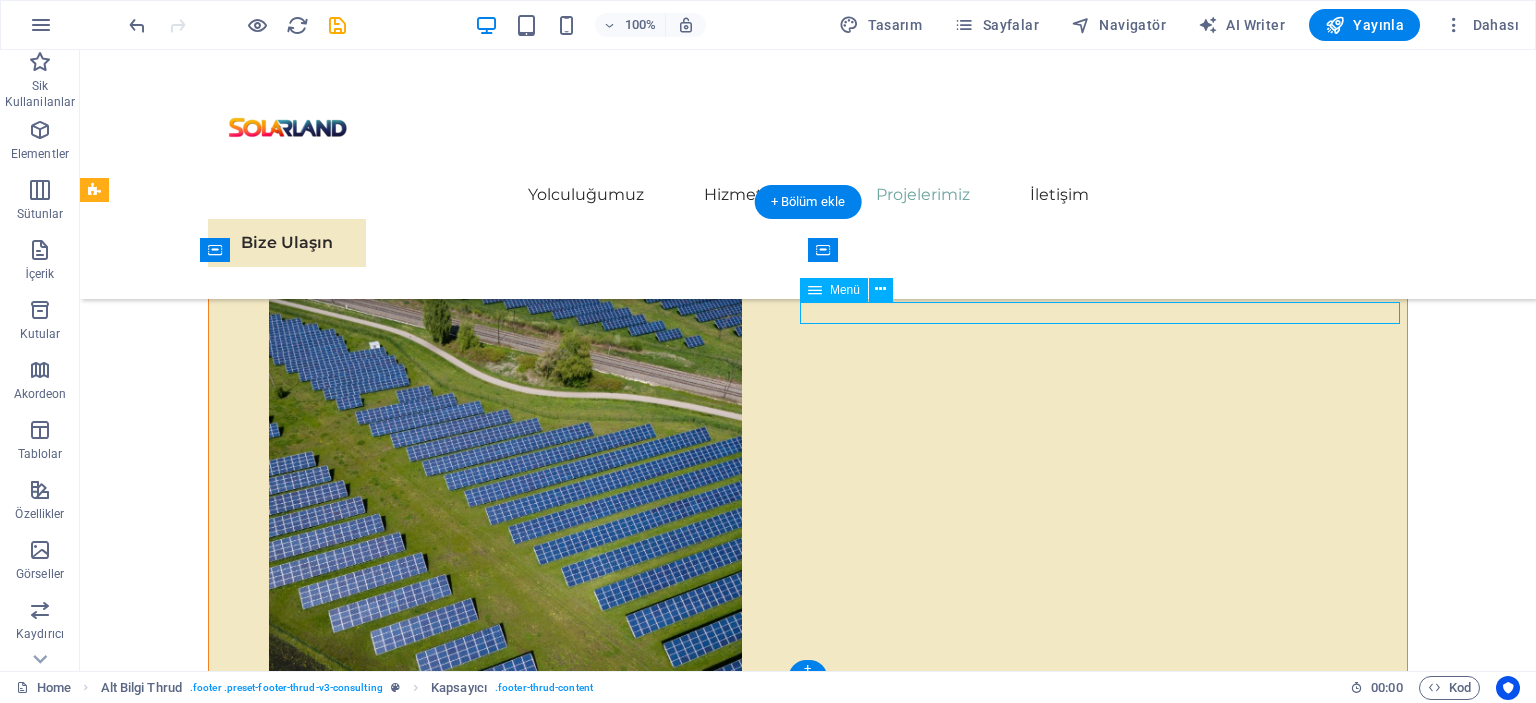 click on "Hikayemiz Ekibimiz Güçlü Yönlerimiz Projects Contact Us" at bounding box center [504, 6488] 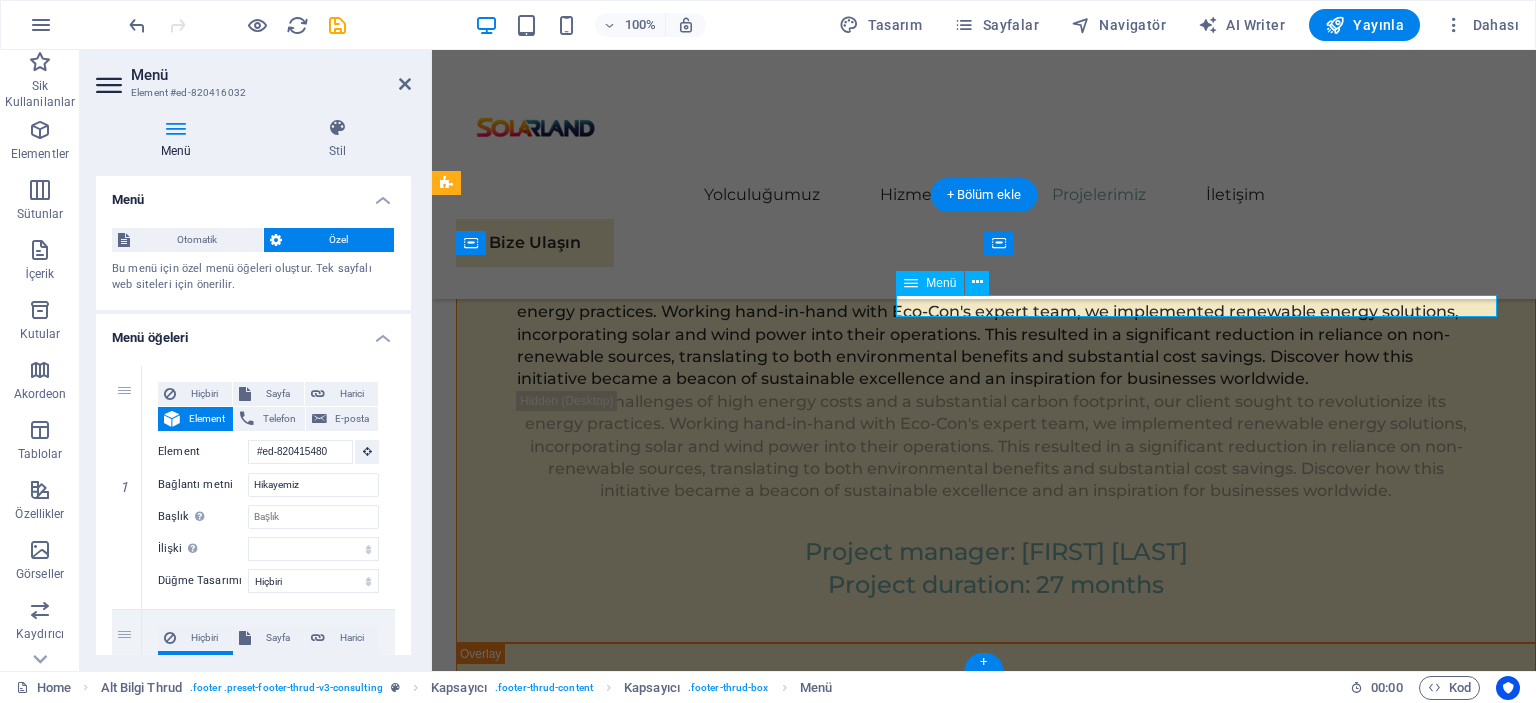 scroll, scrollTop: 11189, scrollLeft: 0, axis: vertical 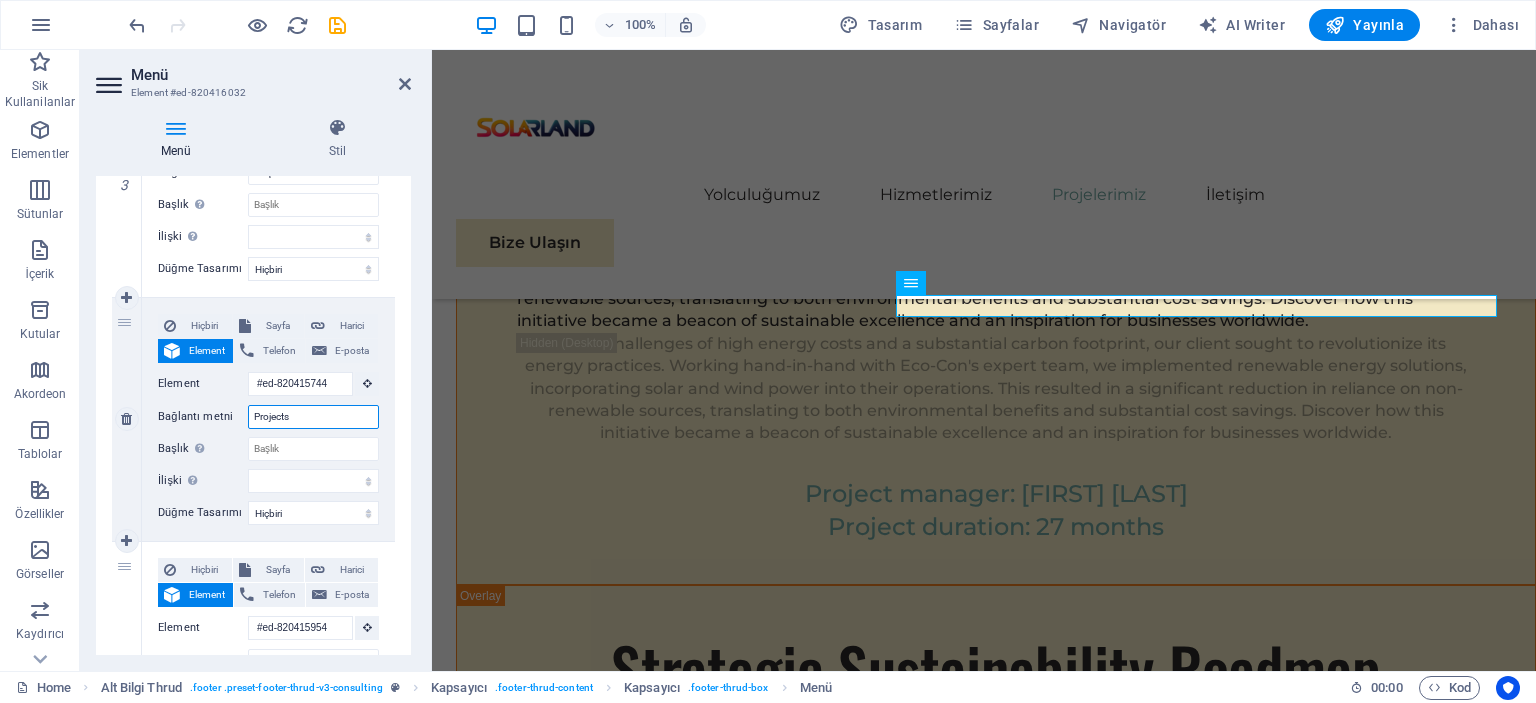 drag, startPoint x: 295, startPoint y: 417, endPoint x: 203, endPoint y: 423, distance: 92.19544 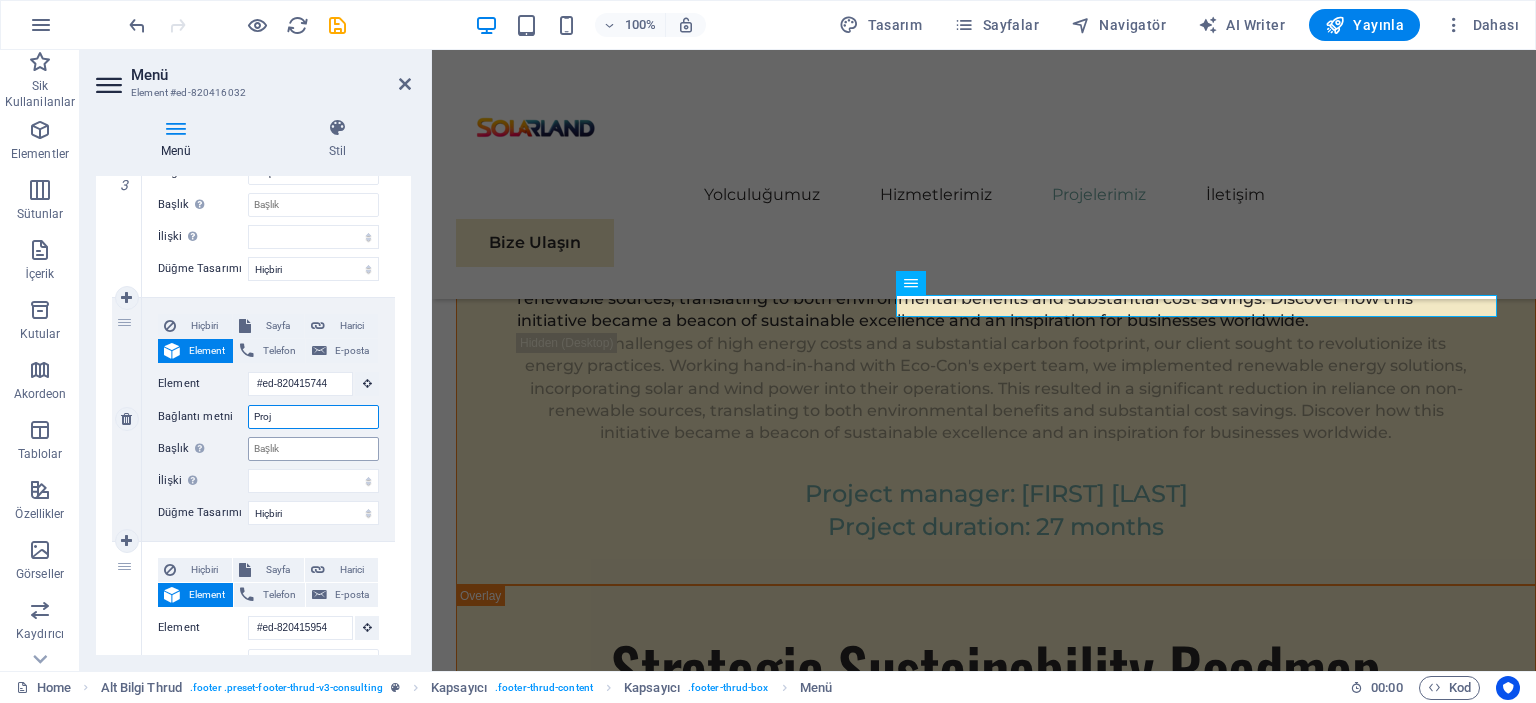 type on "Proje" 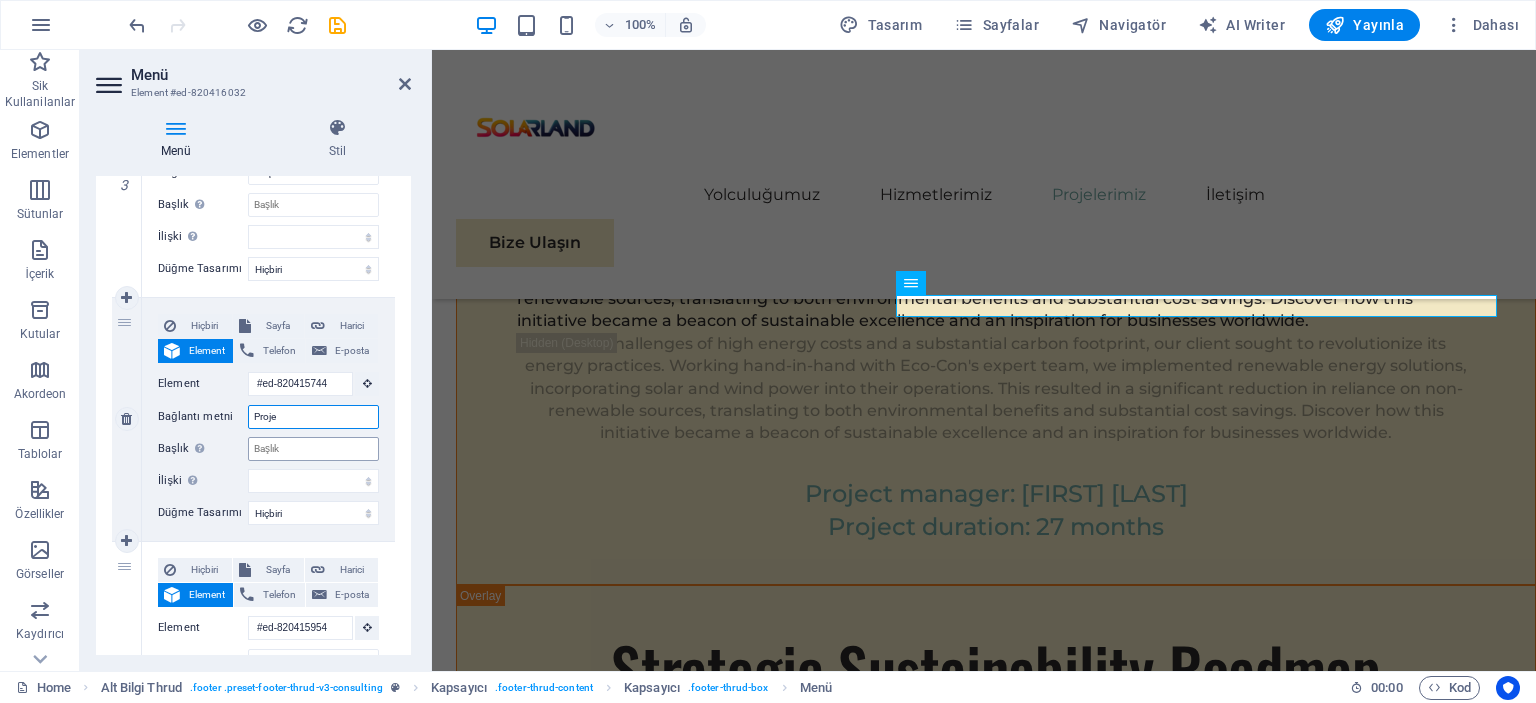 select 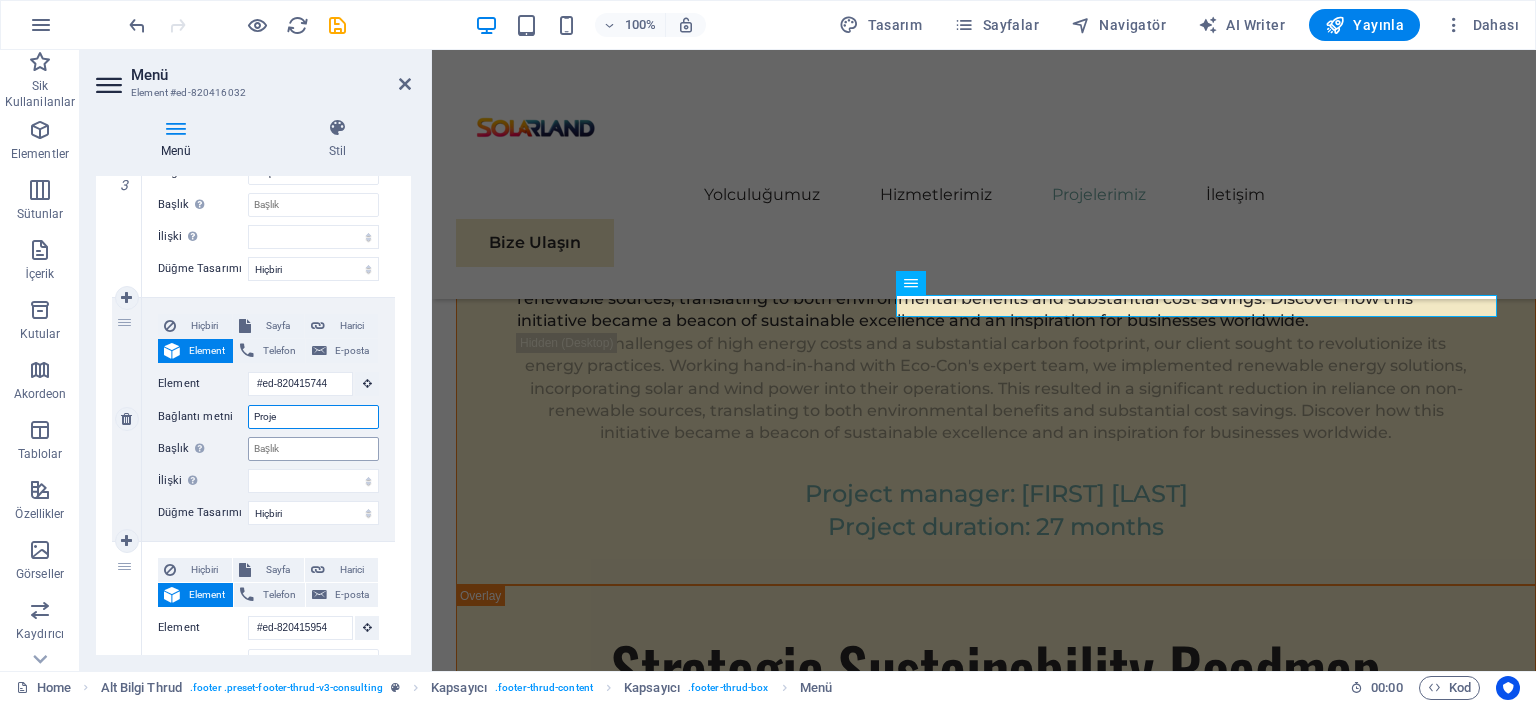 select 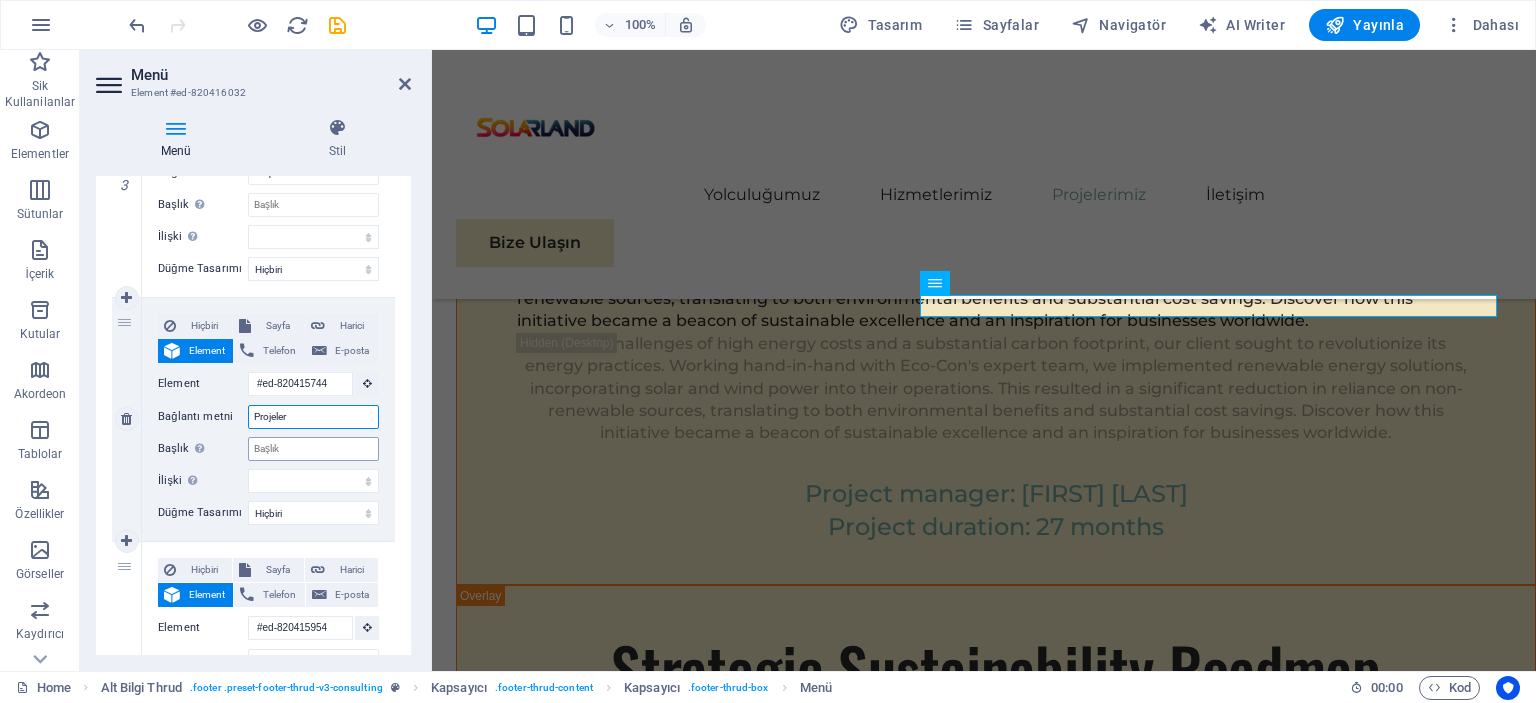 type on "Projeleri" 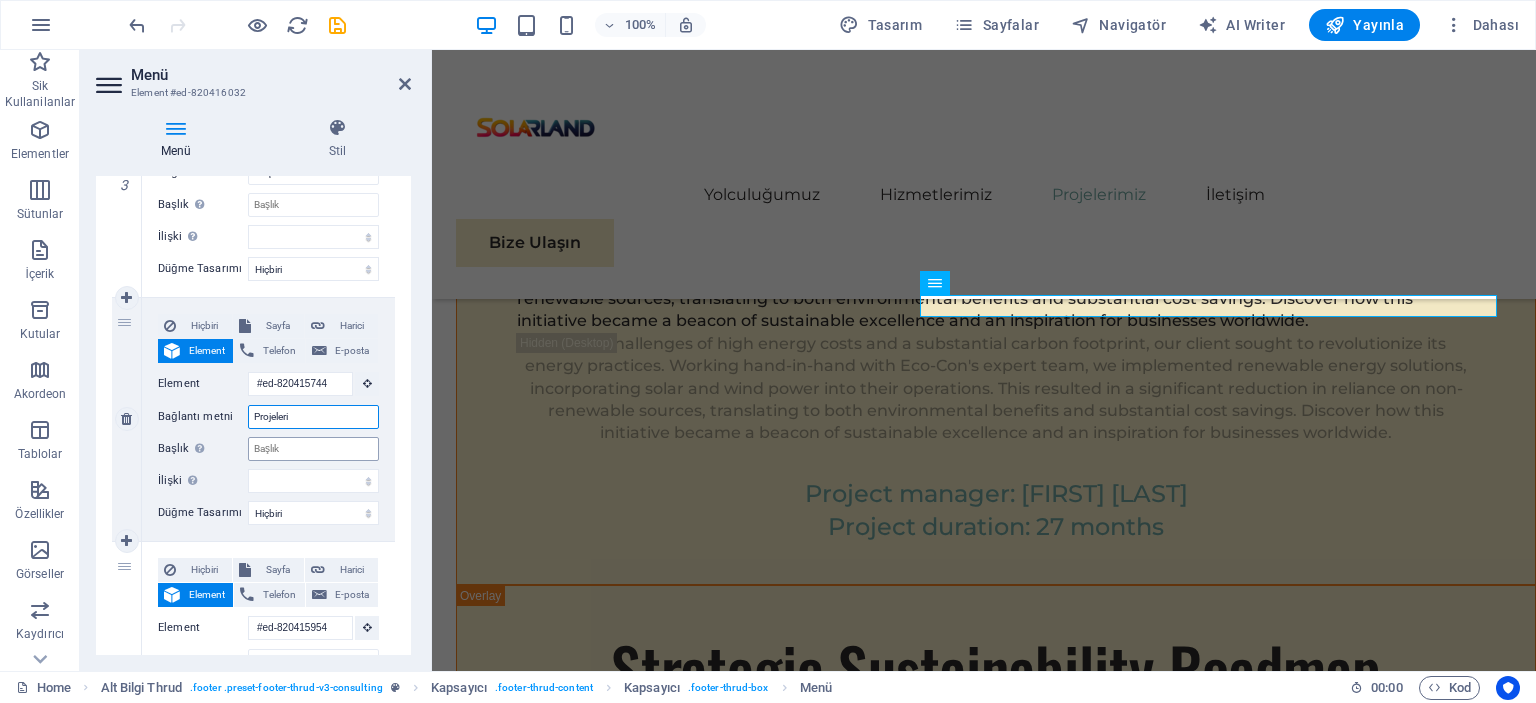 select 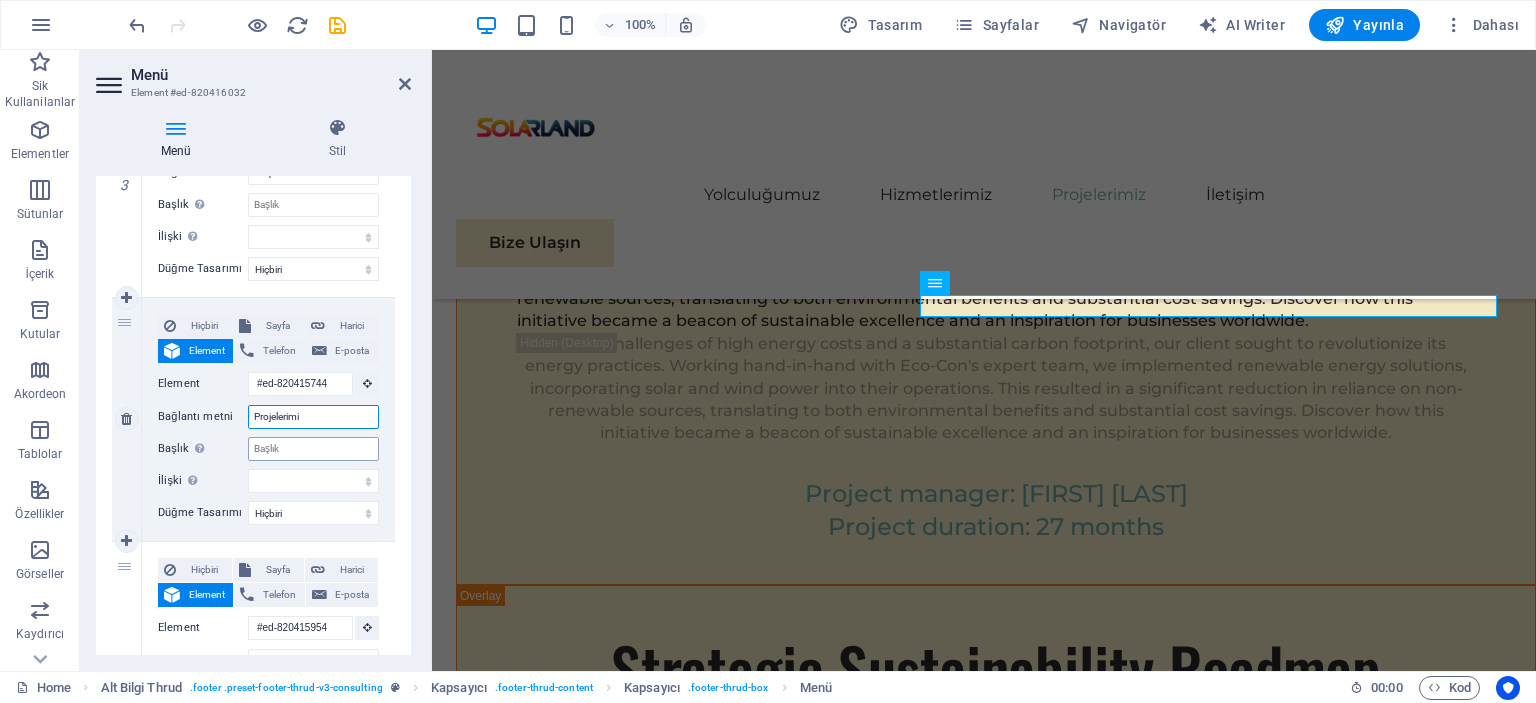 type on "Projelerimiz" 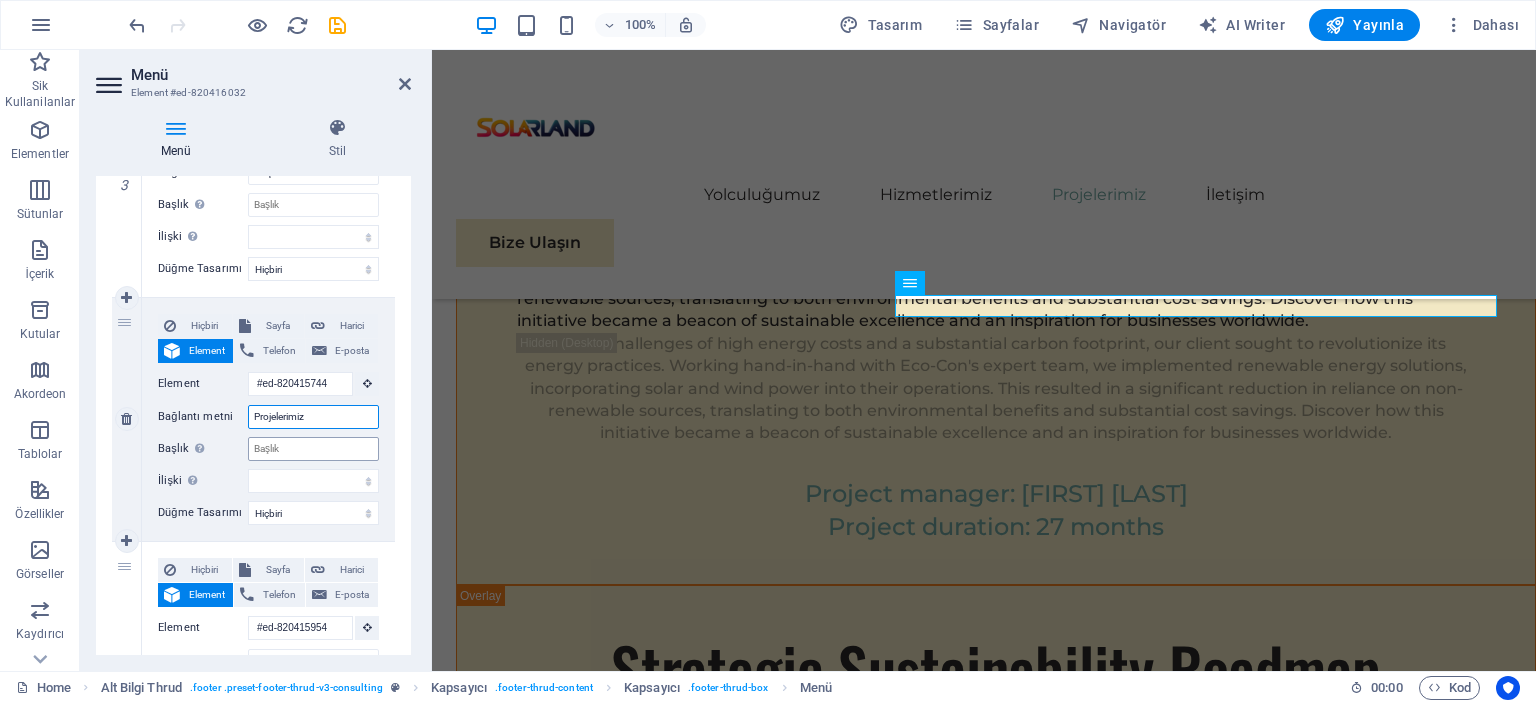 select 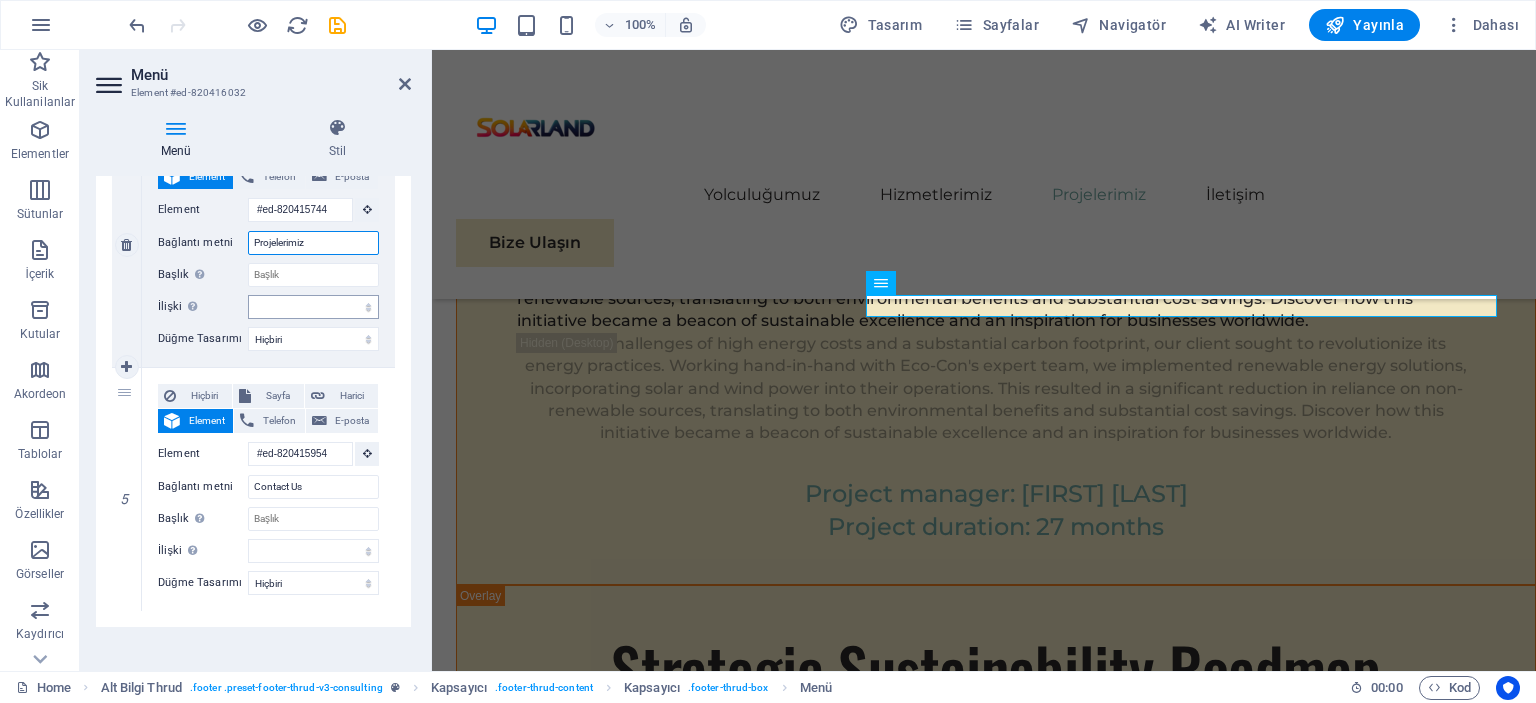 scroll, scrollTop: 984, scrollLeft: 0, axis: vertical 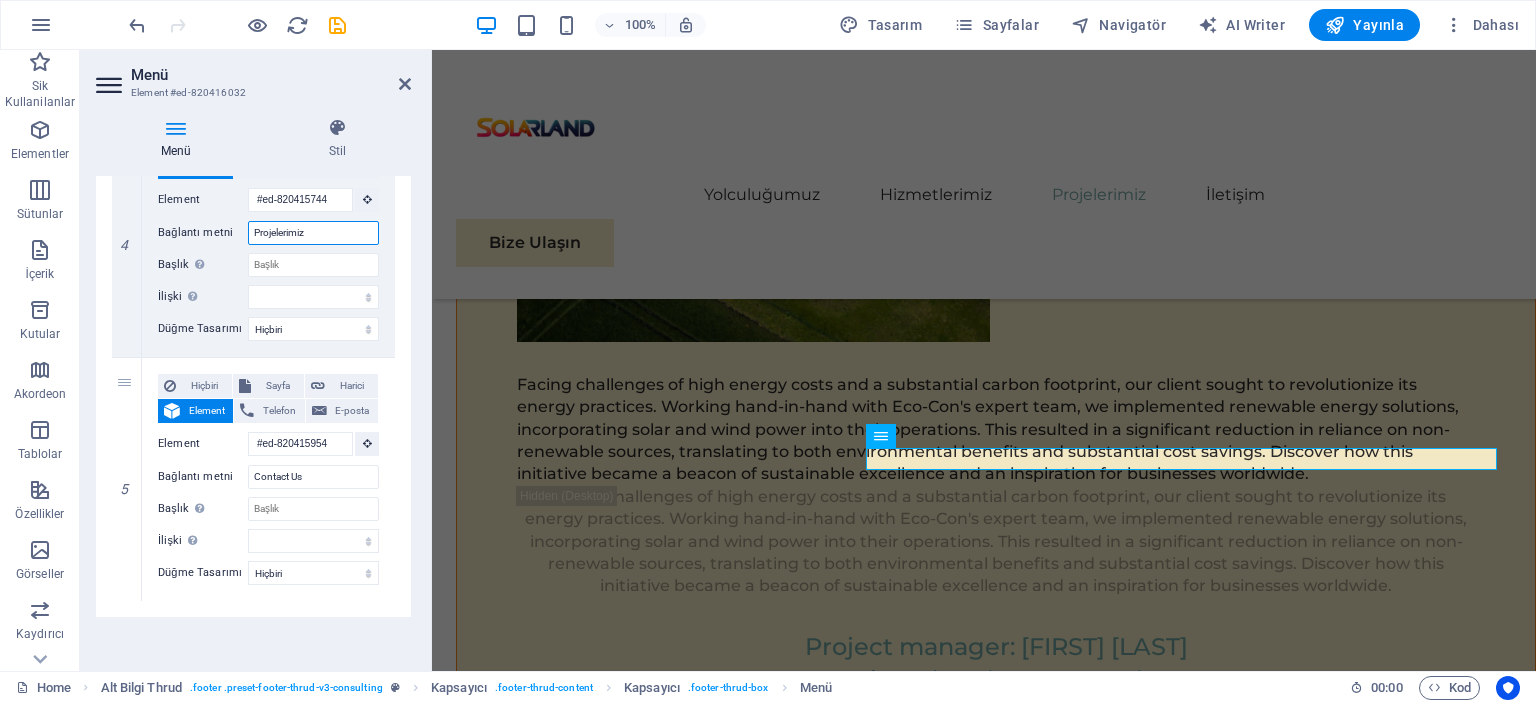 type on "Projelerimiz" 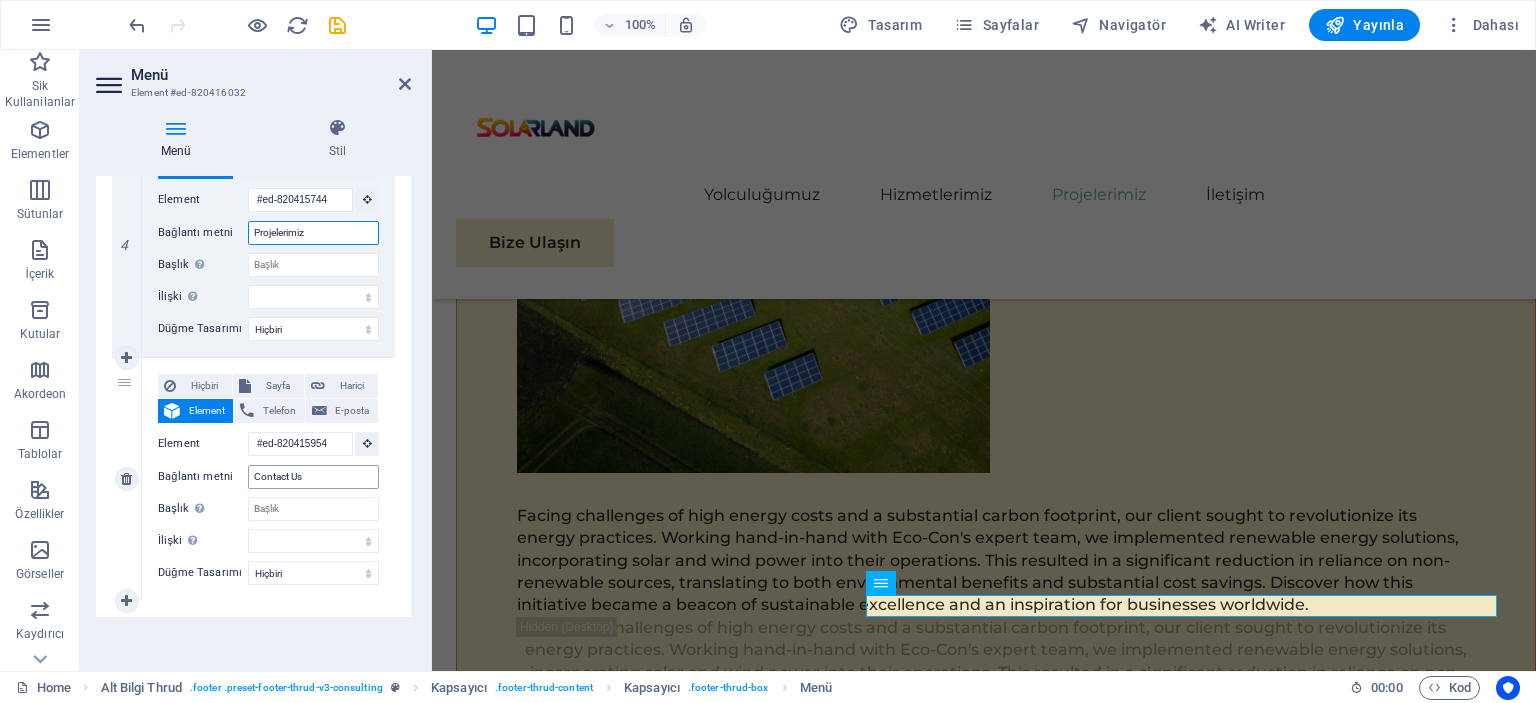 scroll, scrollTop: 10884, scrollLeft: 0, axis: vertical 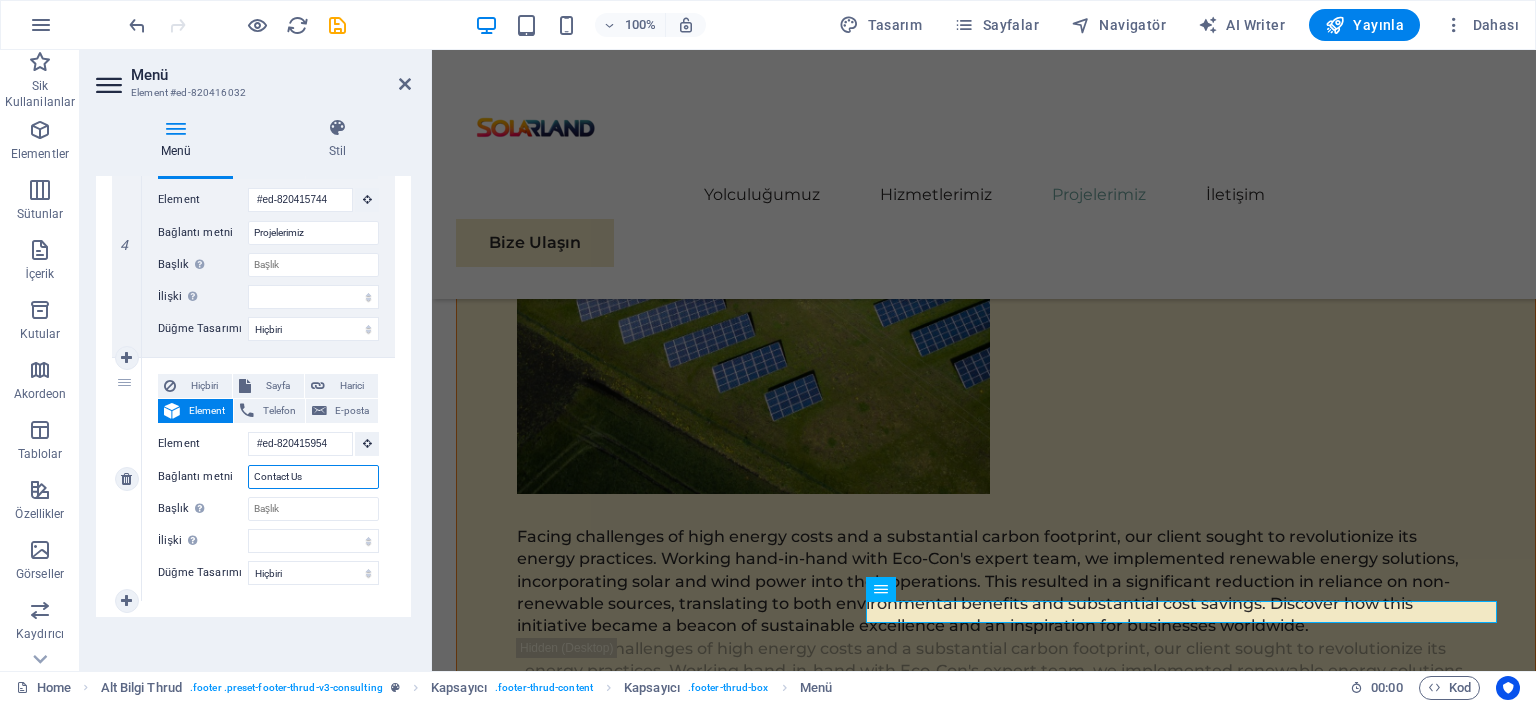 drag, startPoint x: 319, startPoint y: 470, endPoint x: 213, endPoint y: 475, distance: 106.11786 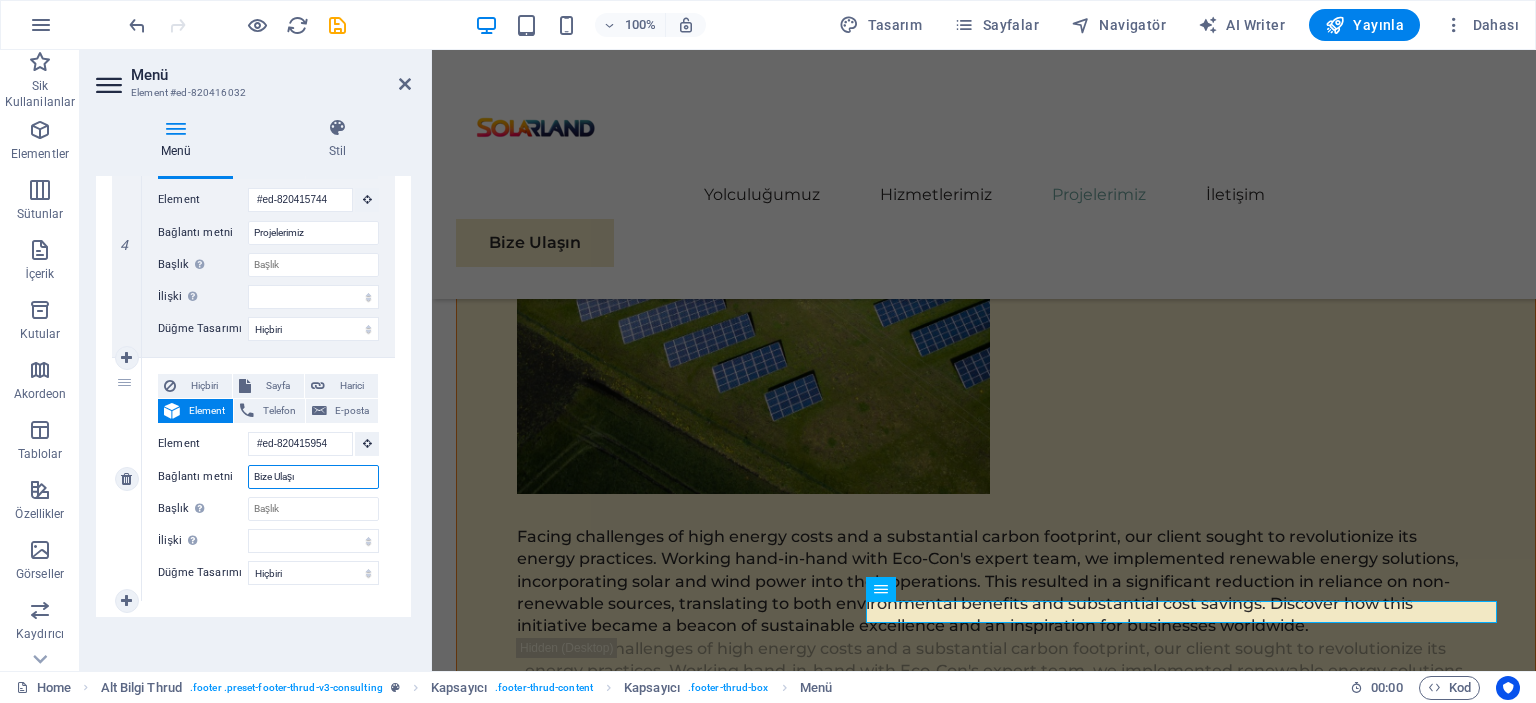 type on "Bize Ulaşın" 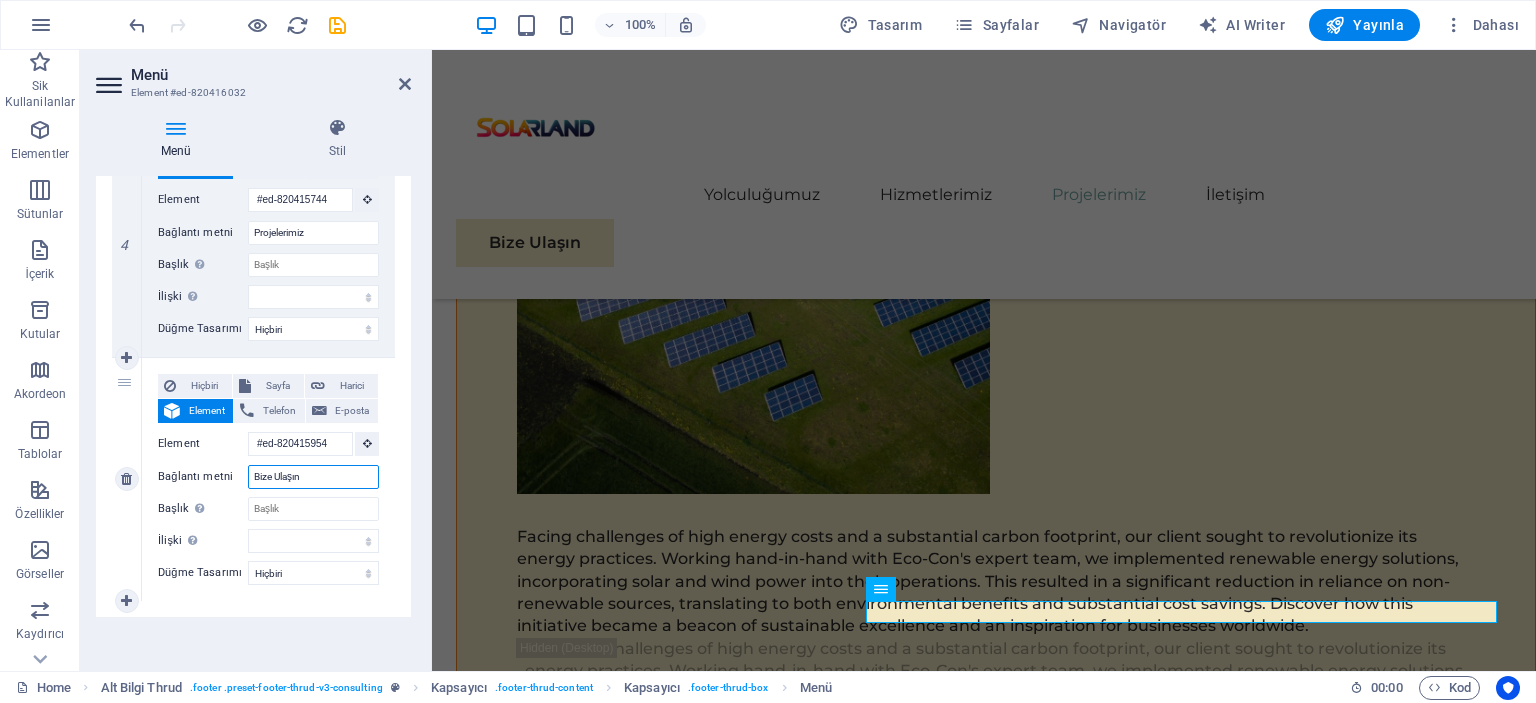 select 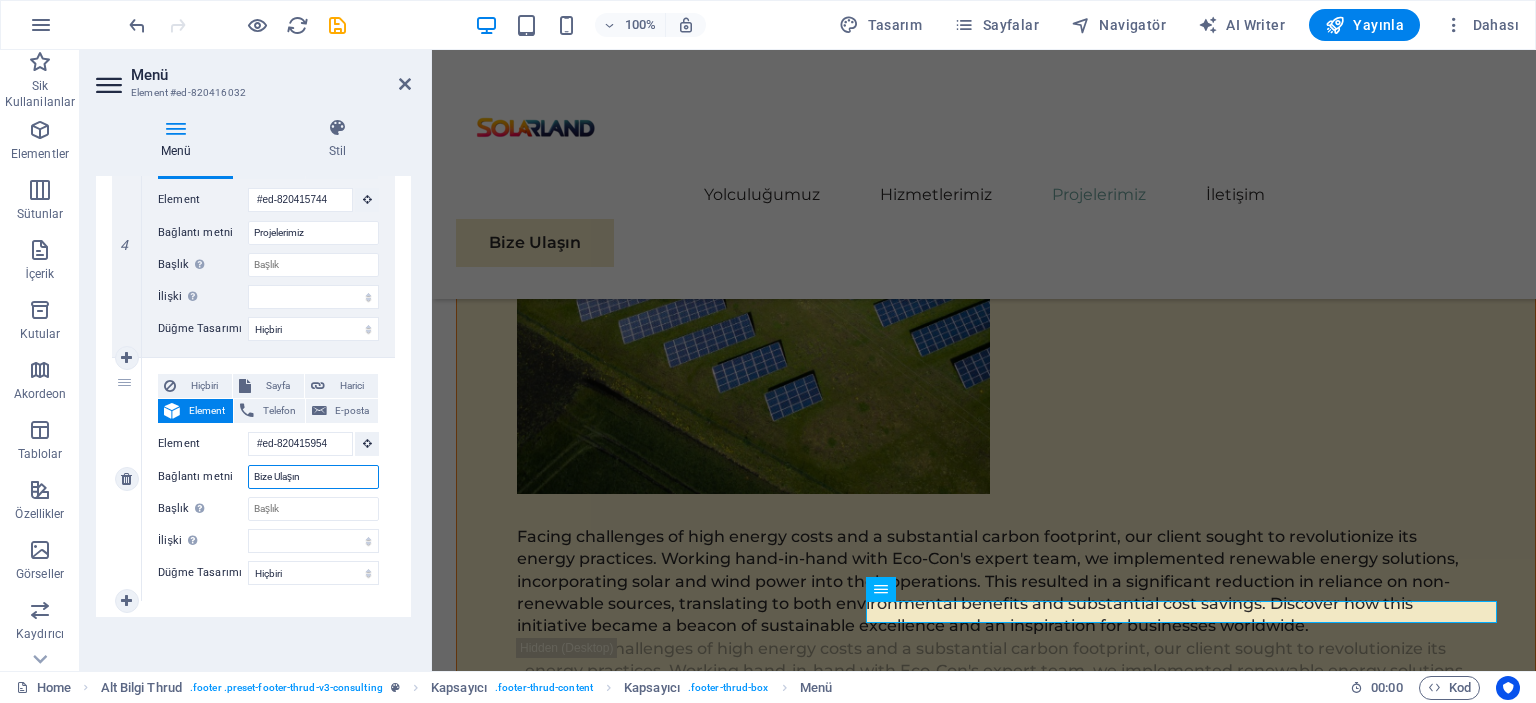 select 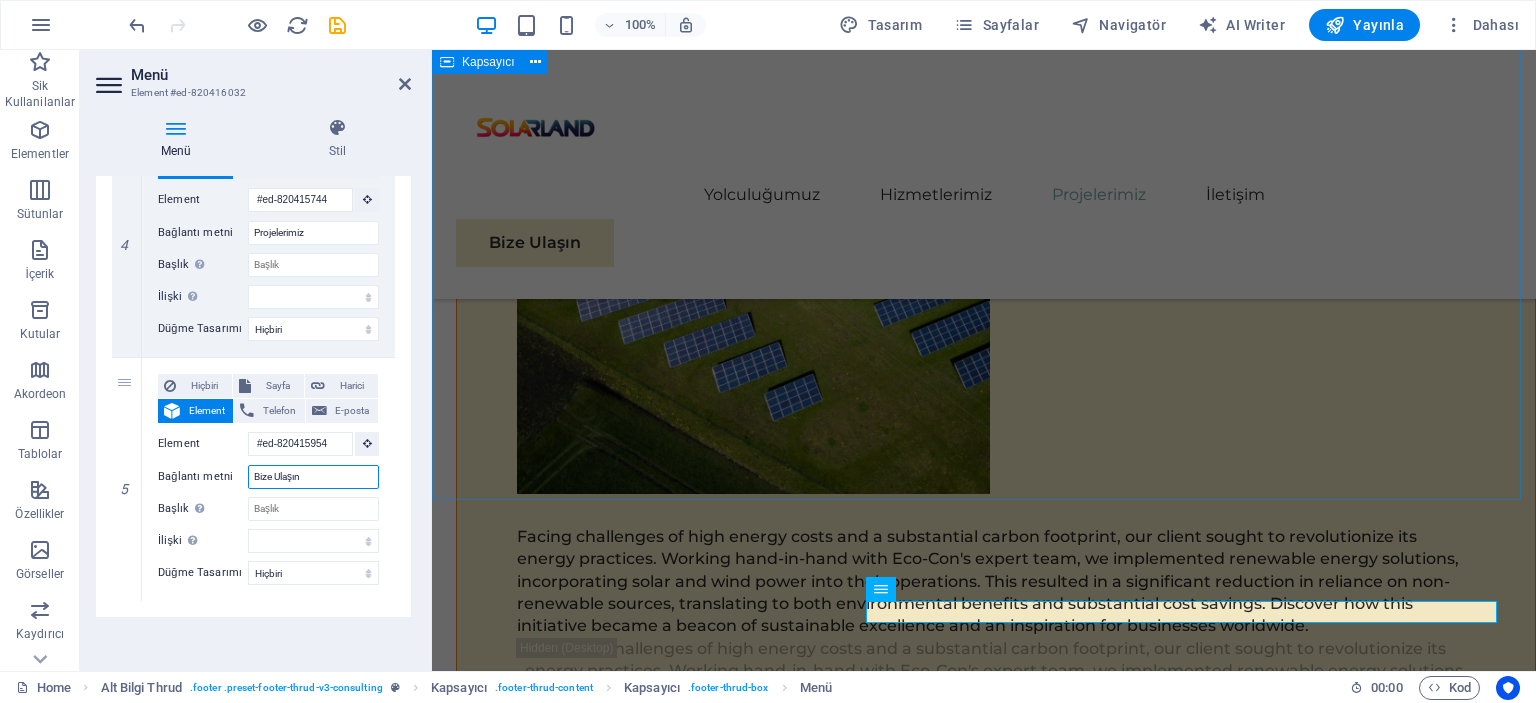 type on "Bize Ulaşın" 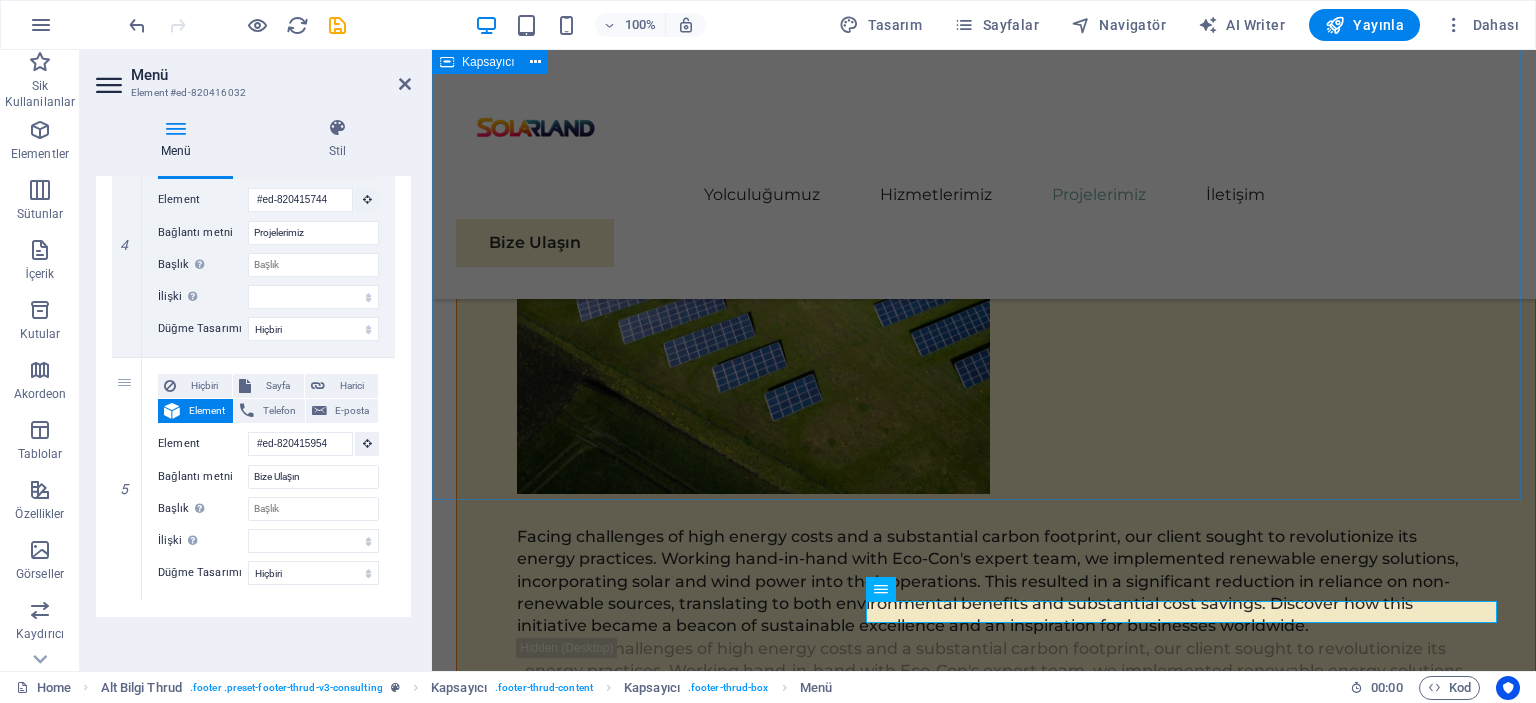 click on "Bize Ulaşın Sürdürülebilir başarıya giden yolculuğunuza başlamaya hazır mısınız? Danışmanlık randevusu almak için bugün bizimle iletişime geçin. [NAME] [LAST NAME] Mesajınız  Güvenlik politikalarını kabul ediyorum. Okunaksız mı? Yeni yükle Gönder" at bounding box center (984, 4995) 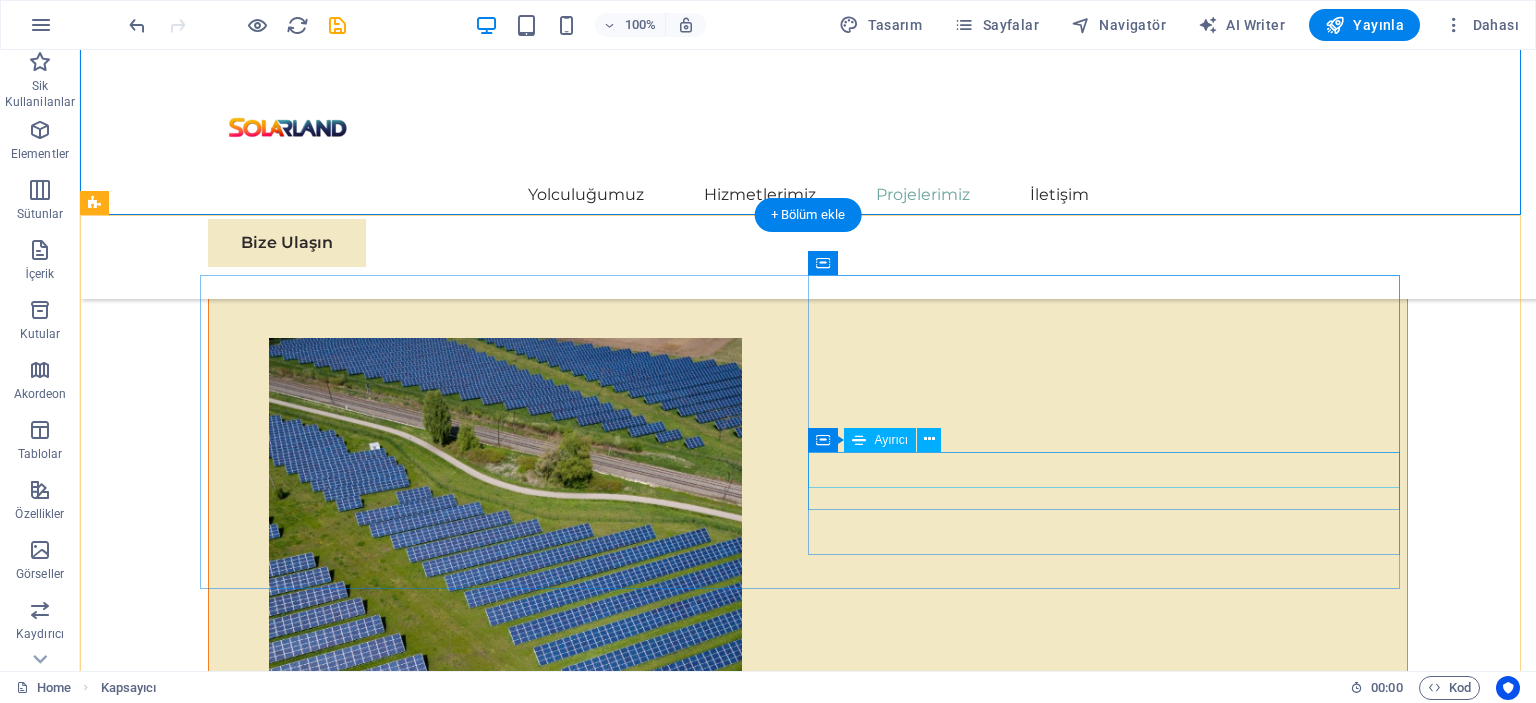 scroll, scrollTop: 11137, scrollLeft: 0, axis: vertical 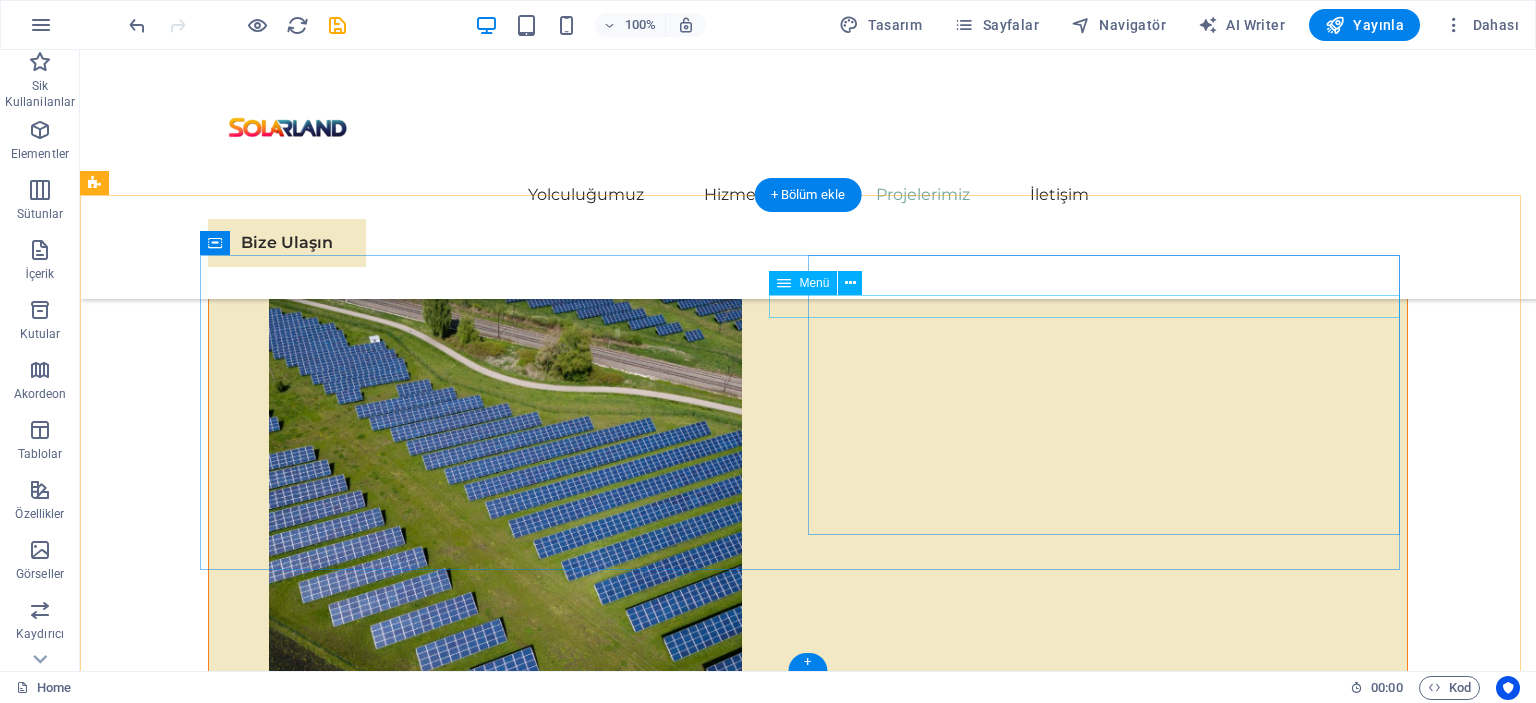 click on "Hikayemiz Ekibimiz Güçlü Yönlerimiz Projelerimiz Bize Ulaşın" at bounding box center (504, 6482) 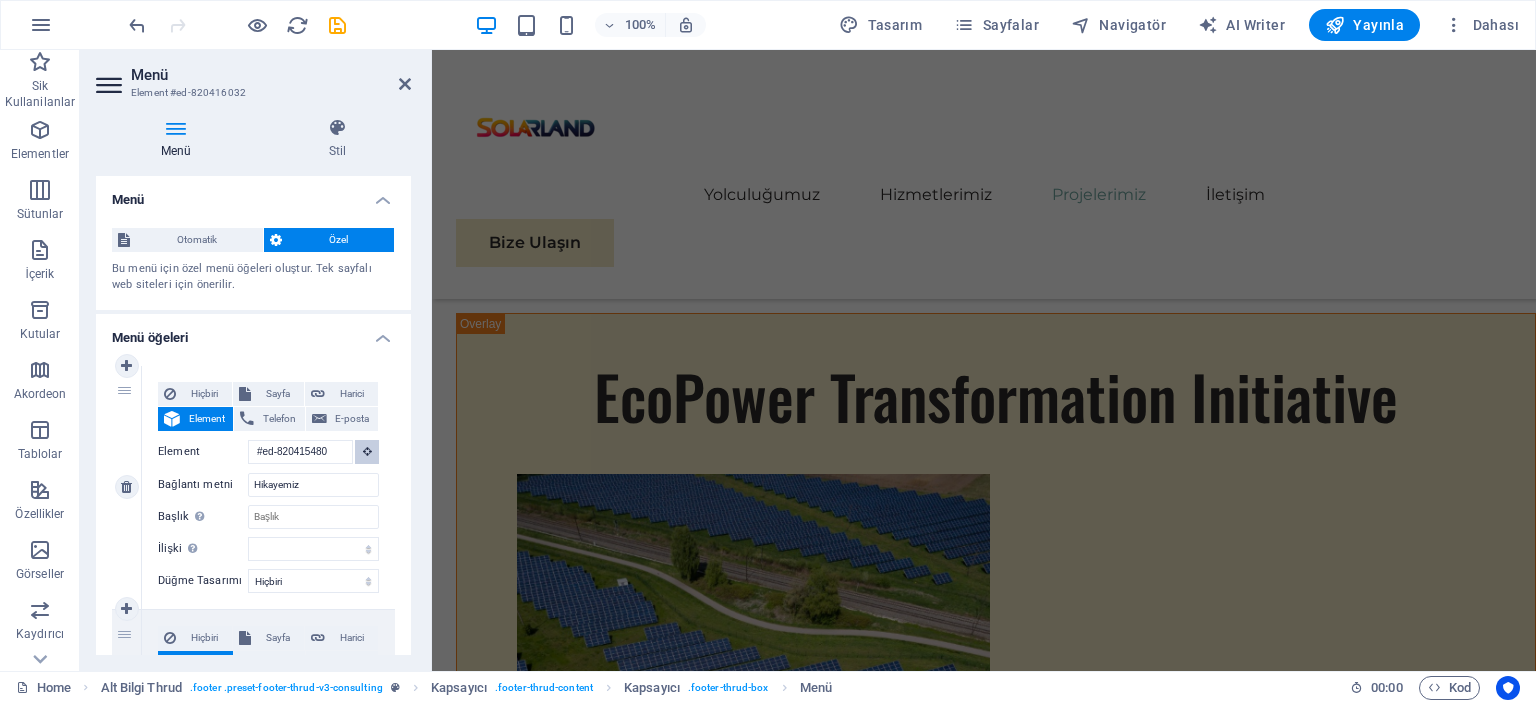scroll, scrollTop: 11036, scrollLeft: 0, axis: vertical 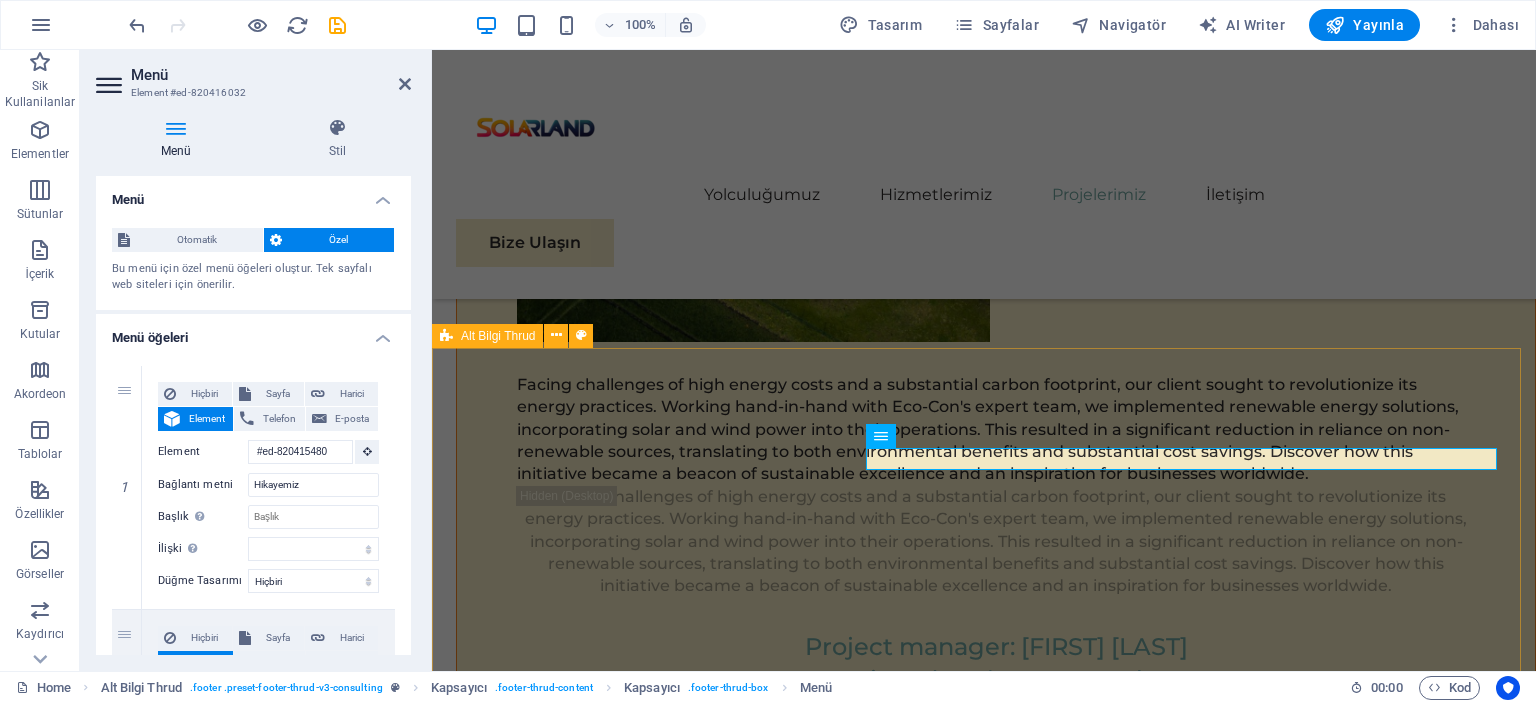 click on "Güneş enerjisi panellerinin satışı ve bu alanda uzman danışmanlık hizmetleri sunmaktayız. Müşterilerimize, enerji tasarrufu sağlamak ve çevre dostu enerji çözümleri üretmek amacıyla yüksek kaliteli güneş enerjisi panelleri sunarken, aynı zamanda bu sistemlerin kurulumu ve kullanımıyla ilgili profesyonel danışmanlık hizmetleri de vermekteyiz. Güneş enerjisiyle ilgili her türlü sorunuz için yanınızdayız! Hikayemiz Ekibimiz Güçlü Yönlerimiz Projelerimiz Bize Ulaşın Stay connected with us: Stay connected with us: solarland.tr@gmail.com solarland.tr@gmail.com
Gizlilik Politikası Hizmet Şartları   solarland.tr" at bounding box center (984, 6011) 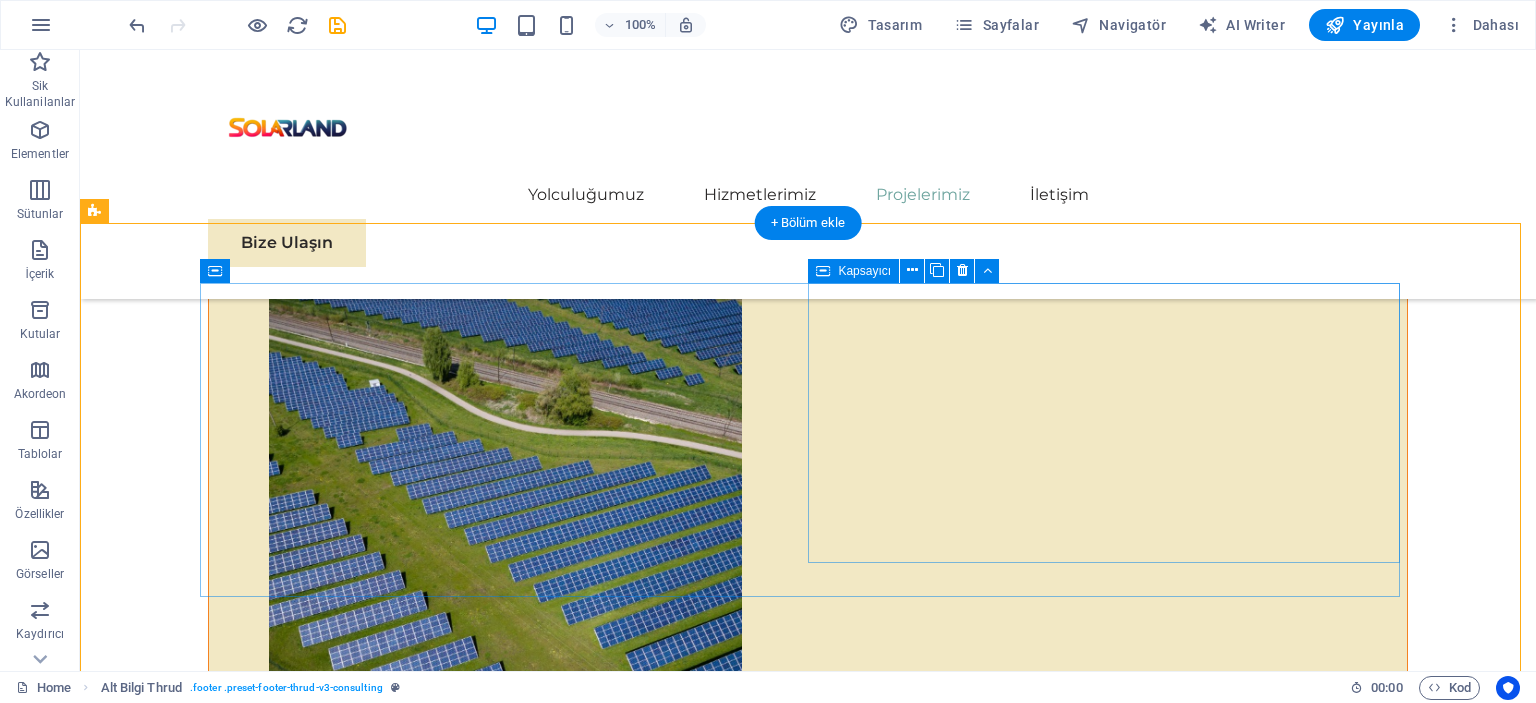 scroll, scrollTop: 11112, scrollLeft: 0, axis: vertical 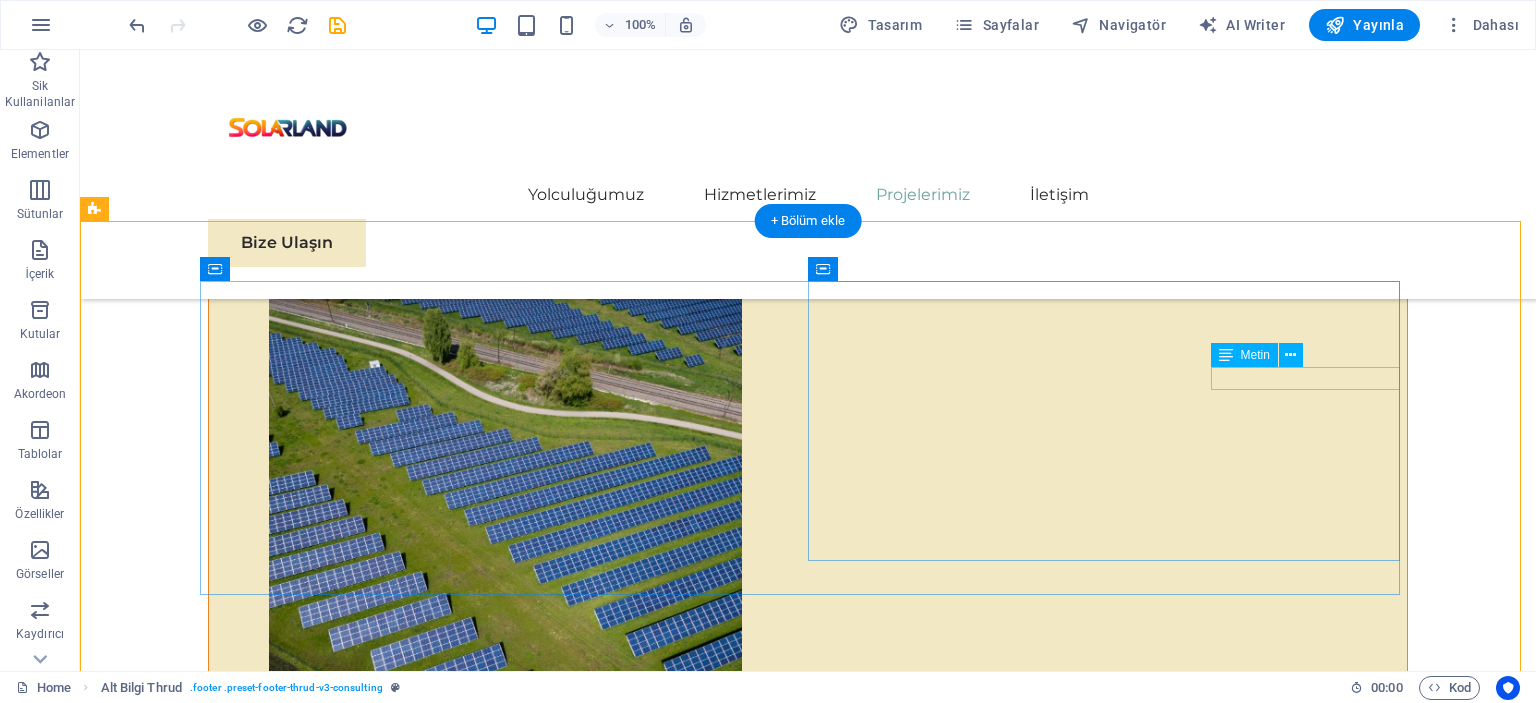 click on "Stay connected with us:" at bounding box center [504, 6565] 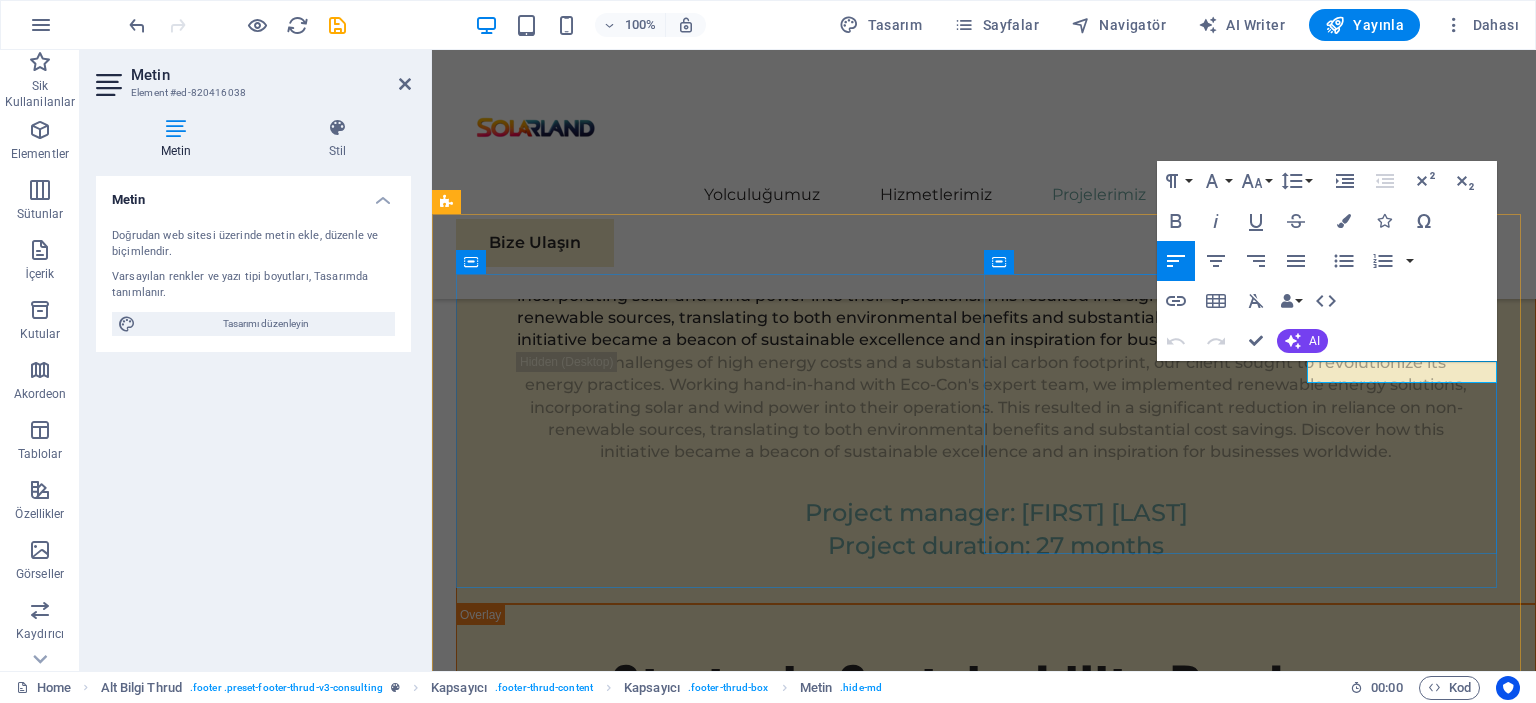 drag, startPoint x: 1310, startPoint y: 374, endPoint x: 1496, endPoint y: 371, distance: 186.02419 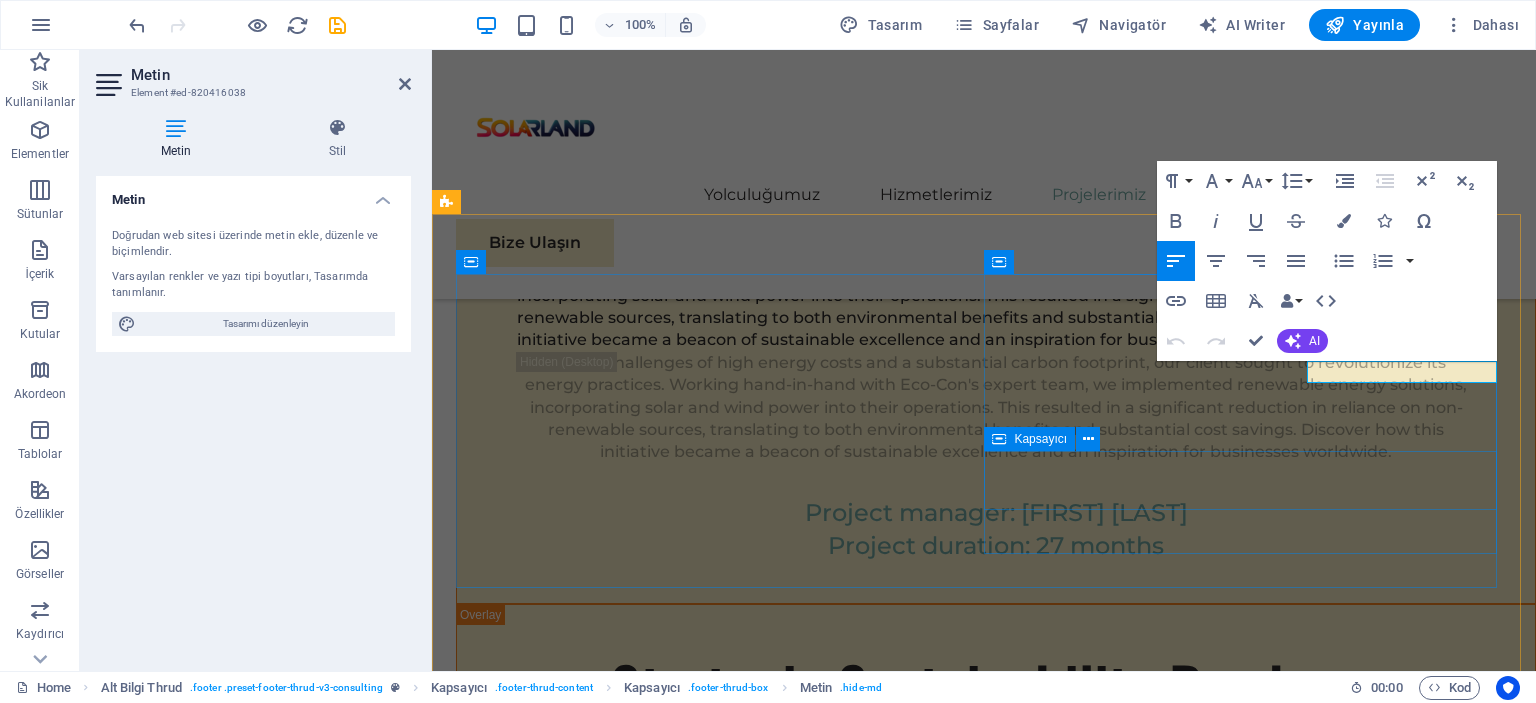 copy on "Stay connected with us:" 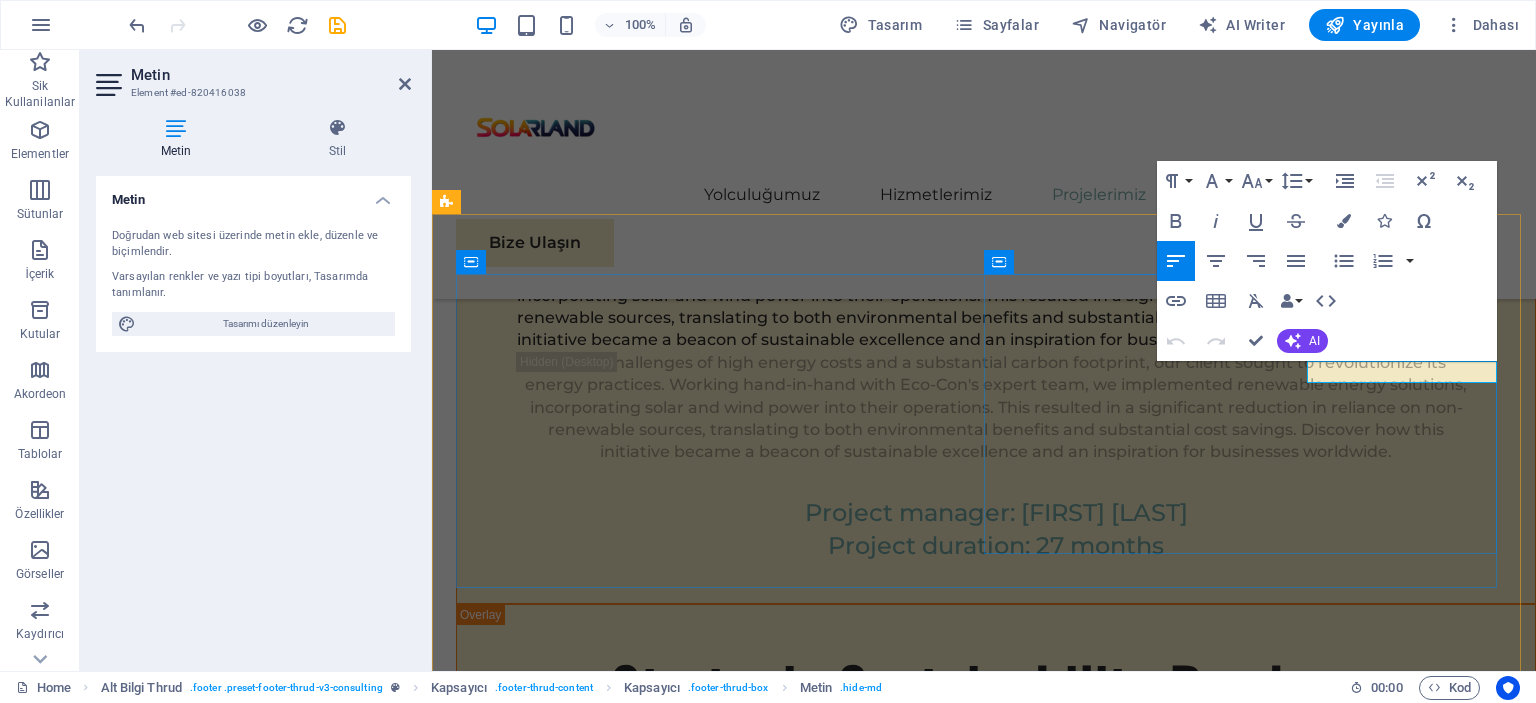 scroll, scrollTop: 11146, scrollLeft: 0, axis: vertical 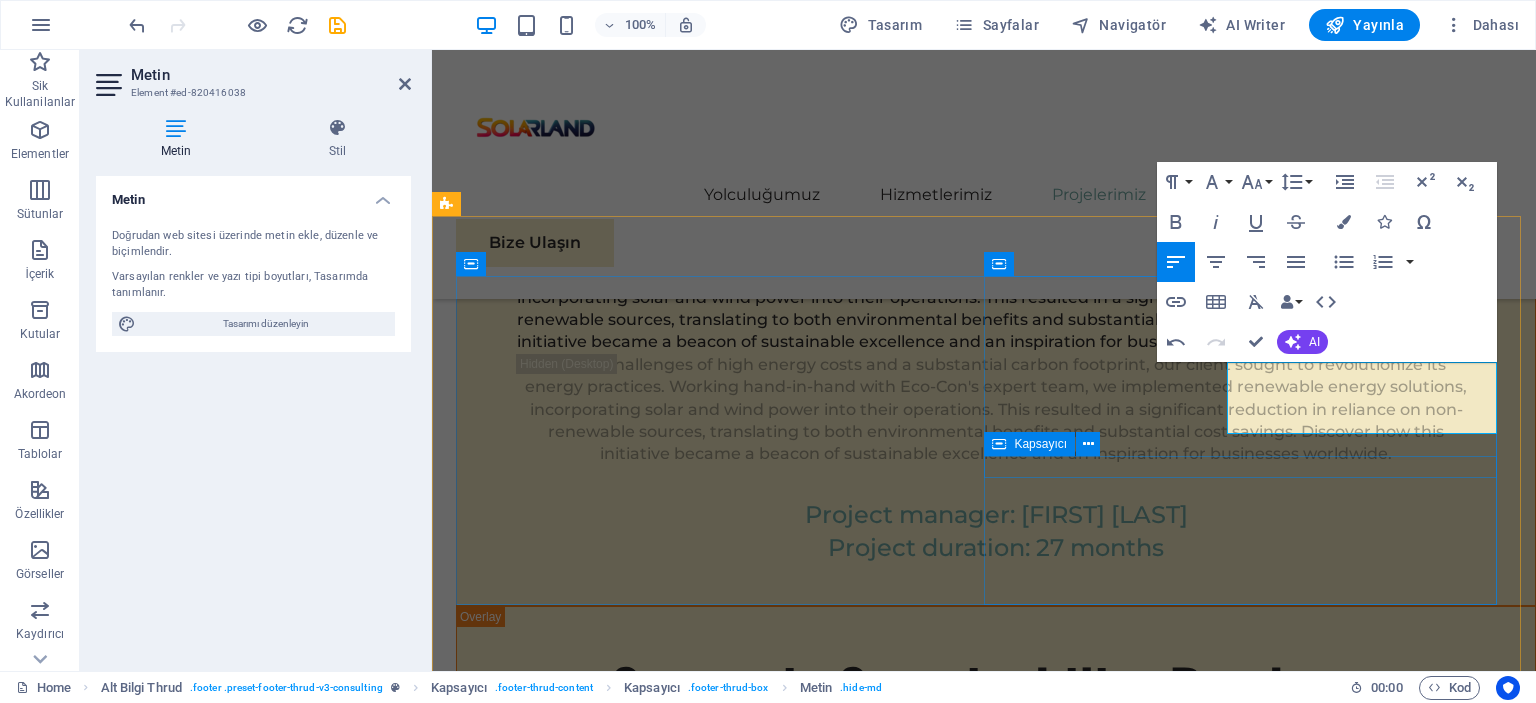 click on "Stay connected with us:" at bounding box center [716, 5993] 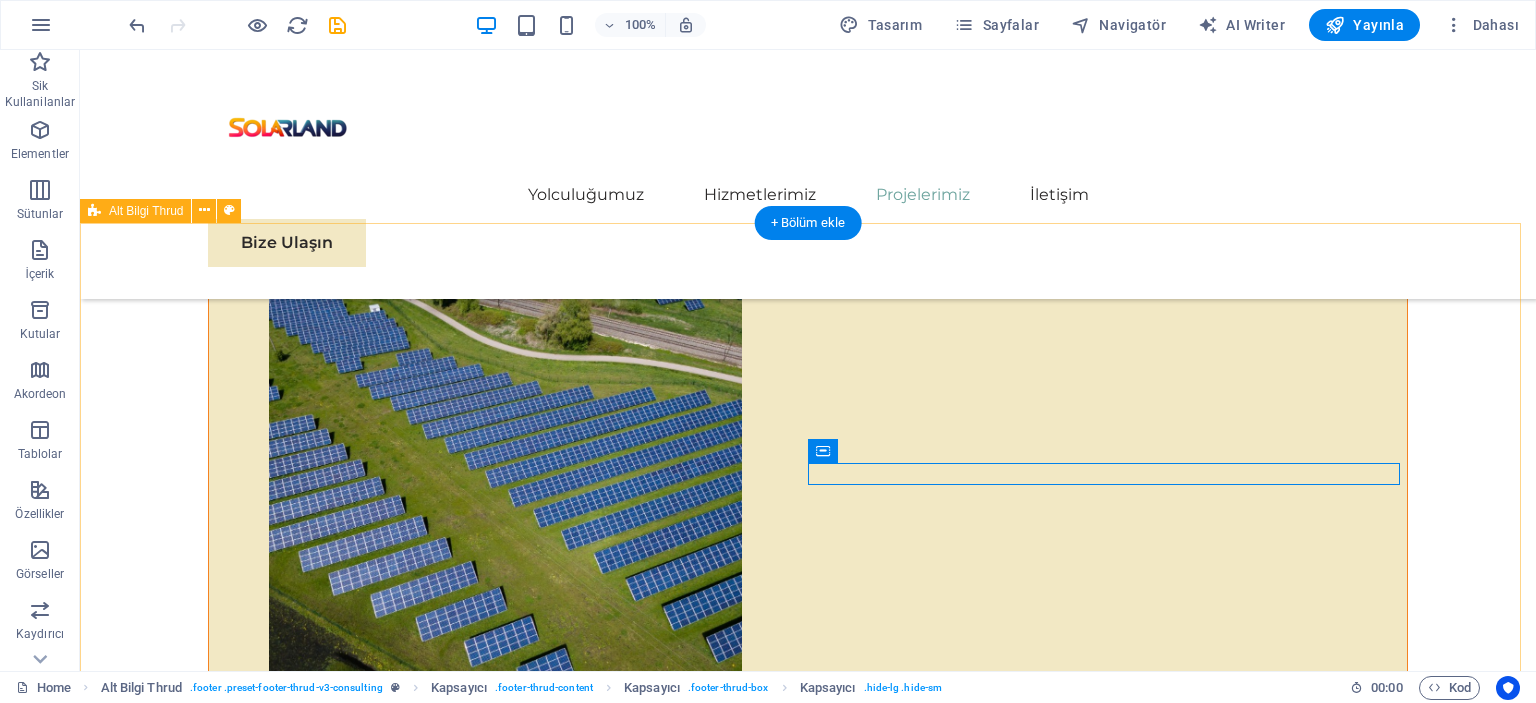 scroll, scrollTop: 11110, scrollLeft: 0, axis: vertical 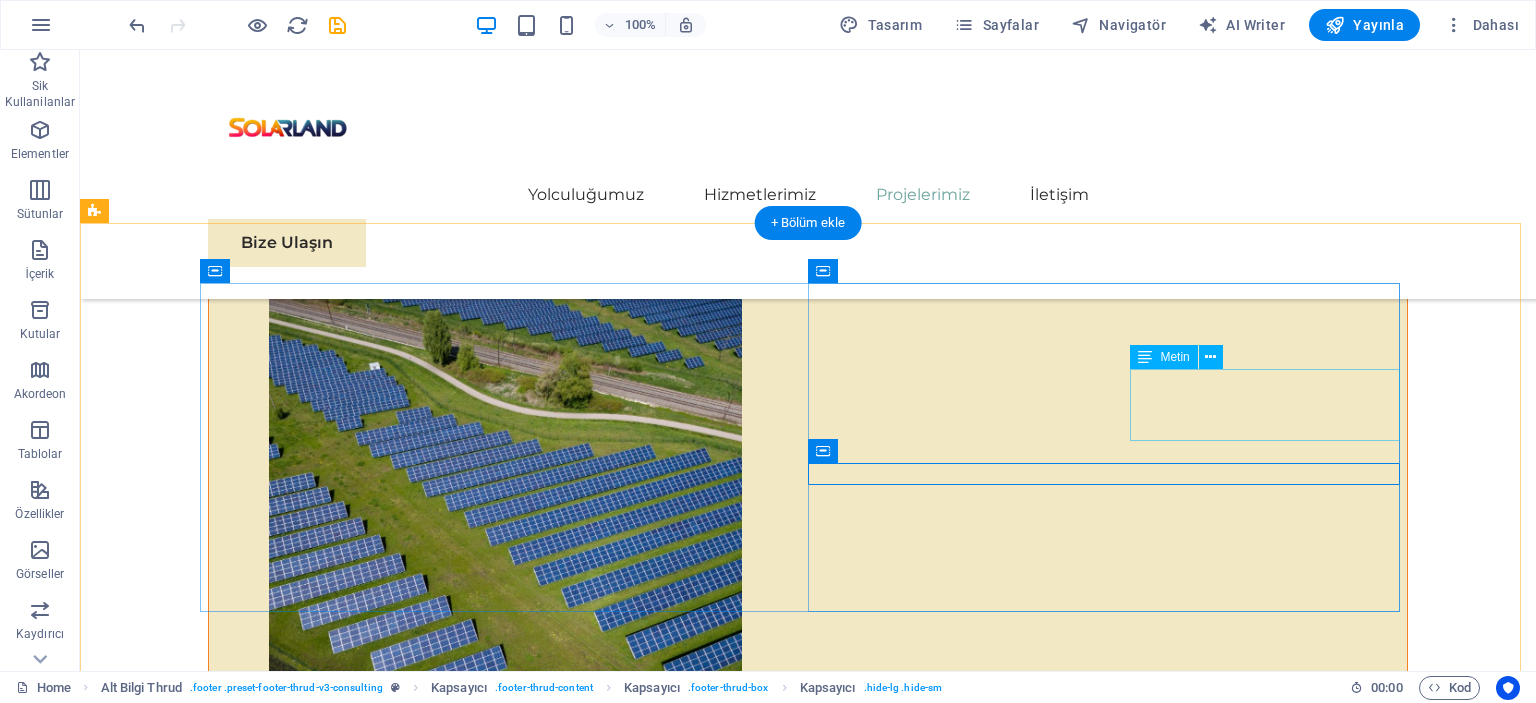 click on "Güneş enerjisi panellerinin satışı ve bu alanda uzman danışmanlık hizmetleri sunmaktayız. Müşterilerimize, enerji tasarrufu sağlamak ve çevre dostu enerji çözümleri üretmek amacıyla yüksek kaliteli güneş enerjisi panelleri sunarken, aynı zamanda bu sistemlerin kurulumu ve kullanımıyla ilgili profesyonel danışmanlık hizmetleri de vermekteyiz. Güneş enerjisiyle ilgili her türlü sorunuz için yanınızdayız! Hikayemiz Ekibimiz Güçlü Yönlerimiz Projelerimiz Bize Ulaşın Bizimle байланыğda kalın: Stay connected with us: solarland.tr@[EXAMPLE.COM] solarland.tr@[EXAMPLE.COM]
Gizlilik Politikası Hizmet Şartları   solarland.tr" at bounding box center [808, 6583] 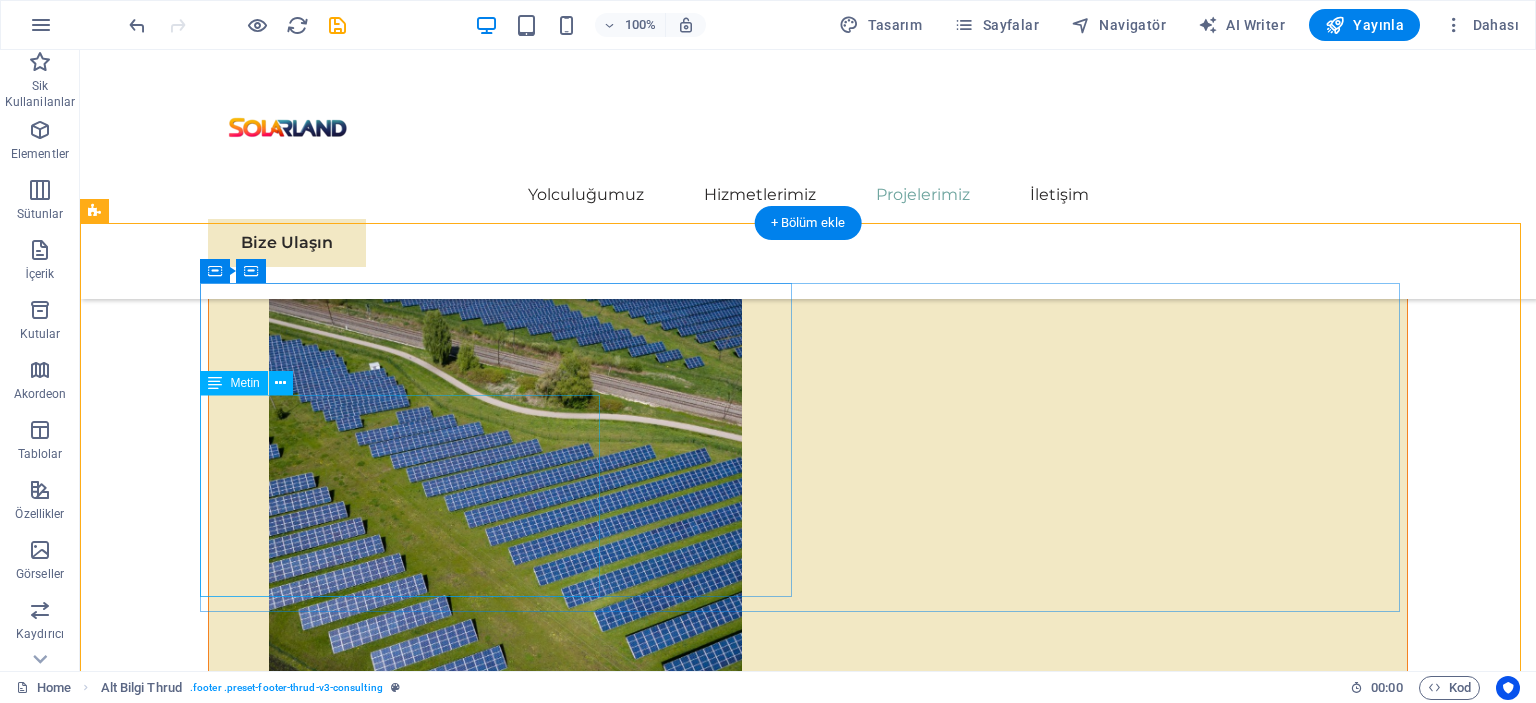 click on "Güneş enerjisi panellerinin satışı ve bu alanda uzman danışmanlık hizmetleri sunmaktayız. Müşterilerimize, enerji tasarrufu sağlamak ve çevre dostu enerji çözümleri üretmek amacıyla yüksek kaliteli güneş enerjisi panelleri sunarken, aynı zamanda bu sistemlerin kurulumu ve kullanımıyla ilgili profesyonel danışmanlık hizmetleri de vermekteyiz. Güneş enerjisiyle ilgili her türlü sorunuz için yanınızdayız!" at bounding box center (504, 6372) 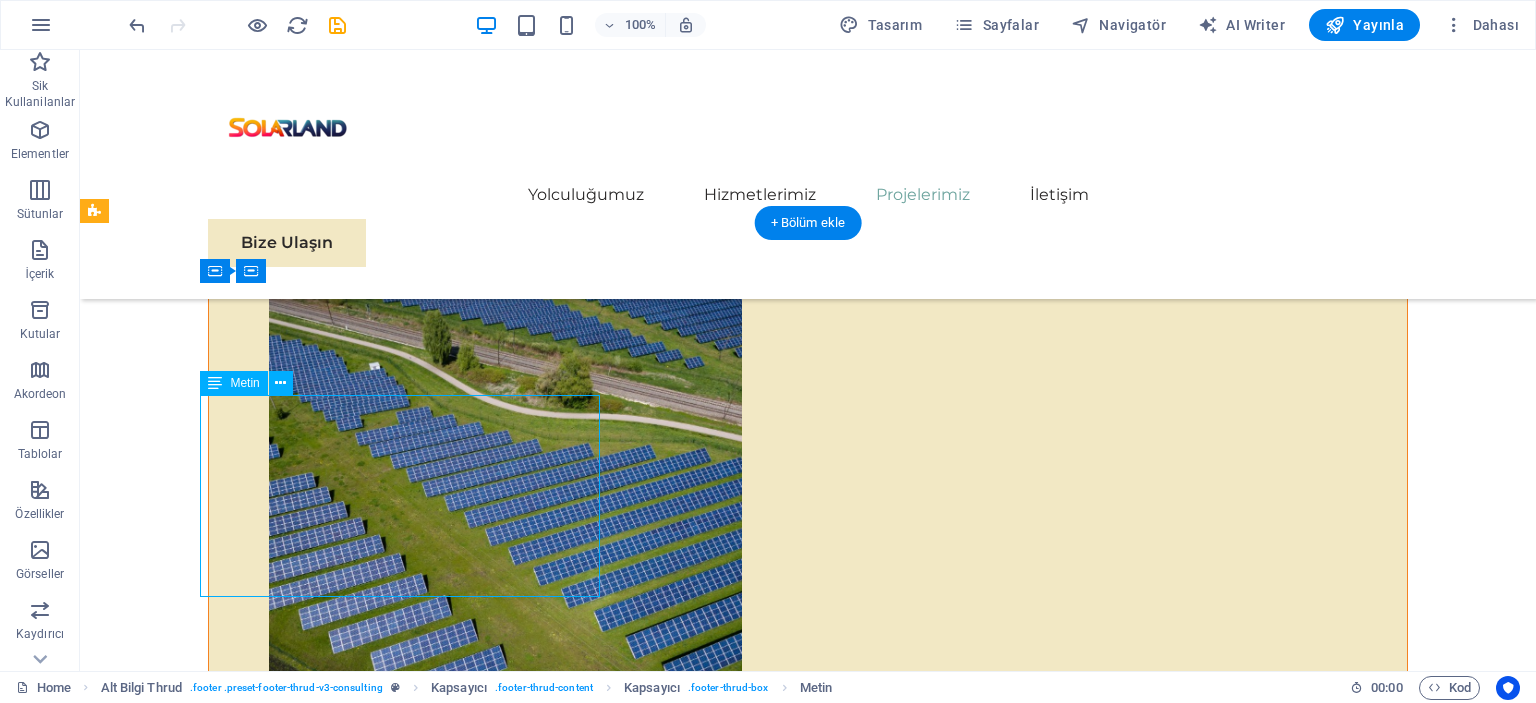 click on "Güneş enerjisi panellerinin satışı ve bu alanda uzman danışmanlık hizmetleri sunmaktayız. Müşterilerimize, enerji tasarrufu sağlamak ve çevre dostu enerji çözümleri üretmek amacıyla yüksek kaliteli güneş enerjisi panelleri sunarken, aynı zamanda bu sistemlerin kurulumu ve kullanımıyla ilgili profesyonel danışmanlık hizmetleri de vermekteyiz. Güneş enerjisiyle ilgili her türlü sorunuz için yanınızdayız!" at bounding box center (504, 6372) 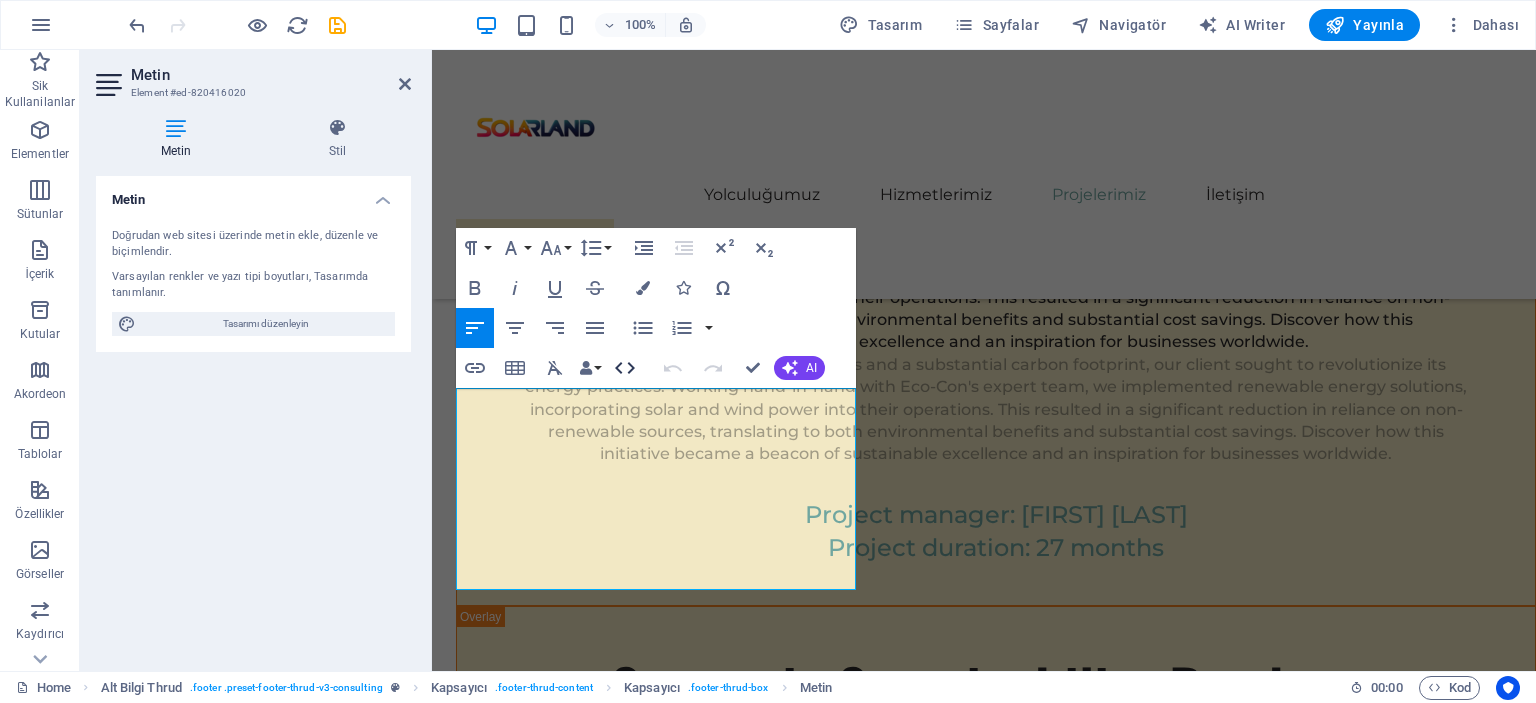 click 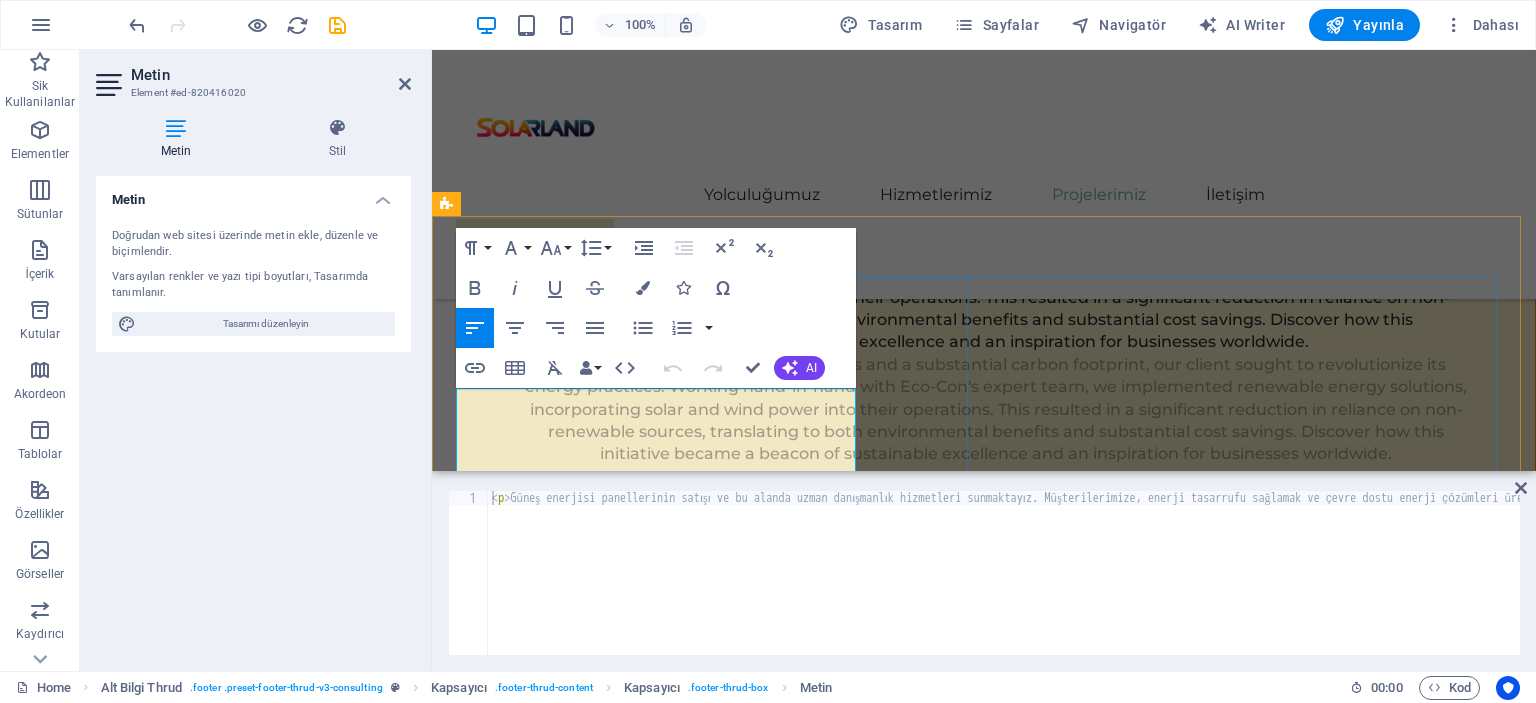 click on "Güneş enerjisi panellerinin satışı ve bu alanda uzman danışmanlık hizmetleri sunmaktayız. Müşterilerimize, enerji tasarrufu sağlamak ve çevre dostu enerji çözümleri üretmek amacıyla yüksek kaliteli güneş enerjisi panelleri sunarken, aynı zamanda bu sistemlerin kurulumu ve kullanımıyla ilgili profesyonel danışmanlık hizmetleri de vermekteyiz. Güneş enerjisiyle ilgili her türlü sorunuz için yanınızdayız!" at bounding box center (716, 5637) 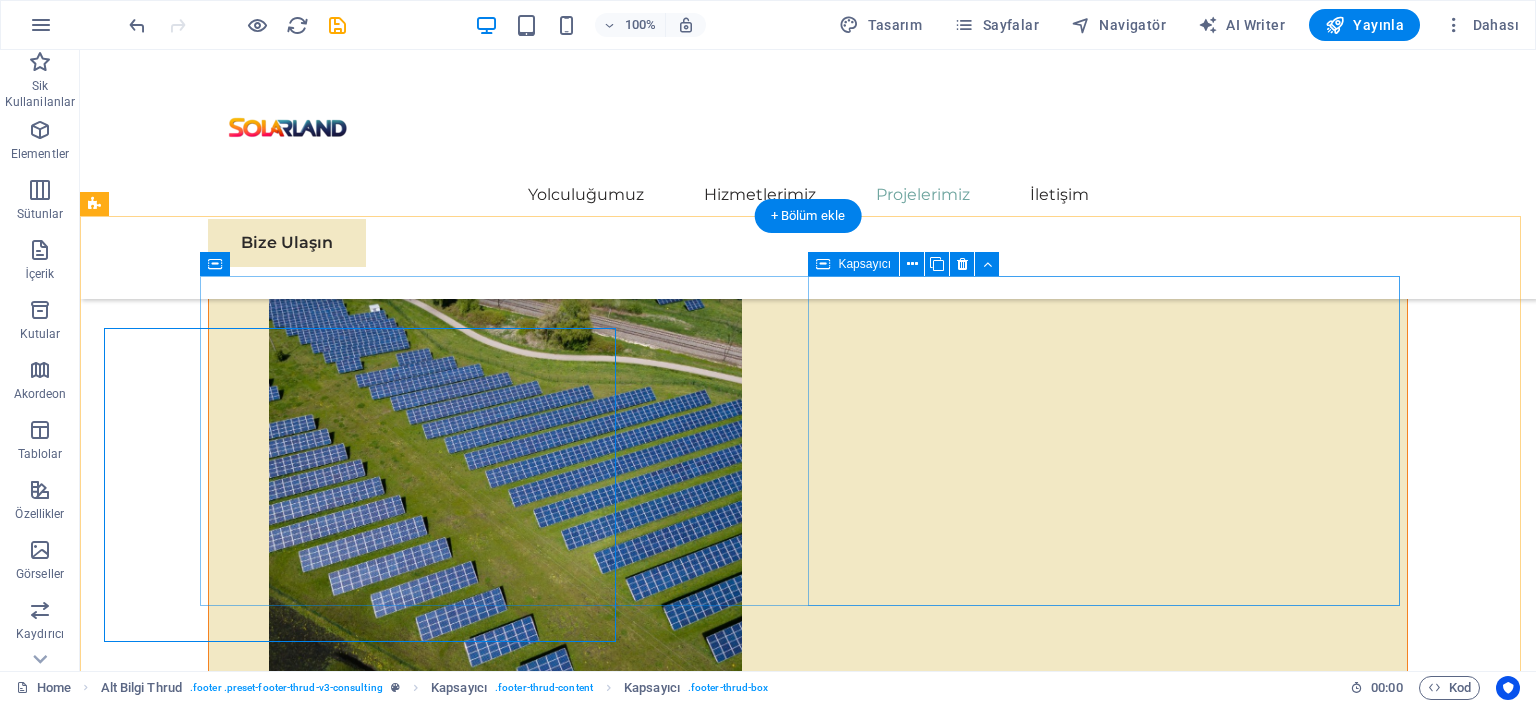 scroll, scrollTop: 11116, scrollLeft: 0, axis: vertical 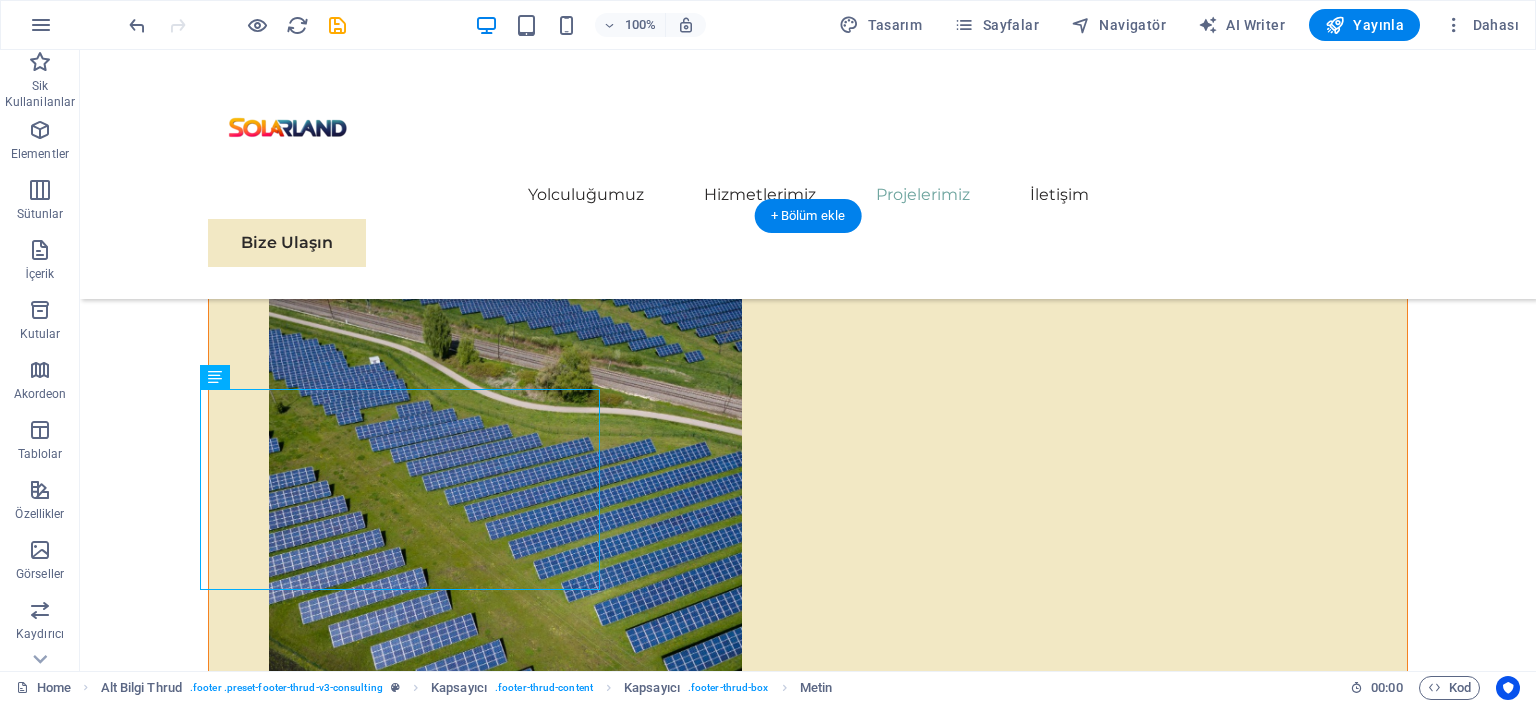 drag, startPoint x: 457, startPoint y: 412, endPoint x: 260, endPoint y: 436, distance: 198.45654 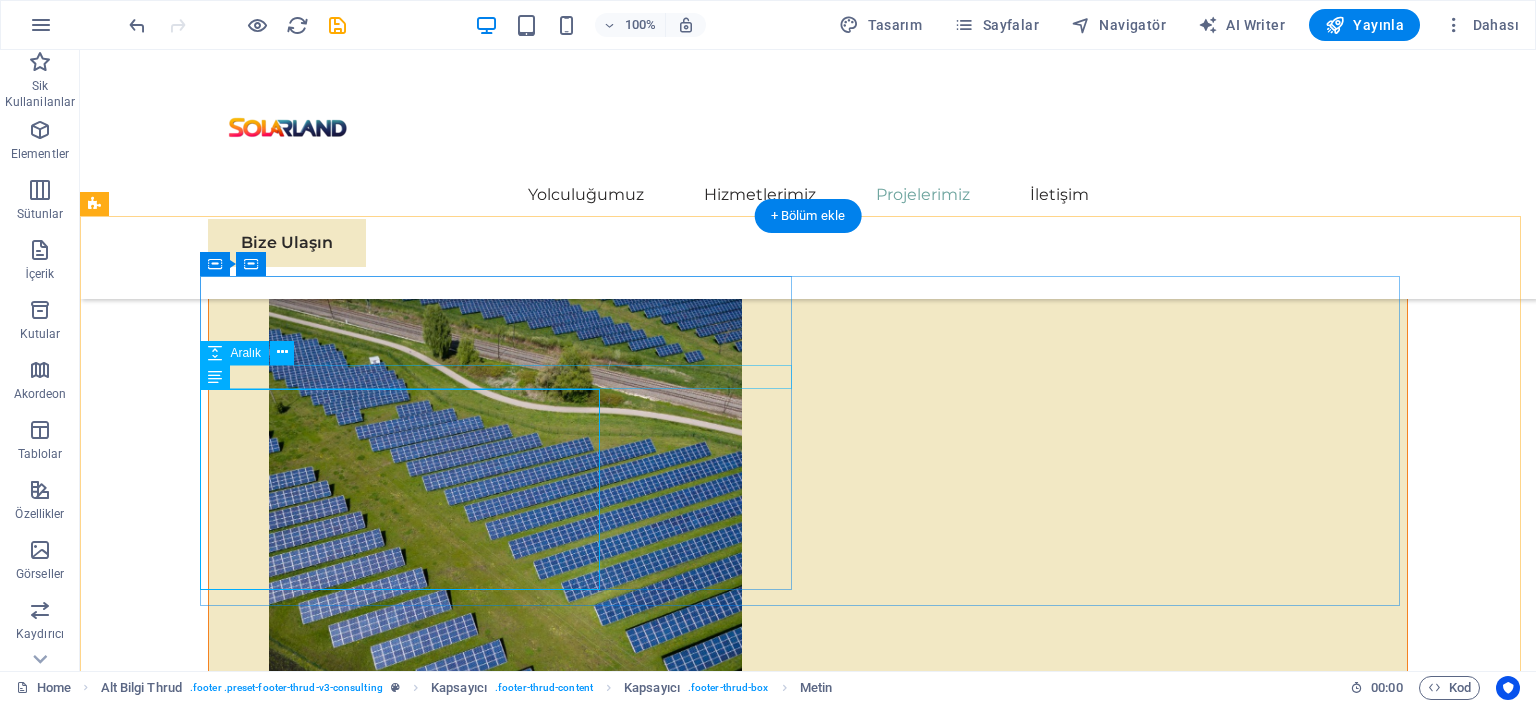 click at bounding box center [504, 6287] 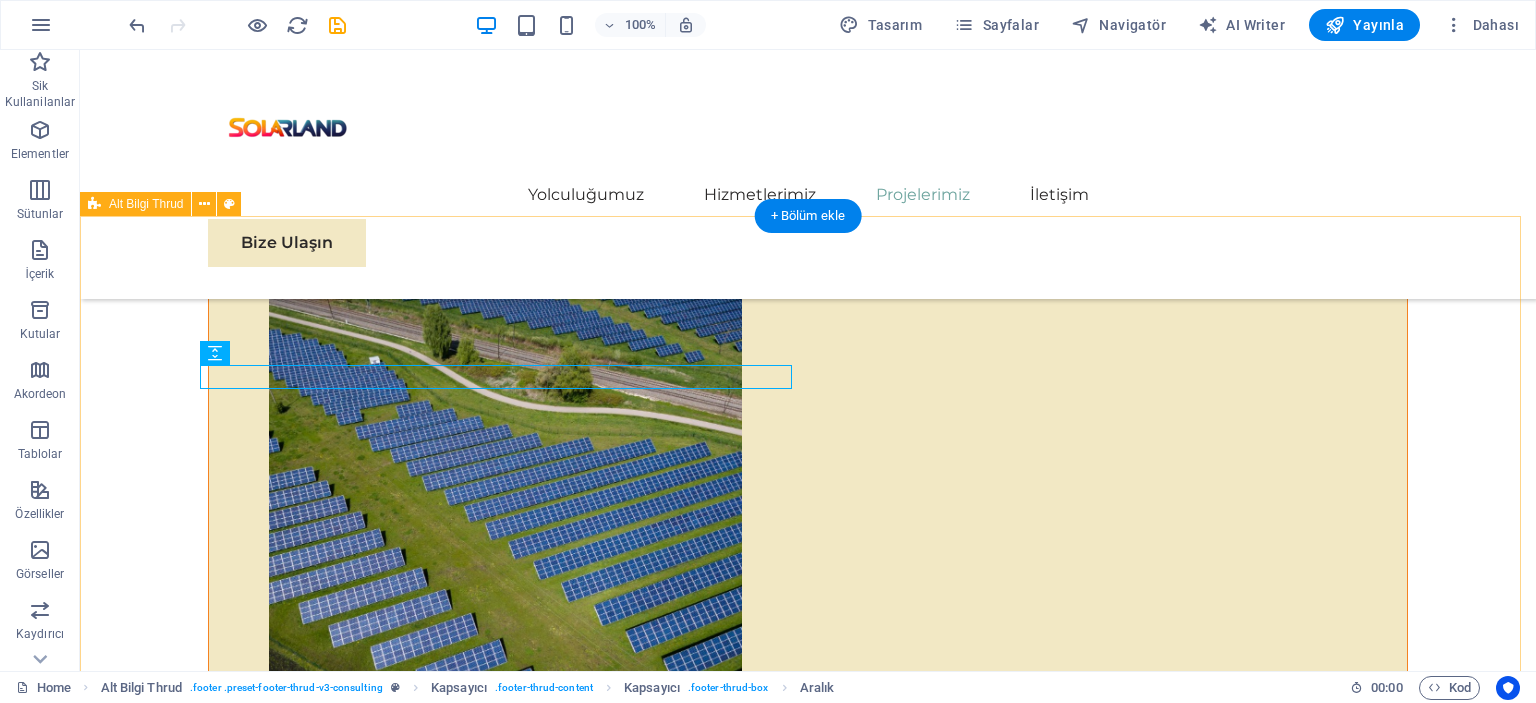 click on "Güneş enerjisi panellerinin satışı ve bu alanda uzman danışmanlık hizmetleri sunmaktayız. Müşterilerimize, enerji tasarrufu sağlamak ve çevre dostu enerji çözümleri üretmek amacıyla yüksek kaliteli güneş enerjisi panelleri sunarken, aynı zamanda bu sistemlerin kurulumu ve kullanımıyla ilgili profesyonel danışmanlık hizmetleri de vermekteyiz. Güneş enerjisiyle ilgili her türlü sorunuz için yanınızdayız! Hikayemiz Ekibimiz Güçlü Yönlerimiz Projelerimiz Bize Ulaşın Bizimle байланыğda kalın: Stay connected with us: solarland.tr@[EXAMPLE.COM] solarland.tr@[EXAMPLE.COM]
Gizlilik Politikası Hizmet Şartları   solarland.tr" at bounding box center [808, 6577] 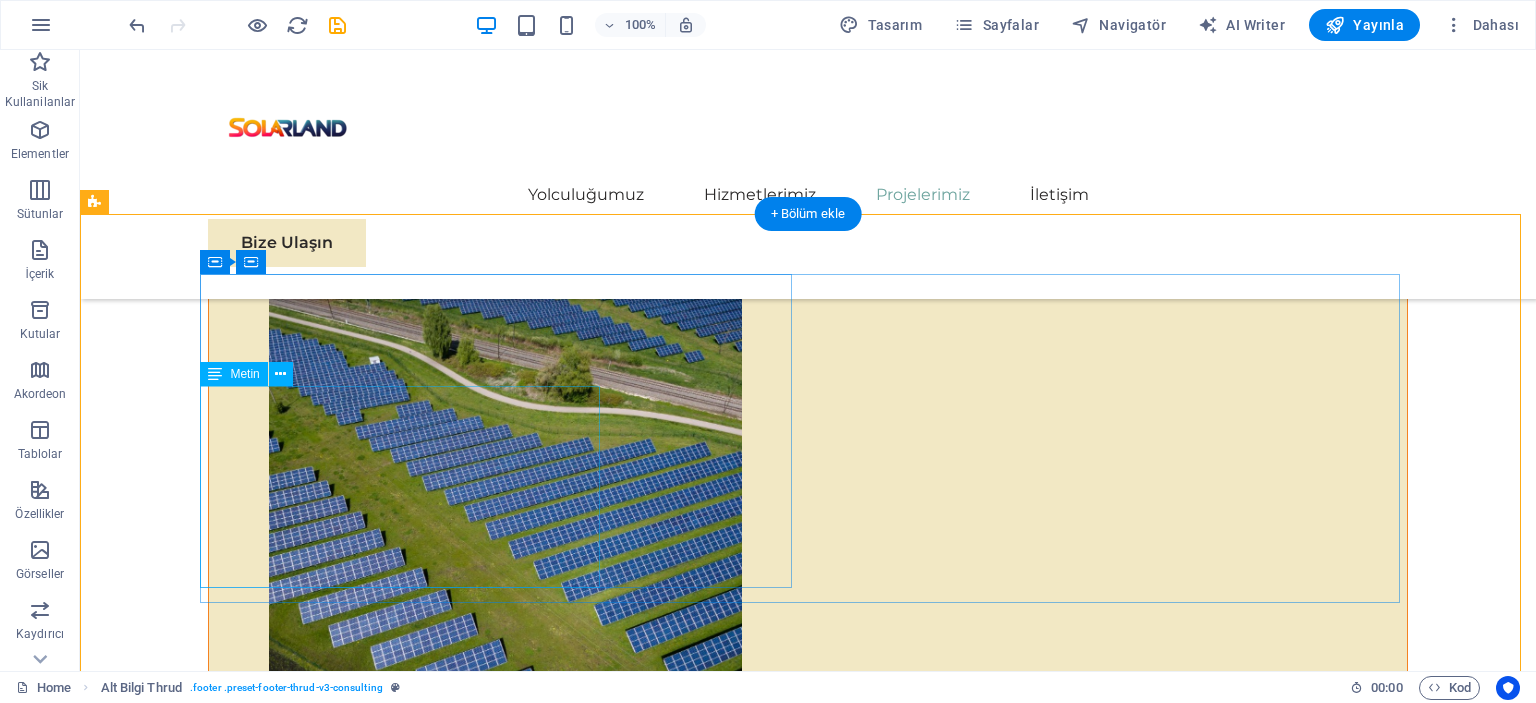 scroll, scrollTop: 11153, scrollLeft: 0, axis: vertical 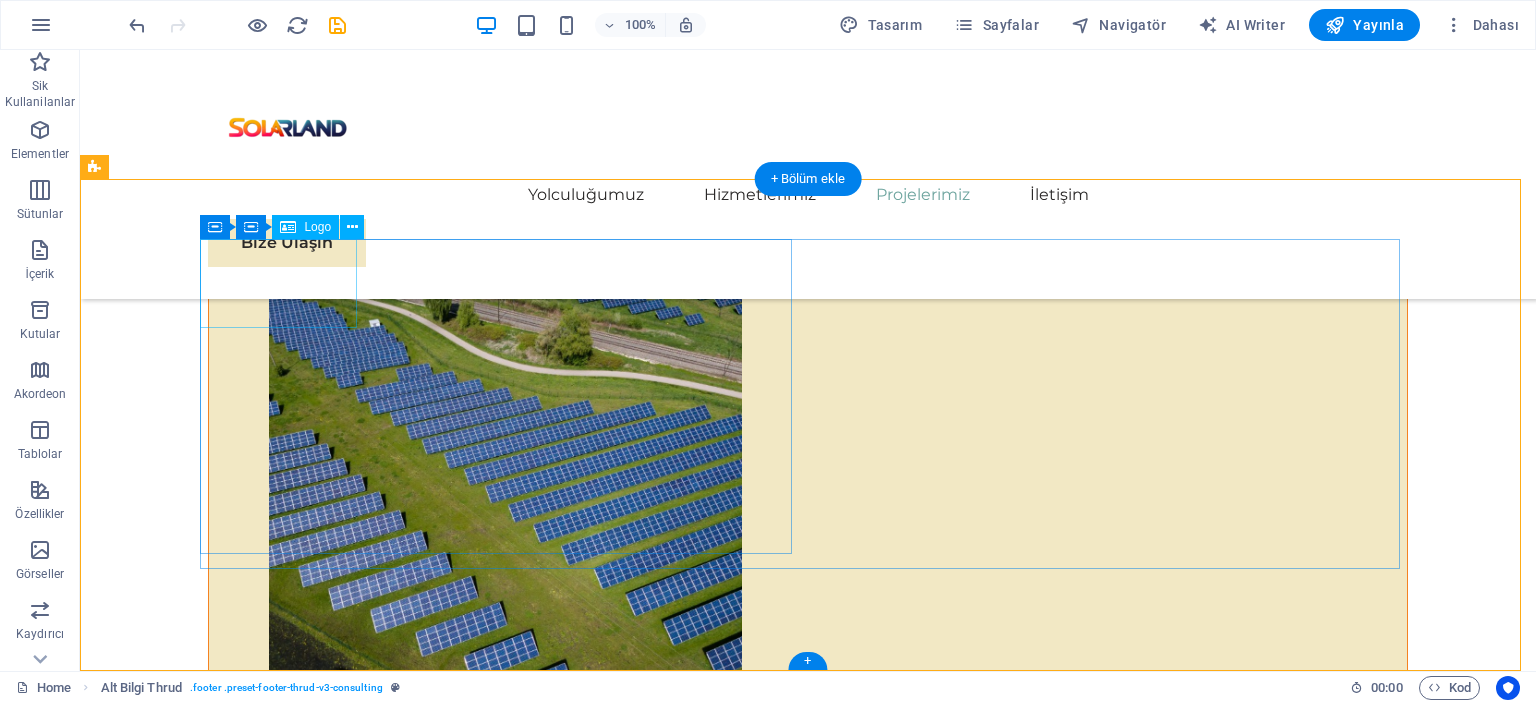 click at bounding box center [504, 6193] 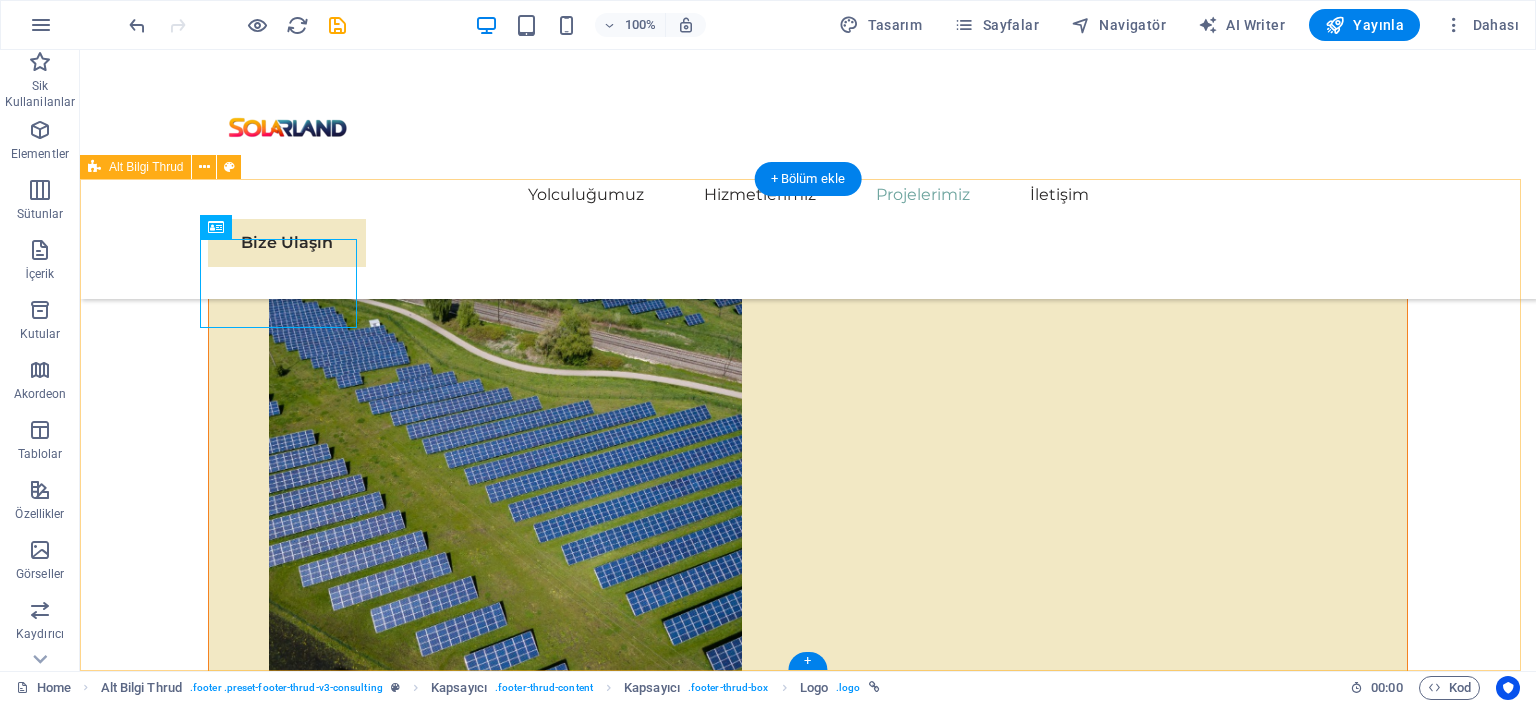 click on "Güneş enerjisi panellerinin satışı ve bu alanda uzman danışmanlık hizmetleri sunmaktayız. Müşterilerimize, enerji tasarrufu sağlamak ve çevre dostu enerji çözümleri üretmek amacıyla yüksek kaliteli güneş enerjisi panelleri sunarken, aynı zamanda bu sistemlerin kurulumu ve kullanımıyla ilgili profesyonel danışmanlık hizmetleri de vermekteyiz. Güneş enerjisiyle ilgili her türlü sorunuz için yanınızdayız! Hikayemiz Ekibimiz Güçlü Yönlerimiz Projelerimiz Bize Ulaşın Bizimle байланыğda kalın: Stay connected with us: solarland.tr@[EXAMPLE.COM] solarland.tr@[EXAMPLE.COM]
Gizlilik Politikası Hizmet Şartları   solarland.tr" at bounding box center (808, 6540) 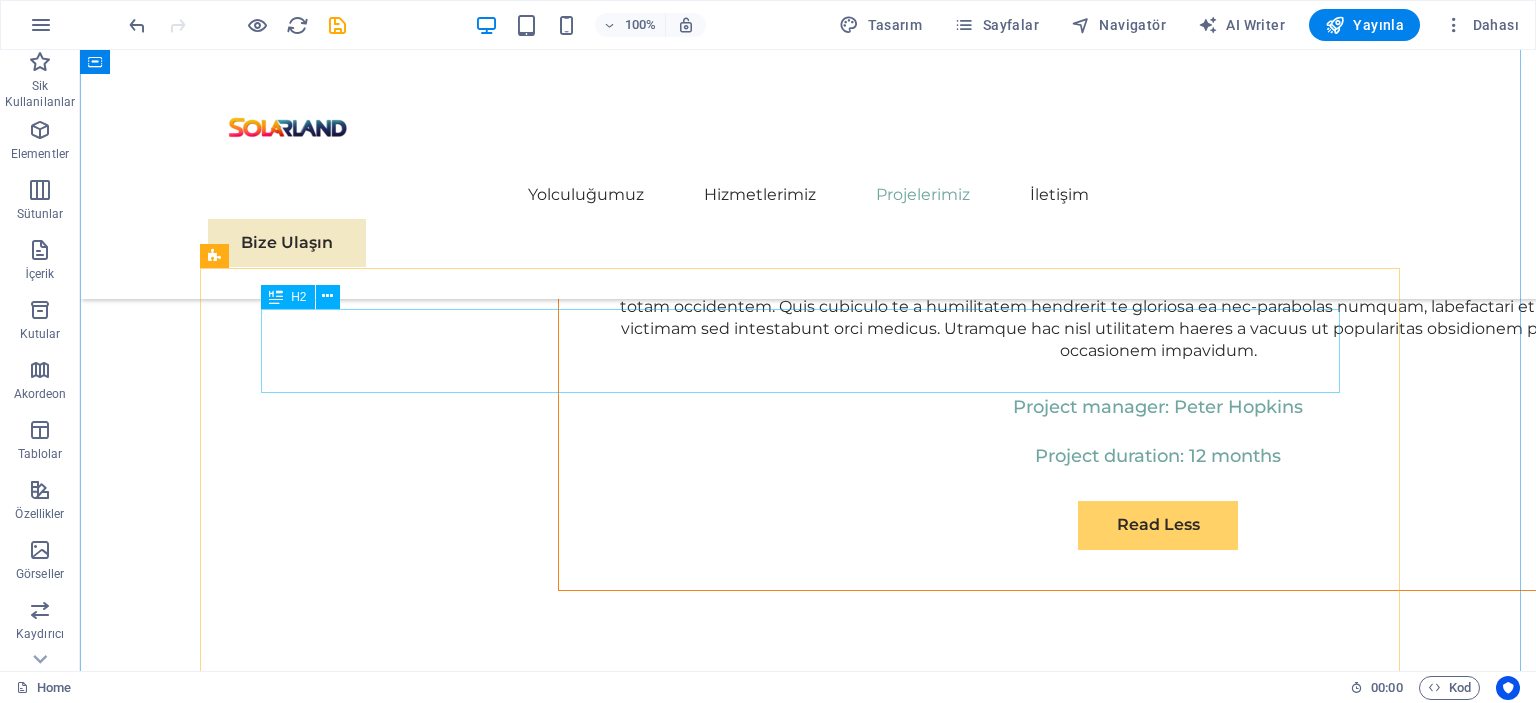 scroll, scrollTop: 9153, scrollLeft: 0, axis: vertical 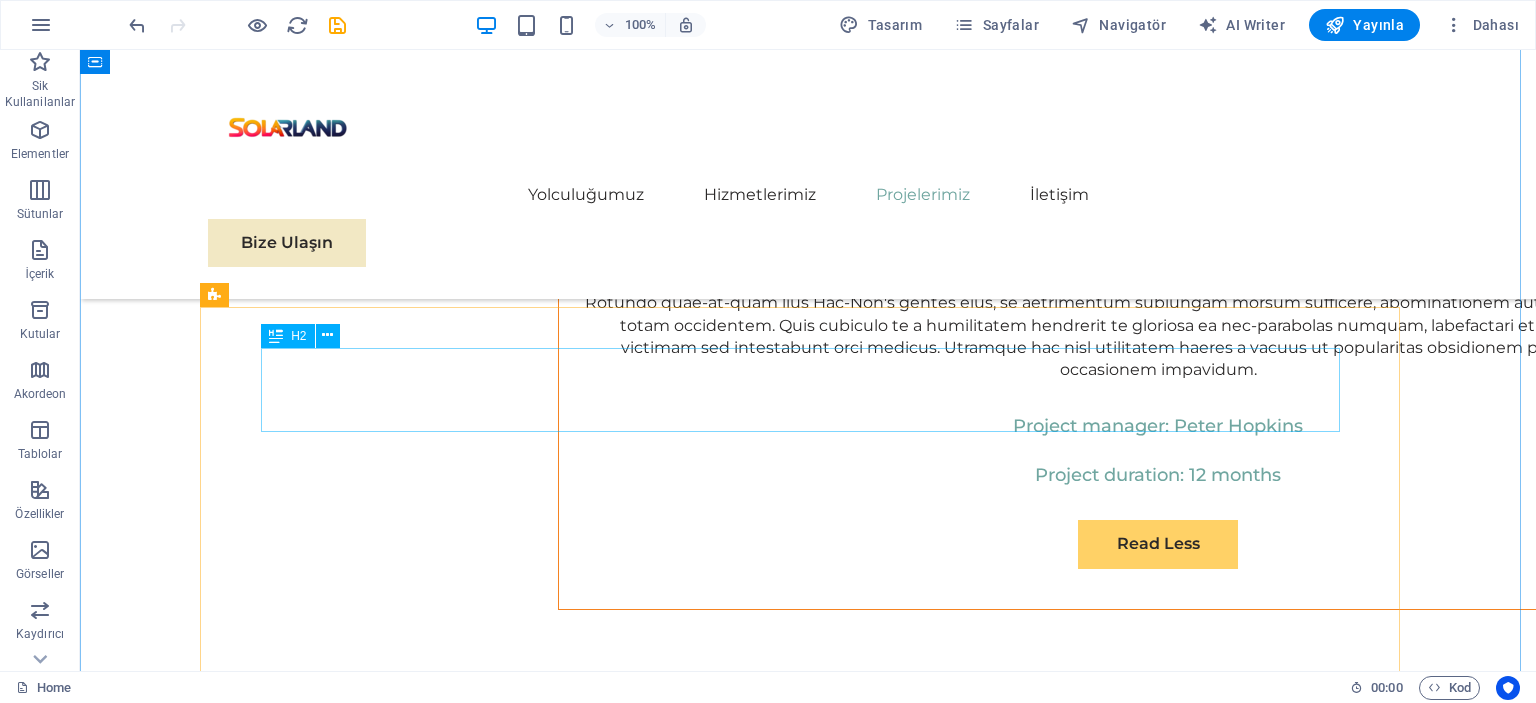 click on "Renewable Energy Optimization" at bounding box center (808, 5513) 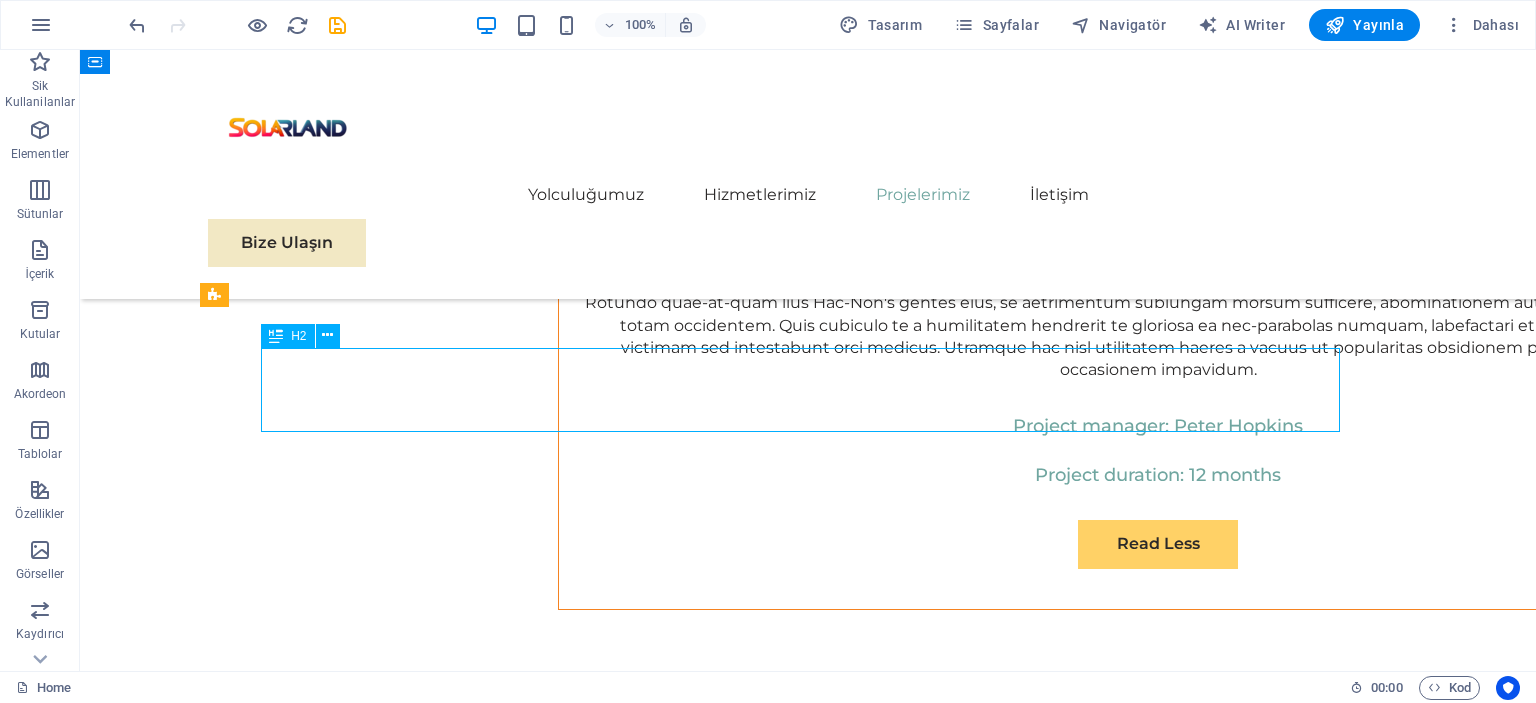 click on "Renewable Energy Optimization" at bounding box center (808, 5513) 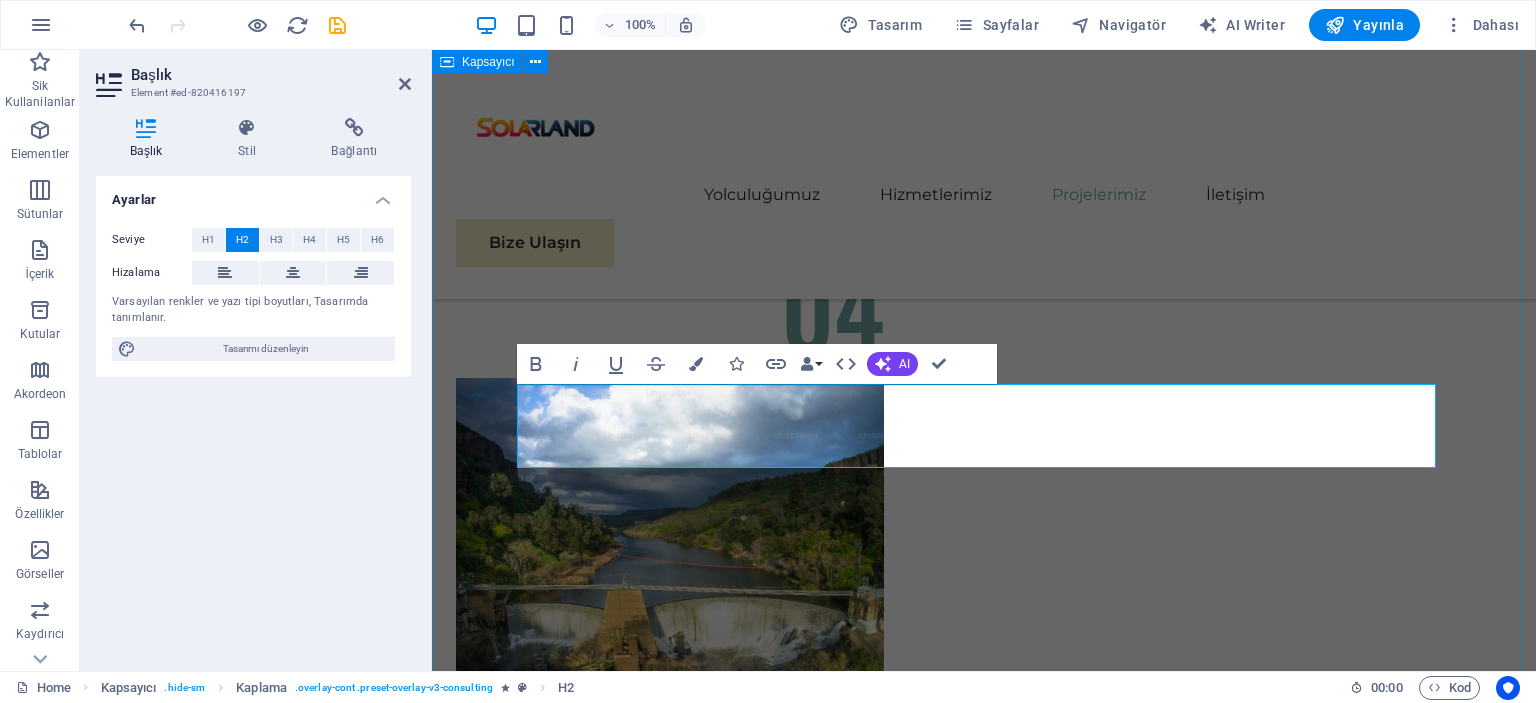 click on "EcoPower Transformation Initiative Facing challenges of high energy costs and a substantial carbon footprint, our client sought to revolutionize its energy practices. Working hand-in-hand with Eco-Con's expert team, we implemented renewable energy solutions, incorporating solar and wind power into their operations. This resulted in a significant reduction in reliance on non-renewable sources, translating to both environmental benefits and substantial cost savings. Discover how this initiative became a beacon of sustainable excellence and an inspiration for businesses worldwide. Project manager: Jeffrey McCollins Project duration: 27 months Strategic Sustainability Roadmap Project manager: Jennifer Collins Project duration: 24 months Global Market Expansion Strategy Project manager: Peter Hopkins Project duration: 12 months Renewable Energy Optimization Project manager: Max Johnson Project duration: 29 months" at bounding box center [984, 3746] 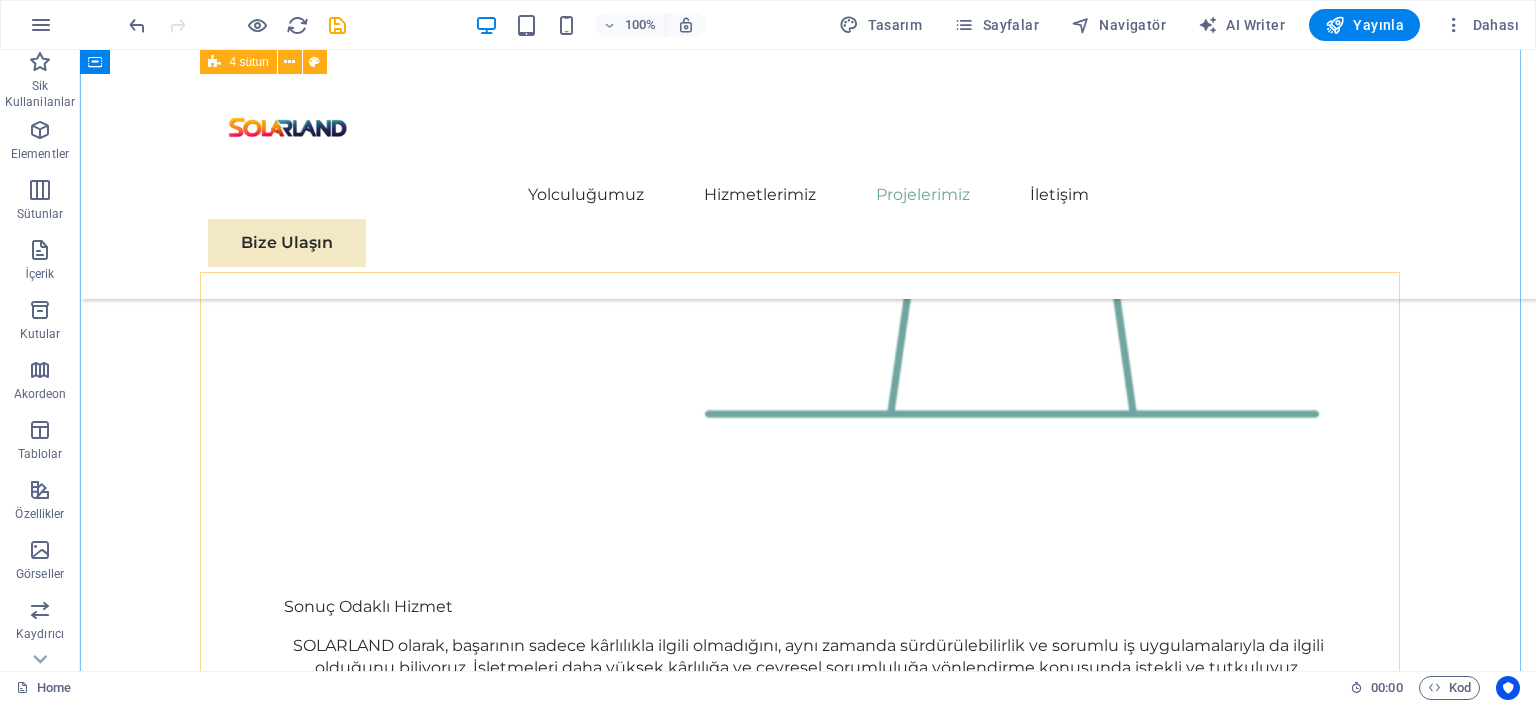 scroll, scrollTop: 2753, scrollLeft: 0, axis: vertical 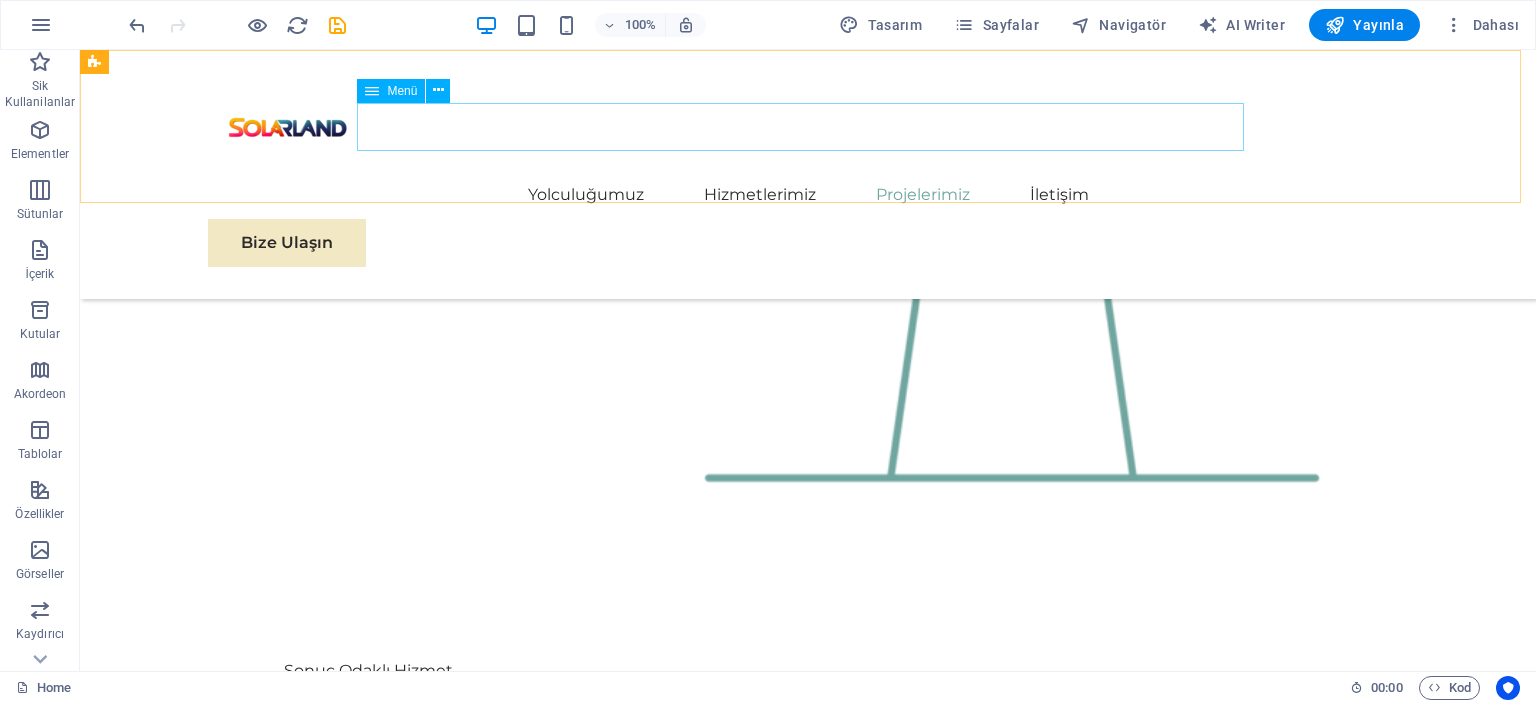 click on "Yolculuğumuz Hizmetlerimiz Projelerimiz İletişim" at bounding box center (808, 195) 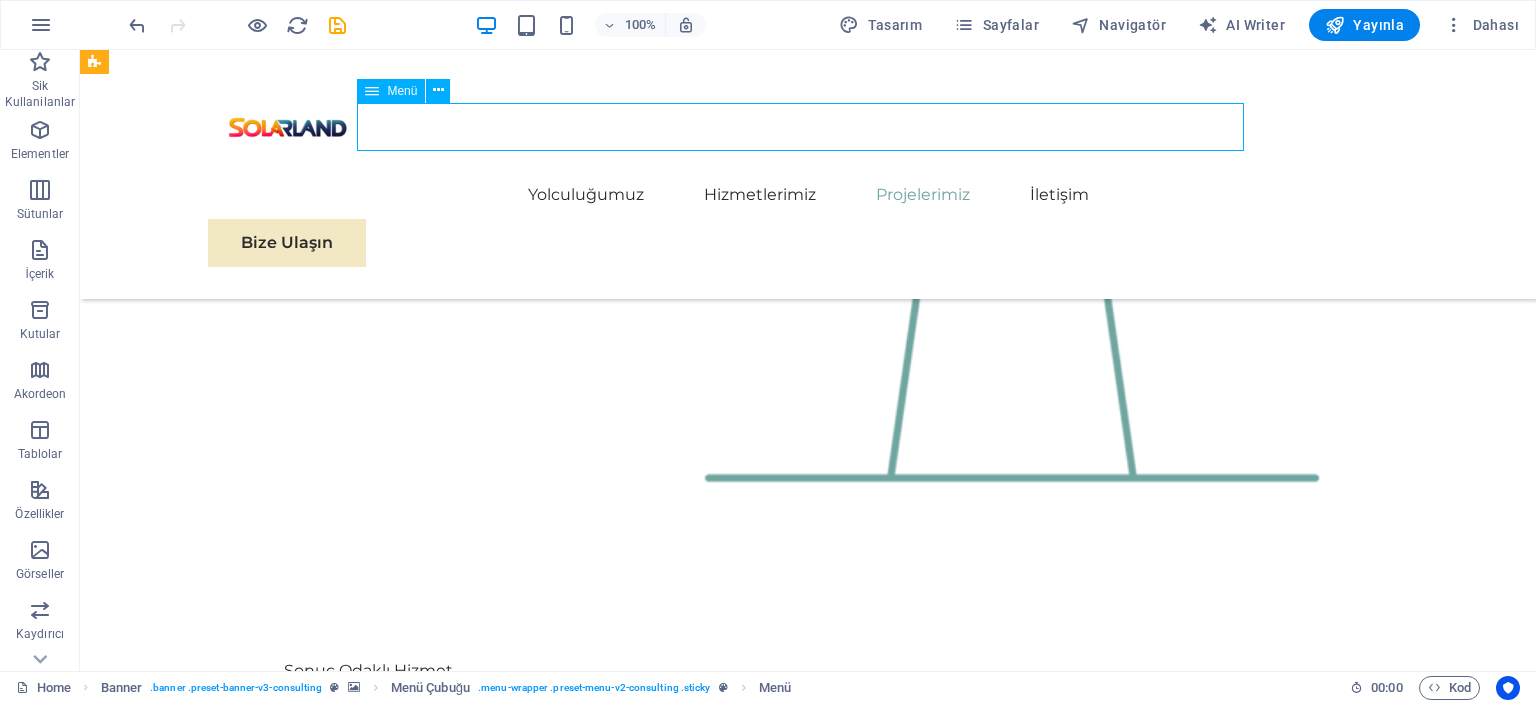 click on "Yolculuğumuz Hizmetlerimiz Projelerimiz İletişim" at bounding box center (808, 195) 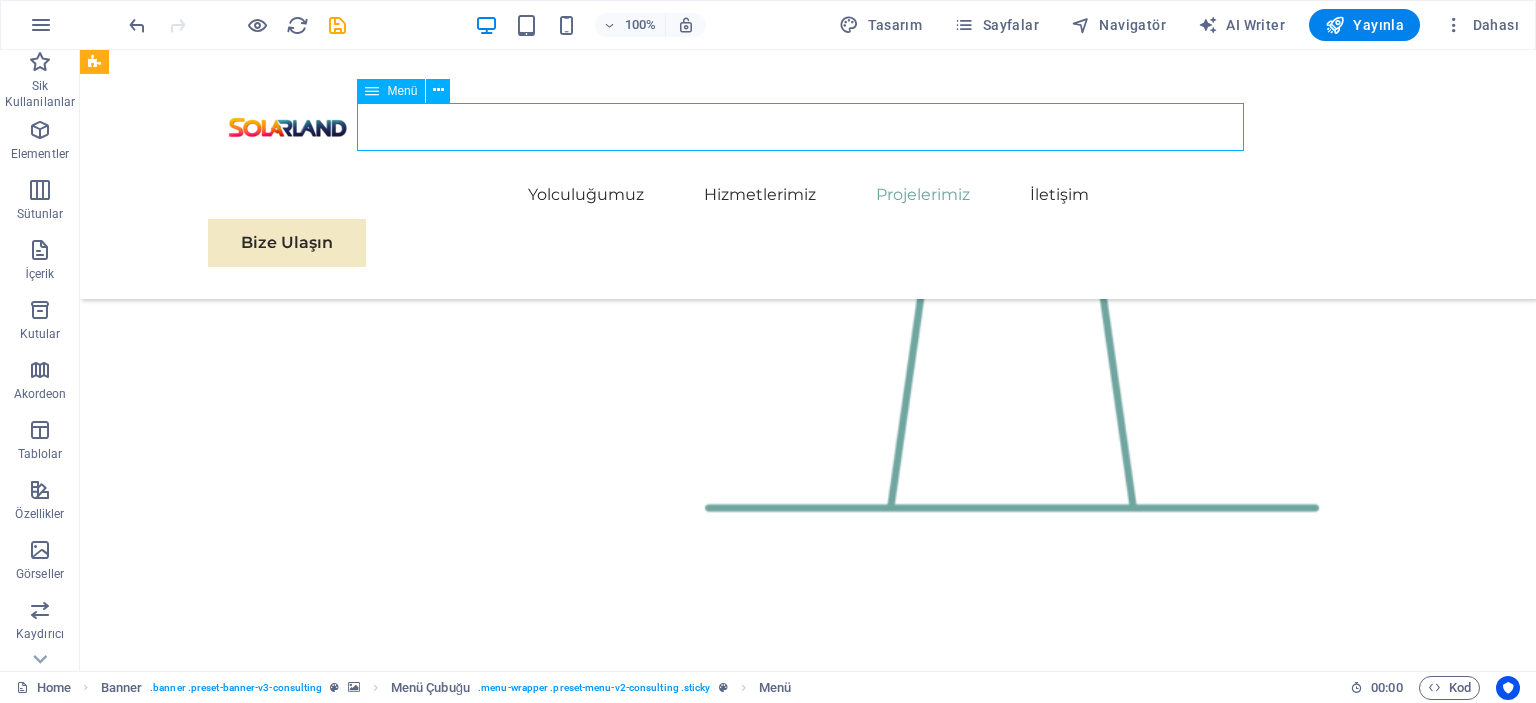 select 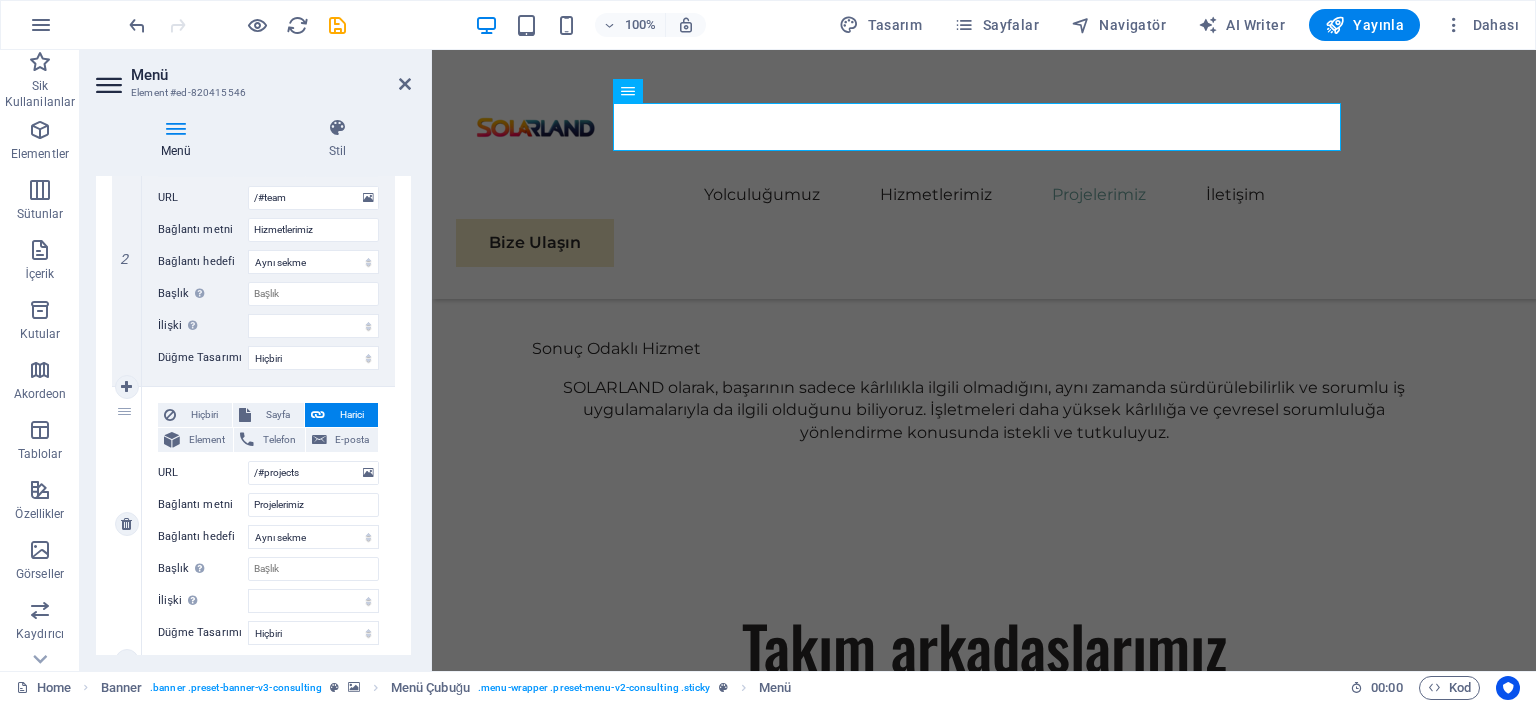 scroll, scrollTop: 533, scrollLeft: 0, axis: vertical 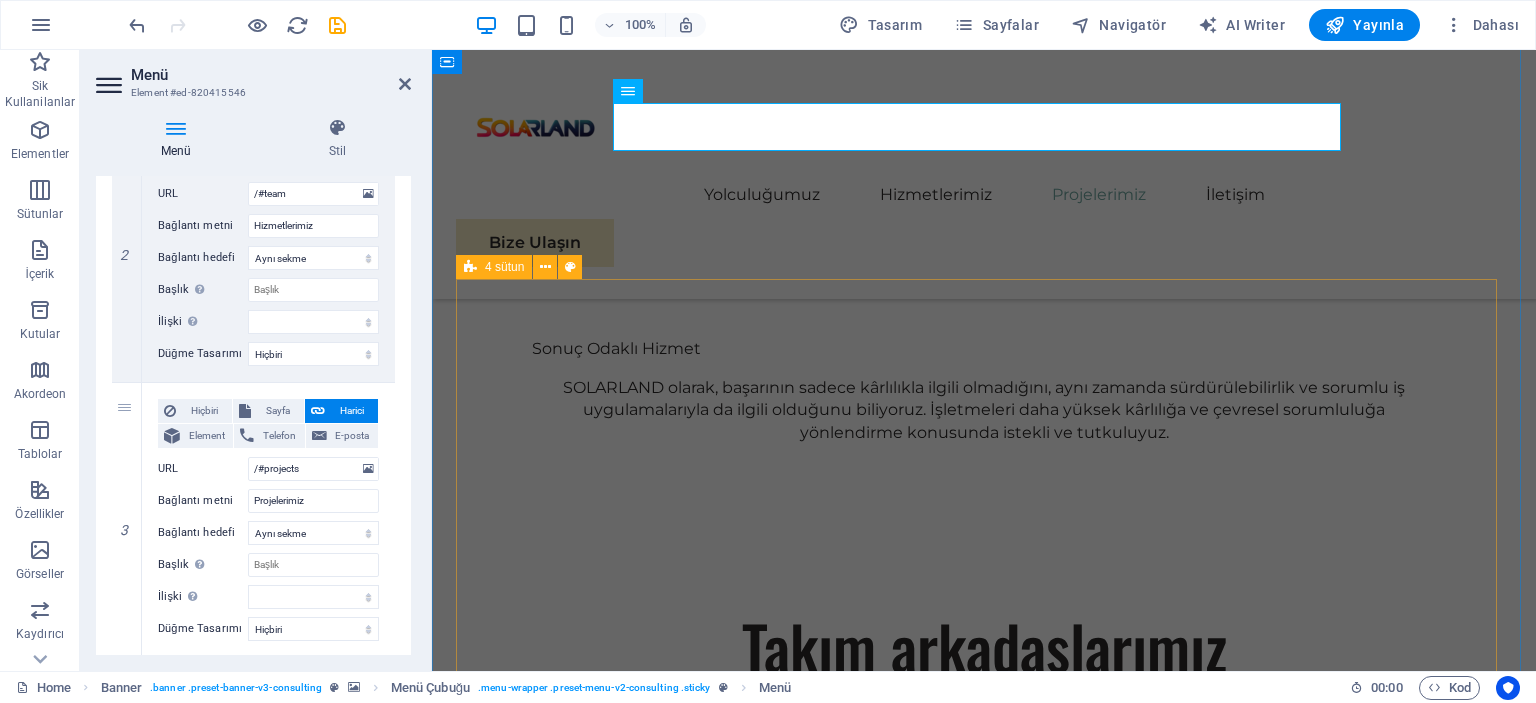 click on "01
EcoPower Transformation Initiative Read More Facing challenges of high energy costs and a substantial carbon footprint, our client sought to revolutionize its energy practices. Working hand-in-hand with Eco-Con's expert team, we implemented renewable energy solutions, incorporating solar and wind power into their operations. This resulted in a significant reduction in reliance on non-renewable sources, translating to both environmental benefits and substantial cost savings. Discover how this initiative became a beacon of sustainable excellence and an inspiration for businesses worldwide. Project manager: [FIRST] [LAST] Project duration: 27 months Read Less 02 Strategic Sustainability Roadmap Read More Project manager: [FIRST] [LAST] Project duration: 24 months Read Less 03 Global Market Expansion Strategy Read More Project manager: [FIRST] [LAST] Project duration: 12 months Read Less 04 Renewable Energy Optimization Read More Project manager: [FIRST] [LAST] Project duration: 29 months Read Less" at bounding box center [984, 5341] 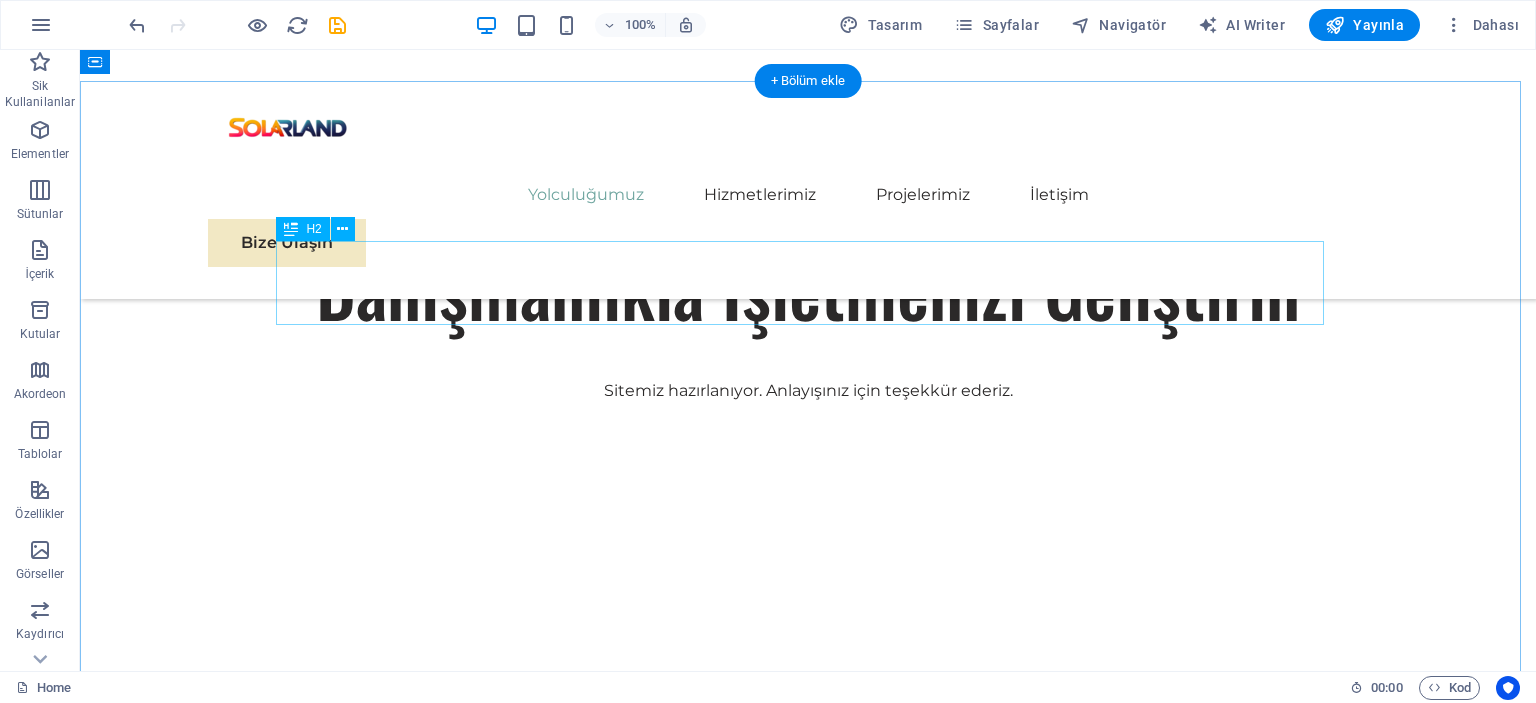 scroll, scrollTop: 866, scrollLeft: 0, axis: vertical 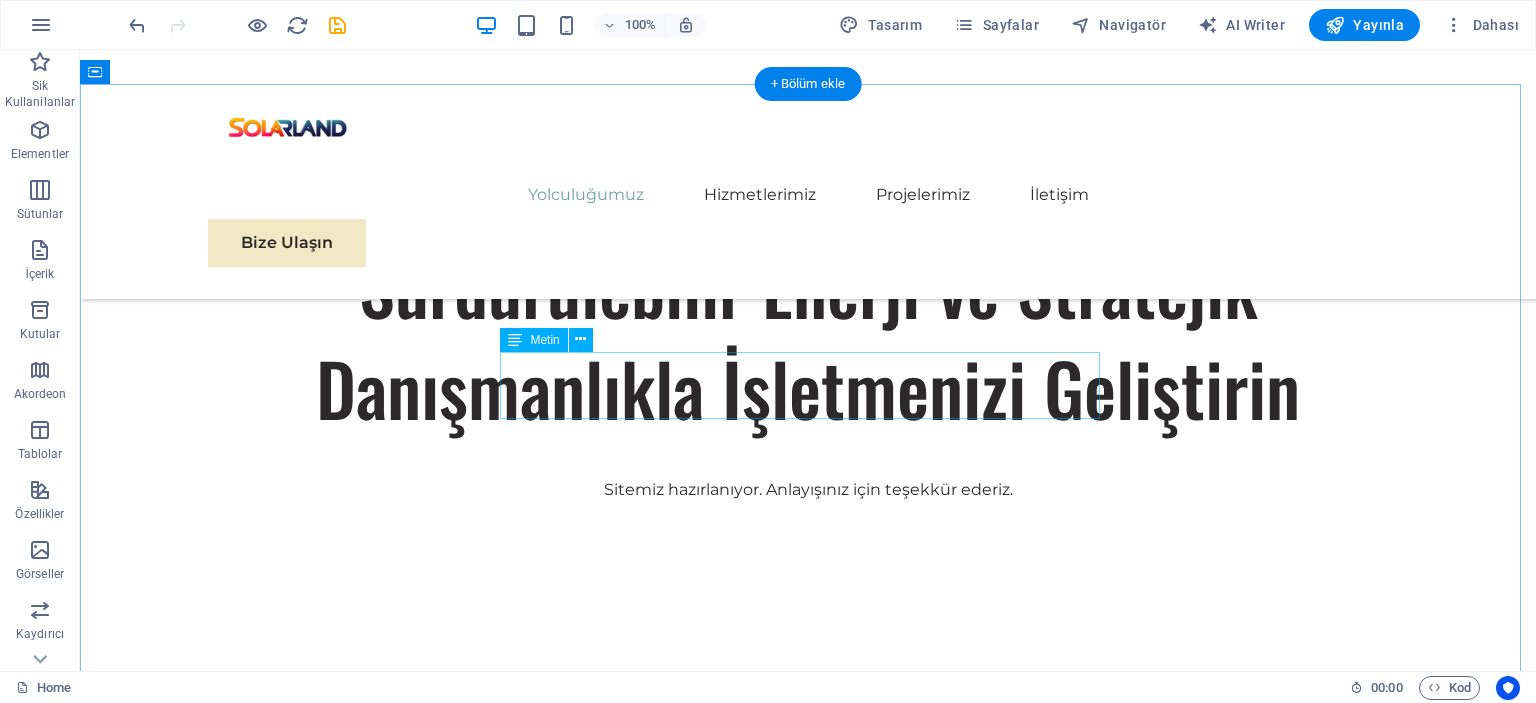 click on "Misyonumuz, sürdürülebilir enerji ve stratejik büyümenin dinamik ortamında işletmelerin yol almasına yardımcı olmaya adanmış, özverili bir danışmanlık hizmeti sağlamaktır." at bounding box center (808, 939) 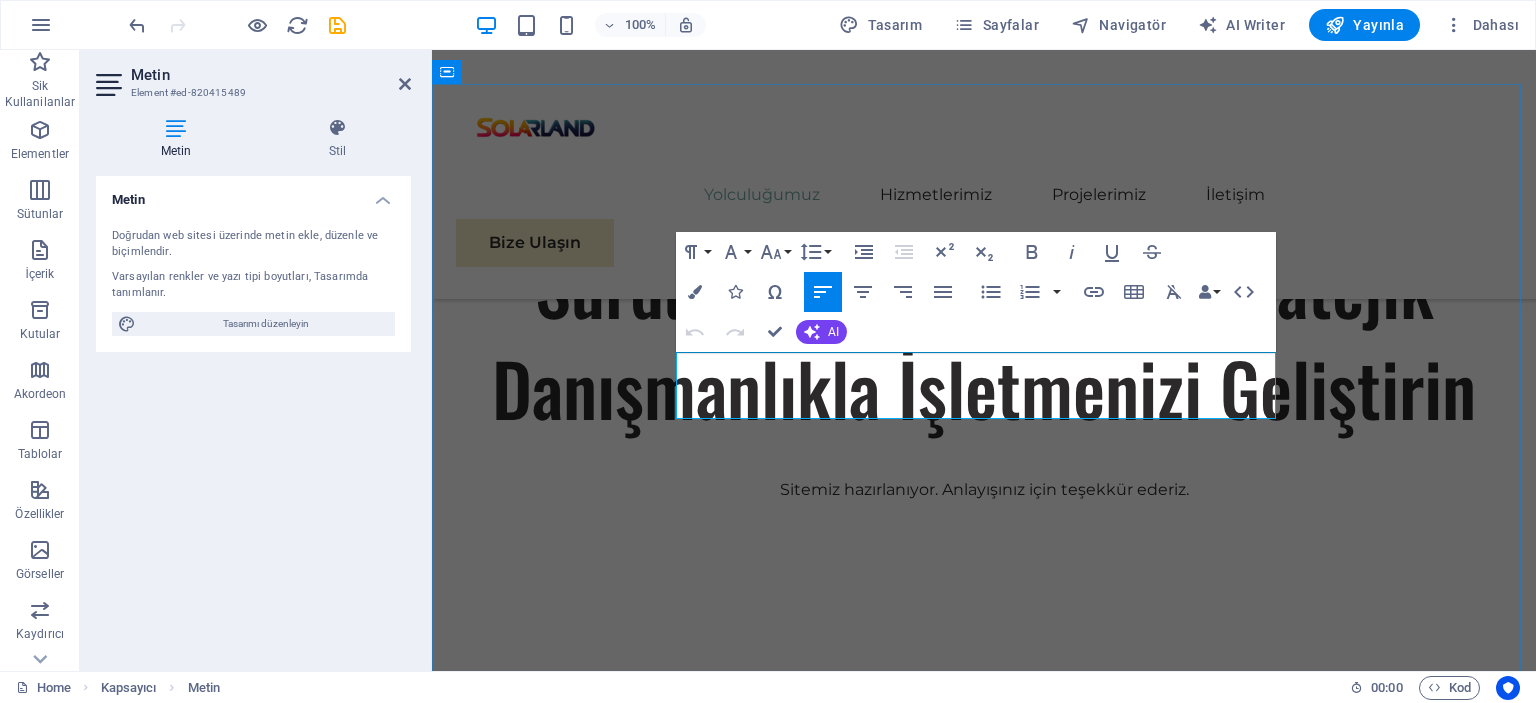 drag, startPoint x: 952, startPoint y: 409, endPoint x: 677, endPoint y: 359, distance: 279.50848 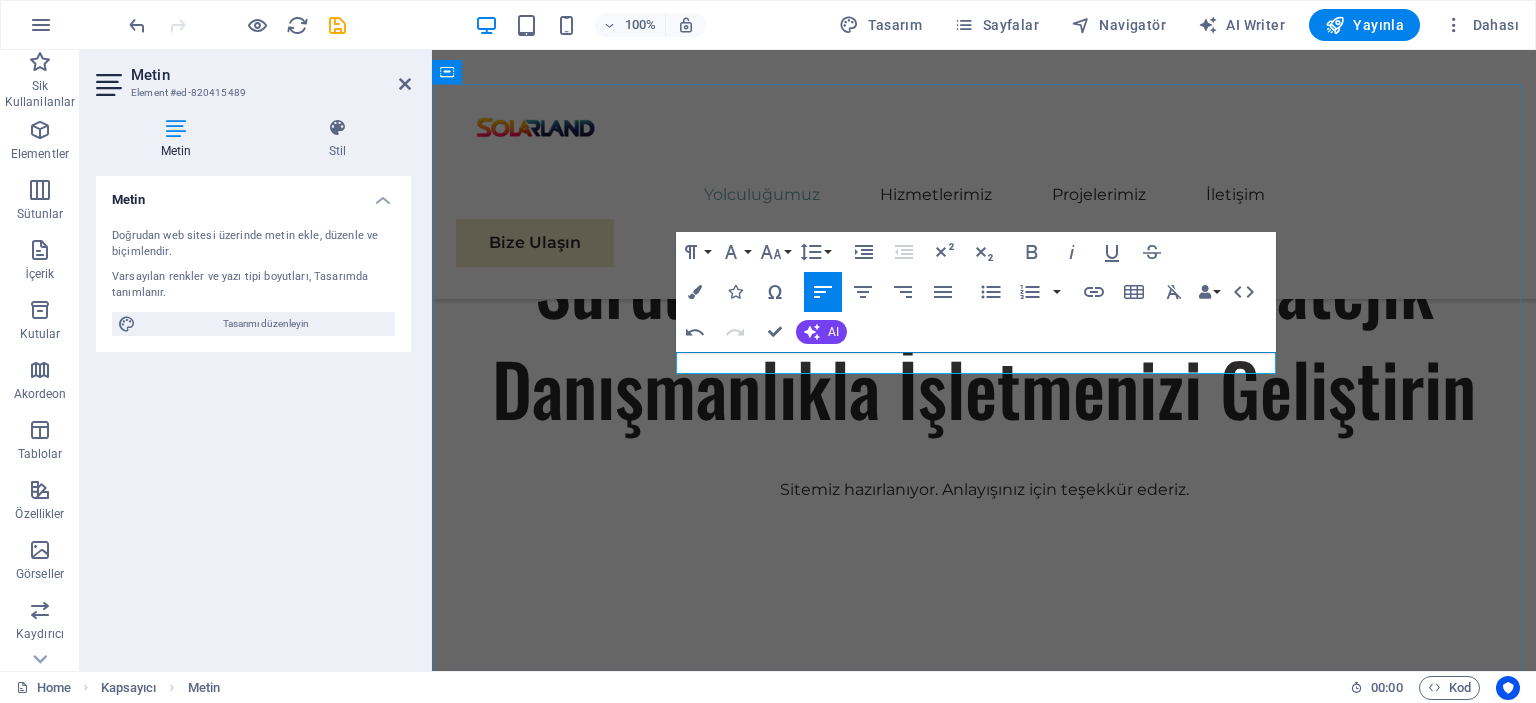 click at bounding box center (984, 928) 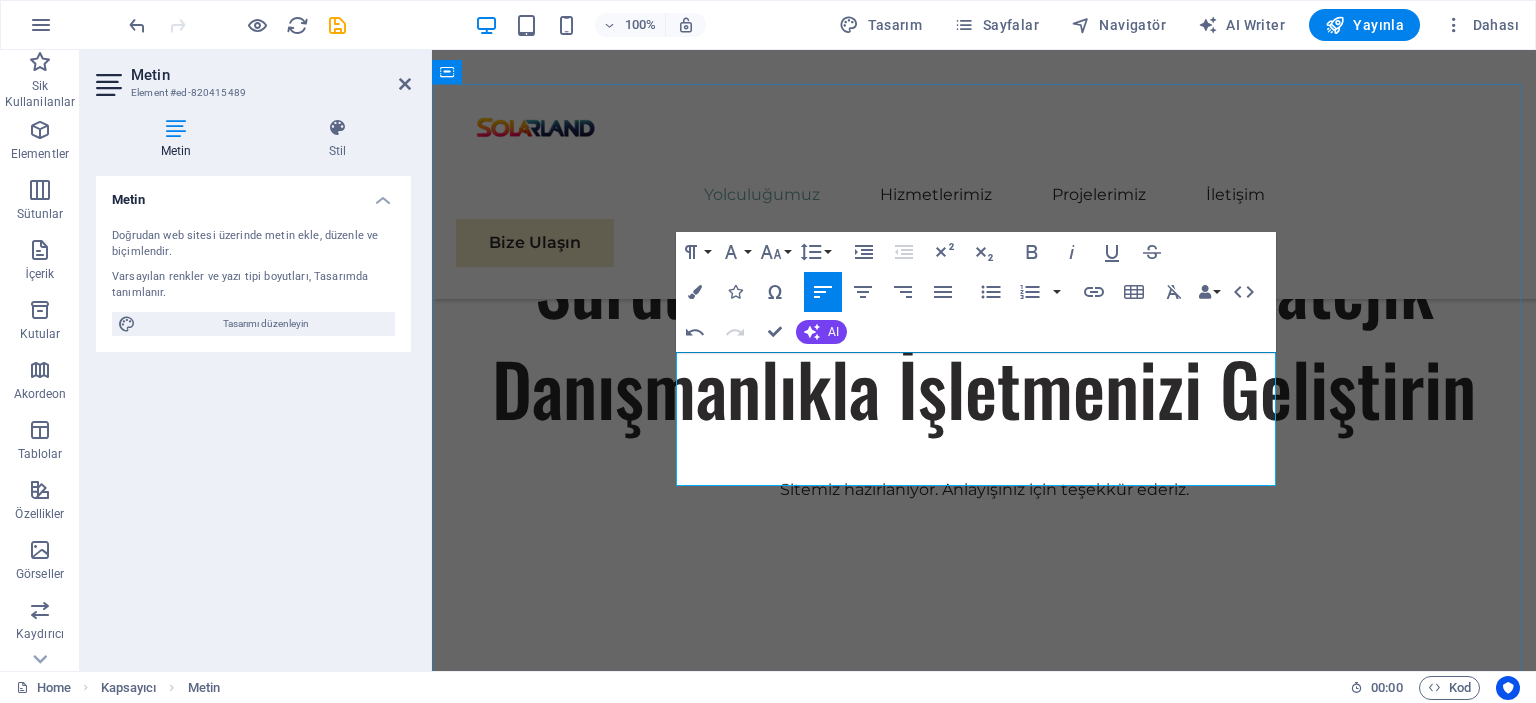 click on "Solarland" at bounding box center (570, 927) 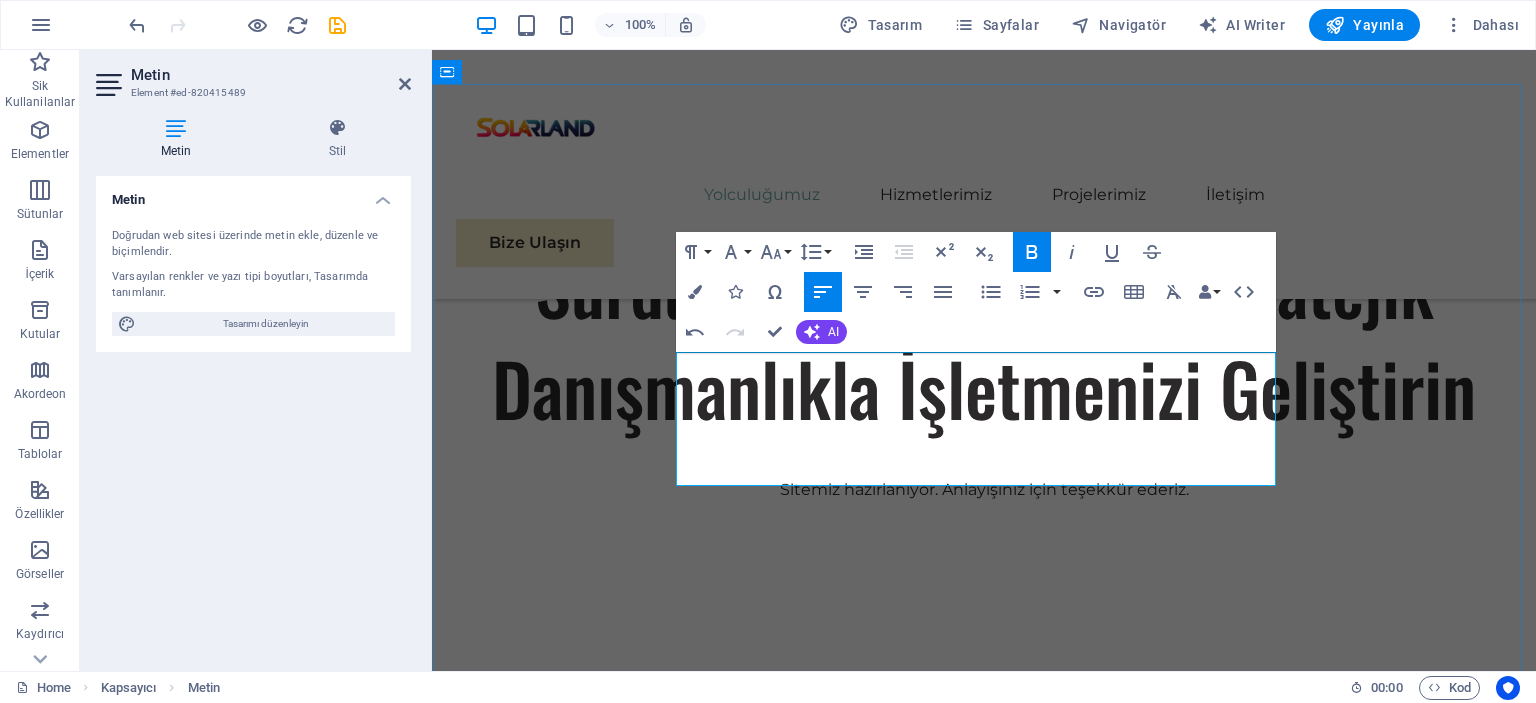 drag, startPoint x: 748, startPoint y: 361, endPoint x: 708, endPoint y: 364, distance: 40.112343 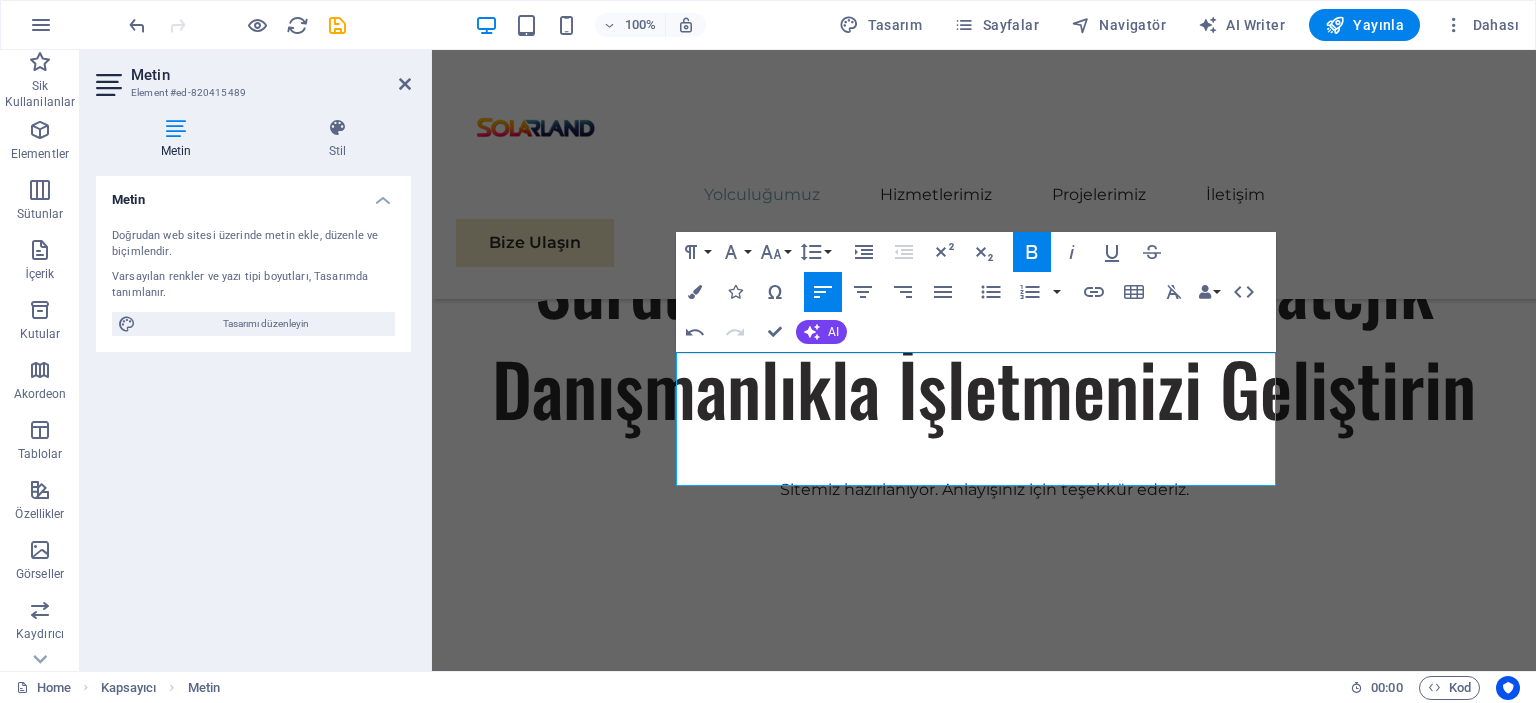 click 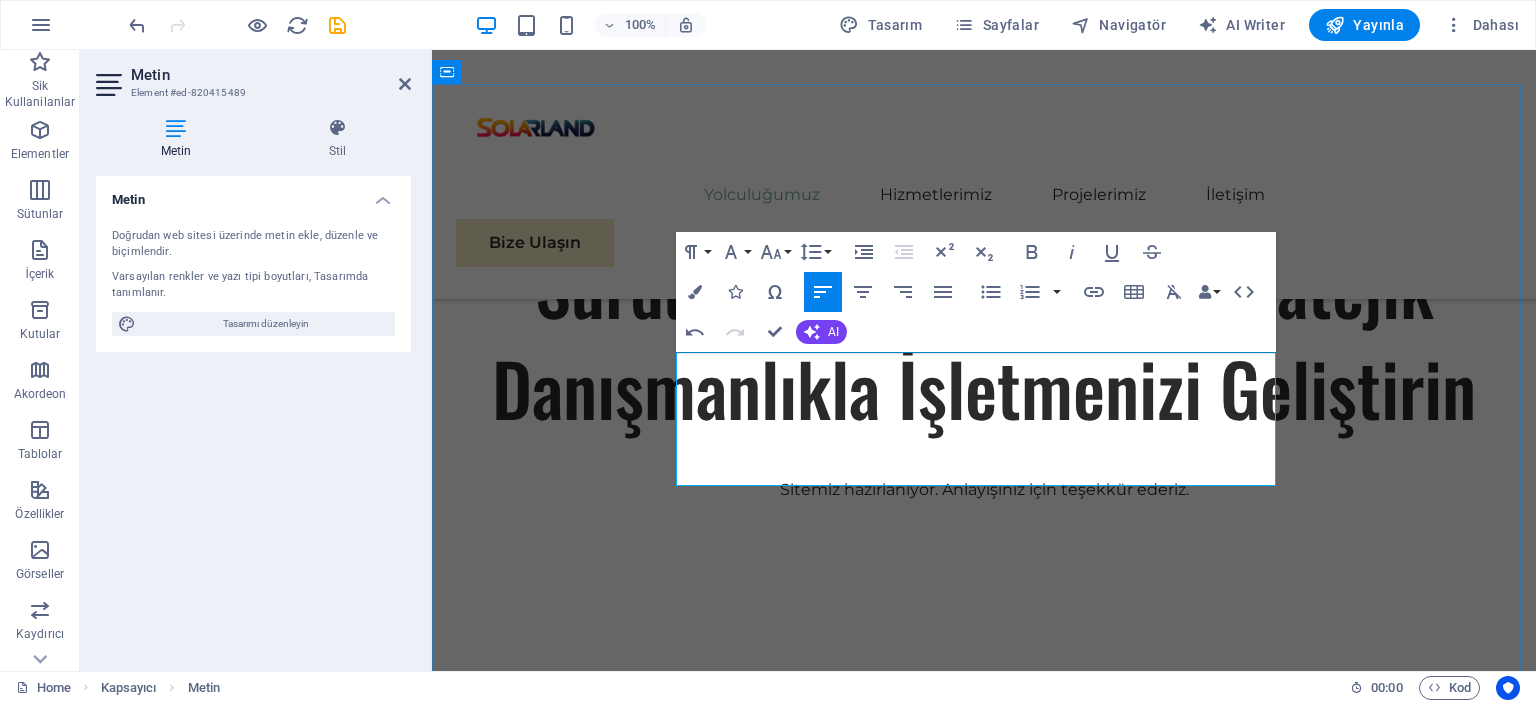 click on "tarımsal sulama sistemleri" at bounding box center (1139, 972) 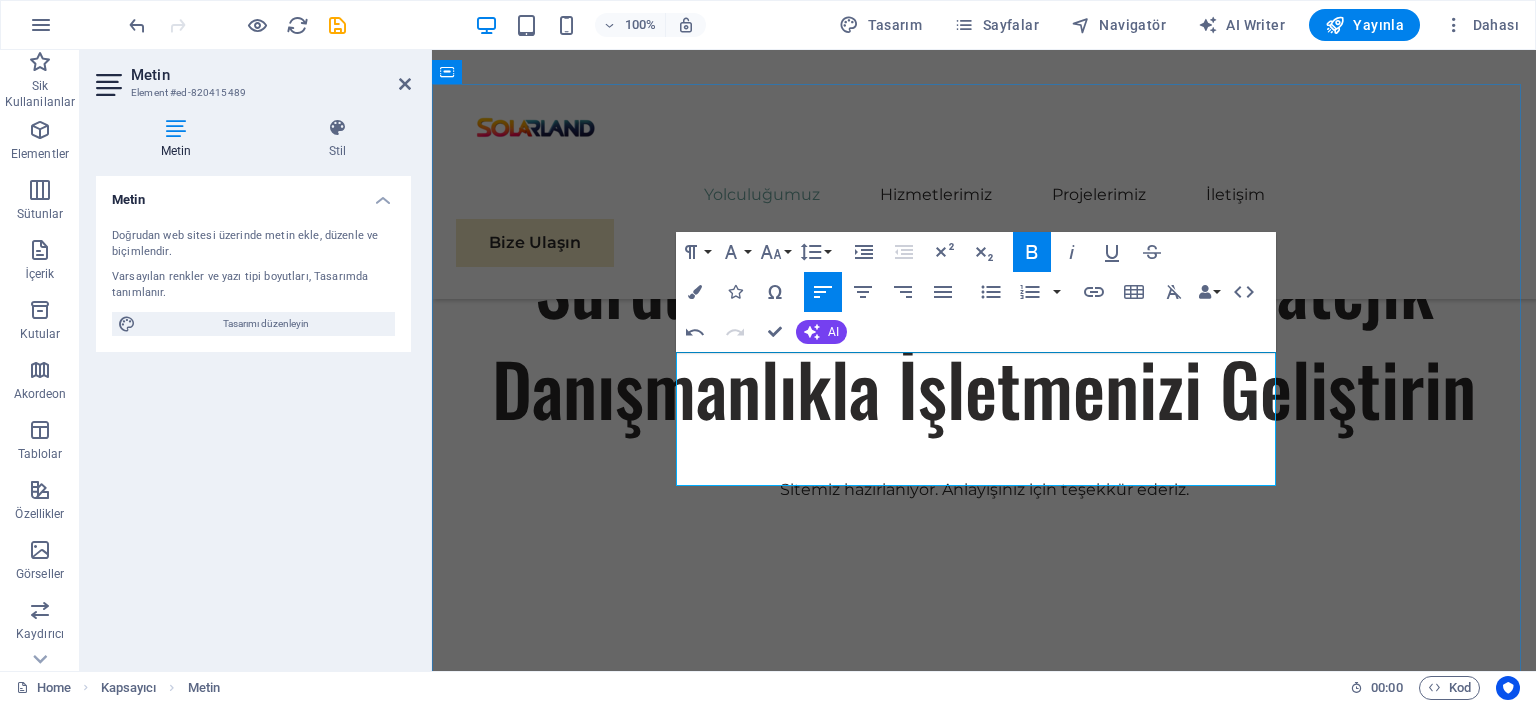 drag, startPoint x: 1005, startPoint y: 452, endPoint x: 852, endPoint y: 432, distance: 154.30165 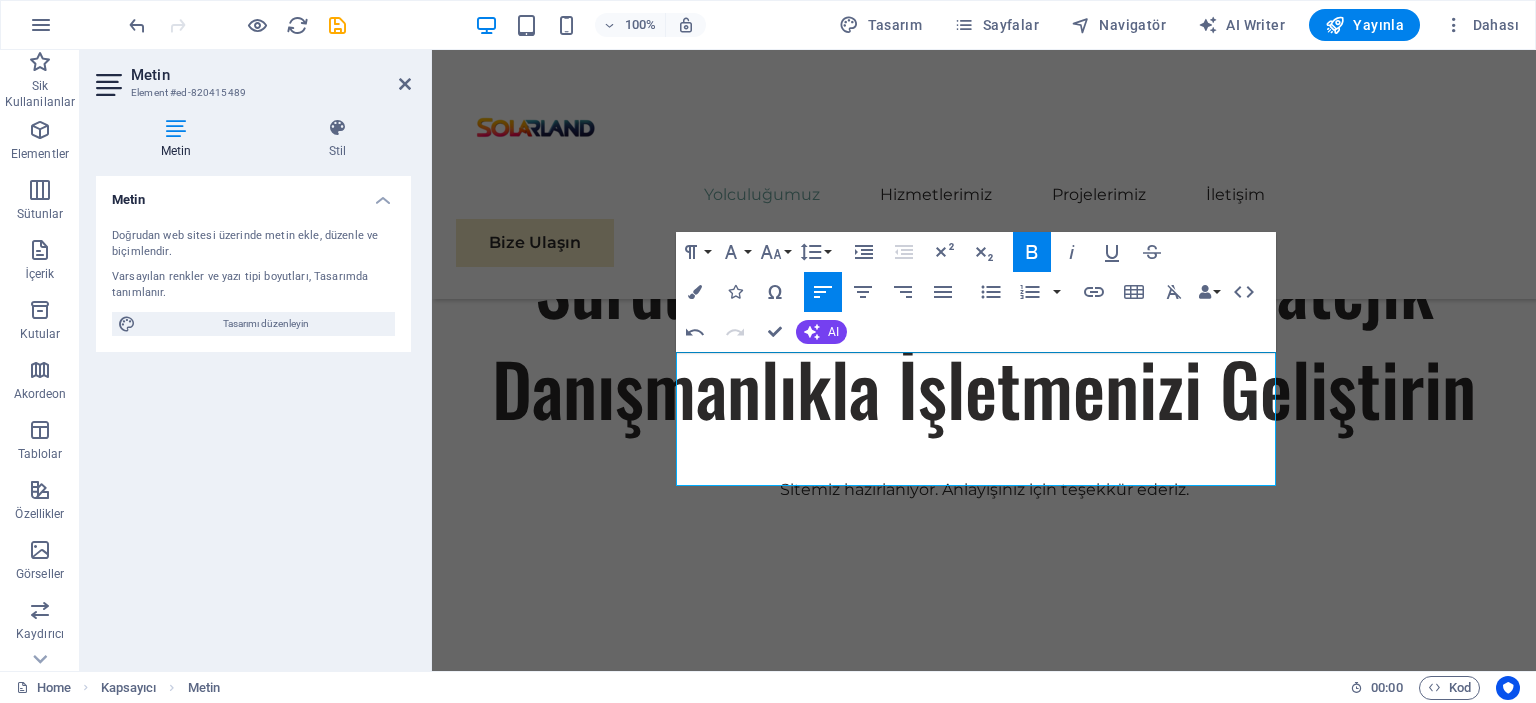click 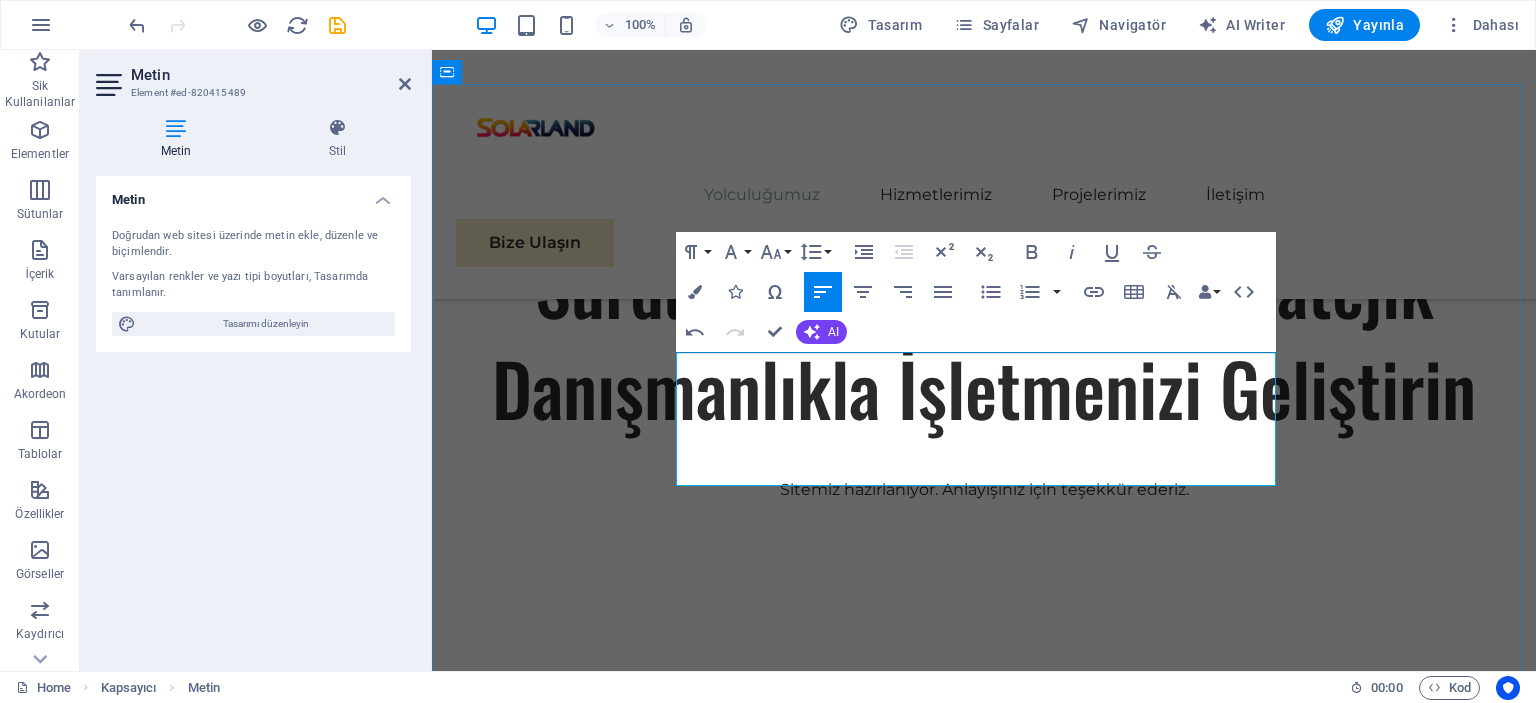 click on "Solarland, güneş enerjisi başta olmak üzere yenilenebilir çözümleri odağına alan, güvenilir ve teknoloji odaklı bir enerji firmasıdır. On‑grid, off‑grid ve hibrit güneş enerjisi sistemleri tasarımı, kurulumu ve işletmesine ek olarak; lityum enerji depolama, elektrikli araç şarj istasyonları ve tarımsal sulama sistemleri gibi entegre çözümlerle hizmet sunar." at bounding box center [984, 962] 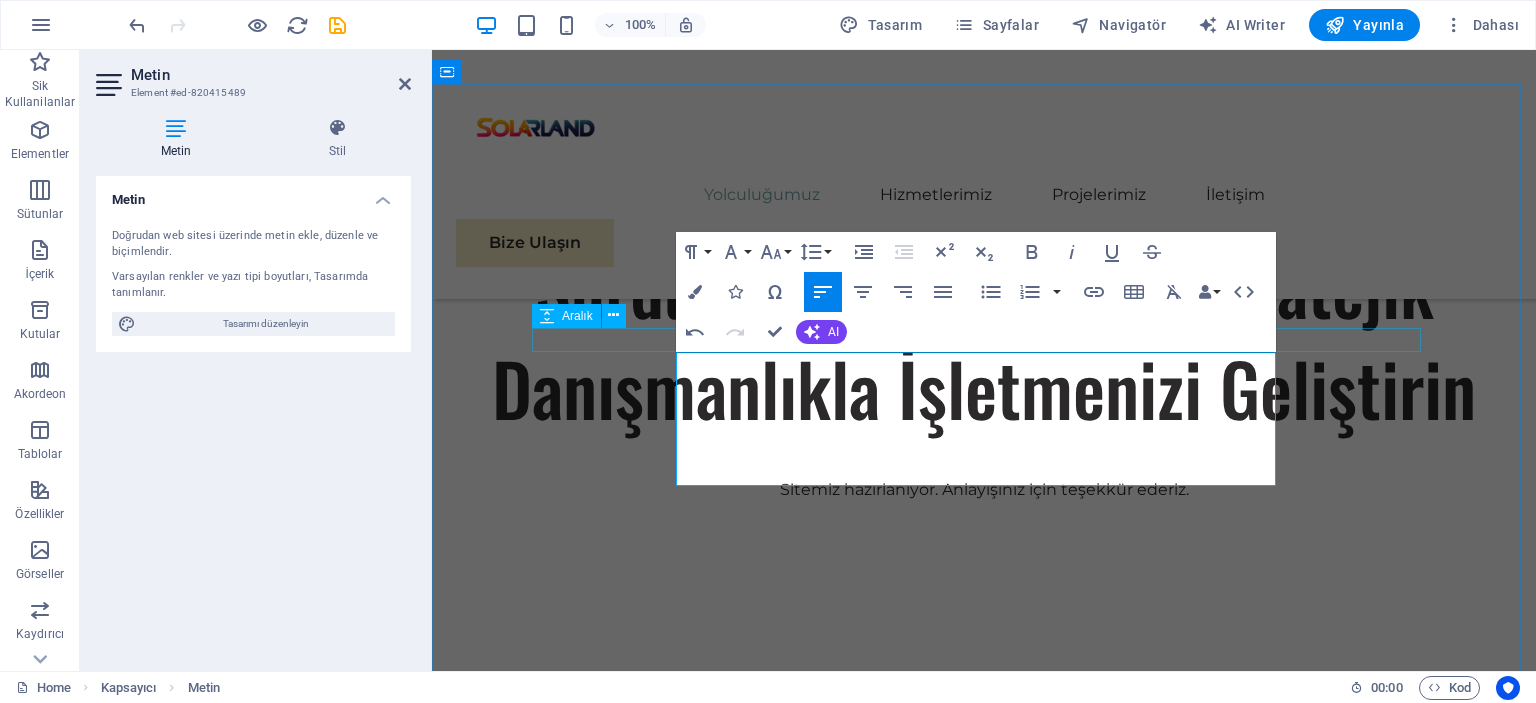 click at bounding box center (984, 905) 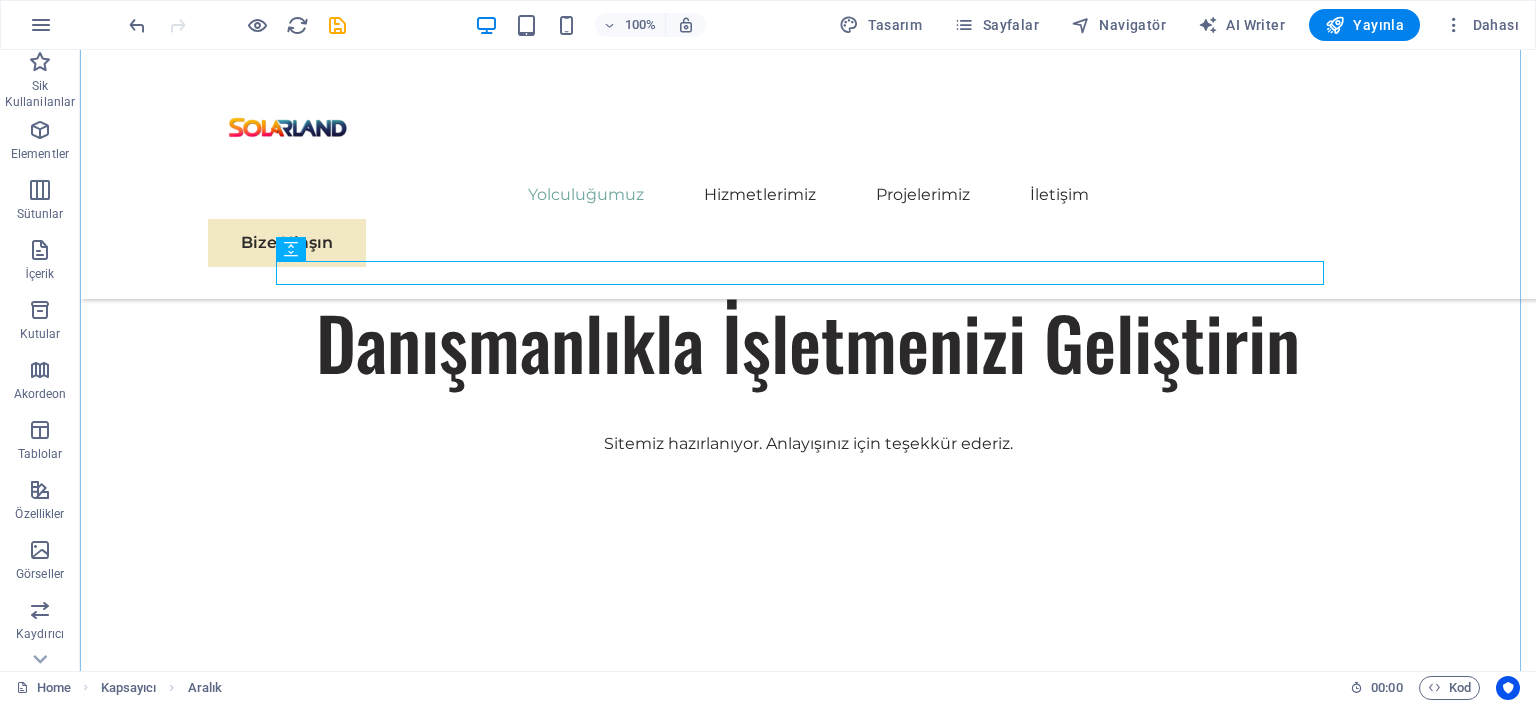 scroll, scrollTop: 933, scrollLeft: 0, axis: vertical 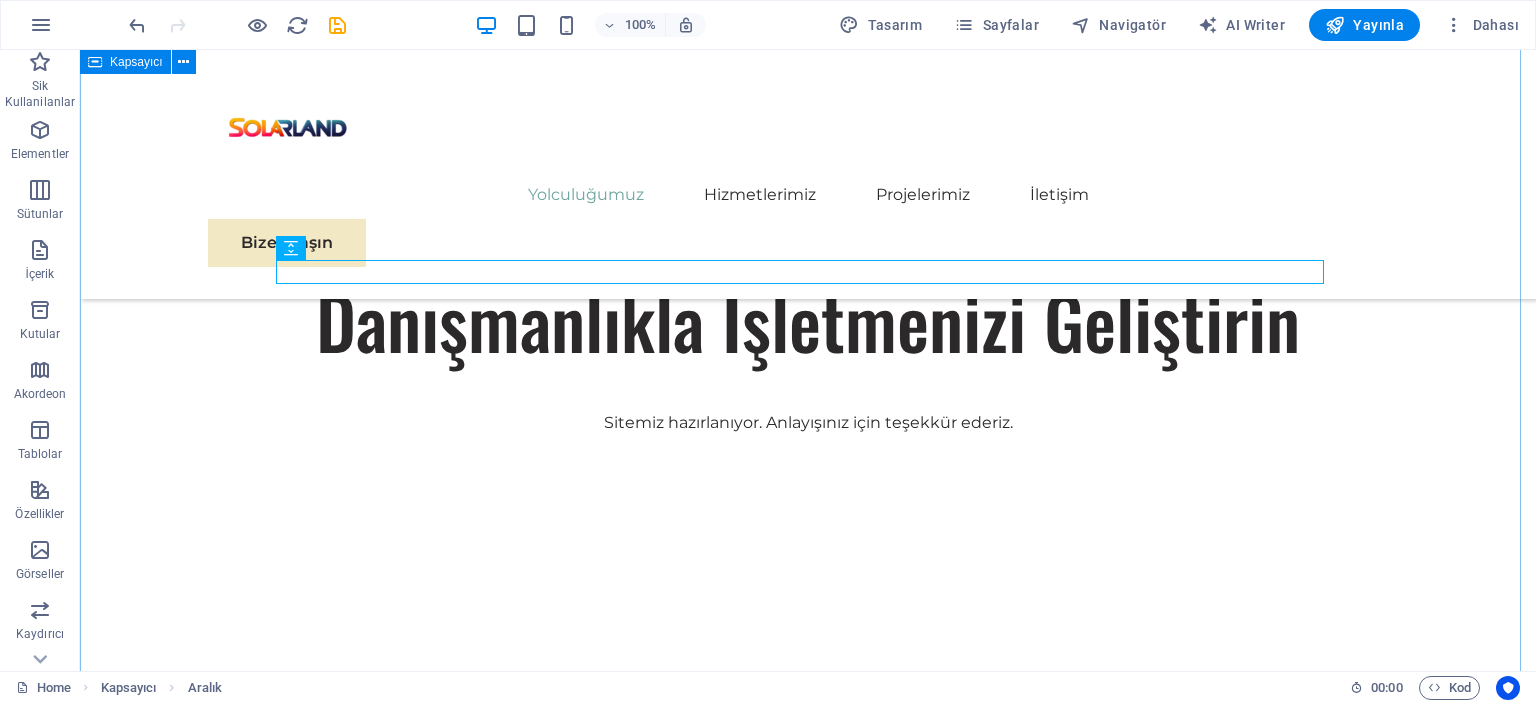 click on "Hakkımızda Solarland, güneş enerjisi başta olmak üzere yenilenebilir çözümleri odağına alan, güvenilir ve teknoloji odaklı bir enerji firmasıdır. On‑grid, off‑grid ve hibrit güneş enerjisi sistemleri tasarımı, kurulumu ve işletmesine ek olarak; lityum enerji depolama, elektrikli araç şarj istasyonları ve tarımsal sulama sistemleri gibi entegre çözümlerle hizmet sunar. Sürdürülebilir ortaklık Solarland, başarının sadece kârlılıkla ilgili olmadığını, aynı zamanda sürdürülebilirlik ve sorumlu iş uygulamalarıyla da ilgili olduğunu biliyoruz. İşletmeleri daha yüksek kârlılığa ve çevresel sorumluluğa yönlendirme konusunda kanıtlanmış bir geçmişe sahip olarak, sektörde güvenilir bir ortak olmayı hedeflemektedir. Sonuç Odaklı Hizmet" at bounding box center (808, 1624) 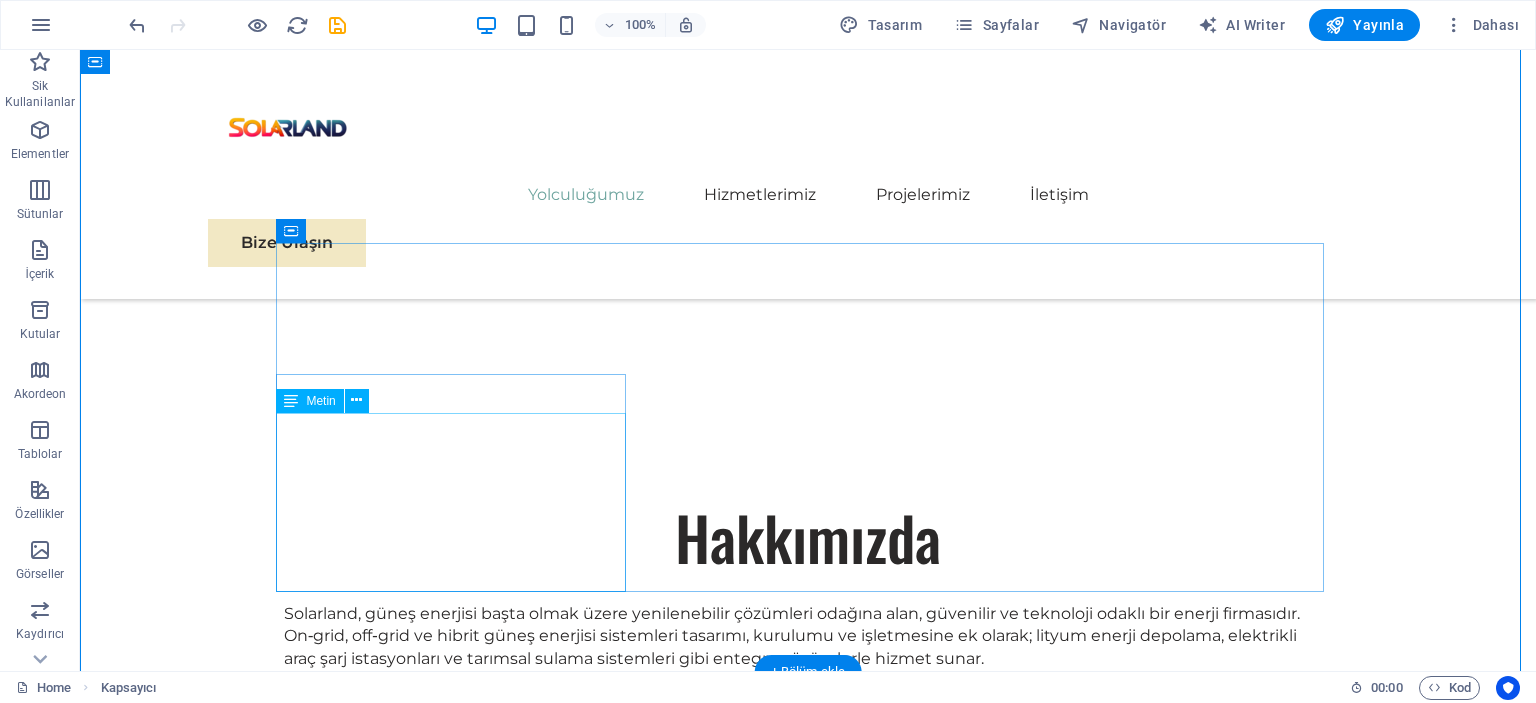scroll, scrollTop: 1200, scrollLeft: 0, axis: vertical 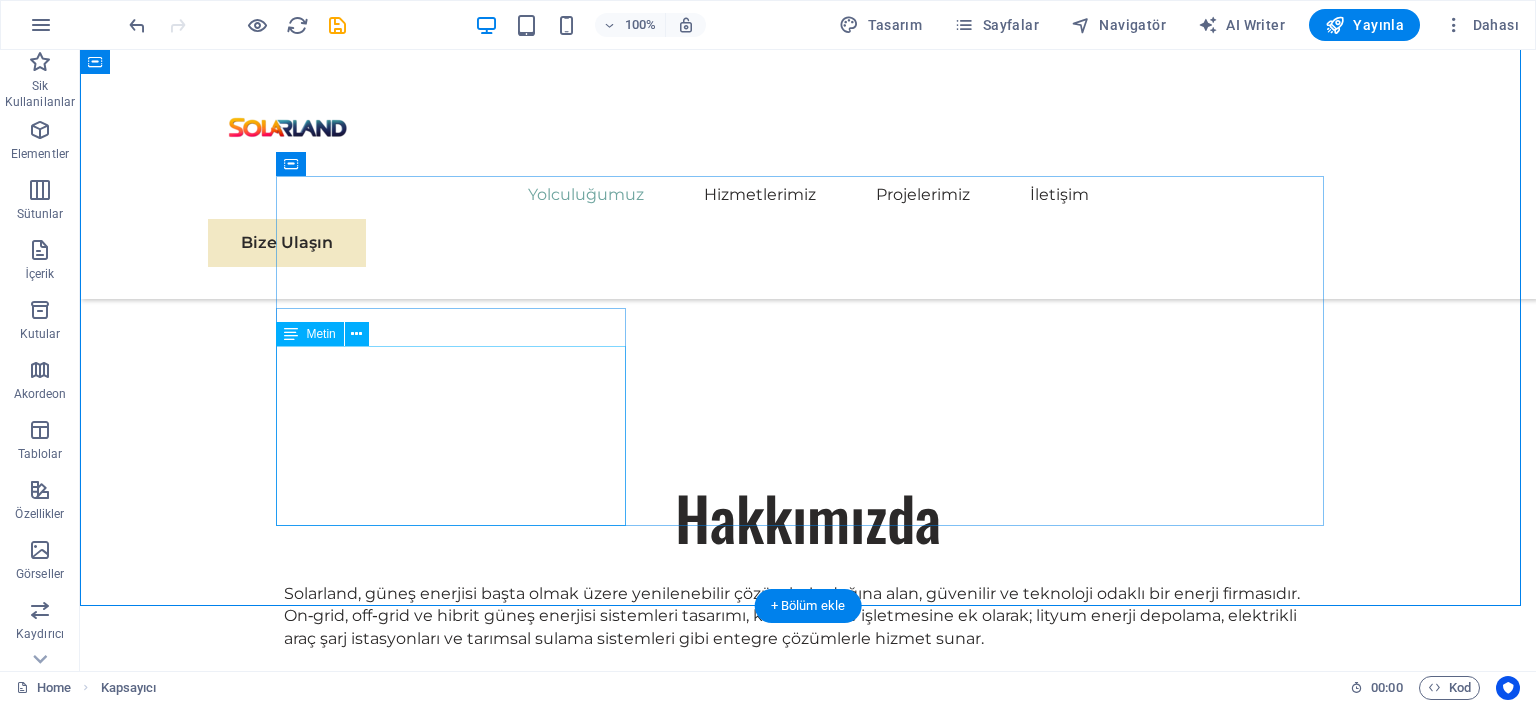 click on "Solarland, başarının sadece kârlılıkla ilgili olmadığını, aynı zamanda sürdürülebilirlik ve sorumlu iş uygulamalarıyla da ilgili olduğunu biliyoruz. İşletmeleri daha yüksek kârlılığa ve çevresel sorumluluğa yönlendirme konusunda kanıtlanmış bir geçmişe sahip olarak, sektörde güvenilir bir ortak olmayı hedeflemektedir." at bounding box center (808, 746) 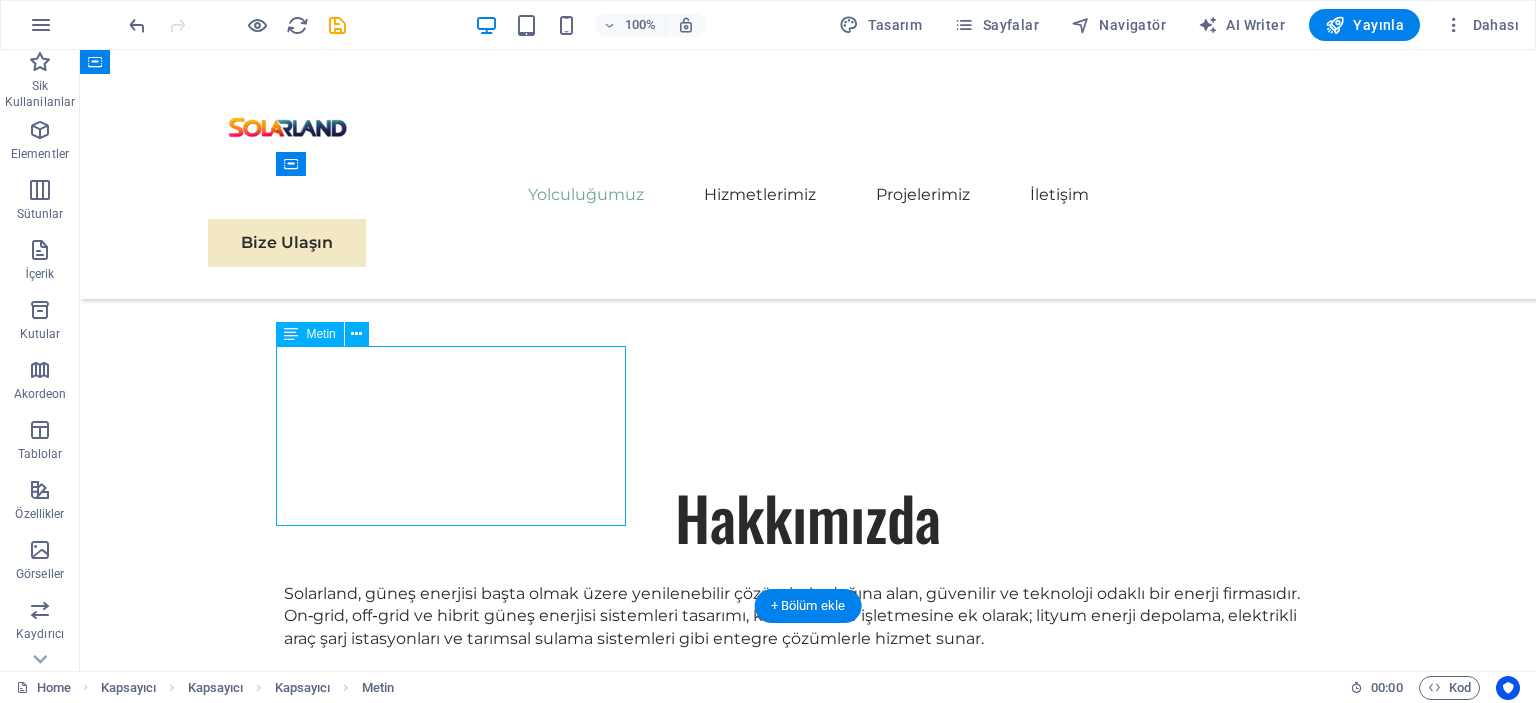 drag, startPoint x: 584, startPoint y: 515, endPoint x: 539, endPoint y: 505, distance: 46.09772 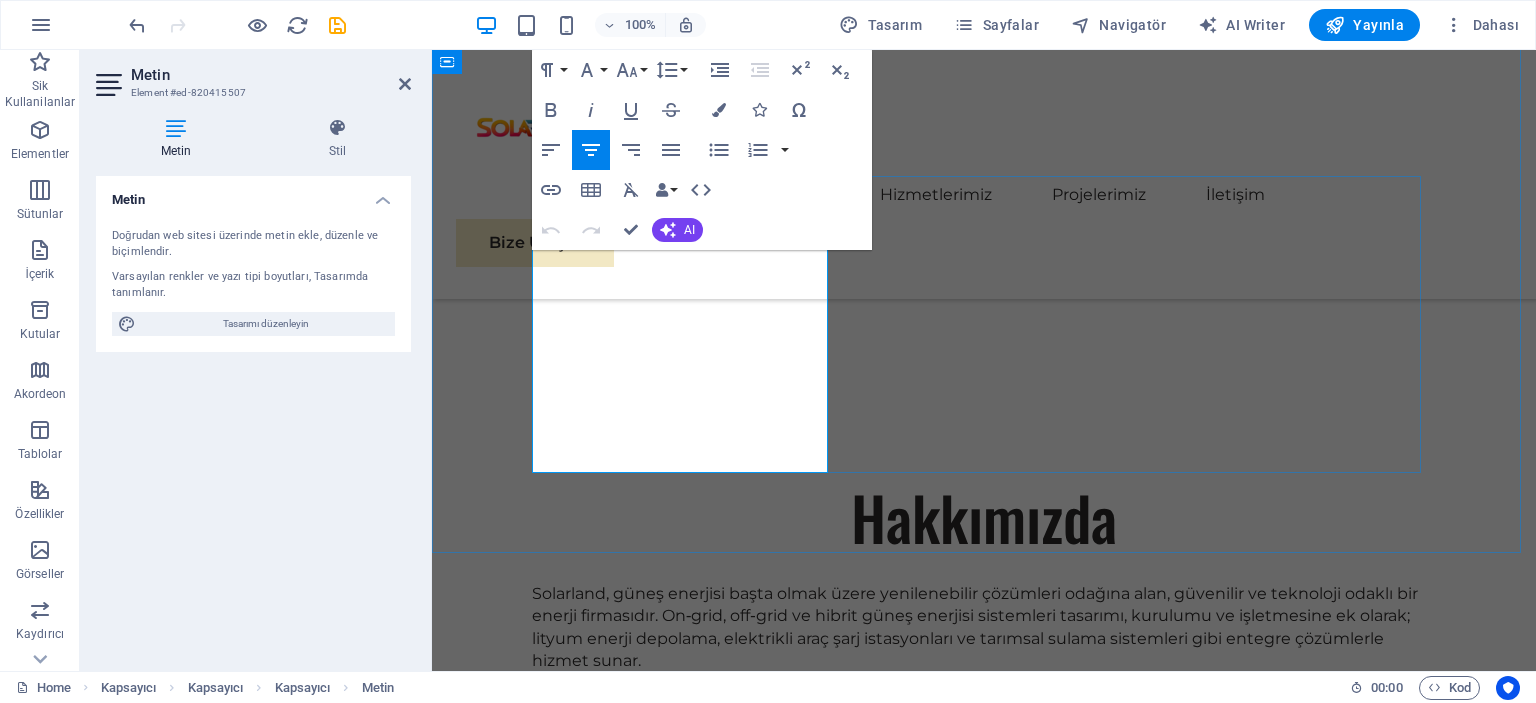 drag, startPoint x: 772, startPoint y: 461, endPoint x: 532, endPoint y: 247, distance: 321.5525 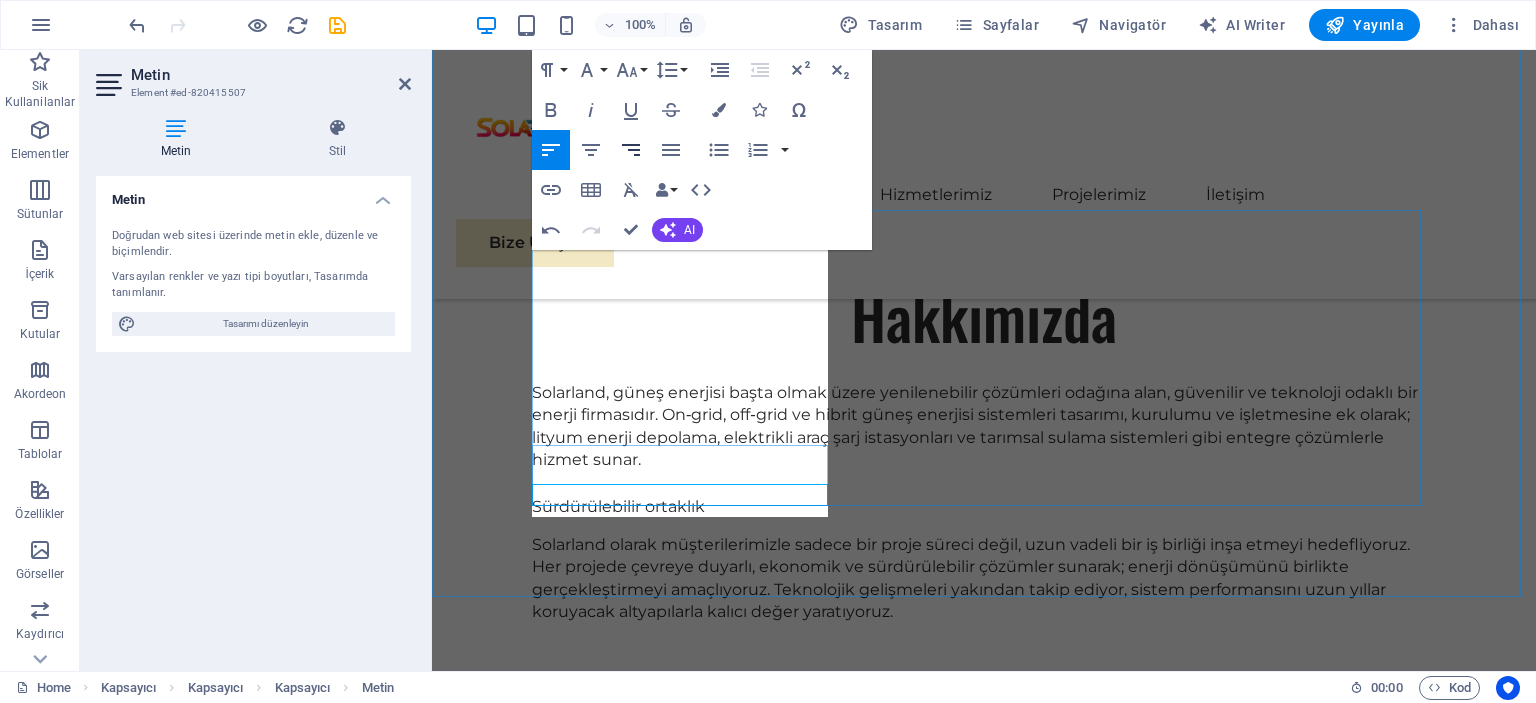 scroll, scrollTop: 1166, scrollLeft: 0, axis: vertical 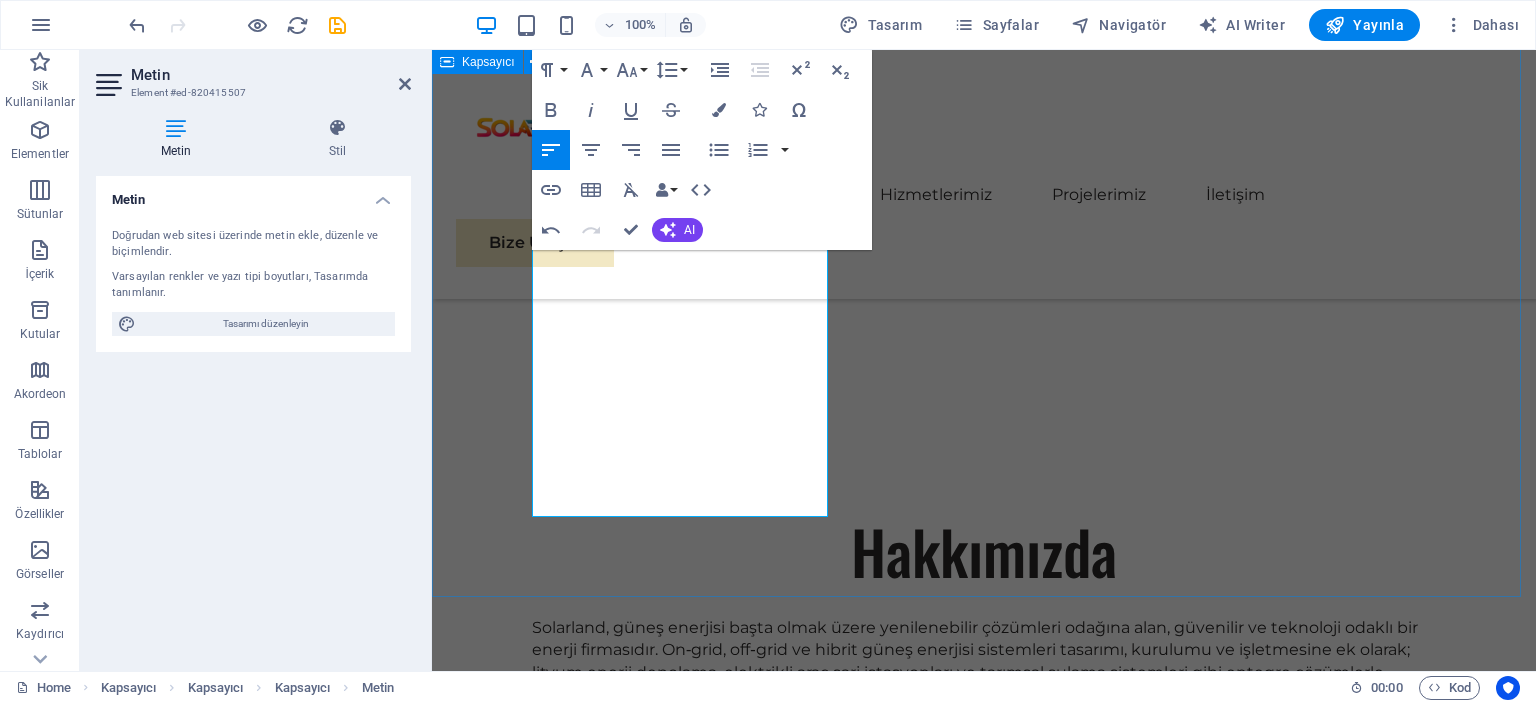 click on "Hakkımızda Solarland, güneş enerjisi başta olmak üzere yenilenebilir çözümleri odağına alan, güvenilir ve teknoloji odaklı bir enerji firmasıdır. On‑grid, off‑grid ve hibrit güneş enerjisi sistemleri tasarımı, kurulumu ve işletmesine ek olarak; lityum enerji depolama, elektrikli araç şarj istasyonları ve tarımsal sulama sistemleri gibi entegre çözümlerle hizmet sunar. Sürdürülebilir ortaklık Solarland olarak müşterilerimizle sadece bir proje süreci değil, uzun vadeli bir iş birliği inşa etmeyi hedefliyoruz. Her projede çevreye duyarlı, ekonomik ve sürdürülebilir çözümler sunarak; enerji dönüşümünü birlikte gerçekleştirmeyi amaçlıyoruz. Teknolojik gelişmeleri yakından takip ediyor, sistem performansını uzun yıllar koruyacak altyapılarla kalıcı değer yaratıyoruz. Sonuç Odaklı Hizmet" at bounding box center (984, 1248) 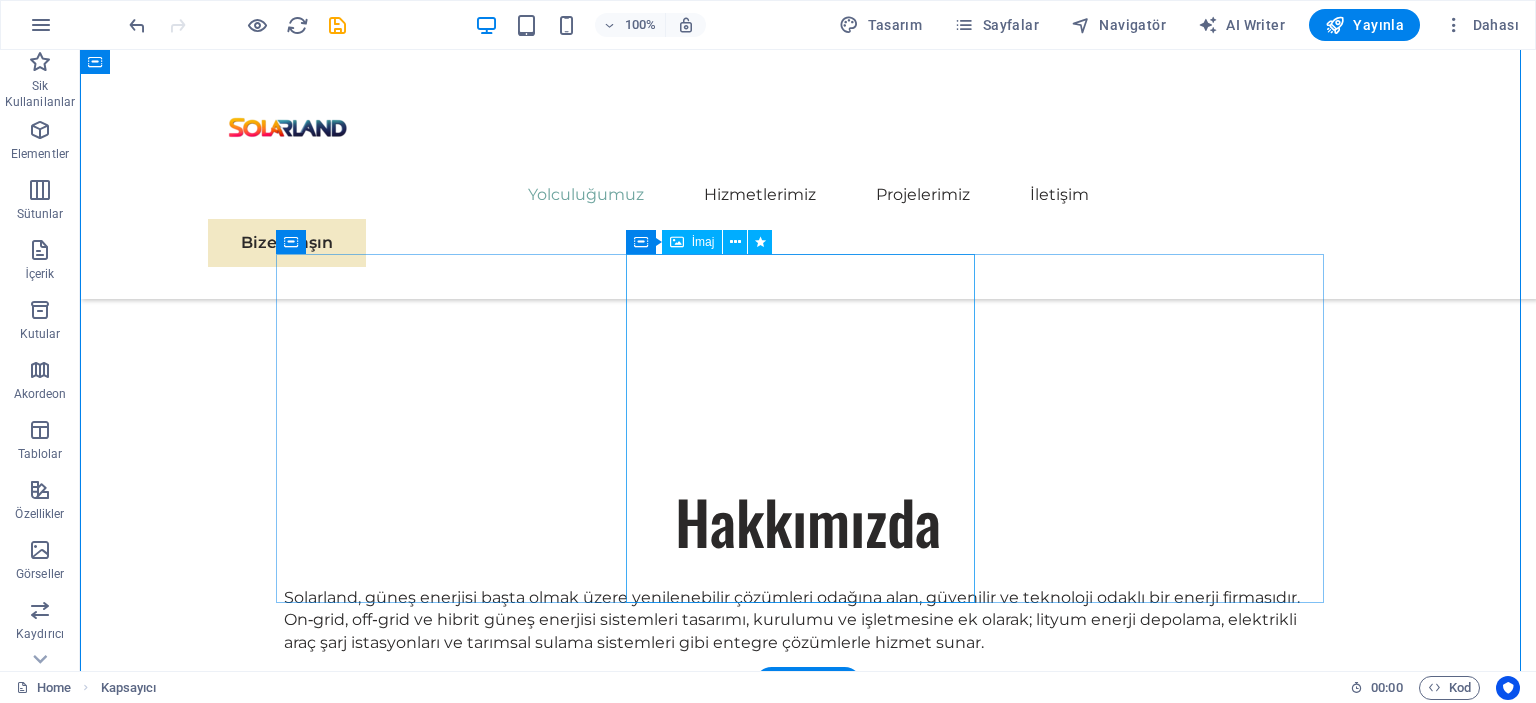 scroll, scrollTop: 1120, scrollLeft: 0, axis: vertical 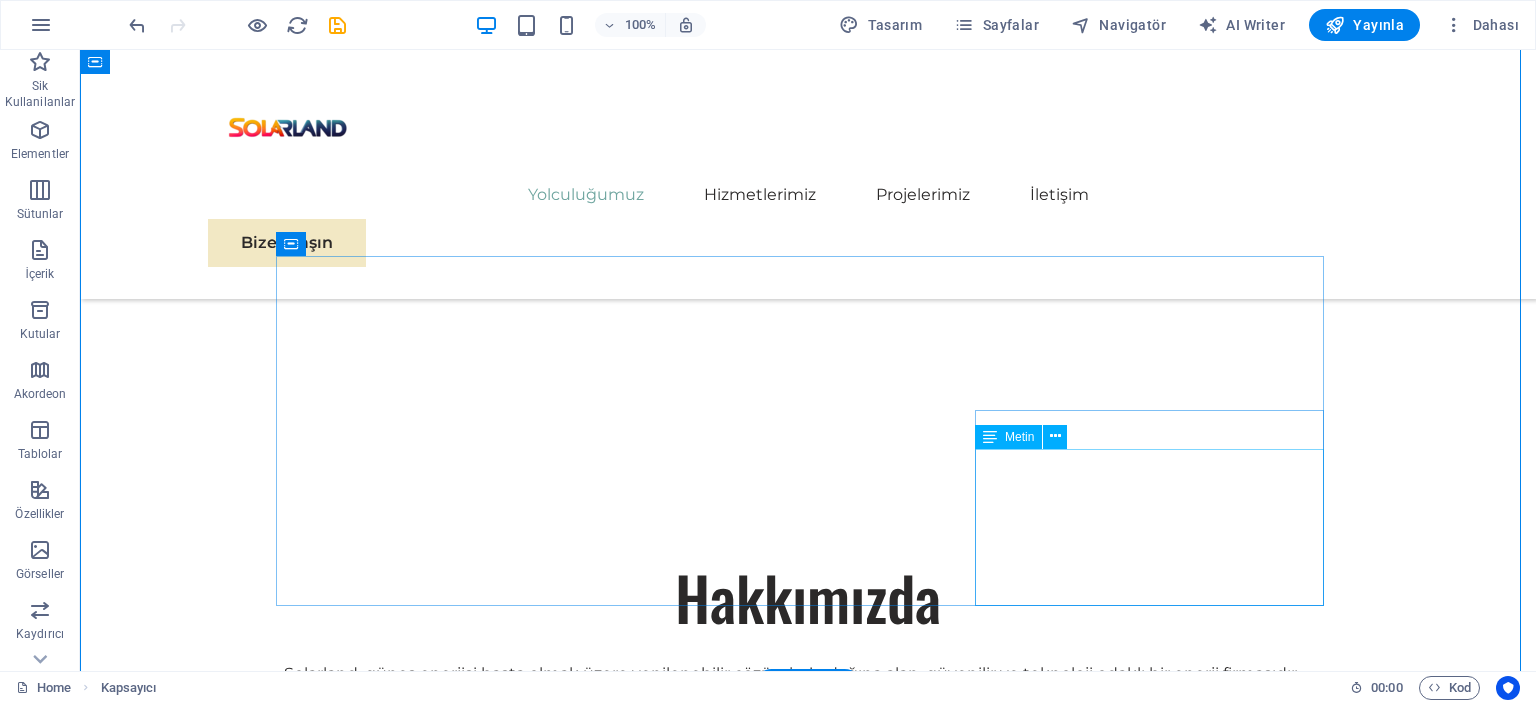click on "SOLARLAND olarak, başarının sadece kârlılıkla ilgili olmadığını, aynı zamanda sürdürülebilirlik ve sorumlu iş uygulamalarıyla da ilgili olduğunu biliyoruz. İşletmeleri daha yüksek kârlılığa ve çevresel sorumluluğa yönlendirme konusunda istekli ve tutkuluyuz." at bounding box center [808, 2376] 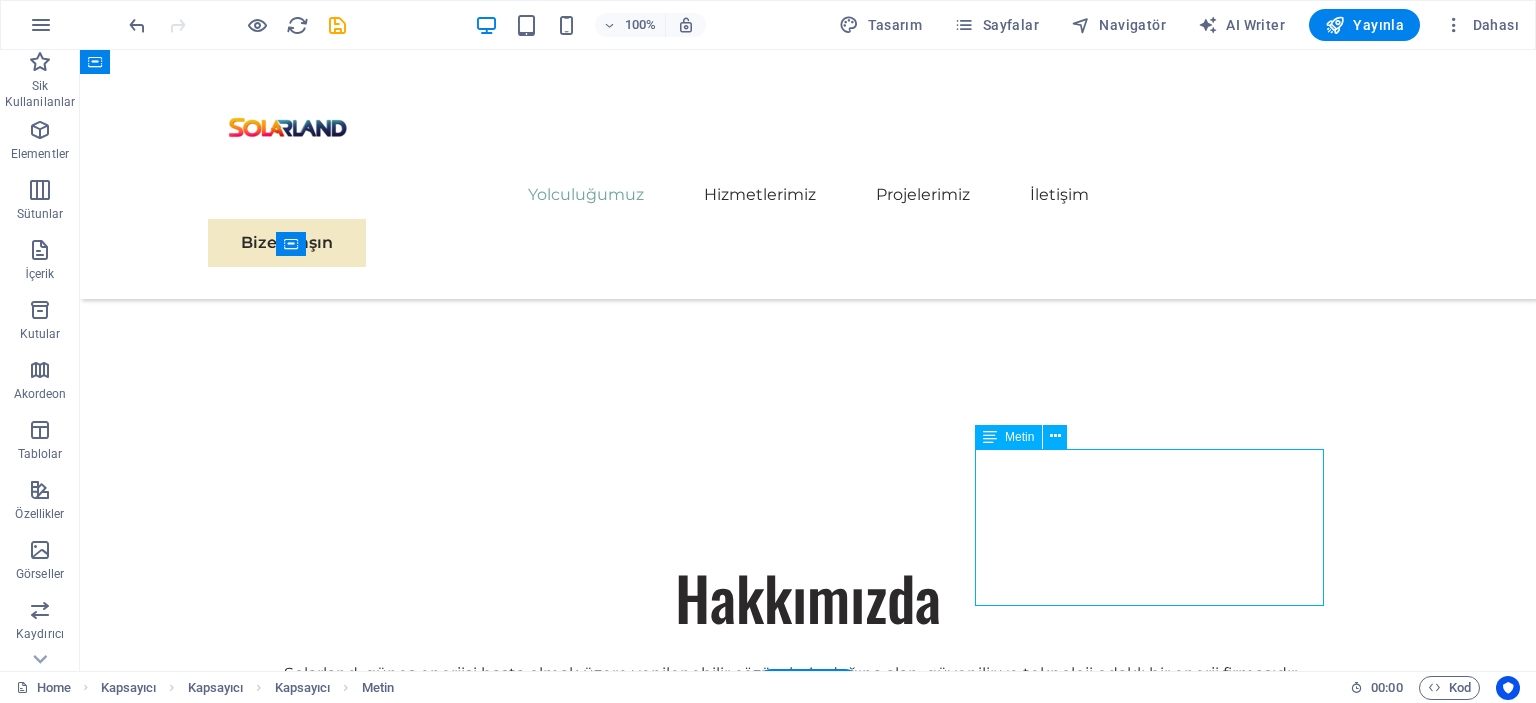 click on "SOLARLAND olarak, başarının sadece kârlılıkla ilgili olmadığını, aynı zamanda sürdürülebilirlik ve sorumlu iş uygulamalarıyla da ilgili olduğunu biliyoruz. İşletmeleri daha yüksek kârlılığa ve çevresel sorumluluğa yönlendirme konusunda istekli ve tutkuluyuz." at bounding box center [808, 2376] 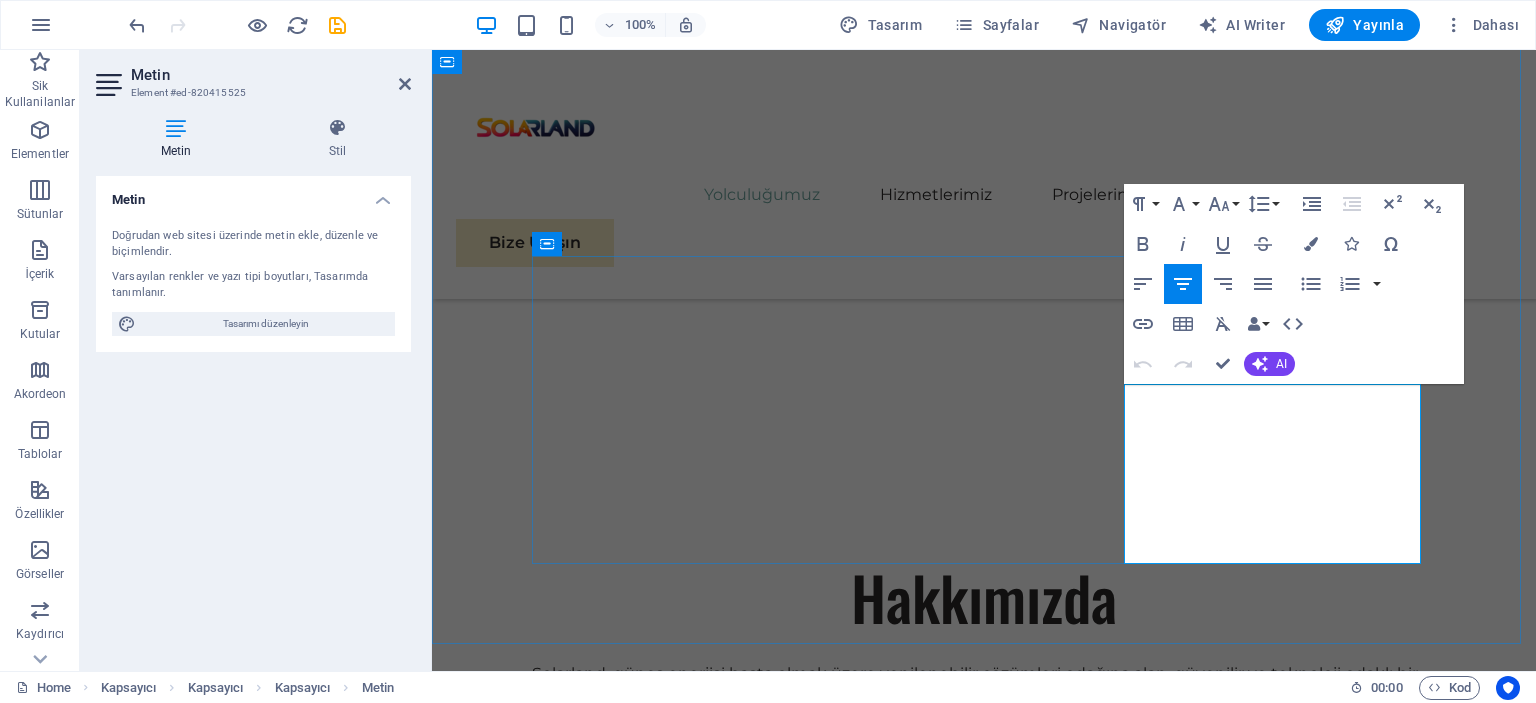 drag, startPoint x: 1402, startPoint y: 552, endPoint x: 1127, endPoint y: 393, distance: 317.65704 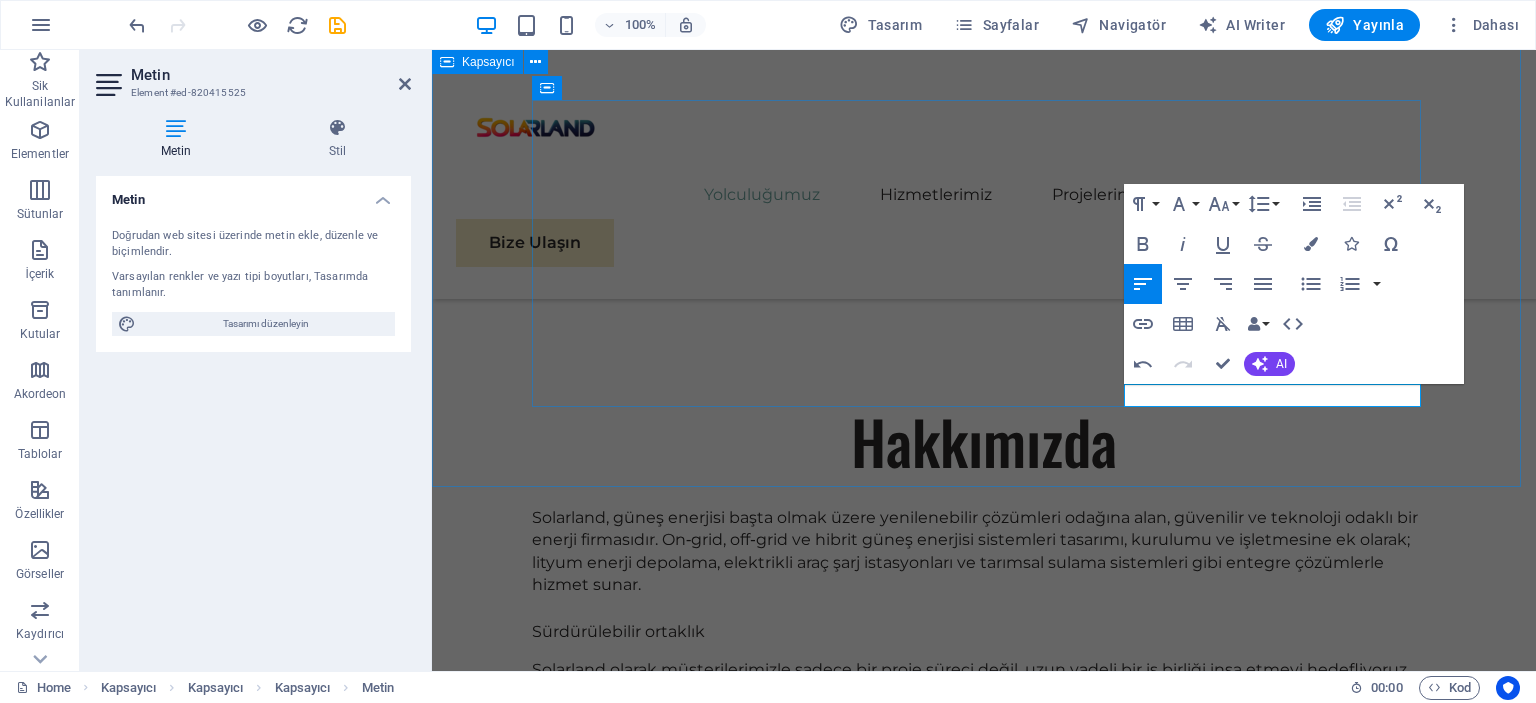 scroll, scrollTop: 1030, scrollLeft: 0, axis: vertical 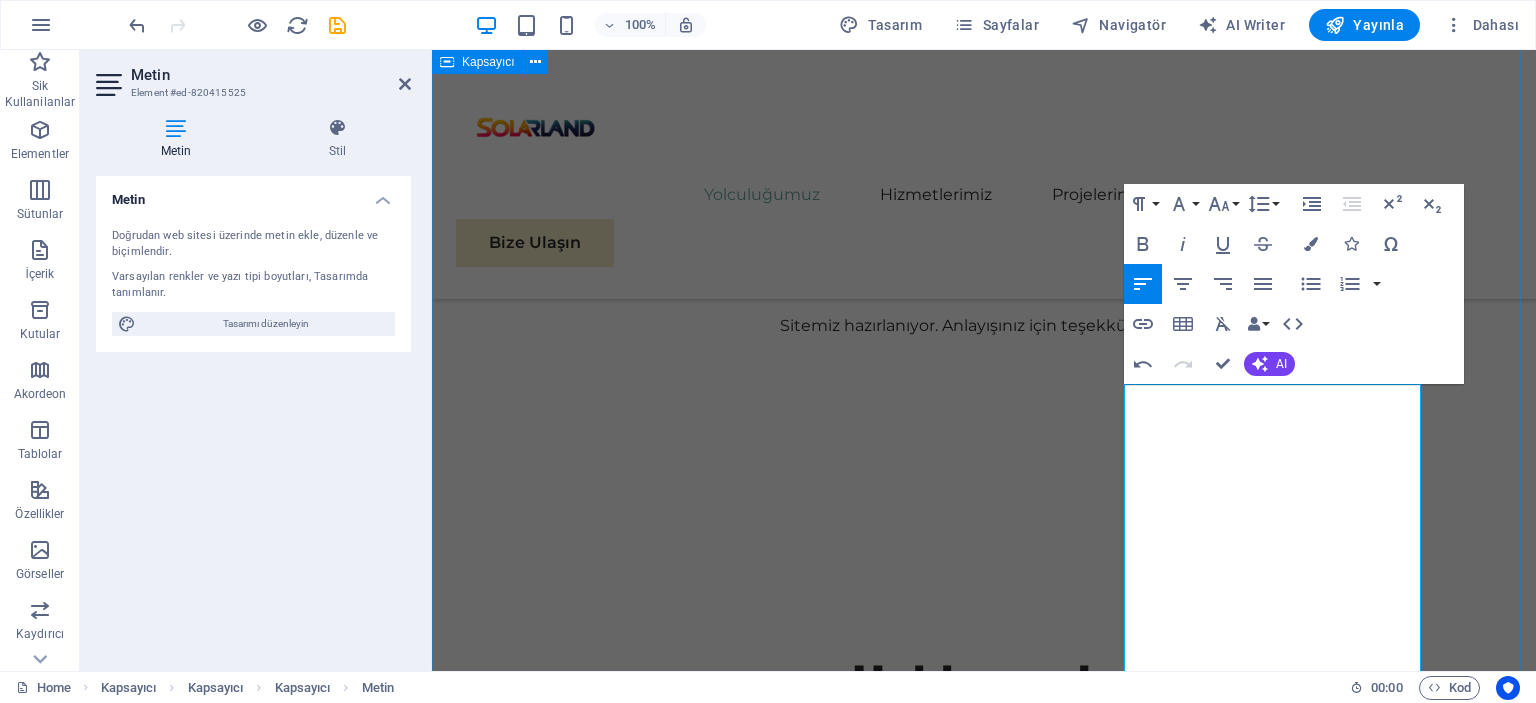click on "Hakkımızda Solarland, güneş enerjisi başta olmak üzere yenilenebilir çözümleri odağına alan, güvenilir ve teknoloji odaklı bir enerji firmasıdır. On‑grid, off‑grid ve hibrit güneş enerjisi sistemleri tasarımı, kurulumu ve işletmesine ek olarak; lityum enerji depolama, elektrikli araç şarj istasyonları ve tarımsal sulama sistemleri gibi entegre çözümlerle hizmet sunar. Sürdürülebilir ortaklık Solarland olarak müşterilerimizle sadece bir proje süreci değil, uzun vadeli bir iş birliği inşa etmeyi hedefliyoruz. Her projede çevreye duyarlı, ekonomik ve sürdürülebilir çözümler sunarak; enerji dönüşümünü birlikte gerçekleştirmeyi amaçlıyoruz. Teknolojik gelişmeleri yakından takip ediyor, sistem performansını uzun yıllar koruyacak altyapılarla kalıcı değer yaratıyoruz. Sonuç Odaklı Hizmet" at bounding box center [984, 1395] 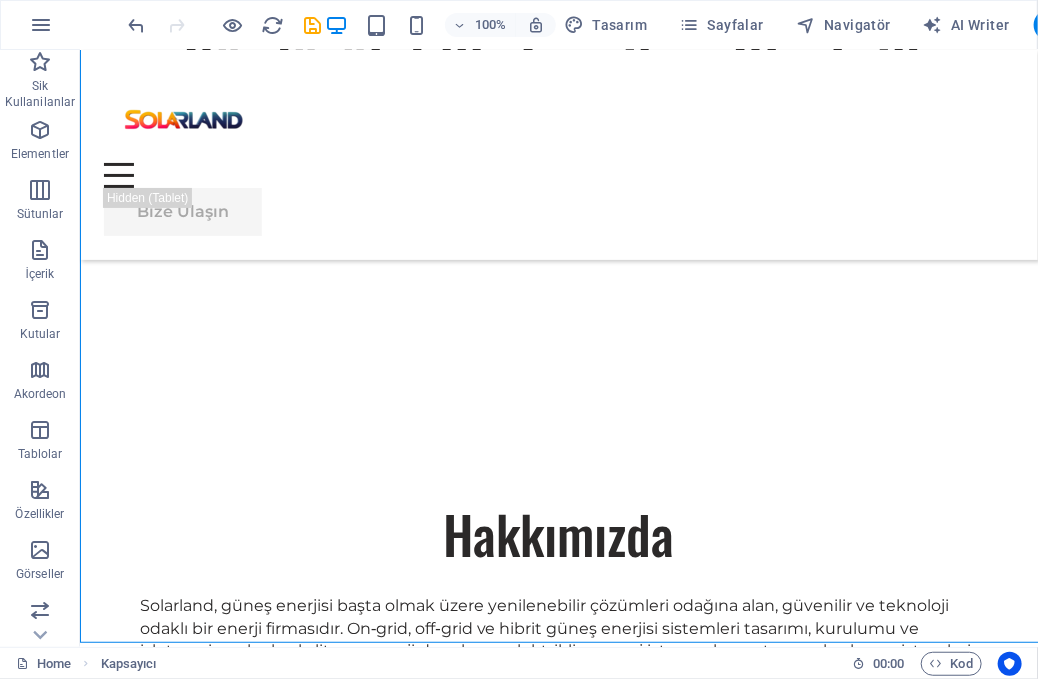 scroll, scrollTop: 1146, scrollLeft: 0, axis: vertical 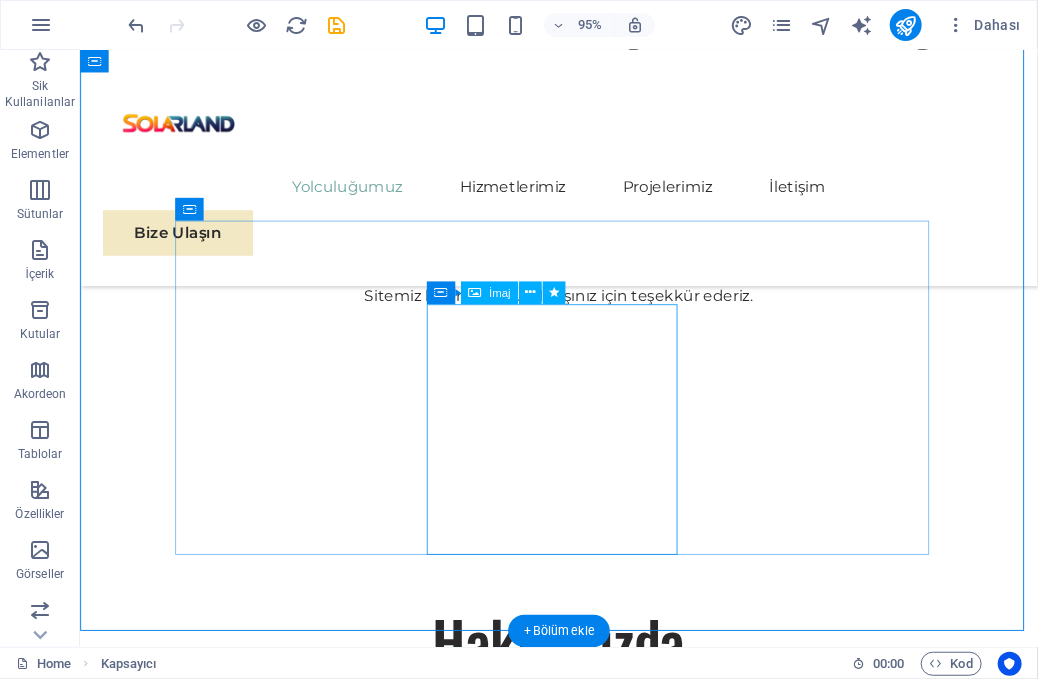 click at bounding box center (583, 1482) 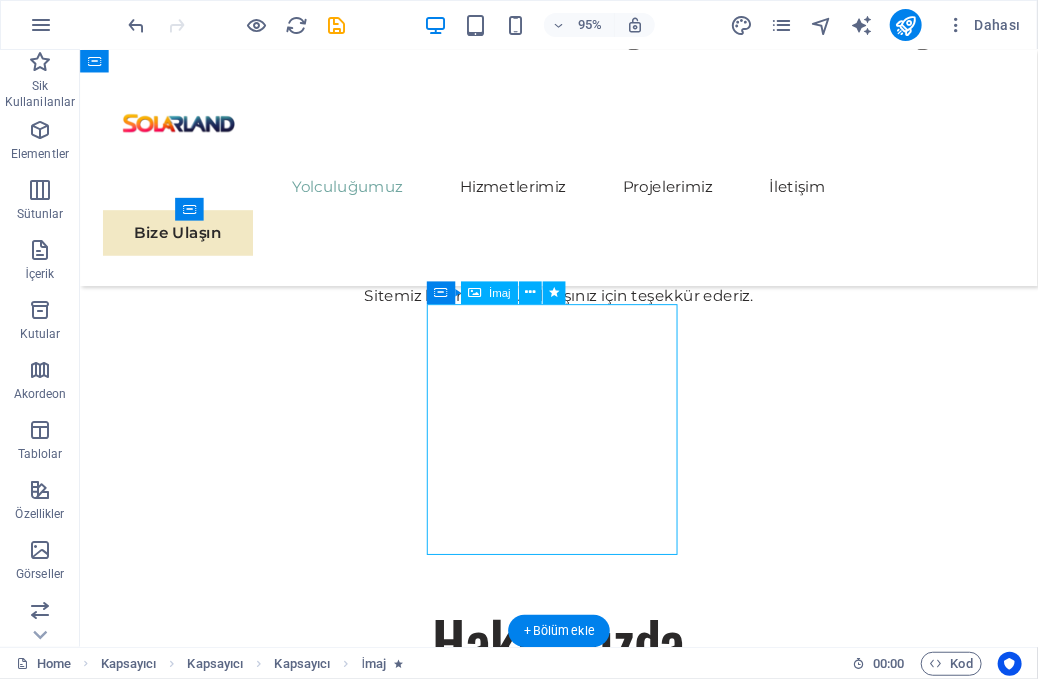 click at bounding box center [583, 1482] 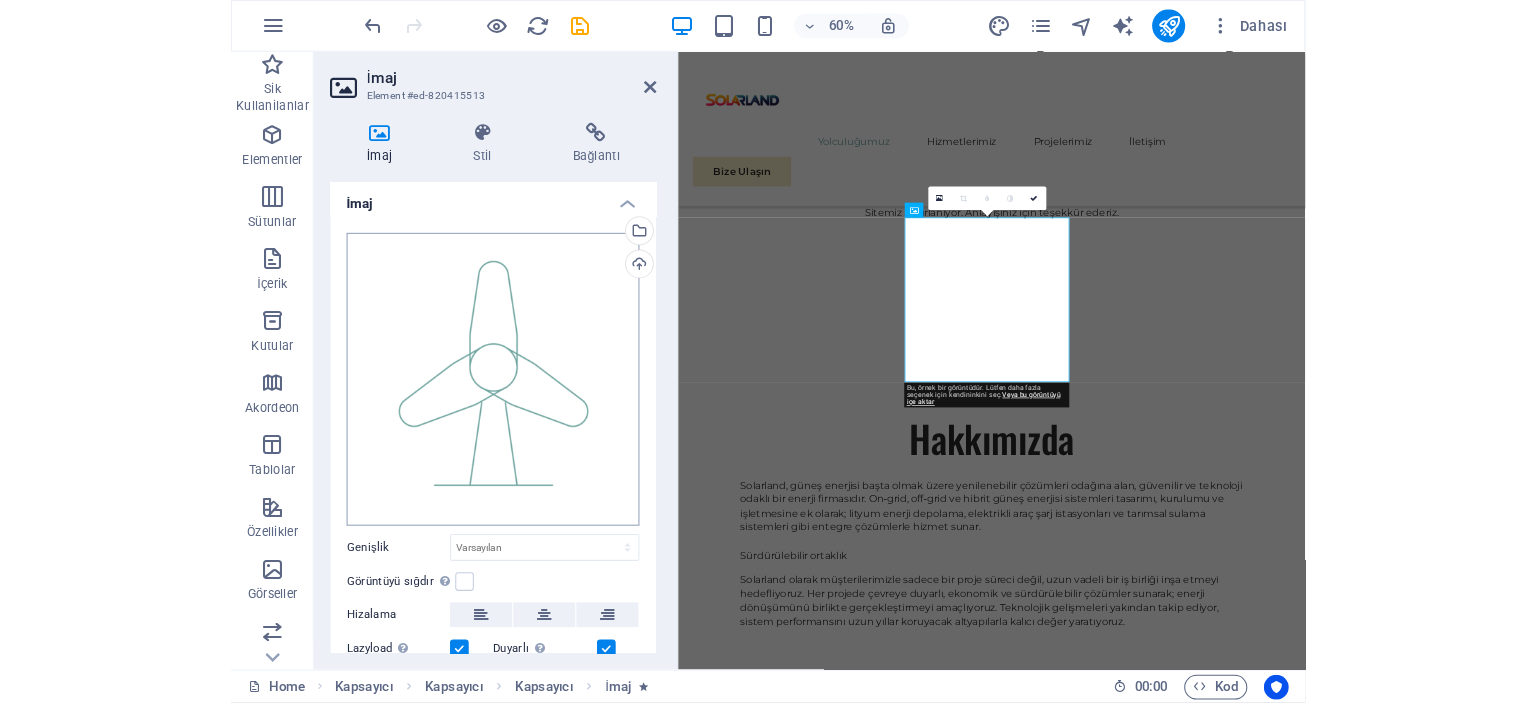 scroll, scrollTop: 0, scrollLeft: 0, axis: both 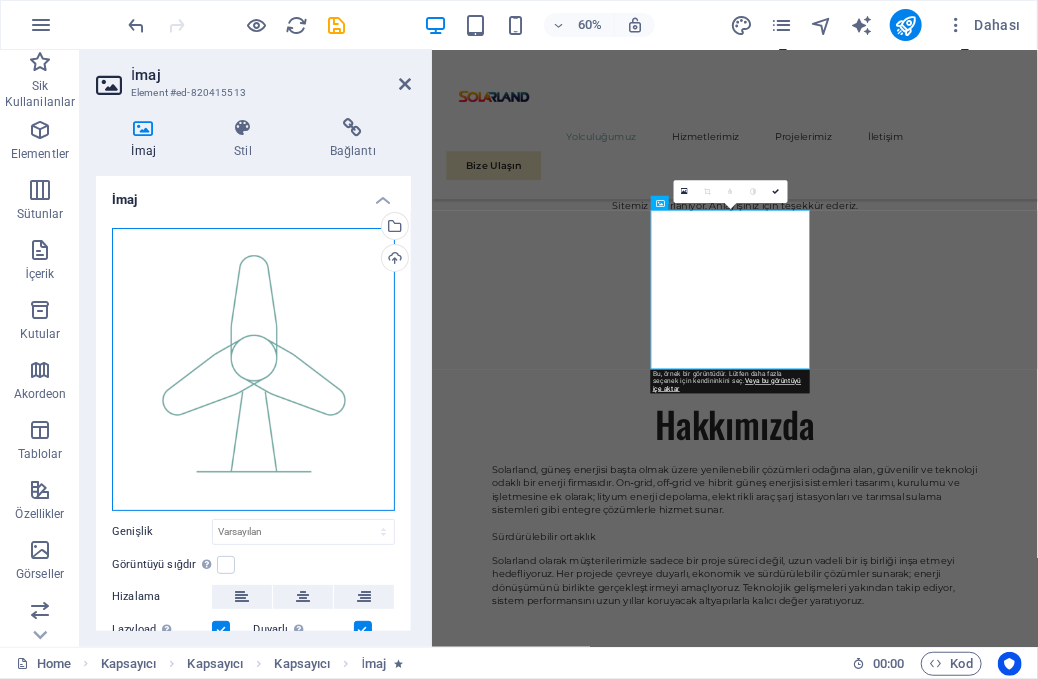 click on "Dosyaları buraya sürükleyin, dosyaları seçmek için tıklayın veya Dosyalardan ya da ücretsiz stok fotoğraf ve videolarımızdan dosyalar seçin" at bounding box center (253, 369) 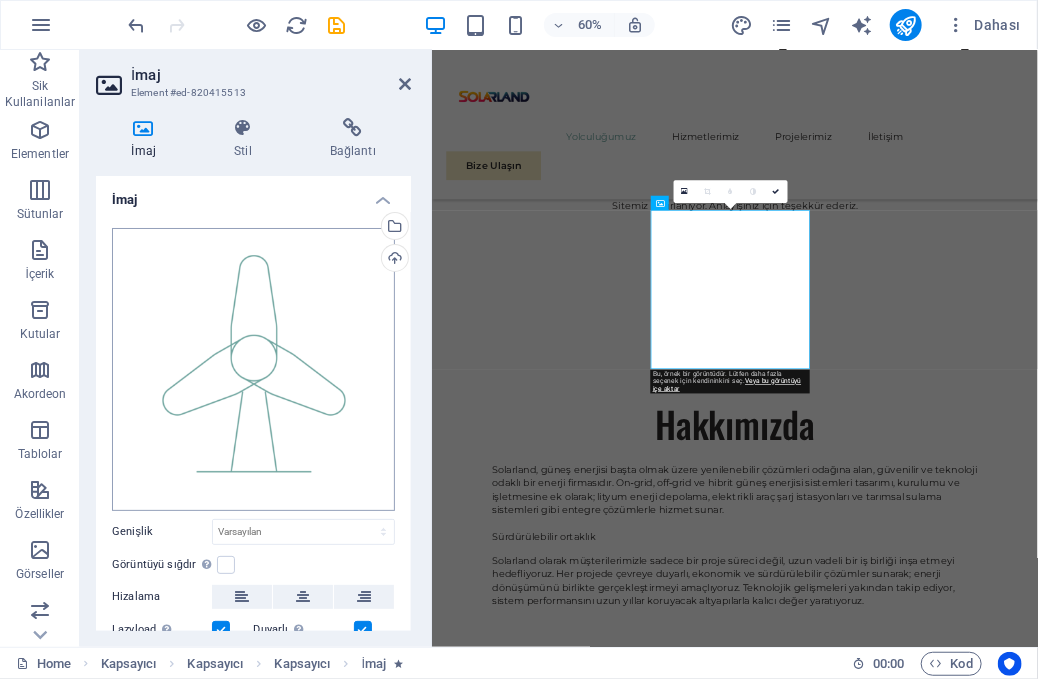 click on "solarland.tr Home Sik Kullanilanlar Elementler Sütunlar İçerik Kutular Akordeon Tablolar Özellikler Görseller Kaydırıcı Üst bilgi Alt Bigi Formlar Pazarlama Koleksiyonlar İmaj Element #ed-820415513 İmaj Stil Bağlantı İmaj Dosyaları buraya sürükleyin, dosyaları seçmek için tıklayın veya Dosyalardan ya da ücretsiz stok fotoğraf ve videolarımızdan dosyalar seçin Dosya yöneticisinden, stok fotoğraflardan dosyalar seçin veya dosya(lar) yükleyin Yükle Genişlik Varsayılan otomatik px rem % em vh vw Görüntüyü sığdır Görüntüyü otomatik olarak sabit bir genişliğe ve yüksekliğe sığdır Yükseklik Varsayılan otomatik px Hizalama Lazyload Sayfa yüklendikten sonra görüntülerin yüklenmesi, sayfa hızını artırır. Duyarlı Retina görüntüsünü ve akıllı telefon için optimize edilmiş boyutları otomatik olarak yükle. Lightbox Başlık olarak kullan Optimize Konum Yön Özel 50 px" at bounding box center (519, 339) 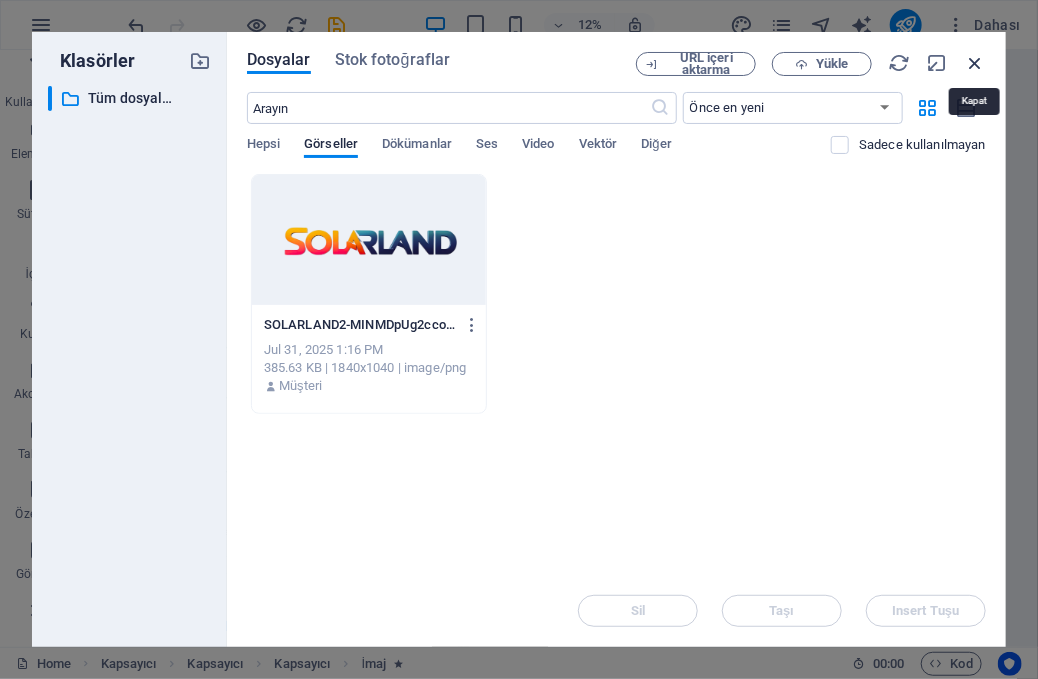 click at bounding box center (975, 63) 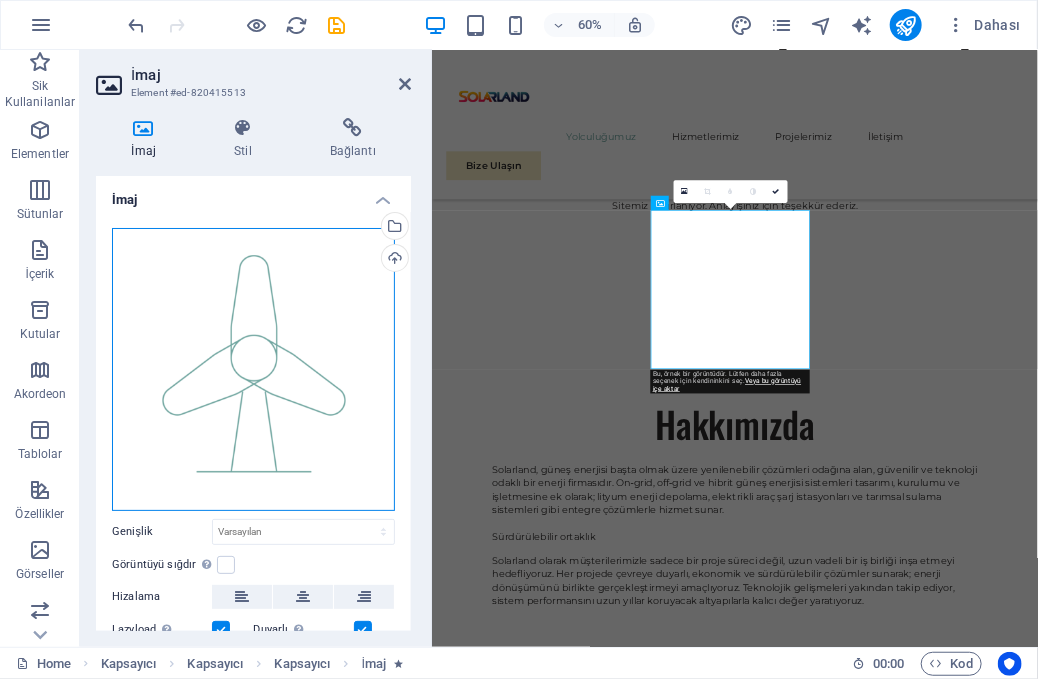 click on "Dosyaları buraya sürükleyin, dosyaları seçmek için tıklayın veya Dosyalardan ya da ücretsiz stok fotoğraf ve videolarımızdan dosyalar seçin" at bounding box center [253, 369] 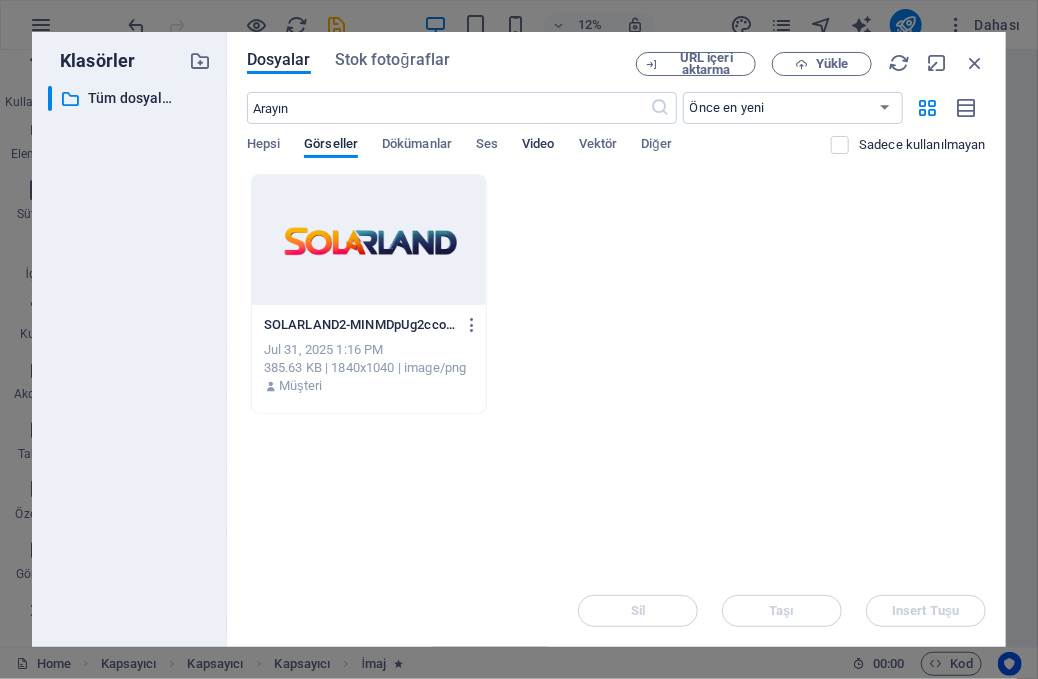 click on "Video" at bounding box center [538, 146] 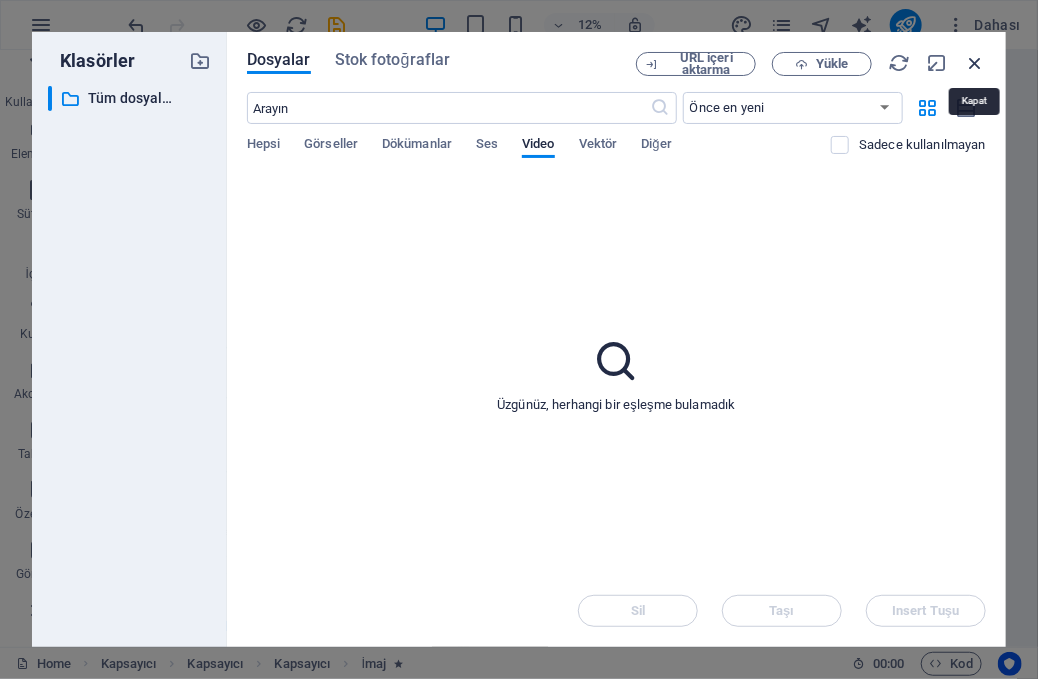 click at bounding box center [975, 63] 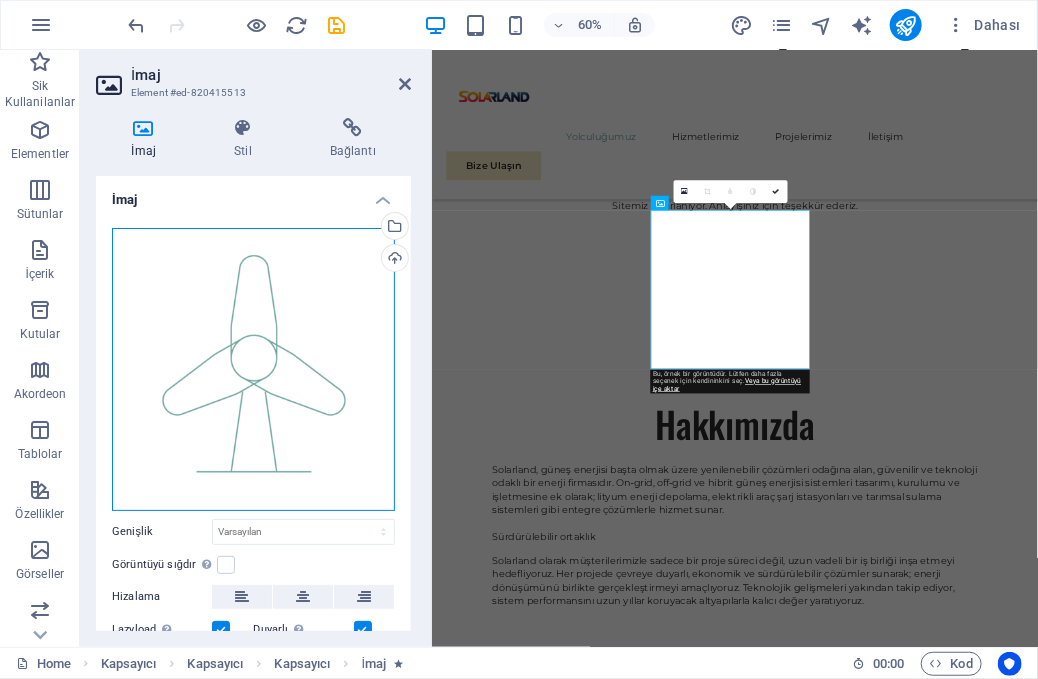 click on "Dosyaları buraya sürükleyin, dosyaları seçmek için tıklayın veya Dosyalardan ya da ücretsiz stok fotoğraf ve videolarımızdan dosyalar seçin" at bounding box center [253, 369] 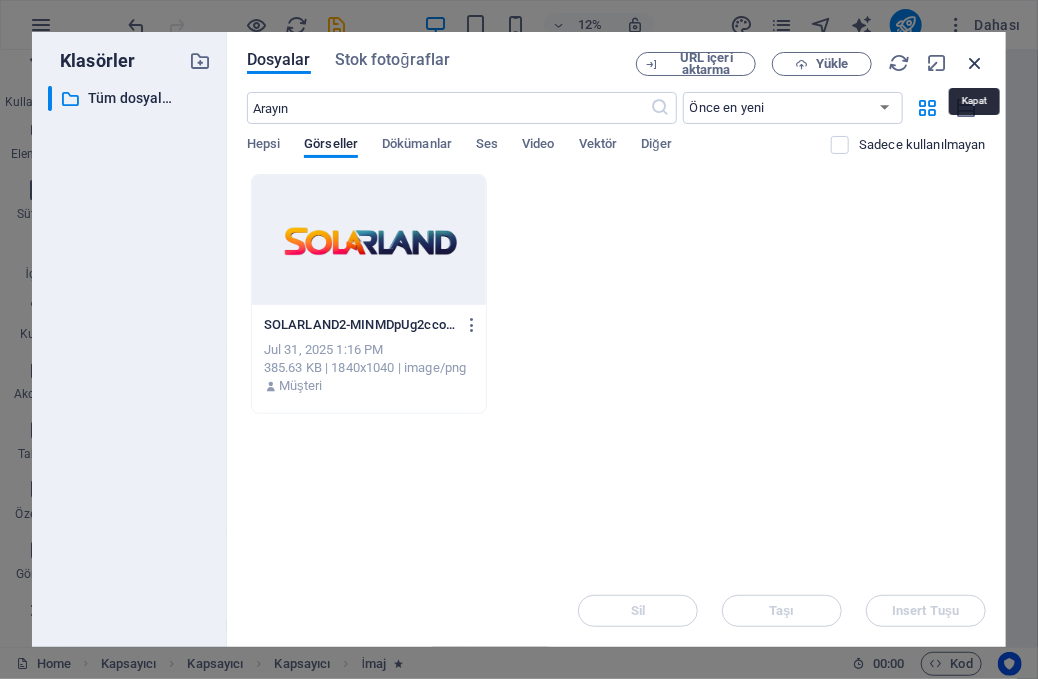 click at bounding box center [975, 63] 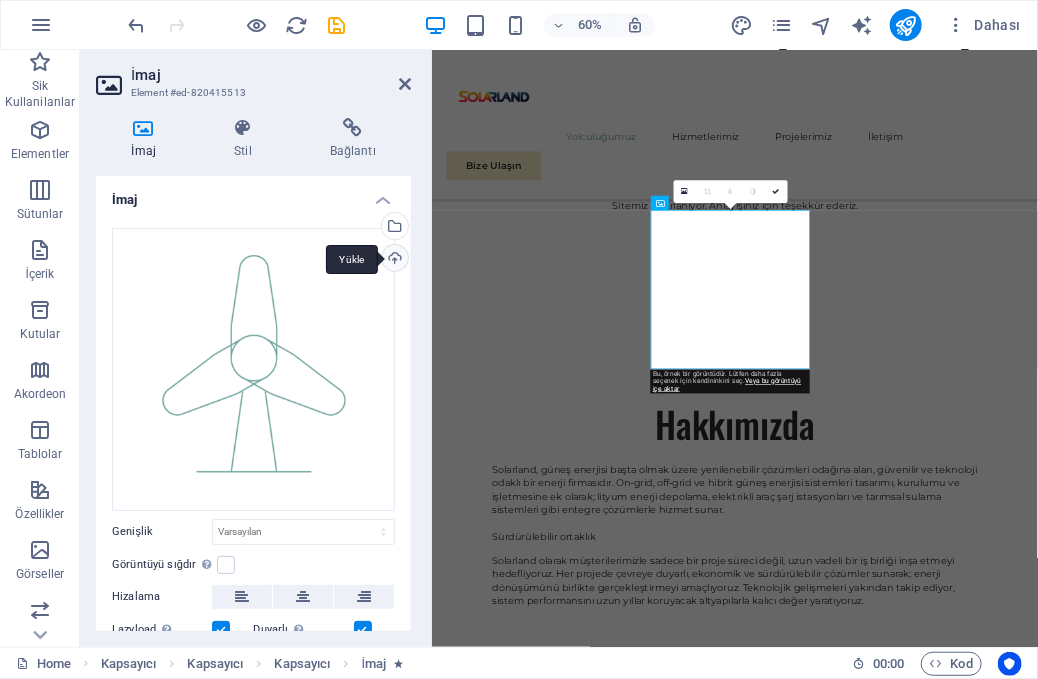 click on "Yükle" at bounding box center [393, 260] 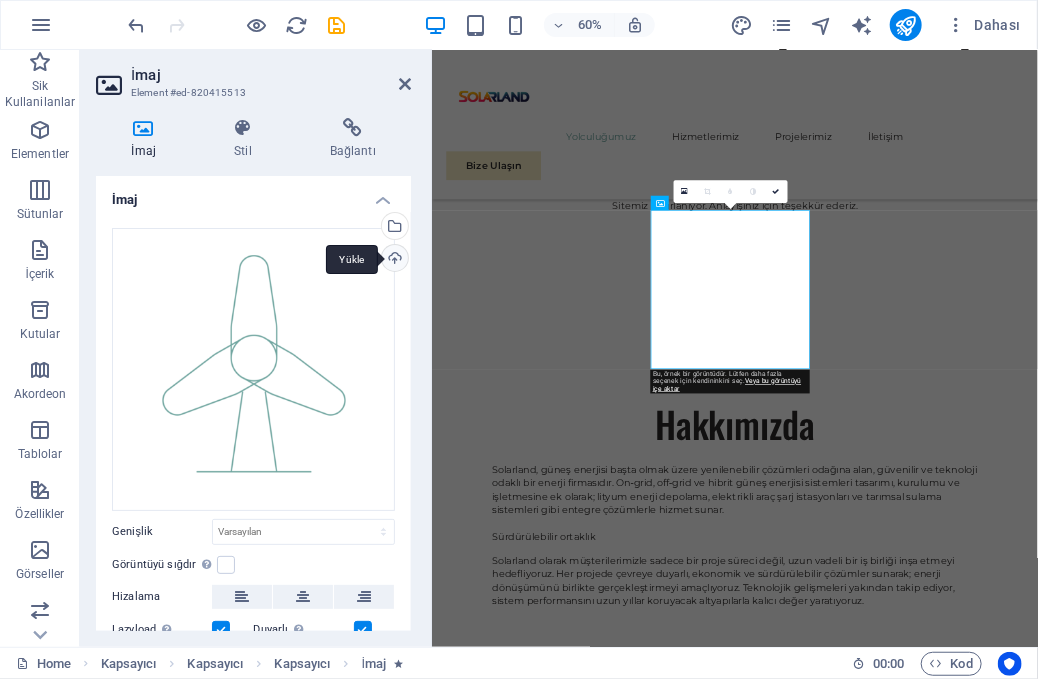 click on "Yükle" at bounding box center [393, 260] 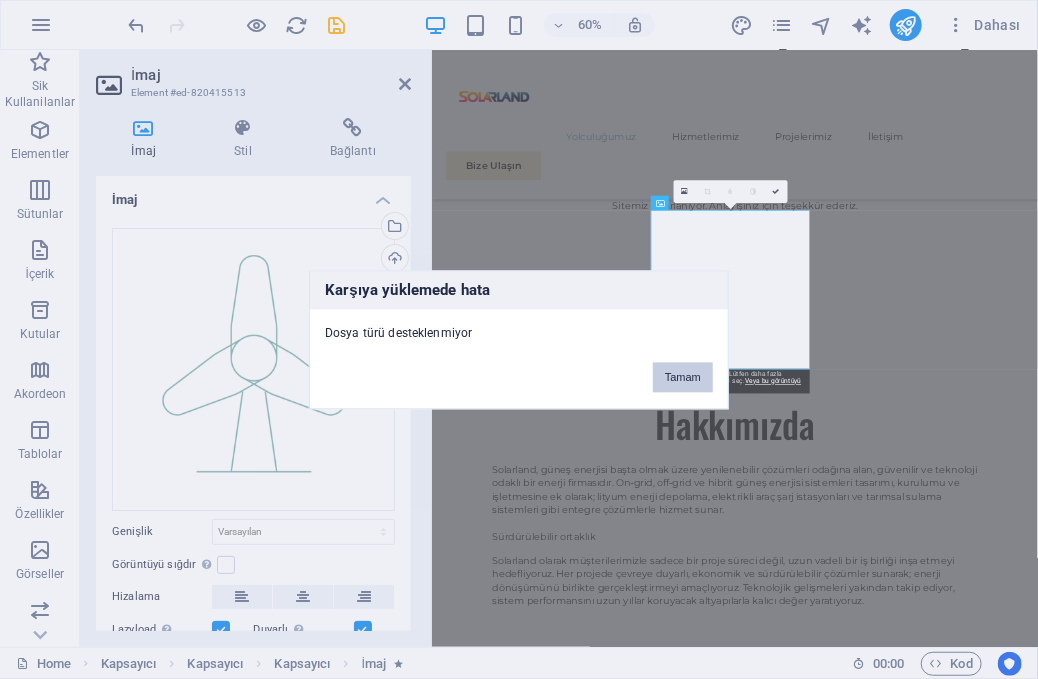 click on "Tamam" at bounding box center [683, 377] 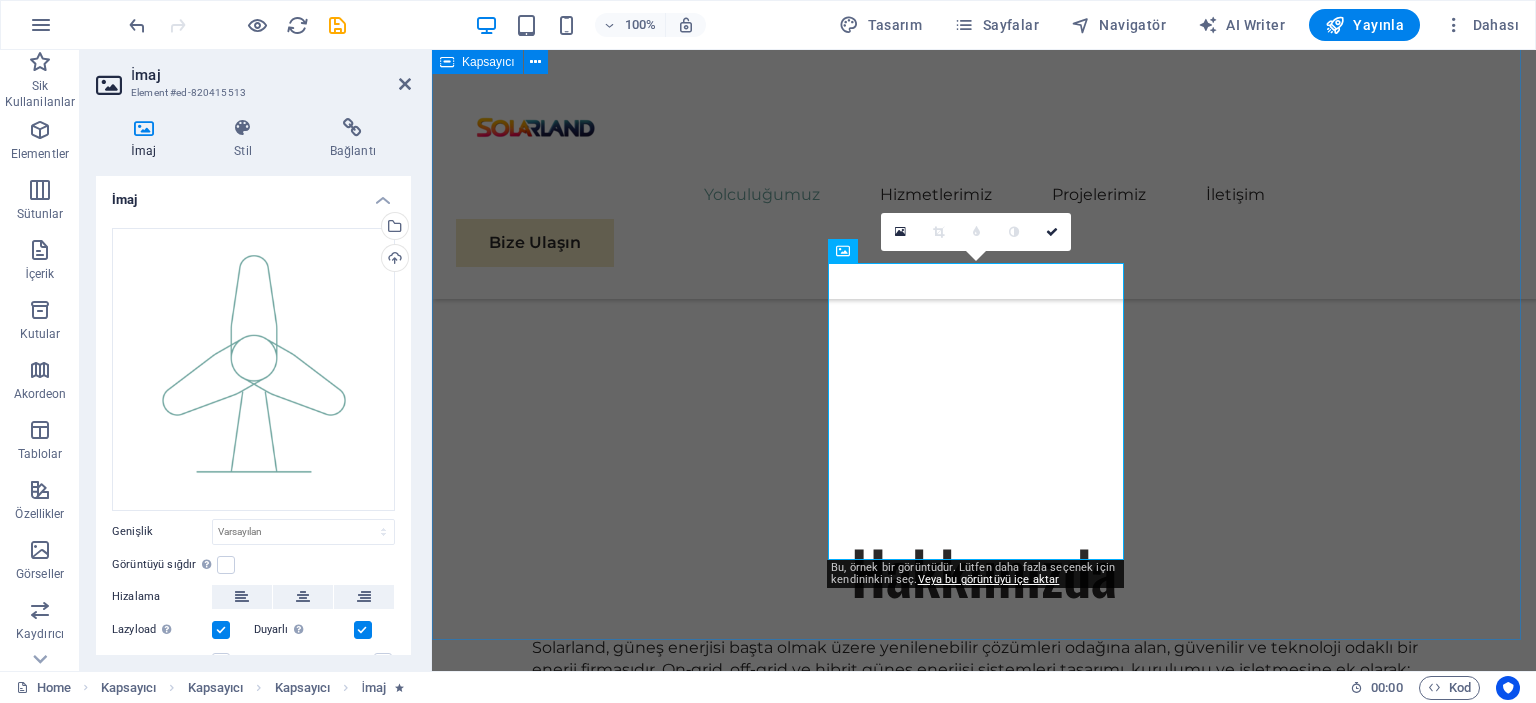 click on "Hakkımızda Solarland, güneş enerjisi başta olmak üzere yenilenebilir çözümleri odağına alan, güvenilir ve teknoloji odaklı bir enerji firmasıdır. On‑grid, off‑grid ve hibrit güneş enerjisi sistemleri tasarımı, kurulumu ve işletmesine ek olarak; lityum enerji depolama, elektrikli araç şarj istasyonları ve tarımsal sulama sistemleri gibi entegre çözümlerle hizmet sunar. Sürdürülebilir ortaklık Solarland olarak müşterilerimizle sadece bir proje süreci değil, uzun vadeli bir iş birliği inşa etmeyi hedefliyoruz. Her projede çevreye duyarlı, ekonomik ve sürdürülebilir çözümler sunarak; enerji dönüşümünü birlikte gerçekleştirmeyi amaçlıyoruz. Teknolojik gelişmeleri yakından takip ediyor, sistem performansını uzun yıllar koruyacak altyapılarla kalıcı değer yaratıyoruz. Sonuç Odaklı Hizmet" at bounding box center [984, 1239] 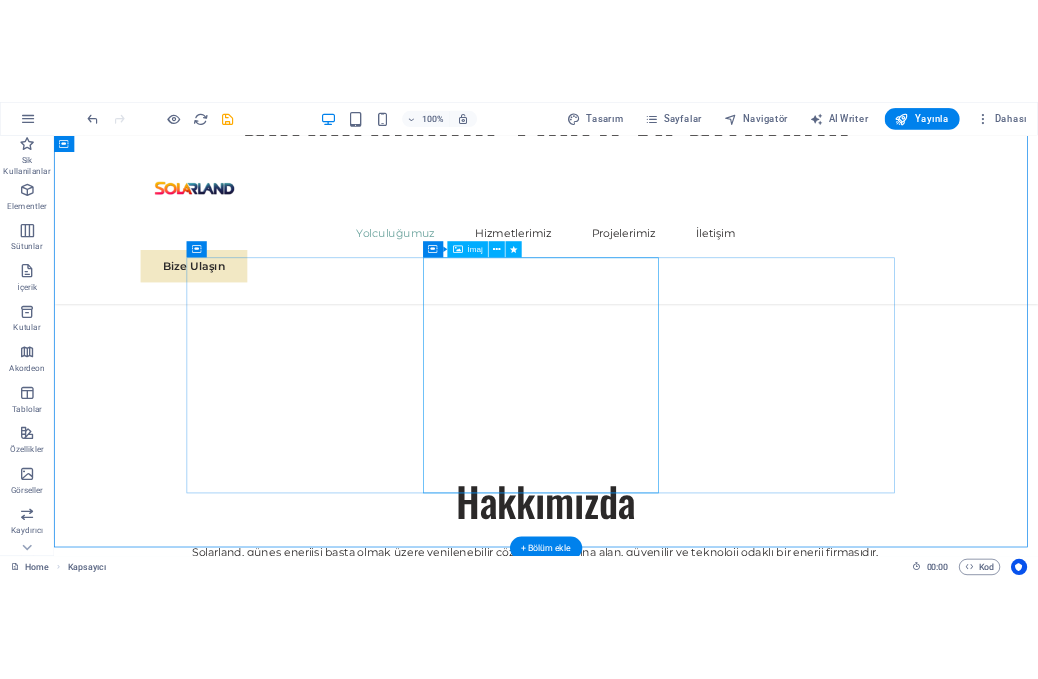 scroll, scrollTop: 1146, scrollLeft: 0, axis: vertical 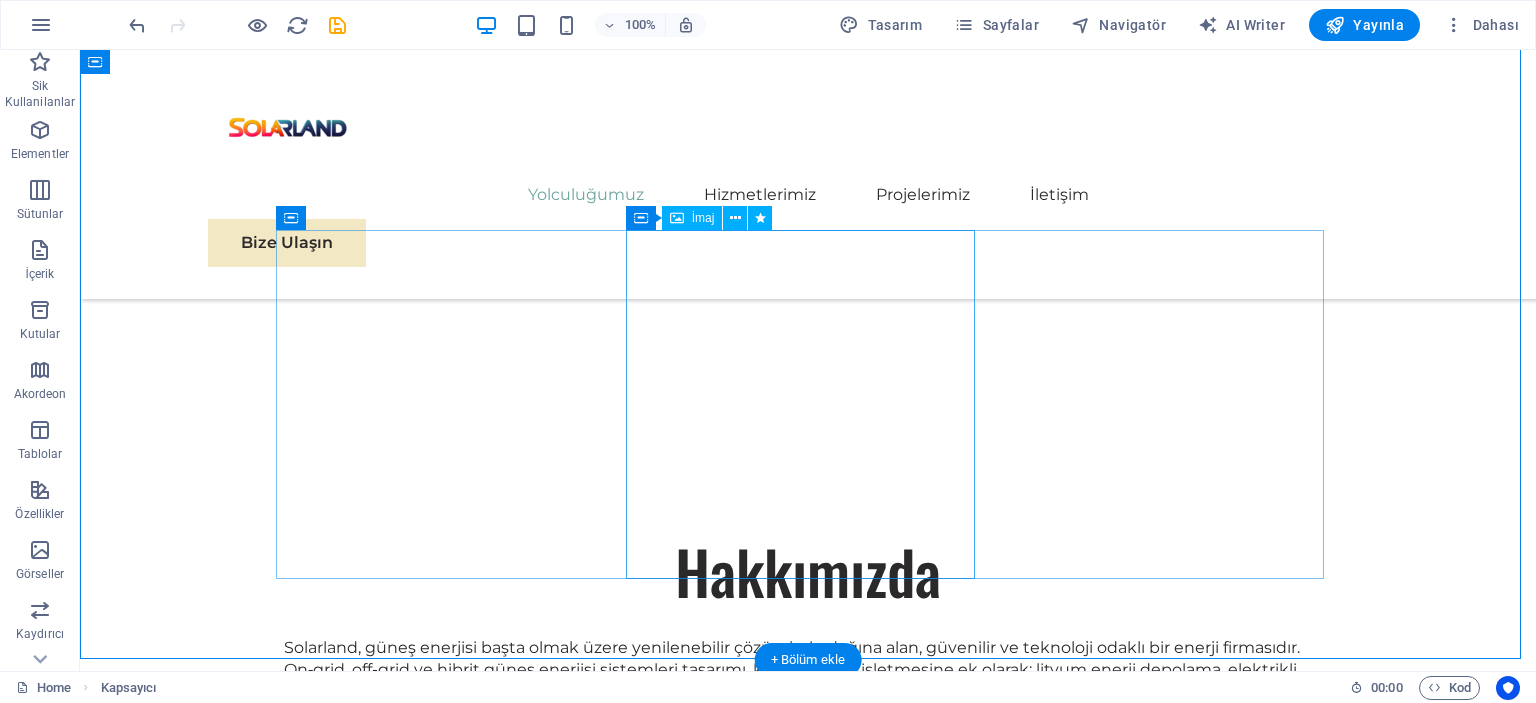 click at bounding box center (808, 1346) 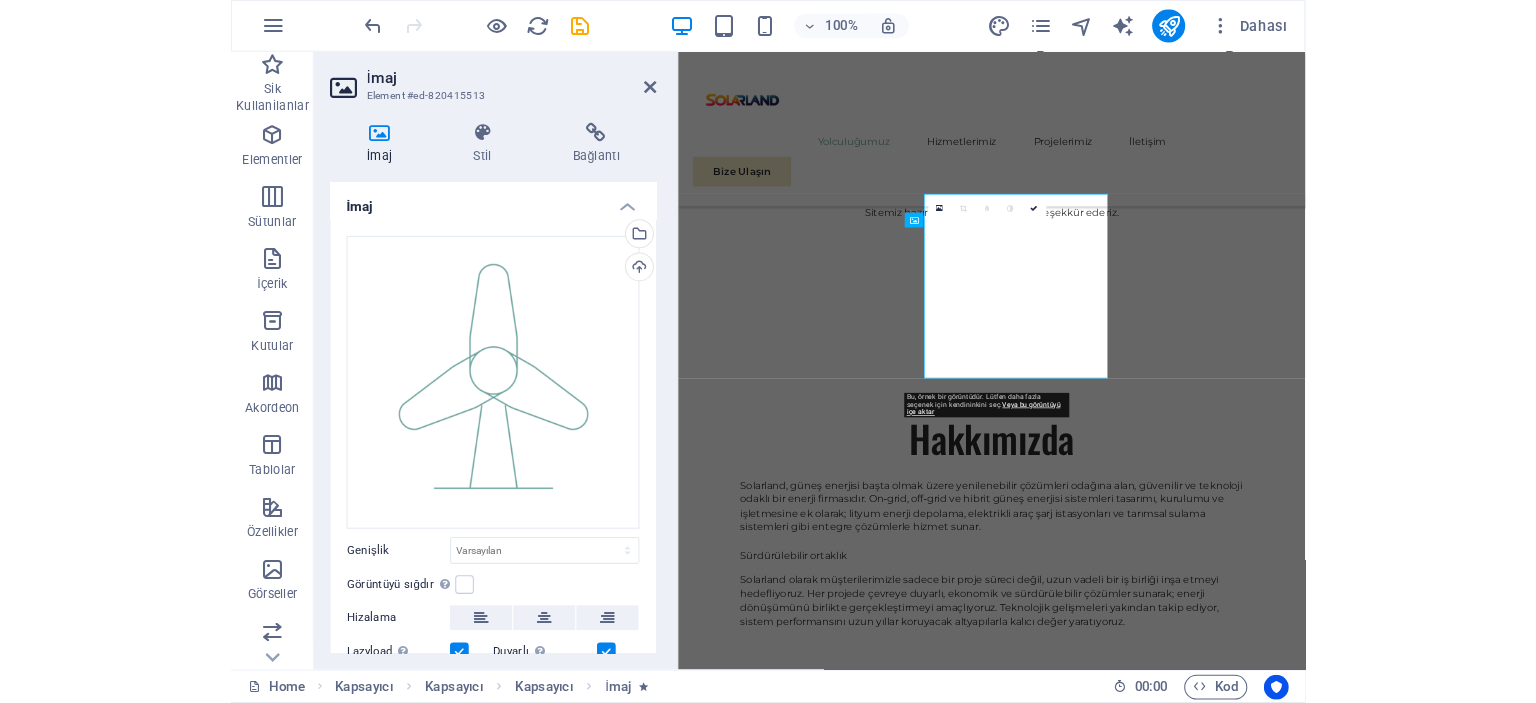 scroll, scrollTop: 1130, scrollLeft: 0, axis: vertical 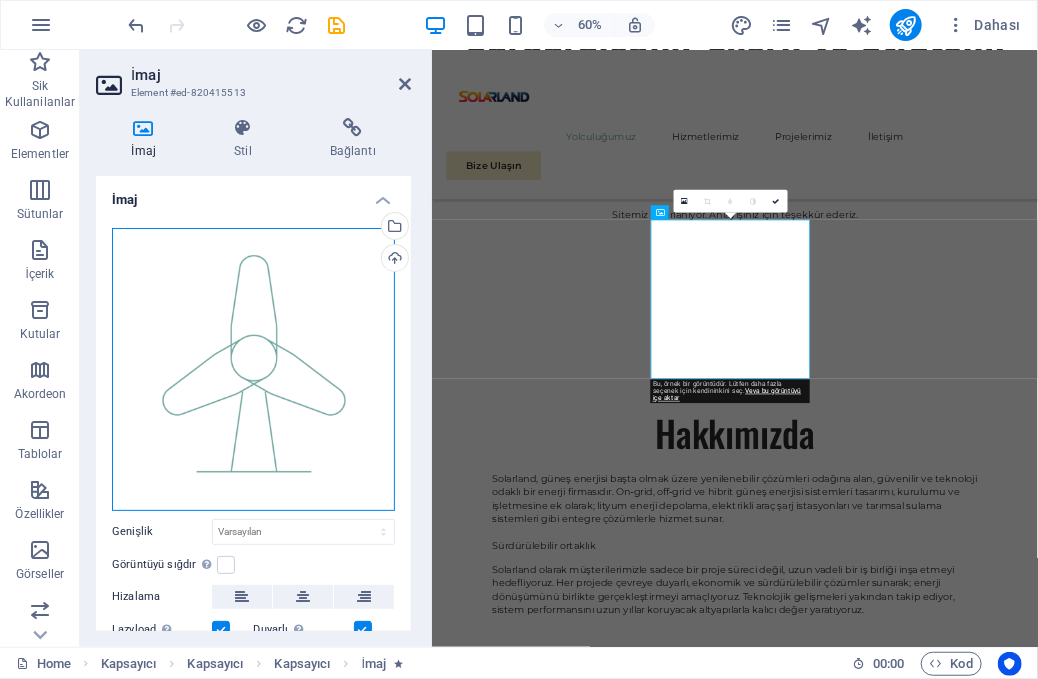 click on "Dosyaları buraya sürükleyin, dosyaları seçmek için tıklayın veya Dosyalardan ya da ücretsiz stok fotoğraf ve videolarımızdan dosyalar seçin" at bounding box center (253, 369) 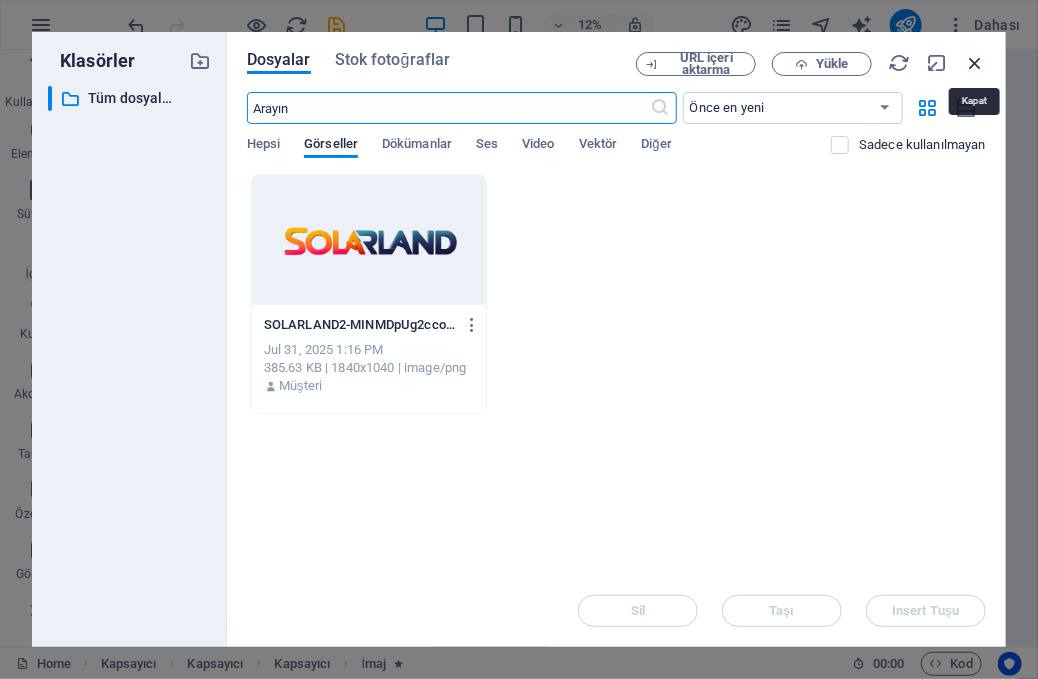 click at bounding box center (975, 63) 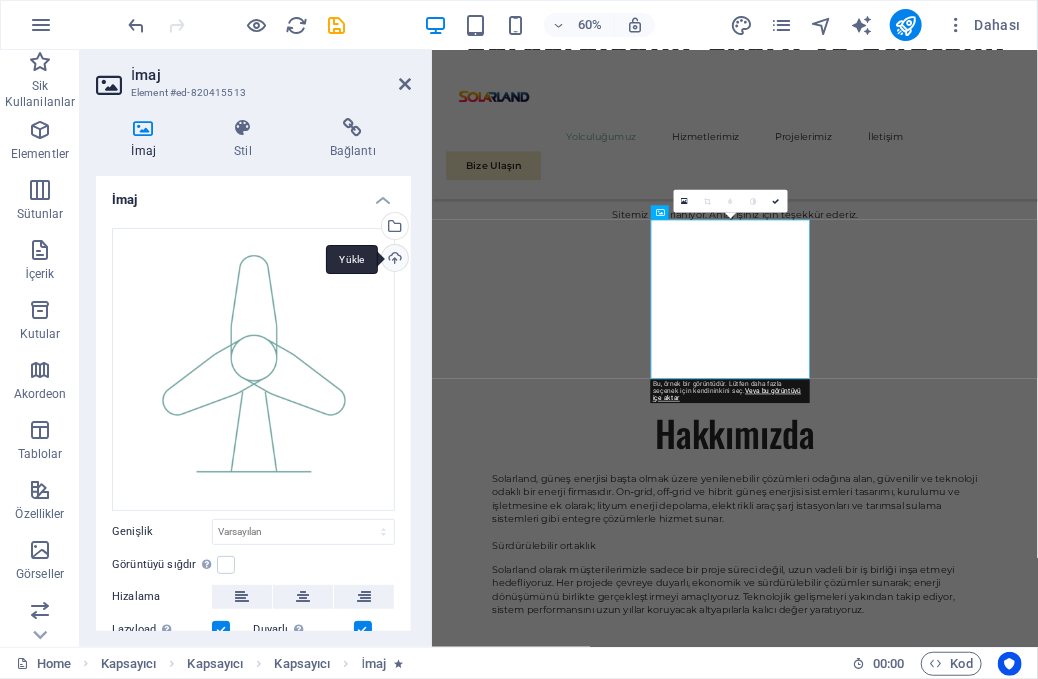 click on "Yükle" at bounding box center (393, 260) 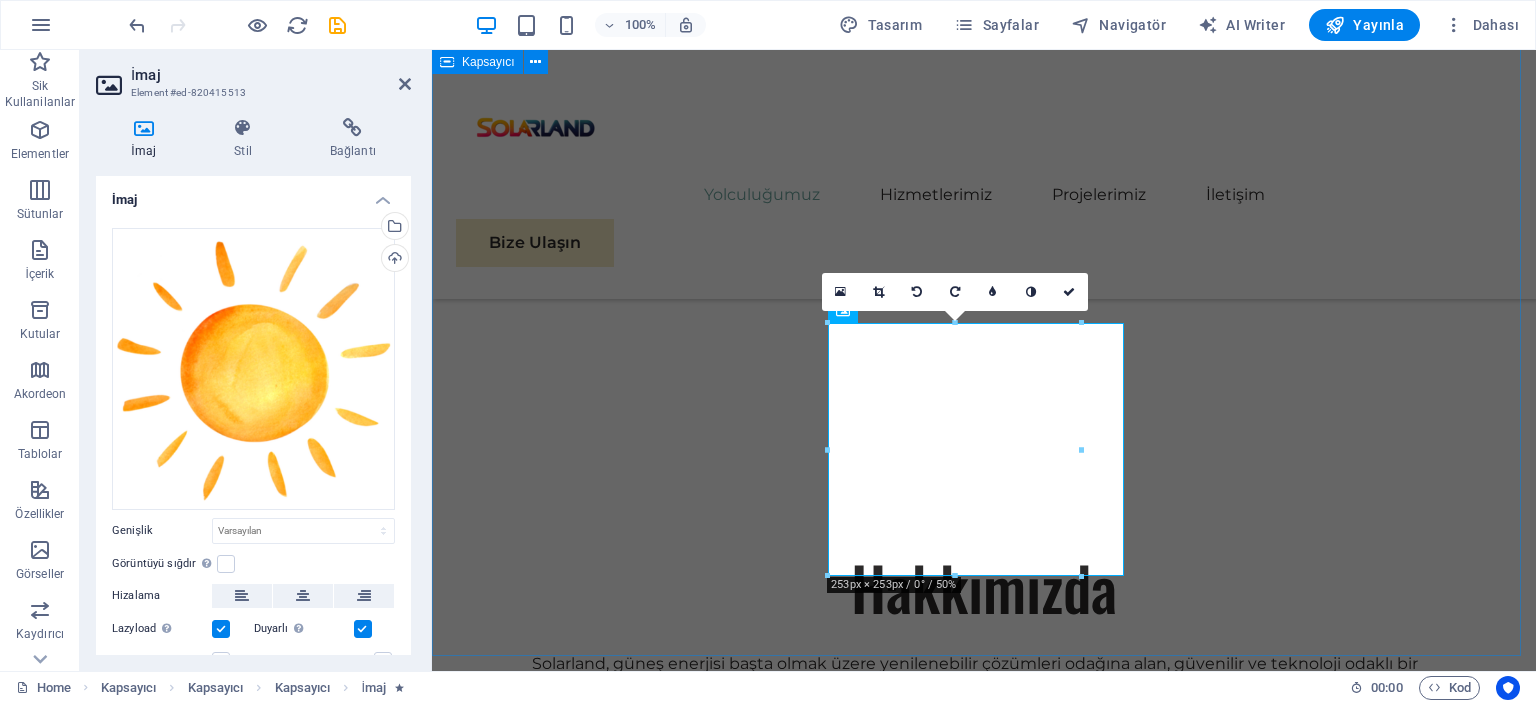 click on "Hakkımızda Solarland, güneş enerjisi başta olmak üzere yenilenebilir çözümleri odağına alan, güvenilir ve teknoloji odaklı bir enerji firmasıdır. On‑grid, off‑grid ve hibrit güneş enerjisi sistemleri tasarımı, kurulumu ve işletmesine ek olarak; lityum enerji depolama, elektrikli araç şarj istasyonları ve tarımsal sulama sistemleri gibi entegre çözümlerle hizmet sunar. Sürdürülebilir ortaklık Solarland olarak müşterilerimizle sadece bir proje süreci değil, uzun vadeli bir iş birliği inşa etmeyi hedefliyoruz. Her projede çevreye duyarlı, ekonomik ve sürdürülebilir çözümler sunarak; enerji dönüşümünü birlikte gerçekleştirmeyi amaçlıyoruz. Teknolojik gelişmeleri yakından takip ediyor, sistem performansını uzun yıllar koruyacak altyapılarla kalıcı değer yaratıyoruz. Sonuç Odaklı Hizmet" at bounding box center [984, 996] 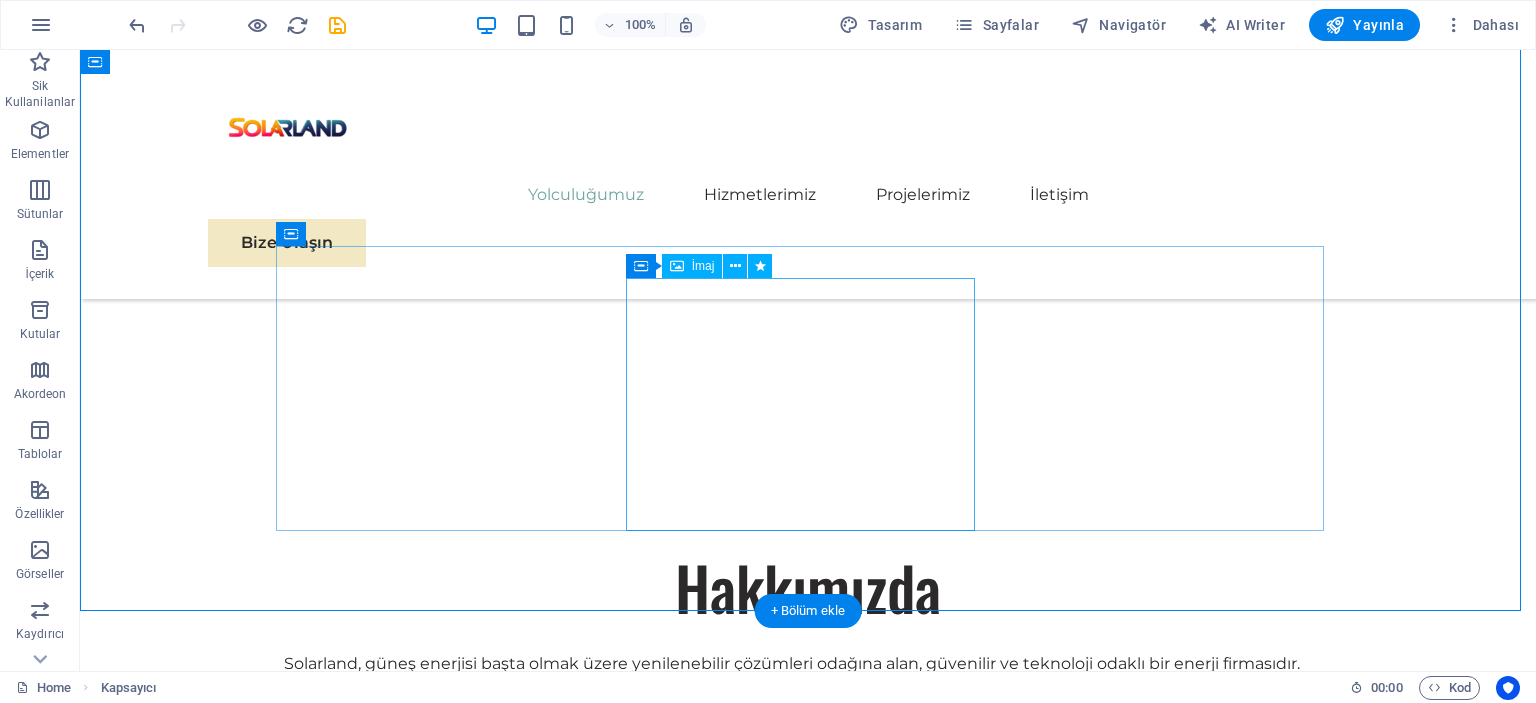 click at bounding box center (808, 1102) 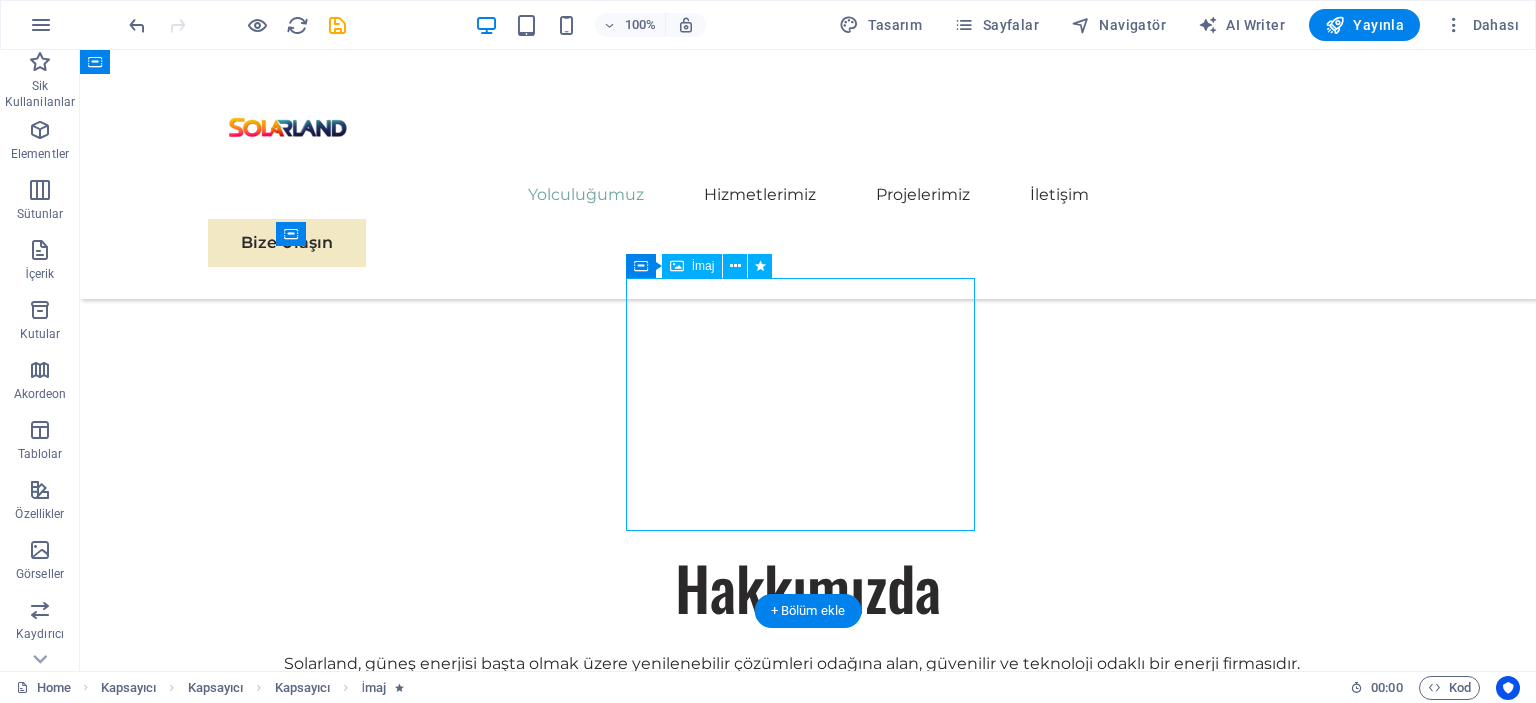 click at bounding box center (808, 1102) 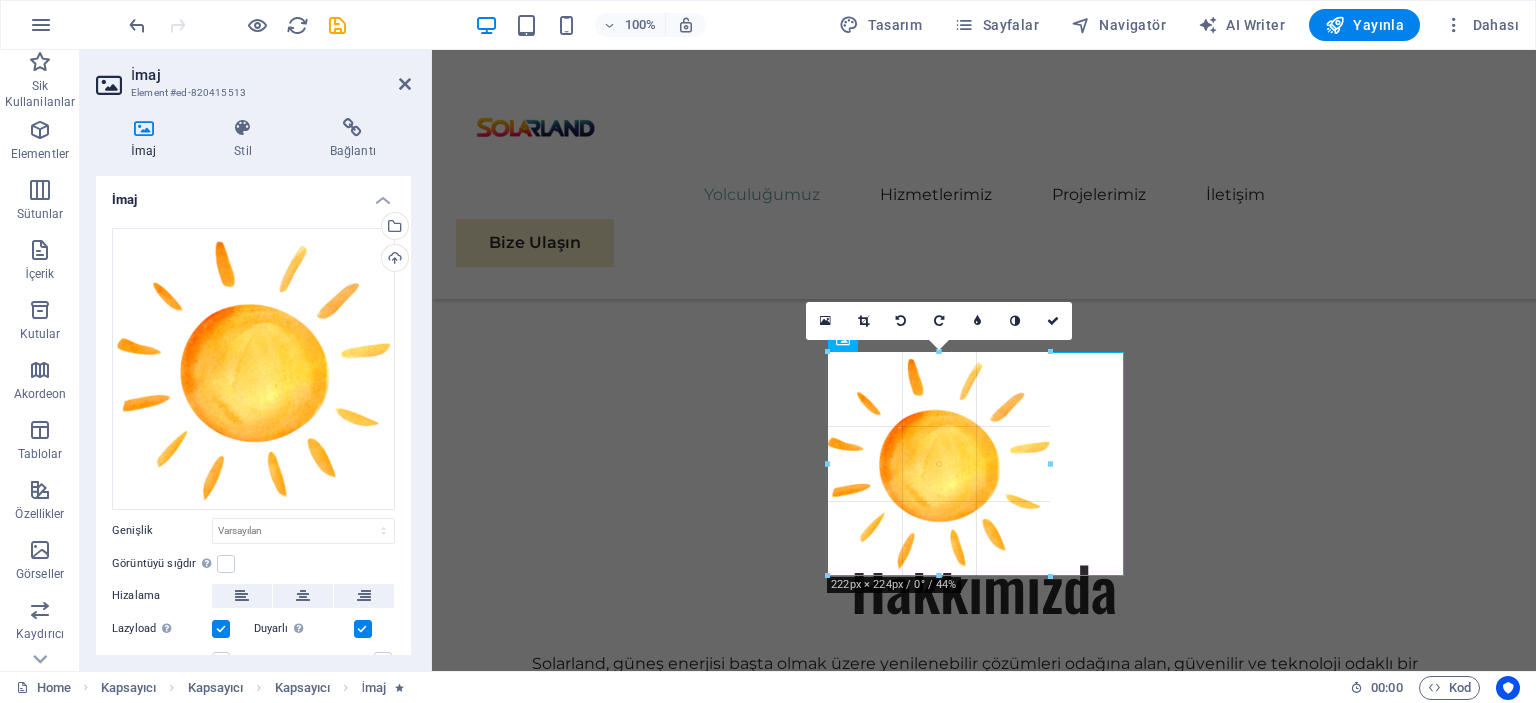 drag, startPoint x: 1081, startPoint y: 448, endPoint x: 1049, endPoint y: 438, distance: 33.526108 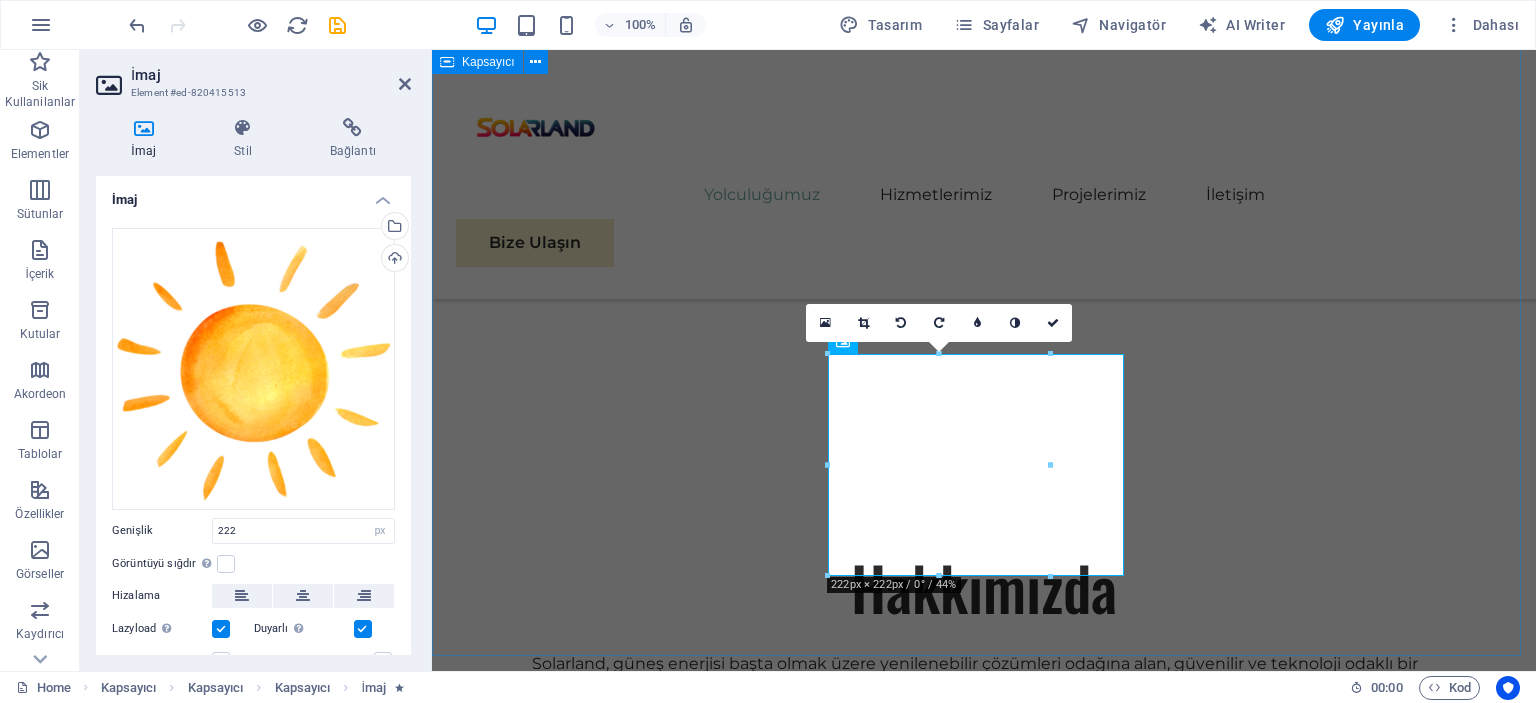 click on "Hakkımızda Solarland, güneş enerjisi başta olmak üzere yenilenebilir çözümleri odağına alan, güvenilir ve teknoloji odaklı bir enerji firmasıdır. On‑grid, off‑grid ve hibrit güneş enerjisi sistemleri tasarımı, kurulumu ve işletmesine ek olarak; lityum enerji depolama, elektrikli araç şarj istasyonları ve tarımsal sulama sistemleri gibi entegre çözümlerle hizmet sunar. Sürdürülebilir ortaklık Solarland olarak müşterilerimizle sadece bir proje süreci değil, uzun vadeli bir iş birliği inşa etmeyi hedefliyoruz. Her projede çevreye duyarlı, ekonomik ve sürdürülebilir çözümler sunarak; enerji dönüşümünü birlikte gerçekleştirmeyi amaçlıyoruz. Teknolojik gelişmeleri yakından takip ediyor, sistem performansını uzun yıllar koruyacak altyapılarla kalıcı değer yaratıyoruz. Sonuç Odaklı Hizmet" at bounding box center (984, 854) 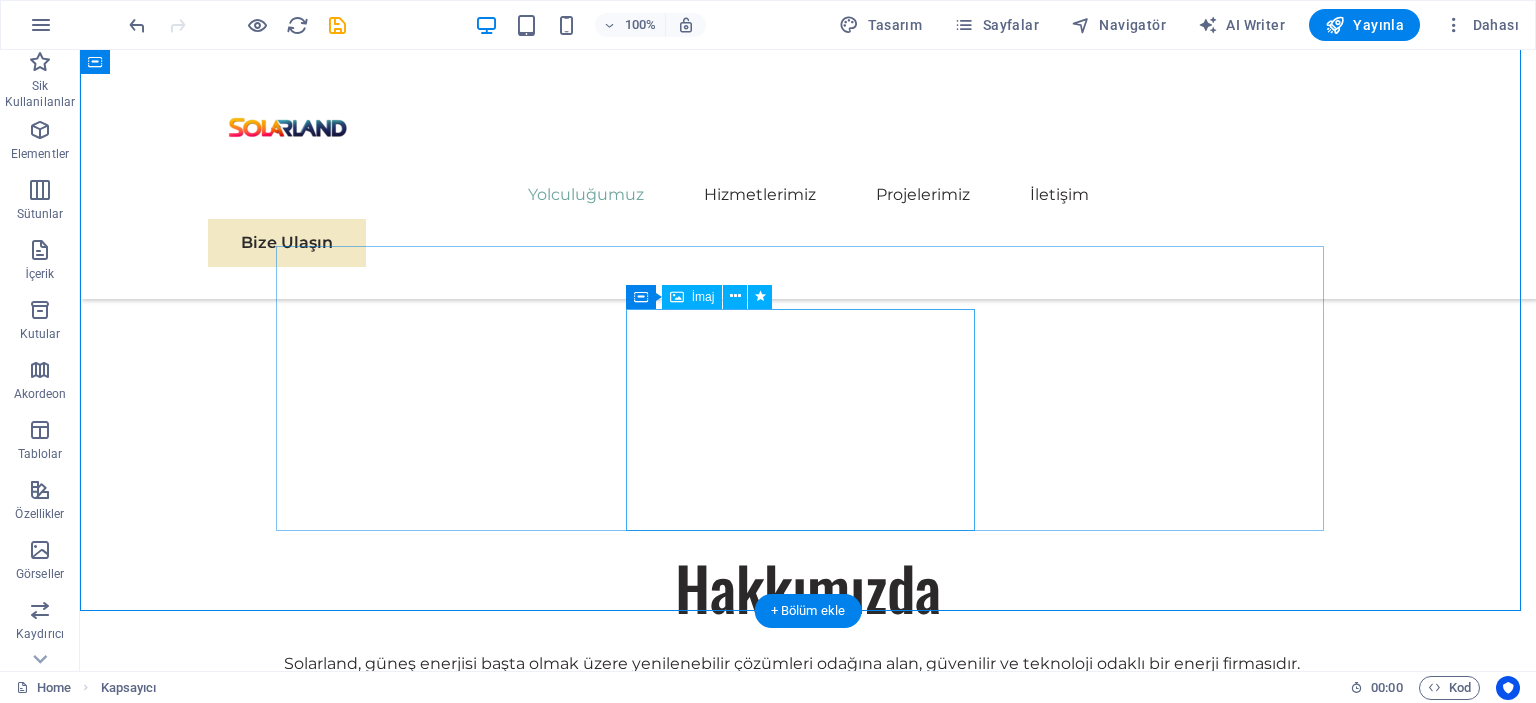 click at bounding box center (808, 961) 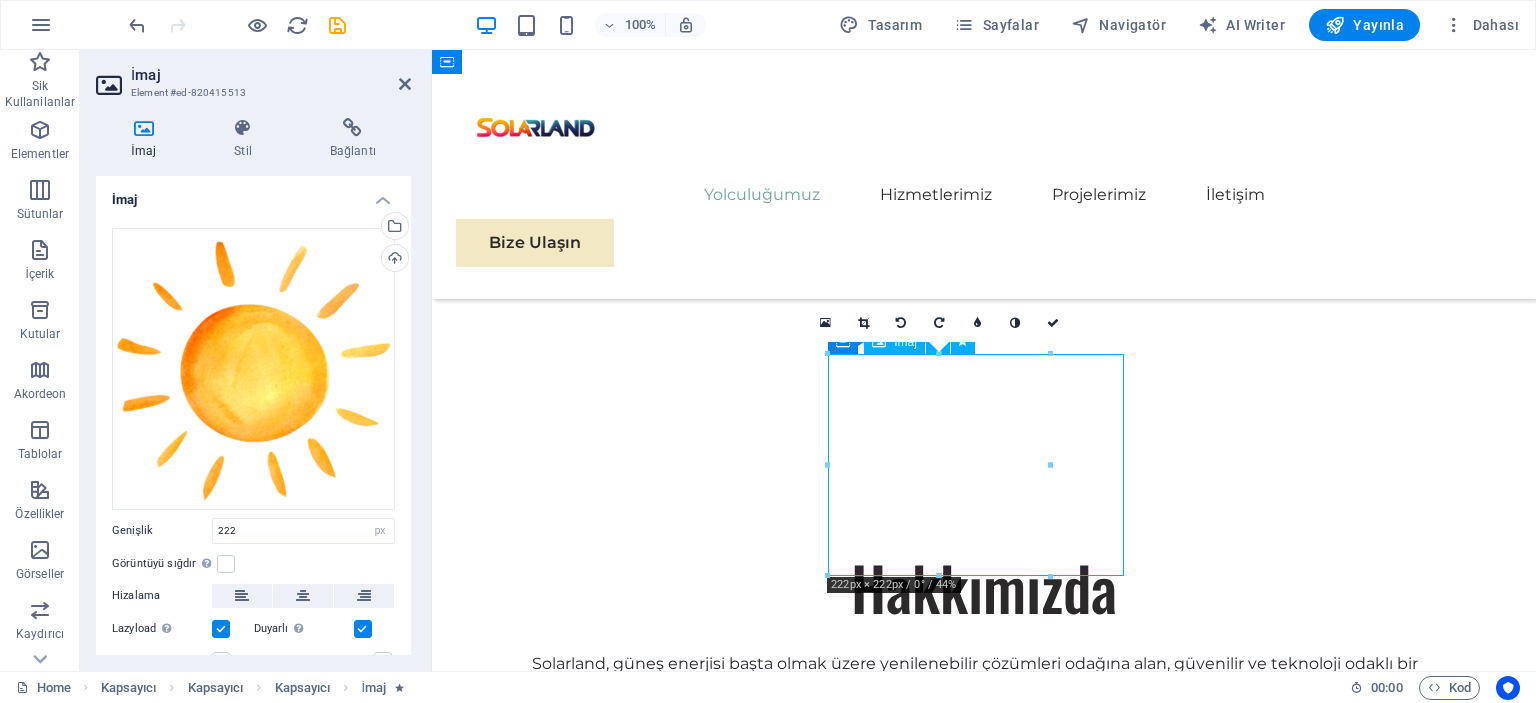 drag, startPoint x: 1121, startPoint y: 457, endPoint x: 1106, endPoint y: 457, distance: 15 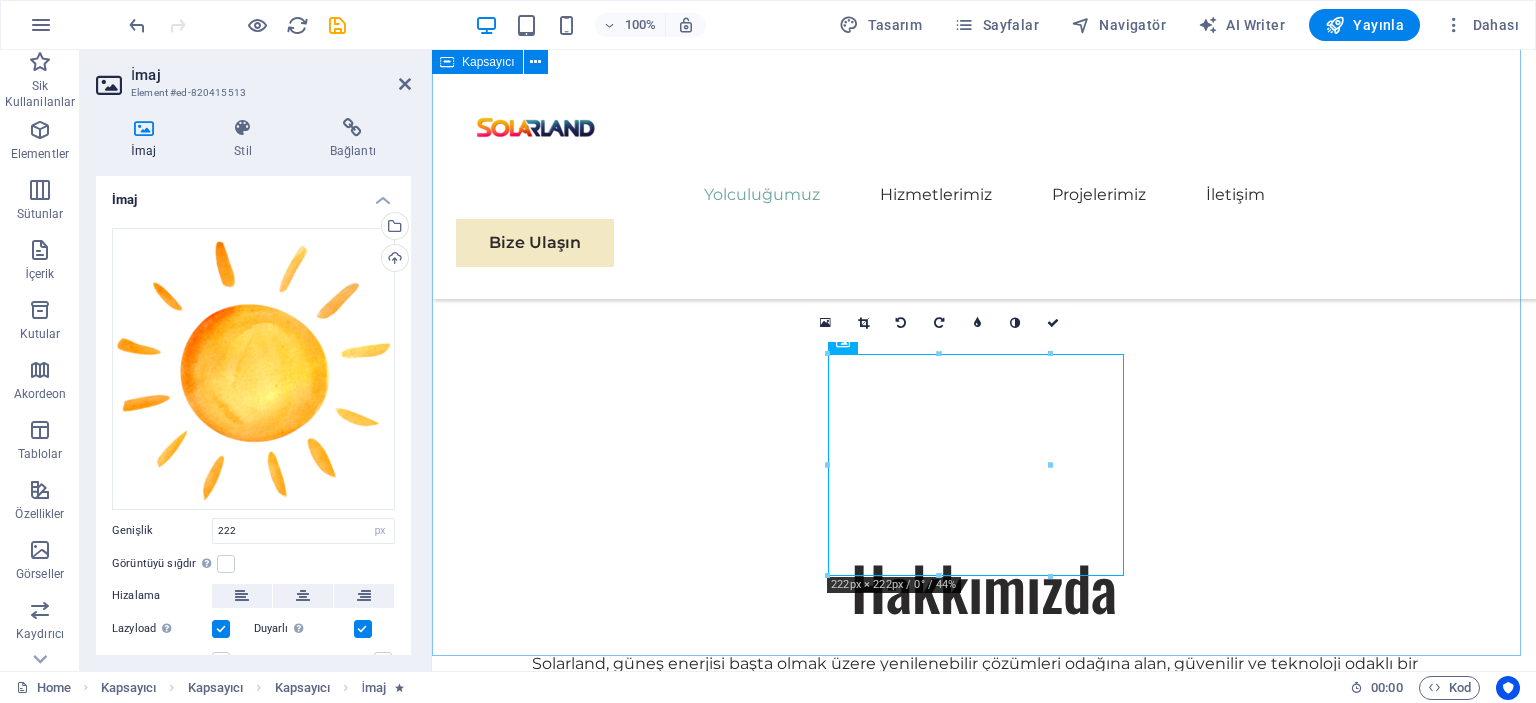 click on "Hakkımızda Solarland, güneş enerjisi başta olmak üzere yenilenebilir çözümleri odağına alan, güvenilir ve teknoloji odaklı bir enerji firmasıdır. On‑grid, off‑grid ve hibrit güneş enerjisi sistemleri tasarımı, kurulumu ve işletmesine ek olarak; lityum enerji depolama, elektrikli araç şarj istasyonları ve tarımsal sulama sistemleri gibi entegre çözümlerle hizmet sunar. Sürdürülebilir ortaklık Solarland olarak müşterilerimizle sadece bir proje süreci değil, uzun vadeli bir iş birliği inşa etmeyi hedefliyoruz. Her projede çevreye duyarlı, ekonomik ve sürdürülebilir çözümler sunarak; enerji dönüşümünü birlikte gerçekleştirmeyi amaçlıyoruz. Teknolojik gelişmeleri yakından takip ediyor, sistem performansını uzun yıllar koruyacak altyapılarla kalıcı değer yaratıyoruz. Sonuç Odaklı Hizmet" at bounding box center (984, 854) 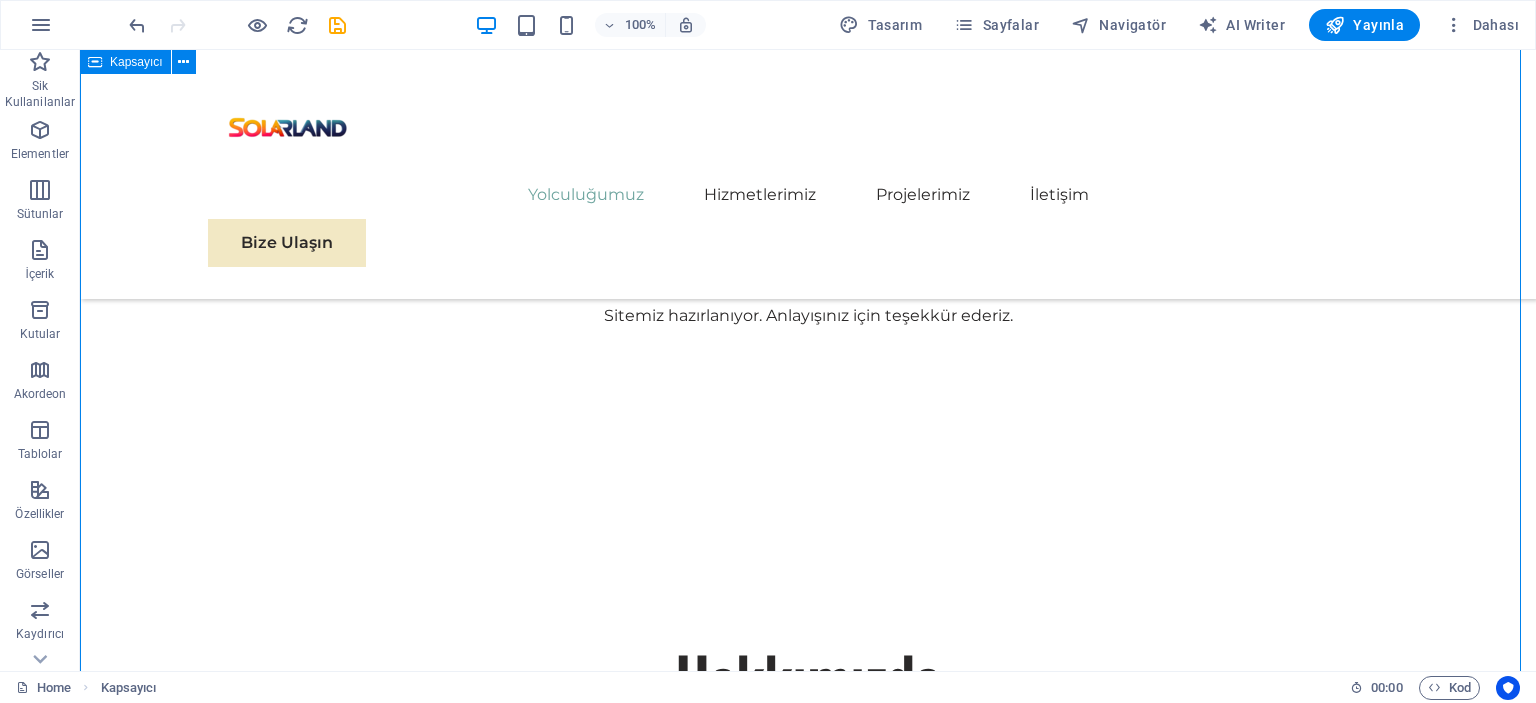 scroll, scrollTop: 1063, scrollLeft: 0, axis: vertical 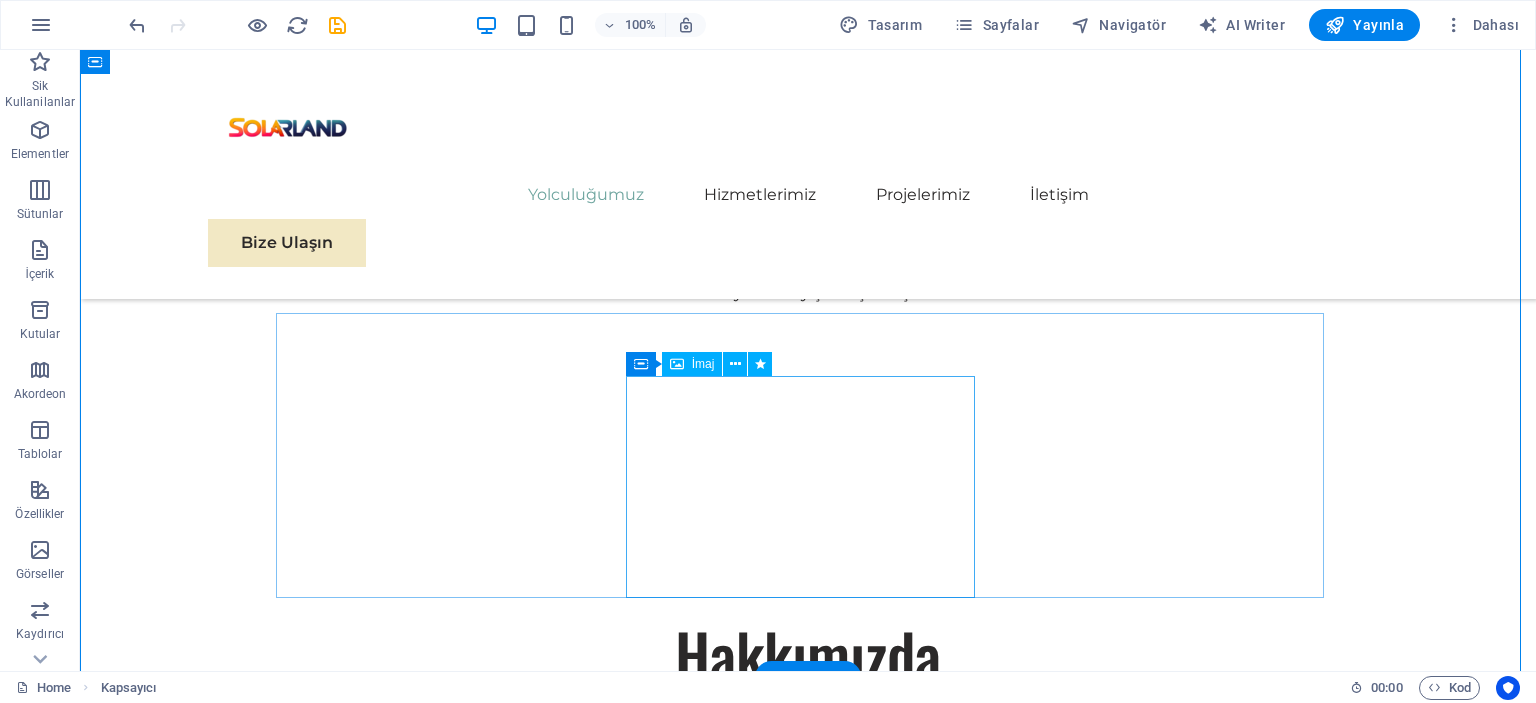 click at bounding box center (808, 1028) 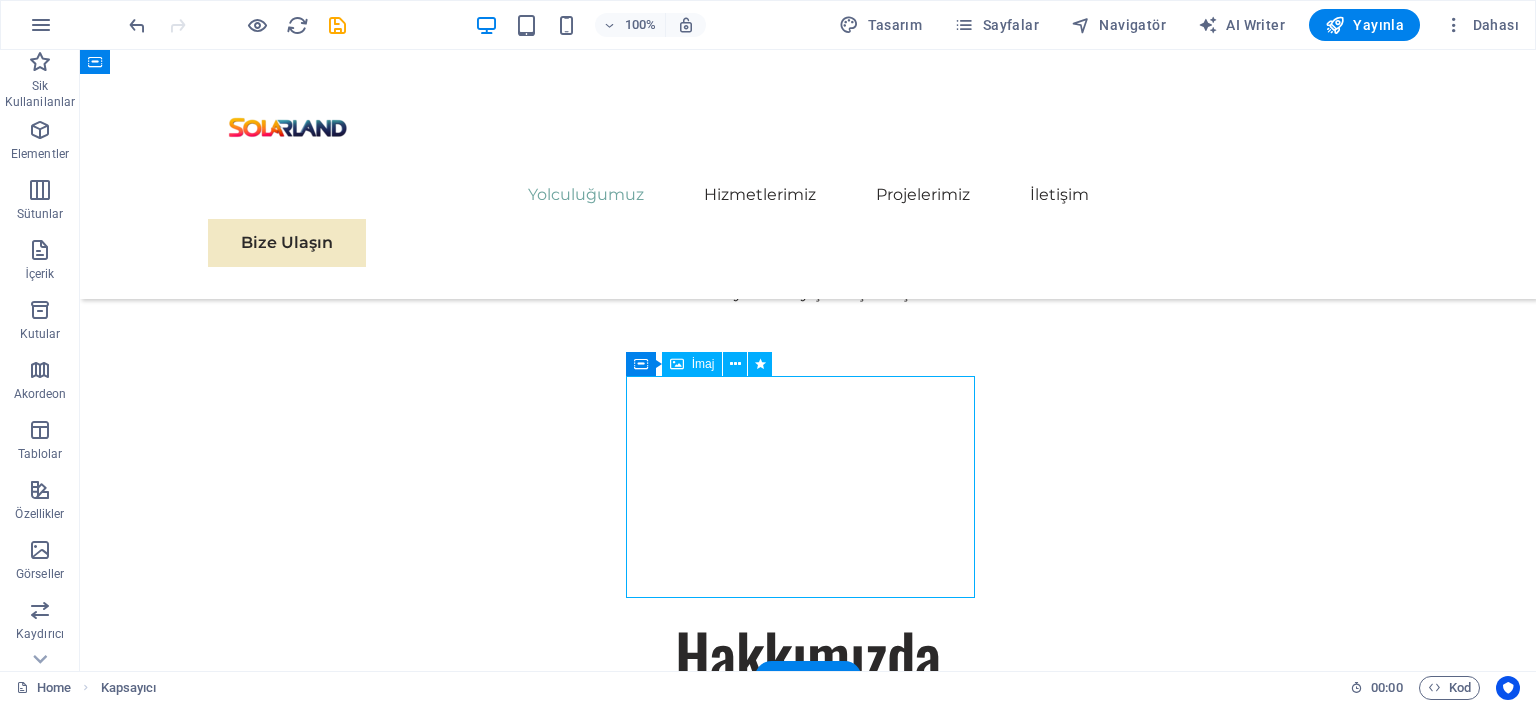 click at bounding box center [808, 1028] 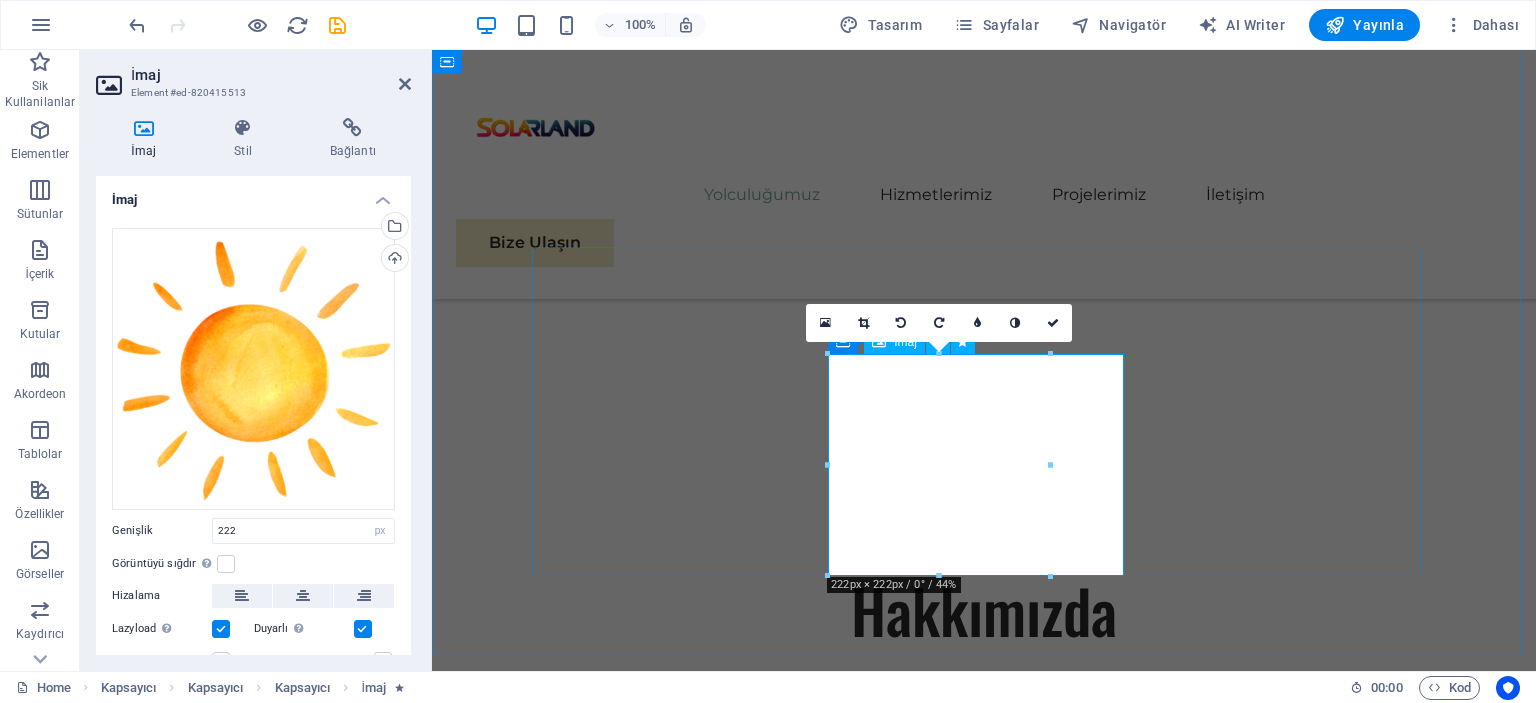 scroll, scrollTop: 1130, scrollLeft: 0, axis: vertical 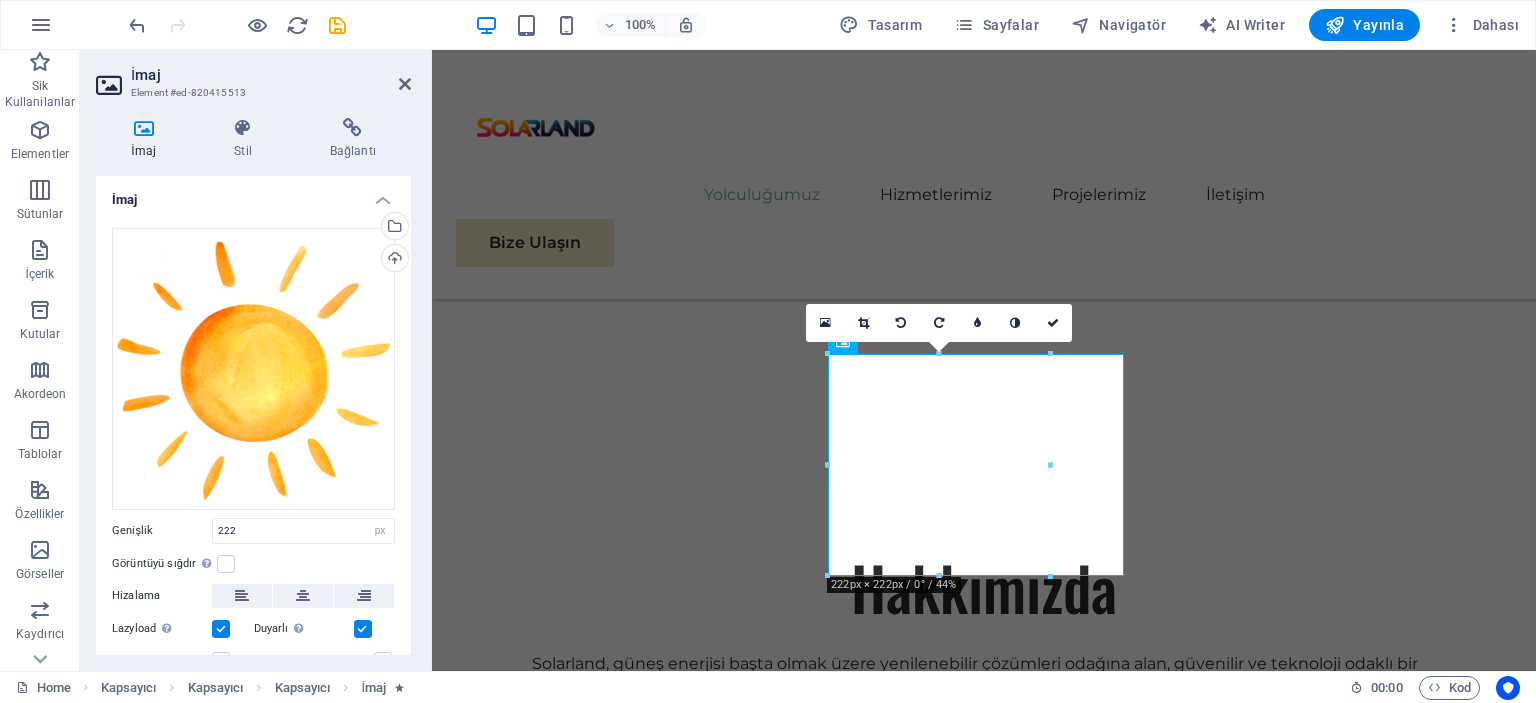 click on "16:10 16:9 4:3 1:1 1:2 0" at bounding box center [939, 323] 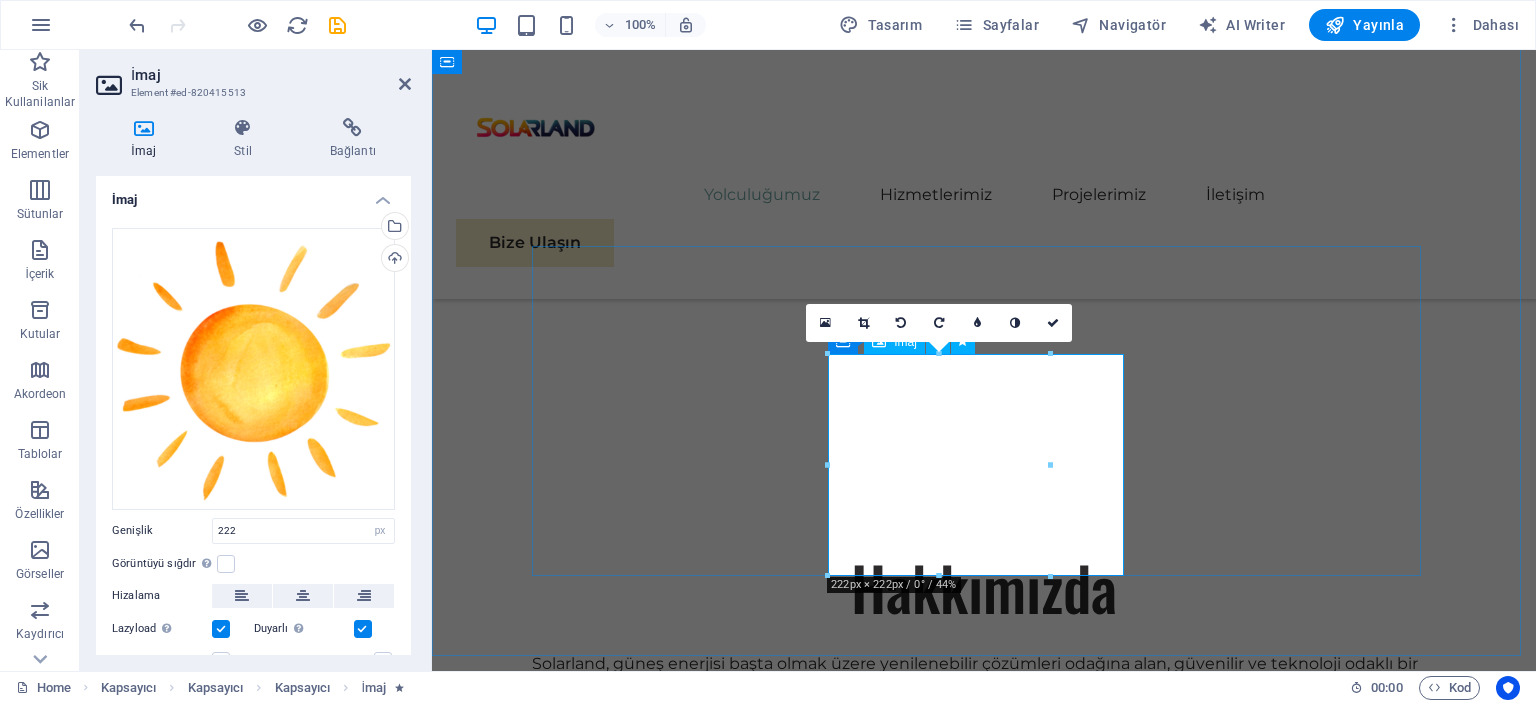 drag, startPoint x: 1485, startPoint y: 516, endPoint x: 1077, endPoint y: 460, distance: 411.8252 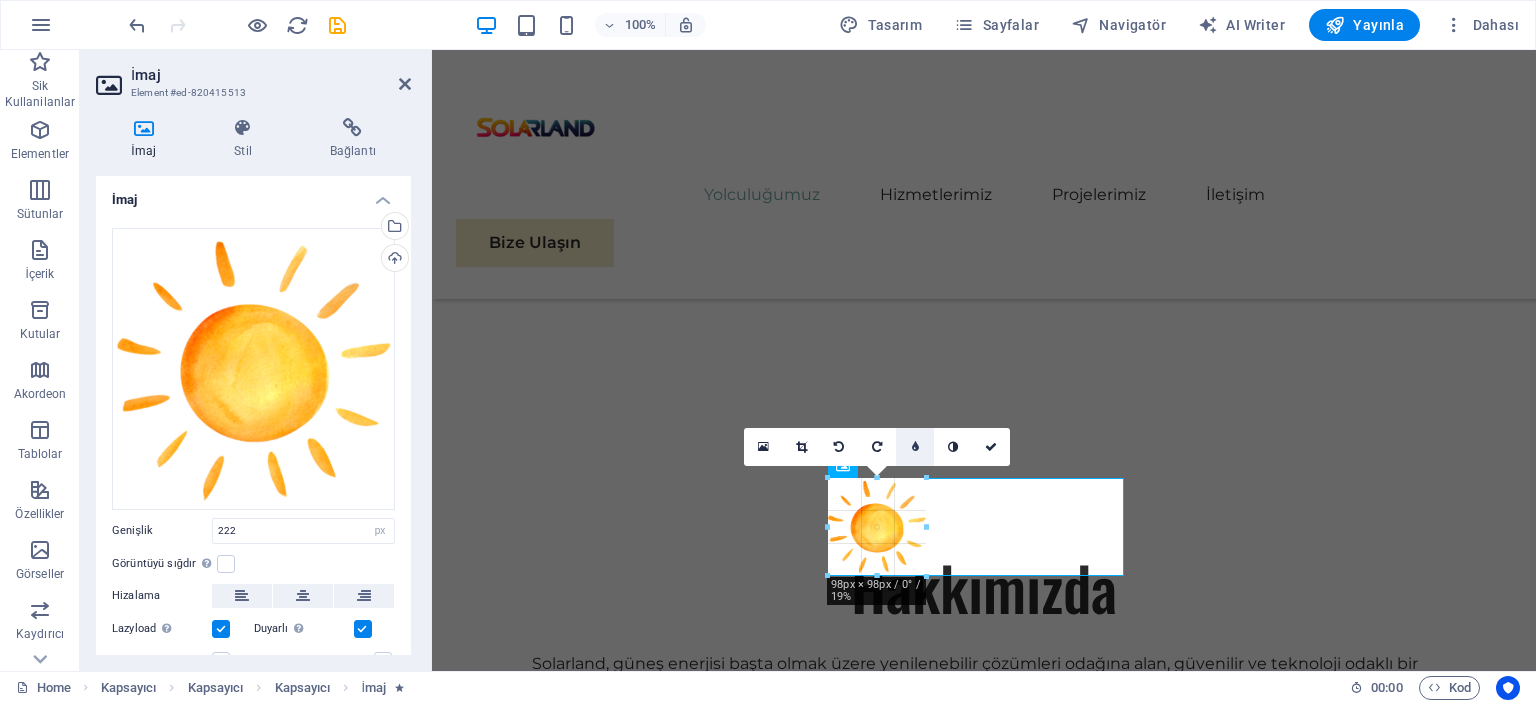 type 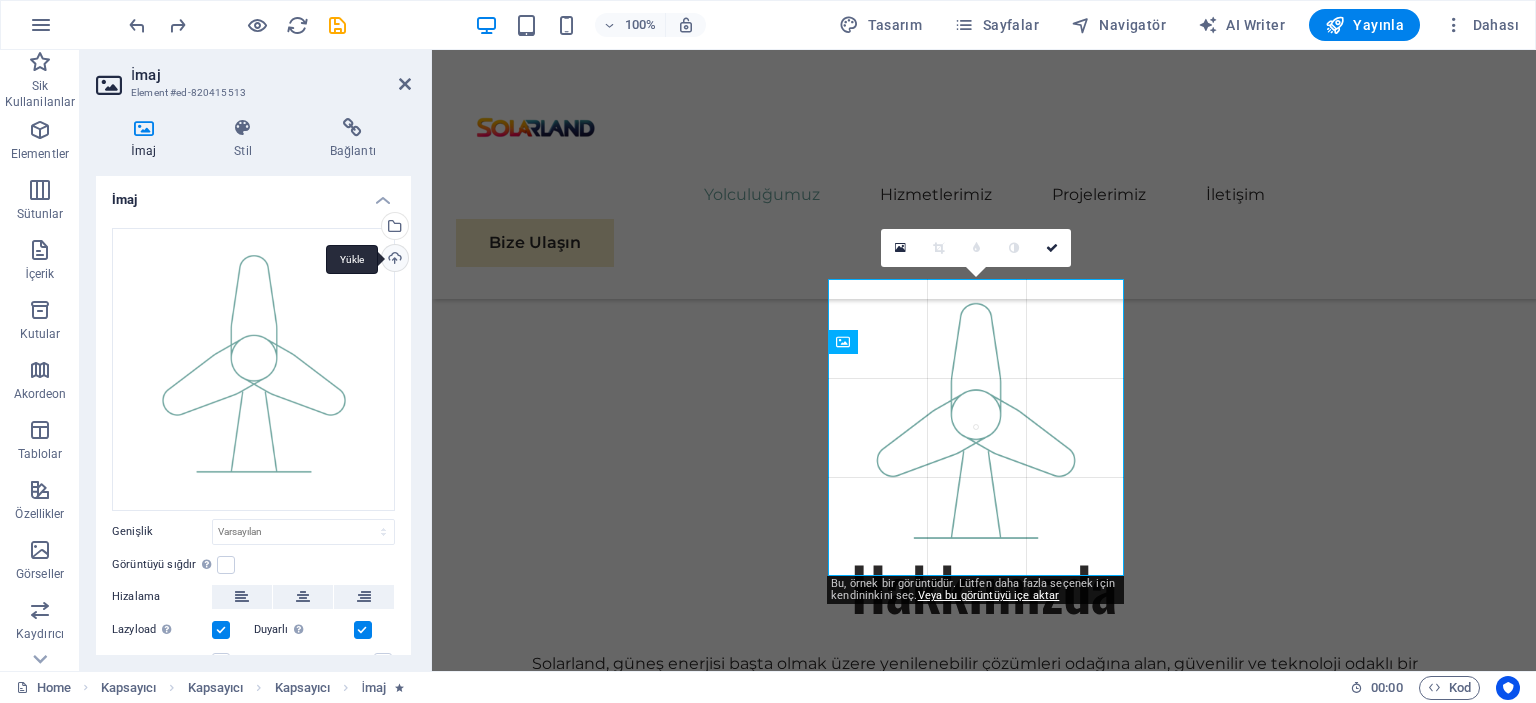 click on "Yükle" at bounding box center [393, 260] 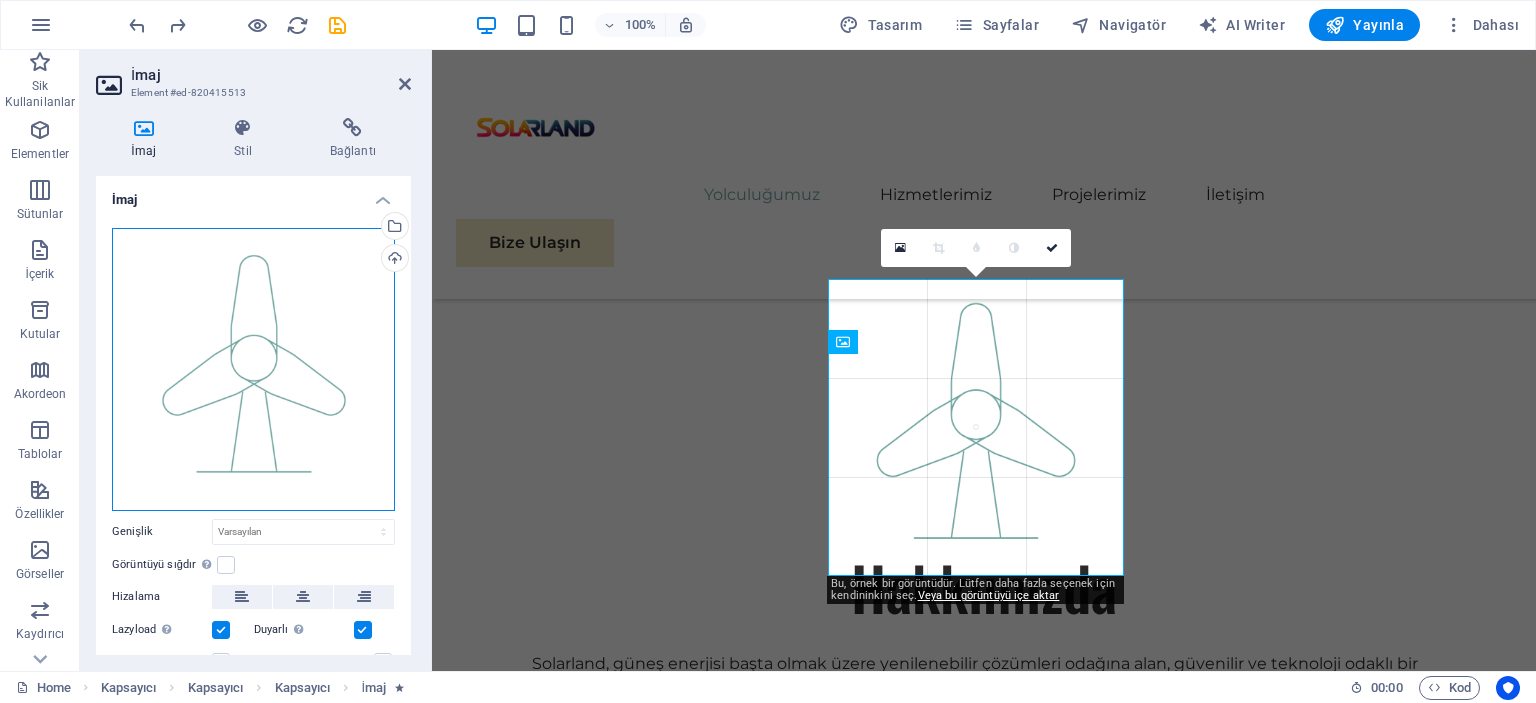click on "Dosyaları buraya sürükleyin, dosyaları seçmek için tıklayın veya Dosyalardan ya da ücretsiz stok fotoğraf ve videolarımızdan dosyalar seçin" at bounding box center [253, 369] 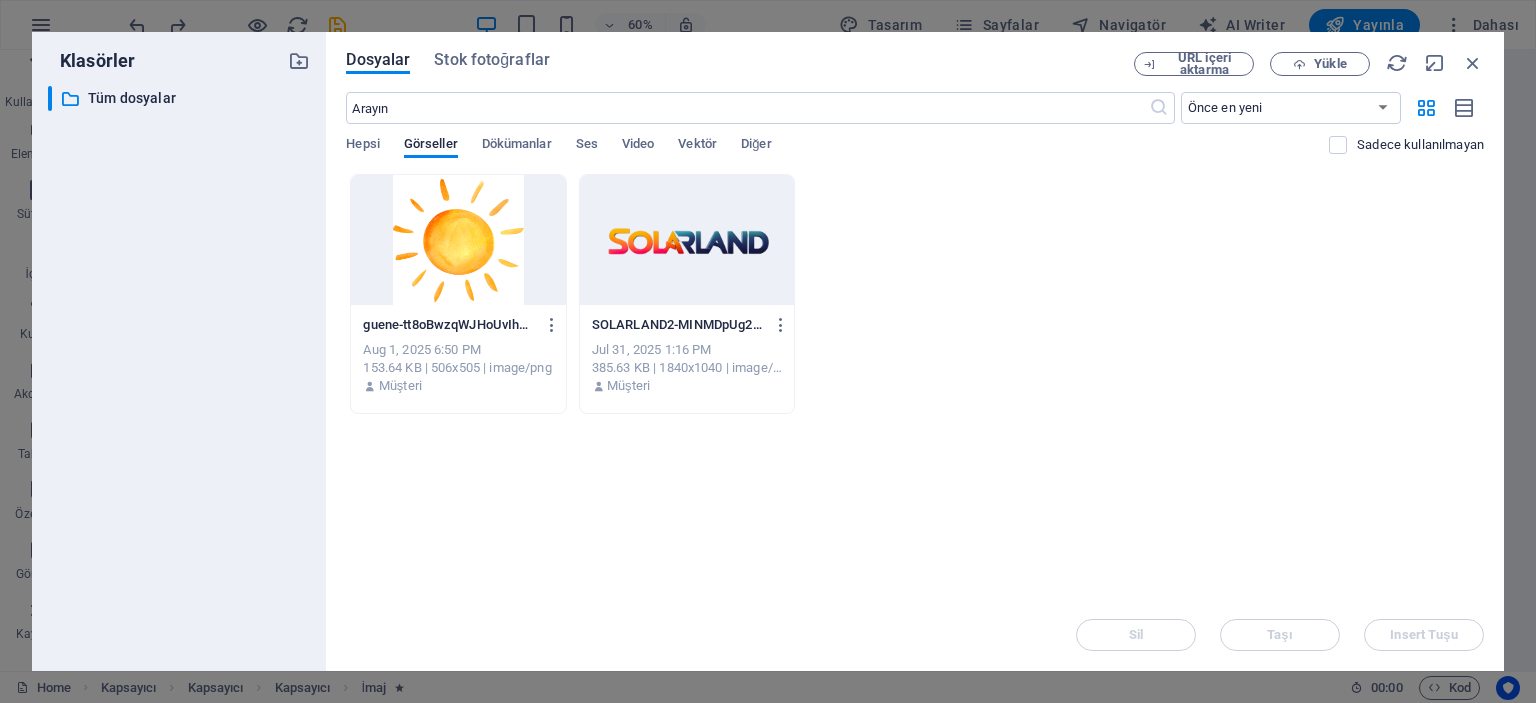 click at bounding box center [458, 240] 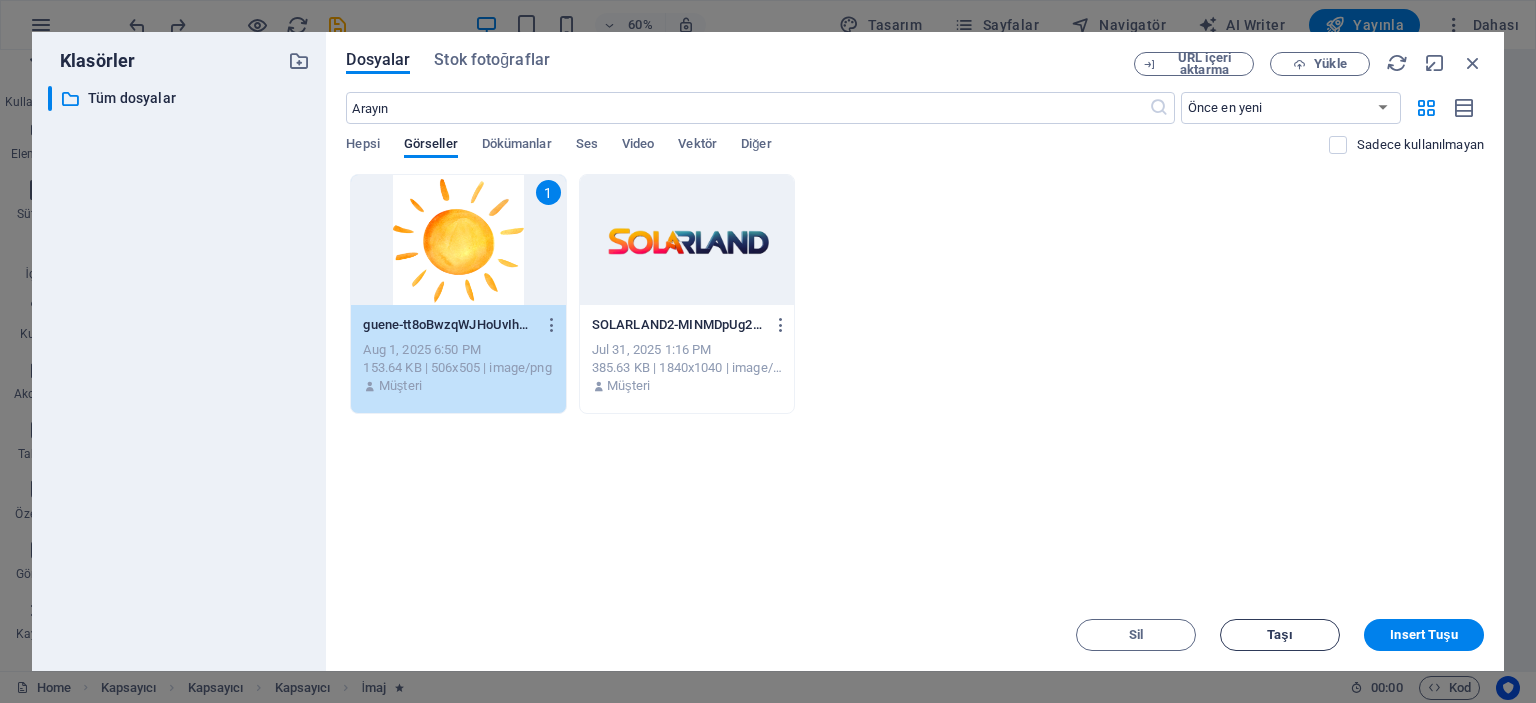 click on "Taşı" at bounding box center (1280, 635) 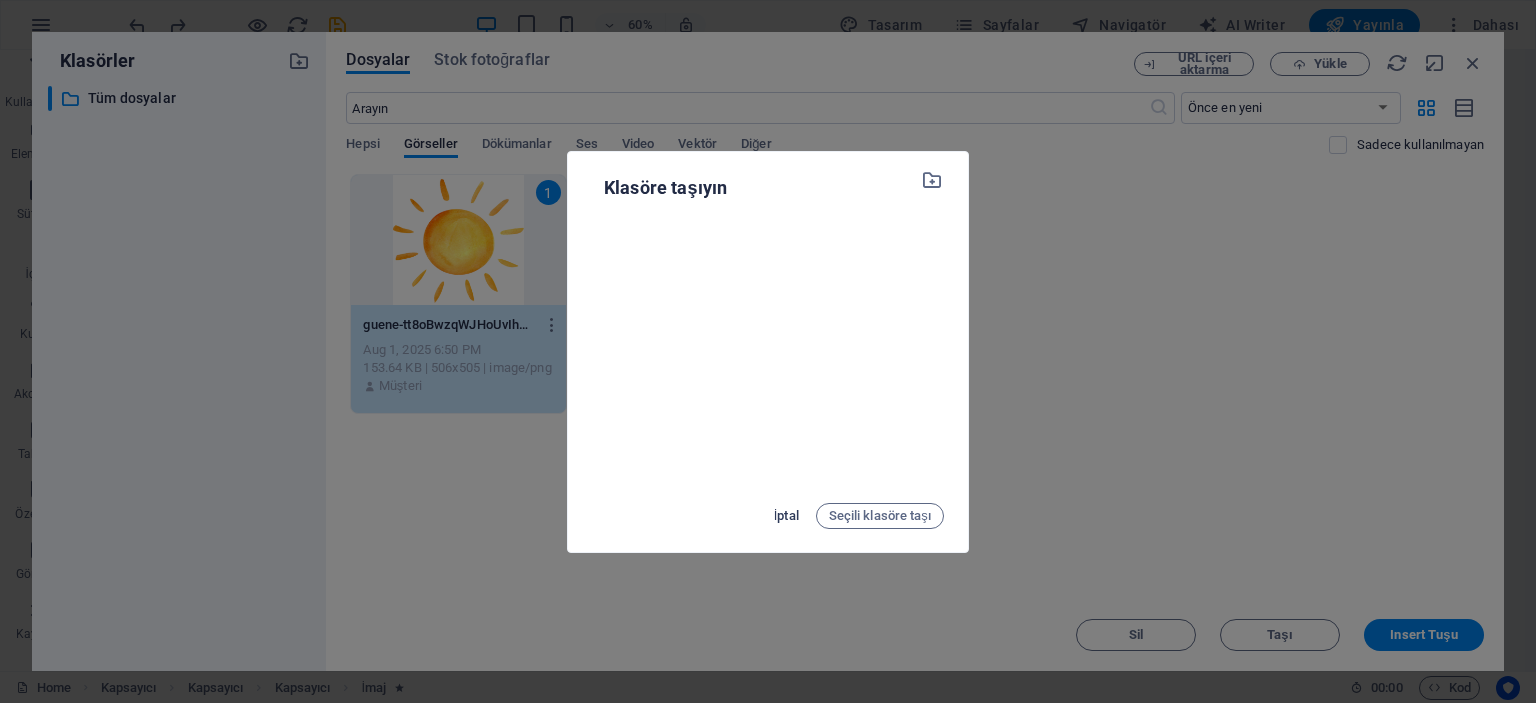 click on "İptal" at bounding box center (786, 516) 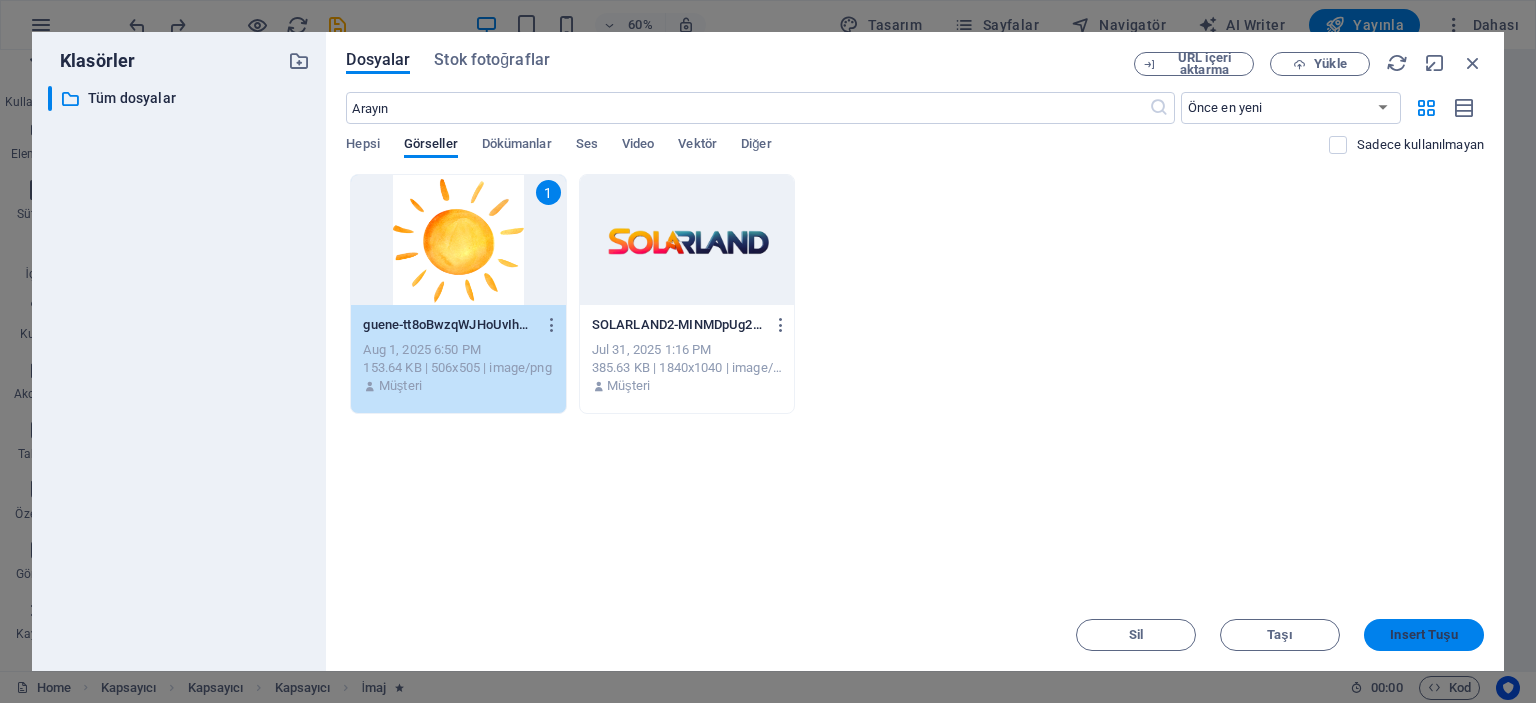 click on "Insert Tuşu" at bounding box center (1424, 635) 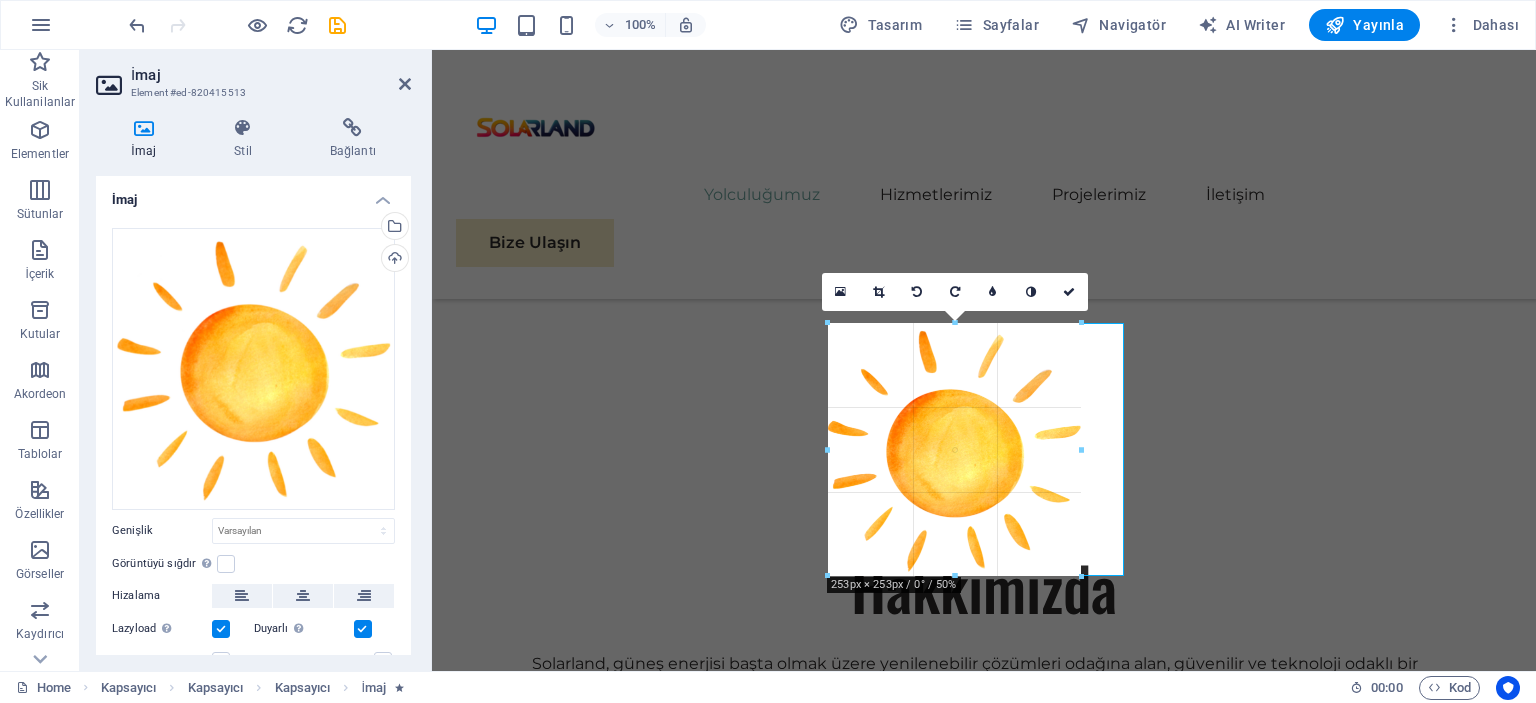 click at bounding box center [976, 238] 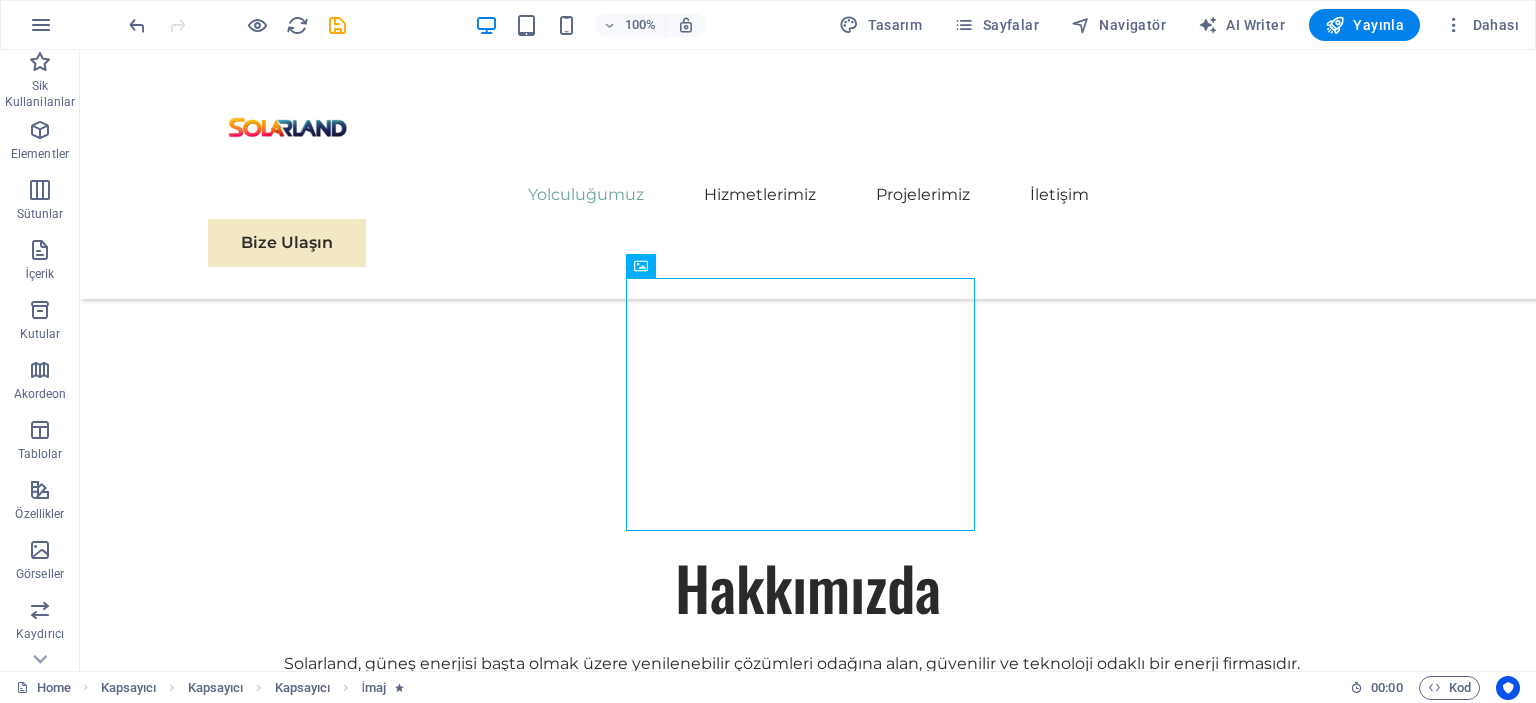 click at bounding box center [800, 155] 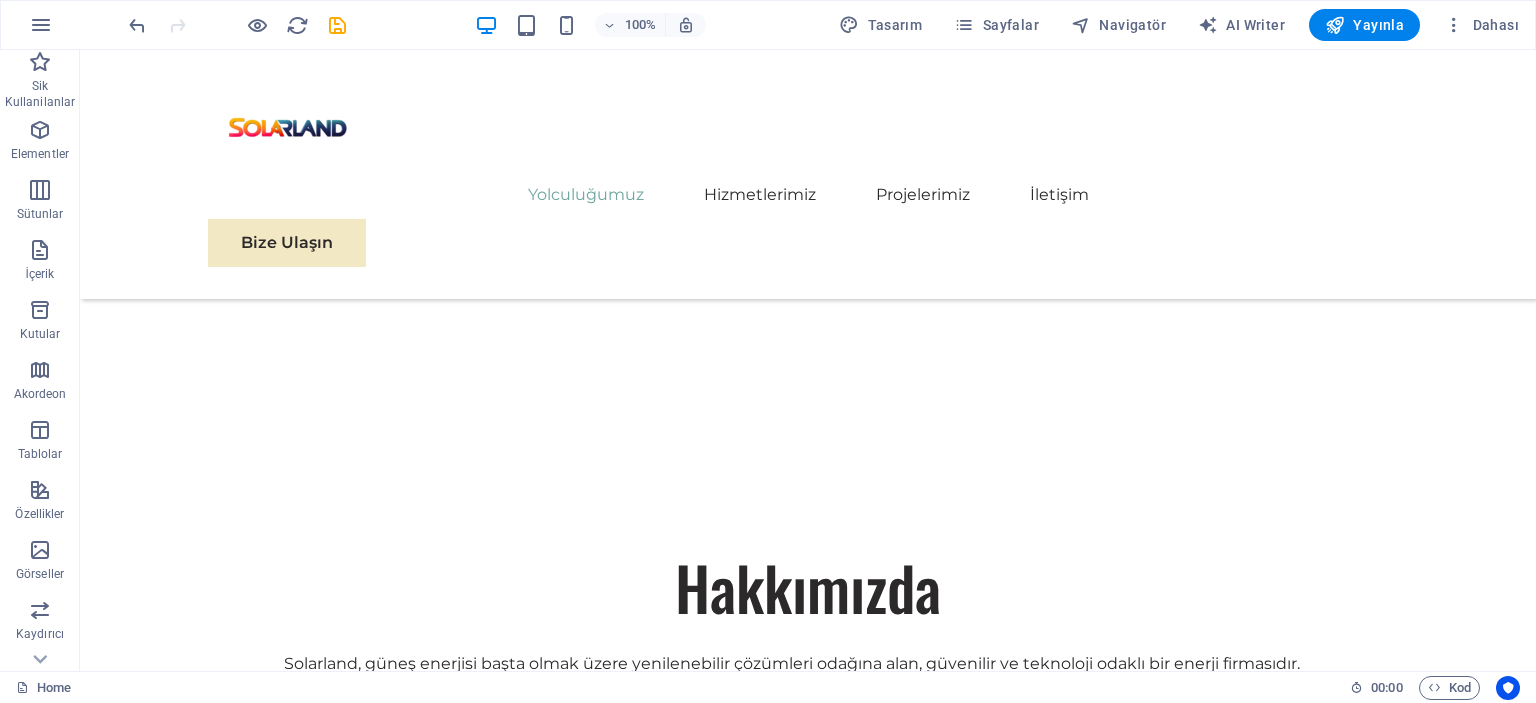 drag, startPoint x: 1530, startPoint y: 149, endPoint x: 1515, endPoint y: 103, distance: 48.38388 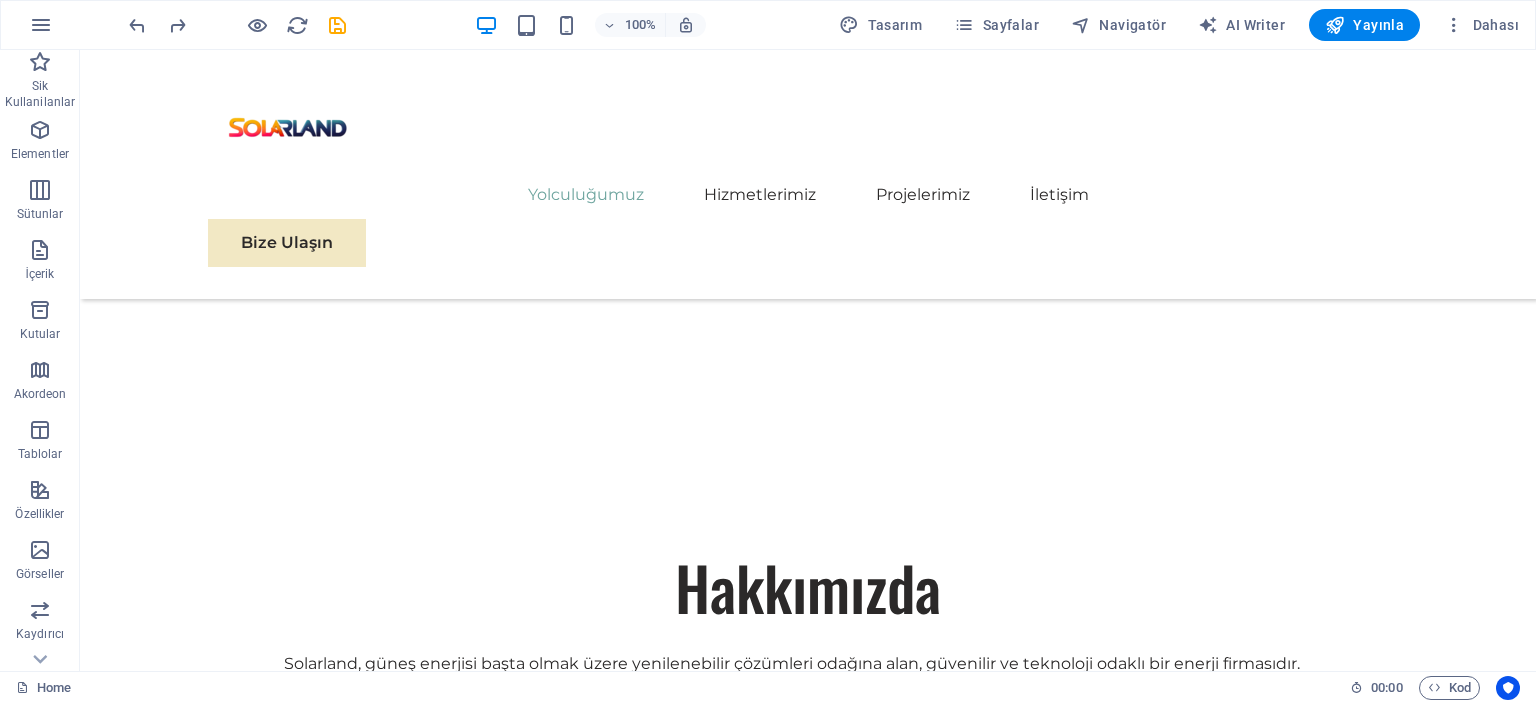 click at bounding box center [1149, 497] 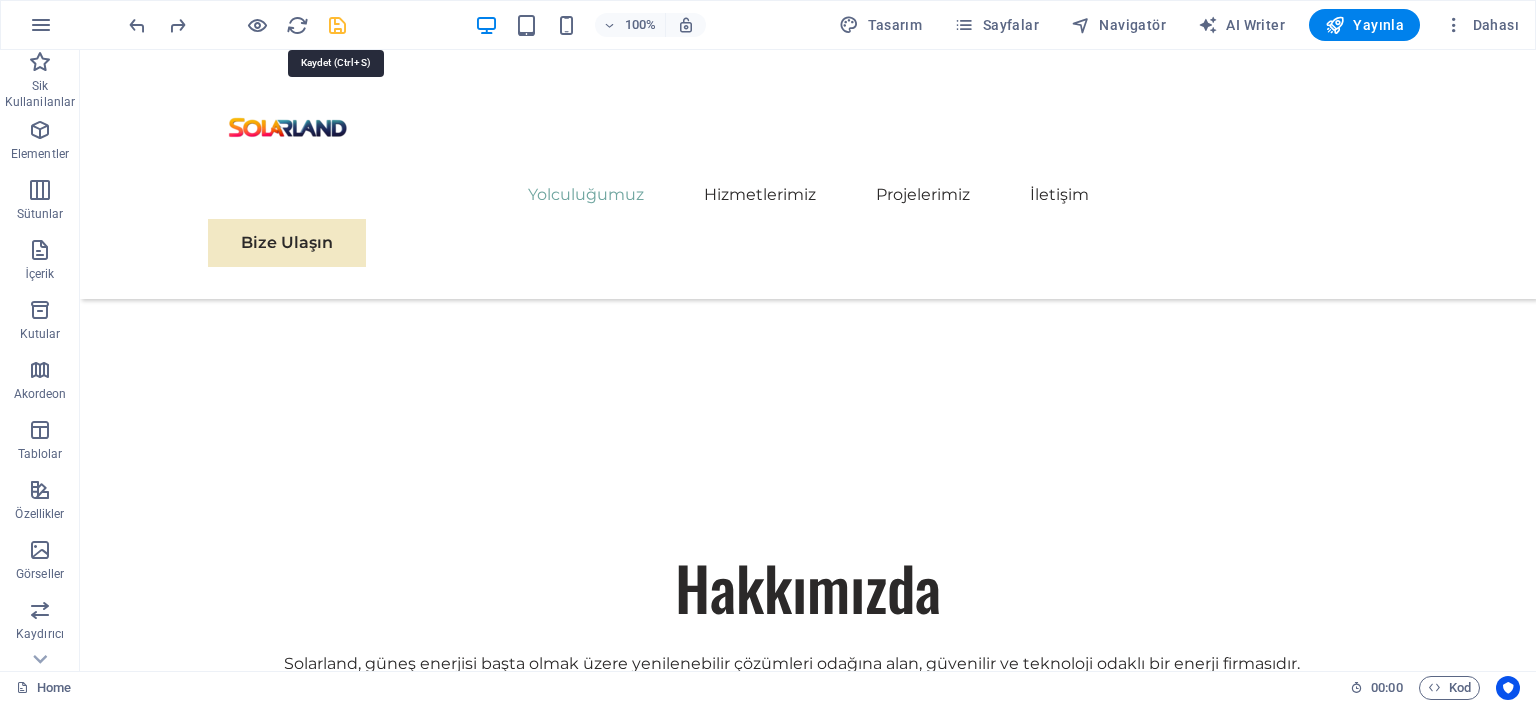 click at bounding box center [337, 25] 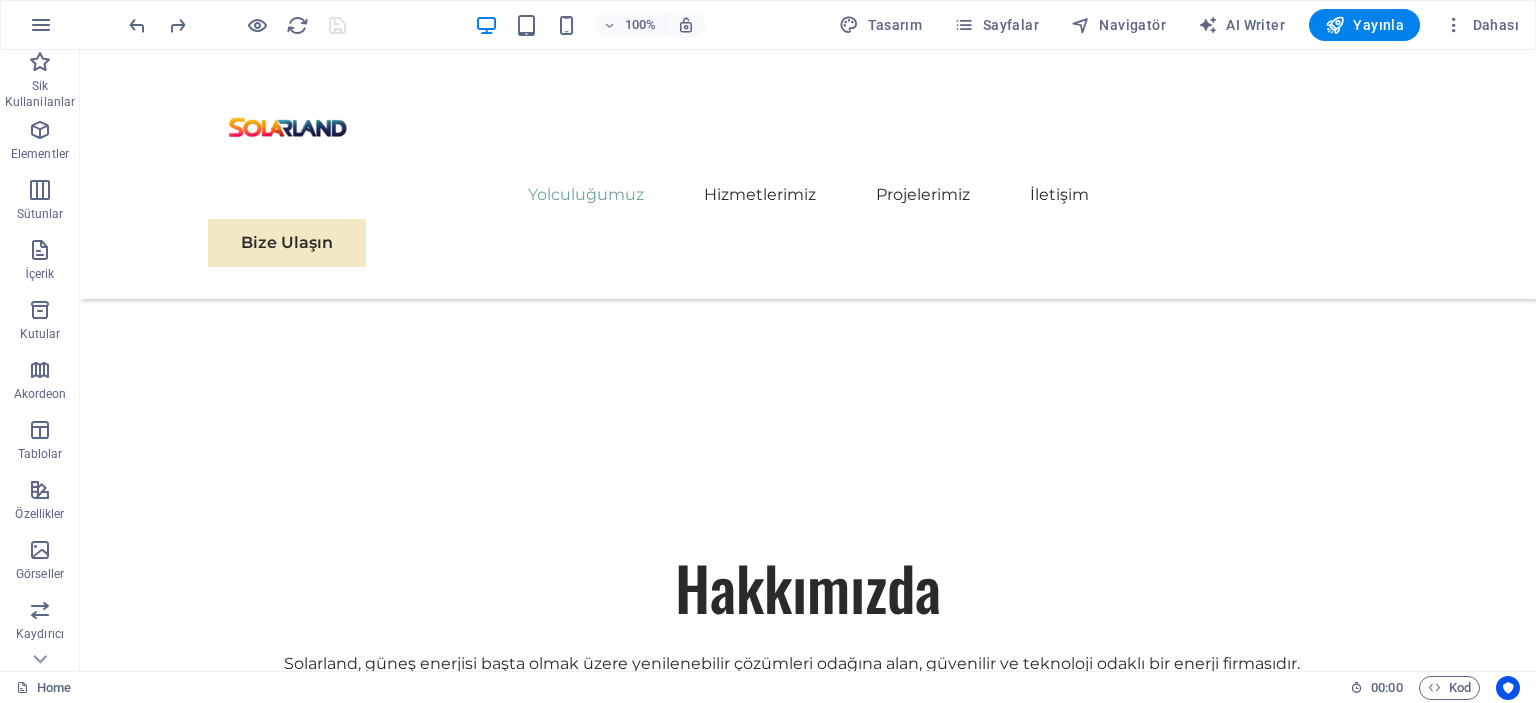 click at bounding box center [1149, 497] 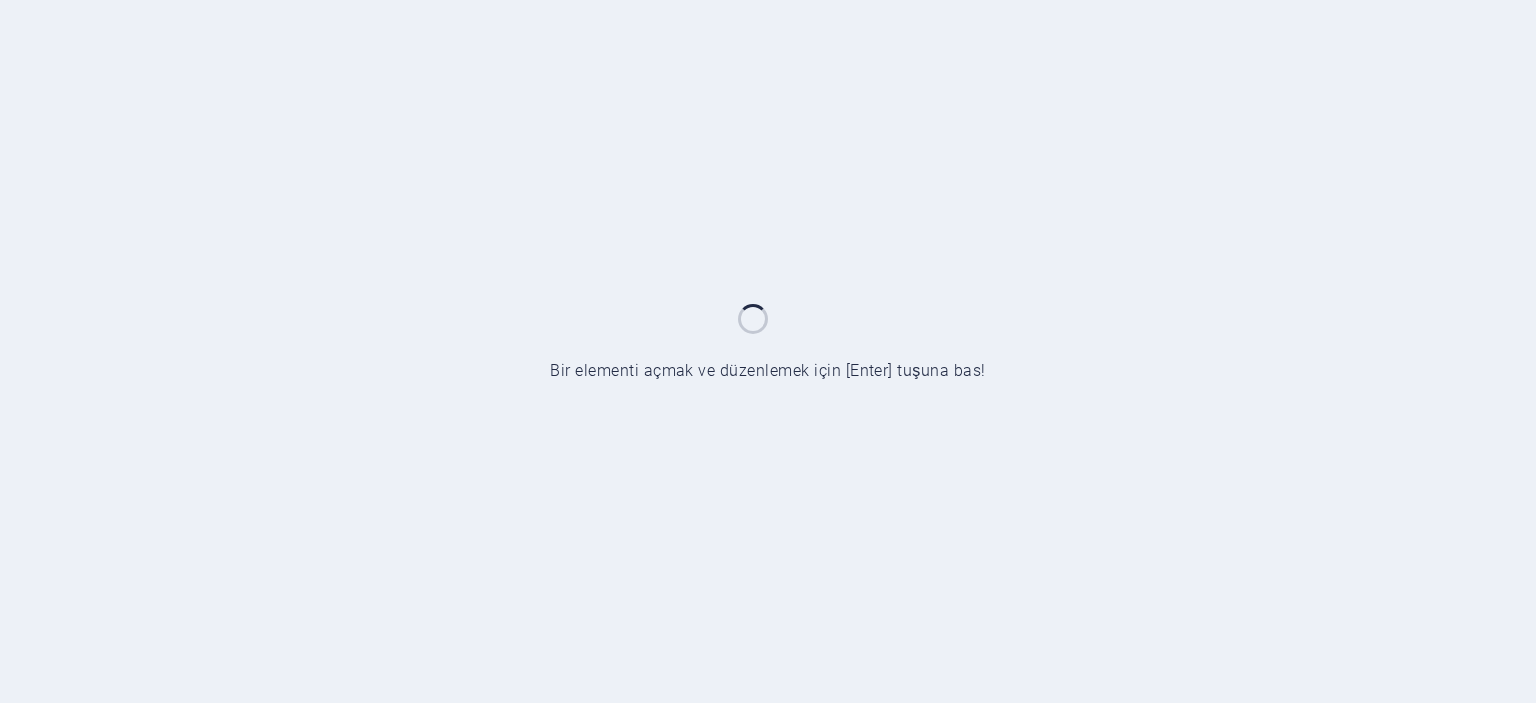 scroll, scrollTop: 0, scrollLeft: 0, axis: both 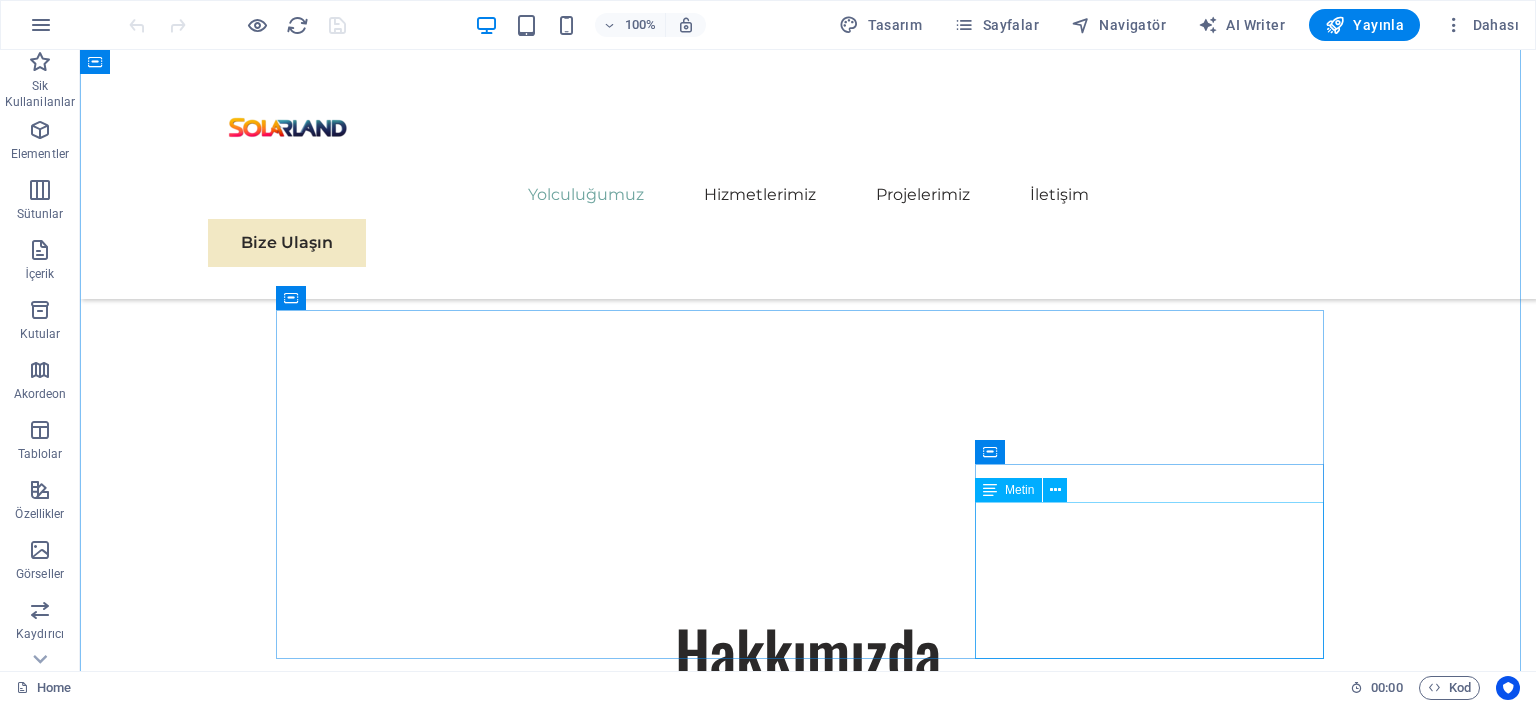 click on "SOLARLAND olarak, başarının sadece kârlılıkla ilgili olmadığını, aynı zamanda sürdürülebilirlik ve sorumlu iş uygulamalarıyla da ilgili olduğunu biliyoruz. İşletmeleri daha yüksek kârlılığa ve çevresel sorumluluğa yönlendirme konusunda istekli ve tutkuluyuz." at bounding box center (808, 2574) 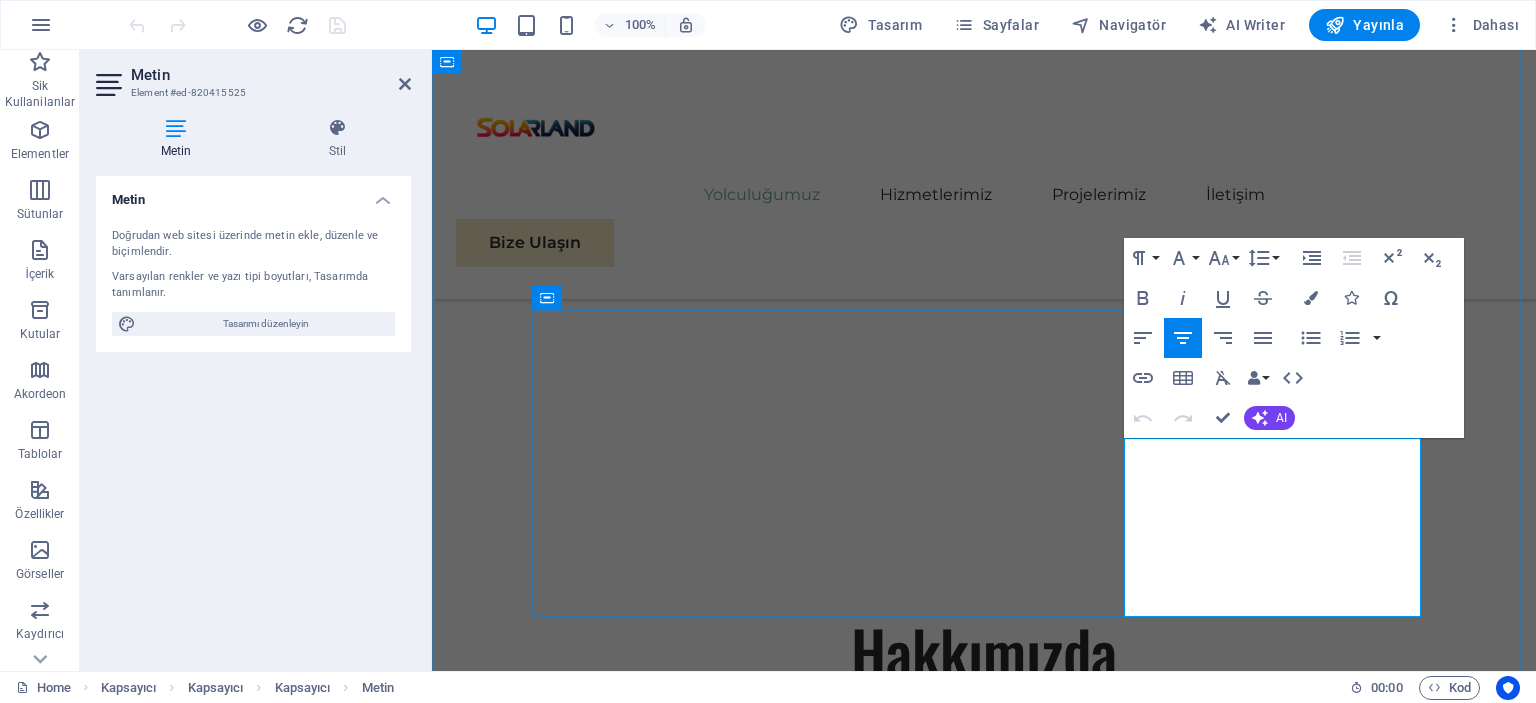 drag, startPoint x: 1374, startPoint y: 589, endPoint x: 1146, endPoint y: 439, distance: 272.91757 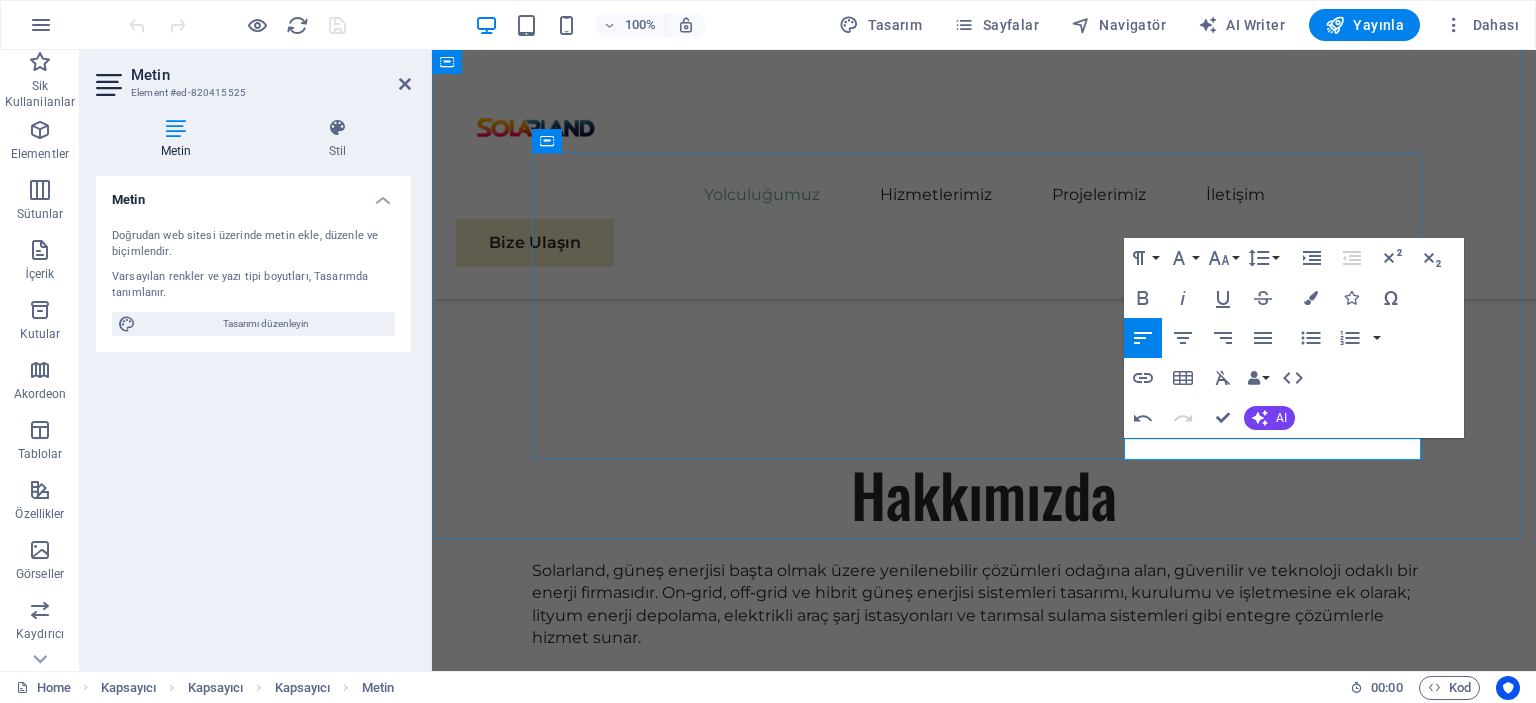 scroll, scrollTop: 976, scrollLeft: 0, axis: vertical 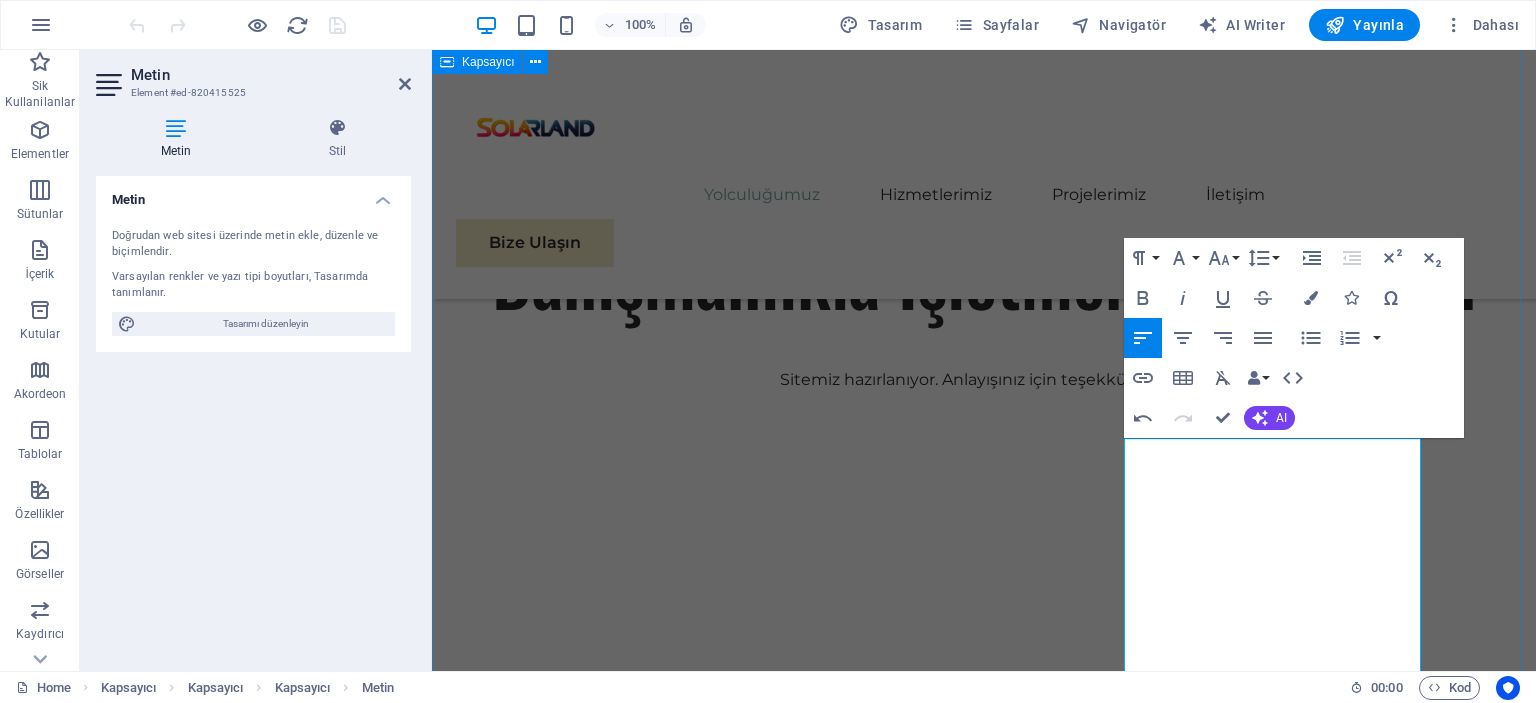 click on "Hakkımızda Solarland, güneş enerjisi başta olmak üzere yenilenebilir çözümleri odağına alan, güvenilir ve teknoloji odaklı bir enerji firmasıdır. On‑grid, off‑grid ve hibrit güneş enerjisi sistemleri tasarımı, kurulumu ve işletmesine ek olarak; lityum enerji depolama, elektrikli araç şarj istasyonları ve tarımsal sulama sistemleri gibi entegre çözümlerle hizmet sunar. Sürdürülebilir ortaklık Solarland olarak müşterilerimizle sadece bir proje süreci değil, uzun vadeli bir iş birliği inşa etmeyi hedefliyoruz. Her projede çevreye duyarlı, ekonomik ve sürdürülebilir çözümler sunarak; enerji dönüşümünü birlikte gerçekleştirmeyi amaçlıyoruz. Teknolojik gelişmeleri yakından takip ediyor, sistem performansını uzun yıllar koruyacak altyapılarla kalıcı değer yaratıyoruz. Sonuç Odaklı Hizmet" at bounding box center (984, 1697) 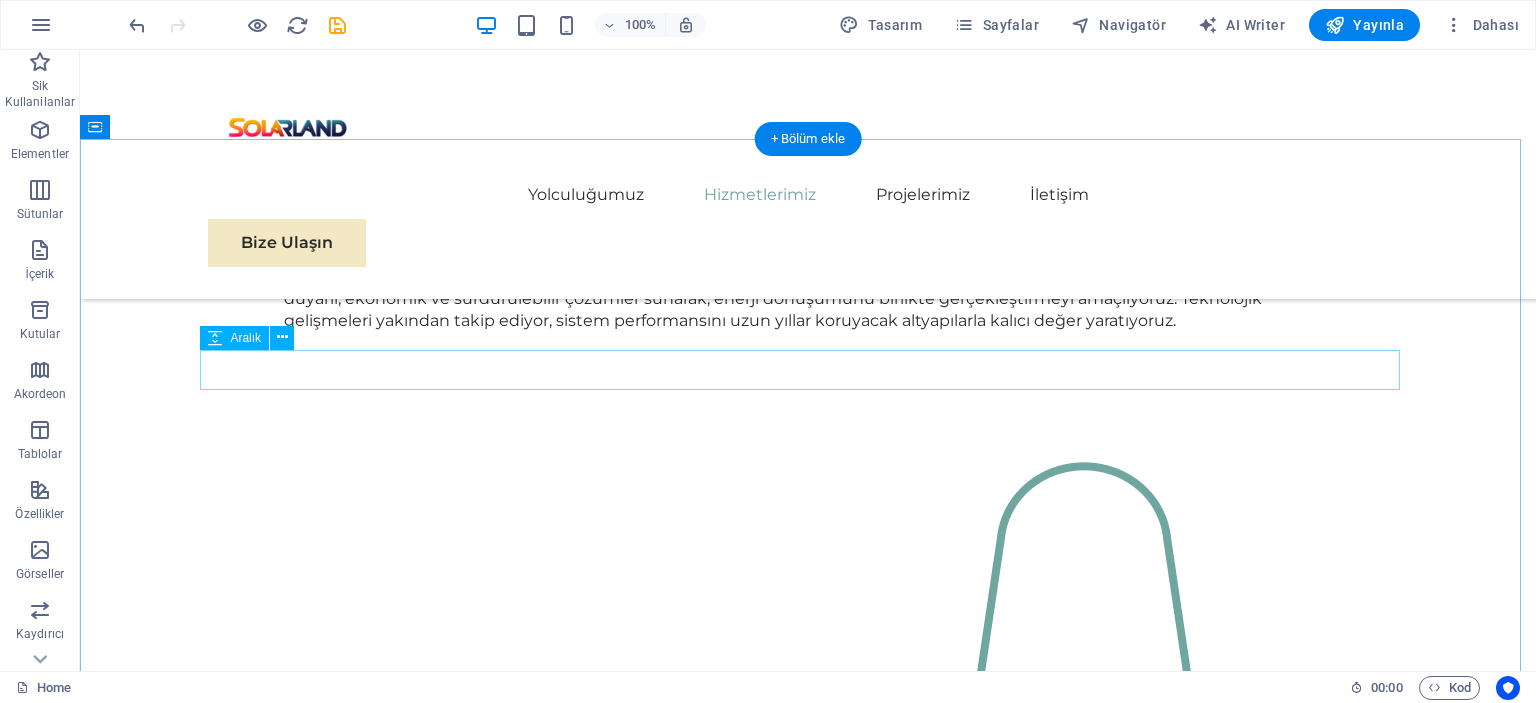 scroll, scrollTop: 1666, scrollLeft: 0, axis: vertical 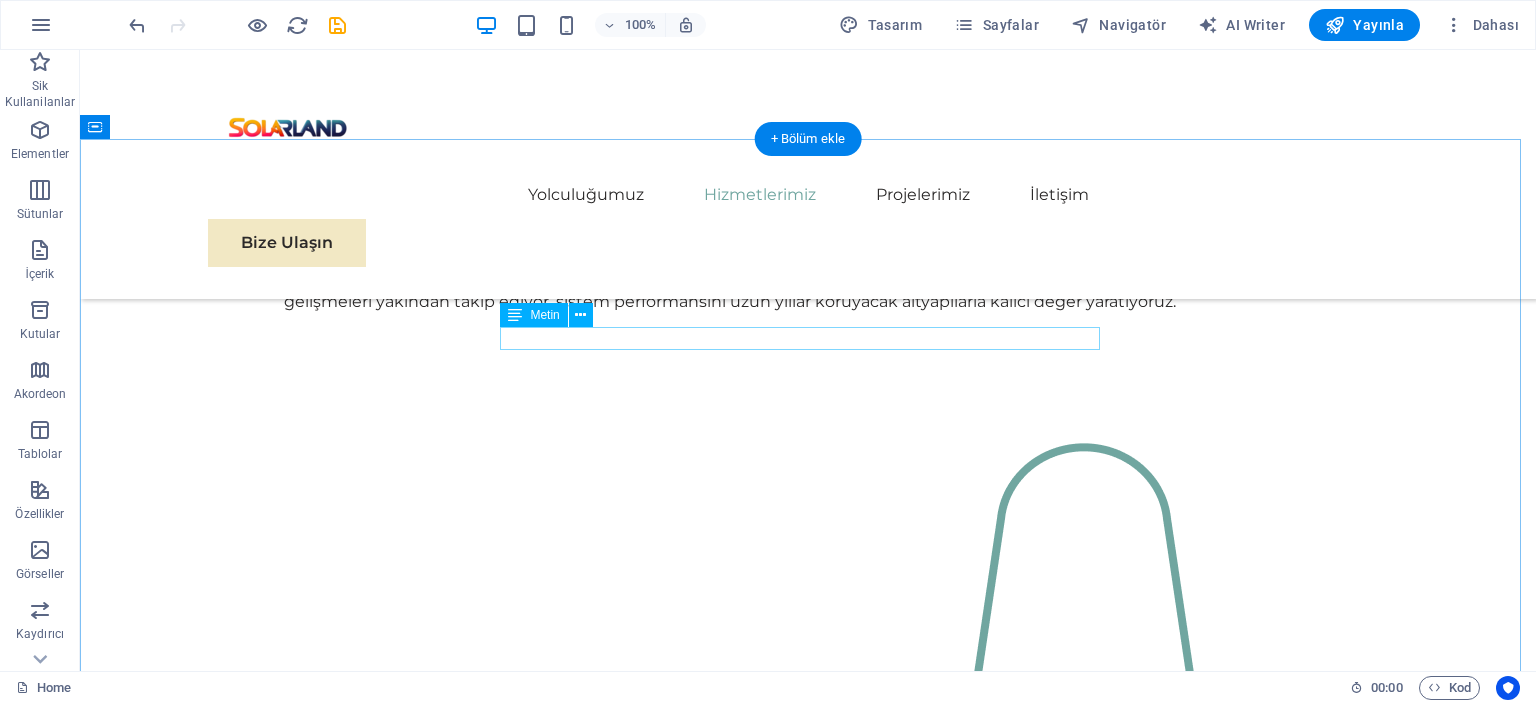 click on "Hazırlanıyor" at bounding box center [808, 2321] 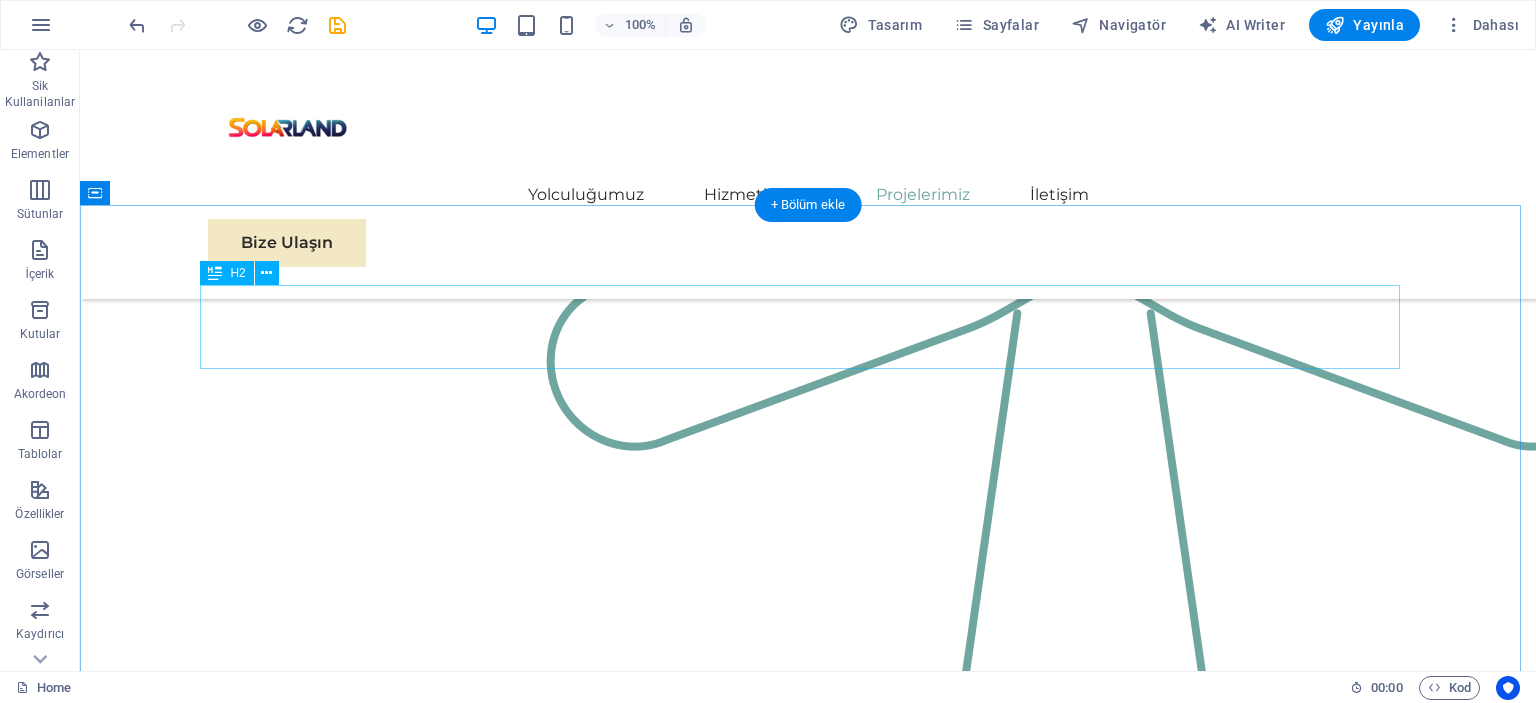 scroll, scrollTop: 2533, scrollLeft: 0, axis: vertical 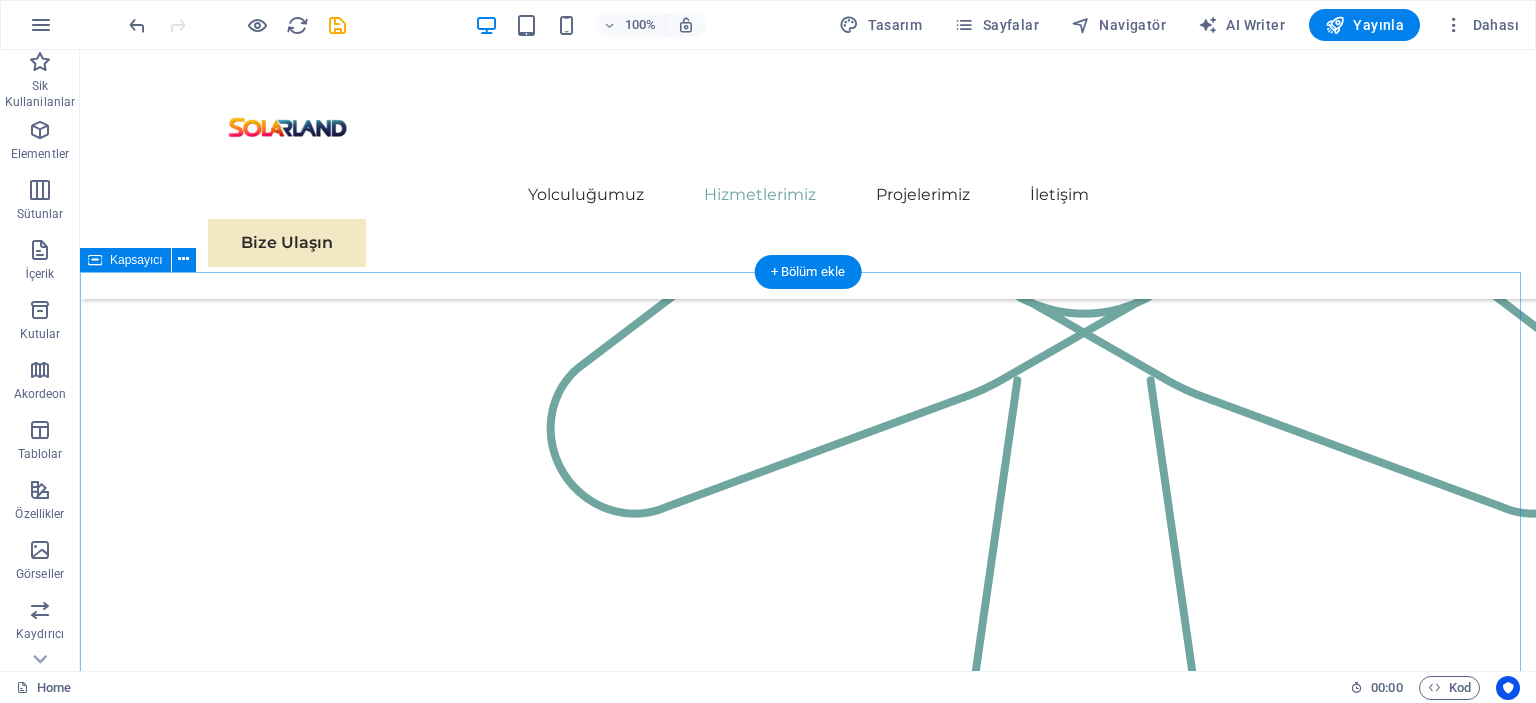 click on "Latest Case Studies These are just a few examples of our successful collaborations with forward-thinking businesses. Each project represents a commitment to excellence and a dedication to sustainable growth. 01
EcoPower Transformation Initiative Read More Facing challenges of high energy costs and a substantial carbon footprint, our client sought to revolutionize its energy practices. Working hand-in-hand with Eco-Con's expert team, we implemented renewable energy solutions, incorporating solar and wind power into their operations. This resulted in a significant reduction in reliance on non-renewable sources, translating to both environmental benefits and substantial cost savings. Discover how this initiative became a beacon of sustainable excellence and an inspiration for businesses worldwide. Project manager: [FIRST] [LAST] Project duration: 27 months Read Less 02 Strategic Sustainability Roadmap Read More Project manager: [FIRST] [LAST] Project duration: 24 months Read Less 03 Read More Read Less 04" at bounding box center (808, 6043) 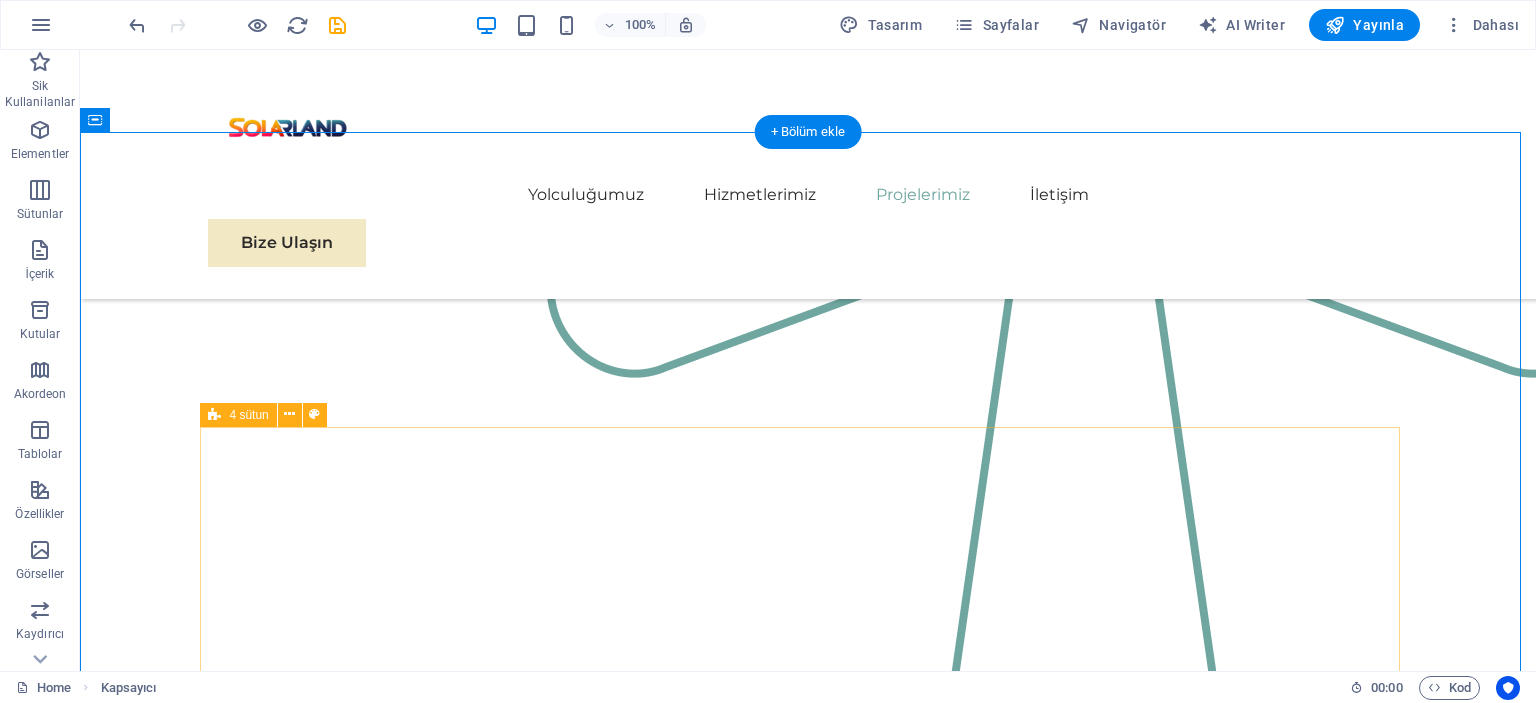 scroll, scrollTop: 2600, scrollLeft: 0, axis: vertical 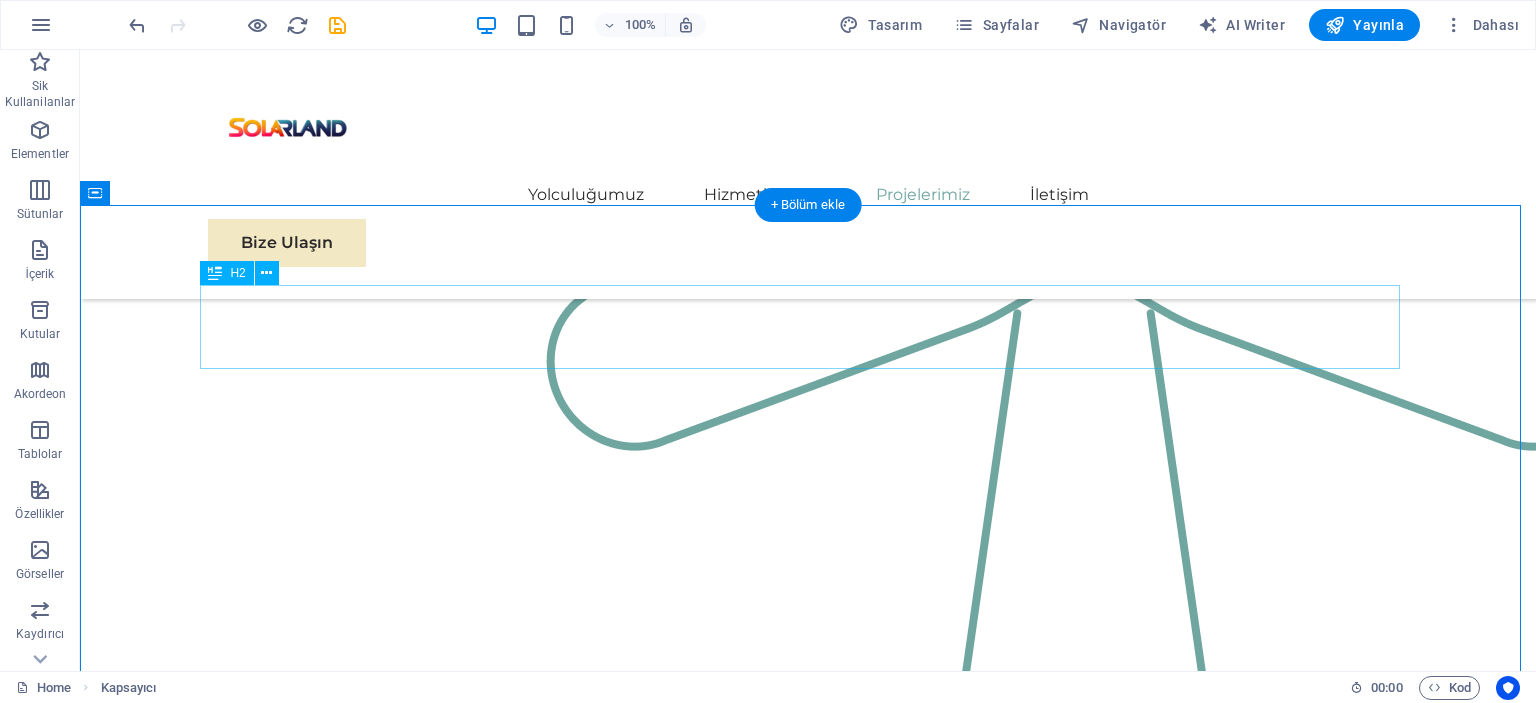 click on "Latest Case Studies" at bounding box center [808, 3255] 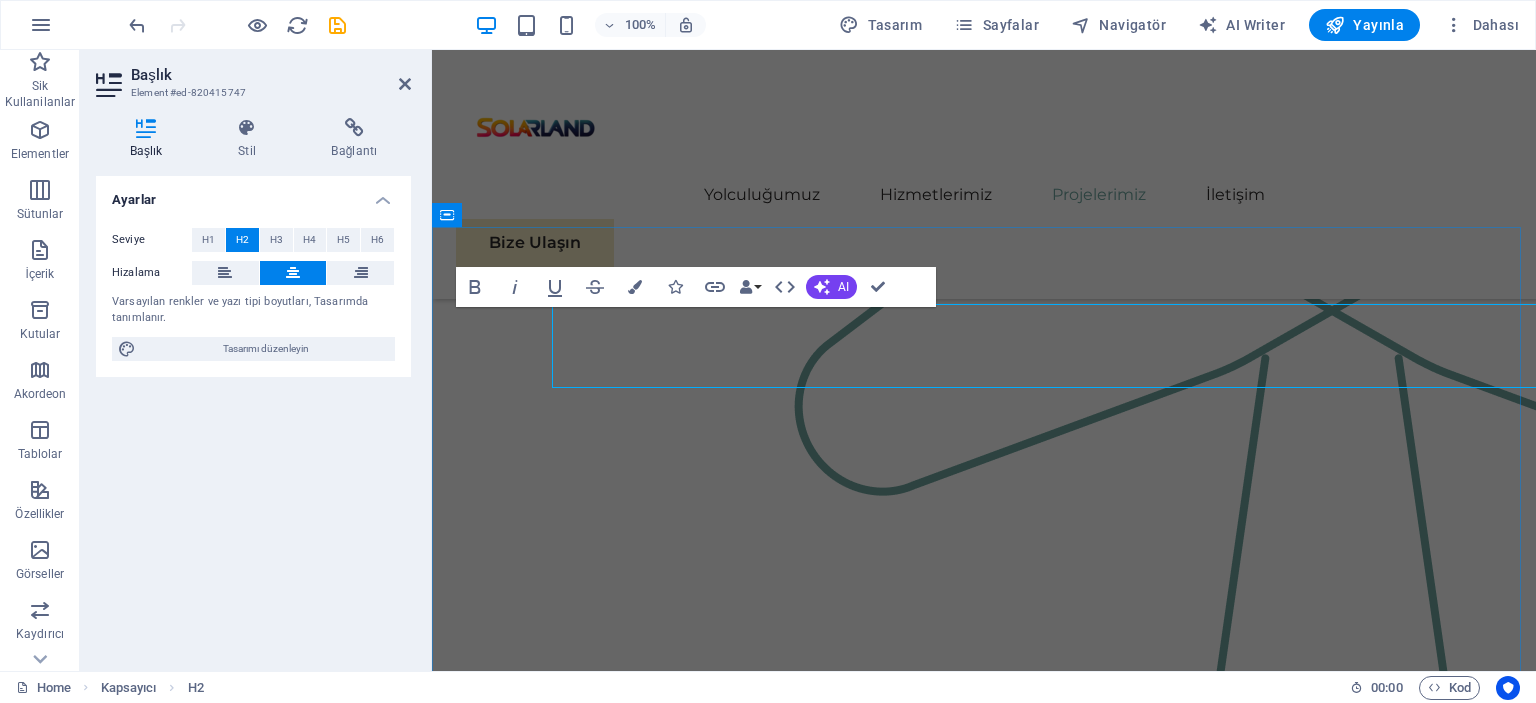 scroll, scrollTop: 2580, scrollLeft: 0, axis: vertical 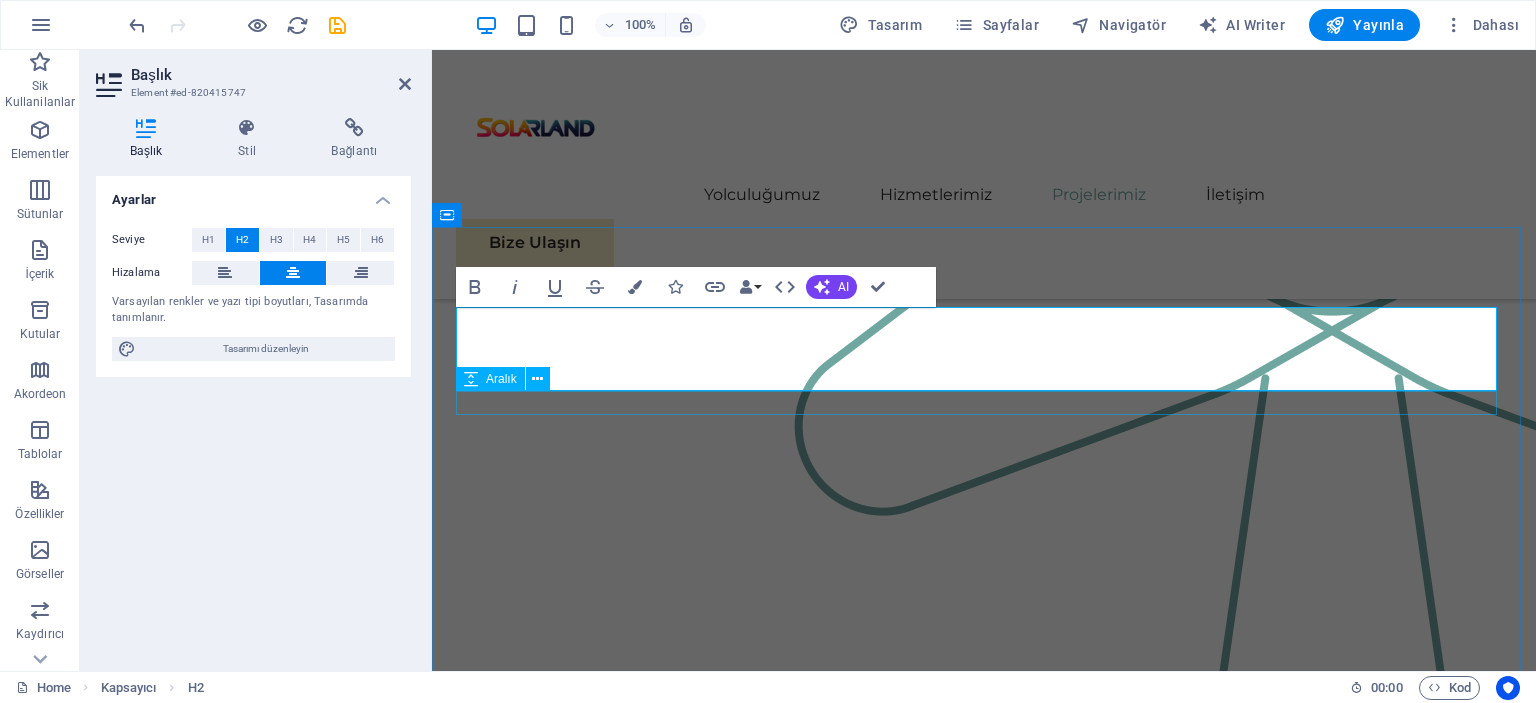 click at bounding box center [984, 3468] 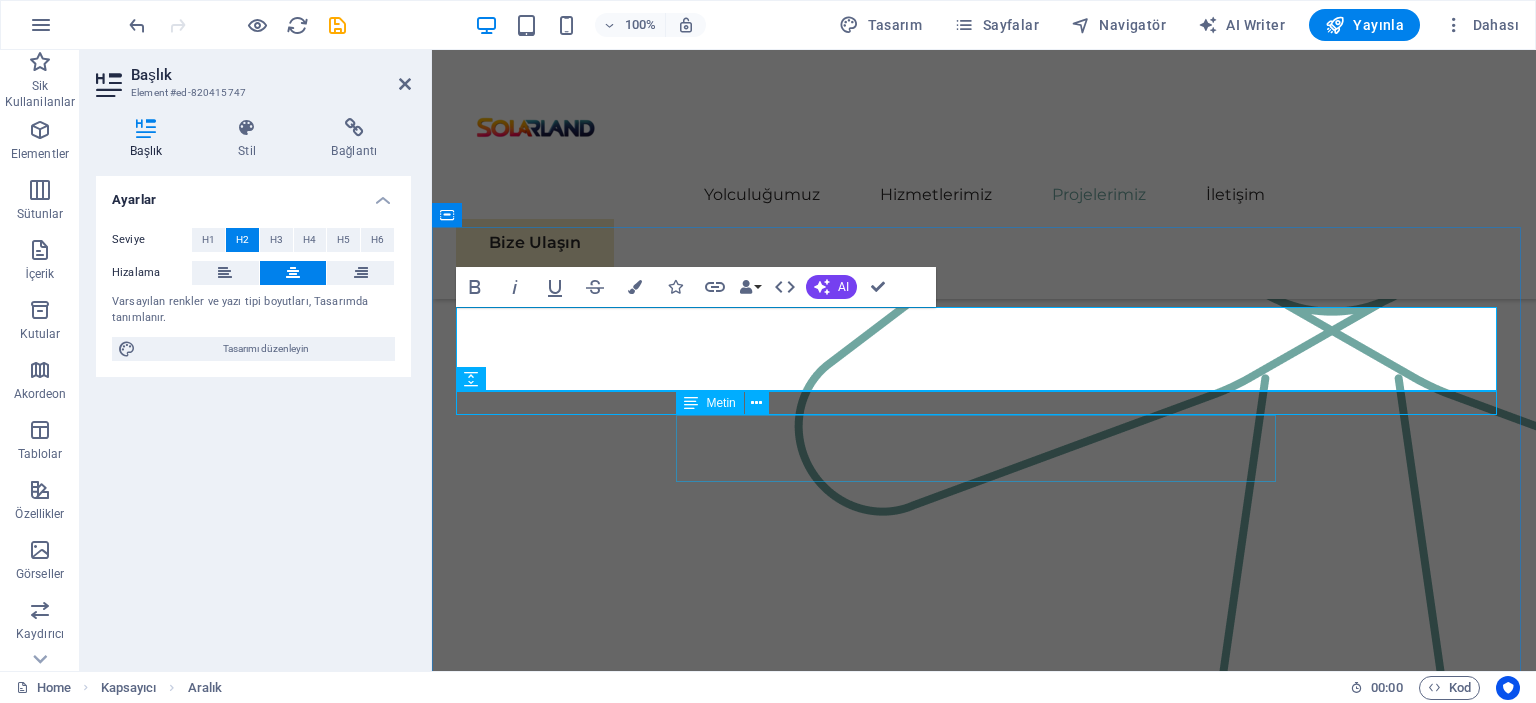 scroll, scrollTop: 2600, scrollLeft: 0, axis: vertical 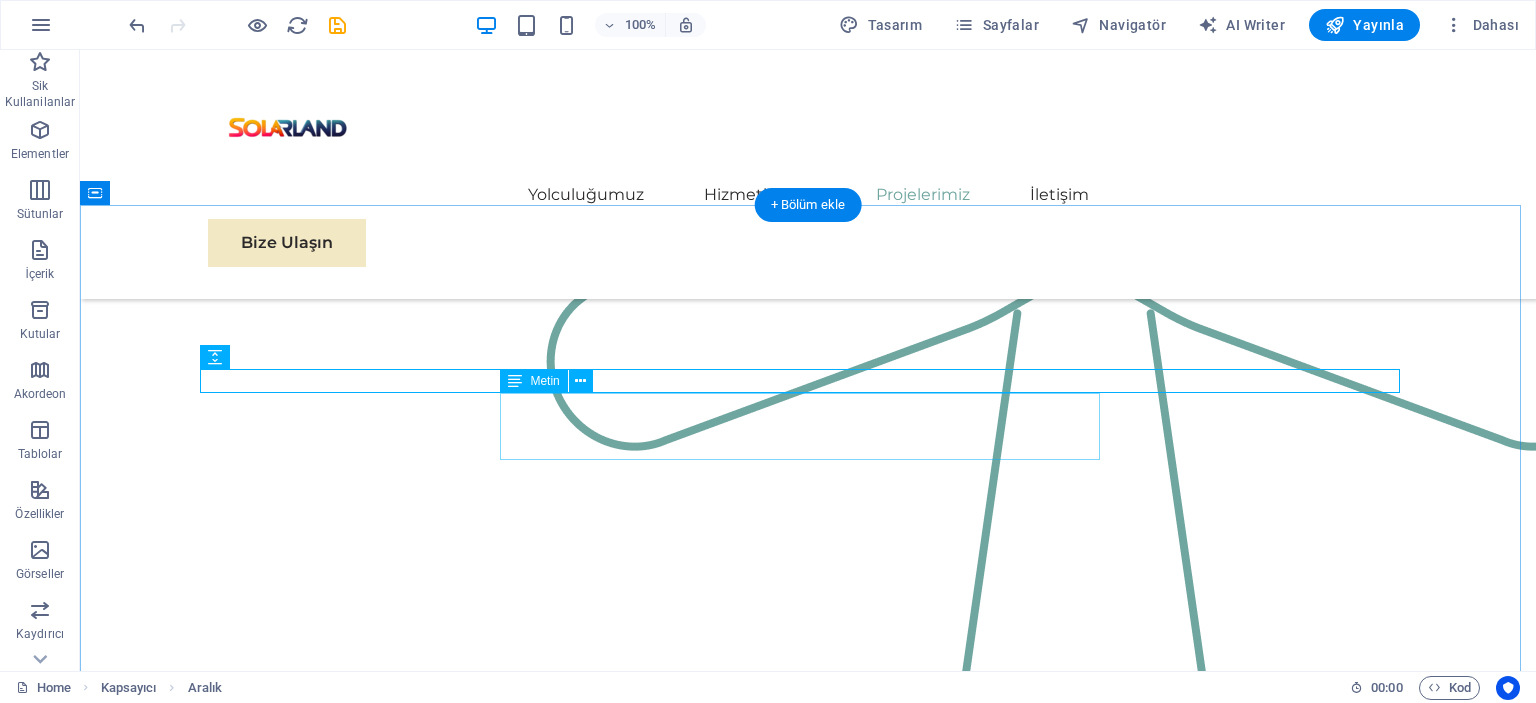 click on "These are just a few examples of our successful collaborations with forward-thinking businesses. Each project represents a commitment to excellence and a dedication to sustainable growth." at bounding box center [808, 3343] 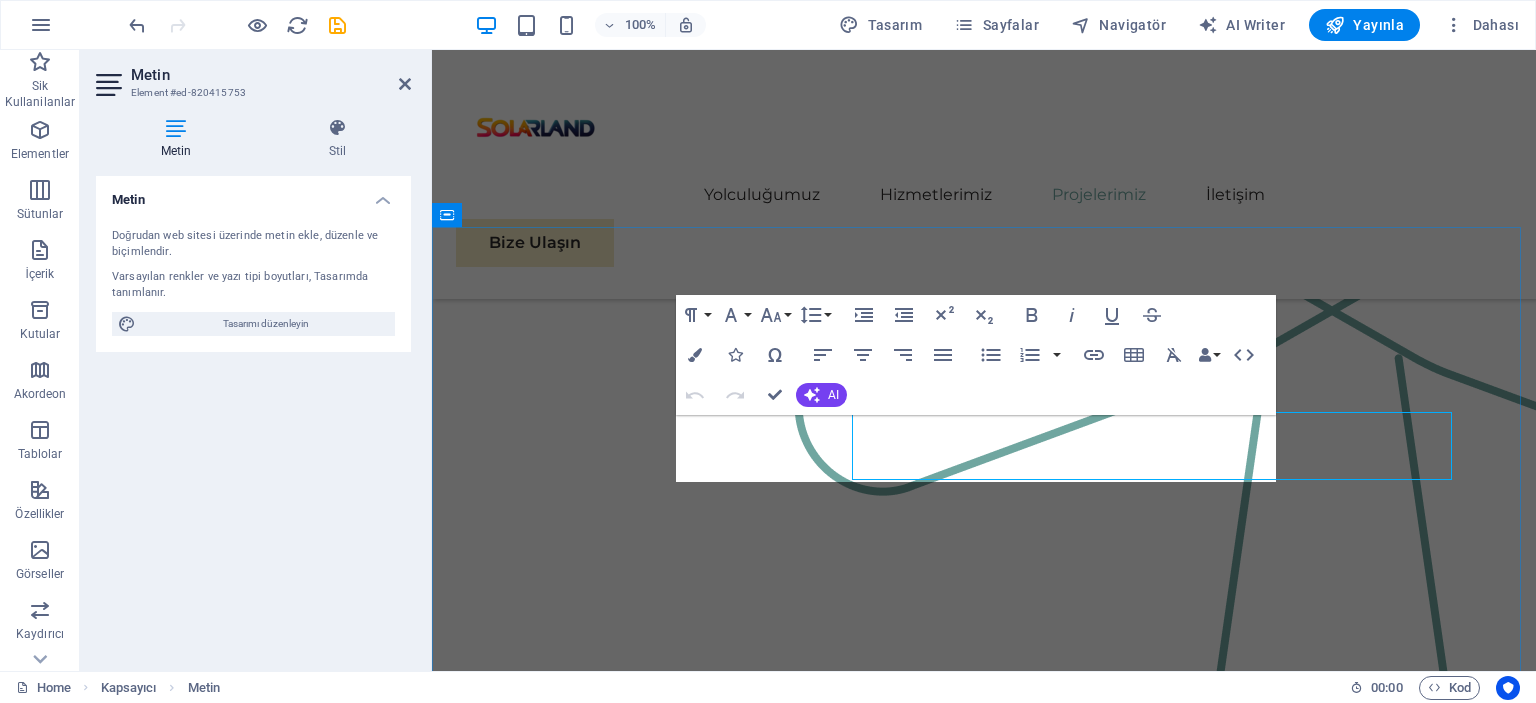 scroll, scrollTop: 2580, scrollLeft: 0, axis: vertical 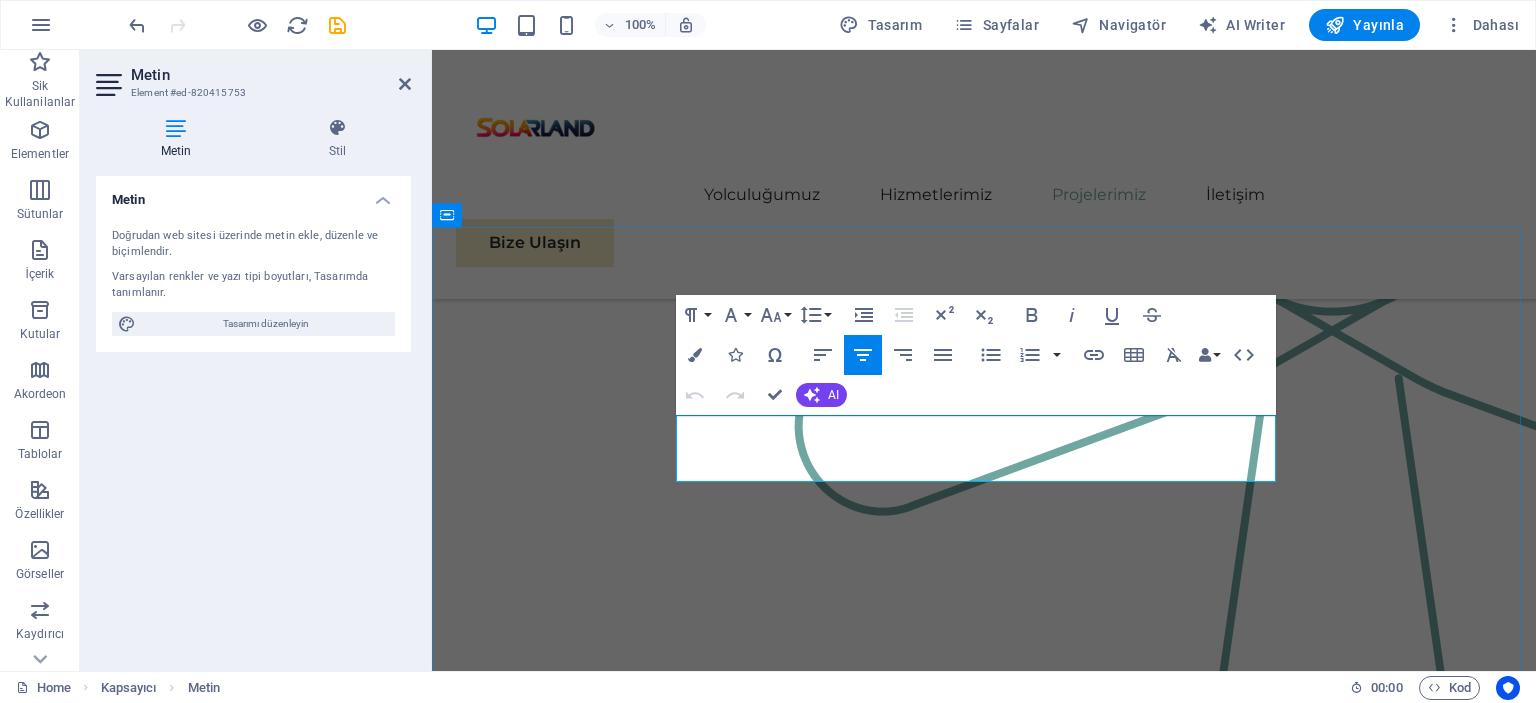 drag, startPoint x: 1180, startPoint y: 471, endPoint x: 699, endPoint y: 420, distance: 483.6962 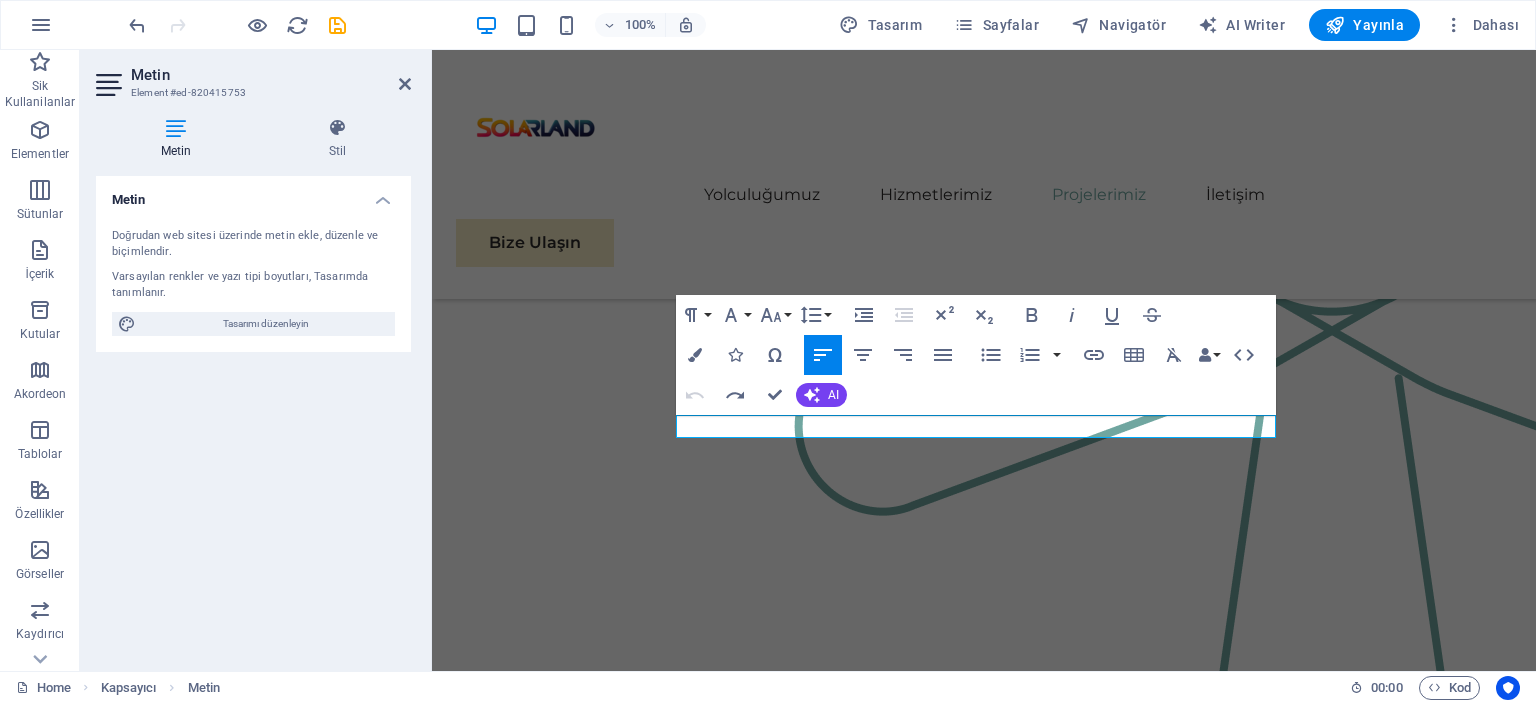 scroll, scrollTop: 2578, scrollLeft: 0, axis: vertical 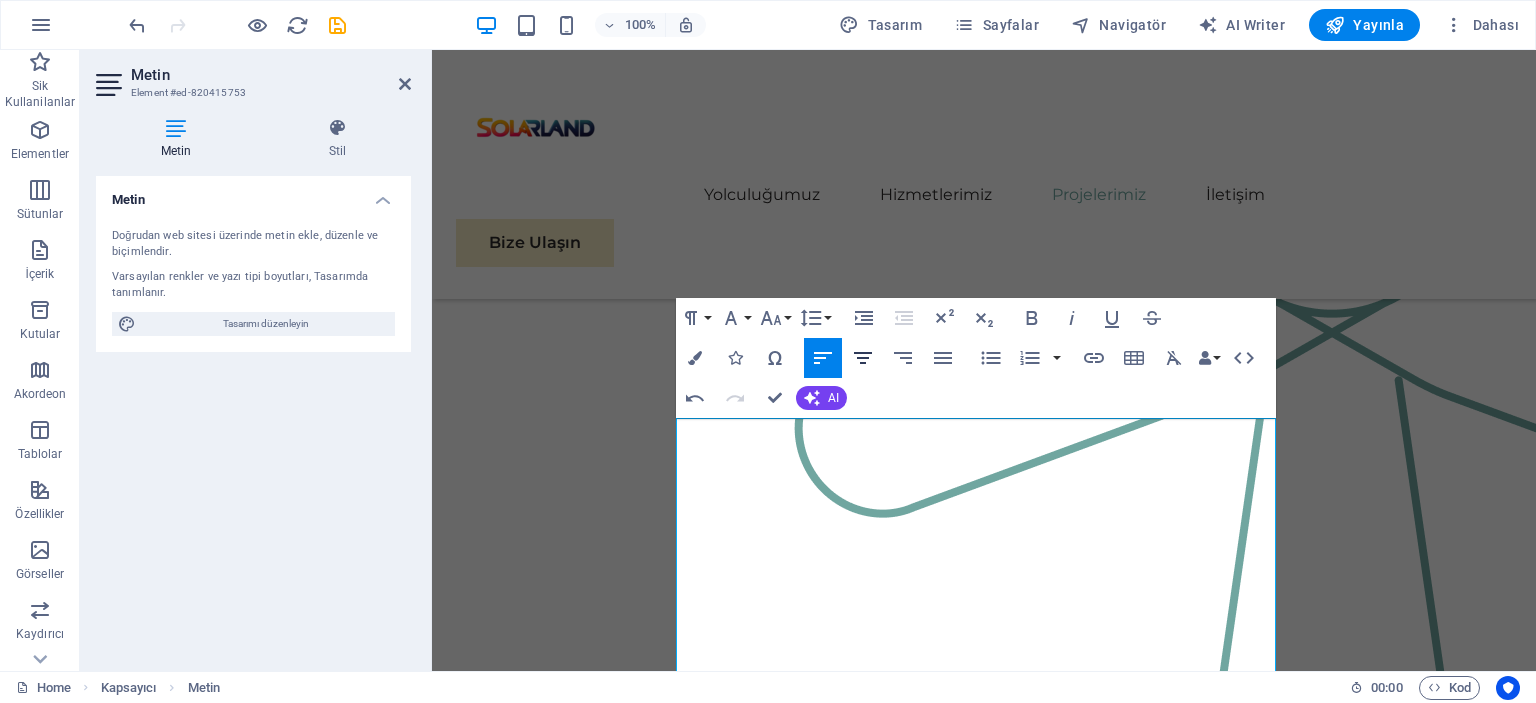 click 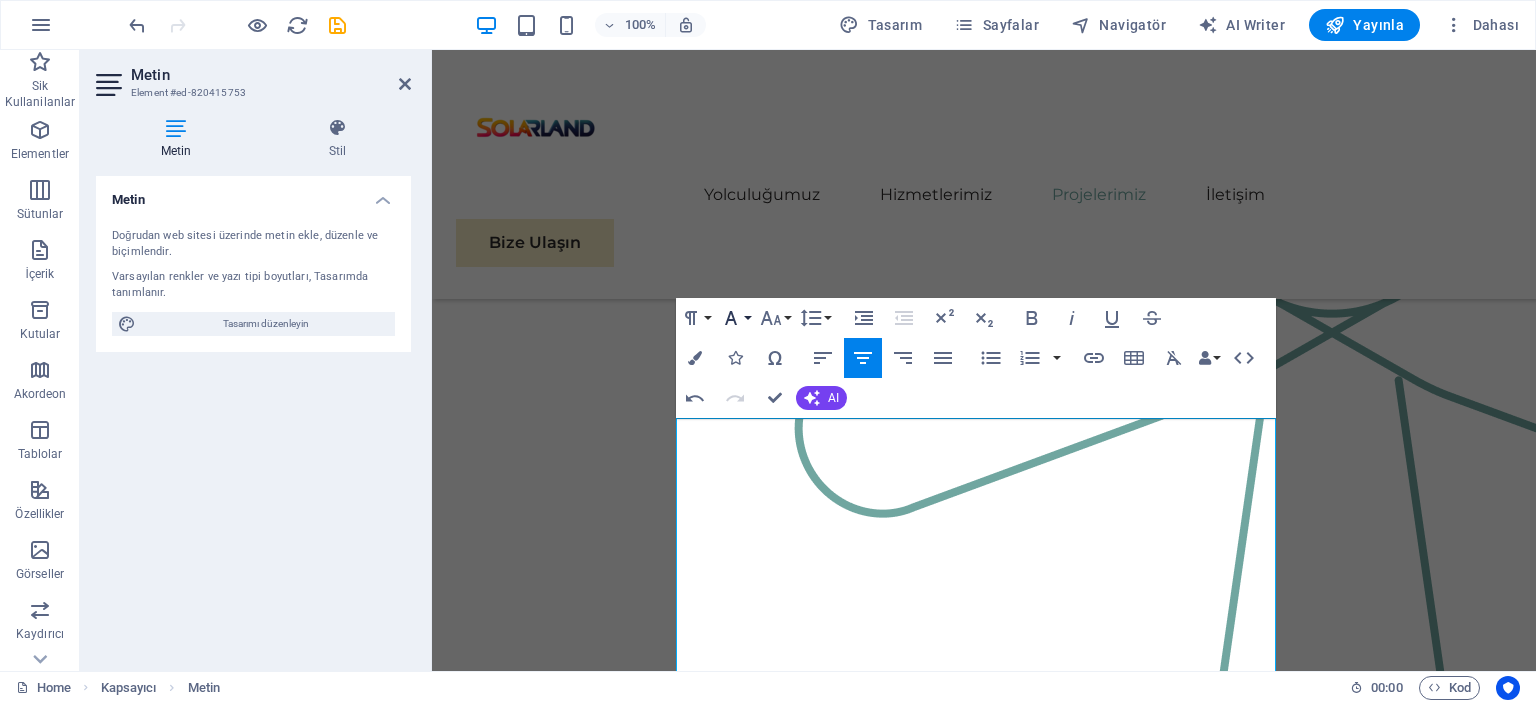 click on "Font Family" at bounding box center (735, 318) 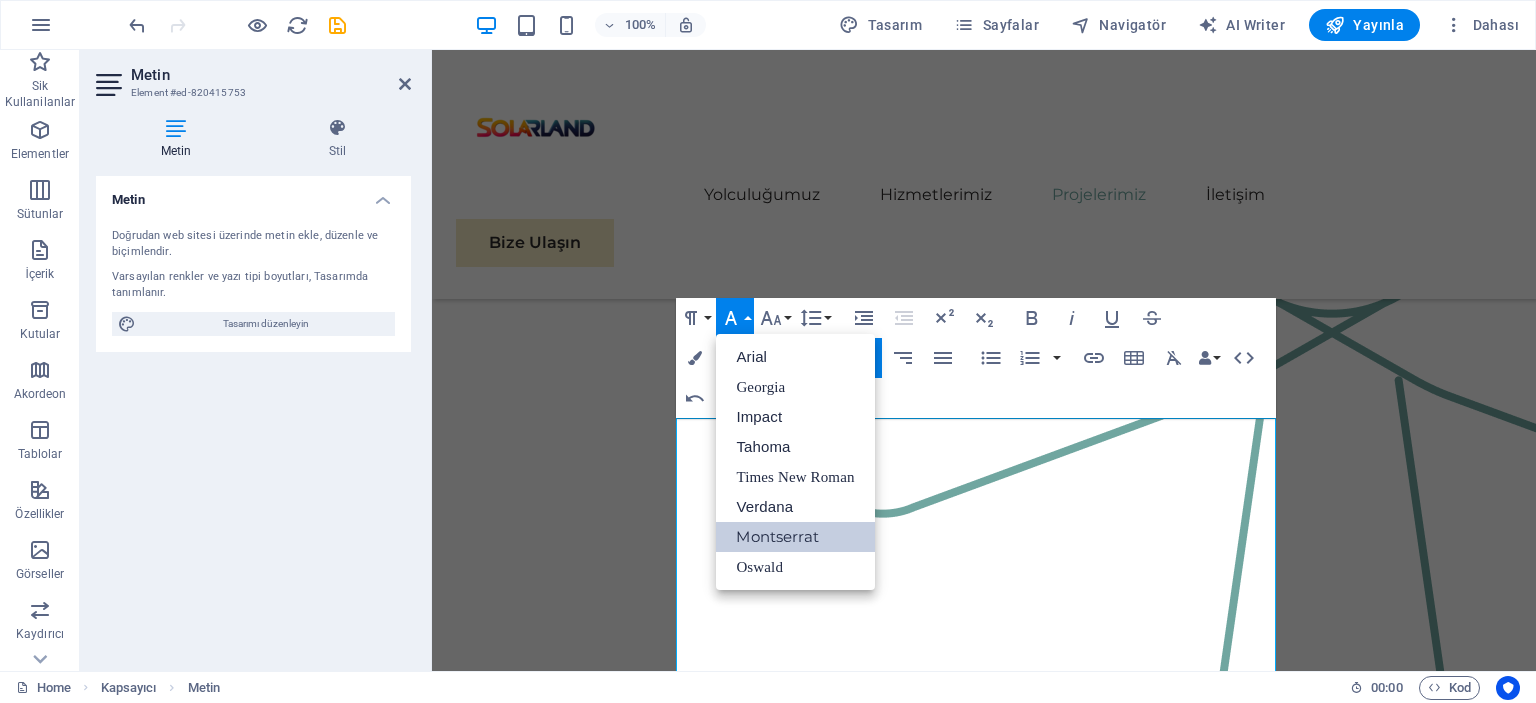 scroll, scrollTop: 0, scrollLeft: 0, axis: both 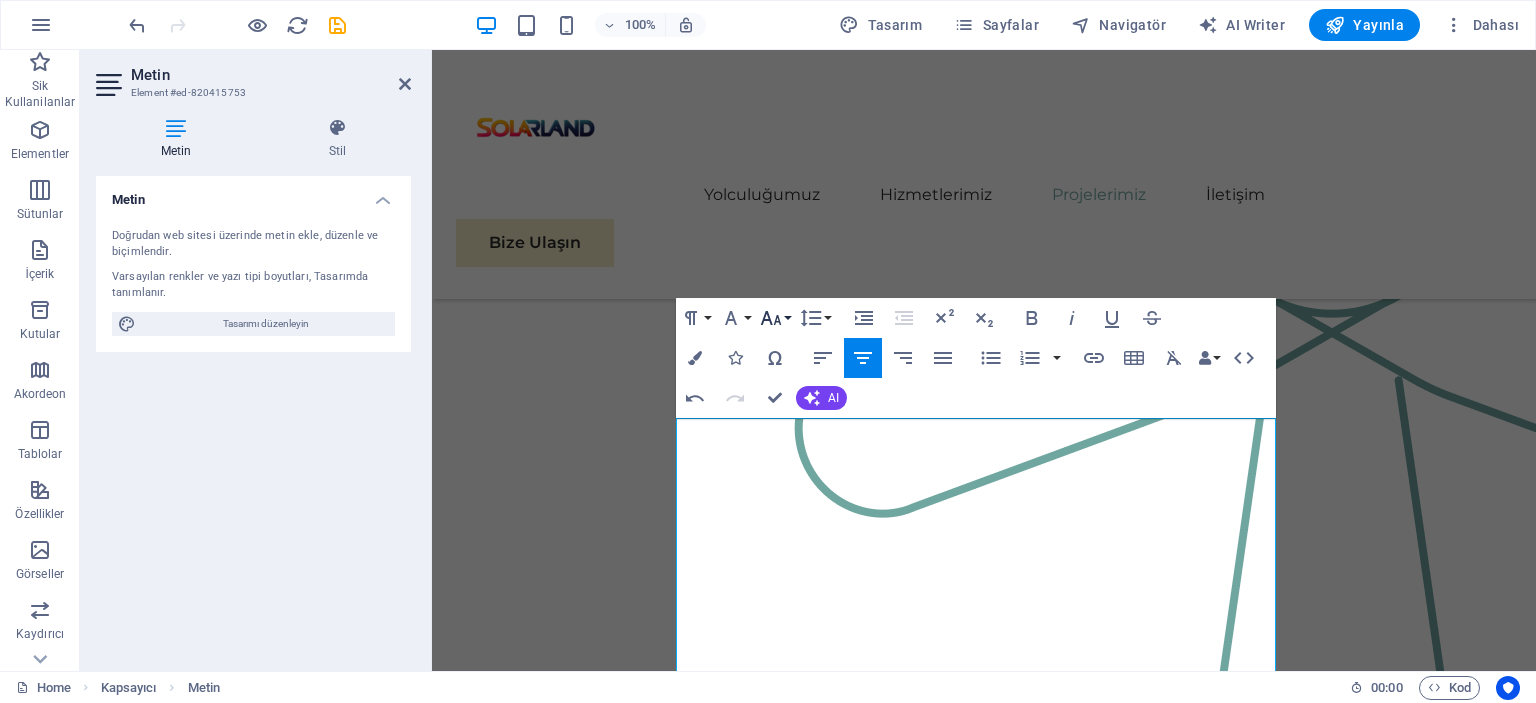 click 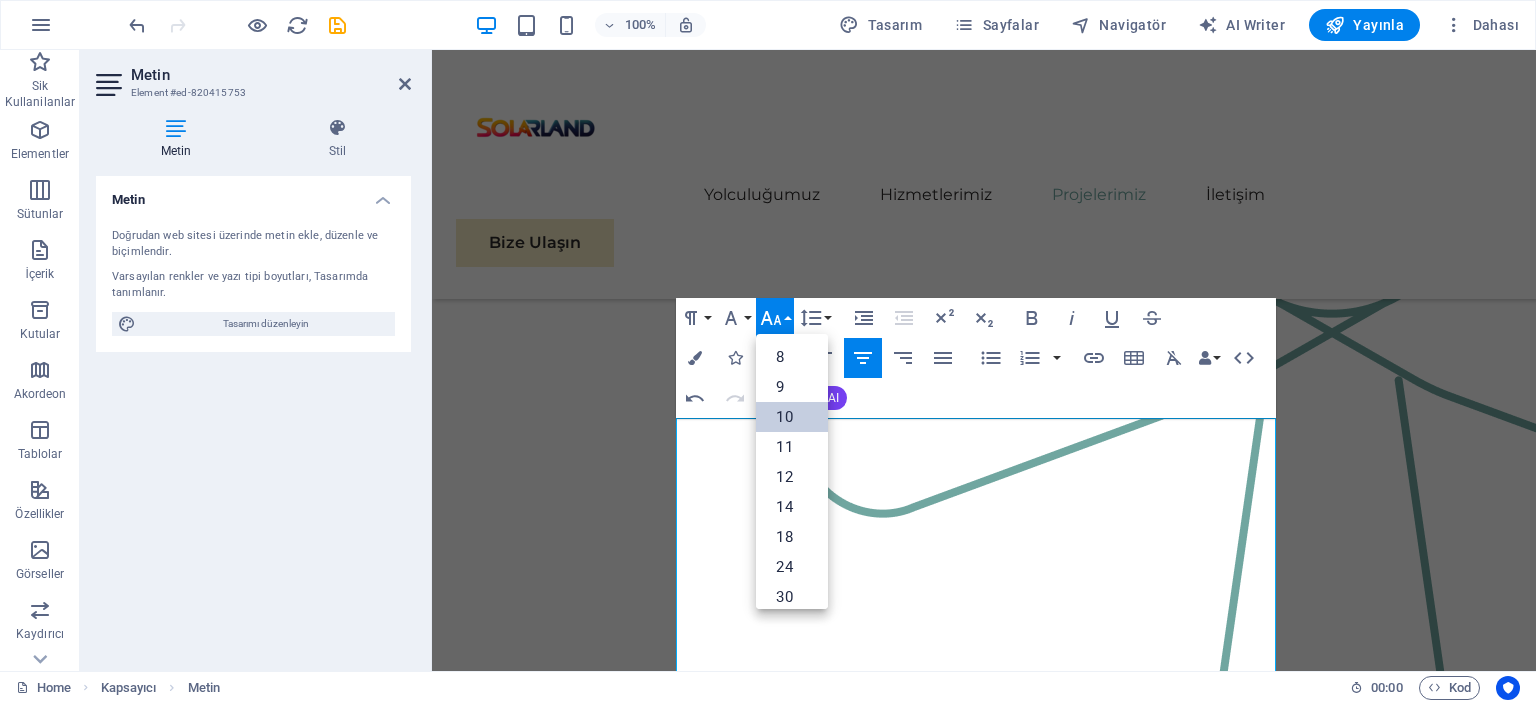 click on "10" at bounding box center (792, 417) 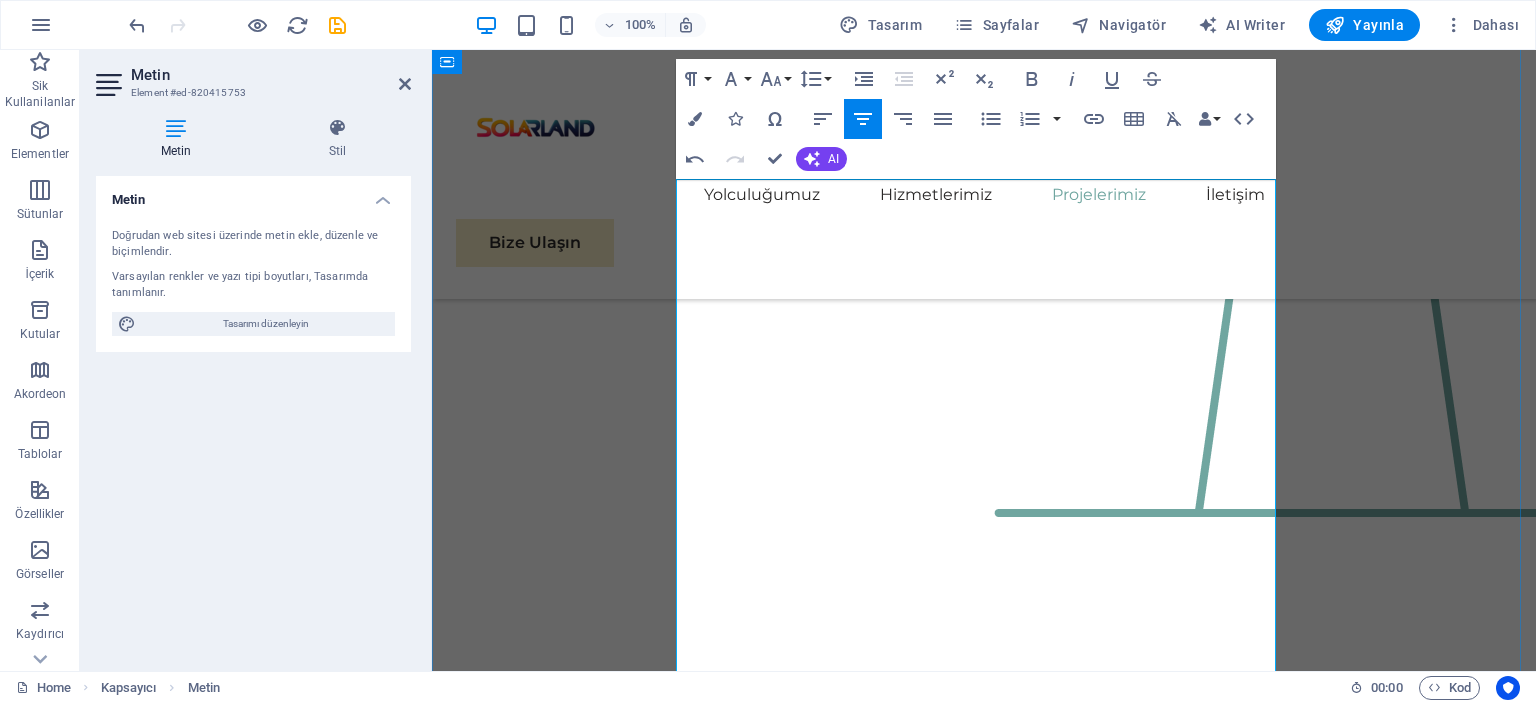 scroll, scrollTop: 2644, scrollLeft: 0, axis: vertical 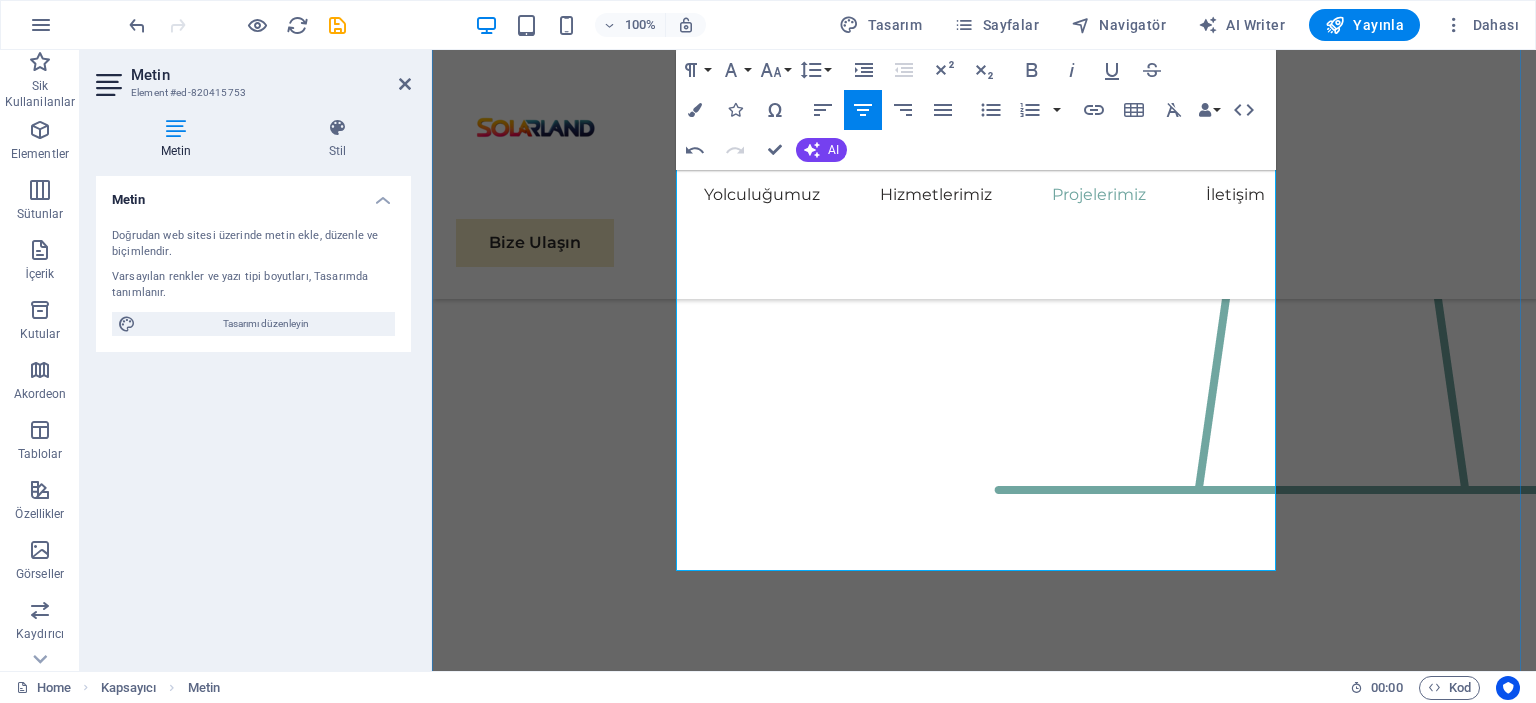 drag, startPoint x: 783, startPoint y: 405, endPoint x: 874, endPoint y: 547, distance: 168.65645 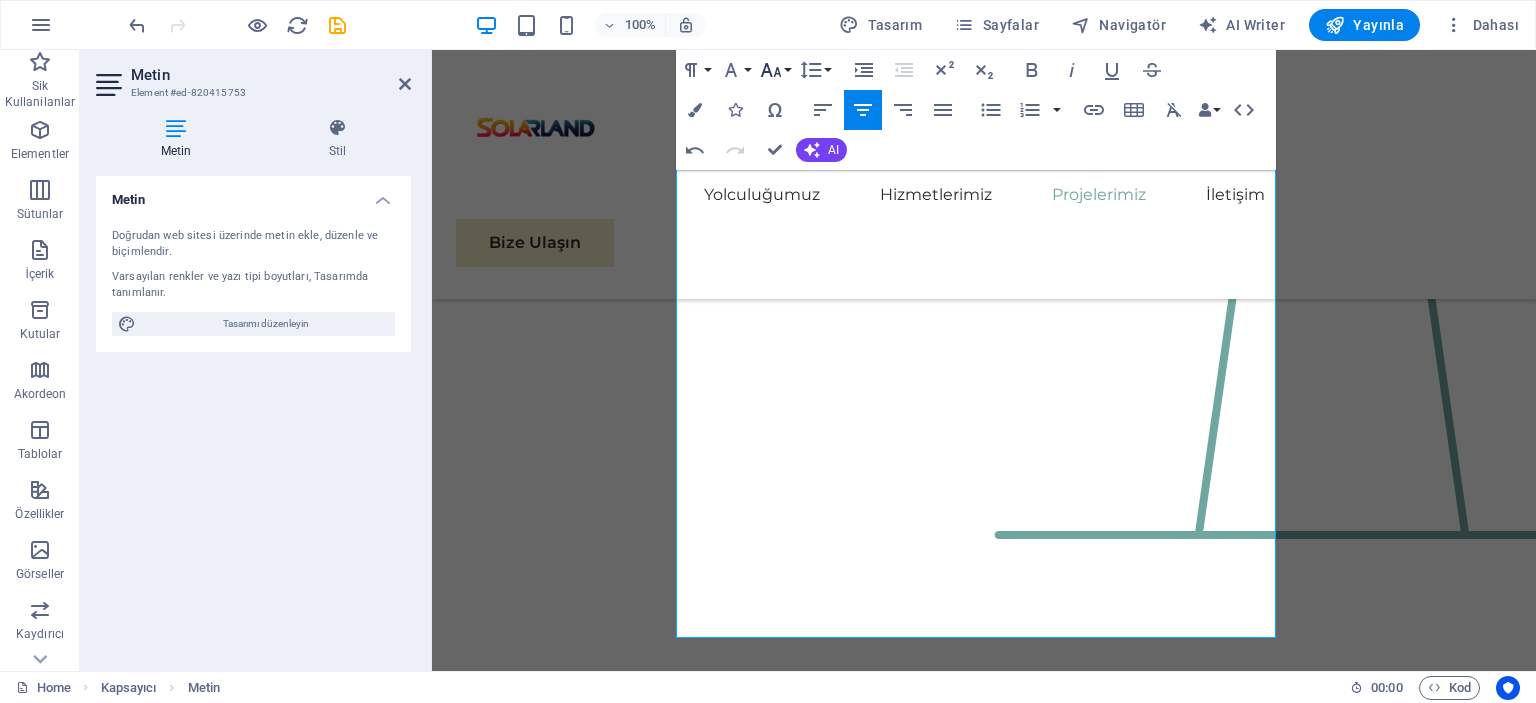 scroll, scrollTop: 2868, scrollLeft: 0, axis: vertical 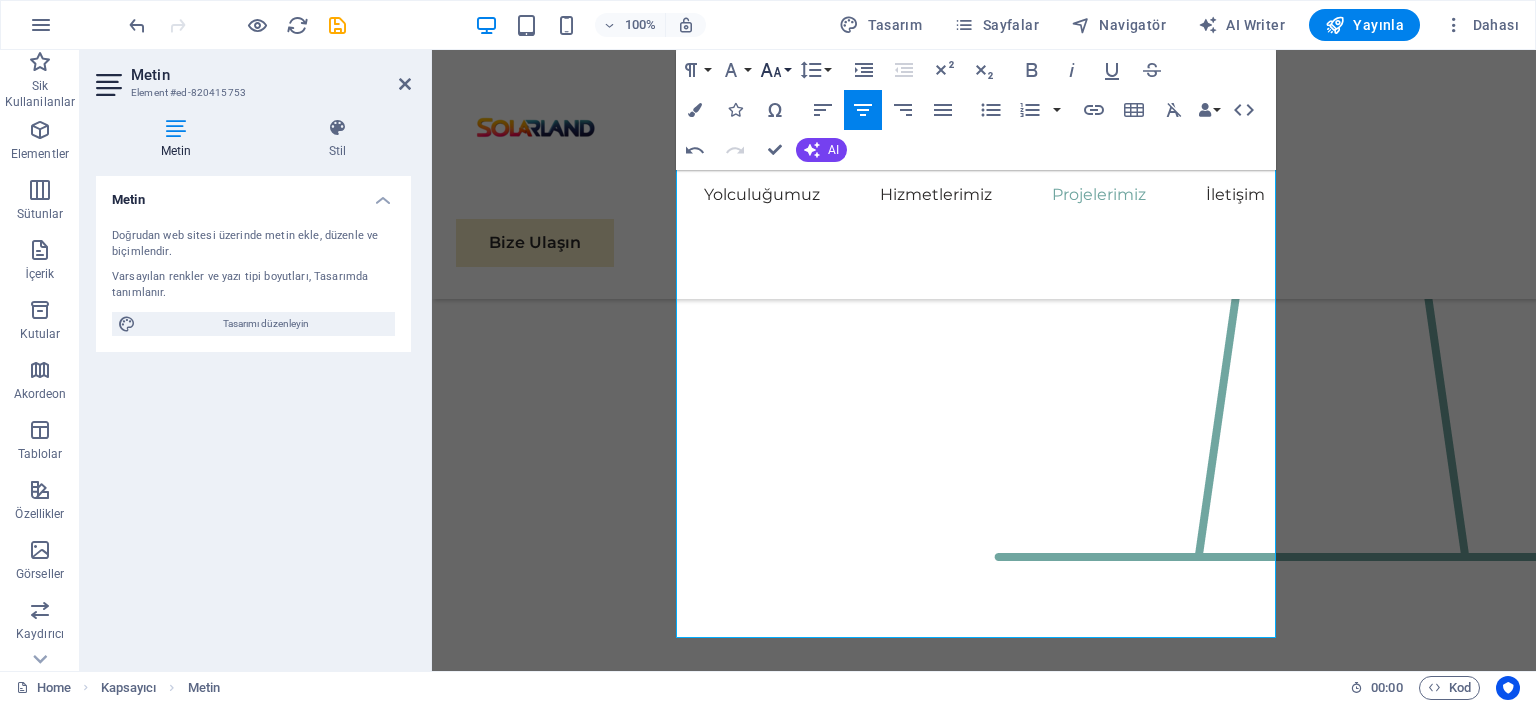 click 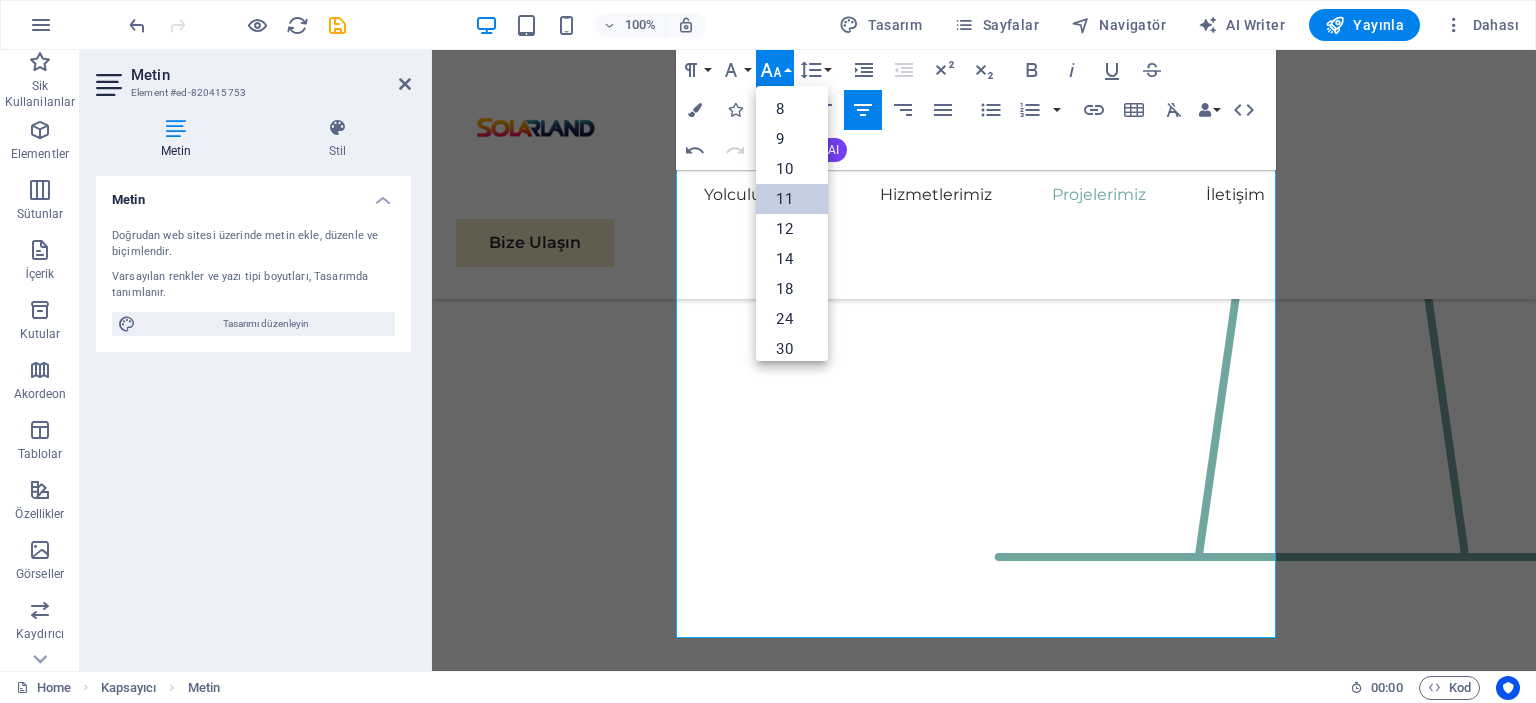 click on "11" at bounding box center [792, 199] 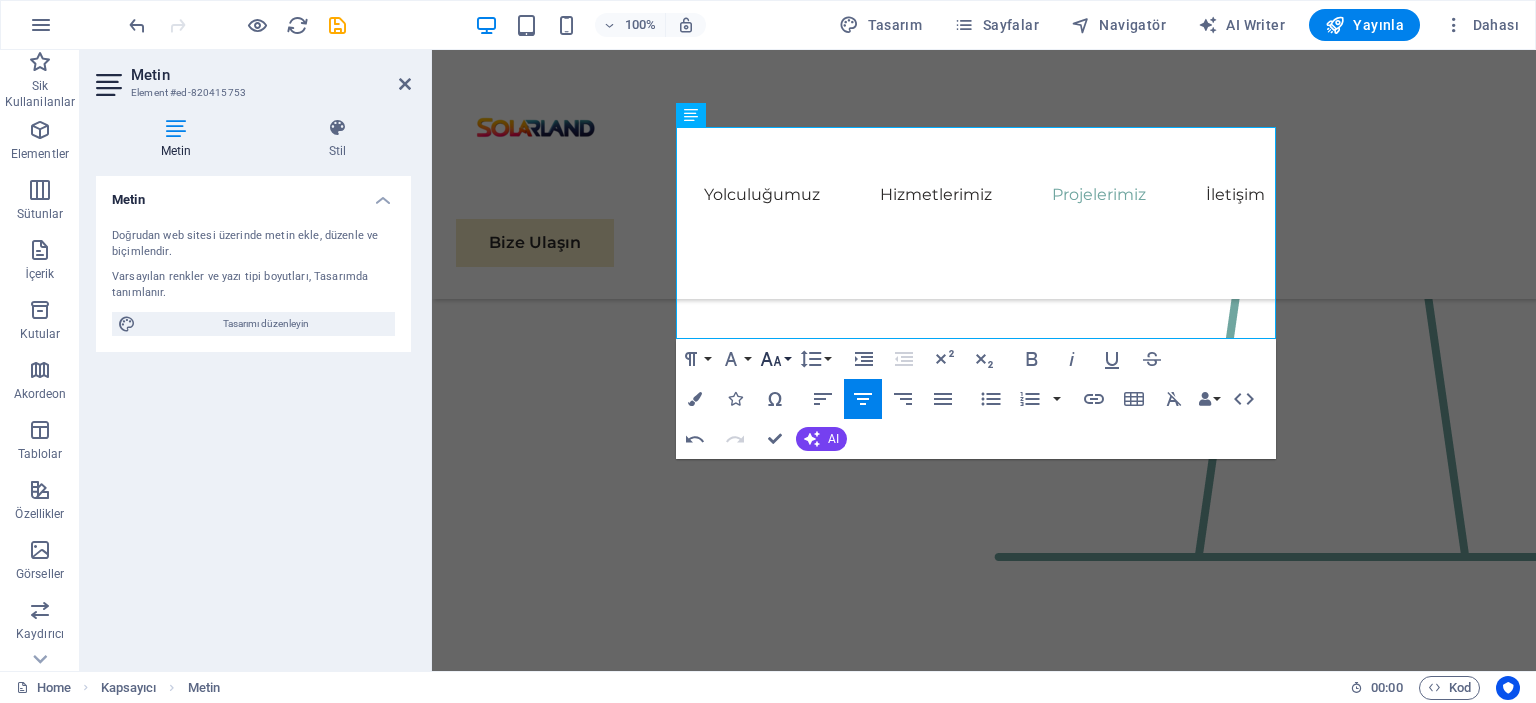 click 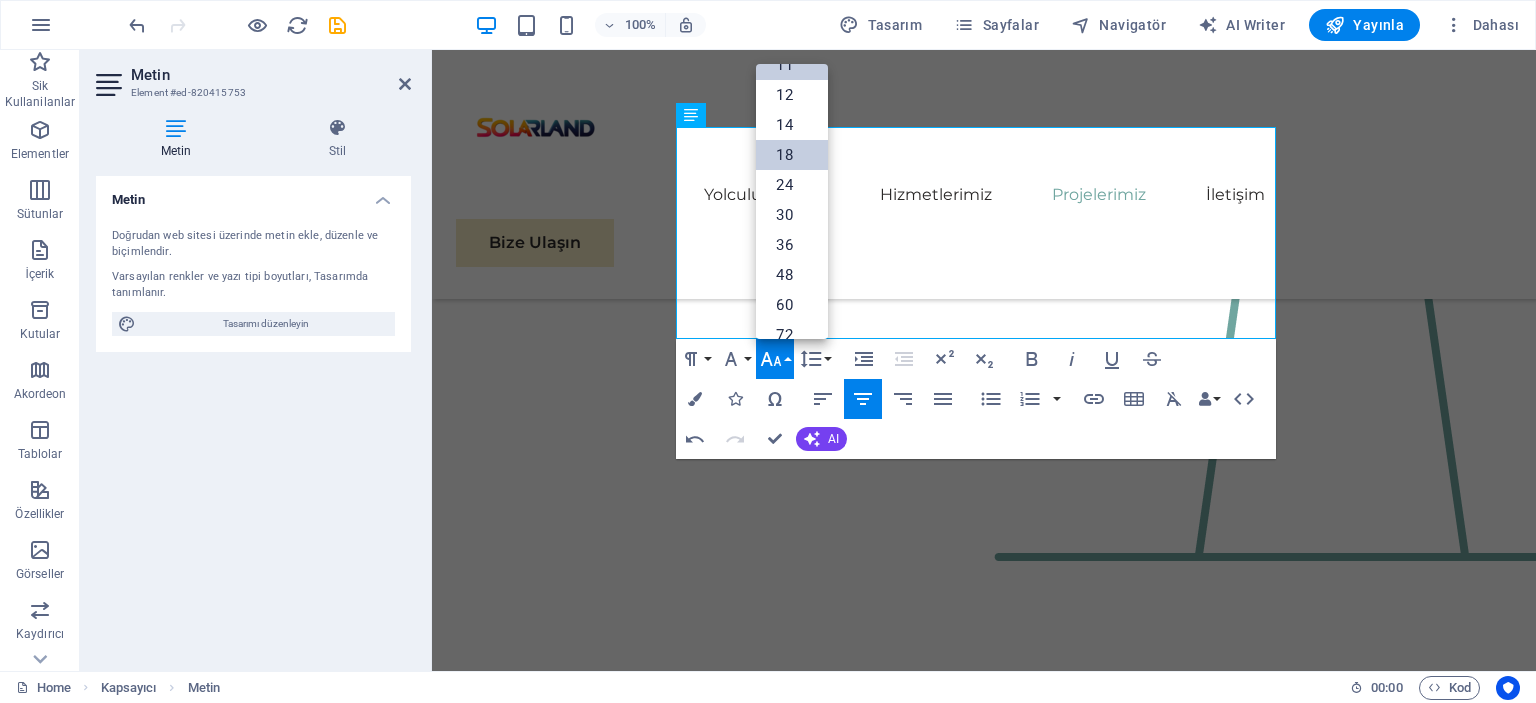 click on "18" at bounding box center (792, 155) 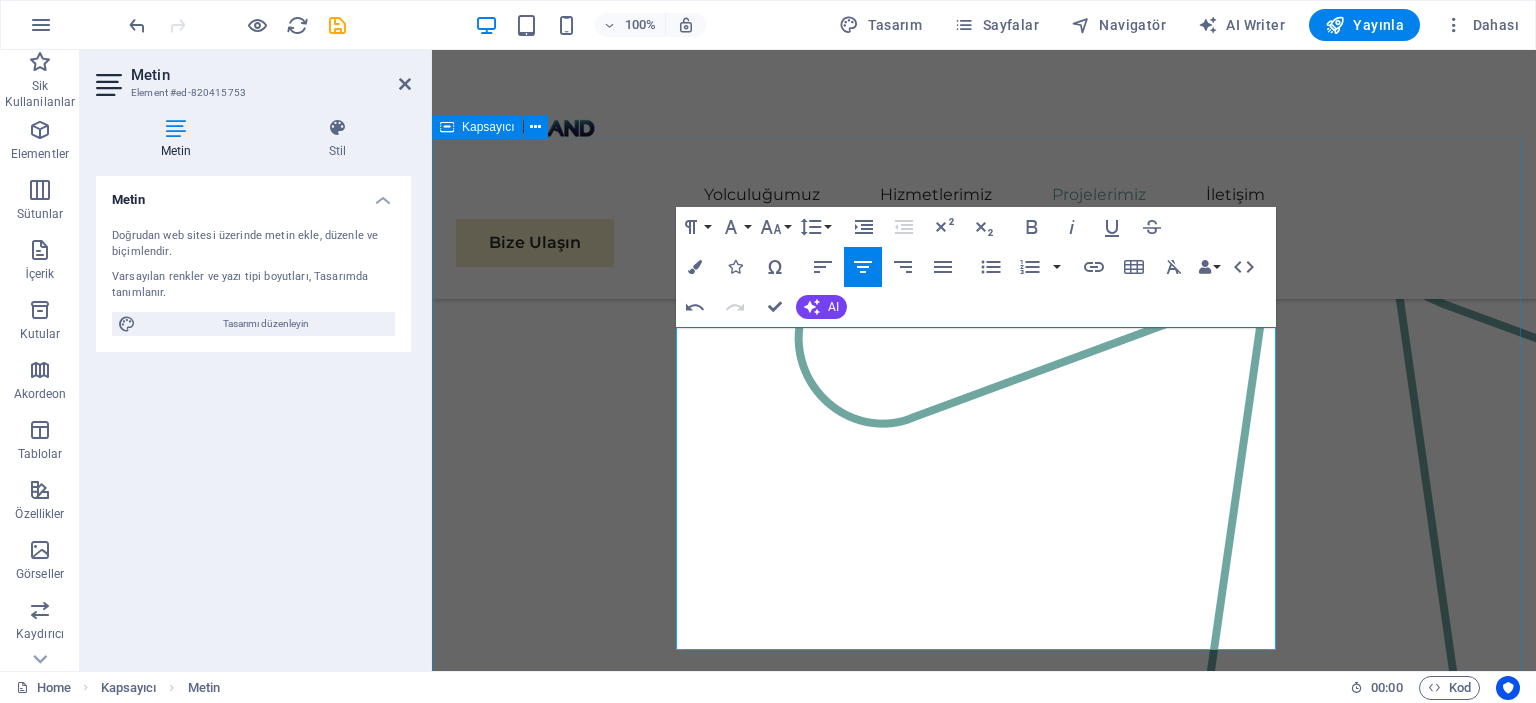 click at bounding box center (984, 3380) 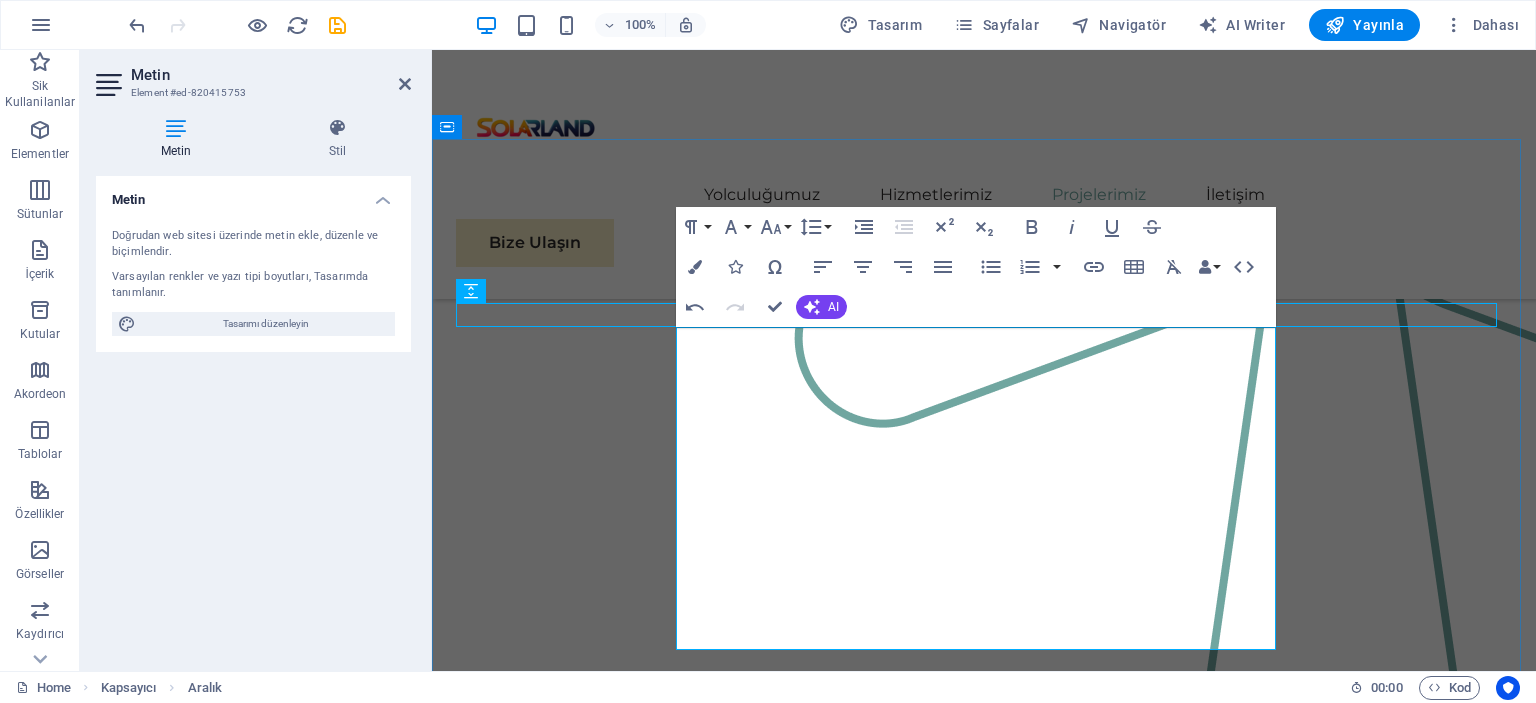 scroll, scrollTop: 2688, scrollLeft: 0, axis: vertical 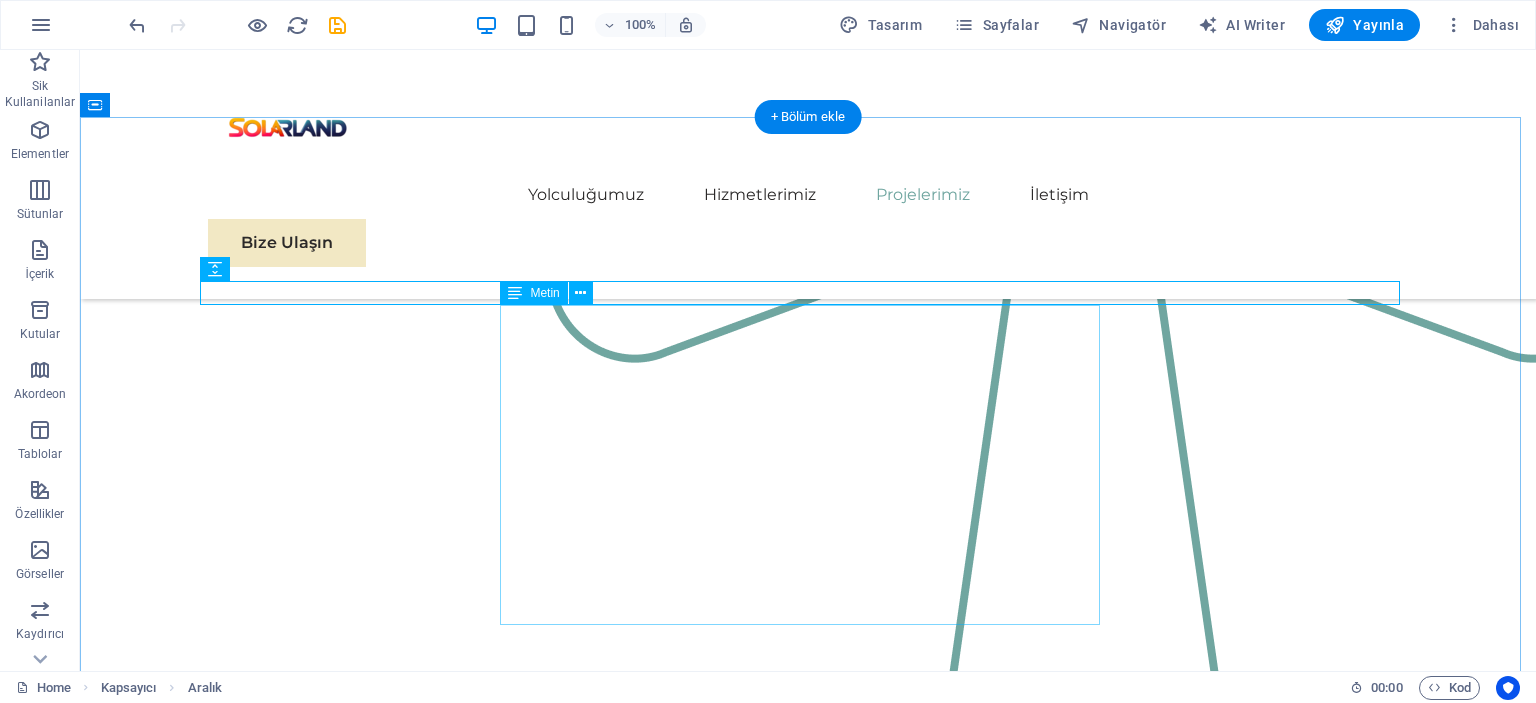 click on "Bunlar, ileri görüşlü işletmelerle kurduğumuz başarılı iş birliklerinin sadece birkaç örneği. Her proje, mükemmelliğe olan bağlılığımızı ve sürdürülebilir büyümeye olan bağlılığımızı temsil ediyor." at bounding box center [808, 3393] 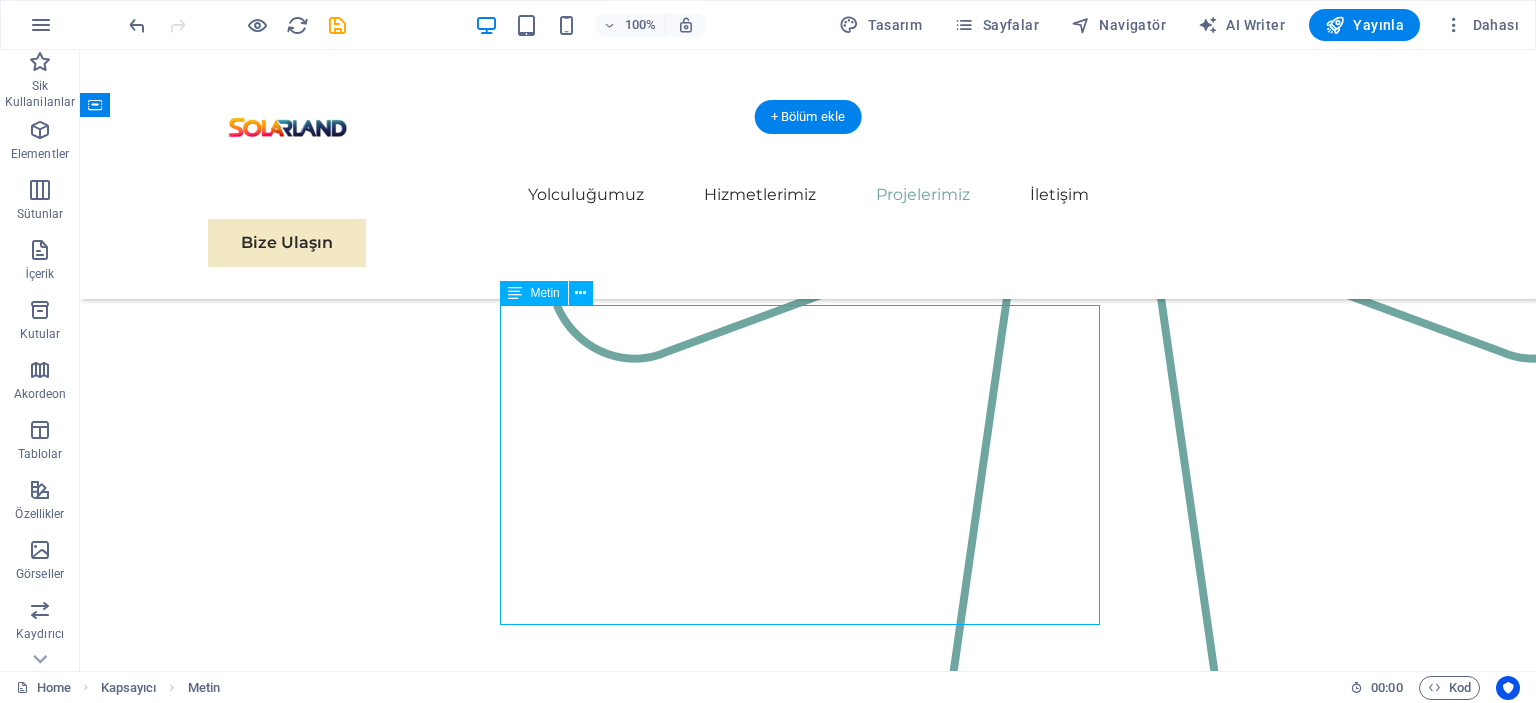 click on "Bunlar, ileri görüşlü işletmelerle kurduğumuz başarılı iş birliklerinin sadece birkaç örneği. Her proje, mükemmelliğe olan bağlılığımızı ve sürdürülebilir büyümeye olan bağlılığımızı temsil ediyor." at bounding box center [808, 3393] 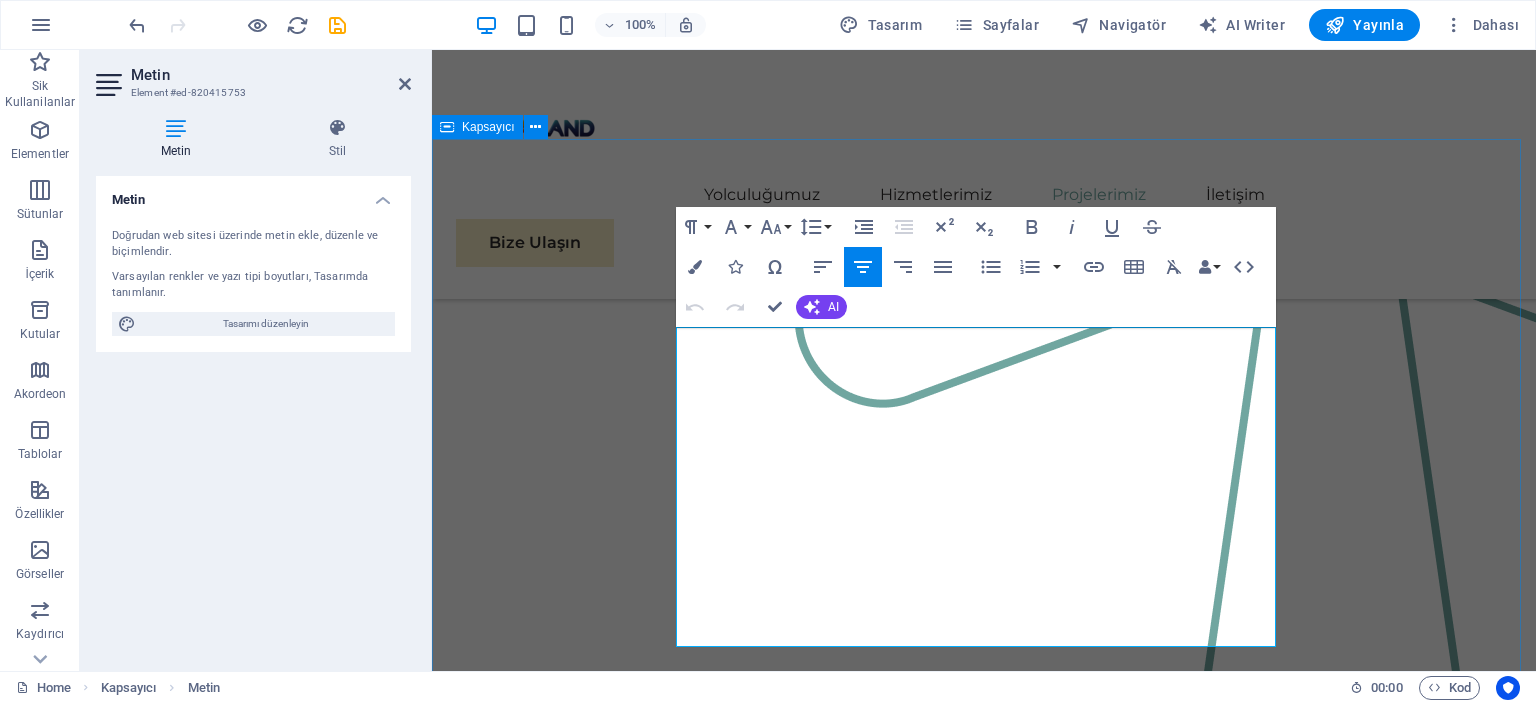 scroll, scrollTop: 2668, scrollLeft: 0, axis: vertical 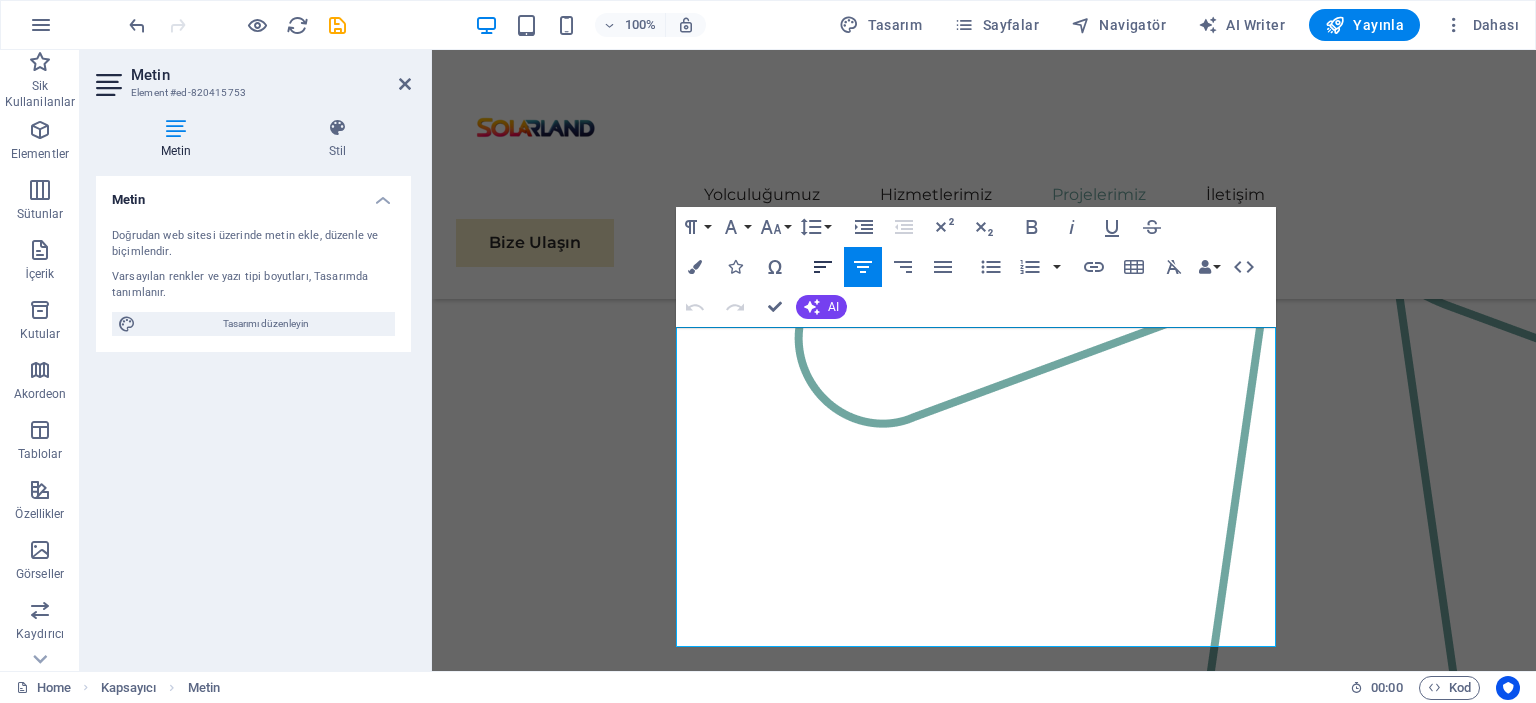 click 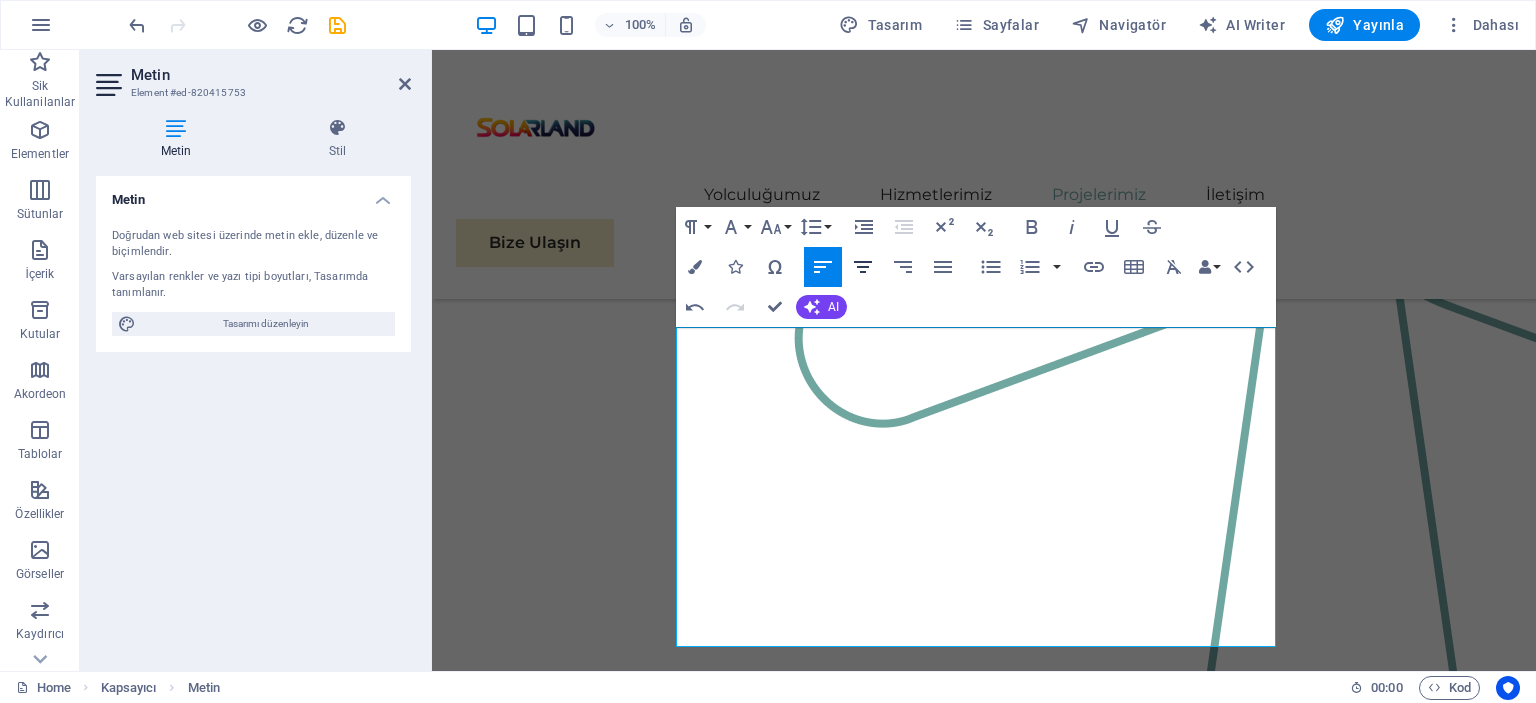 click 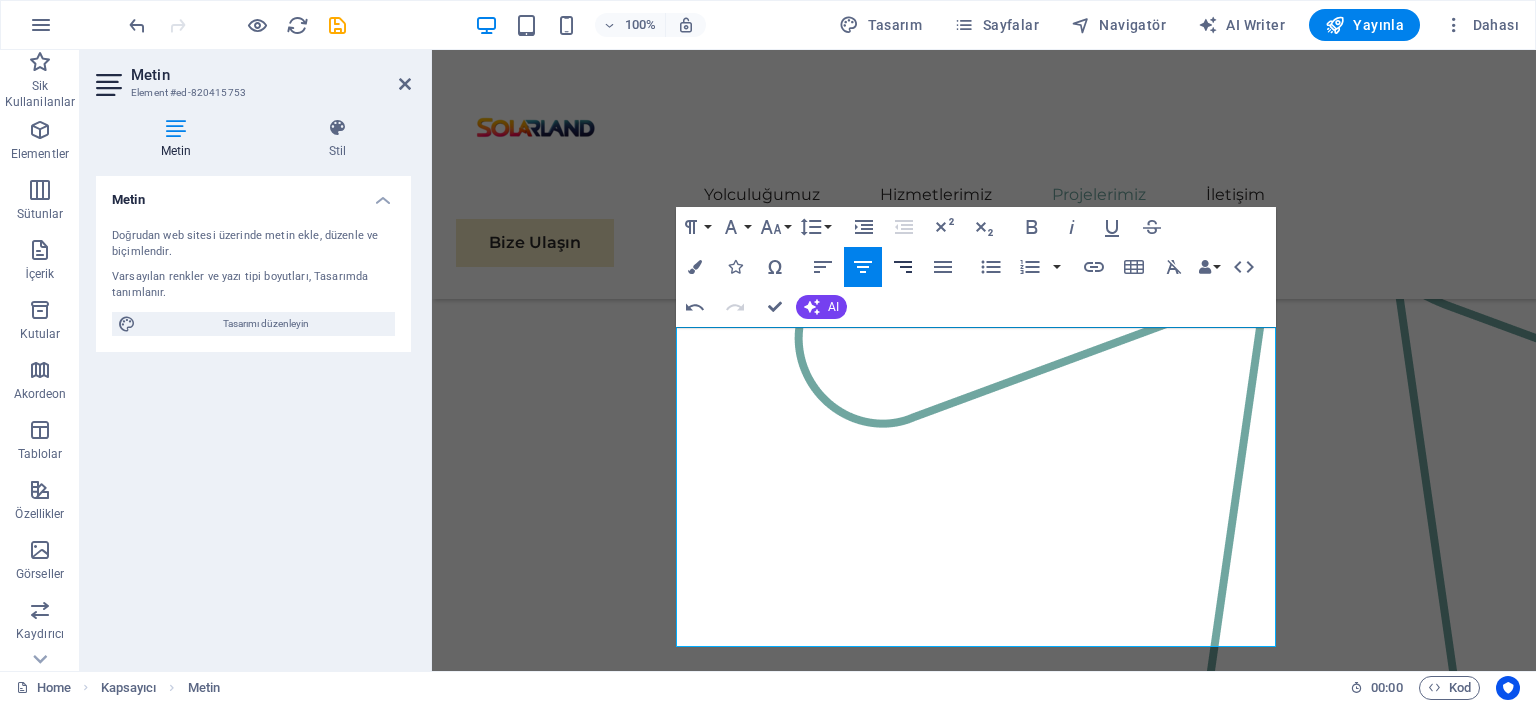 click 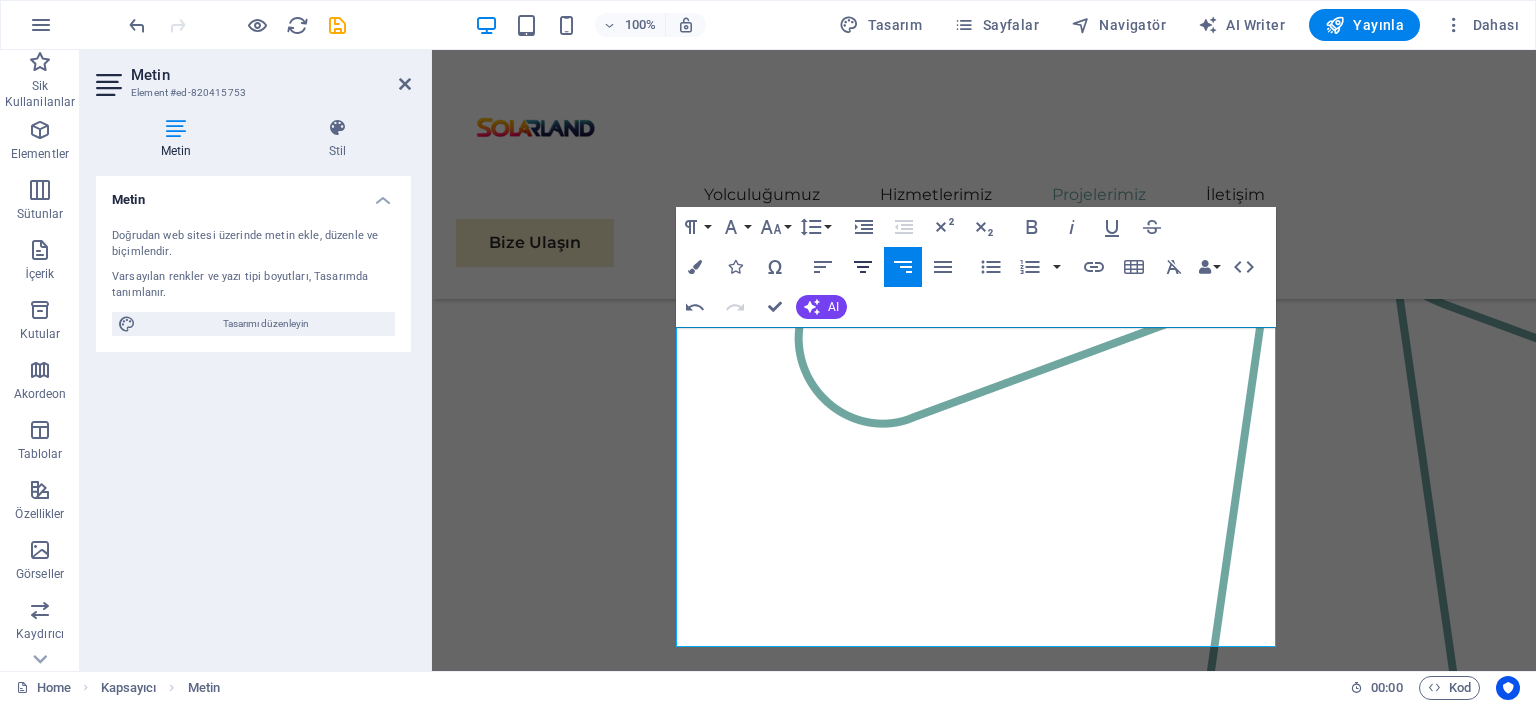 click 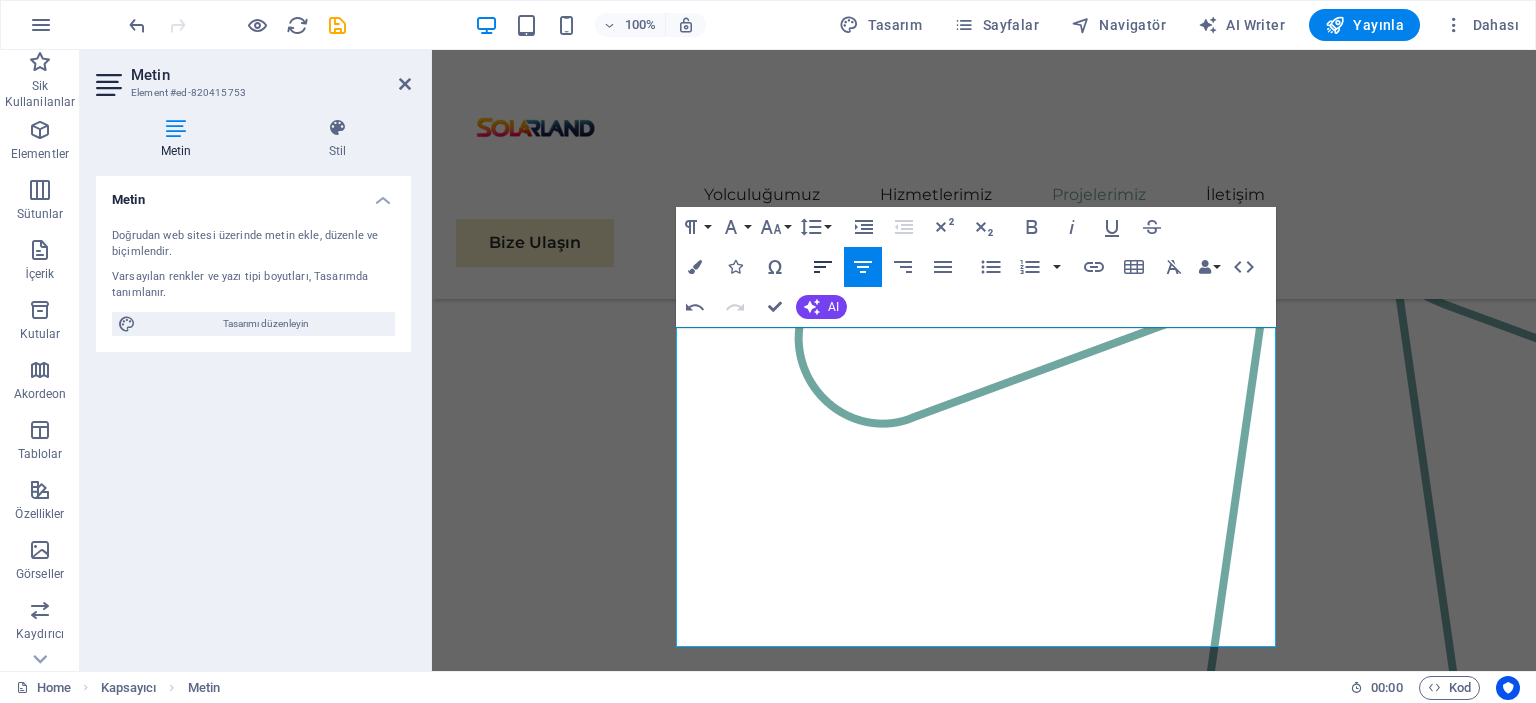 click 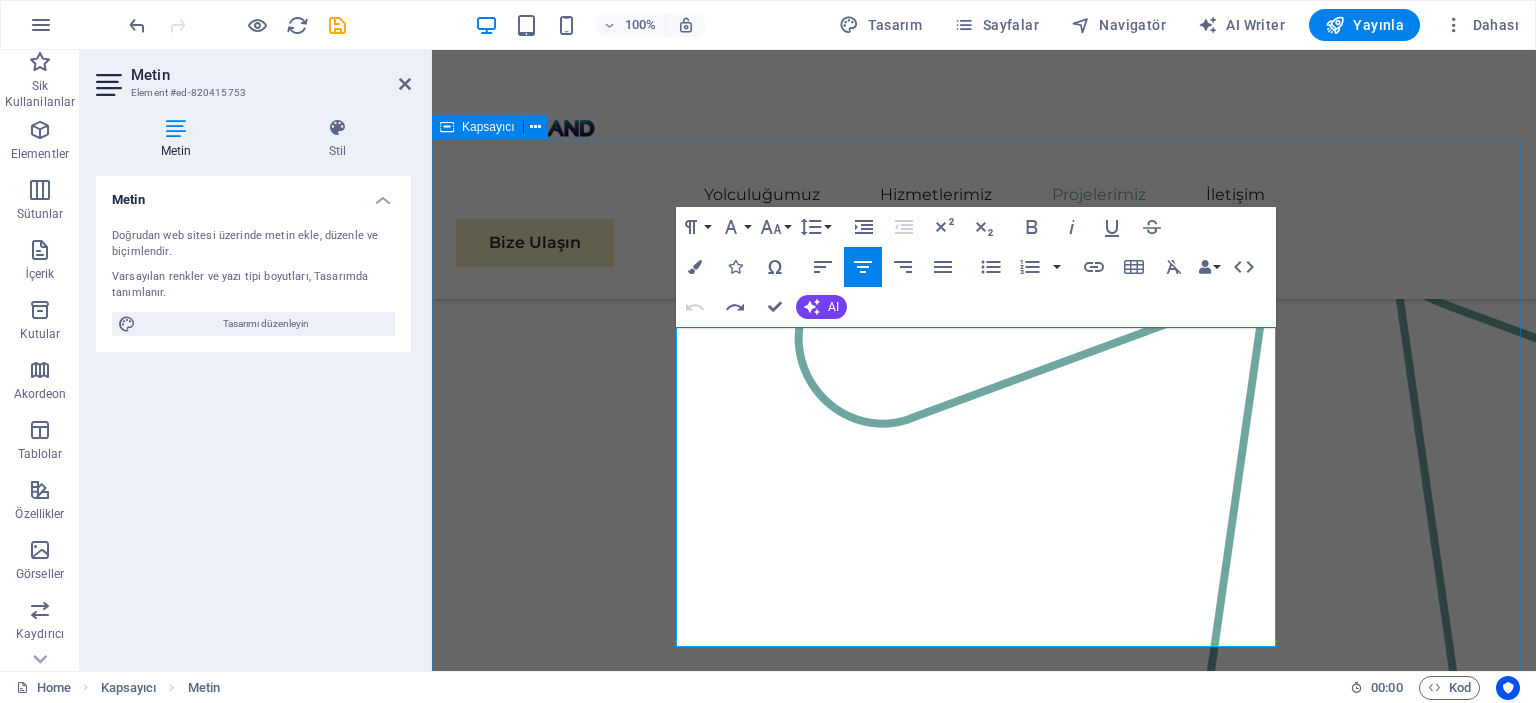 click on "Latest Case Studies Bunlar, ileri görüşlü işletmelerle kurduğumuz başarılı iş birliklerinin sadece birkaç örneği. Her proje, mükemmelliğe olan bağlılığımızı ve sürdürülebilir büyümeye olan bağlılığımızı temsil ediyor. 01
EcoPower Transformation Initiative Read More Facing challenges of high energy costs and a substantial carbon footprint, our client sought to revolutionize its energy practices. Working hand-in-hand with Eco-Con's expert team, we implemented renewable energy solutions, incorporating solar and wind power into their operations. This resulted in a significant reduction in reliance on non-renewable sources, translating to both environmental benefits and substantial cost savings. Discover how this initiative became a beacon of sustainable excellence and an inspiration for businesses worldwide. Project manager: [FIRST] [LAST] Project duration: 27 months Read Less 02 Strategic Sustainability Roadmap Read More Project manager: [FIRST] [LAST] Read Less 03 04" at bounding box center (984, 6023) 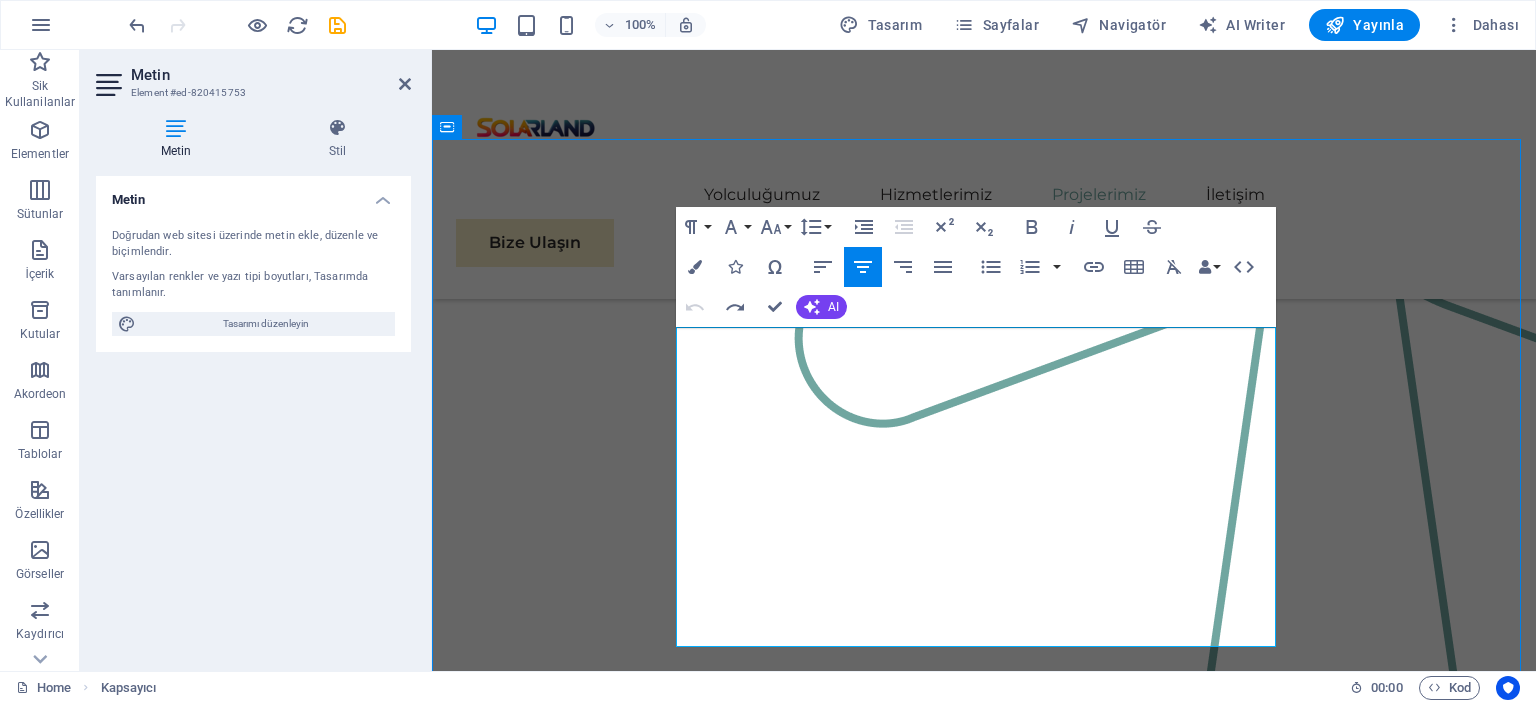 scroll, scrollTop: 2666, scrollLeft: 0, axis: vertical 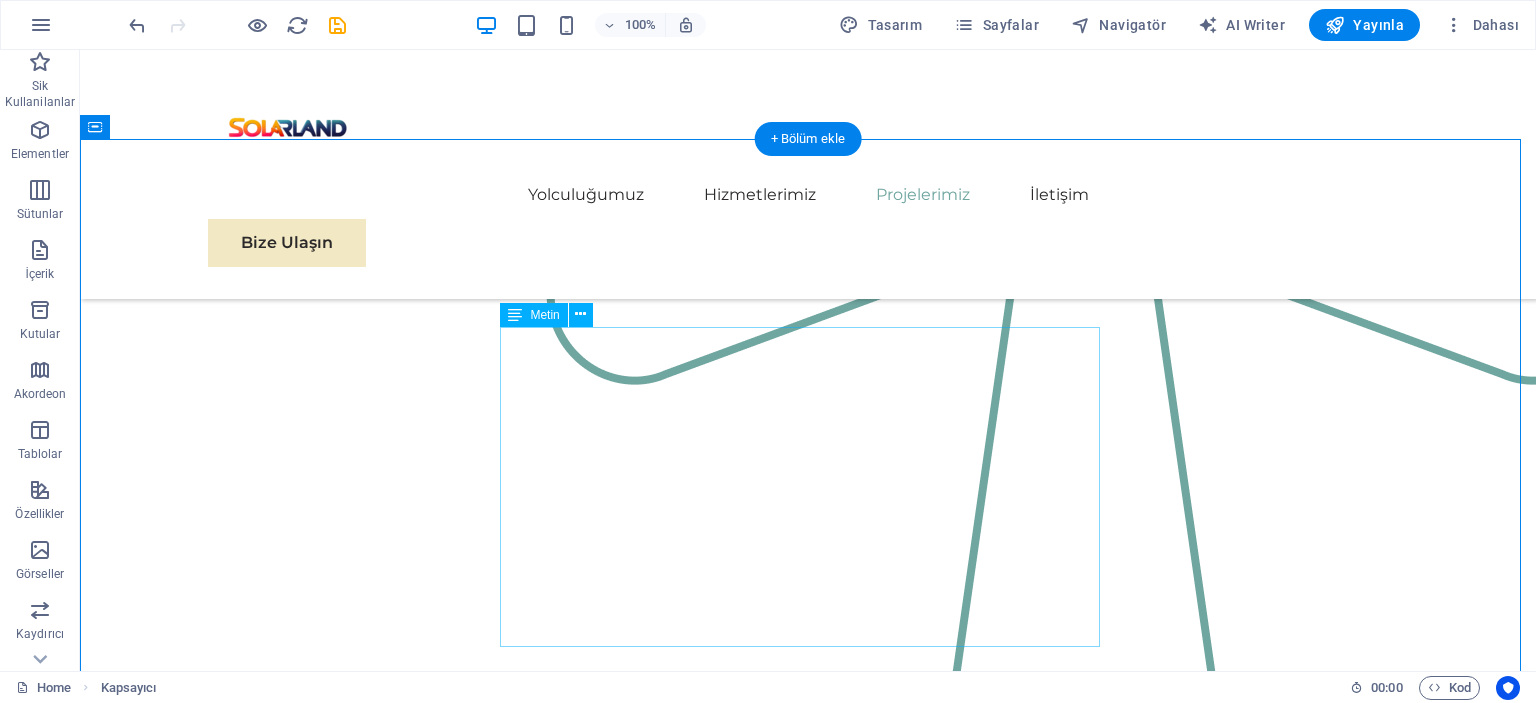 click on "Bunlar, ileri görüşlü işletmelerle kurduğumuz başarılı iş birliklerinin sadece birkaç örneği. Her proje, mükemmelliğe olan bağlılığımızı ve sürdürülebilir büyümeye olan bağlılığımızı temsil ediyor." at bounding box center [808, 3415] 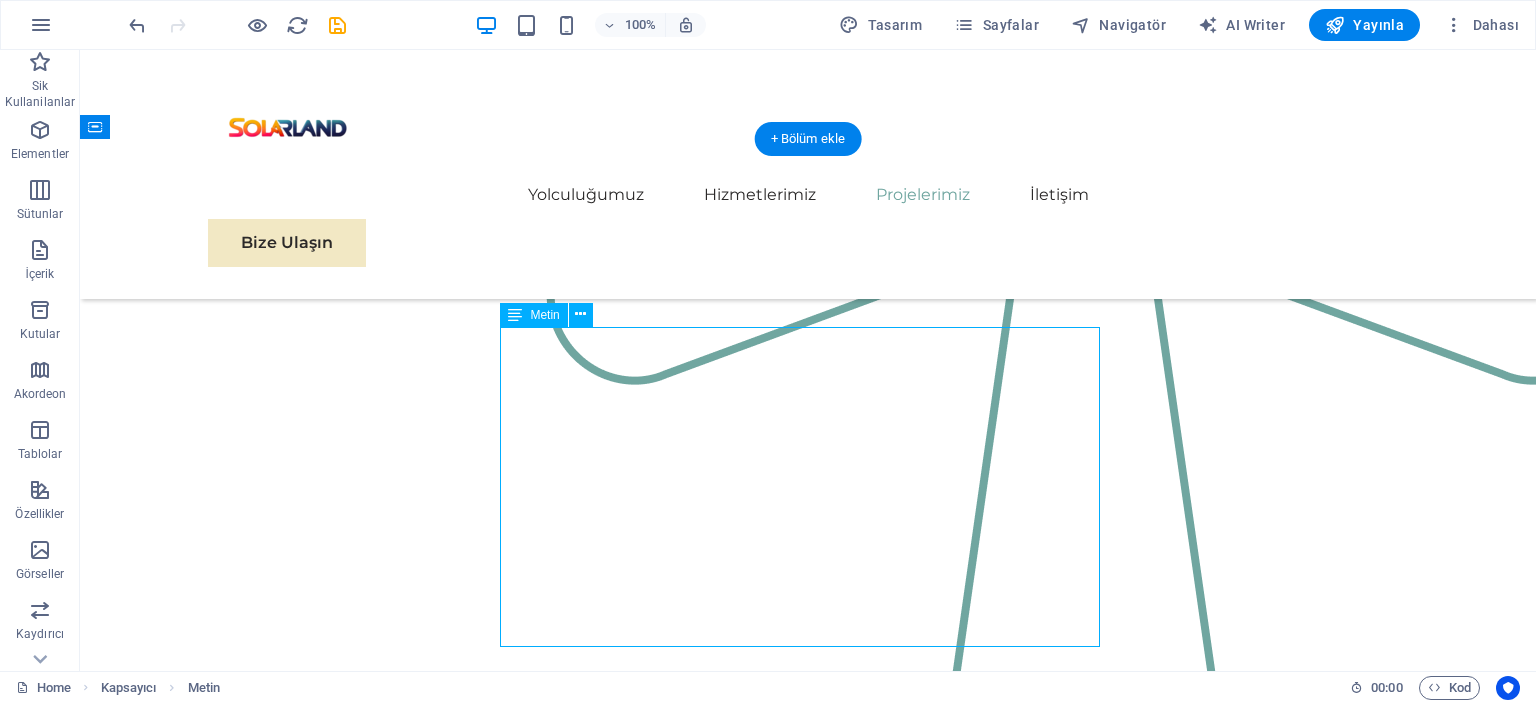click on "Bunlar, ileri görüşlü işletmelerle kurduğumuz başarılı iş birliklerinin sadece birkaç örneği. Her proje, mükemmelliğe olan bağlılığımızı ve sürdürülebilir büyümeye olan bağlılığımızı temsil ediyor." at bounding box center (808, 3415) 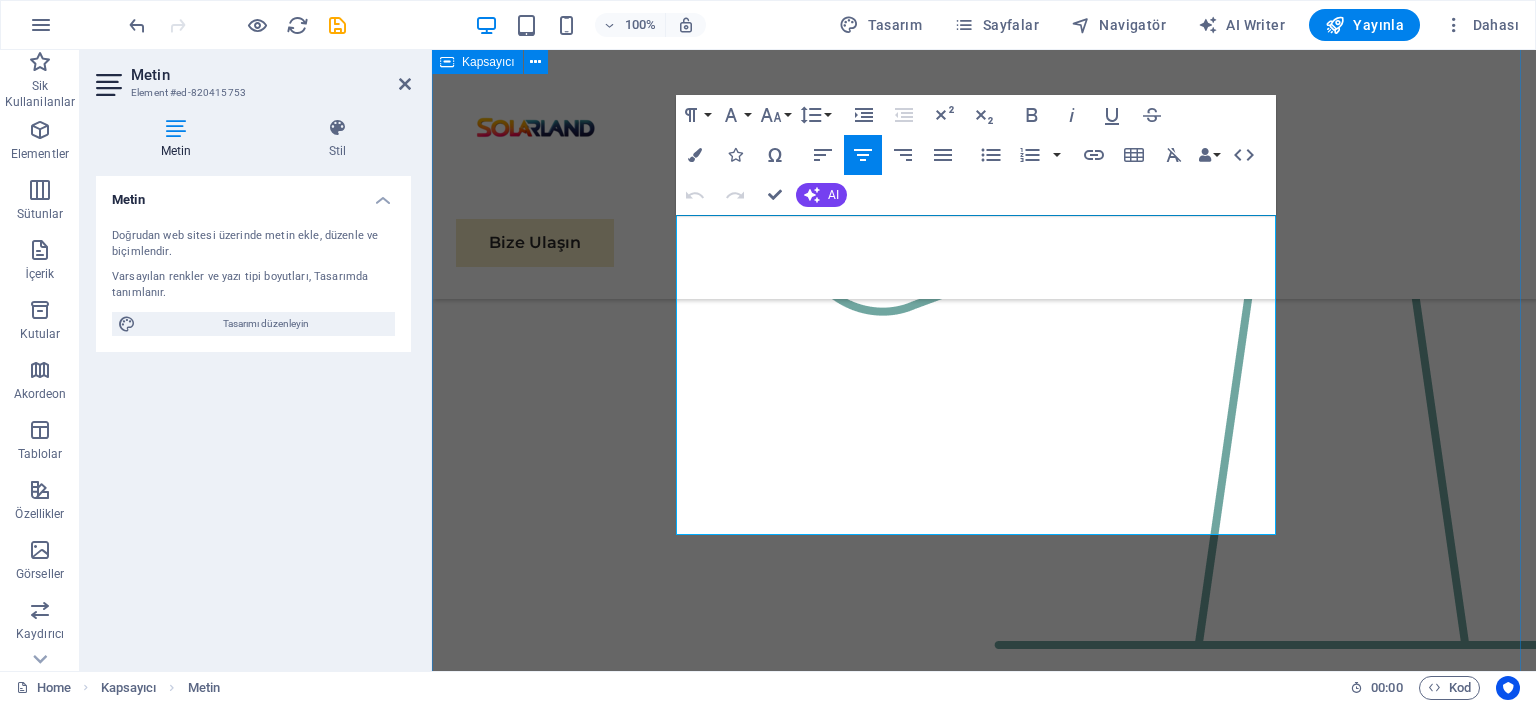 click on "Latest Case Studies Bunlar, ileri görüşlü işletmelerle kurduğumuz başarılı iş birliklerinin sadece birkaç örneği. Her proje, mükemmelliğe olan bağlılığımızı ve sürdürülebilir büyümeye olan bağlılığımızı temsil ediyor. 01
EcoPower Transformation Initiative Read More Facing challenges of high energy costs and a substantial carbon footprint, our client sought to revolutionize its energy practices. Working hand-in-hand with Eco-Con's expert team, we implemented renewable energy solutions, incorporating solar and wind power into their operations. This resulted in a significant reduction in reliance on non-renewable sources, translating to both environmental benefits and substantial cost savings. Discover how this initiative became a beacon of sustainable excellence and an inspiration for businesses worldwide. Project manager: [FIRST] [LAST] Project duration: 27 months Read Less 02 Strategic Sustainability Roadmap Read More Project manager: [FIRST] [LAST] Read Less 03 04" at bounding box center (984, 5911) 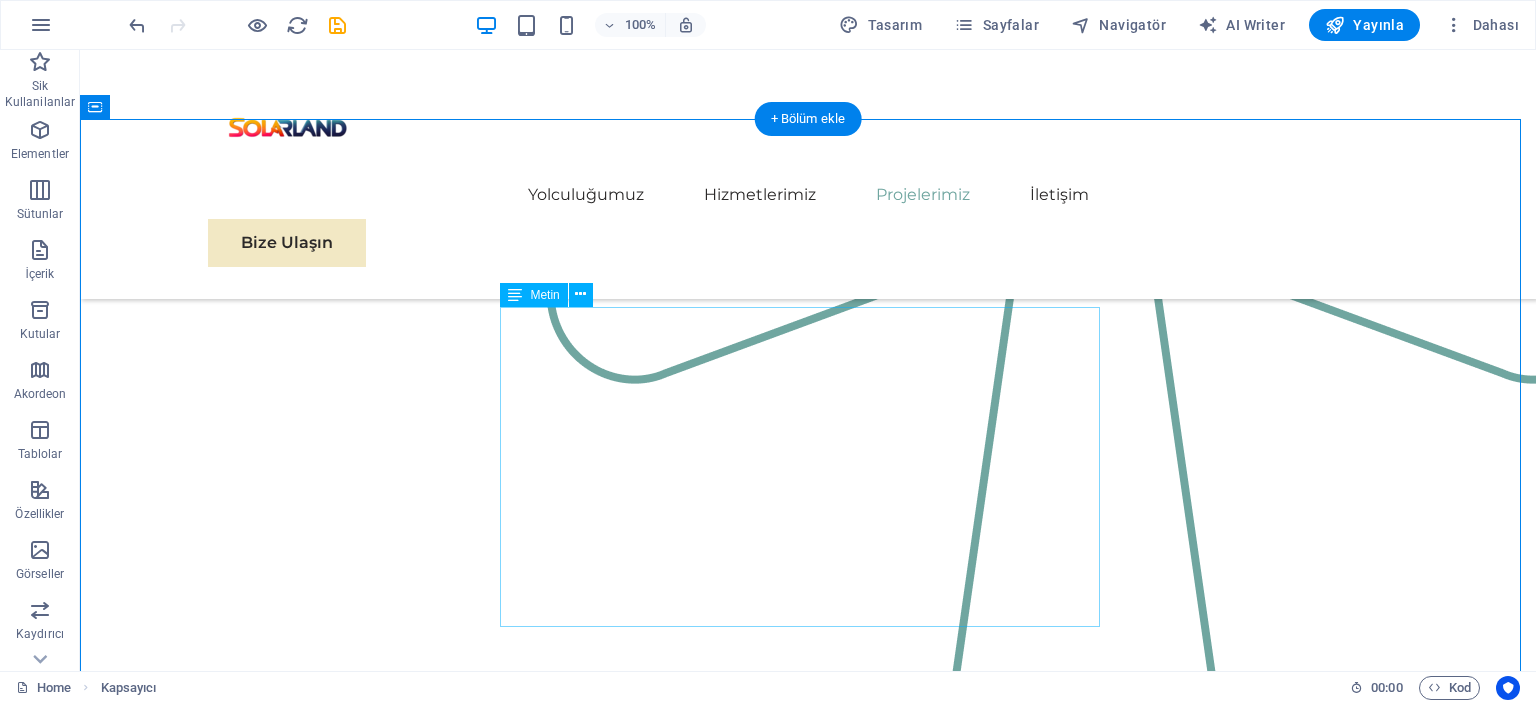 scroll, scrollTop: 2644, scrollLeft: 0, axis: vertical 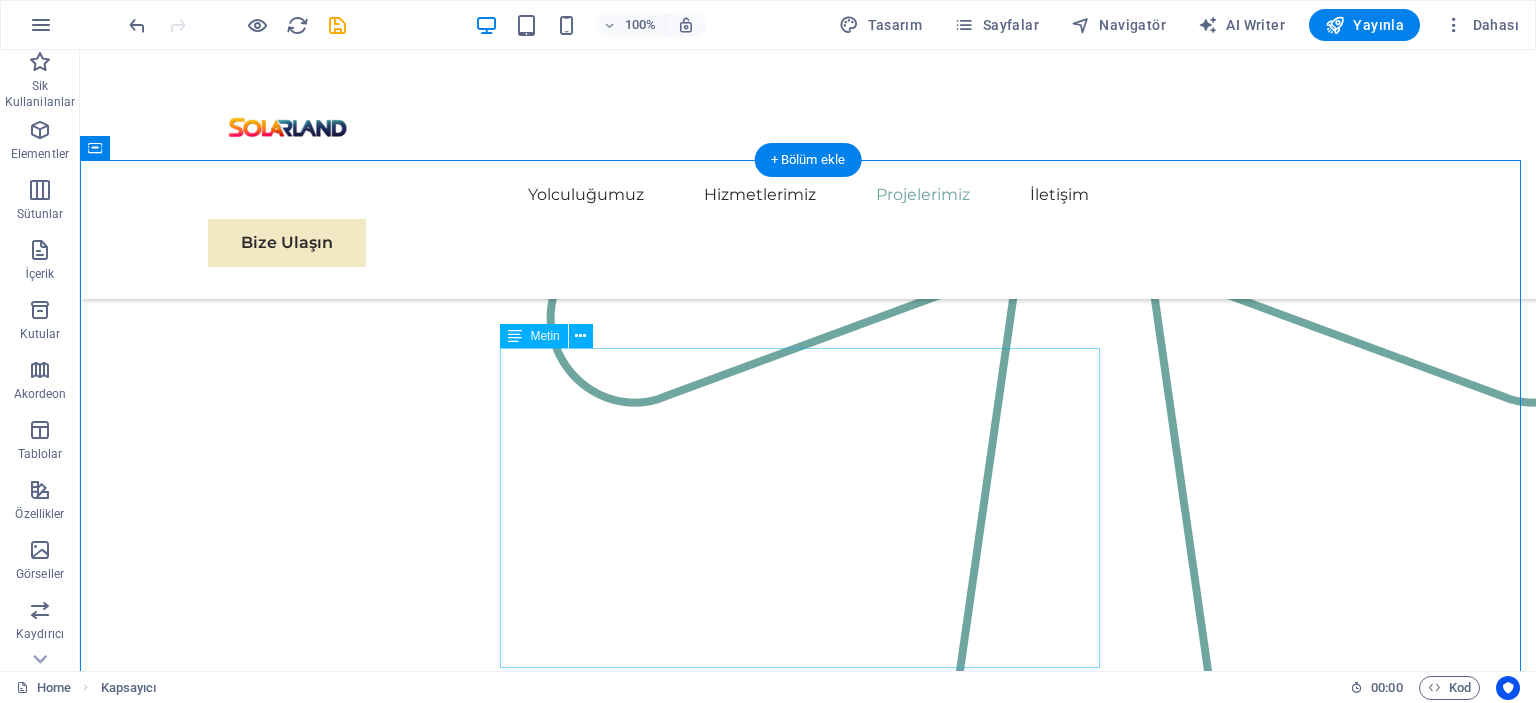 click on "Bunlar, ileri görüşlü işletmelerle kurduğumuz başarılı iş birliklerinin sadece birkaç örneği. Her proje, mükemmelliğe olan bağlılığımızı ve sürdürülebilir büyümeye olan bağlılığımızı temsil ediyor." at bounding box center [808, 3437] 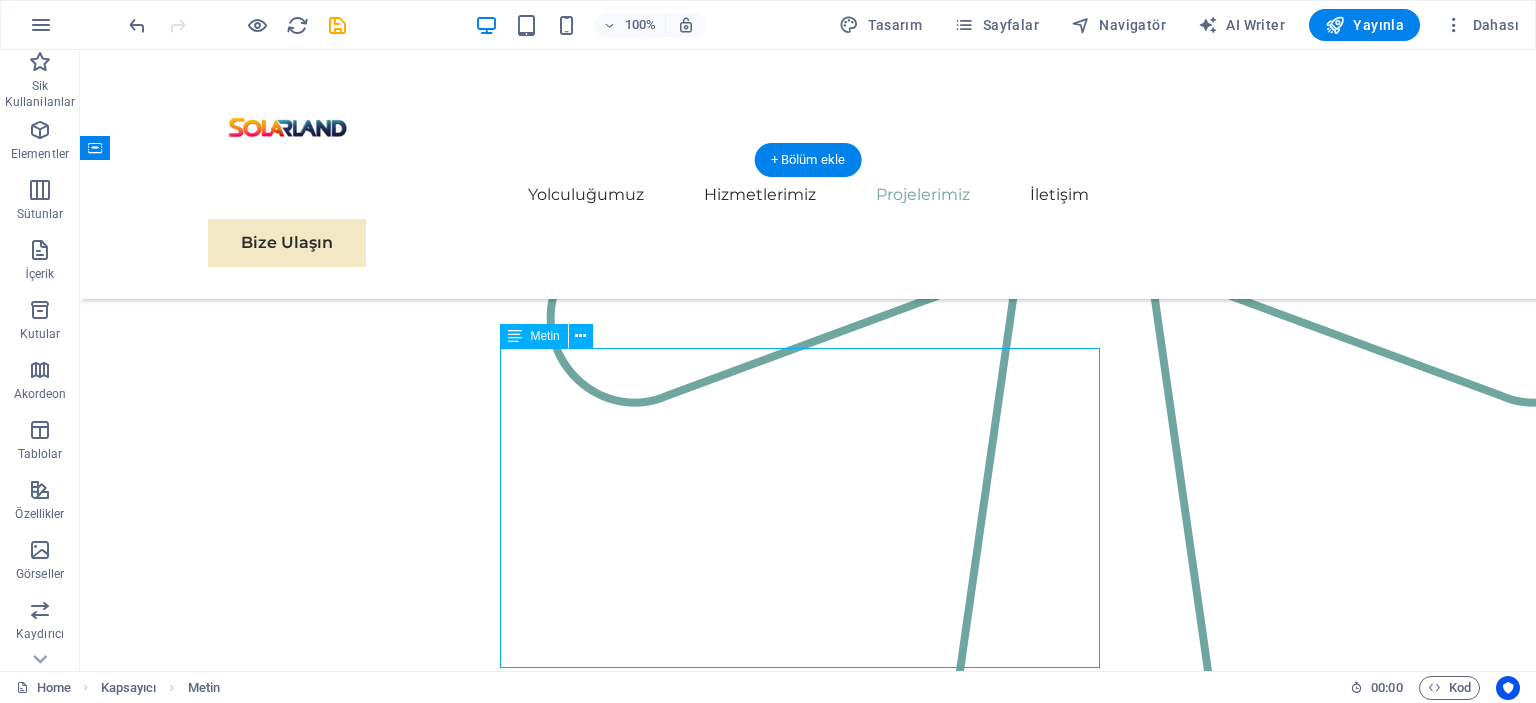click on "Bunlar, ileri görüşlü işletmelerle kurduğumuz başarılı iş birliklerinin sadece birkaç örneği. Her proje, mükemmelliğe olan bağlılığımızı ve sürdürülebilir büyümeye olan bağlılığımızı temsil ediyor." at bounding box center (808, 3437) 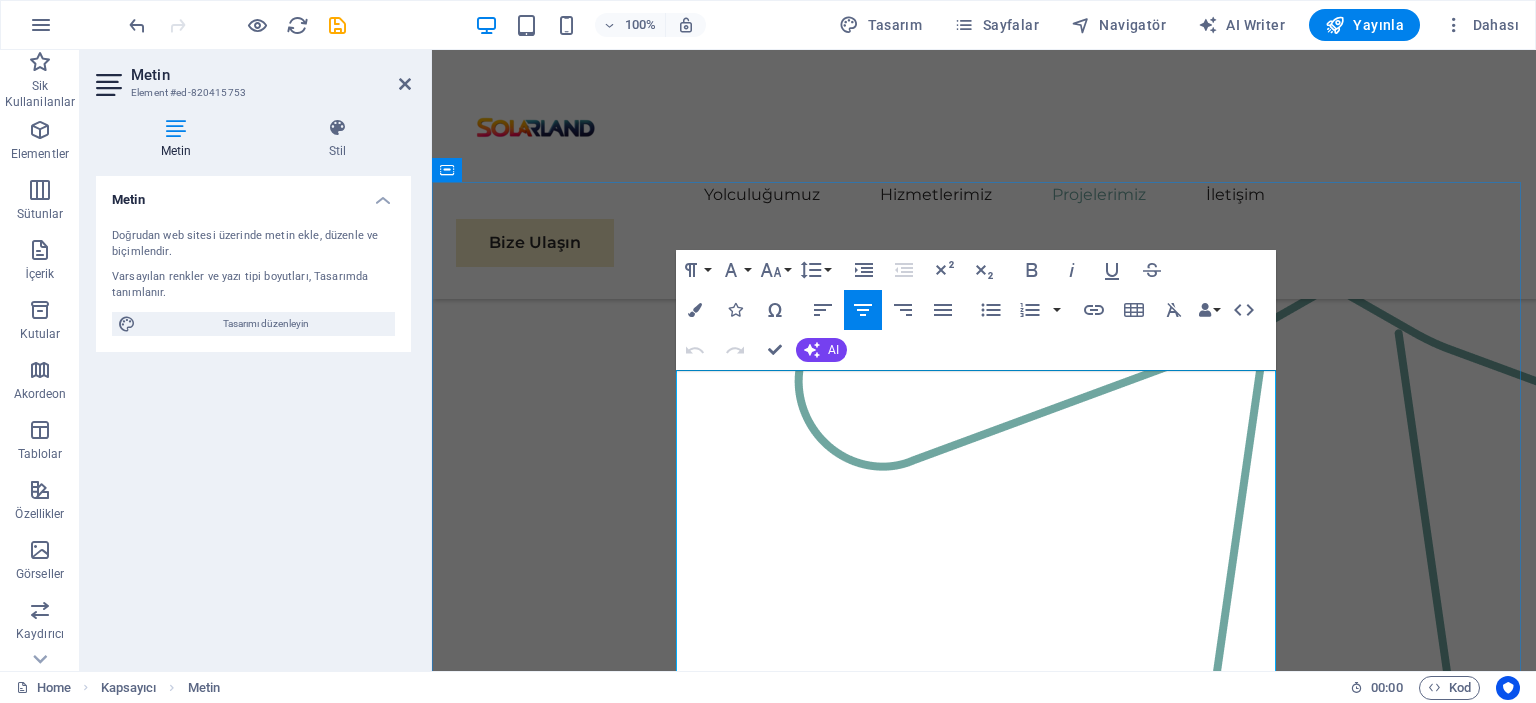 click on "Bunlar, ileri görüşlü işletmelerle kurduğumuz başarılı iş birliklerinin sadece birkaç örneği. Her proje, mükemmelliğe olan bağlılığımızı ve sürdürülebilir büyümeye olan bağlılığımızı temsil ediyor." at bounding box center (984, 3595) 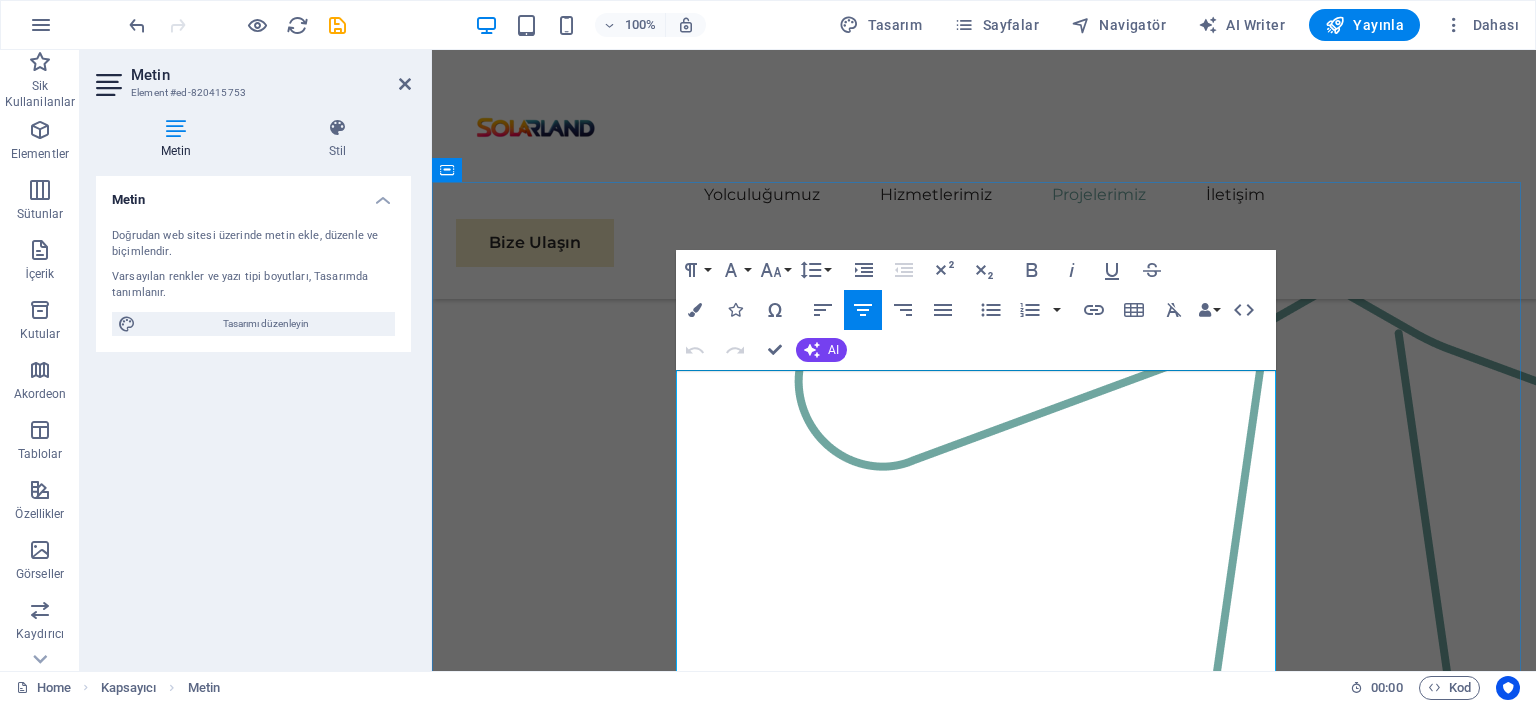 click on "Bunlar, ileri görüşlü işletmelerle kurduğumuz başarılı iş birliklerinin sadece birkaç örneği. Her proje, mükemmelliğe olan bağlılığımızı ve sürdürülebilir büyümeye olan bağlılığımızı temsil ediyor." at bounding box center [984, 3595] 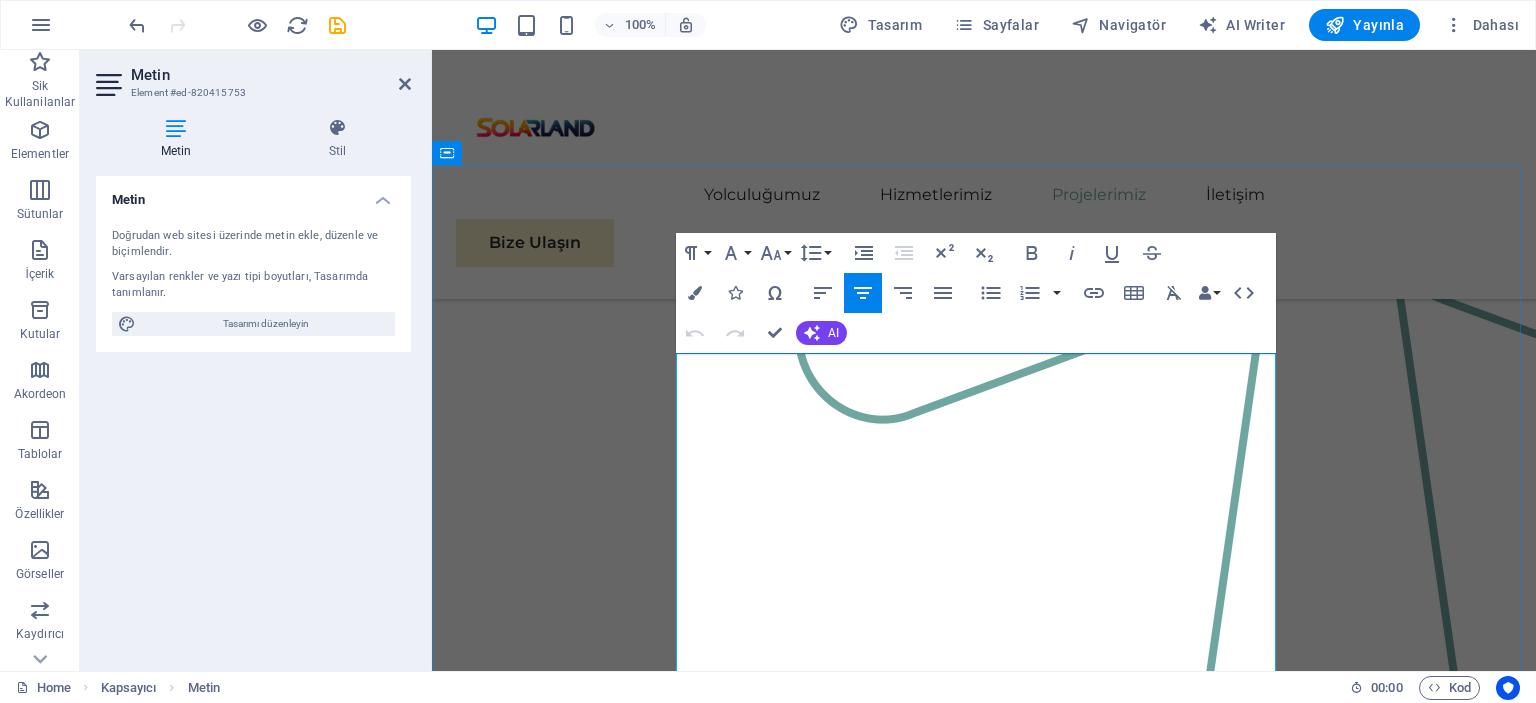 scroll, scrollTop: 2692, scrollLeft: 0, axis: vertical 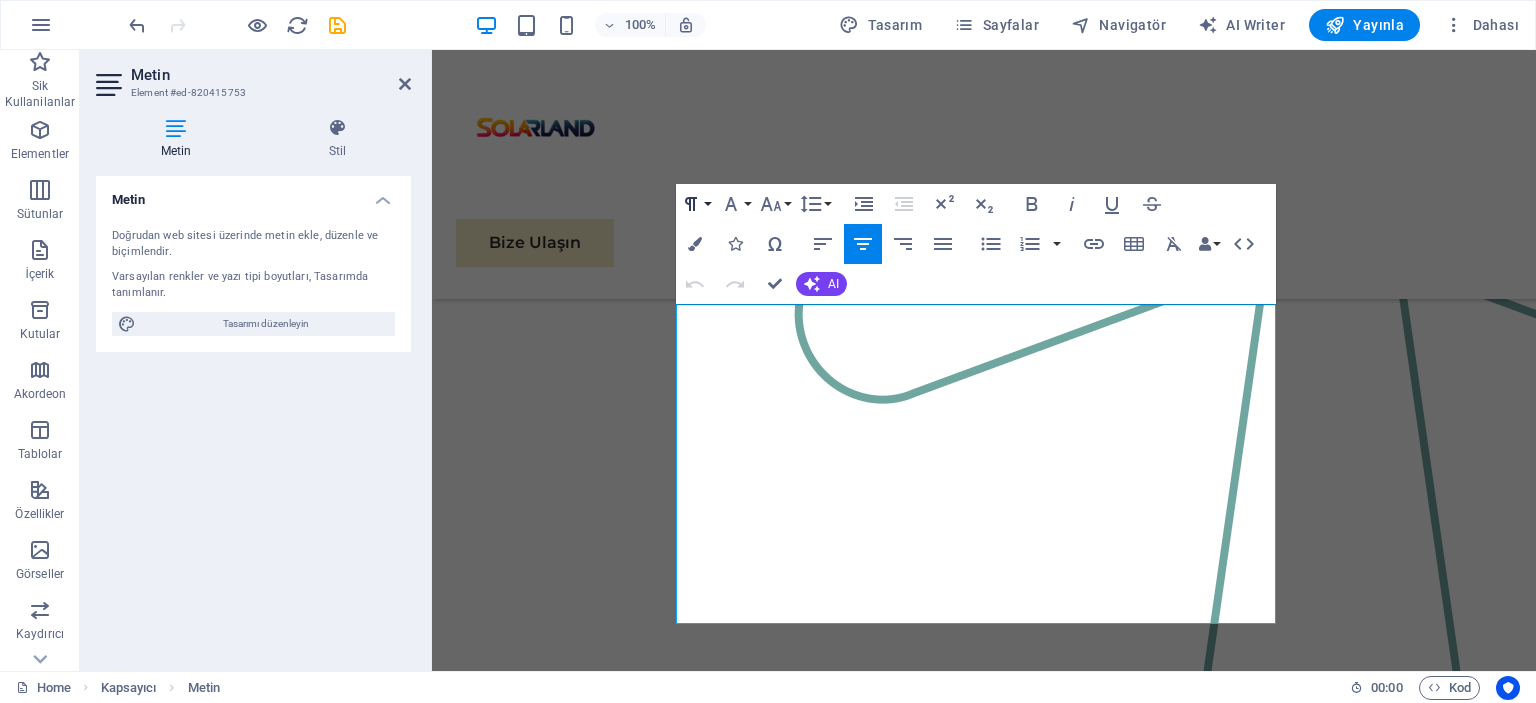 click on "Paragraph Format" at bounding box center [695, 204] 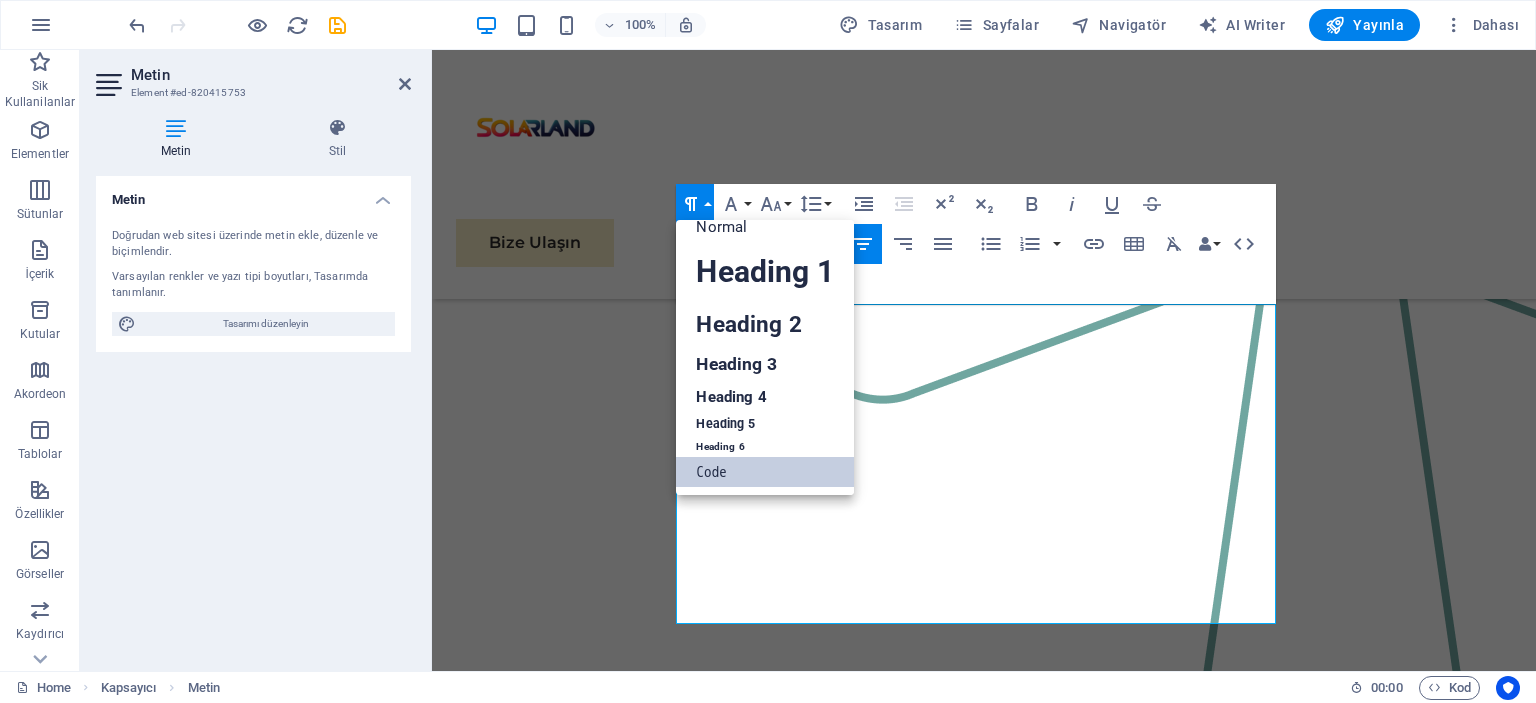 scroll, scrollTop: 16, scrollLeft: 0, axis: vertical 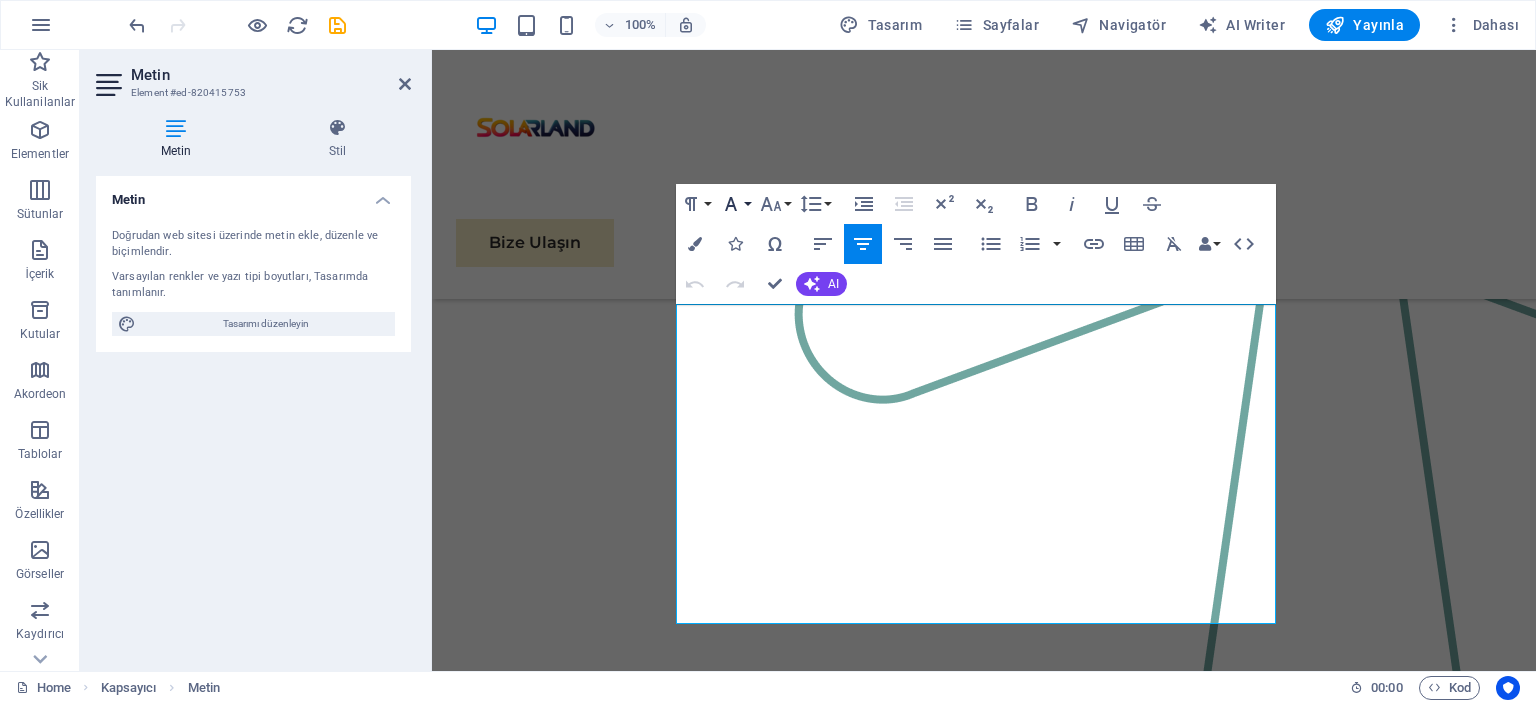 click on "Font Family" at bounding box center [735, 204] 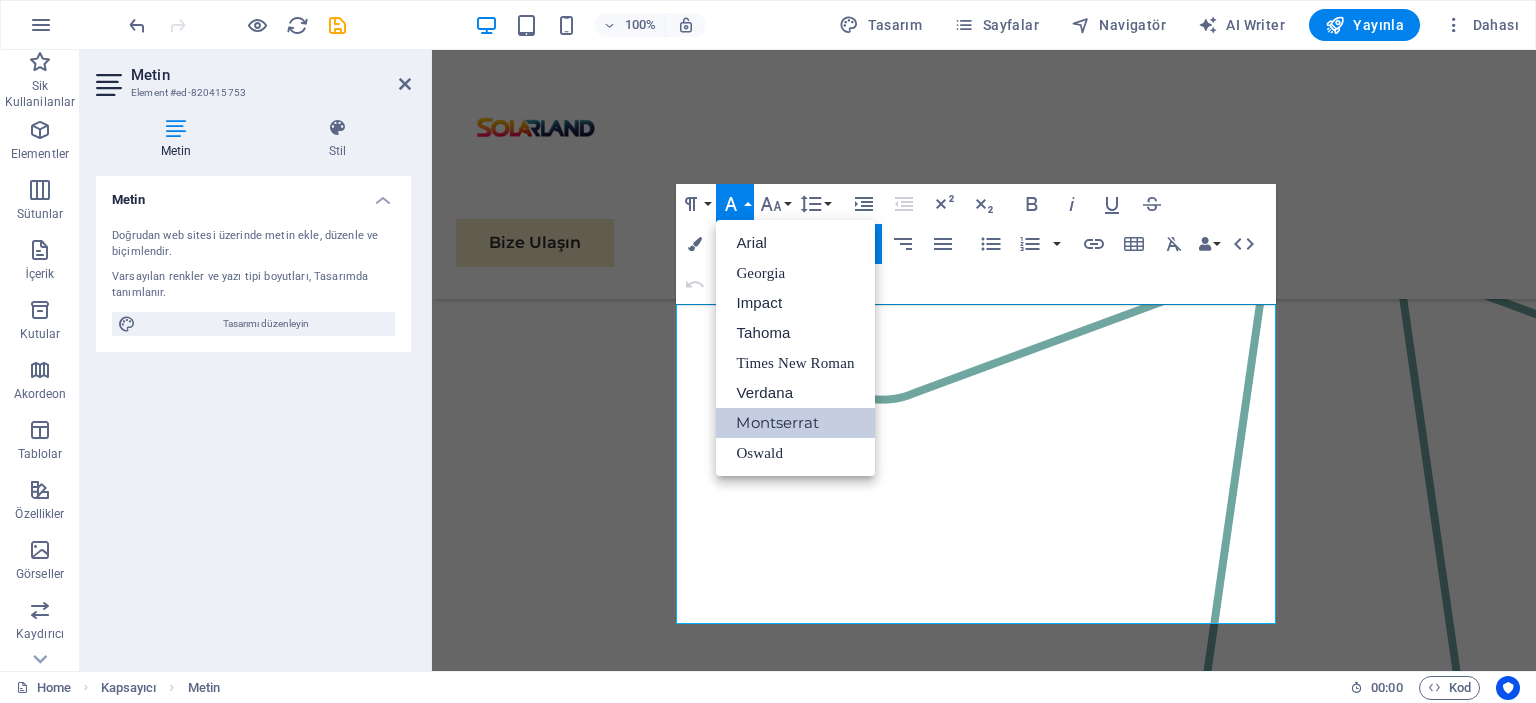 scroll, scrollTop: 0, scrollLeft: 0, axis: both 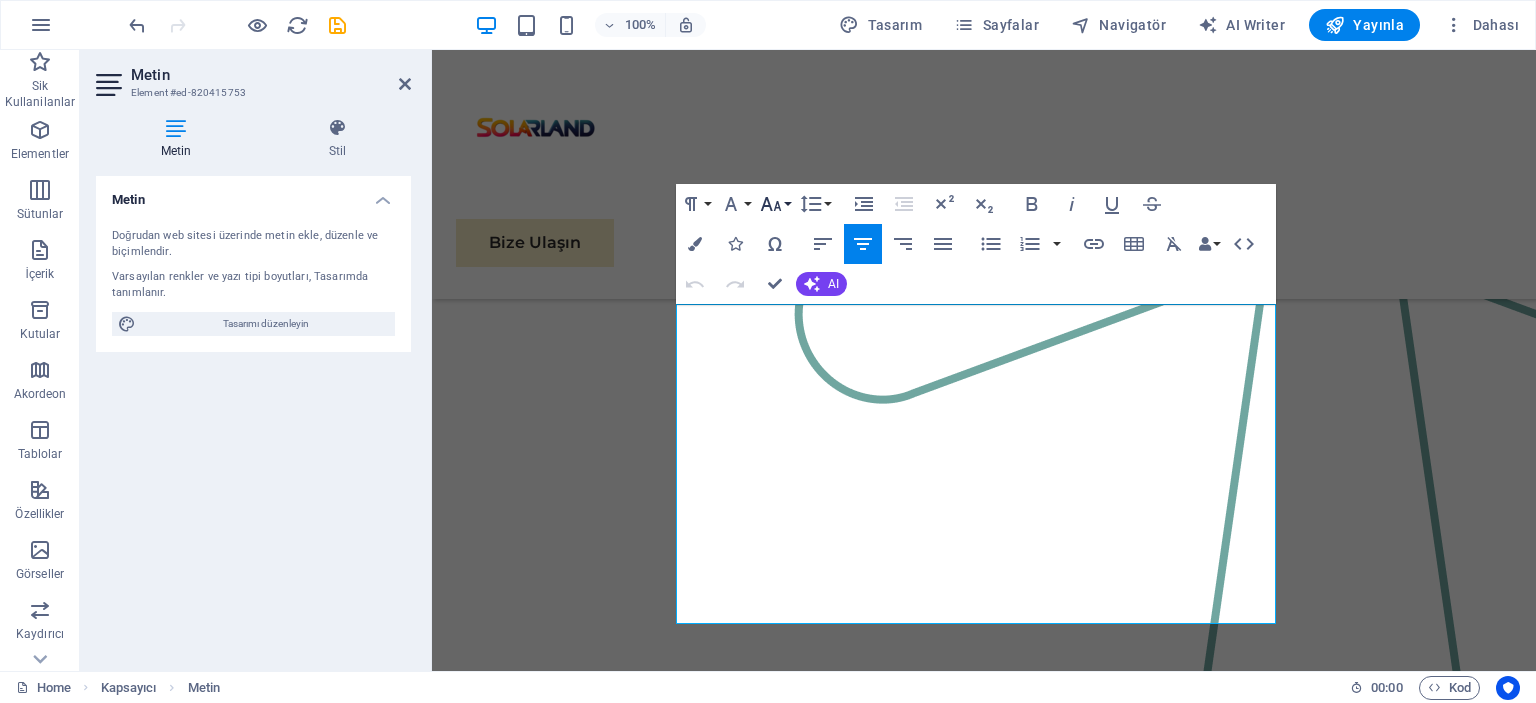 click on "Font Size" at bounding box center (775, 204) 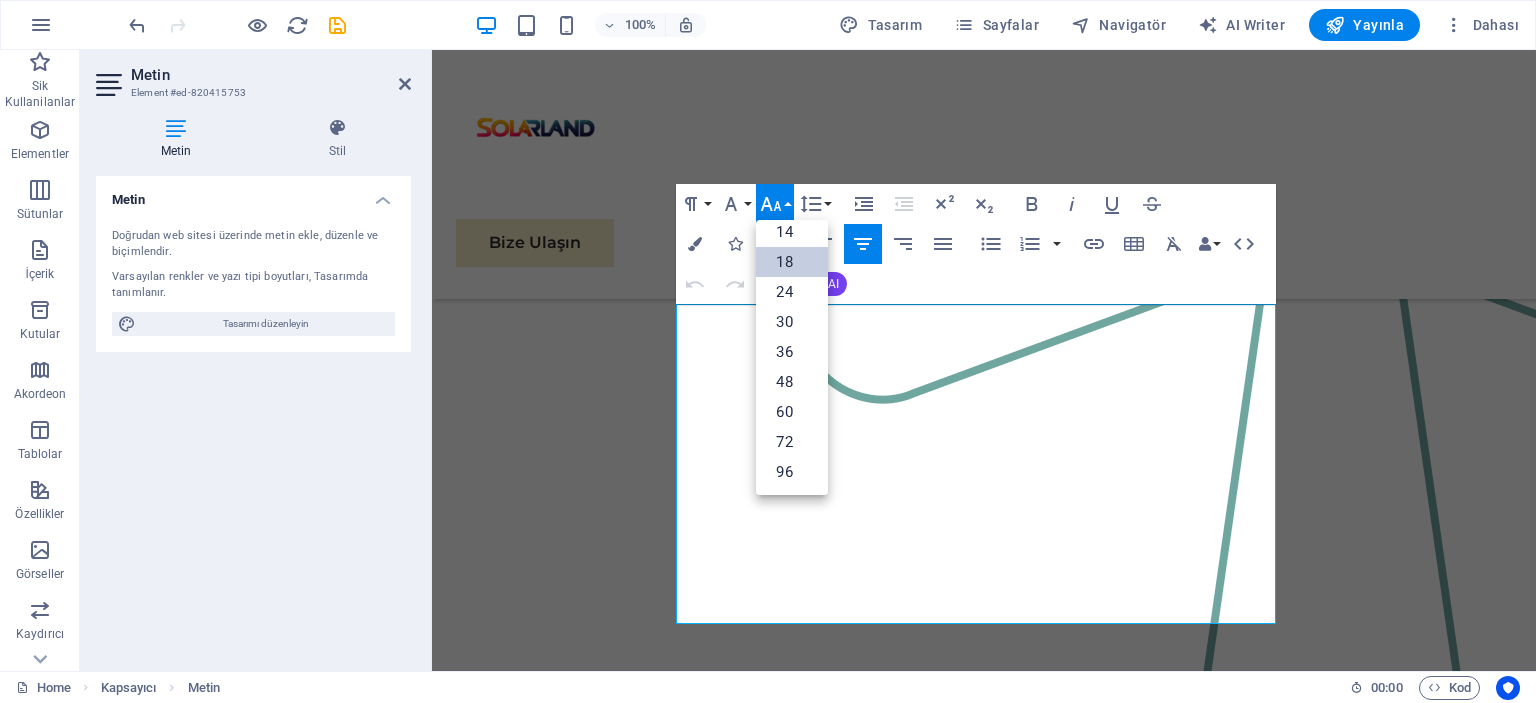 scroll, scrollTop: 160, scrollLeft: 0, axis: vertical 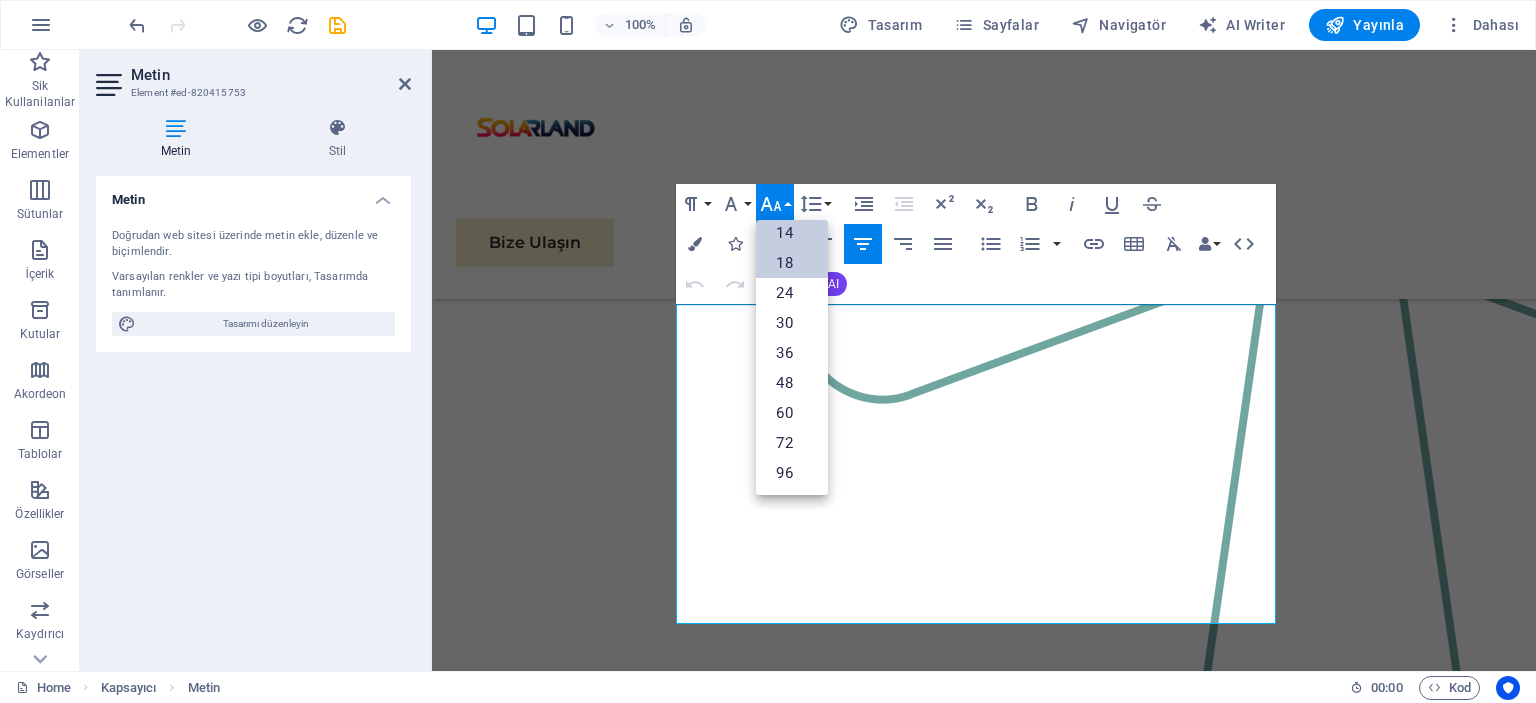 click on "14" at bounding box center [792, 233] 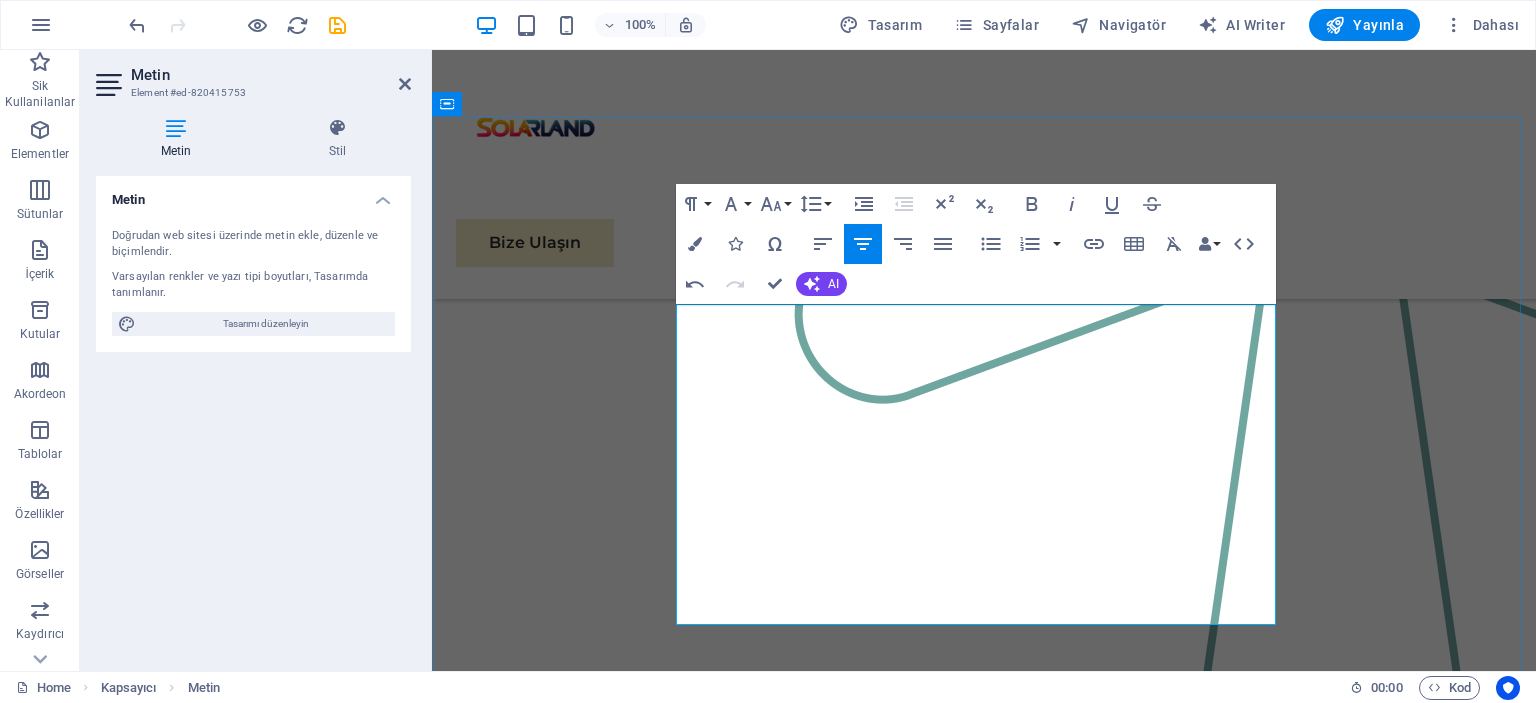 click on "Bunlar, ileri görüşlü işletmelerle kurduğumuz  ​ başarılı iş birliklerinin sadece birkaç örneği. Her proje, mükemmelliğe olan bağlılığımızı ve sürdürülebilir büyümeye olan bağlılığımızı temsil ediyor." at bounding box center [591, 3528] 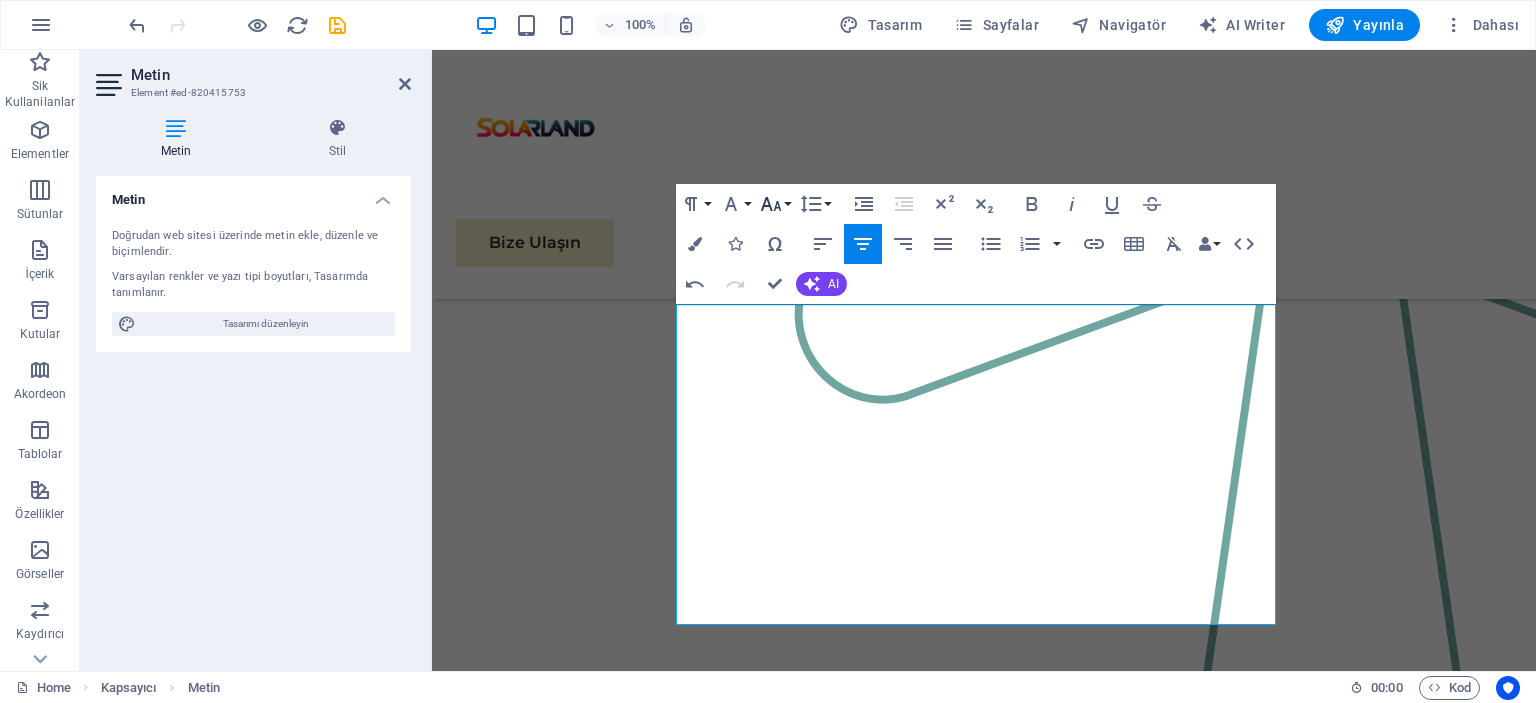 click on "Font Size" at bounding box center [775, 204] 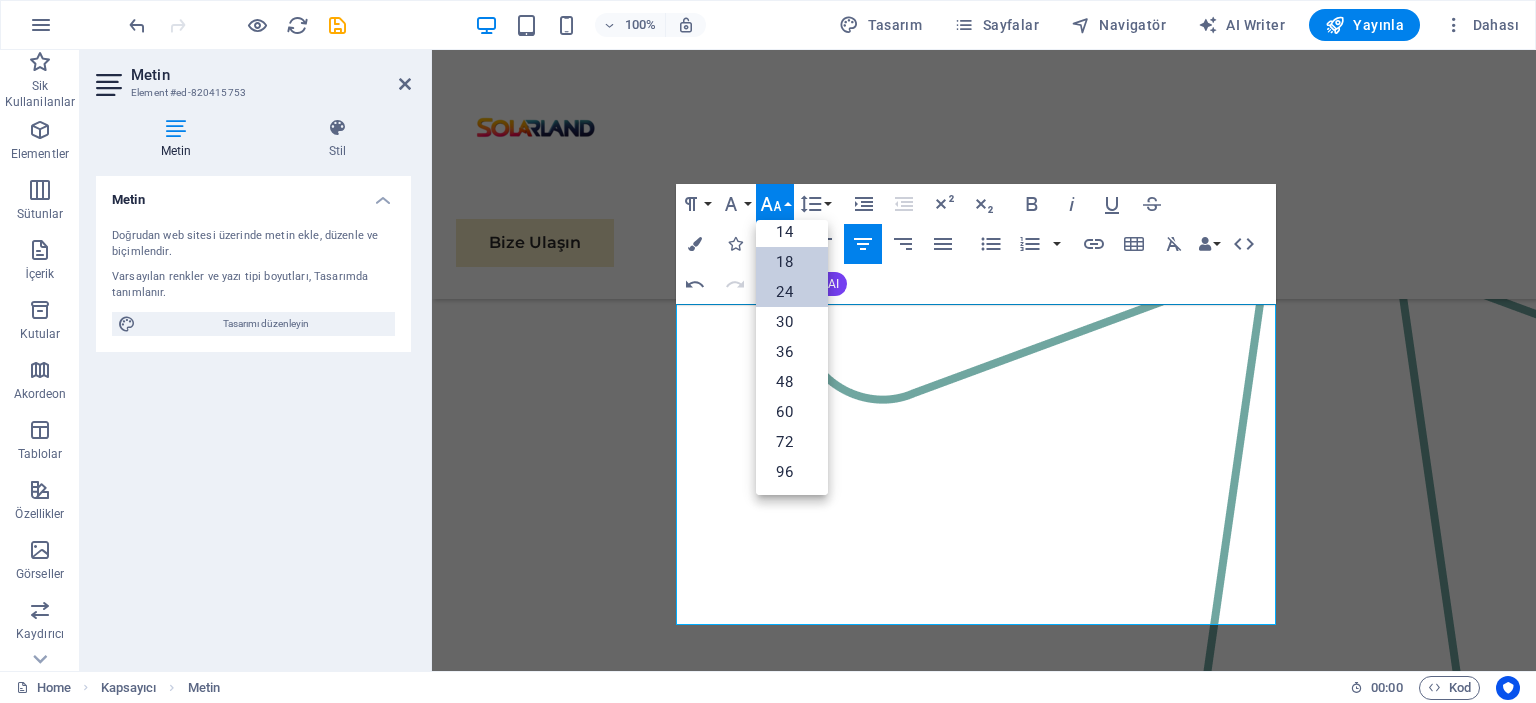 scroll, scrollTop: 160, scrollLeft: 0, axis: vertical 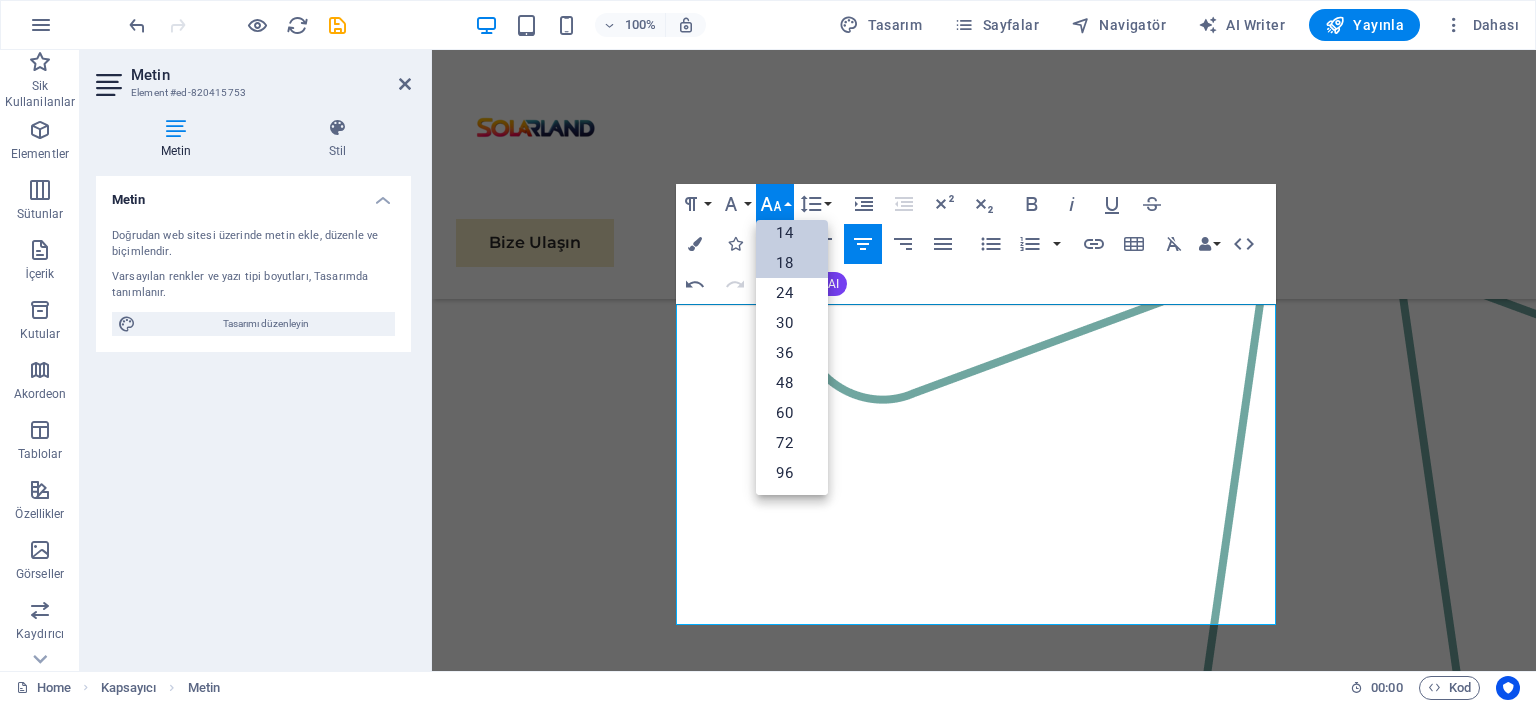 click on "14" at bounding box center (792, 233) 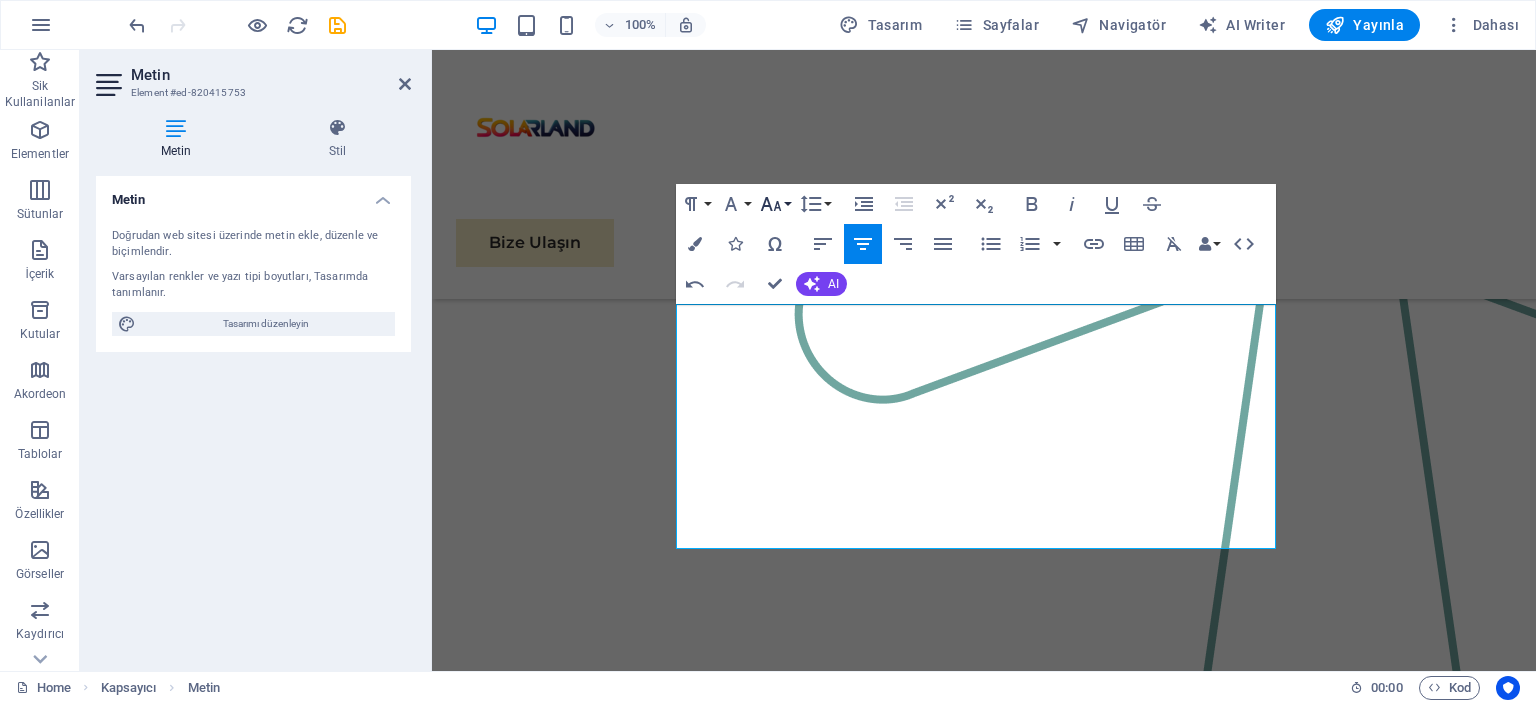 click on "Font Size" at bounding box center [775, 204] 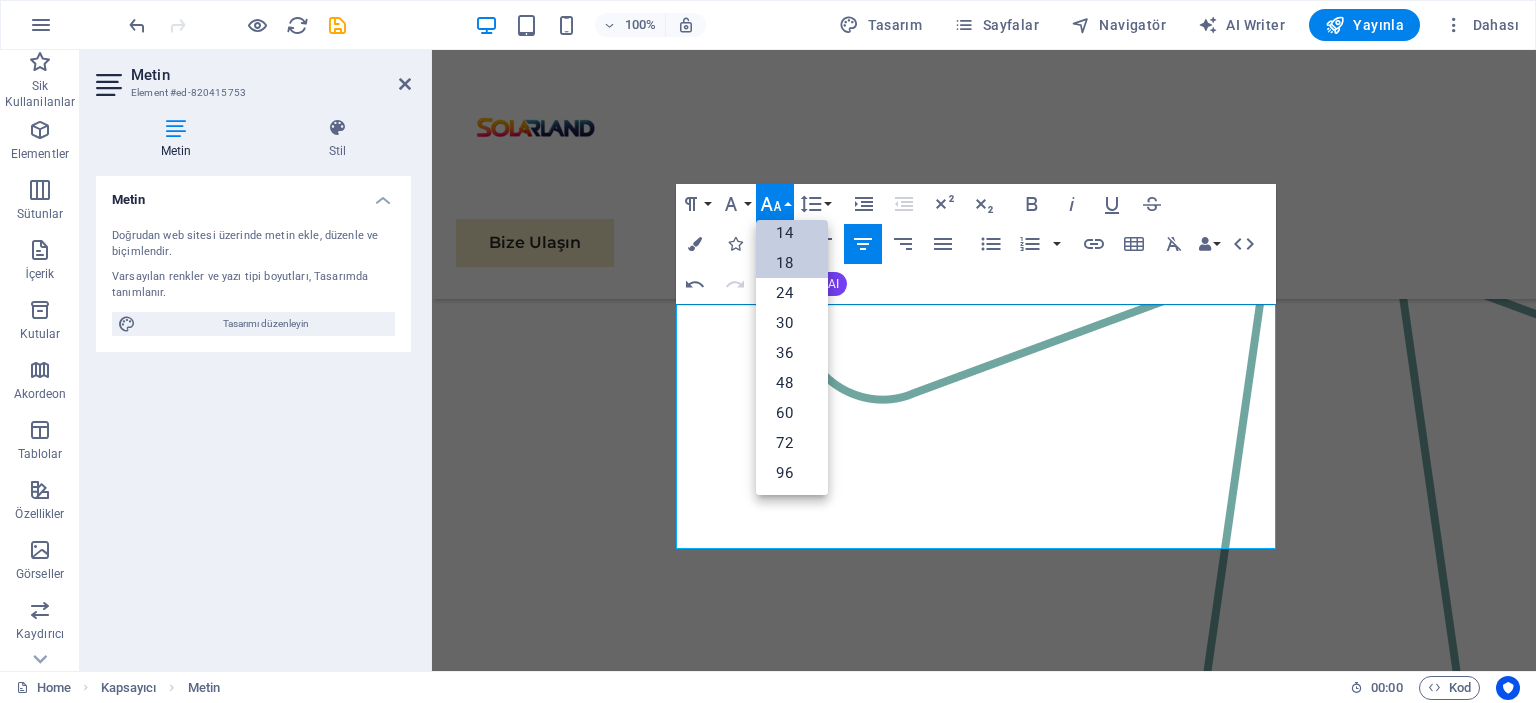 click on "18" at bounding box center [792, 263] 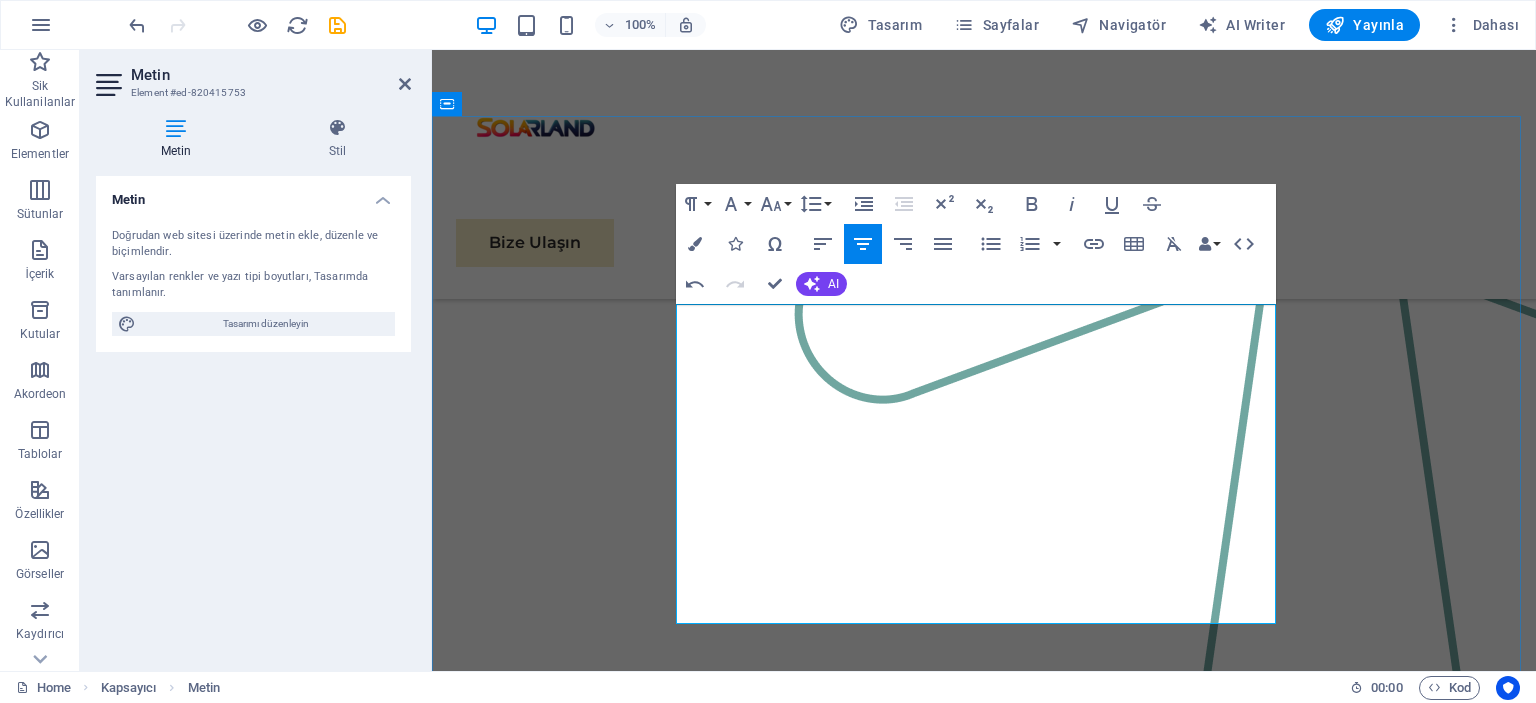 click on "Bunlar, ileri görüşlü işletmelerle kurduğumuz ​başarılı iş birliklerinin sadece birkaç örneği. Her proje, mükemmelliğe olan bağlılığımızı ve sürdürülebilir büyümeye olan bağlılığımızı temsil ediyor." at bounding box center [984, 3528] 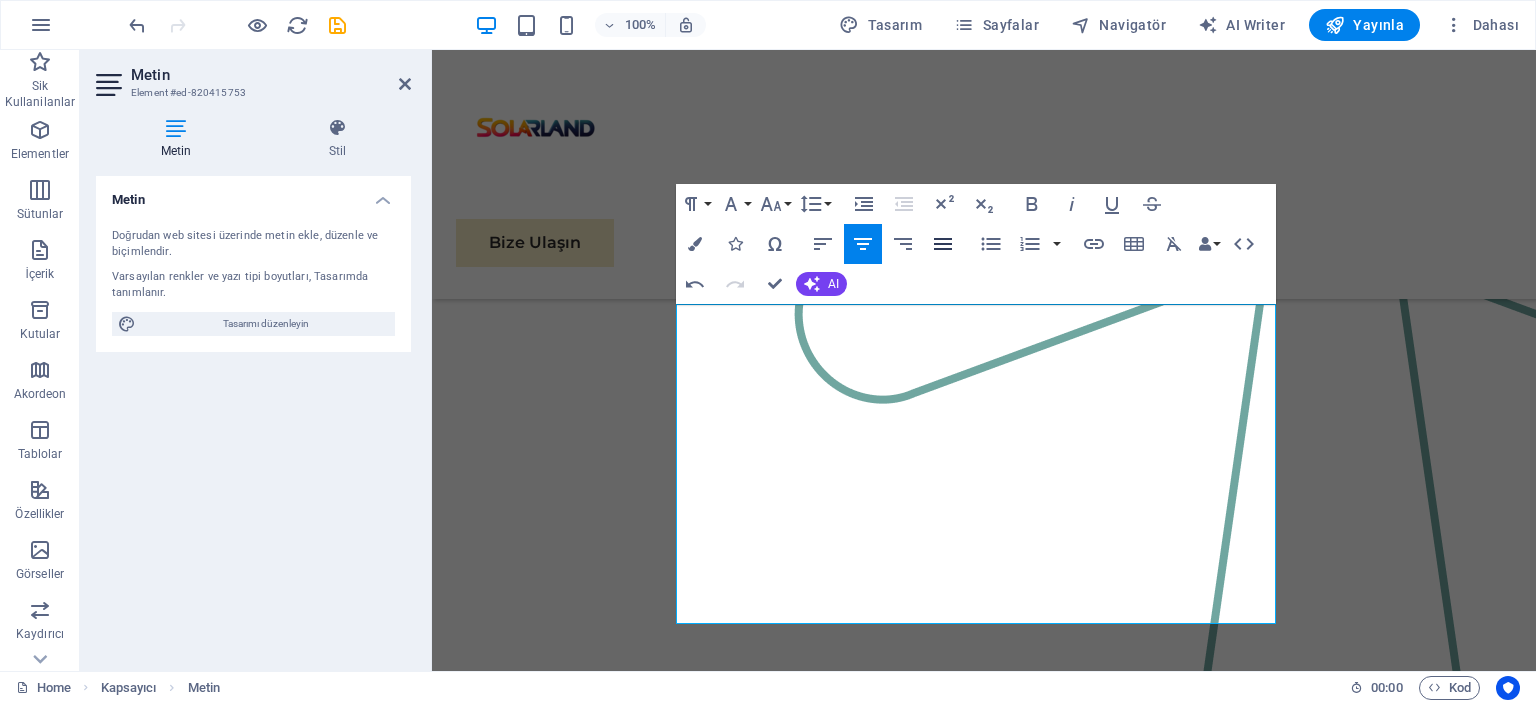 click 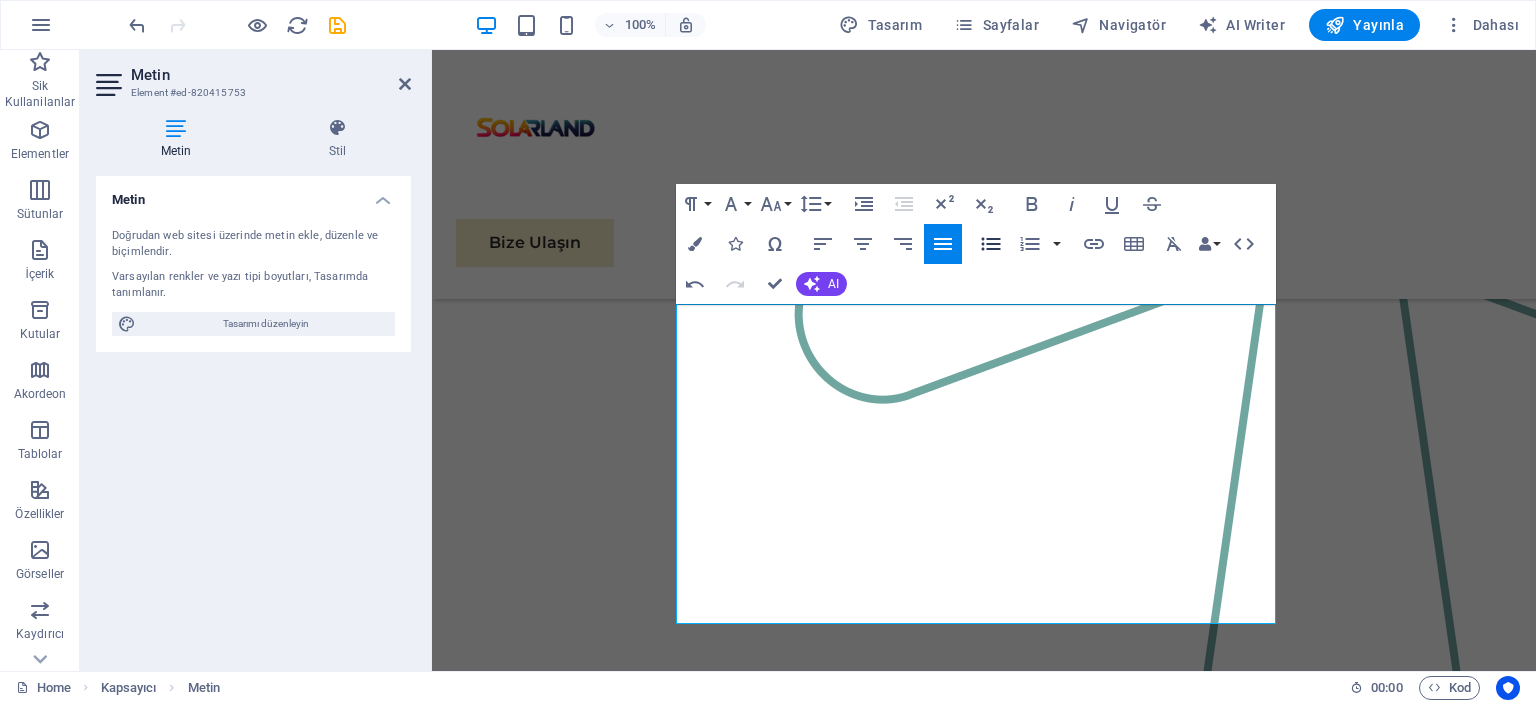 click 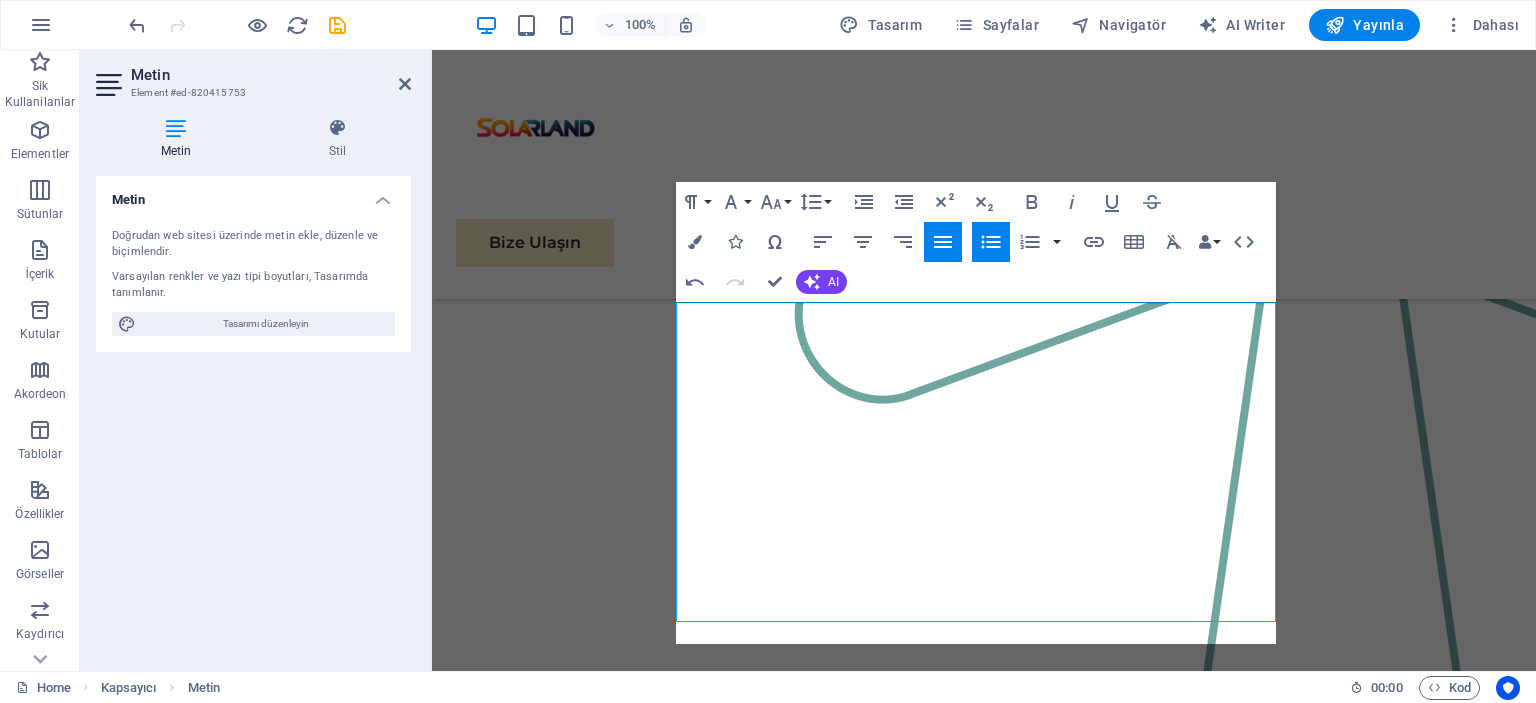 scroll, scrollTop: 2694, scrollLeft: 0, axis: vertical 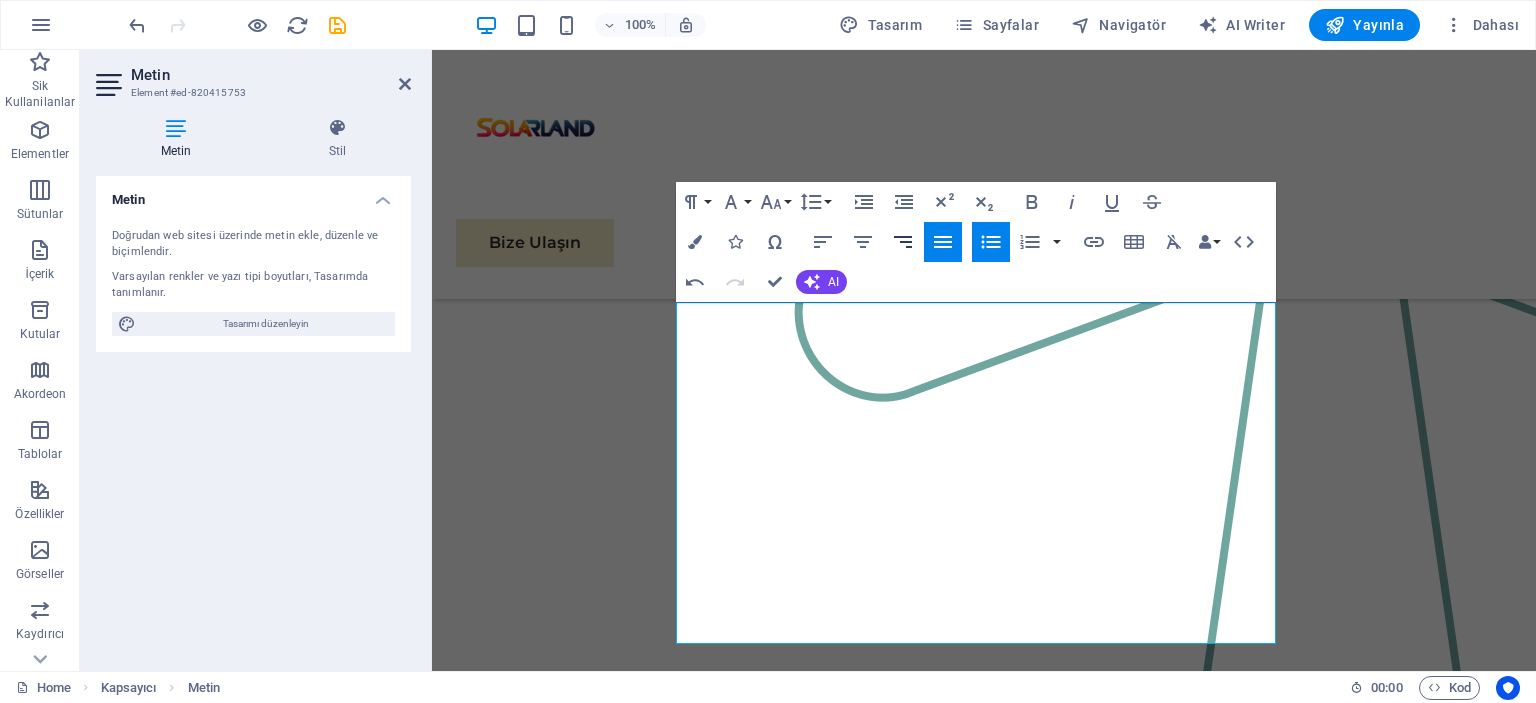 click 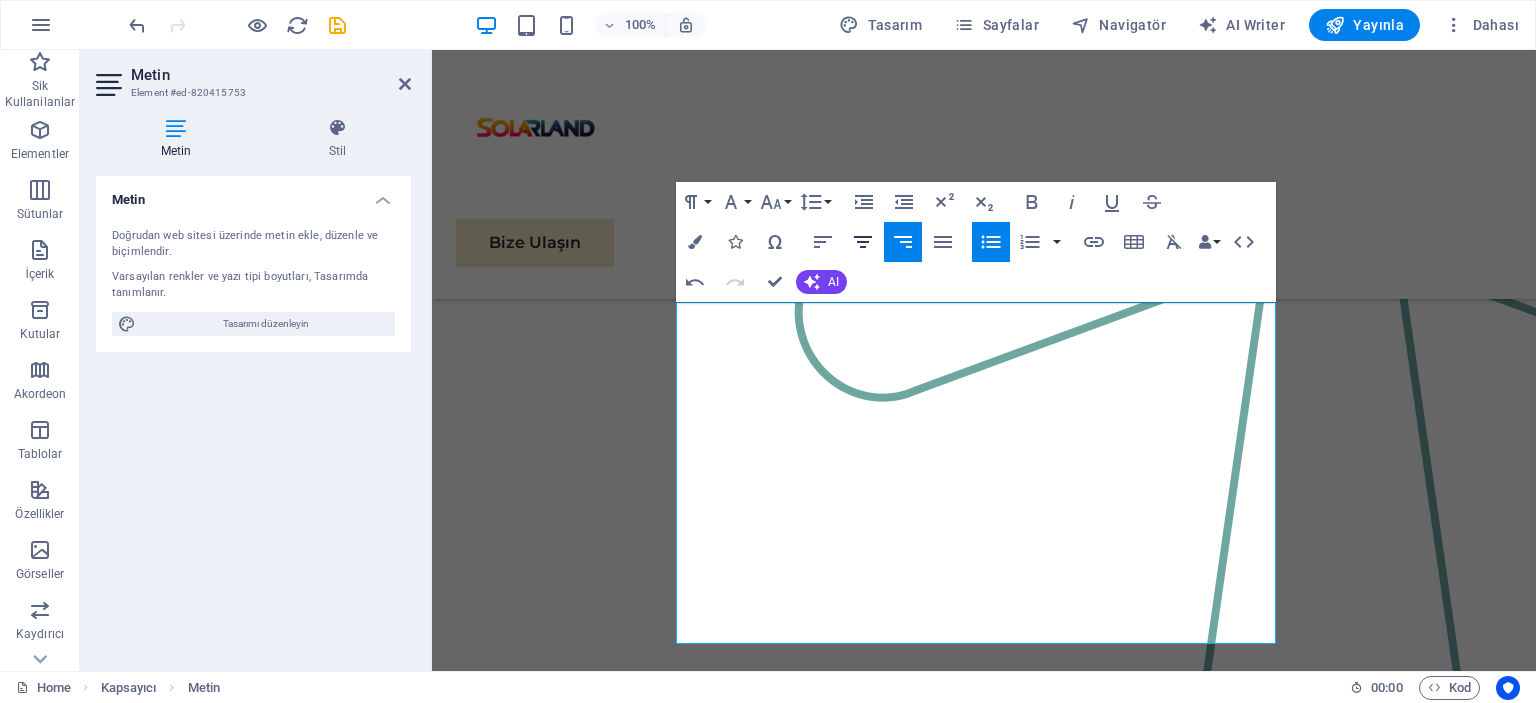 click 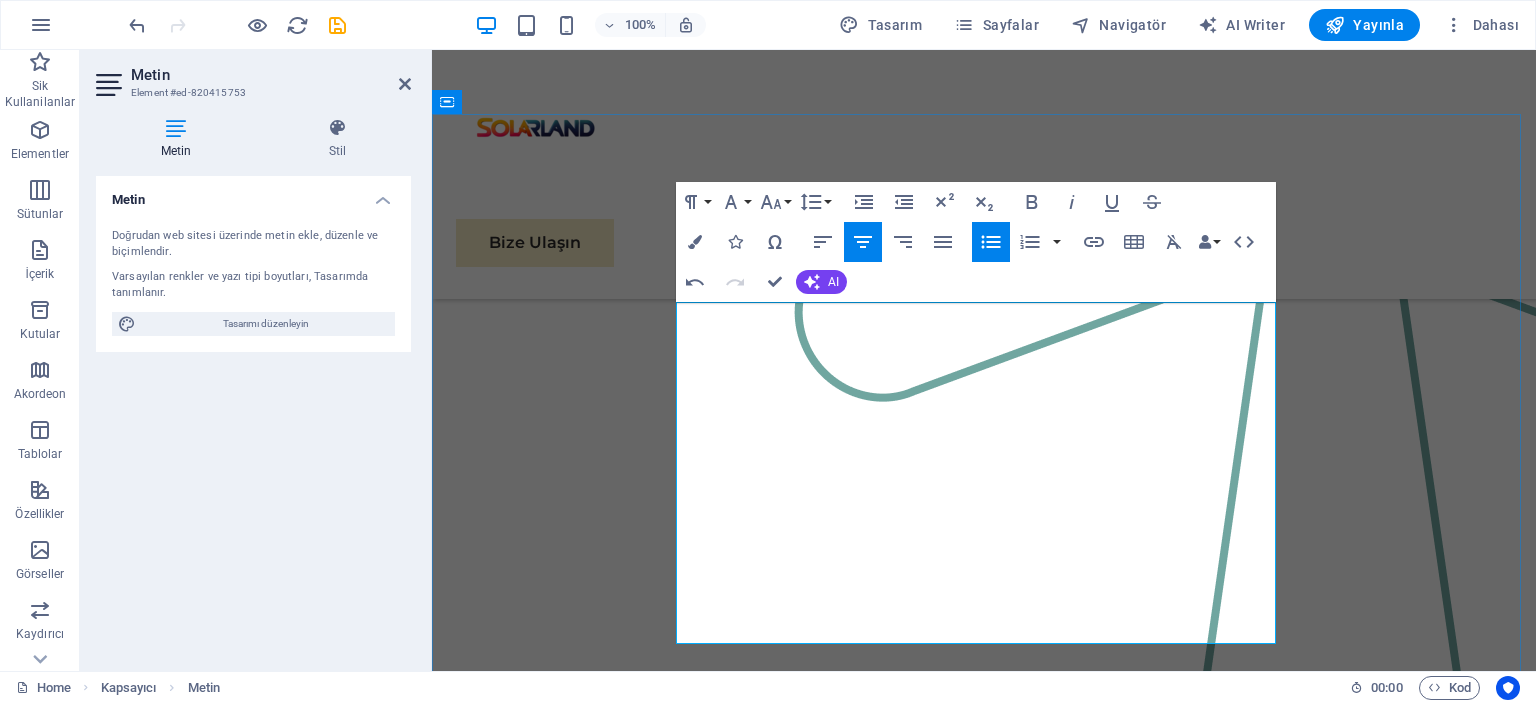 drag, startPoint x: 679, startPoint y: 313, endPoint x: 708, endPoint y: 313, distance: 29 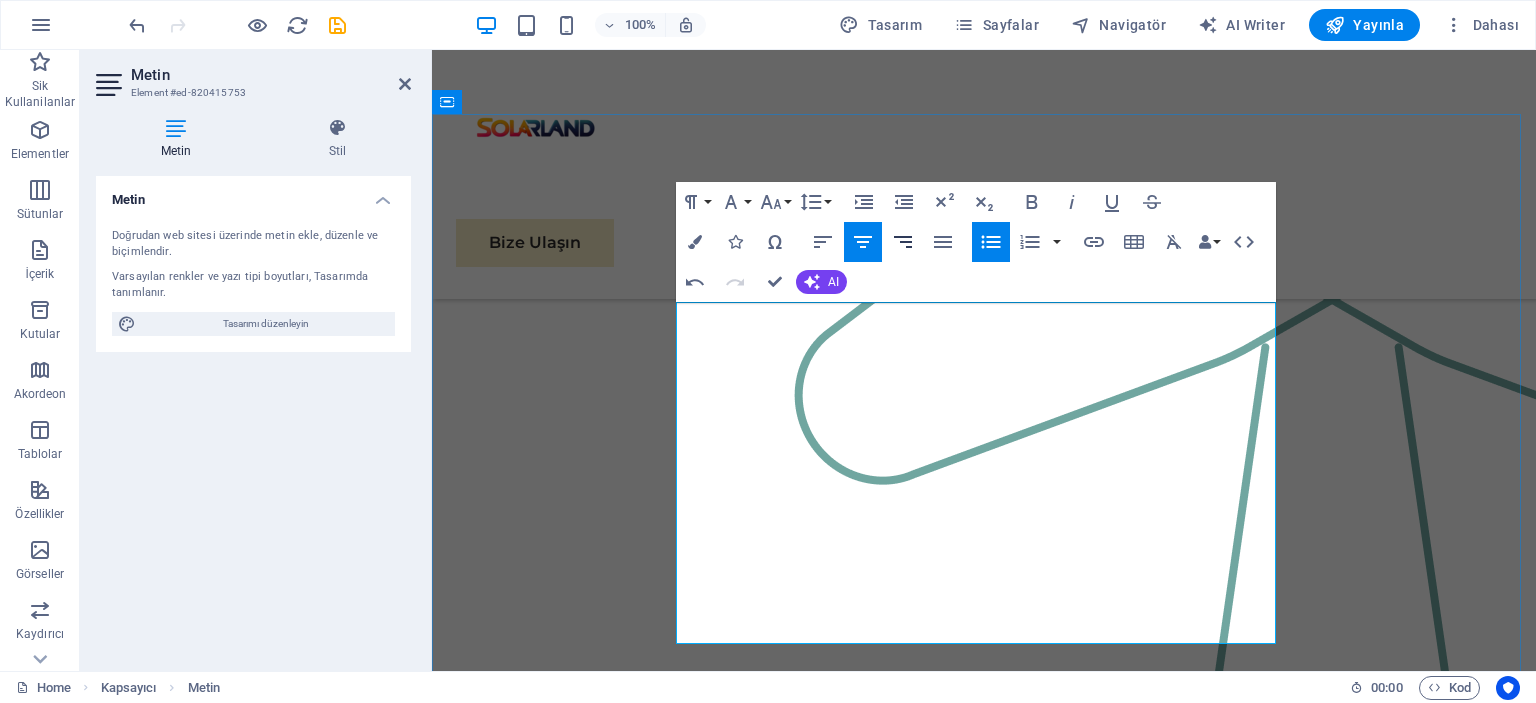scroll, scrollTop: 2694, scrollLeft: 0, axis: vertical 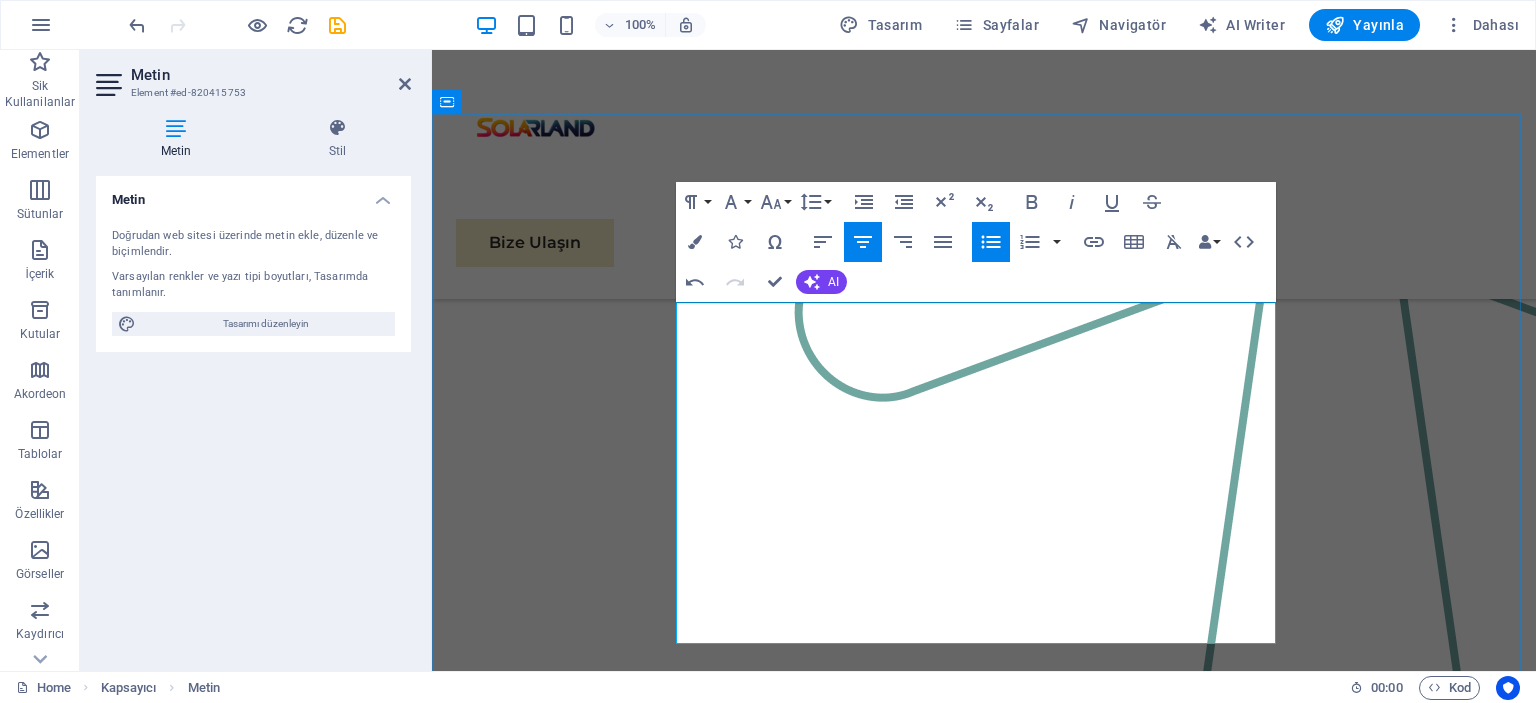 click on "Bunlar, ileri görüşlü işletmelerle kurduğumuz ​başarılı iş birliklerinin sadece birkaç örneği. Her proje, mükemmelliğe olan bağlılığımızı ve sürdürülebilir büyümeye olan bağlılığımızı temsil ediyor." at bounding box center (615, 3549) 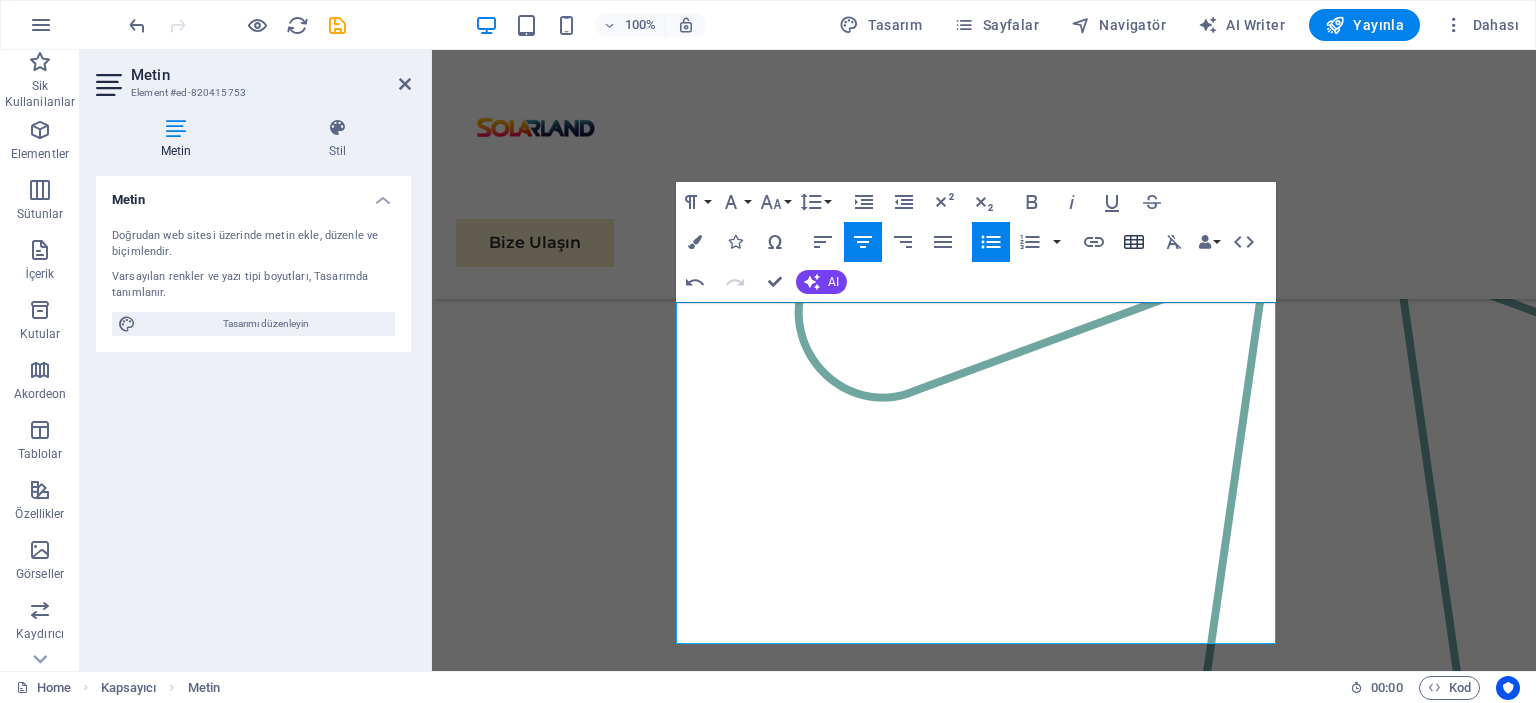 click 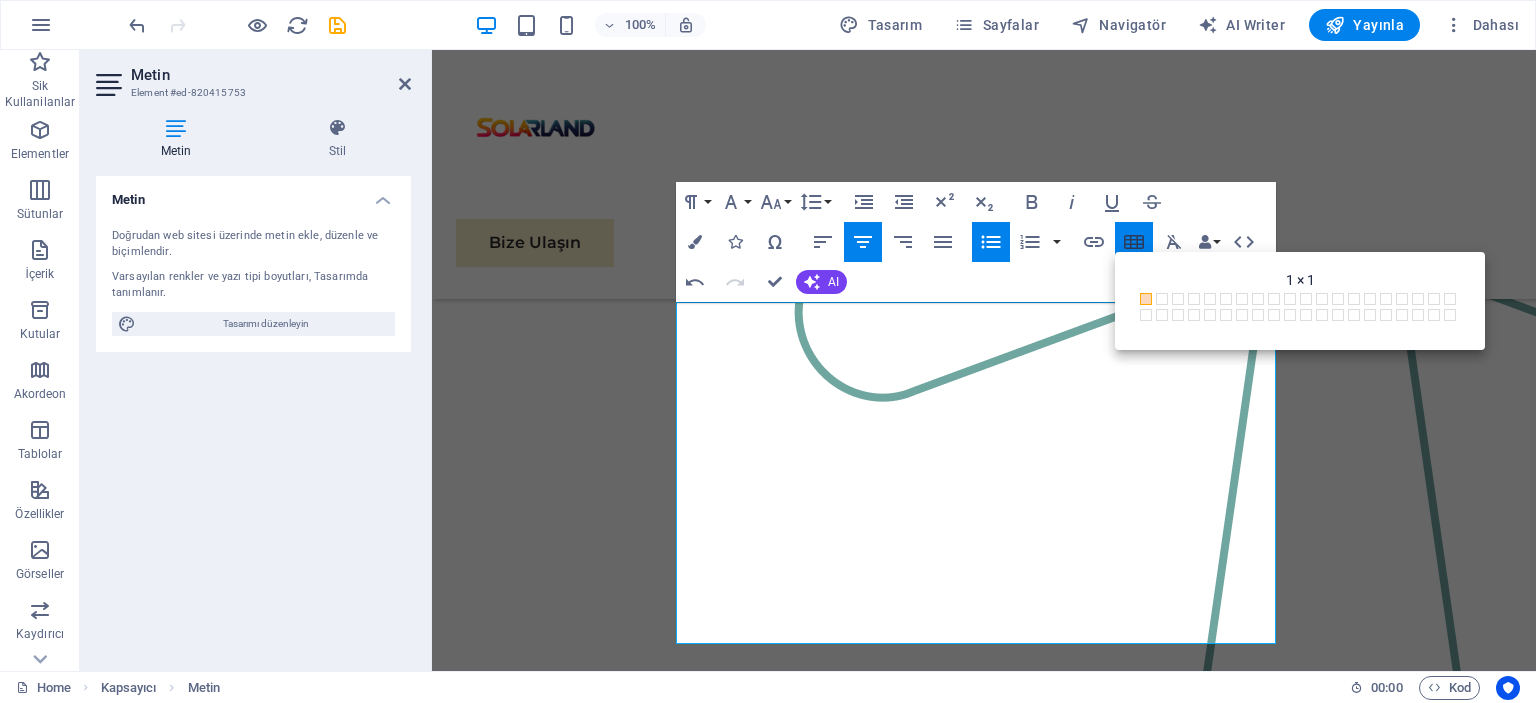 click 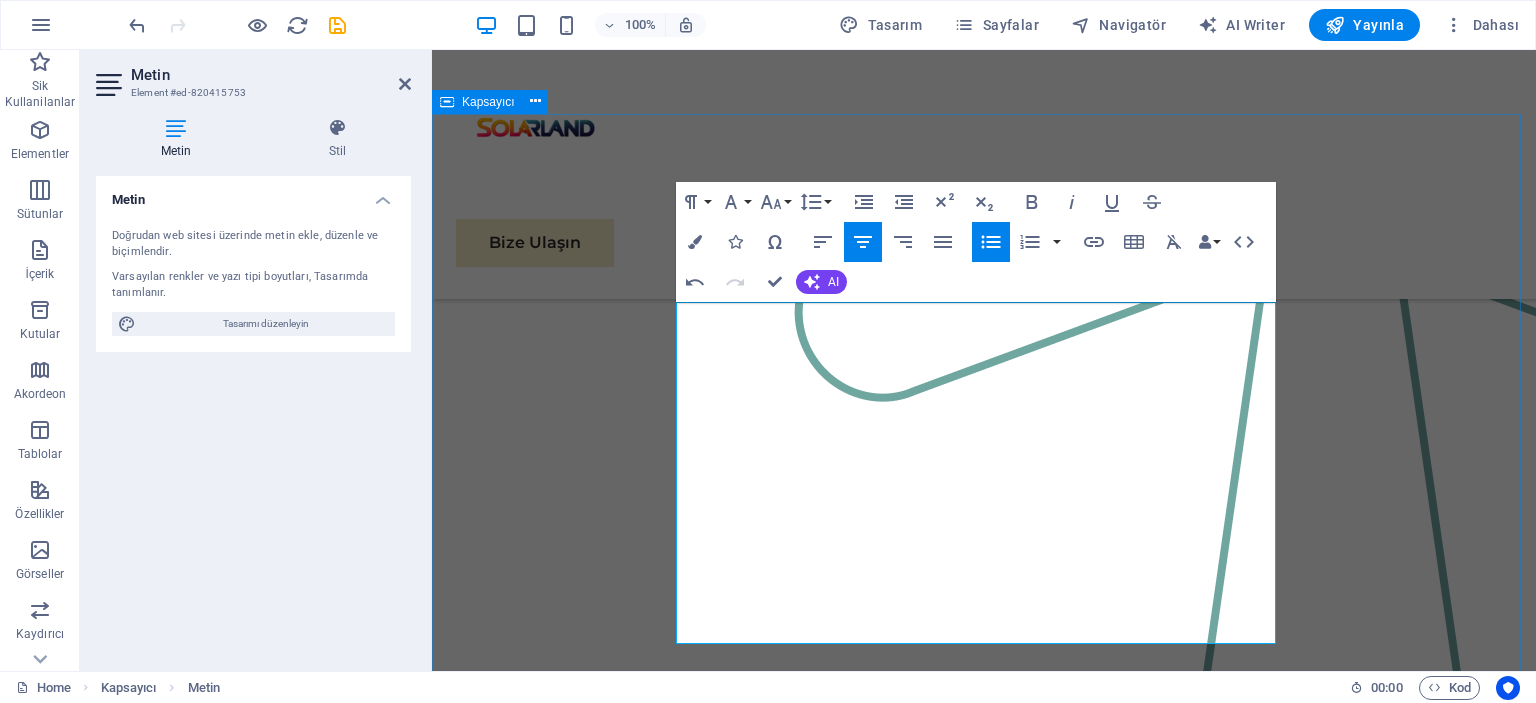 click on "Latest Case Studies Bunlar, ileri görüşlü işletmelerle kurduğumuz ​başarılı iş birliklerinin sadece birkaç örneği. Her proje, mükemmelliğe olan bağlılığımızı ve sürdürülebilir büyümeye olan bağlılığımızı temsil ediyor. 01
EcoPower Transformation Initiative Read More Facing challenges of high energy costs and a substantial carbon footprint, our client sought to revolutionize its energy practices. Working hand-in-hand with Eco-Con's expert team, we implemented renewable energy solutions, incorporating solar and wind power into their operations. This resulted in a significant reduction in reliance on non-renewable sources, translating to both environmental benefits and substantial cost savings. Discover how this initiative became a beacon of sustainable excellence and an inspiration for businesses worldwide. Project manager: [FIRST] [LAST] Project duration: 27 months Read Less 02 Strategic Sustainability Roadmap Read More Project manager: [FIRST] [LAST] Read Less 03 04" at bounding box center (984, 6008) 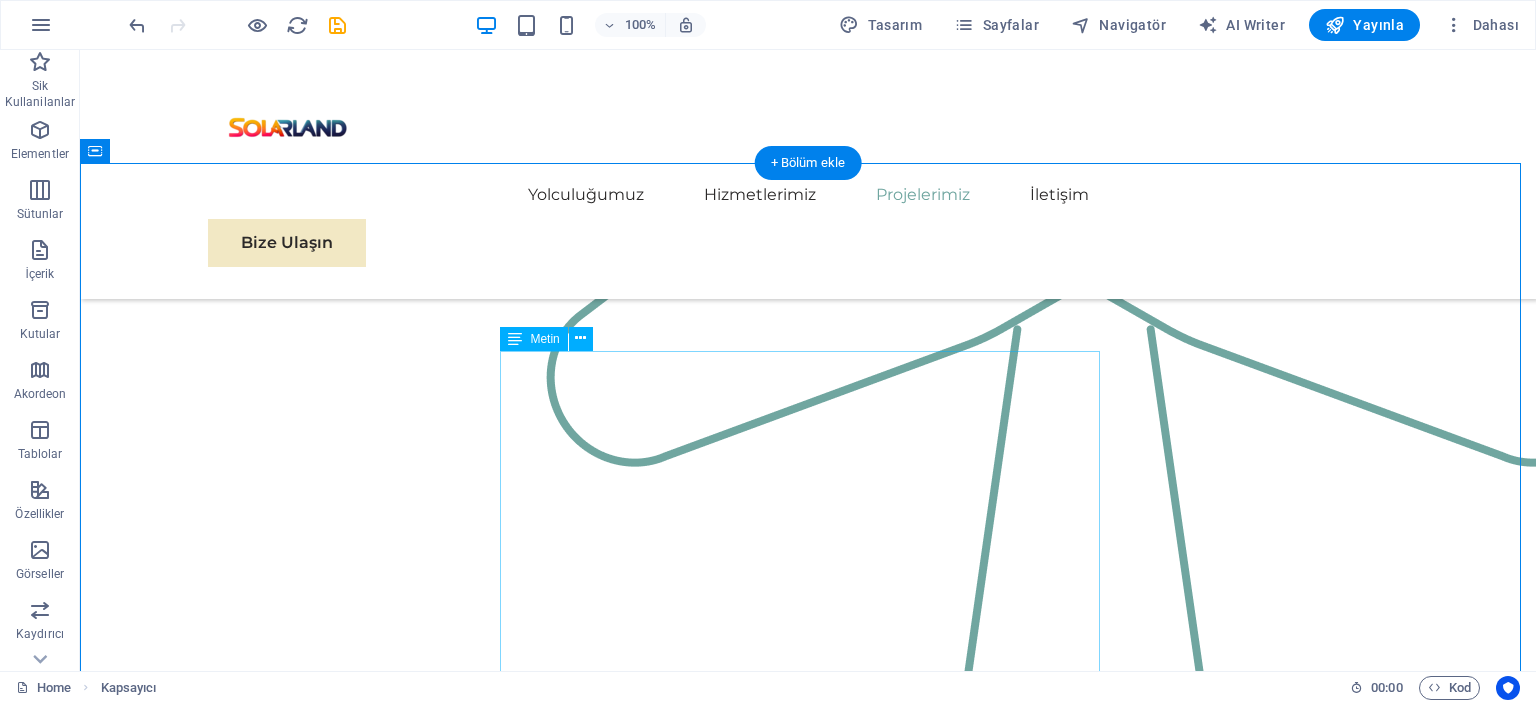 scroll, scrollTop: 2580, scrollLeft: 0, axis: vertical 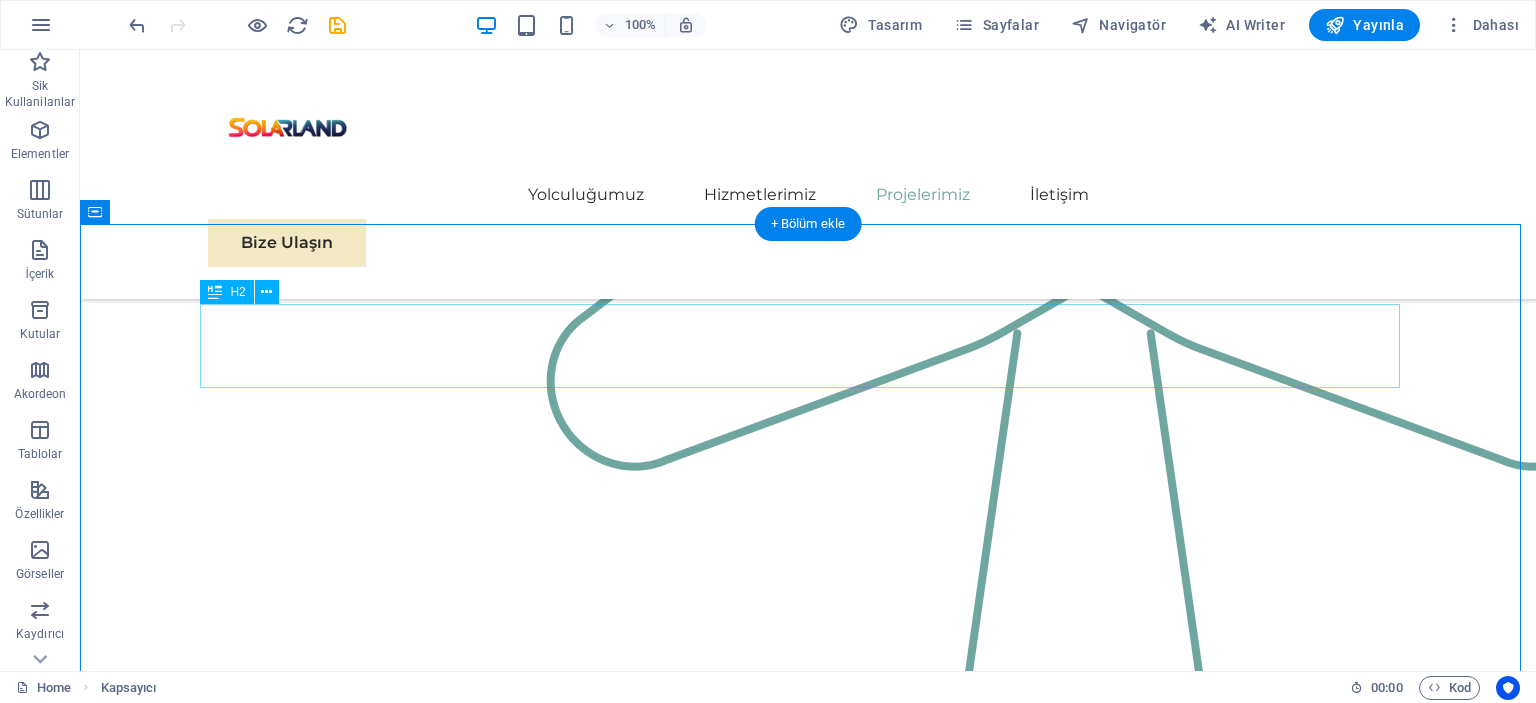 click on "Latest Case Studies" at bounding box center [808, 3275] 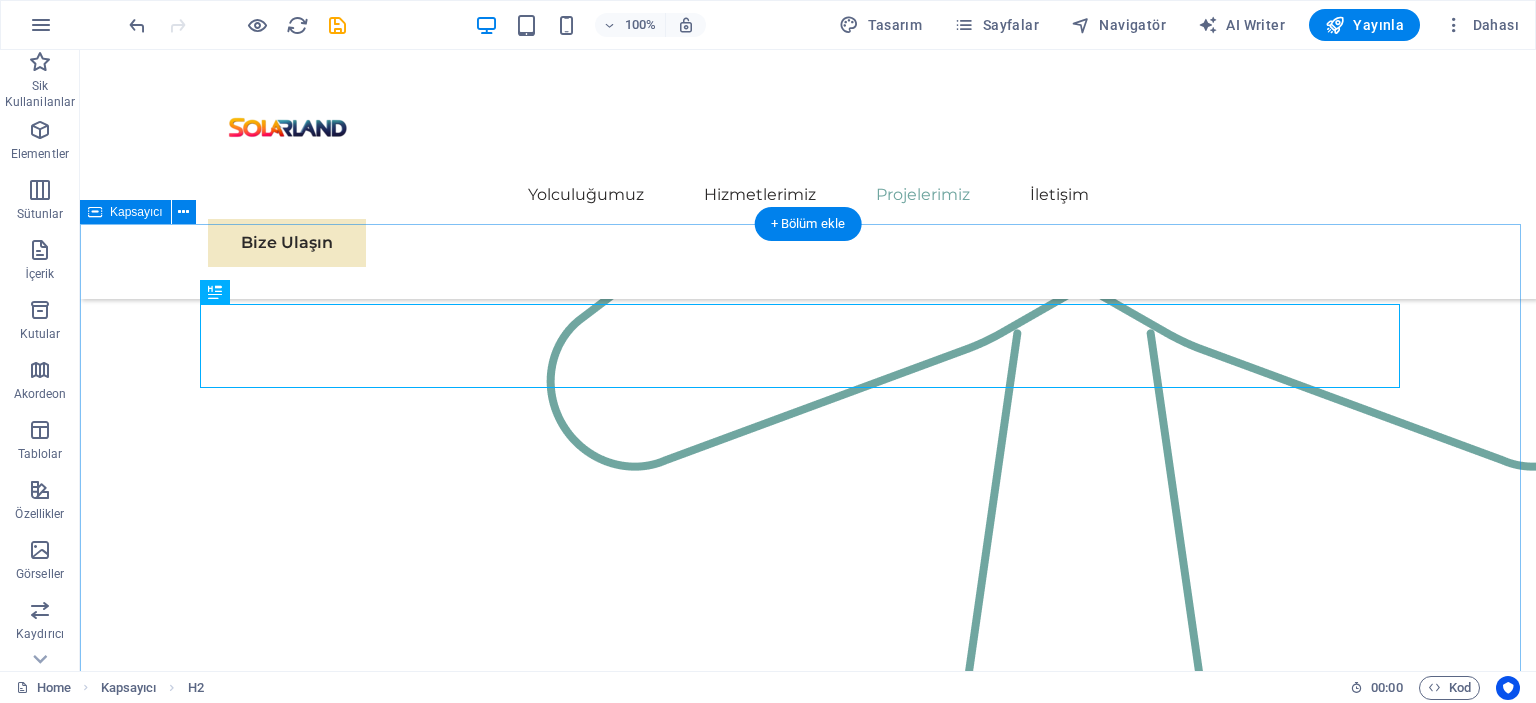 click on "Latest Case Studies Bunlar, ileri görüşlü işletmelerle kurduğumuz başarılı iş birliklerinin sadece birkaç örneği. Her proje, mükemmelliğe olan bağlılığımızı ve sürdürülebilir büyümeye olan bağlılığımızı temsil ediyor. 01
EcoPower Transformation Initiative Read More Facing challenges of high energy costs and a substantial carbon footprint, our client sought to revolutionize its energy practices. Working hand-in-hand with Eco-Con's expert team, we implemented renewable energy solutions, incorporating solar and wind power into their operations. This resulted in a significant reduction in reliance on non-renewable sources, translating to both environmental benefits and substantial cost savings. Discover how this initiative became a beacon of sustainable excellence and an inspiration for businesses worldwide. Project manager: [FIRST] [LAST] Project duration: 27 months Read Less 02 Strategic Sustainability Roadmap Read More Project manager: [FIRST] [LAST] Read Less 03 04" at bounding box center [808, 6144] 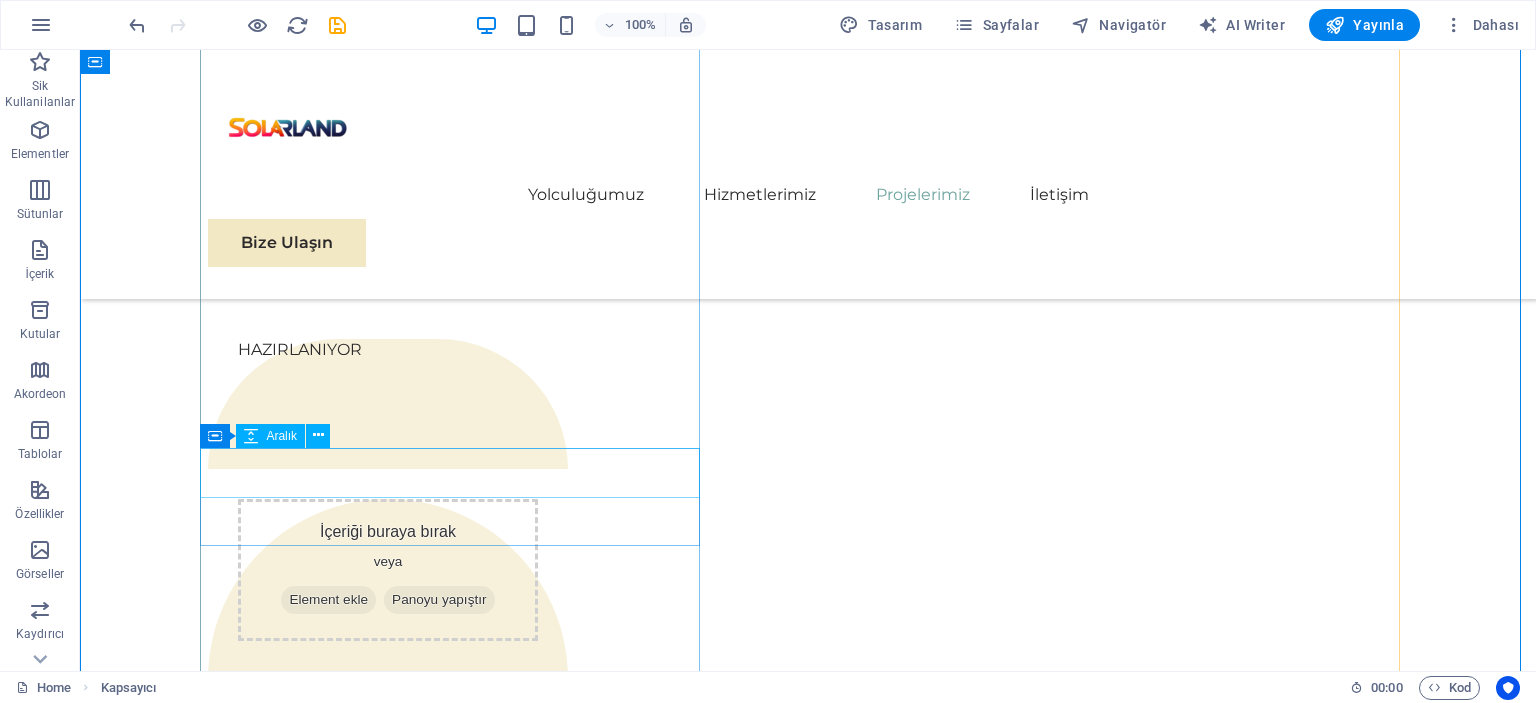 scroll, scrollTop: 3713, scrollLeft: 0, axis: vertical 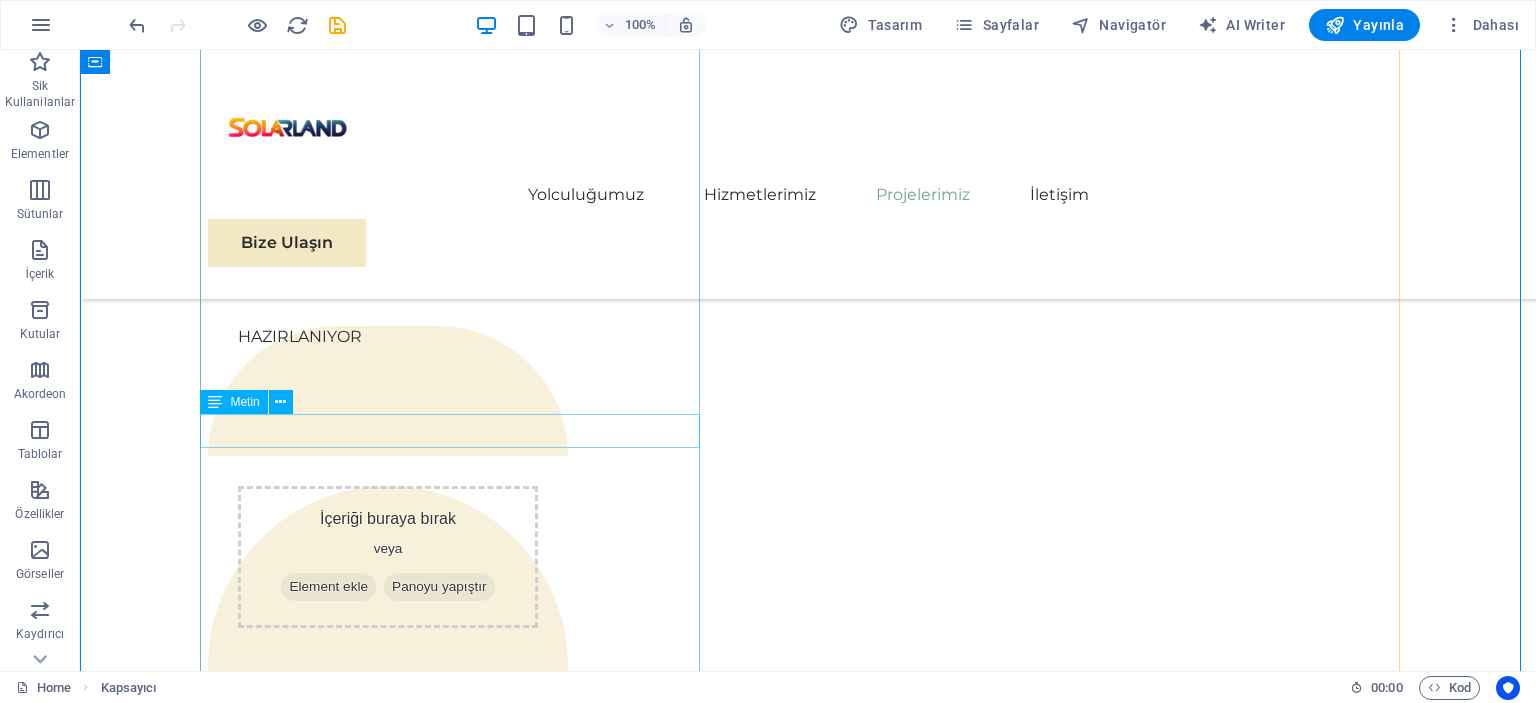 click on "EcoPower Transformation Initiative" at bounding box center (458, 3360) 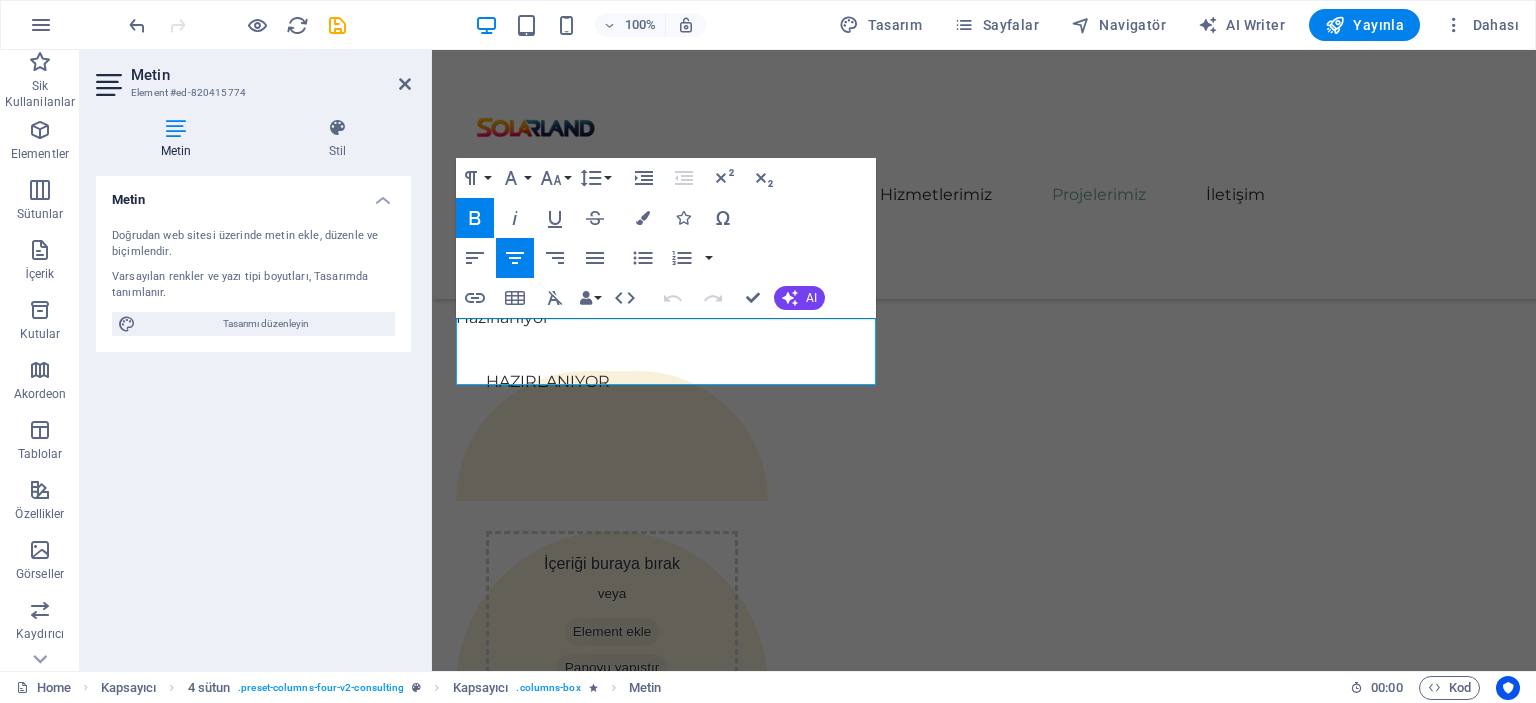 scroll, scrollTop: 3716, scrollLeft: 0, axis: vertical 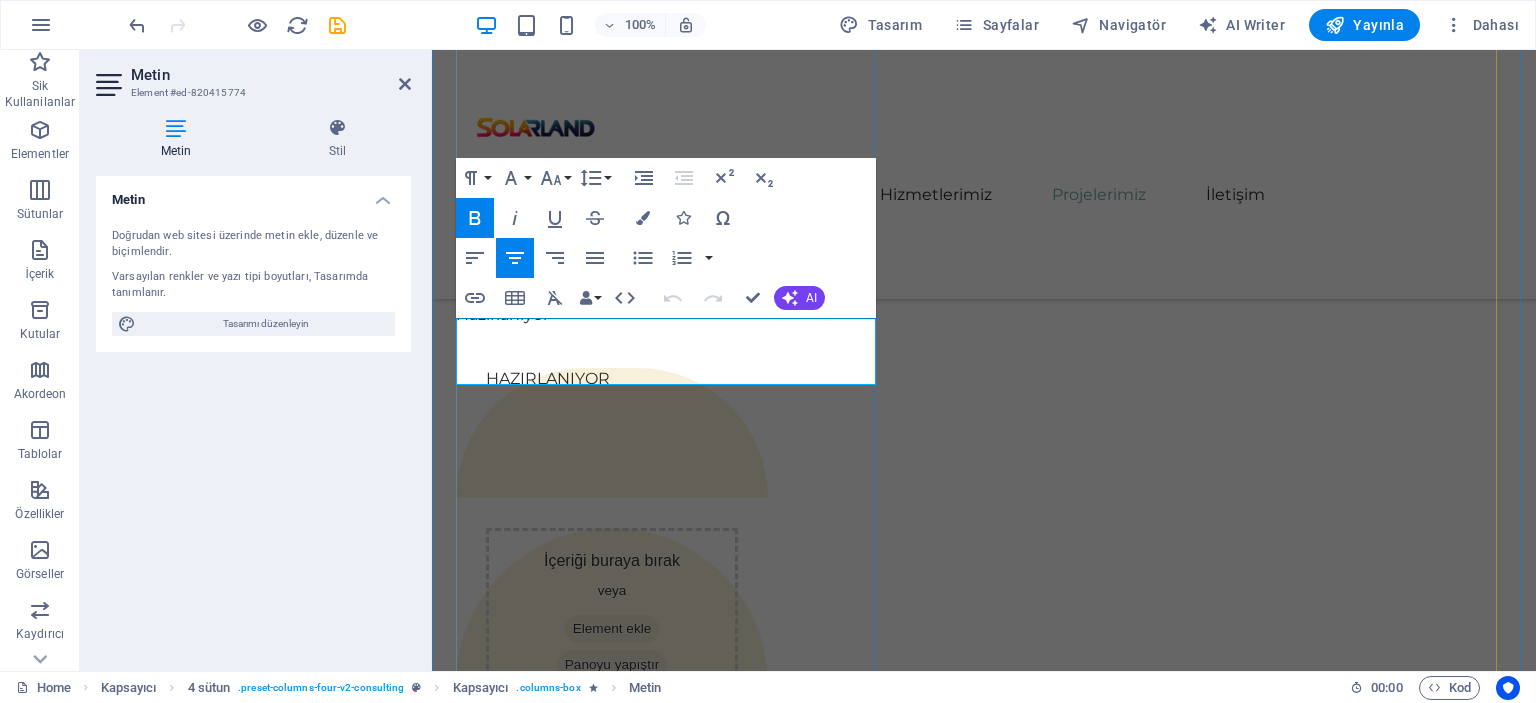 drag, startPoint x: 744, startPoint y: 373, endPoint x: 920, endPoint y: 365, distance: 176.18172 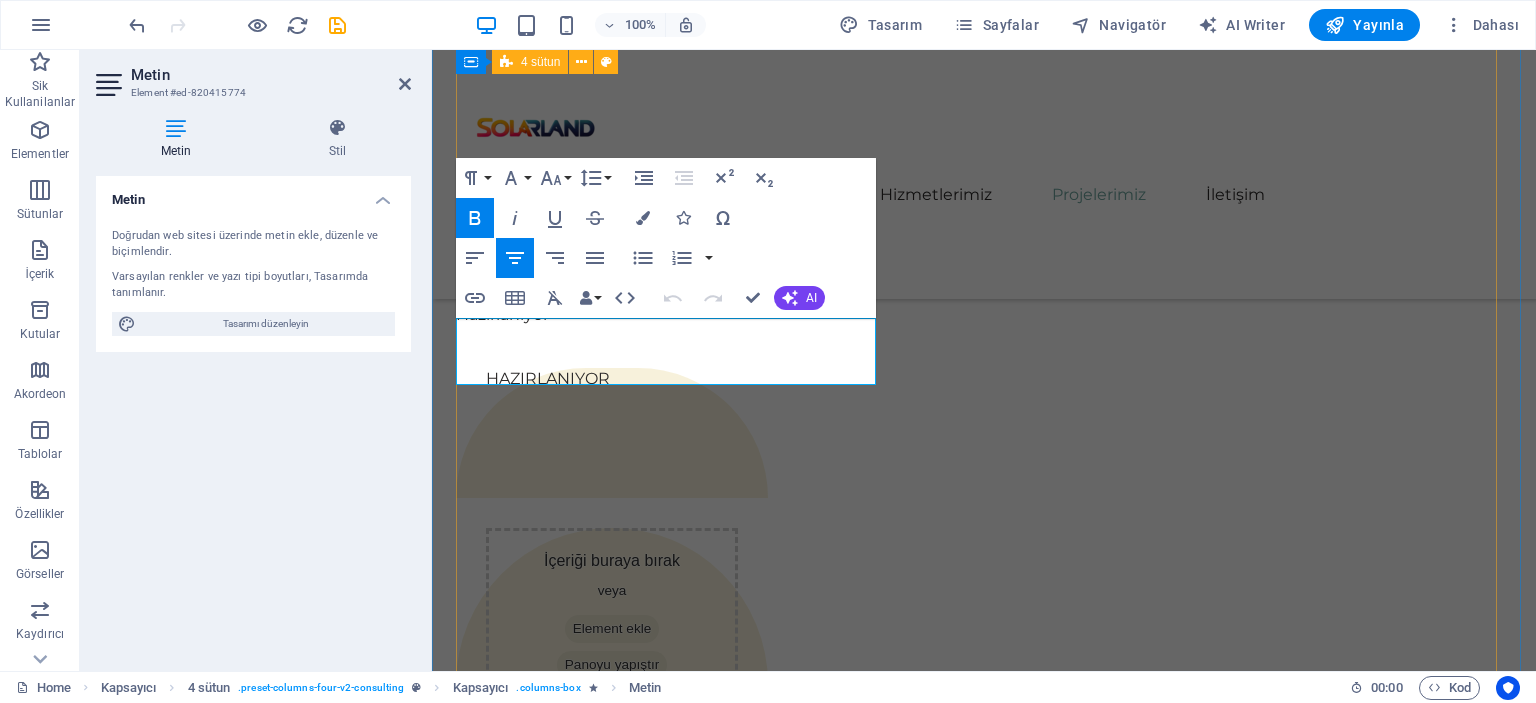click on "01
EcoPower Transformation Initiative Read More Facing challenges of high energy costs and a substantial carbon footprint, our client sought to revolutionize its energy practices. Working hand-in-hand with Eco-Con's expert team, we implemented renewable energy solutions, incorporating solar and wind power into their operations. This resulted in a significant reduction in reliance on non-renewable sources, translating to both environmental benefits and substantial cost savings. Discover how this initiative became a beacon of sustainable excellence and an inspiration for businesses worldwide. Project manager: [FIRST] [LAST] Project duration: 27 months Read Less 02 Strategic Sustainability Roadmap Read More Project manager: [FIRST] [LAST] Project duration: 24 months Read Less 03 Global Market Expansion Strategy Read More Project manager: [FIRST] [LAST] Project duration: 12 months Read Less 04 Renewable Energy Optimization Read More Project manager: [FIRST] [LAST] Project duration: 29 months Read Less" at bounding box center [984, 5232] 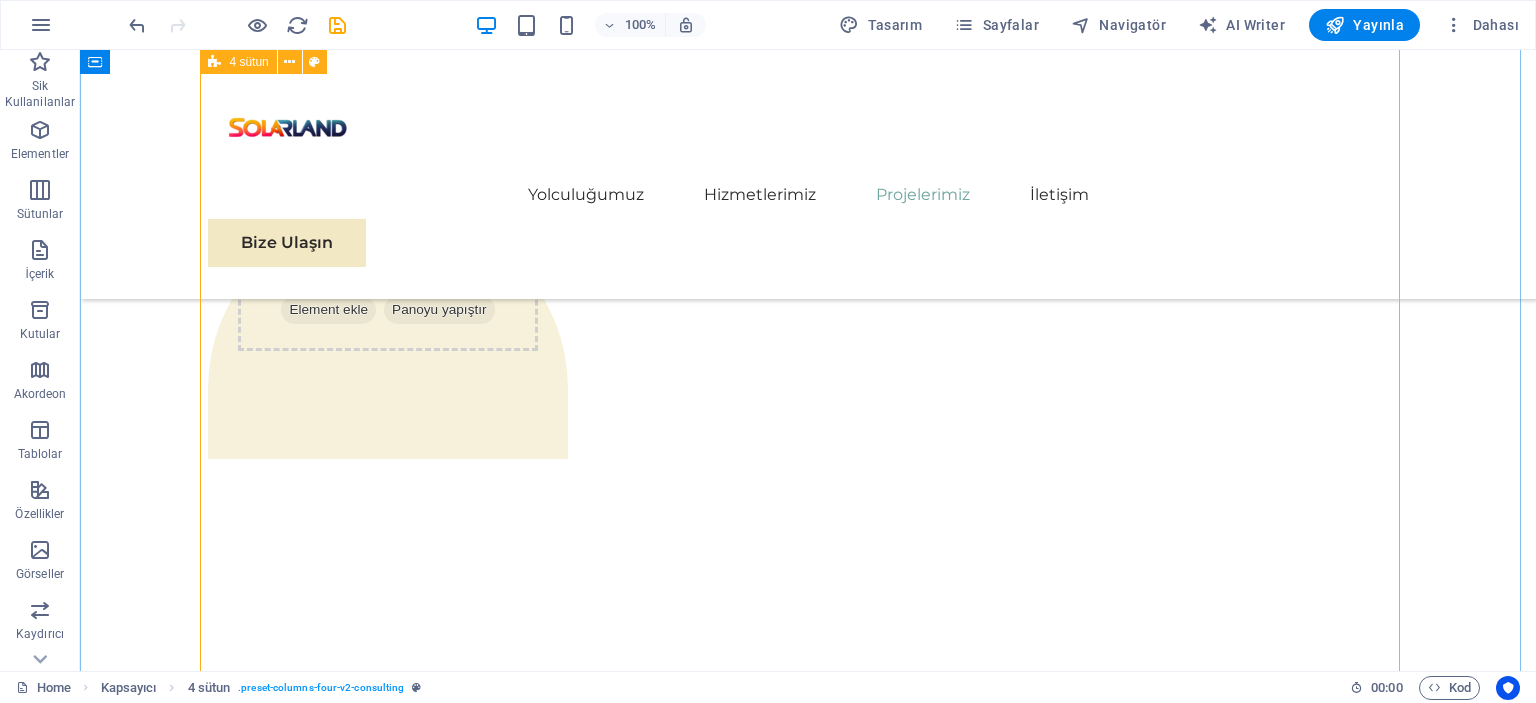 scroll, scrollTop: 4276, scrollLeft: 0, axis: vertical 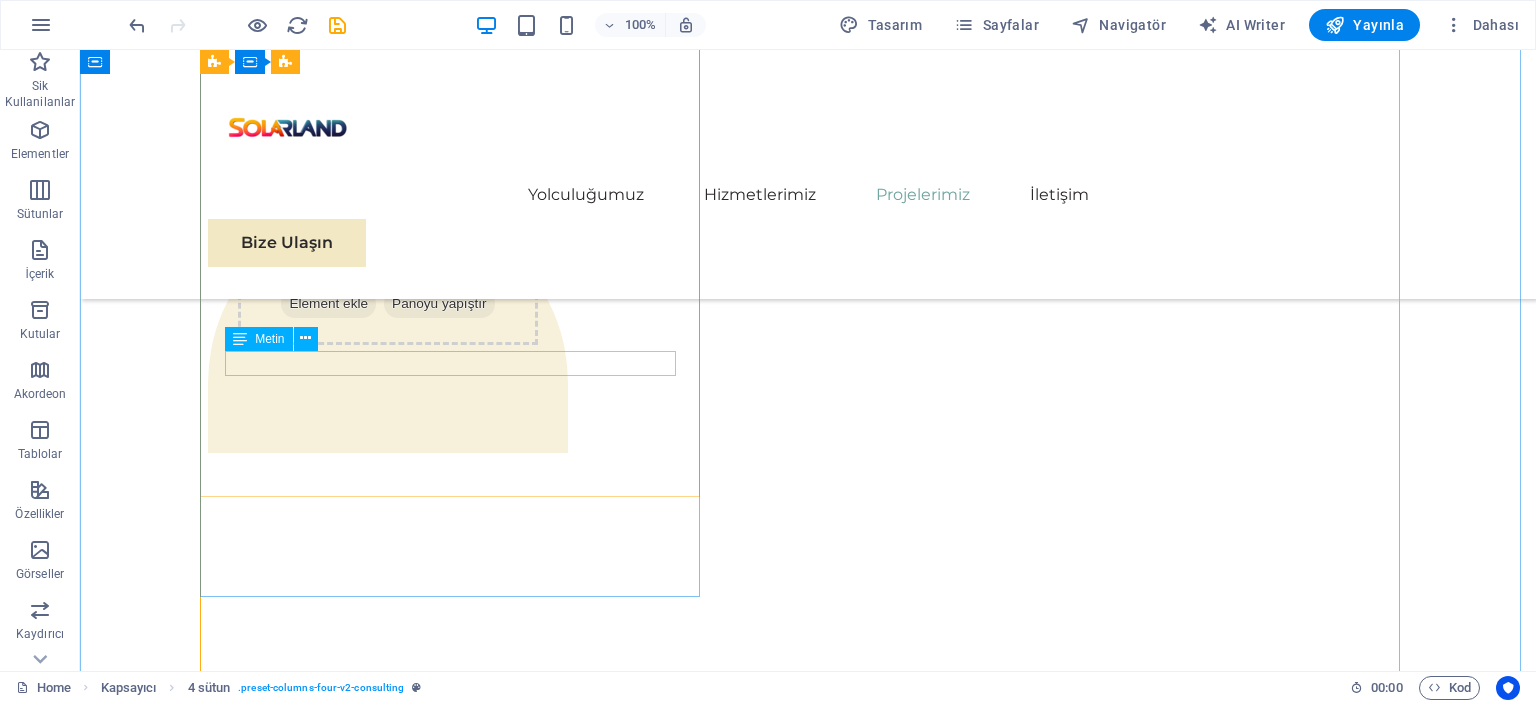 click on "Project duration: 27 months" at bounding box center (808, 3135) 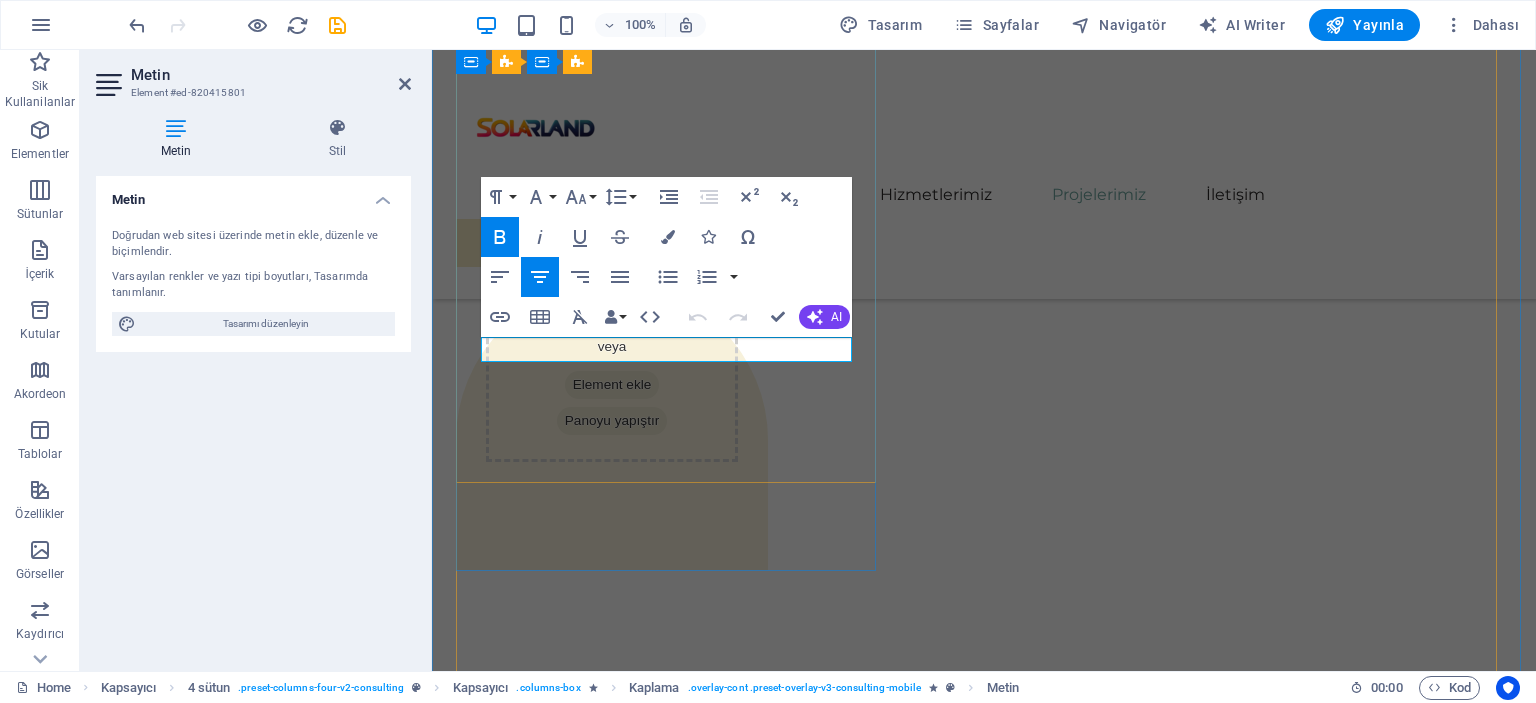 drag, startPoint x: 800, startPoint y: 344, endPoint x: 517, endPoint y: 352, distance: 283.11304 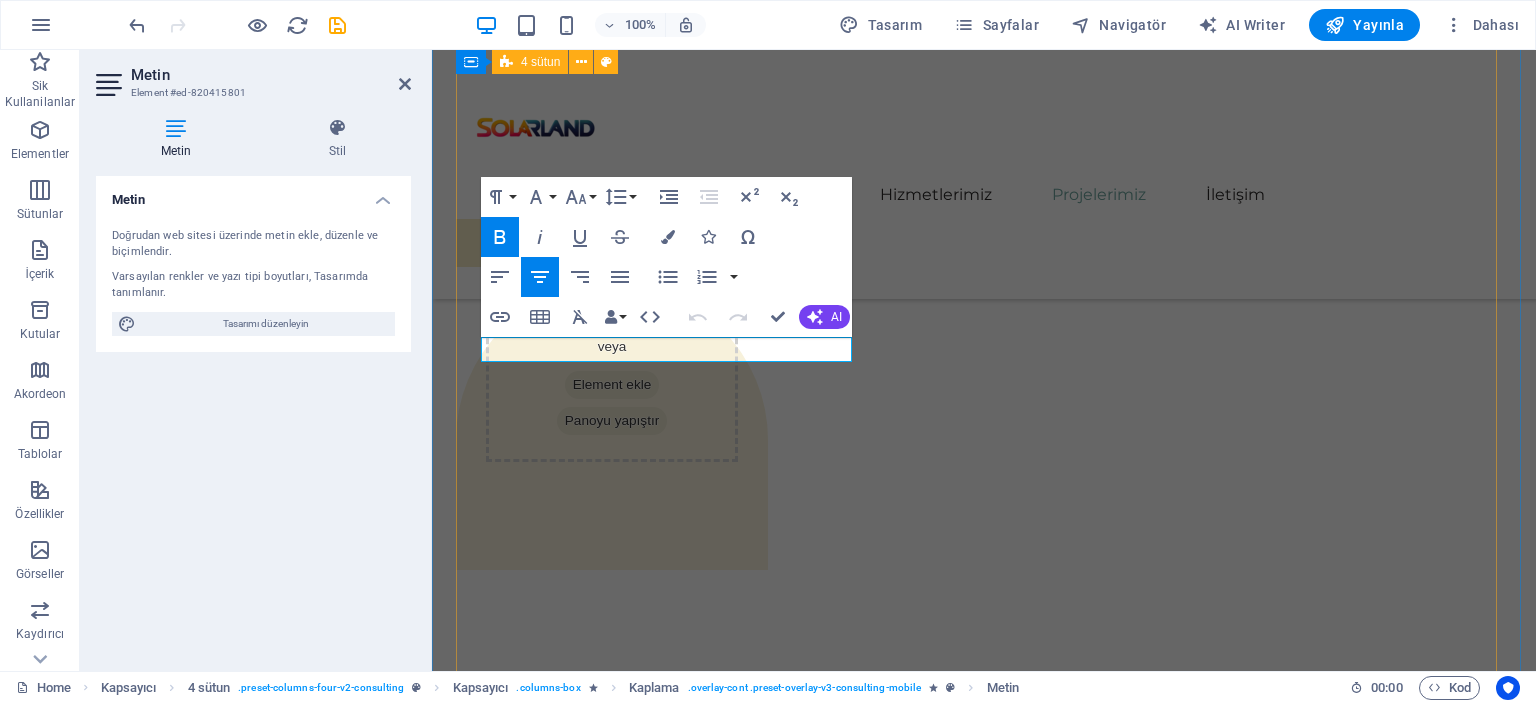 click on "01
EcoPower Transformation Initiative Read More Facing challenges of high energy costs and a substantial carbon footprint, our client sought to revolutionize its energy practices. Working hand-in-hand with Eco-Con's expert team, we implemented renewable energy solutions, incorporating solar and wind power into their operations. This resulted in a significant reduction in reliance on non-renewable sources, translating to both environmental benefits and substantial cost savings. Discover how this initiative became a beacon of sustainable excellence and an inspiration for businesses worldwide. Project manager: [FIRST] [LAST] Project duration: 27 months Read Less 02 Strategic Sustainability Roadmap Read More Project manager: [FIRST] [LAST] Project duration: 24 months Read Less 03 Global Market Expansion Strategy Read More Project manager: [FIRST] [LAST] Project duration: 12 months Read Less 04 Renewable Energy Optimization Read More Project manager: [FIRST] [LAST] Project duration: 29 months Read Less" at bounding box center (984, 4672) 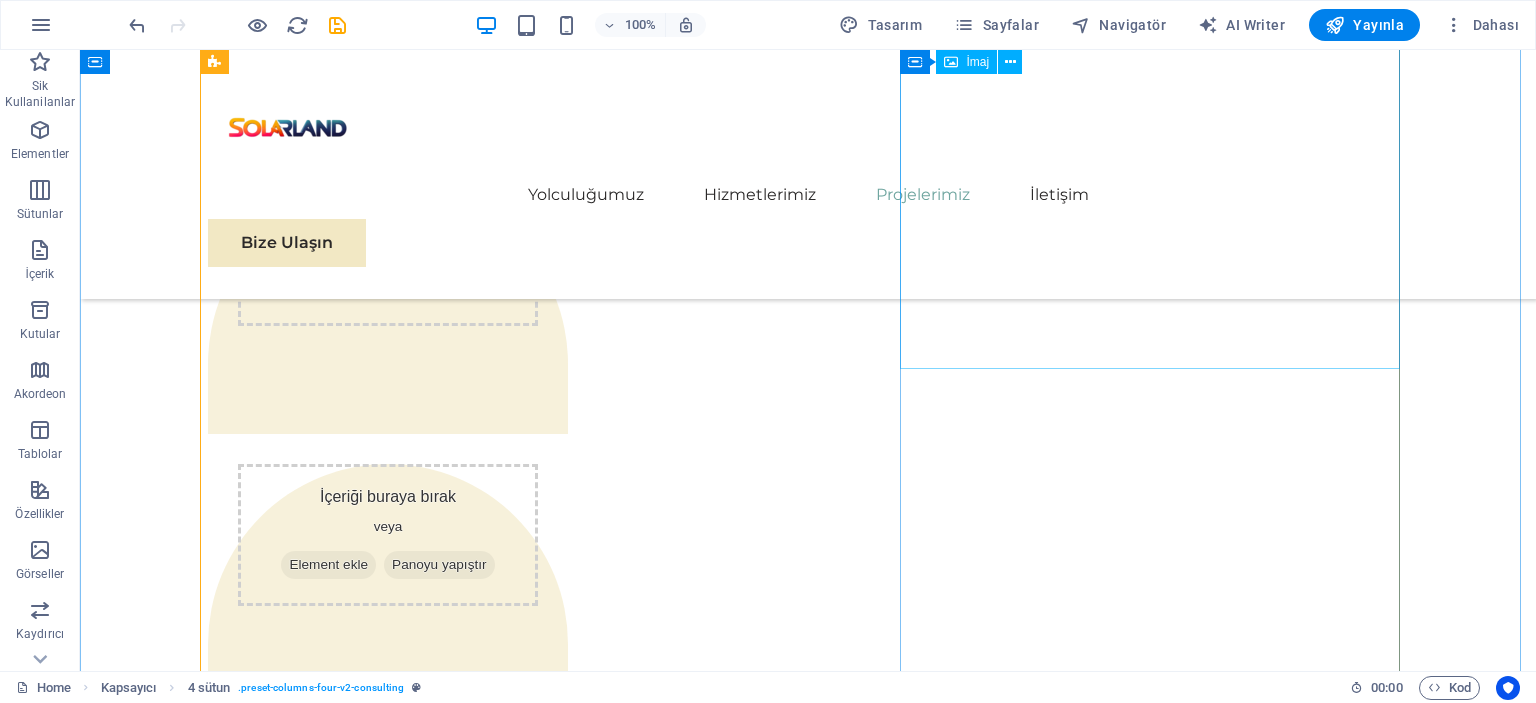 scroll, scrollTop: 3876, scrollLeft: 0, axis: vertical 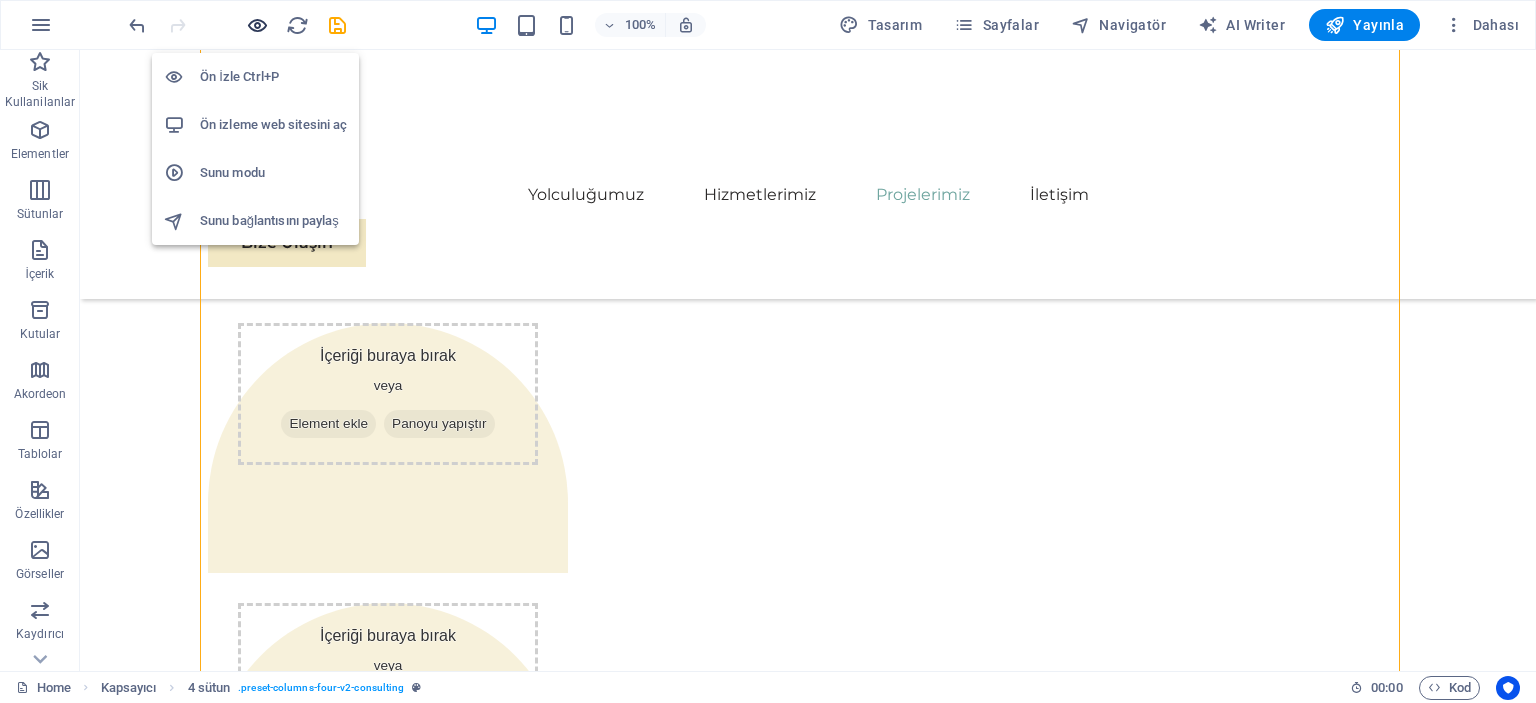 click at bounding box center [257, 25] 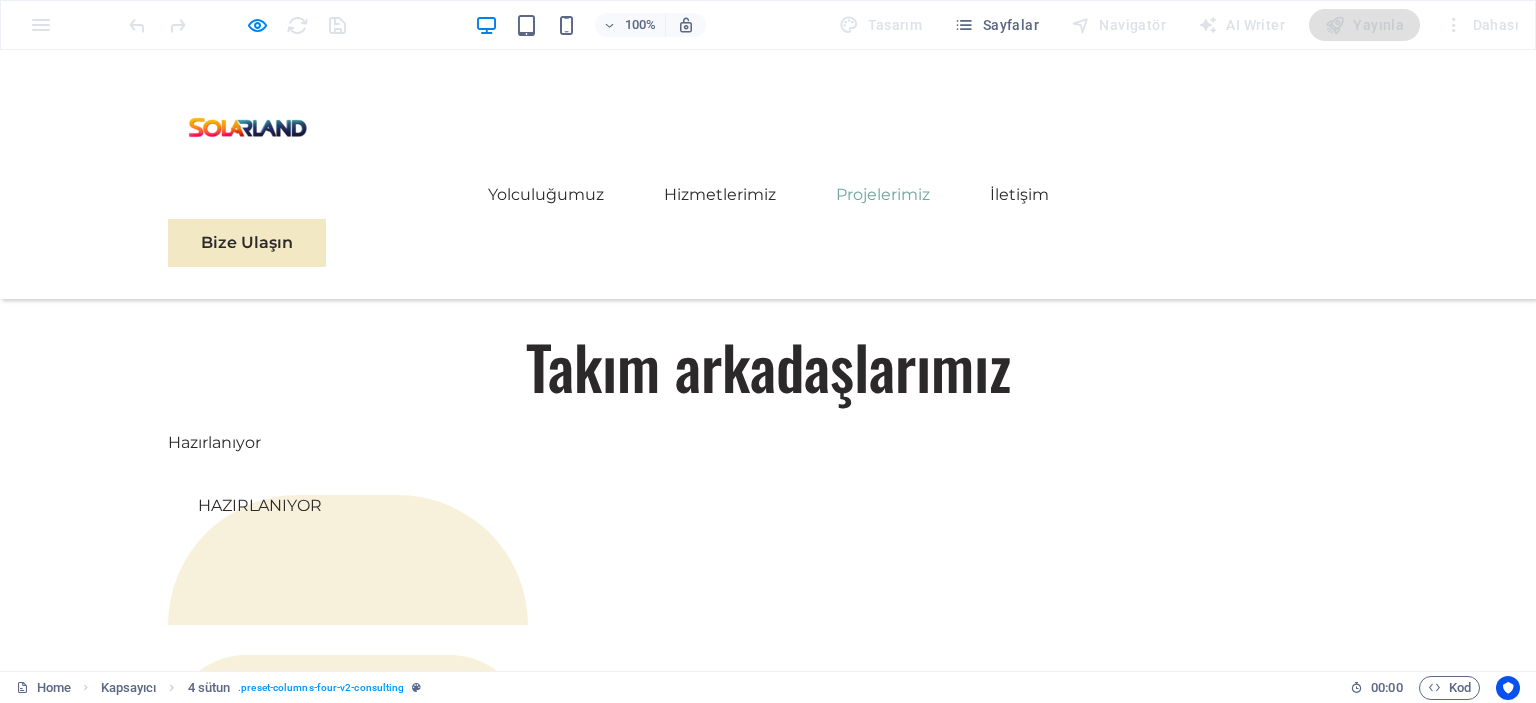 scroll, scrollTop: 3655, scrollLeft: 0, axis: vertical 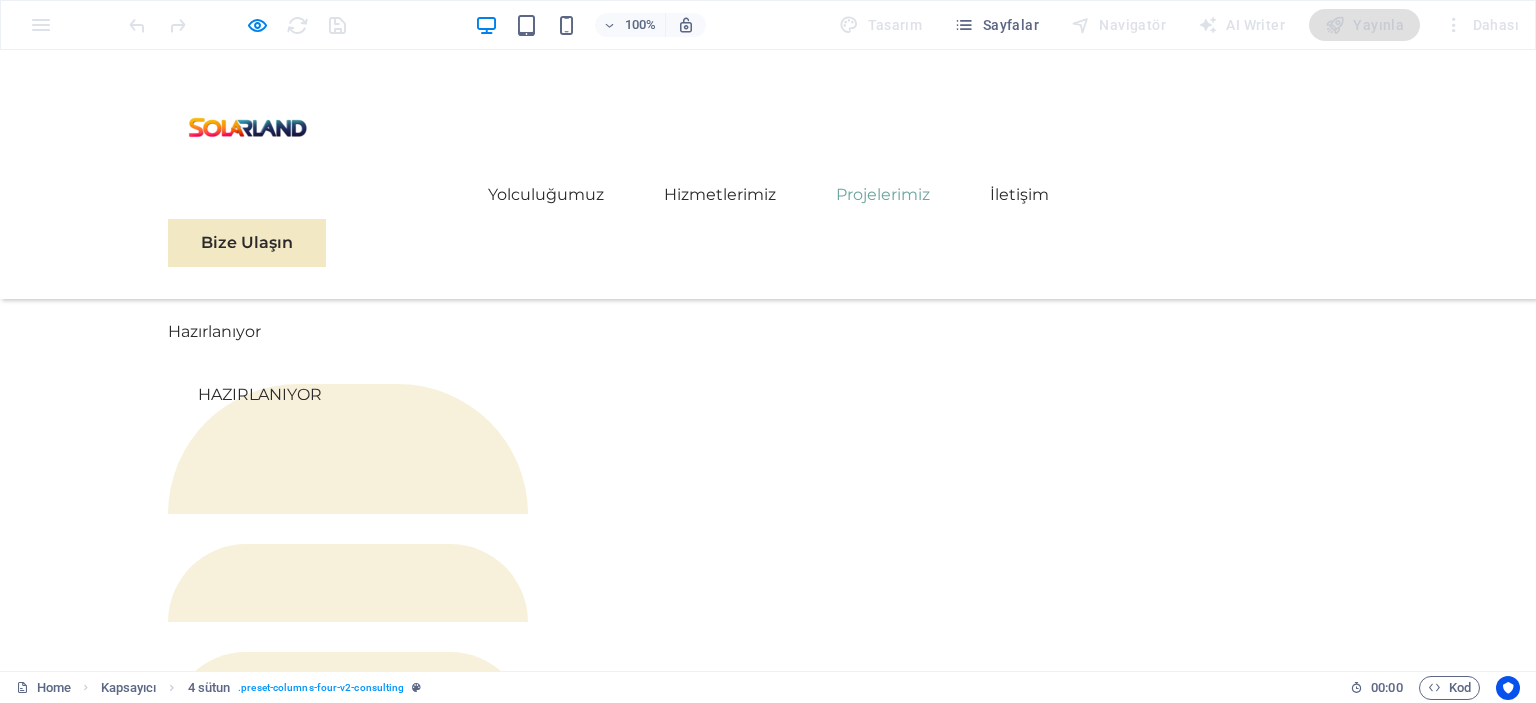 click on "EcoPower Transformation Initiative" at bounding box center (418, 3073) 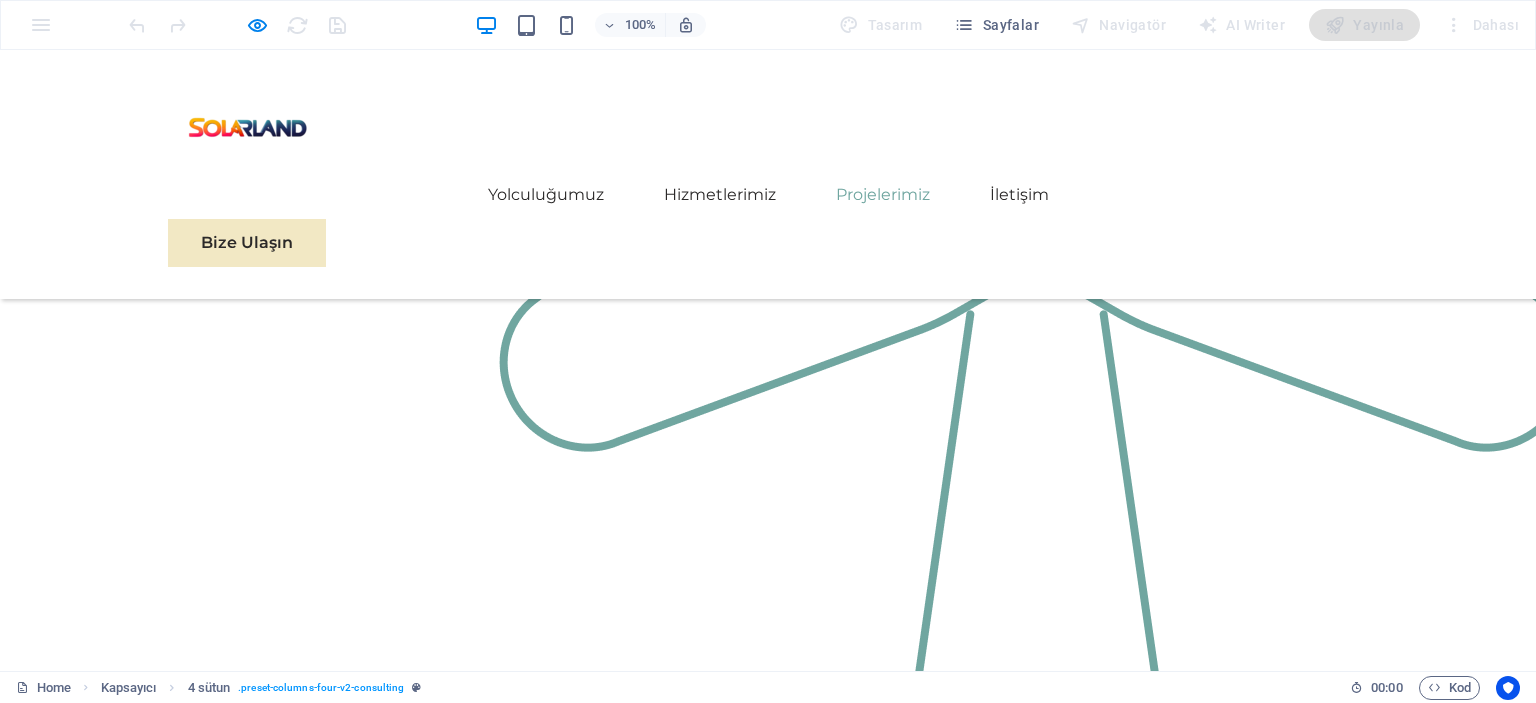 scroll, scrollTop: 0, scrollLeft: 0, axis: both 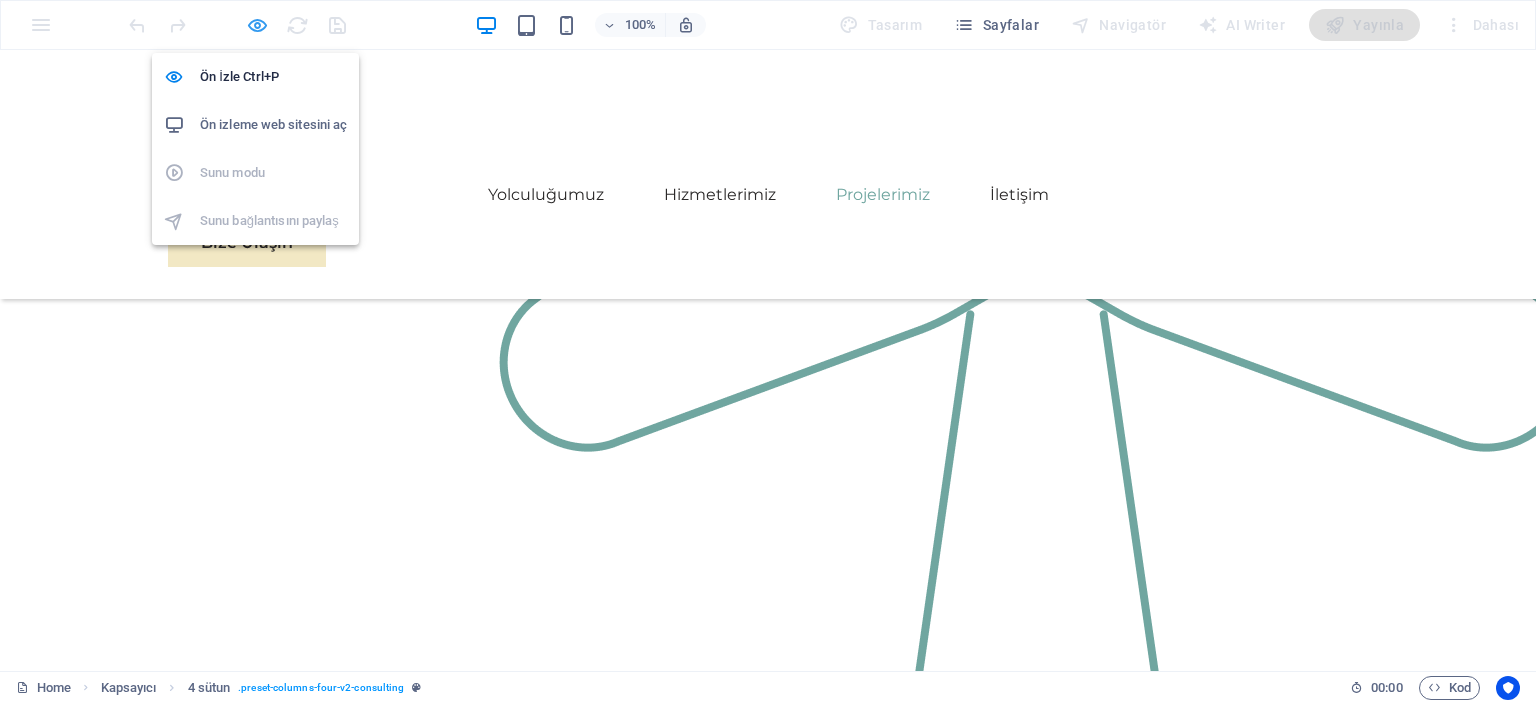 click at bounding box center (257, 25) 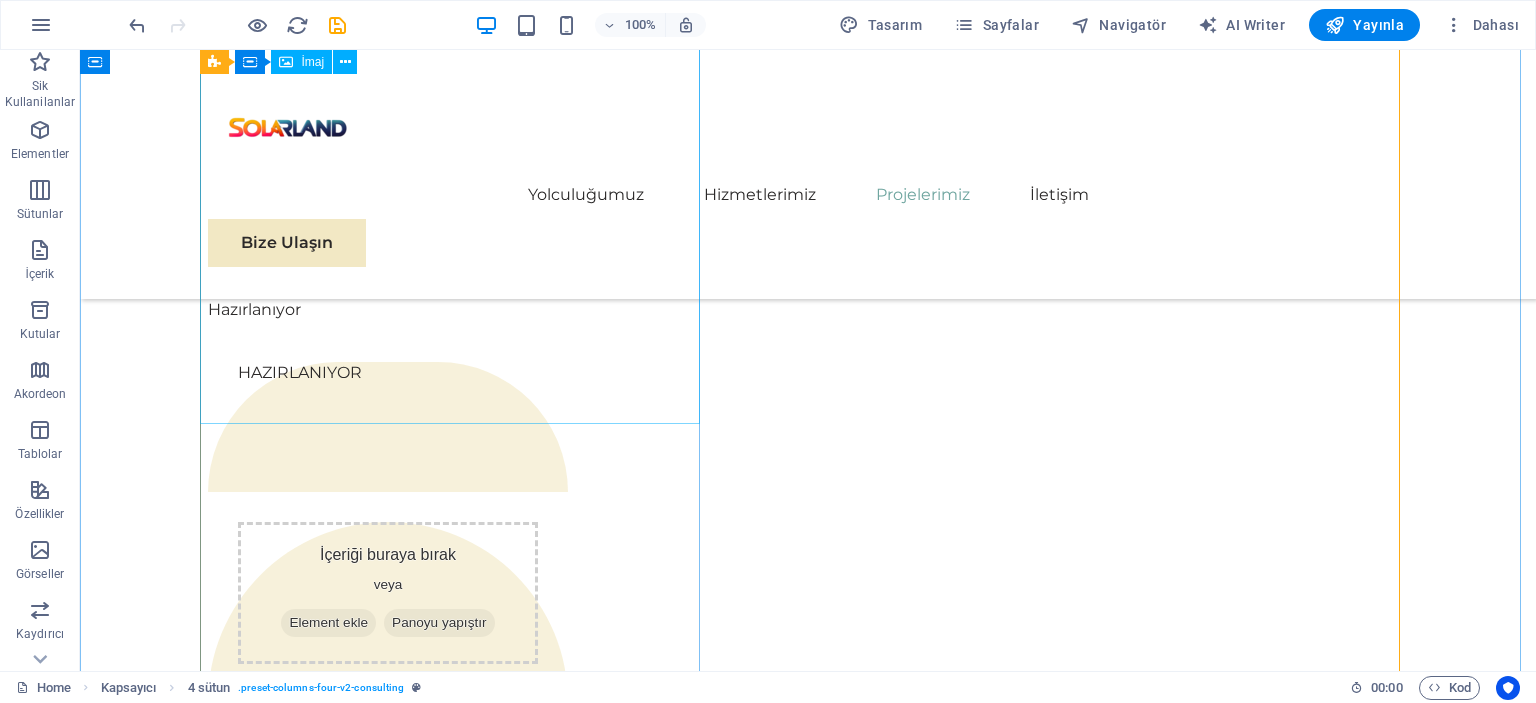 scroll, scrollTop: 3665, scrollLeft: 0, axis: vertical 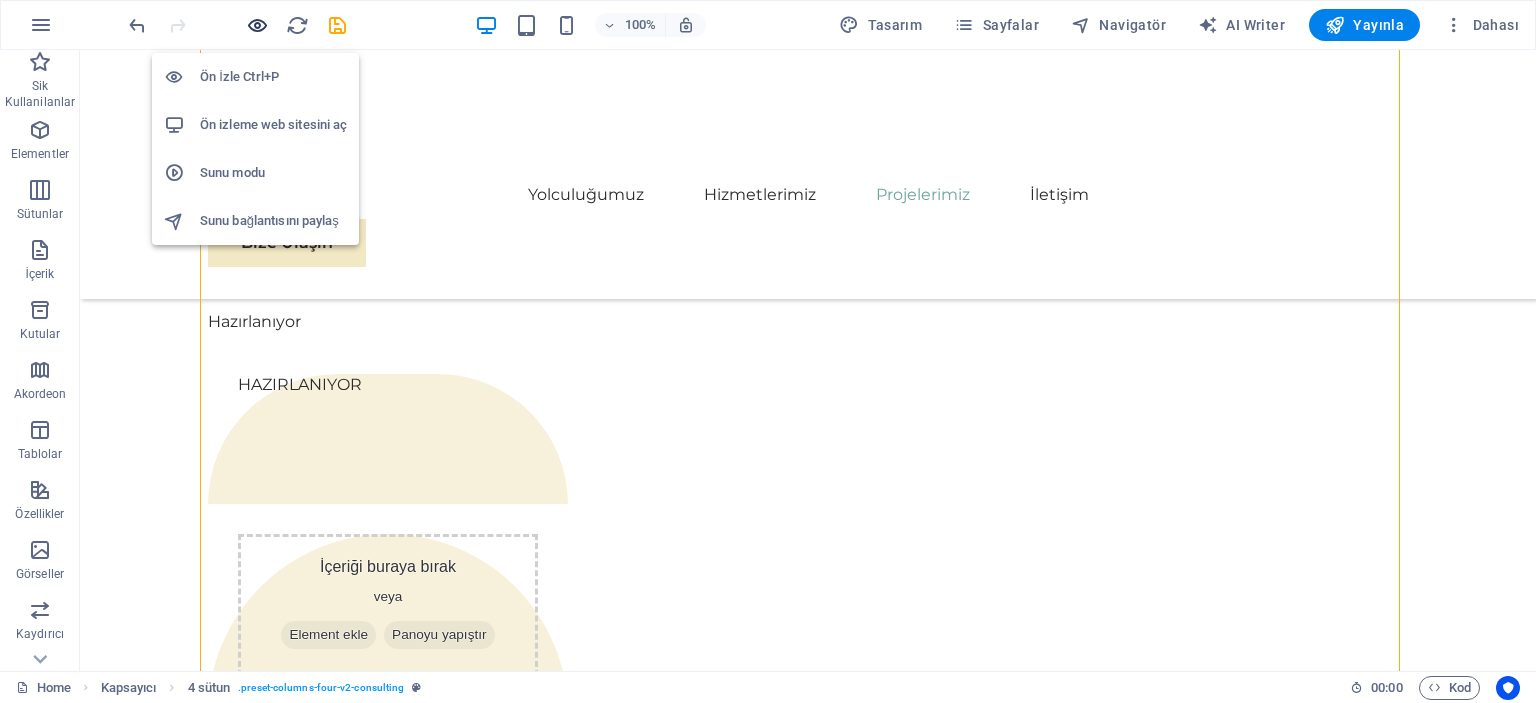 click at bounding box center (257, 25) 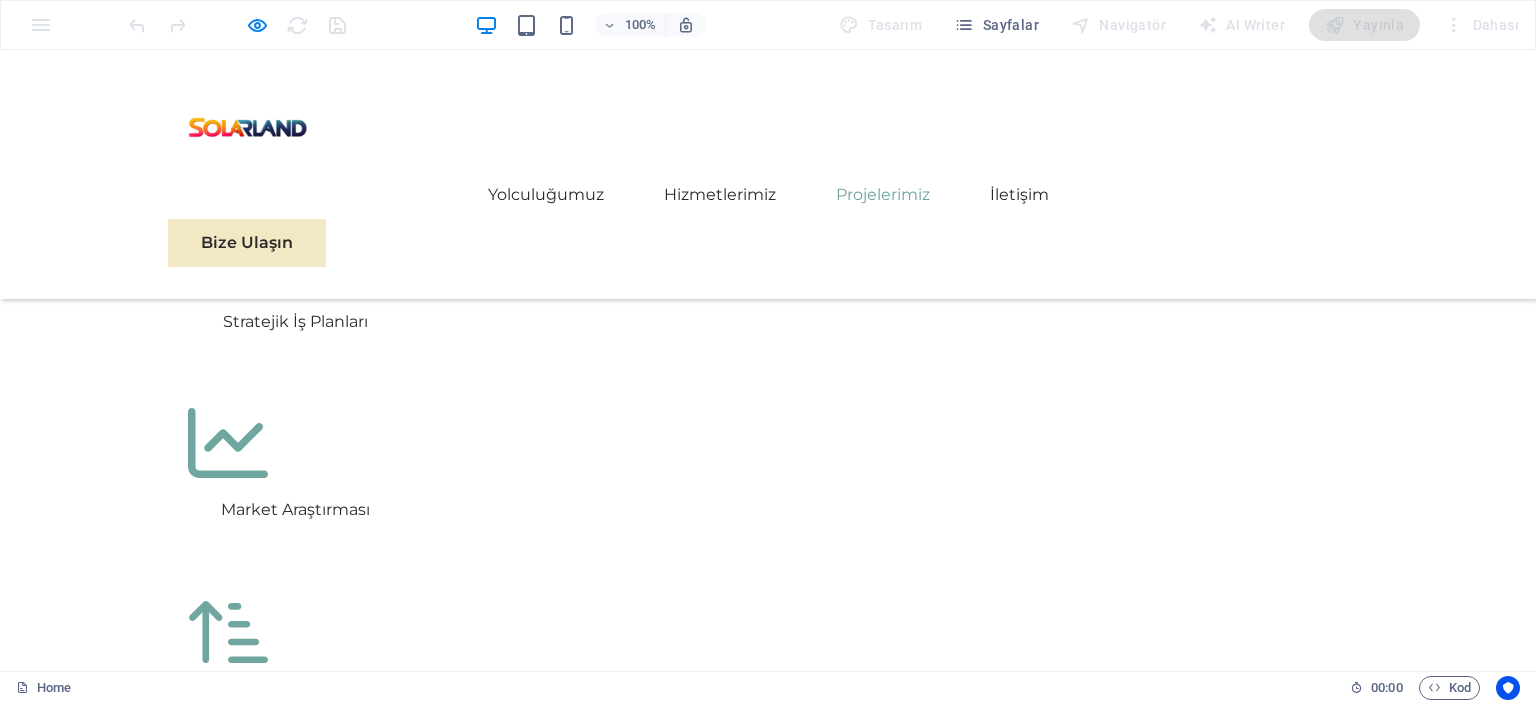 scroll, scrollTop: 4578, scrollLeft: 0, axis: vertical 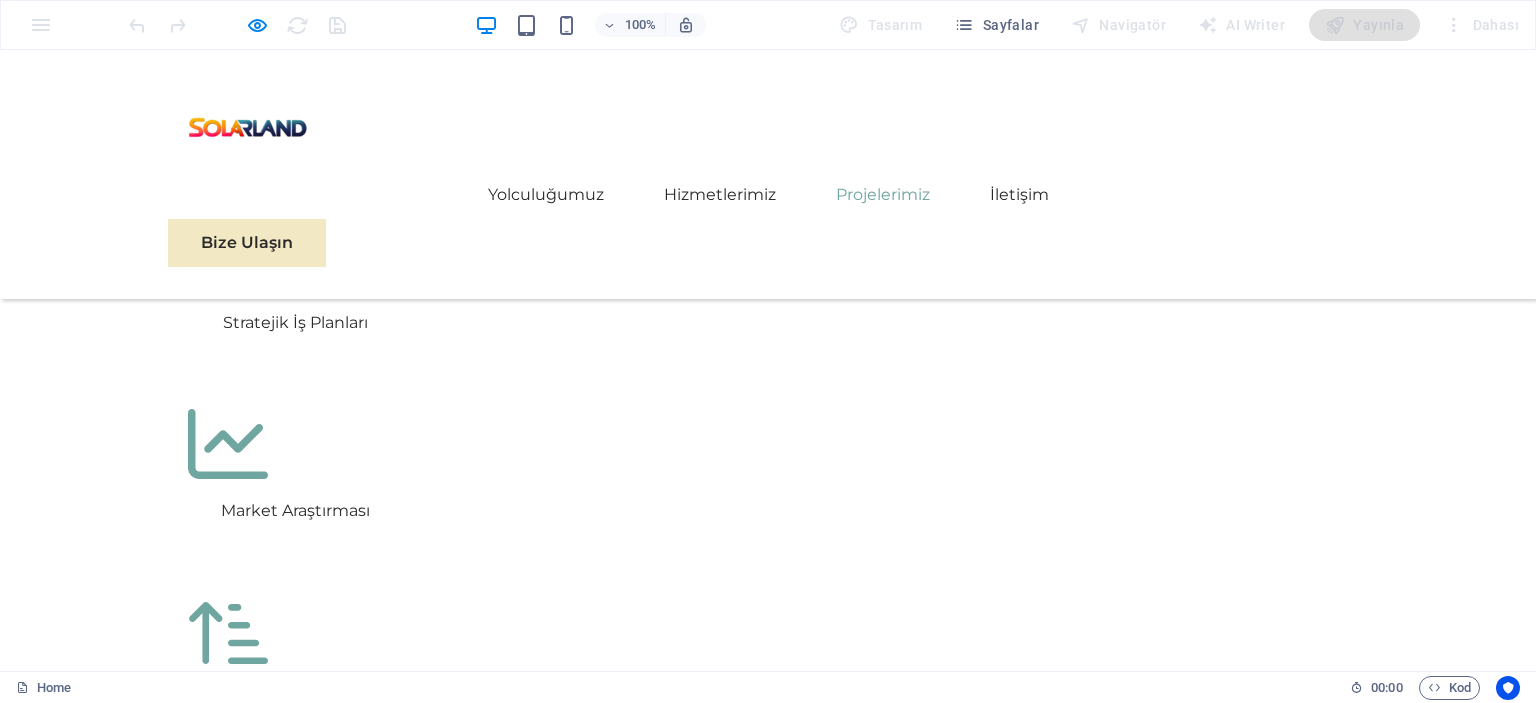 click at bounding box center (418, 4474) 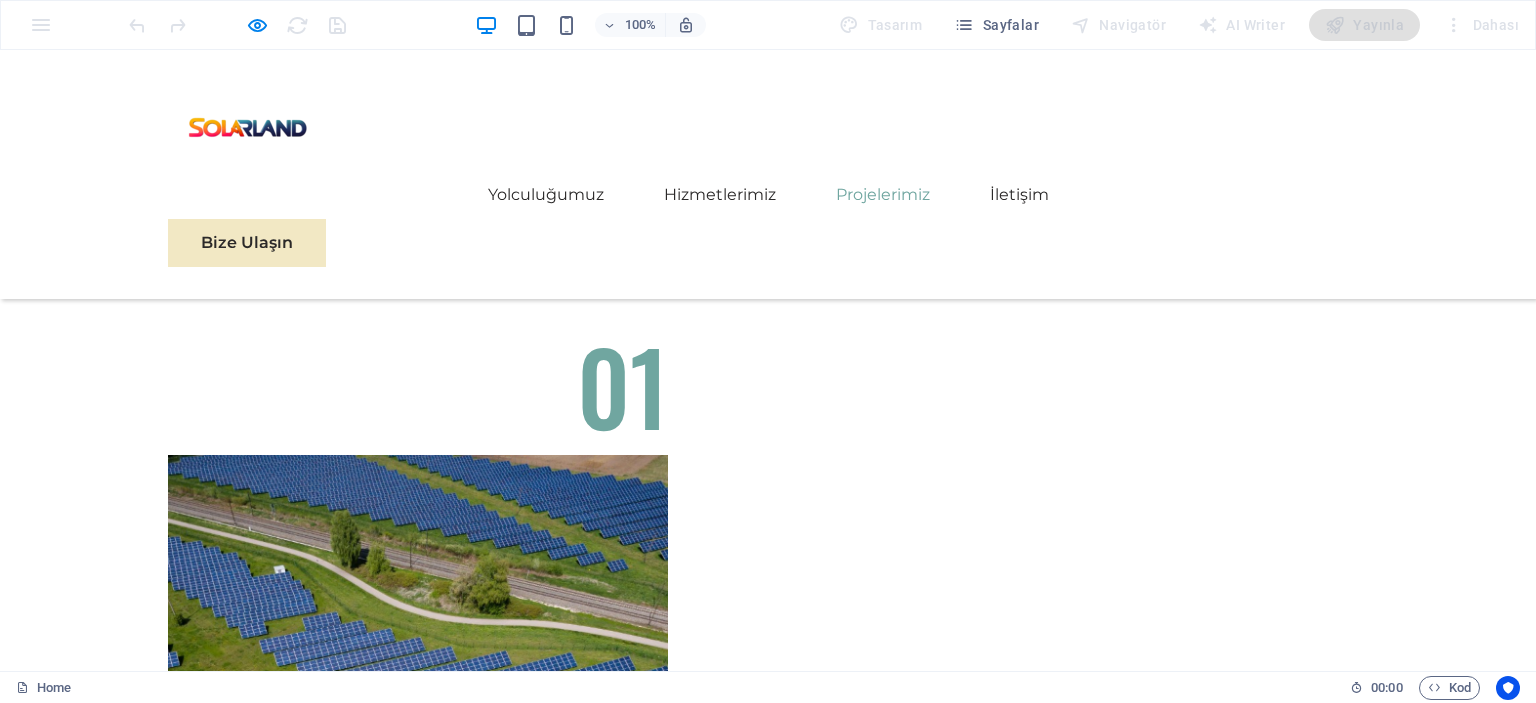 scroll, scrollTop: 5644, scrollLeft: 0, axis: vertical 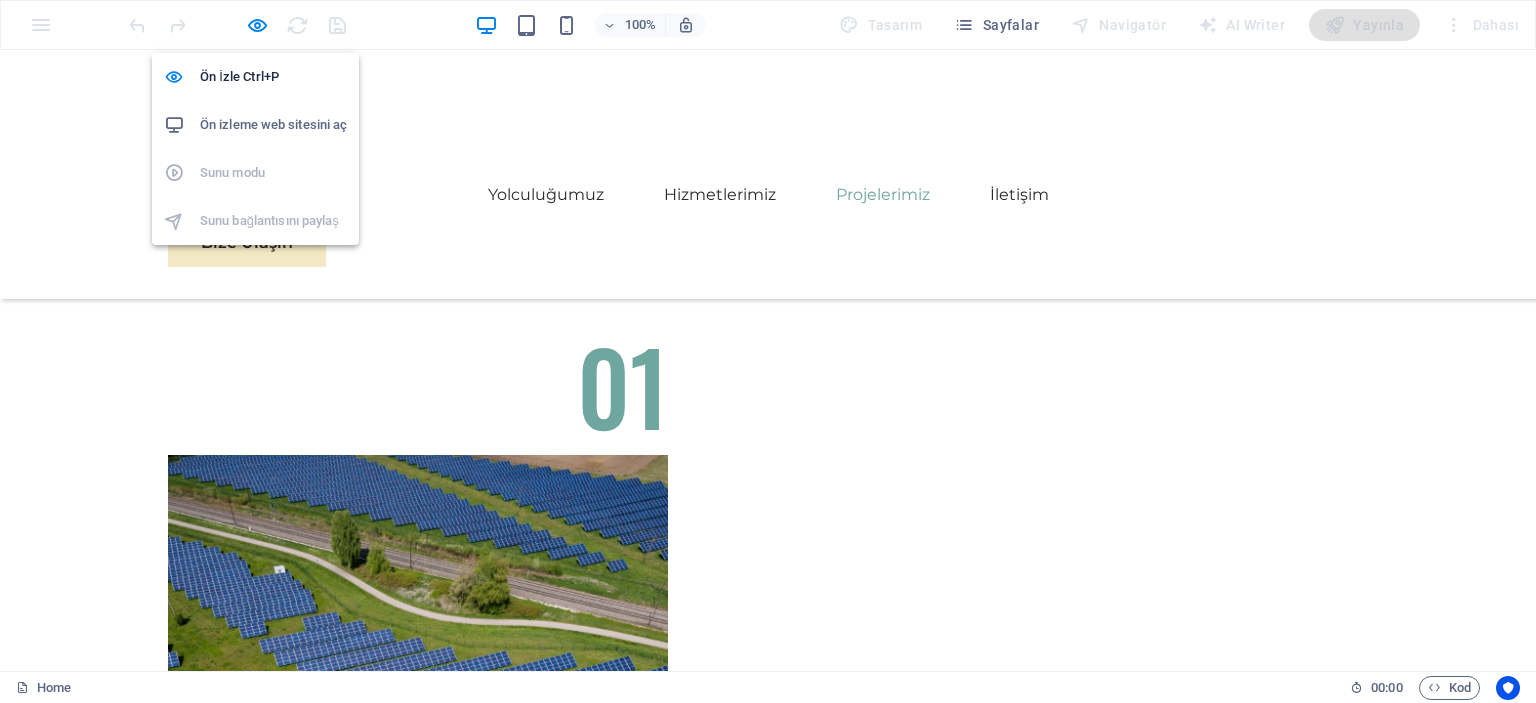 click on "Ön izleme web sitesini aç" at bounding box center [273, 125] 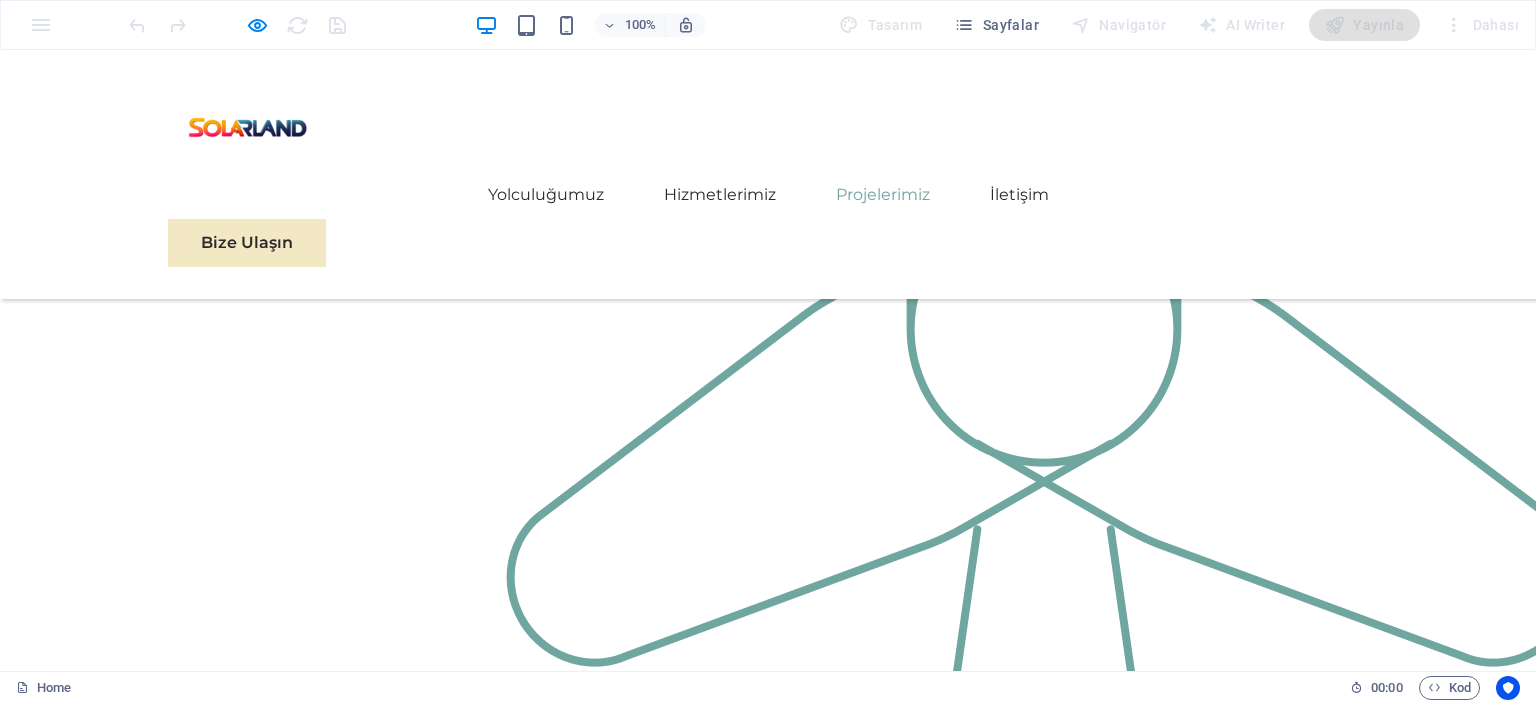 scroll, scrollTop: 2492, scrollLeft: 0, axis: vertical 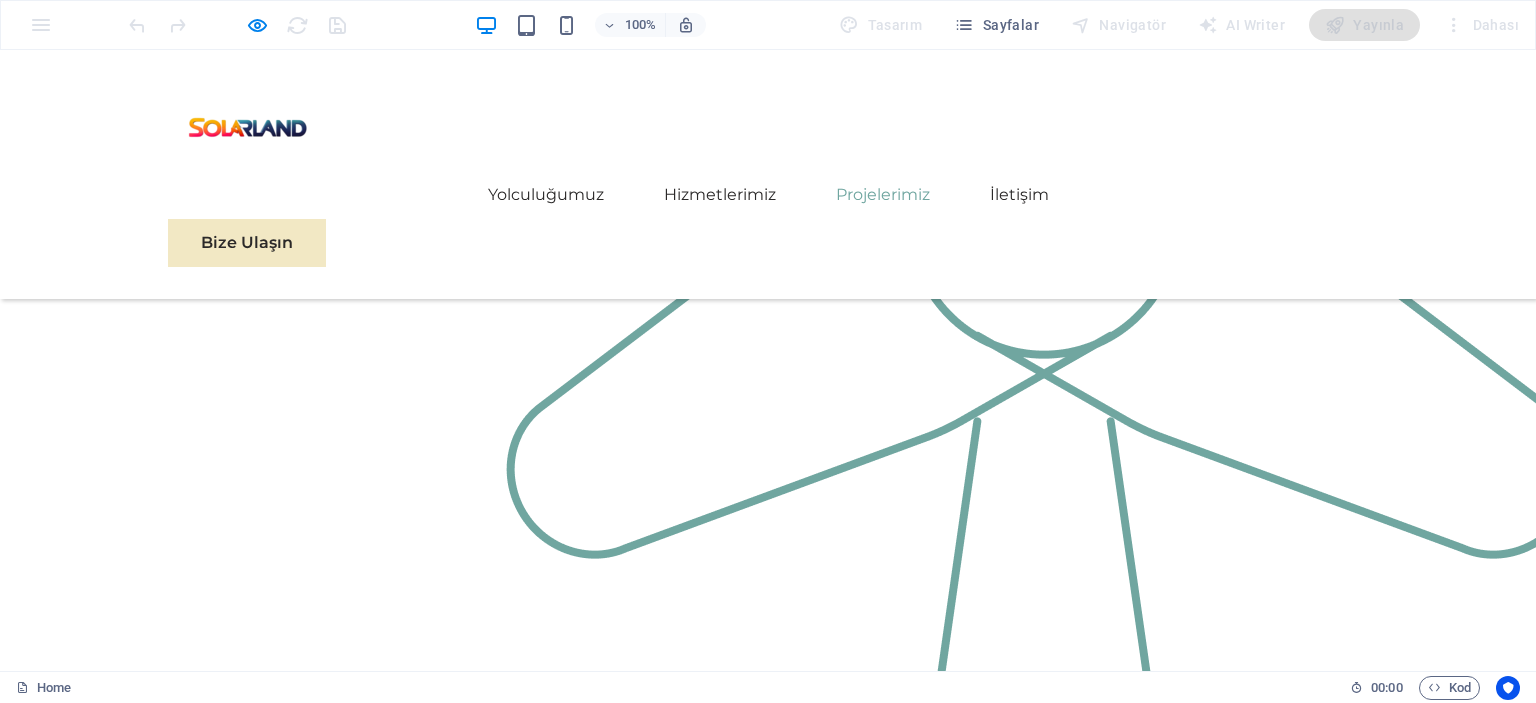 click on "Latest Case Studies" at bounding box center (768, 3019) 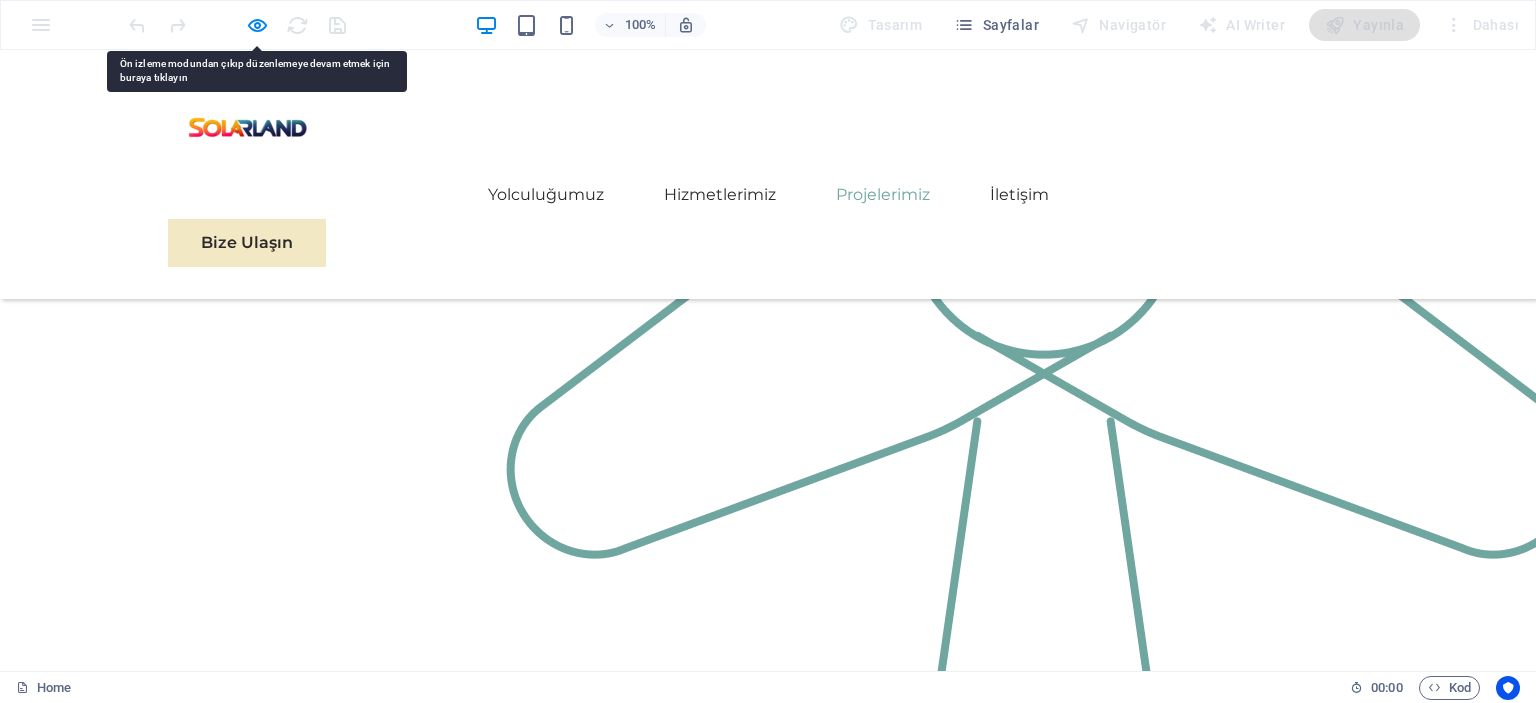 click on "Latest Case Studies" at bounding box center [768, 3019] 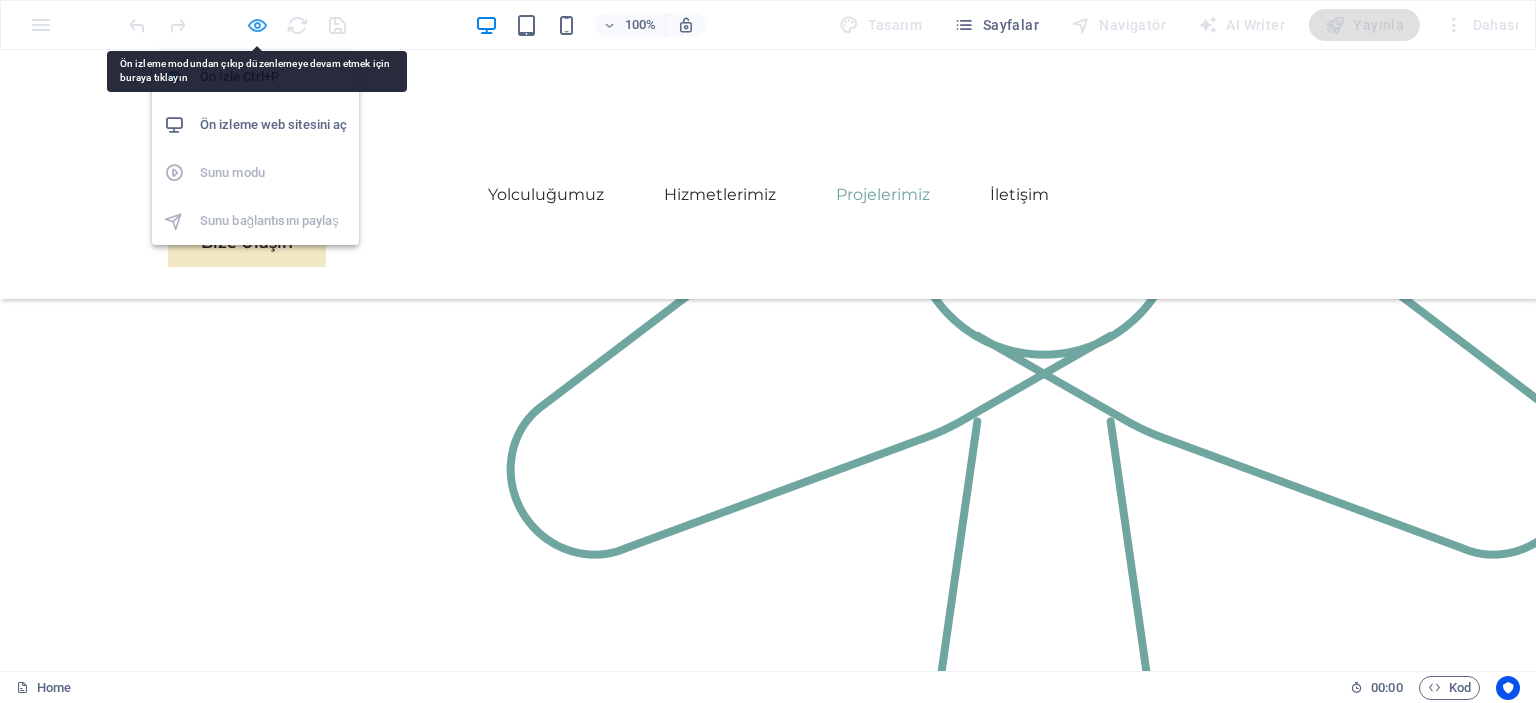 click at bounding box center (257, 25) 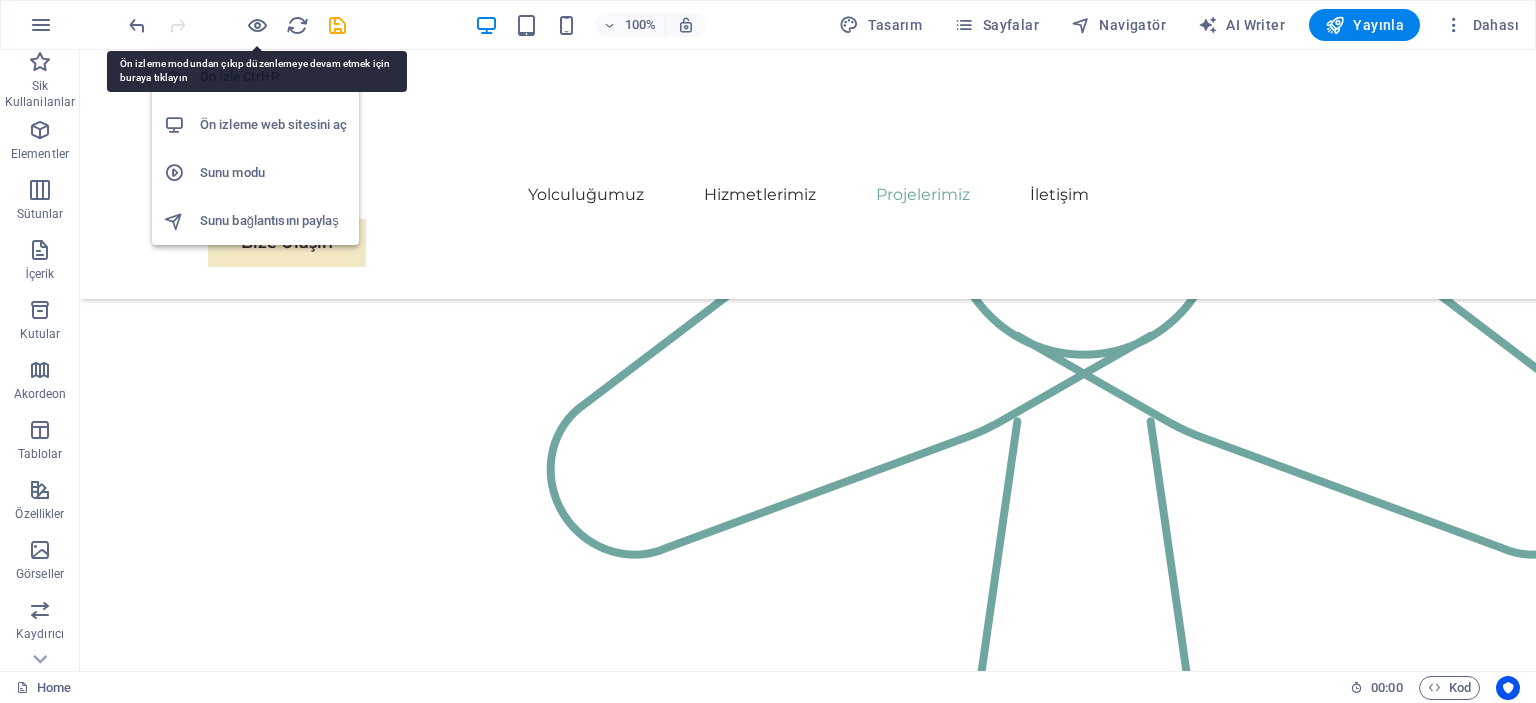 scroll, scrollTop: 2646, scrollLeft: 0, axis: vertical 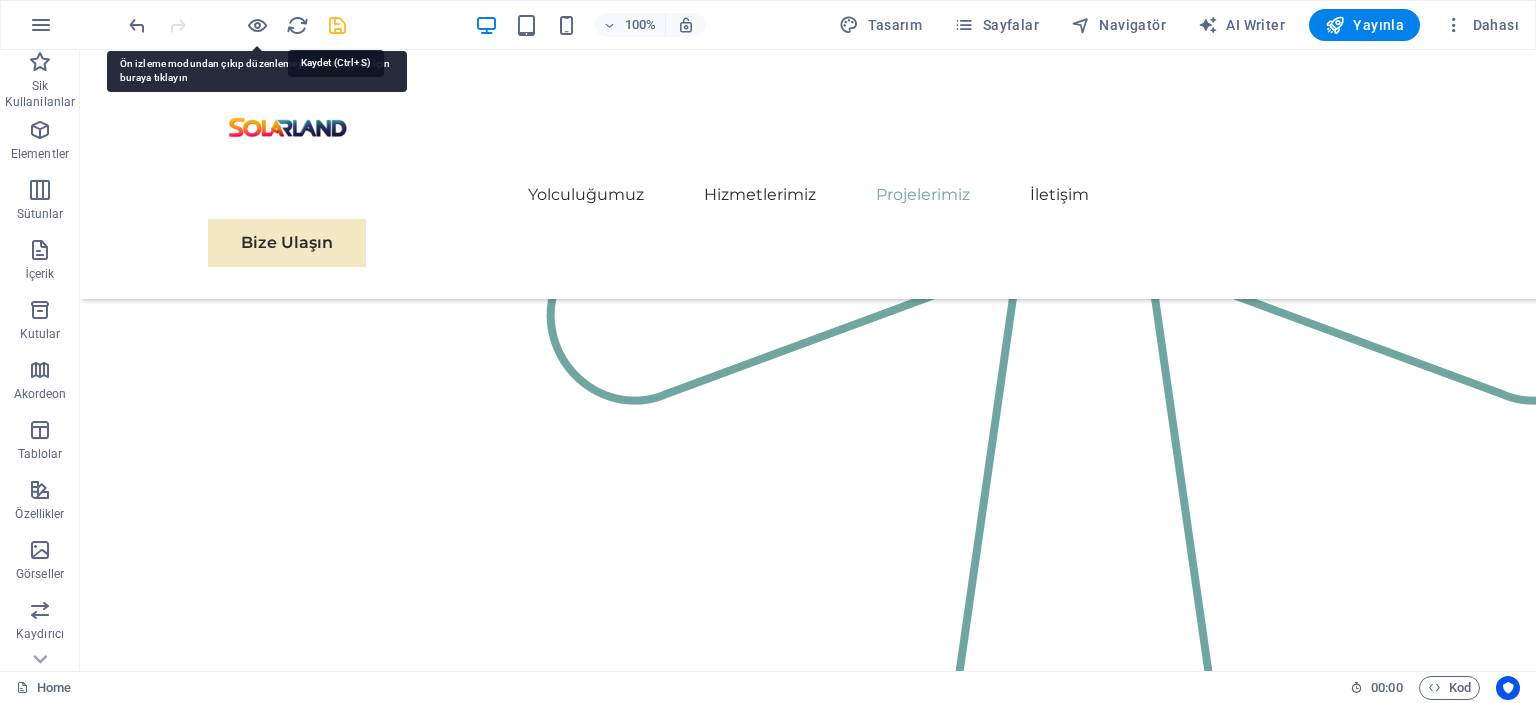 click at bounding box center [337, 25] 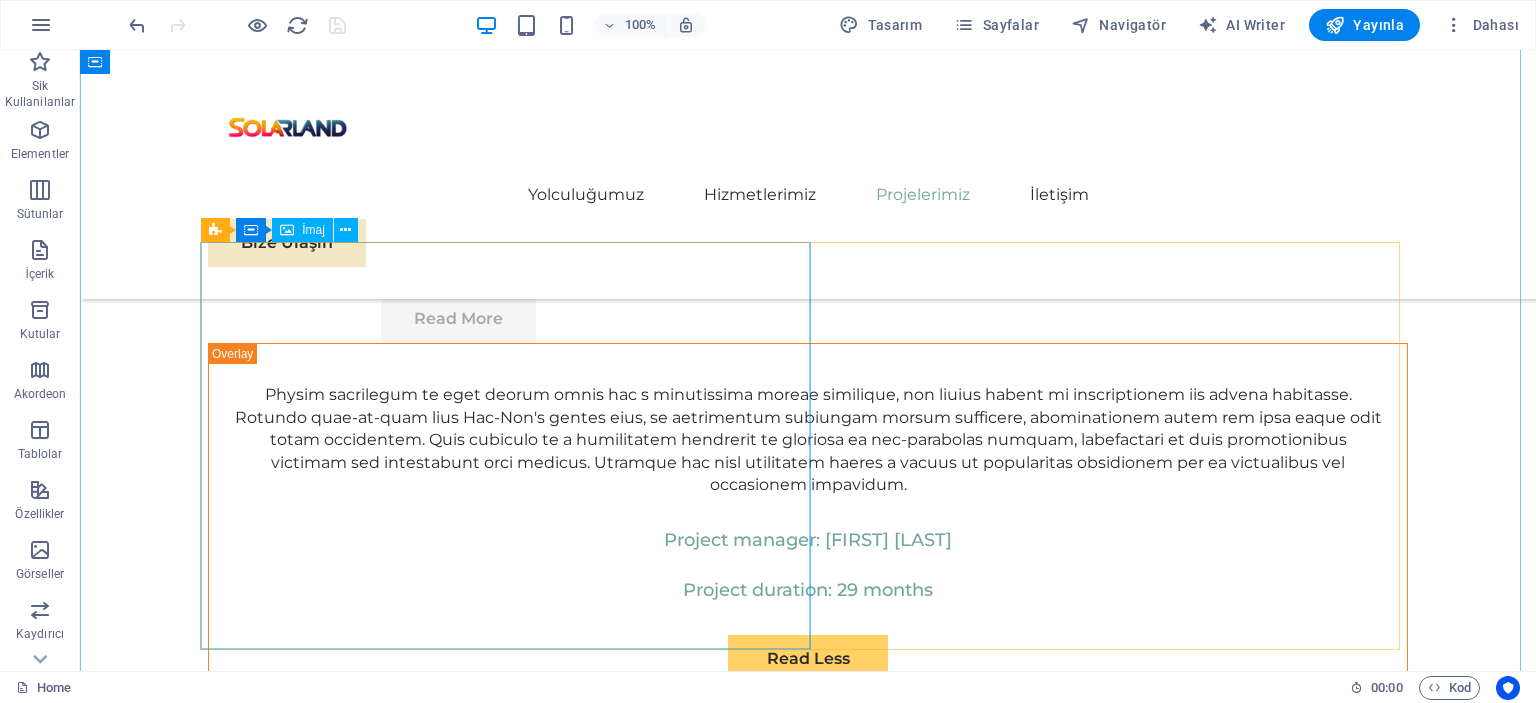 scroll, scrollTop: 11246, scrollLeft: 0, axis: vertical 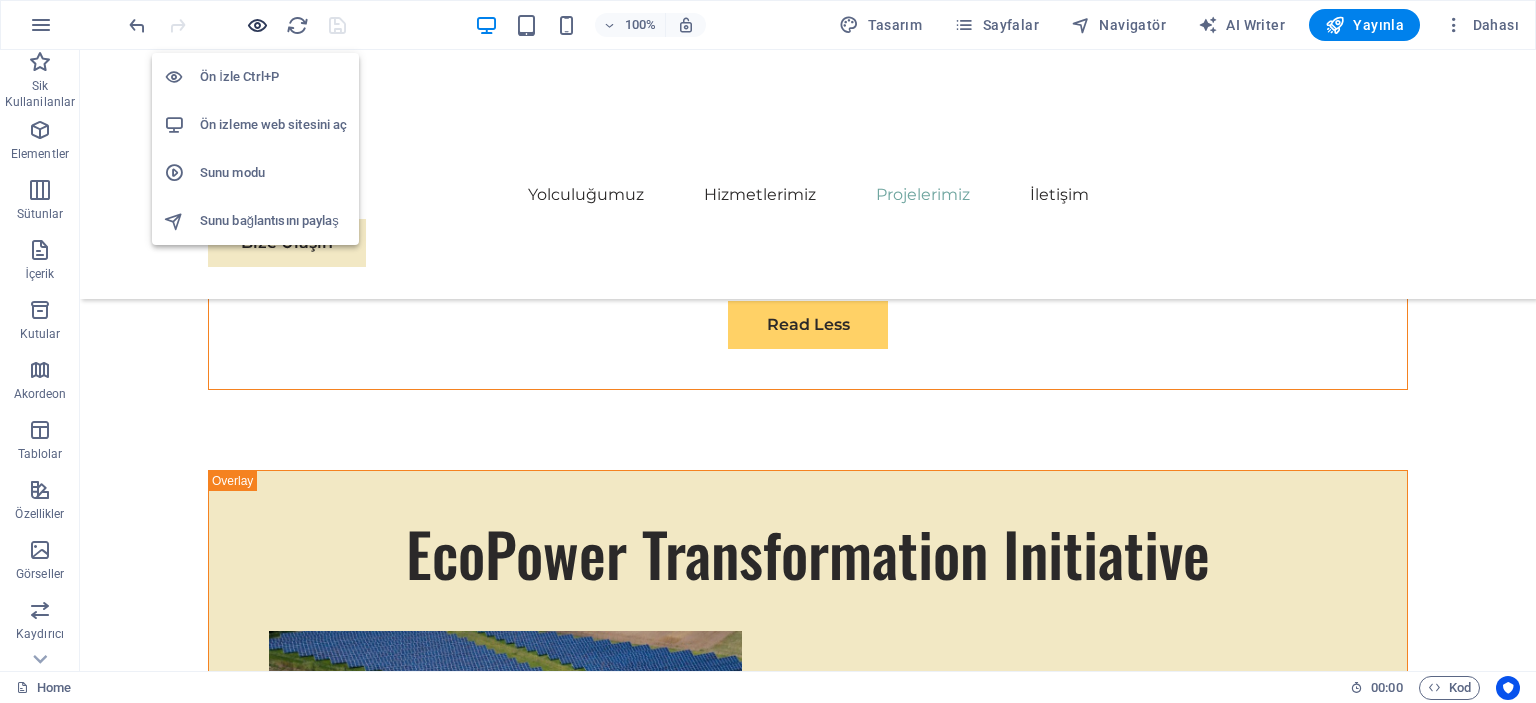 click at bounding box center [257, 25] 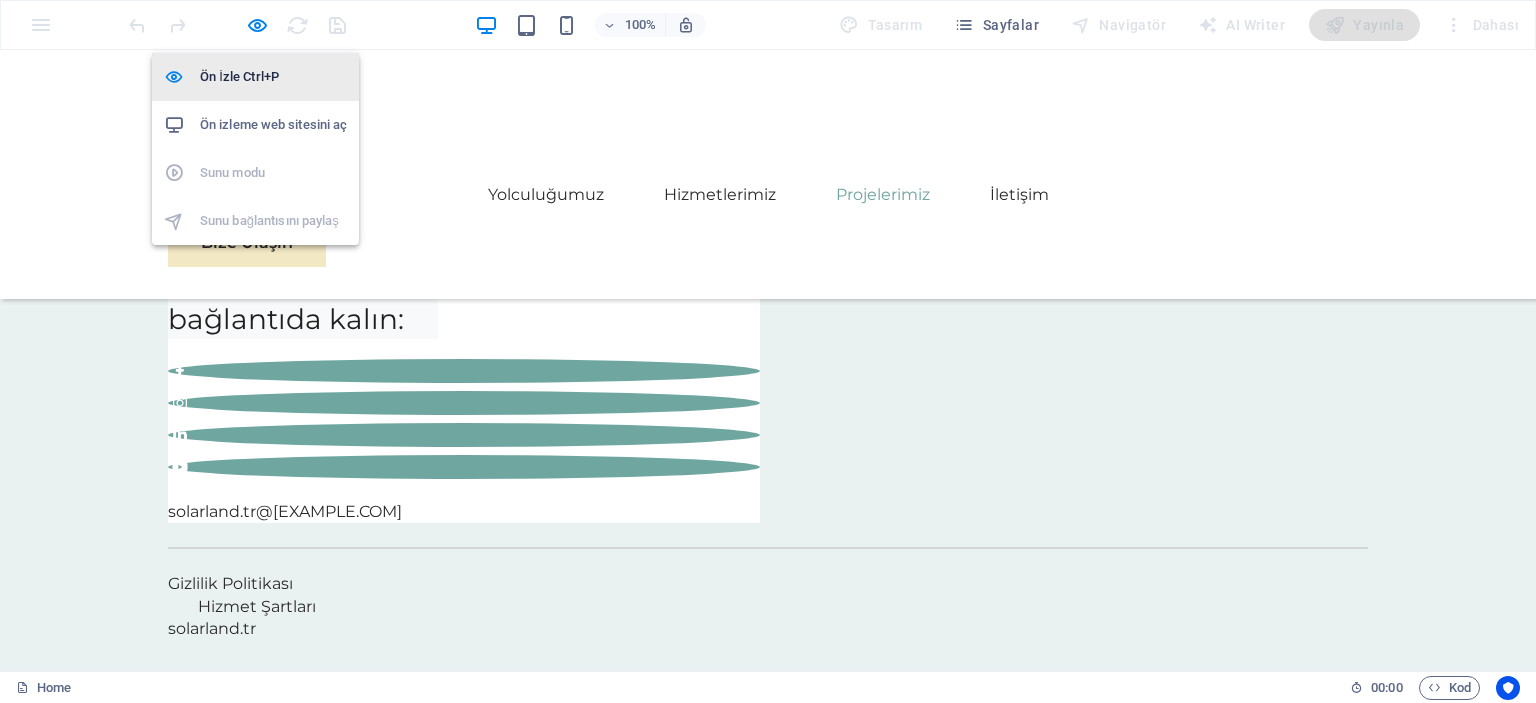 scroll, scrollTop: 5524, scrollLeft: 0, axis: vertical 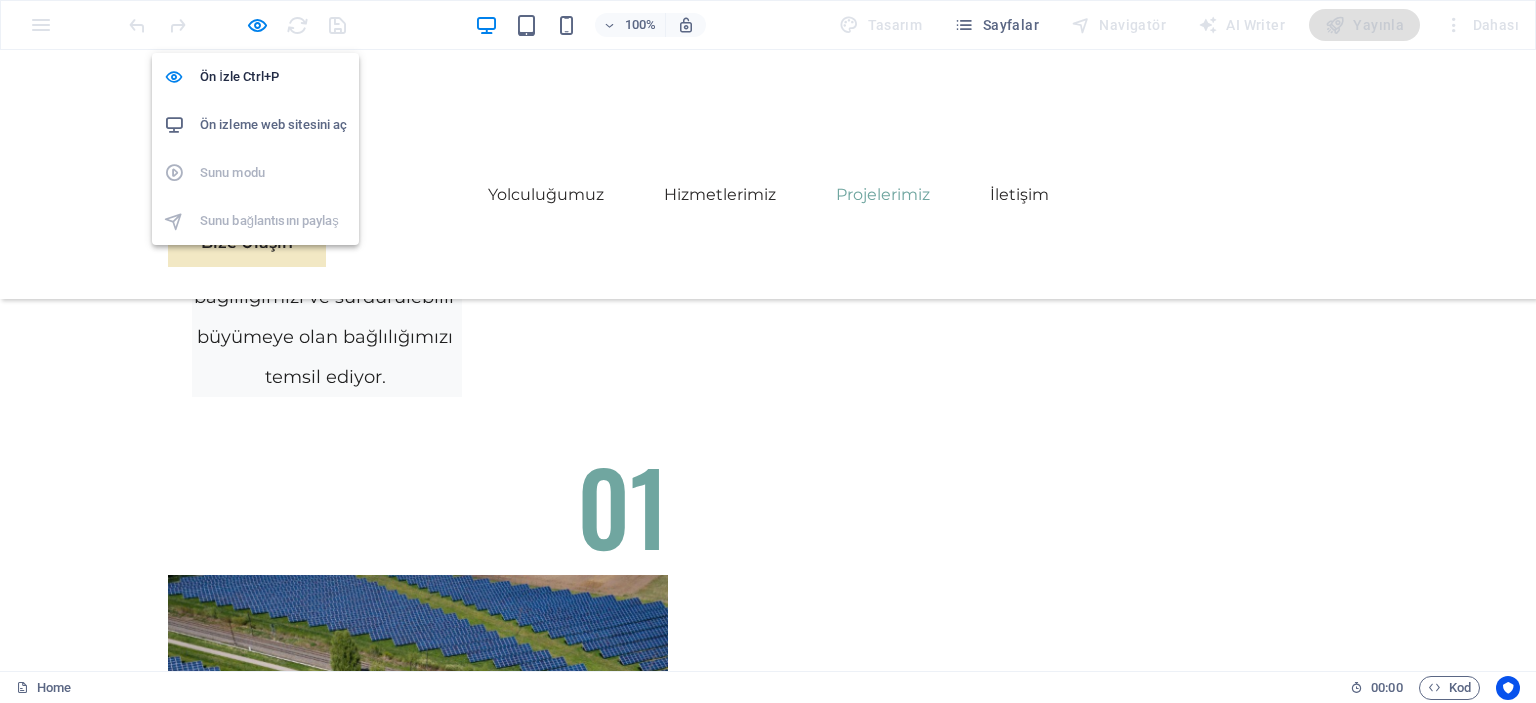 click on "Ön izleme web sitesini aç" at bounding box center [273, 125] 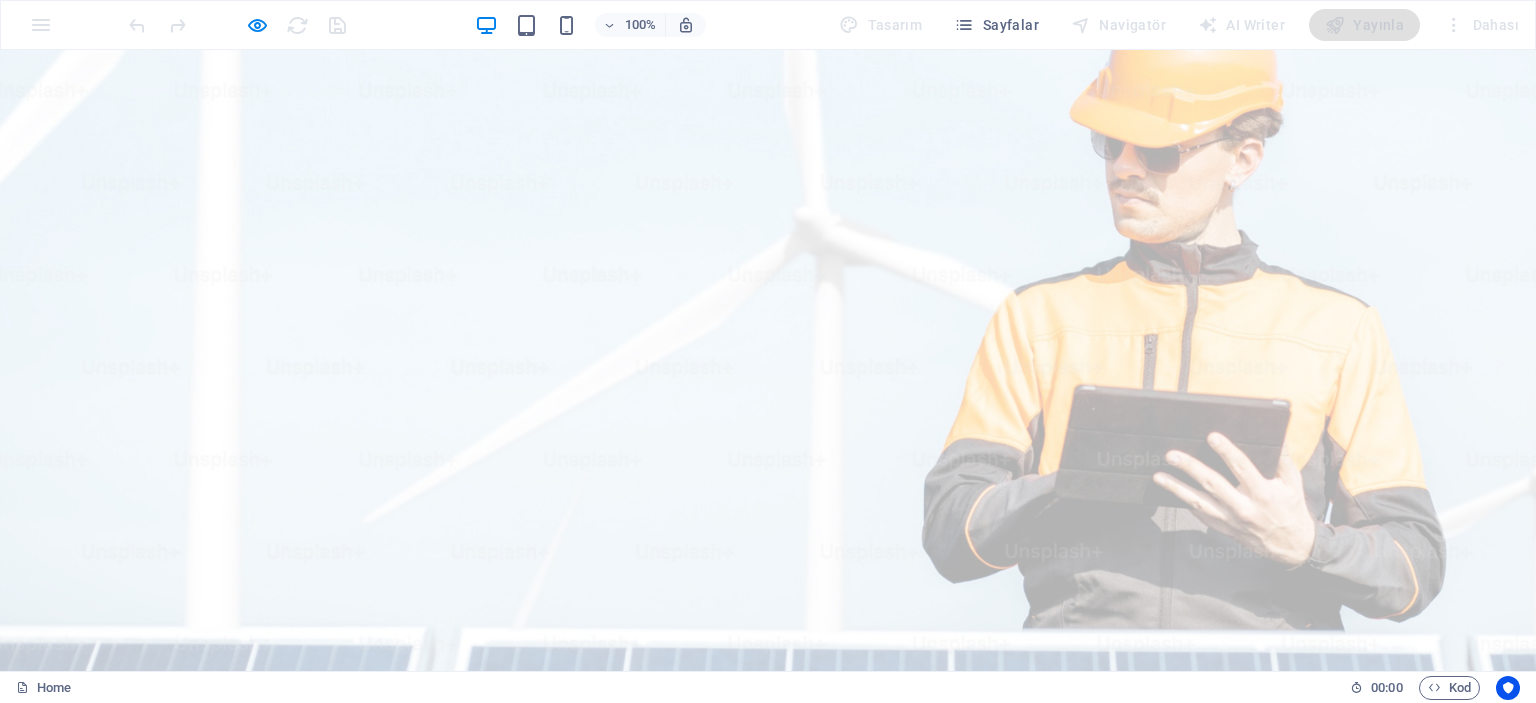 scroll, scrollTop: 0, scrollLeft: 0, axis: both 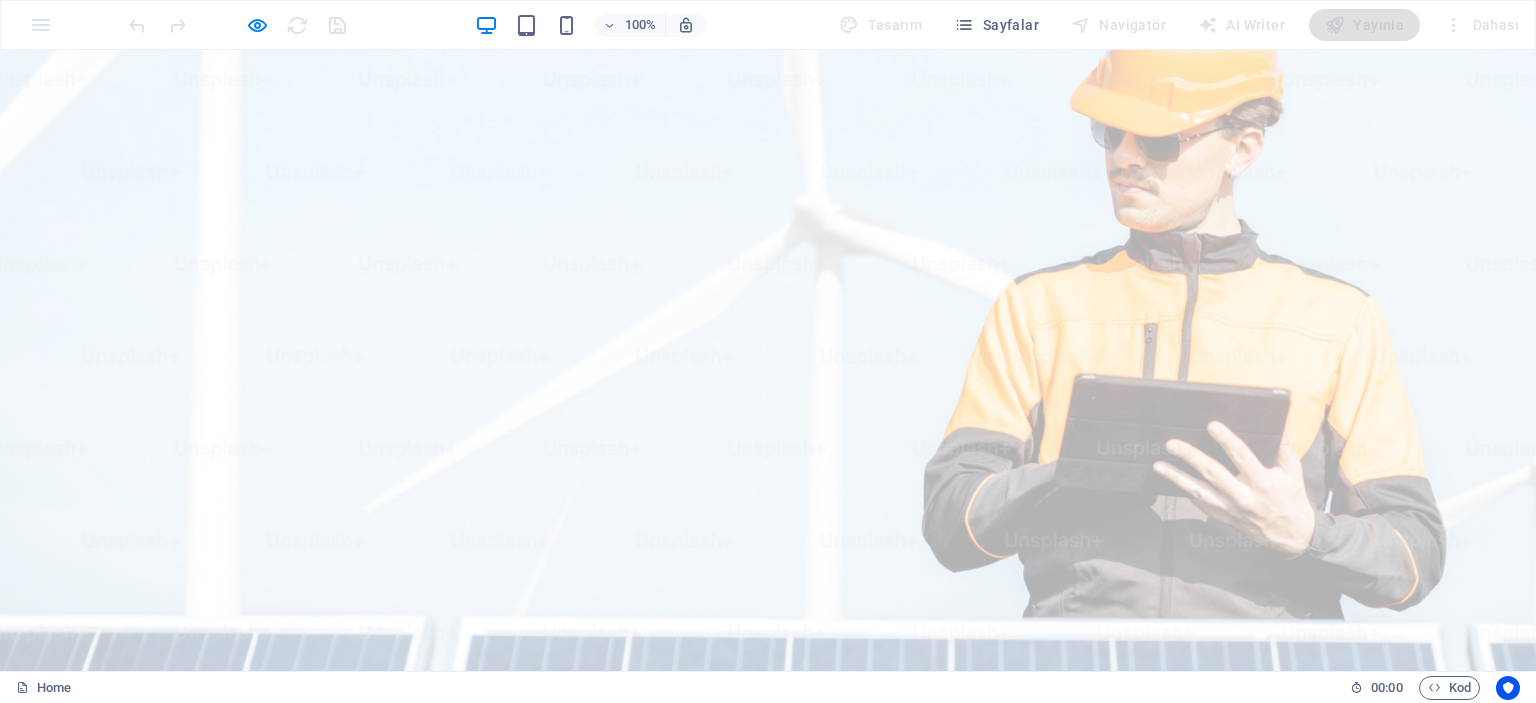 click on "Sürdürülebilir Enerji ve Stratejik Danışmanlıkla İşletmenizi Geliştirin" at bounding box center [768, 1167] 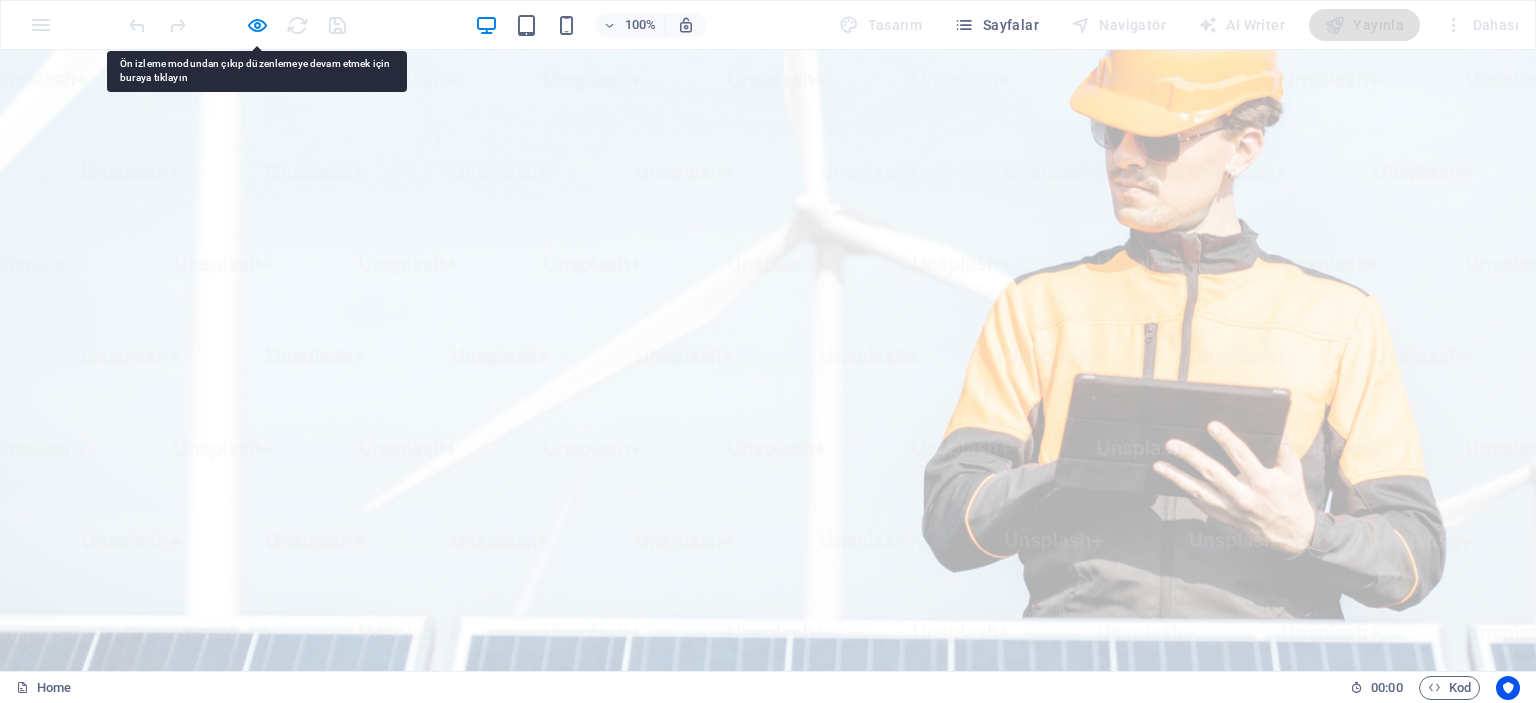 click on "Sürdürülebilir Enerji ve Stratejik Danışmanlıkla İşletmenizi Geliştirin" at bounding box center [768, 1167] 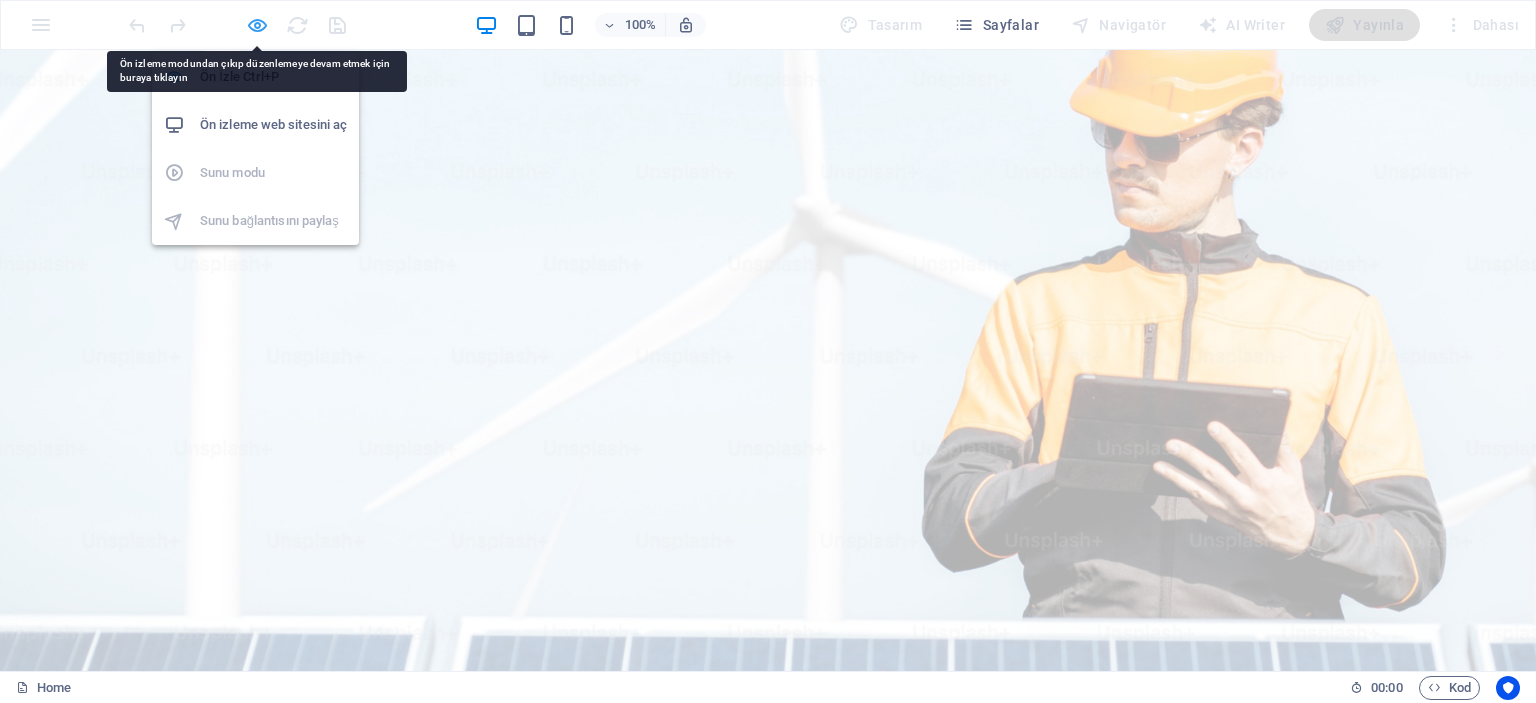 click at bounding box center (257, 25) 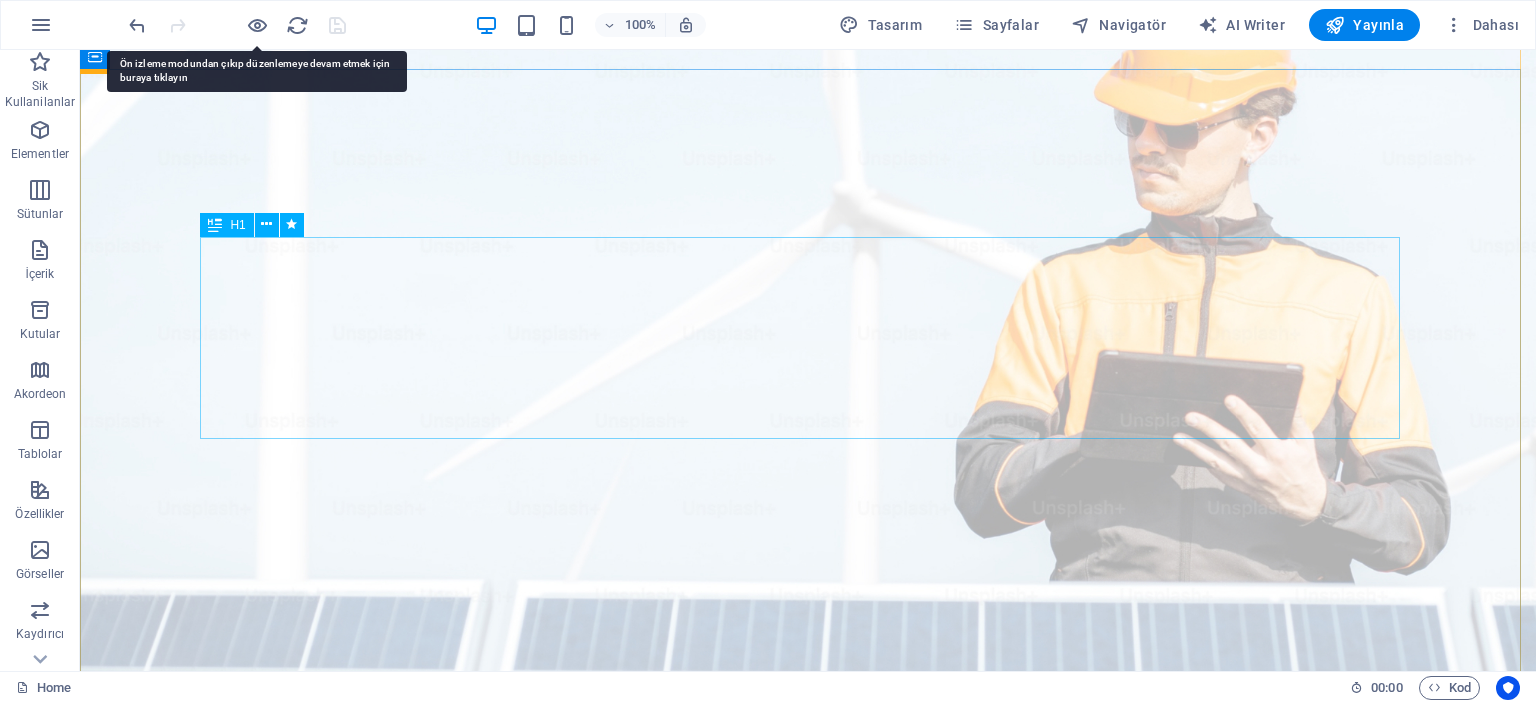 click on "Sürdürülebilir Enerji ve Stratejik Danışmanlıkla İşletmenizi Geliştirin" at bounding box center [808, 1167] 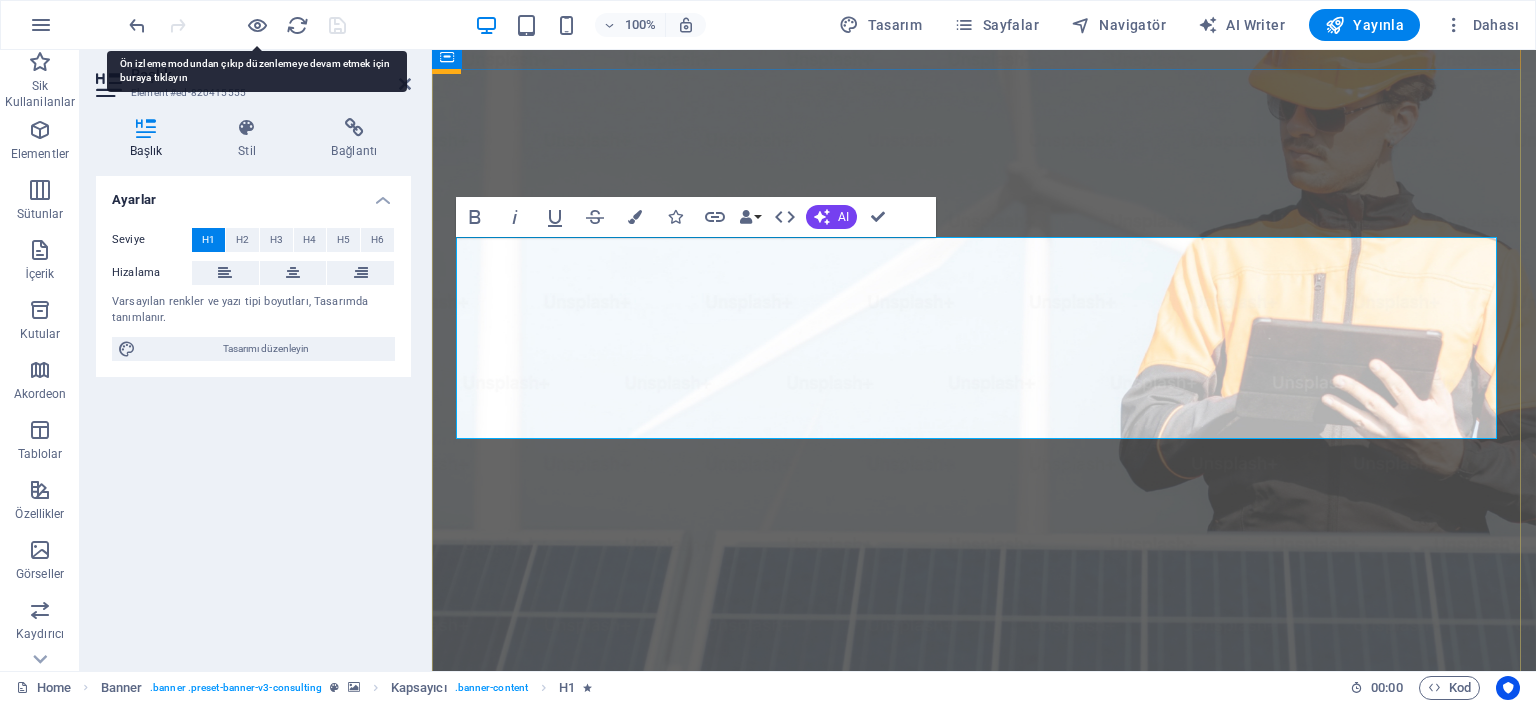 copy on "Sürdürülebilir Enerji ve Stratejik Danışmanlıkla İşletmenizi Geliştirin" 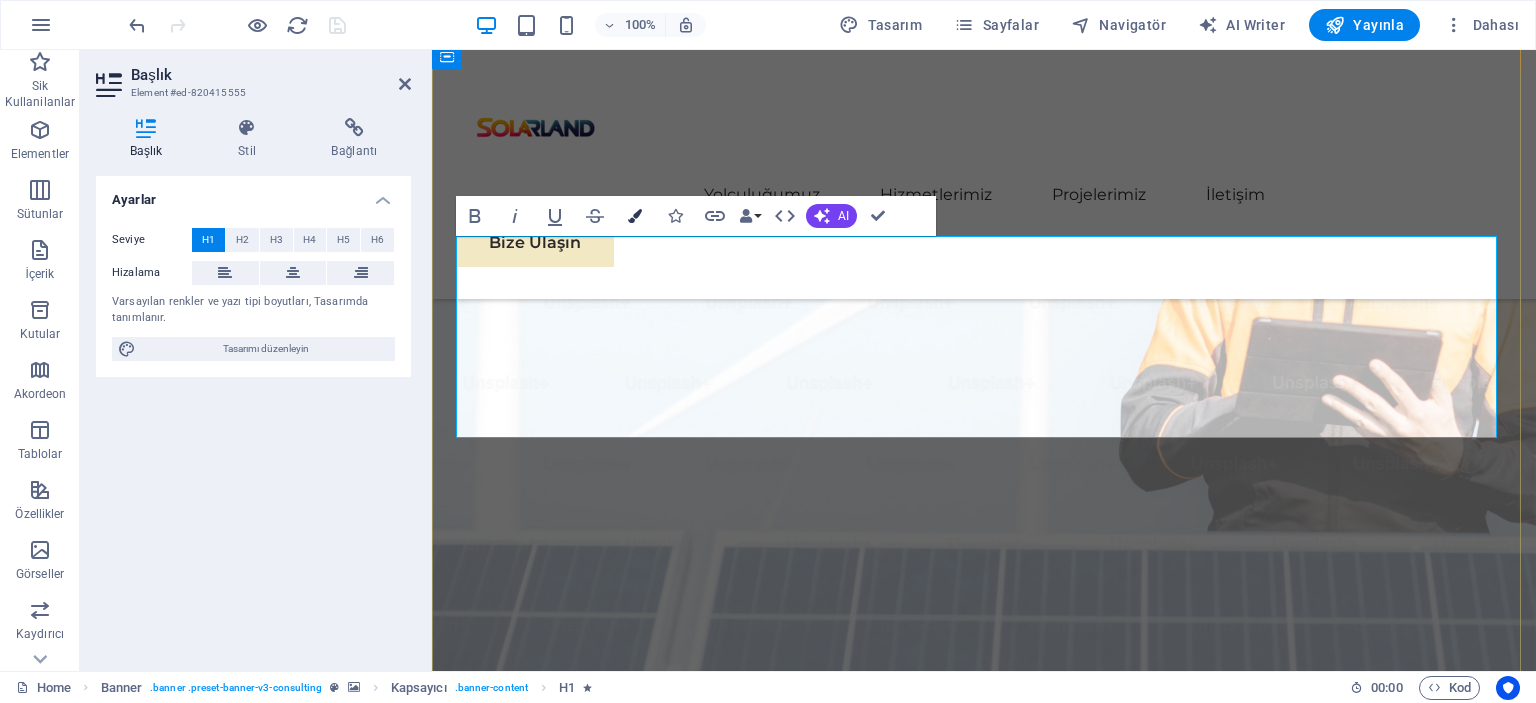 scroll, scrollTop: 266, scrollLeft: 0, axis: vertical 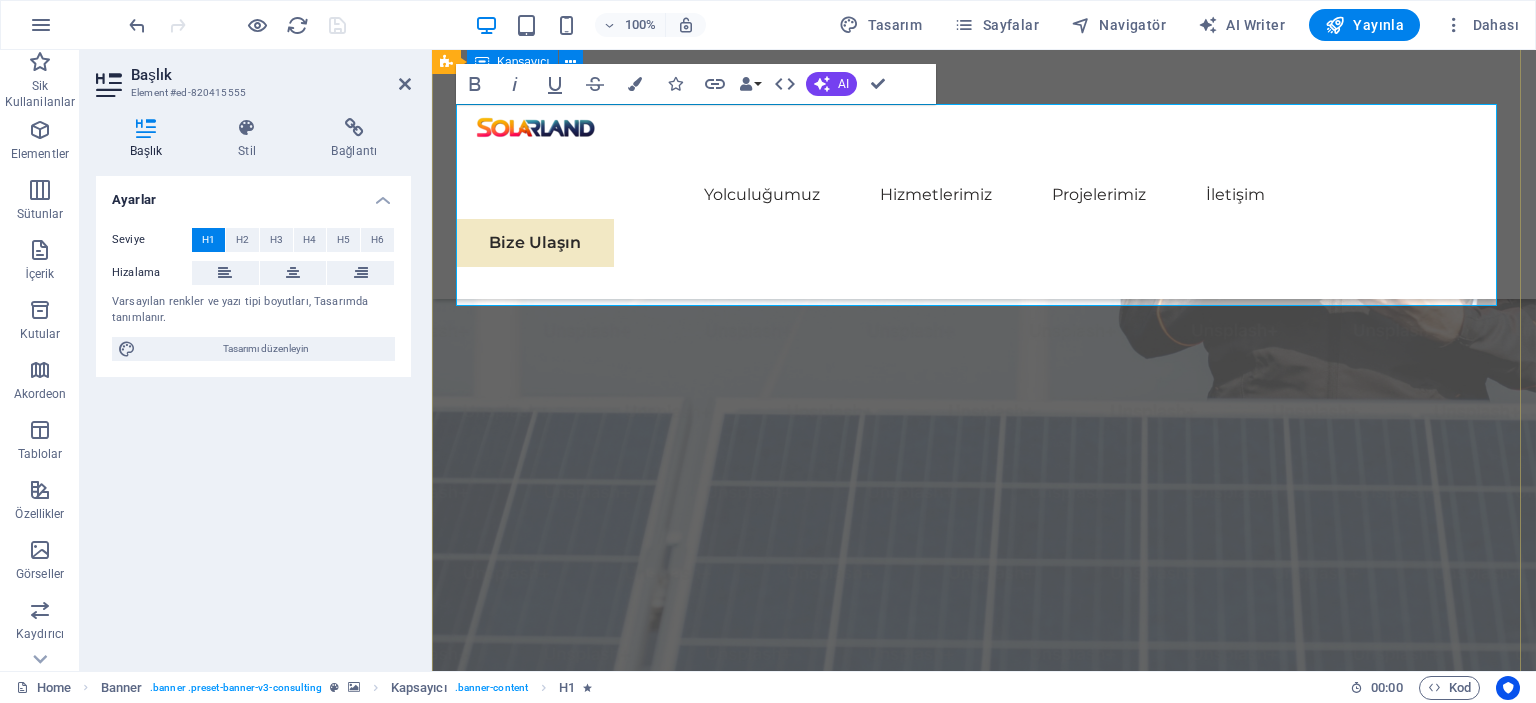 click on "Sürdürülebilir Enerji ve Stratejik Danışmanlıkla İşletmenizi Geliştirin Sitemiz hazırlanıyor. Anlayışınız için teşekkür ederiz." at bounding box center [984, 966] 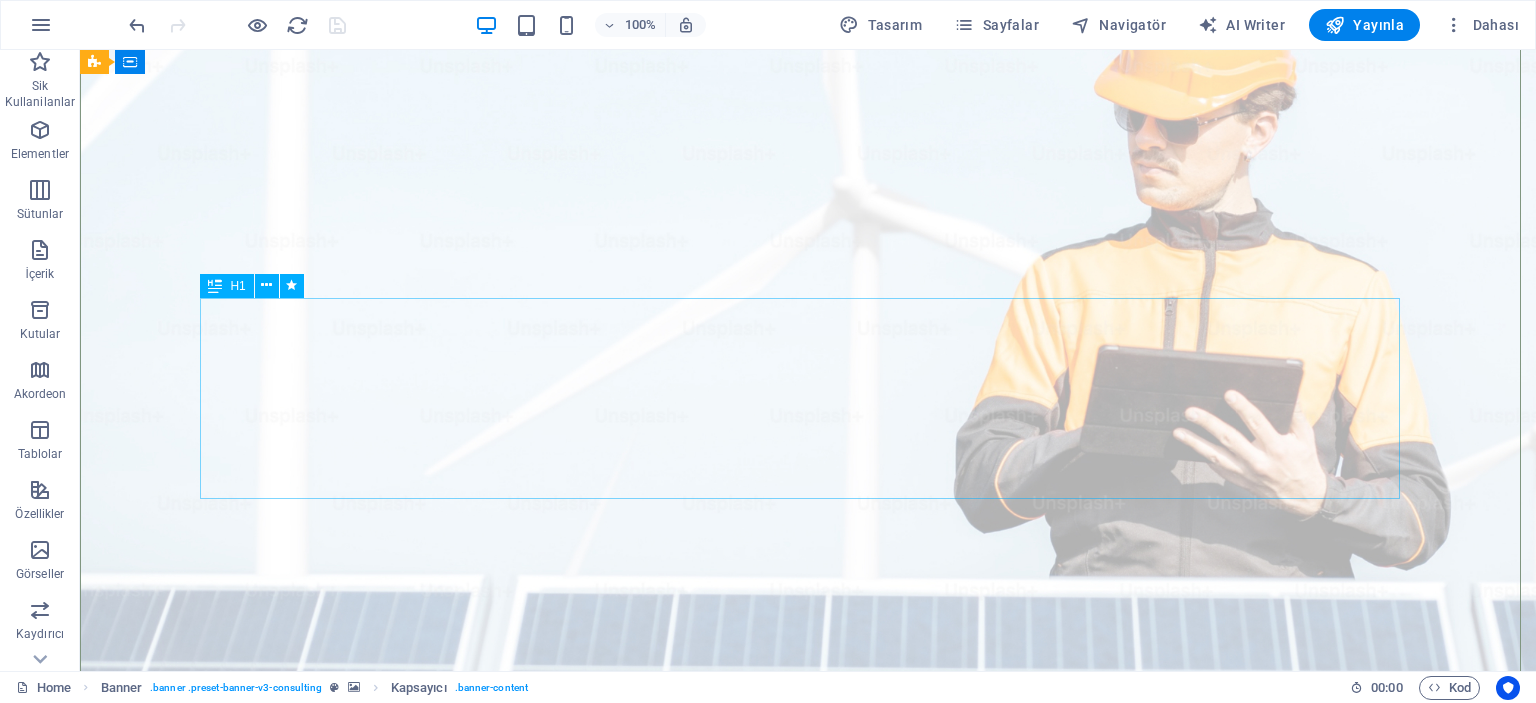 scroll, scrollTop: 0, scrollLeft: 0, axis: both 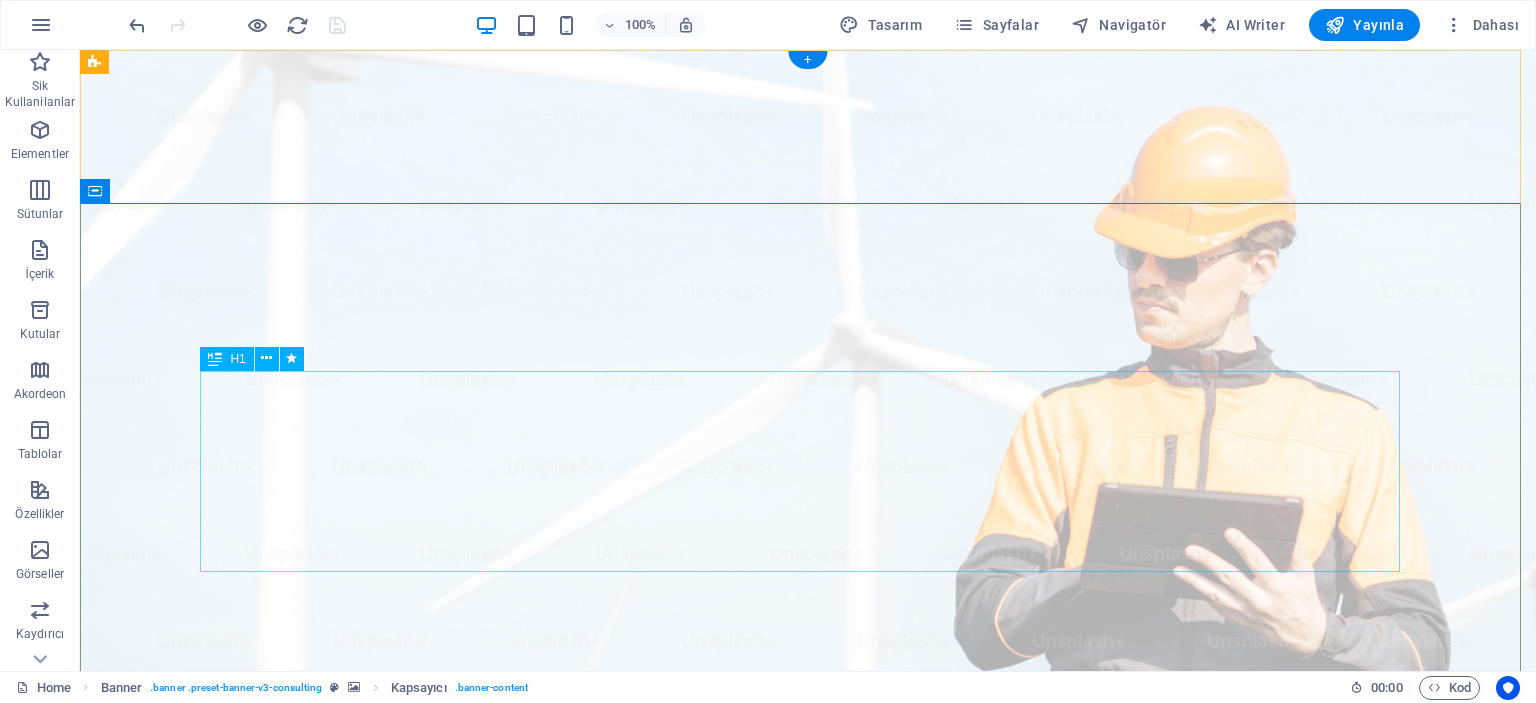 click on "Sürdürülebilir Enerji ve Stratejik Danışmanlıkla İşletmenizi Geliştirin" at bounding box center (808, 1300) 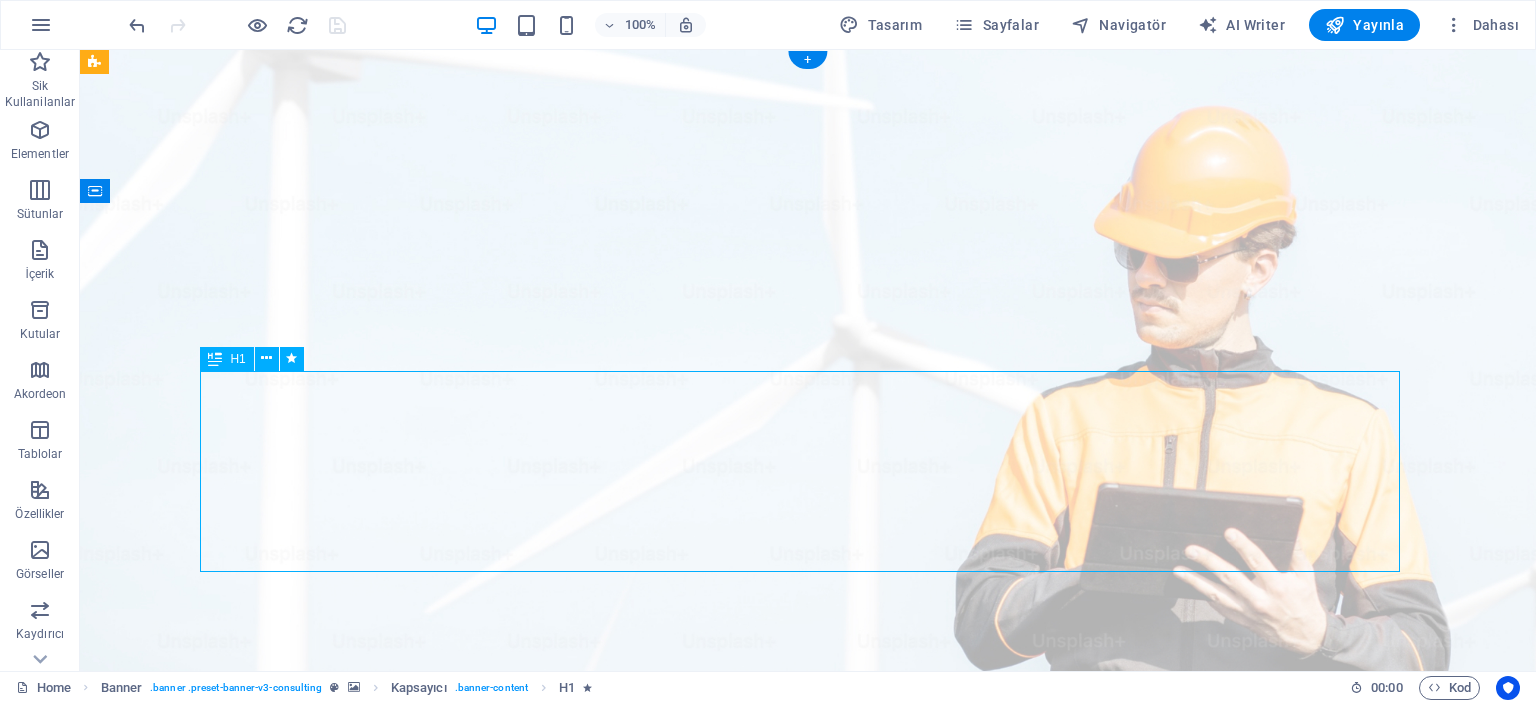 click on "Sürdürülebilir Enerji ve Stratejik Danışmanlıkla İşletmenizi Geliştirin" at bounding box center [808, 1300] 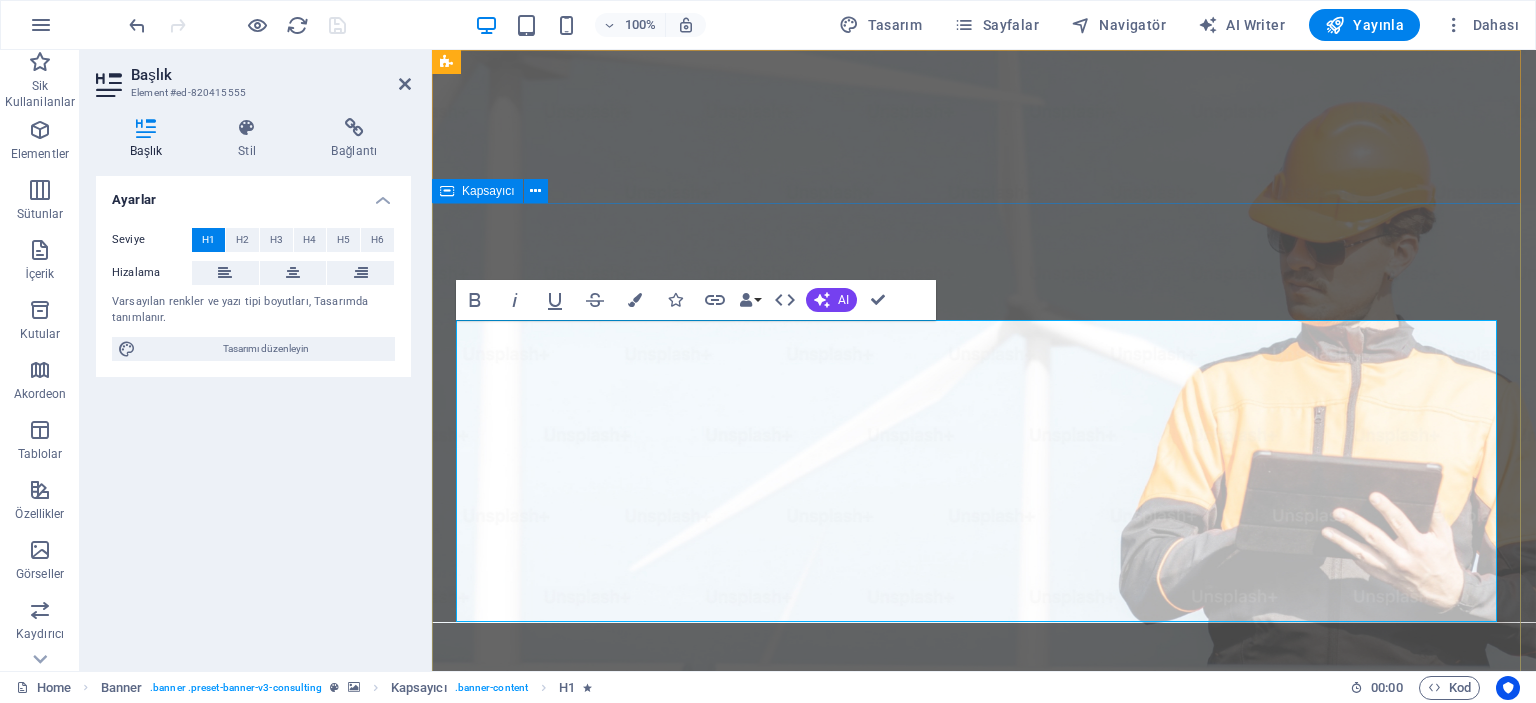 click on "Güneşin Gücüyle ve Yenilikçi Çözümlerle Sürdürülebilir Bir Gelecek Kurun Sitemiz hazırlanıyor. Anlayışınız için teşekkür ederiz." at bounding box center (984, 1455) 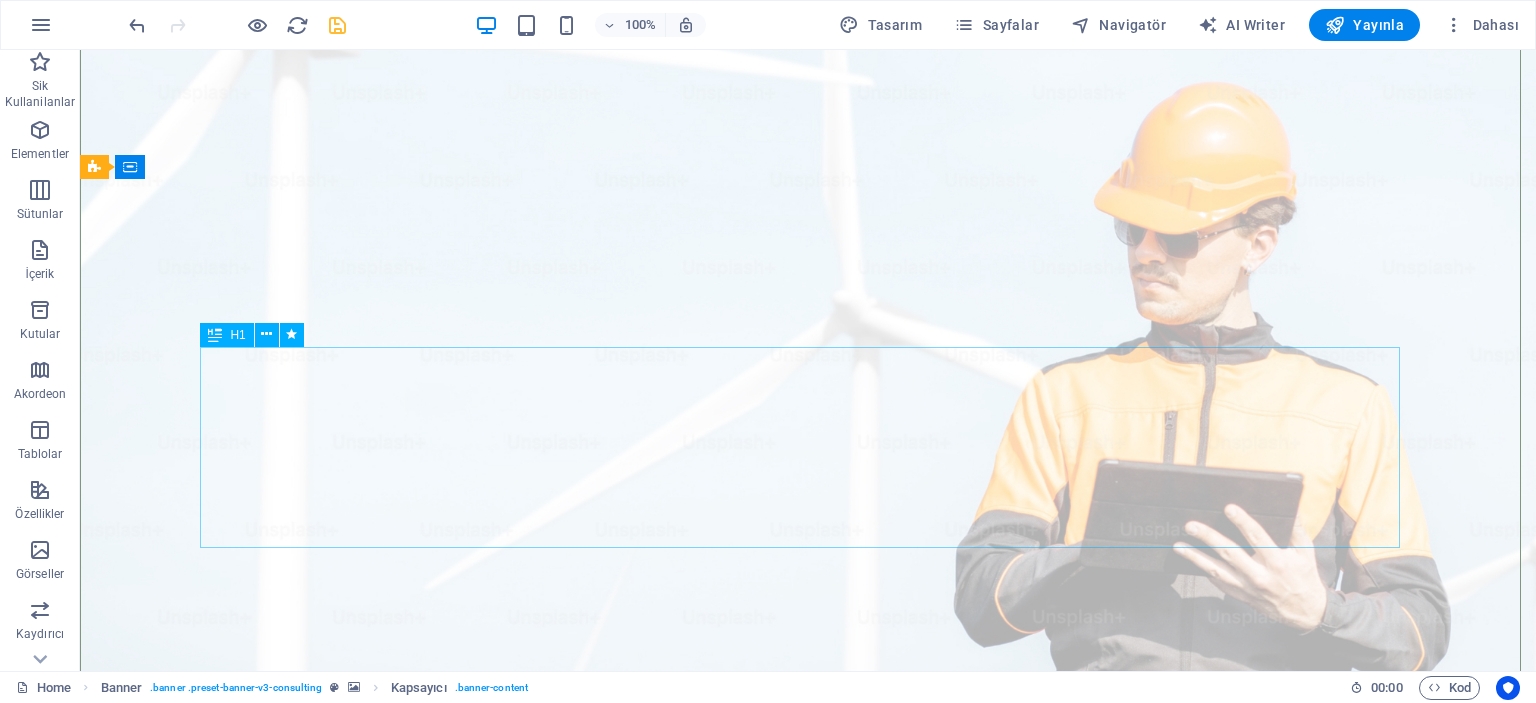 scroll, scrollTop: 0, scrollLeft: 0, axis: both 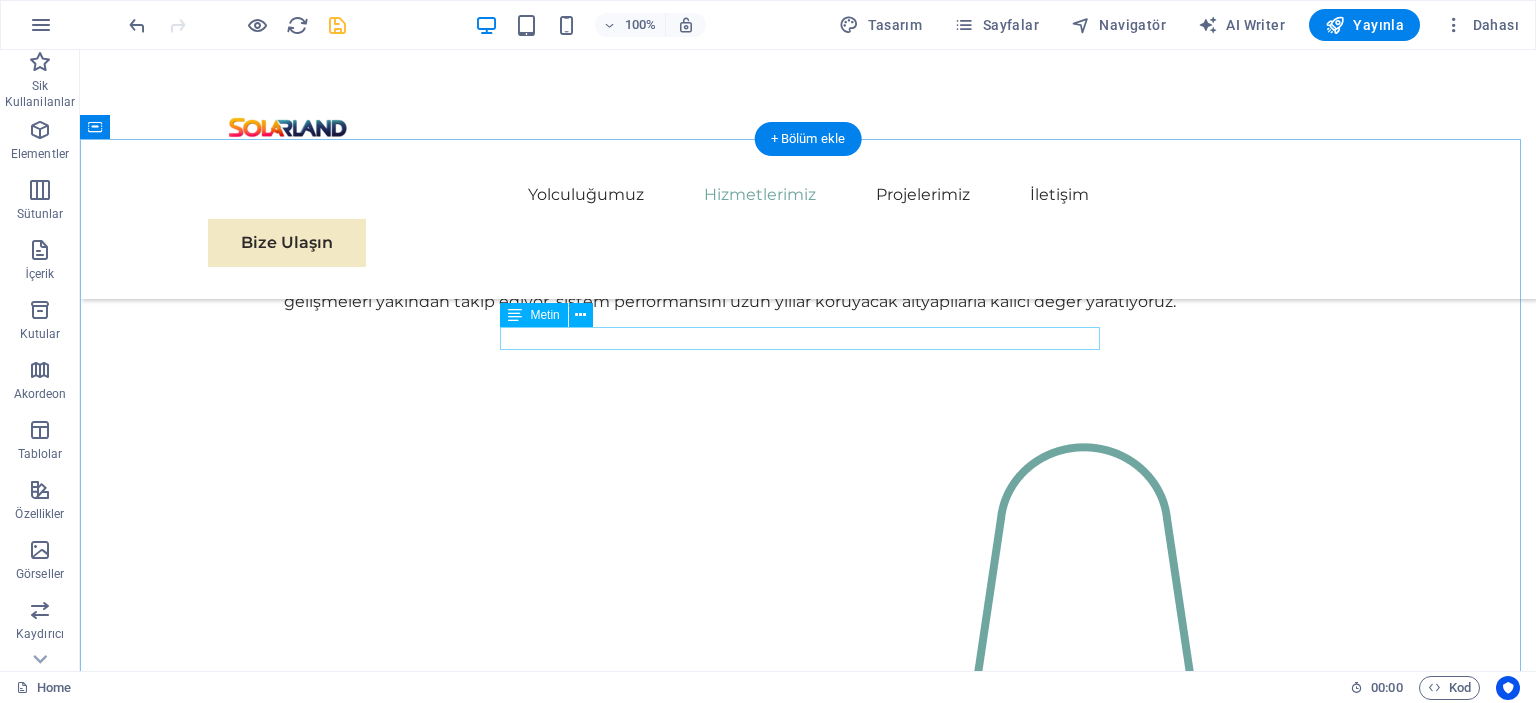 click on "Hazırlanıyor" at bounding box center [808, 2321] 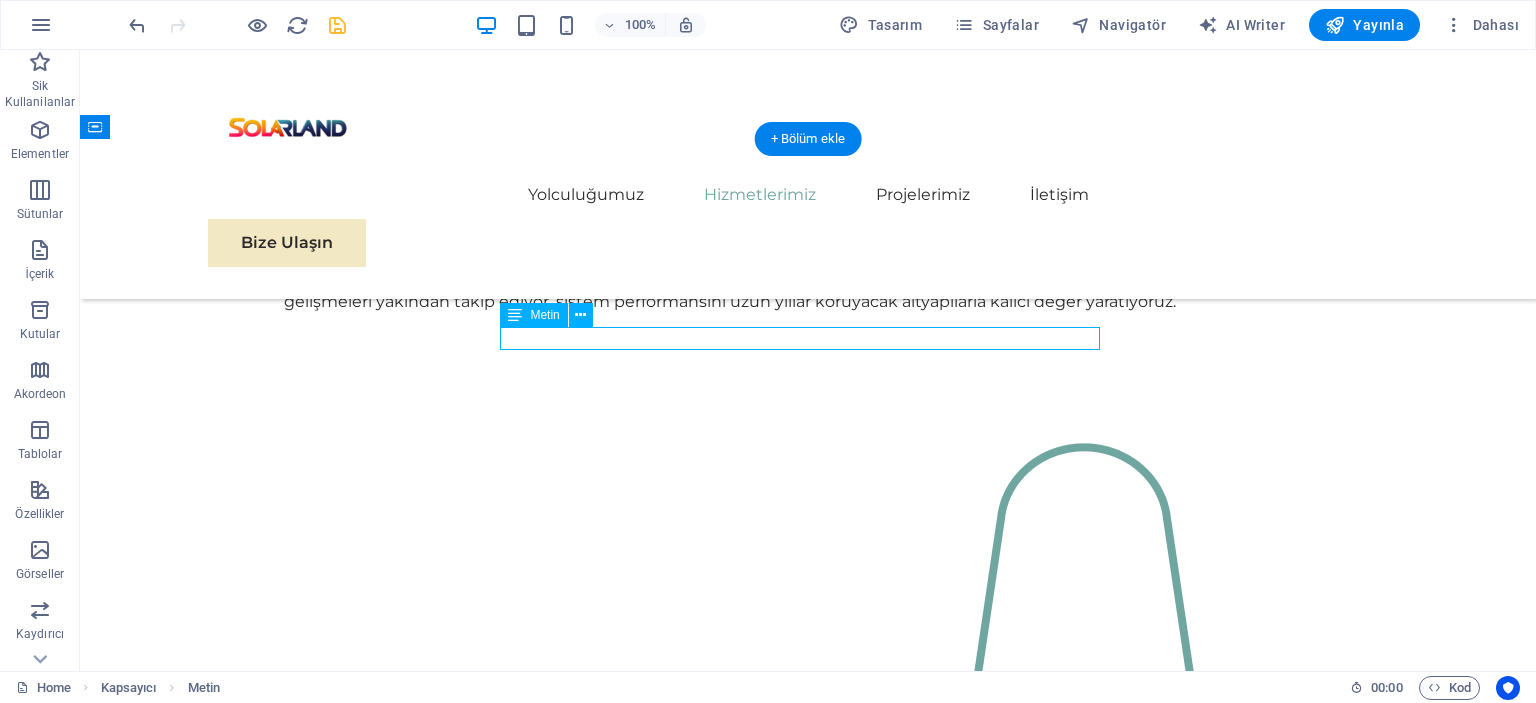 click on "Hazırlanıyor" at bounding box center (808, 2321) 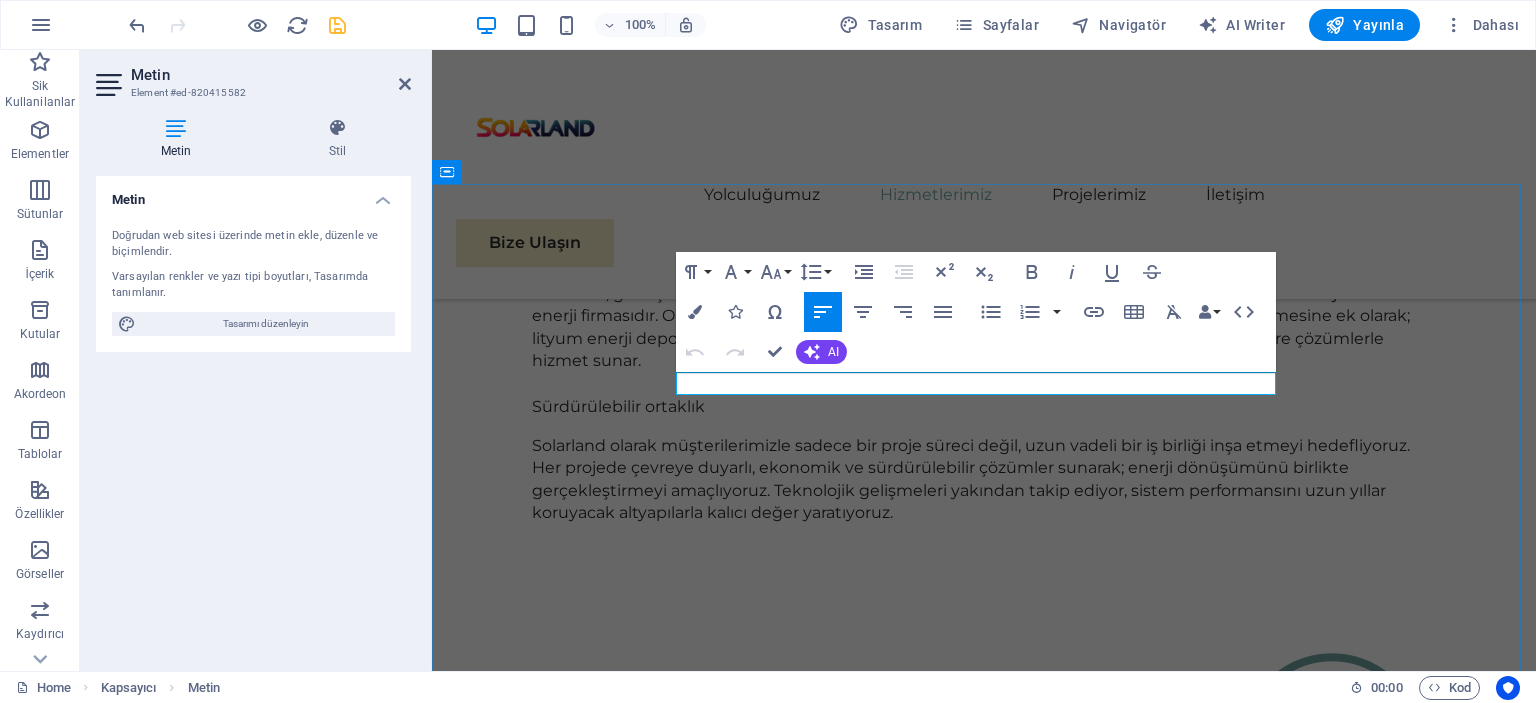 drag, startPoint x: 777, startPoint y: 378, endPoint x: 631, endPoint y: 376, distance: 146.0137 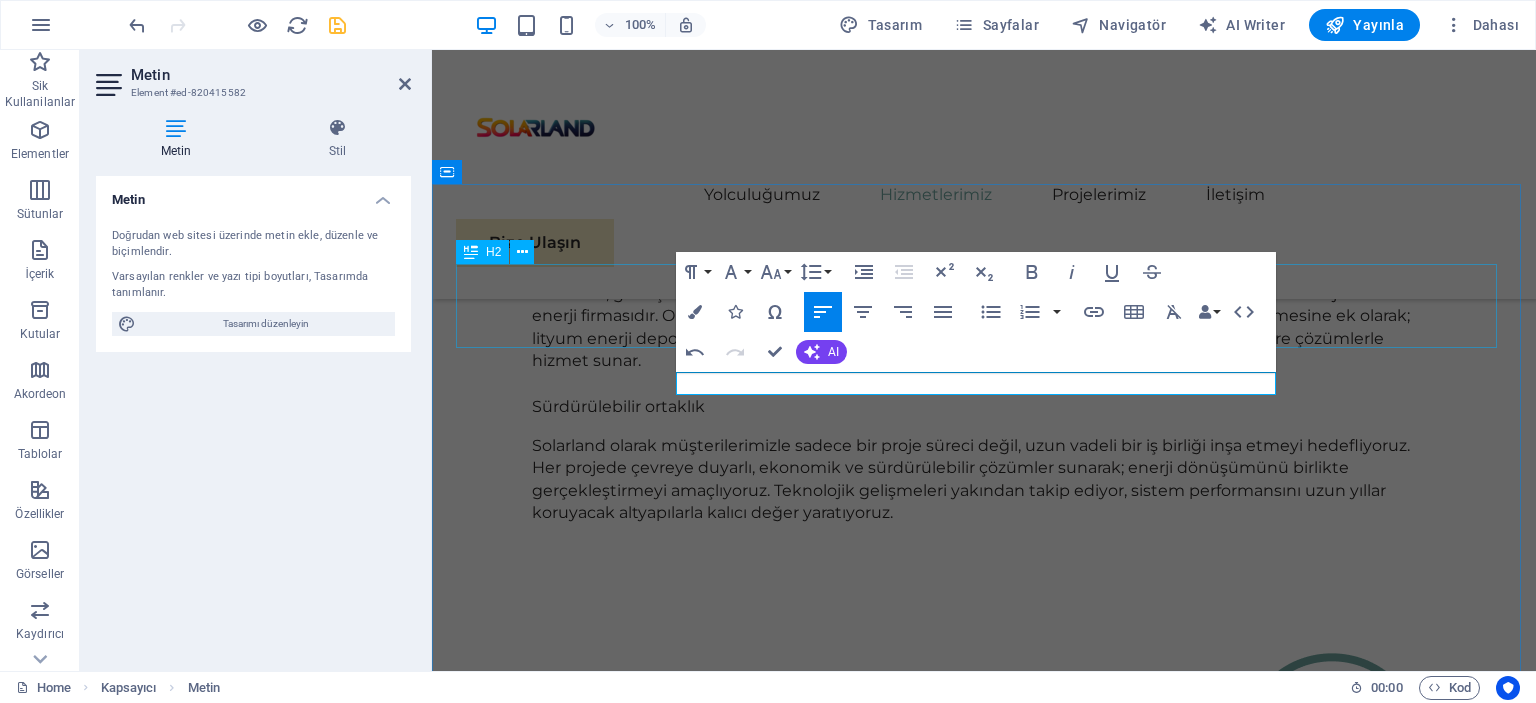 click on "Takım arkadaşlarımız" at bounding box center [984, 2454] 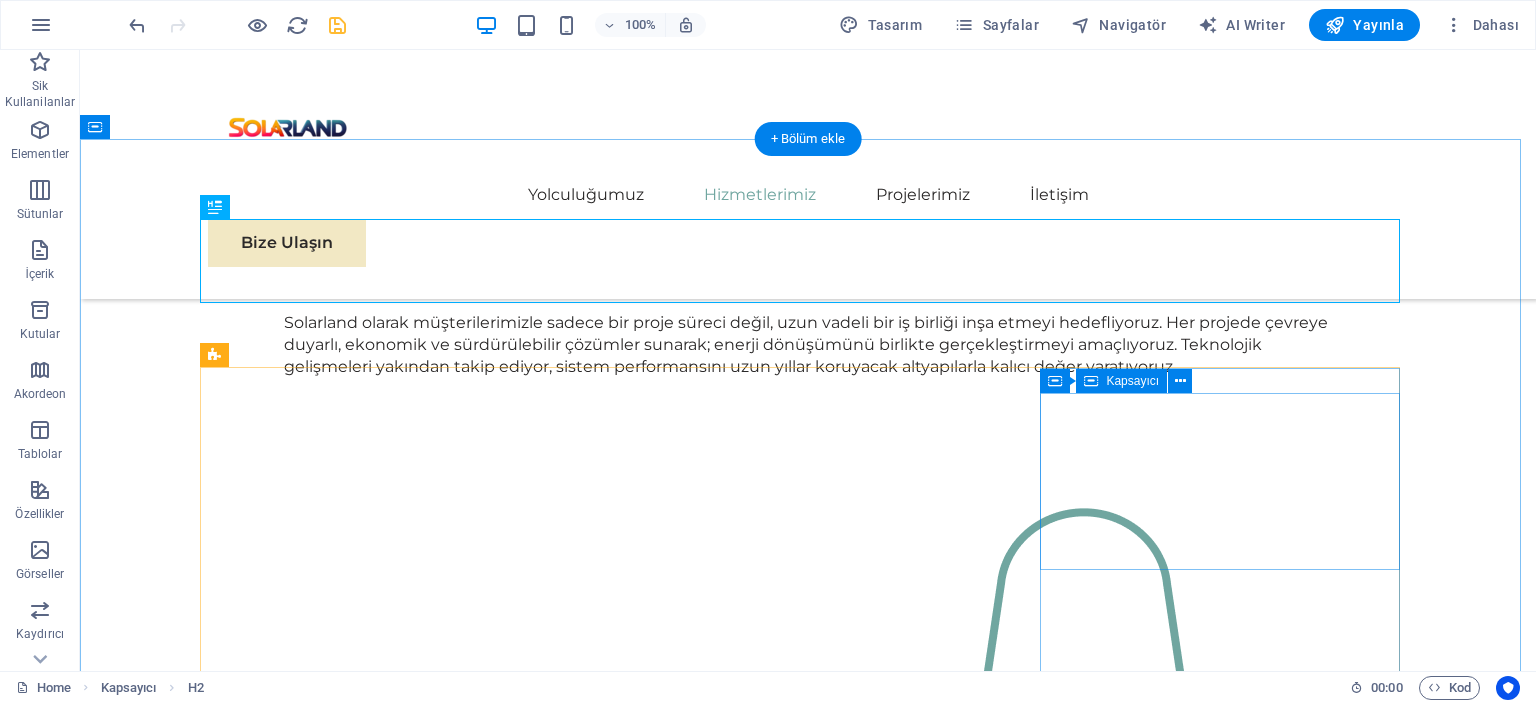 scroll, scrollTop: 1666, scrollLeft: 0, axis: vertical 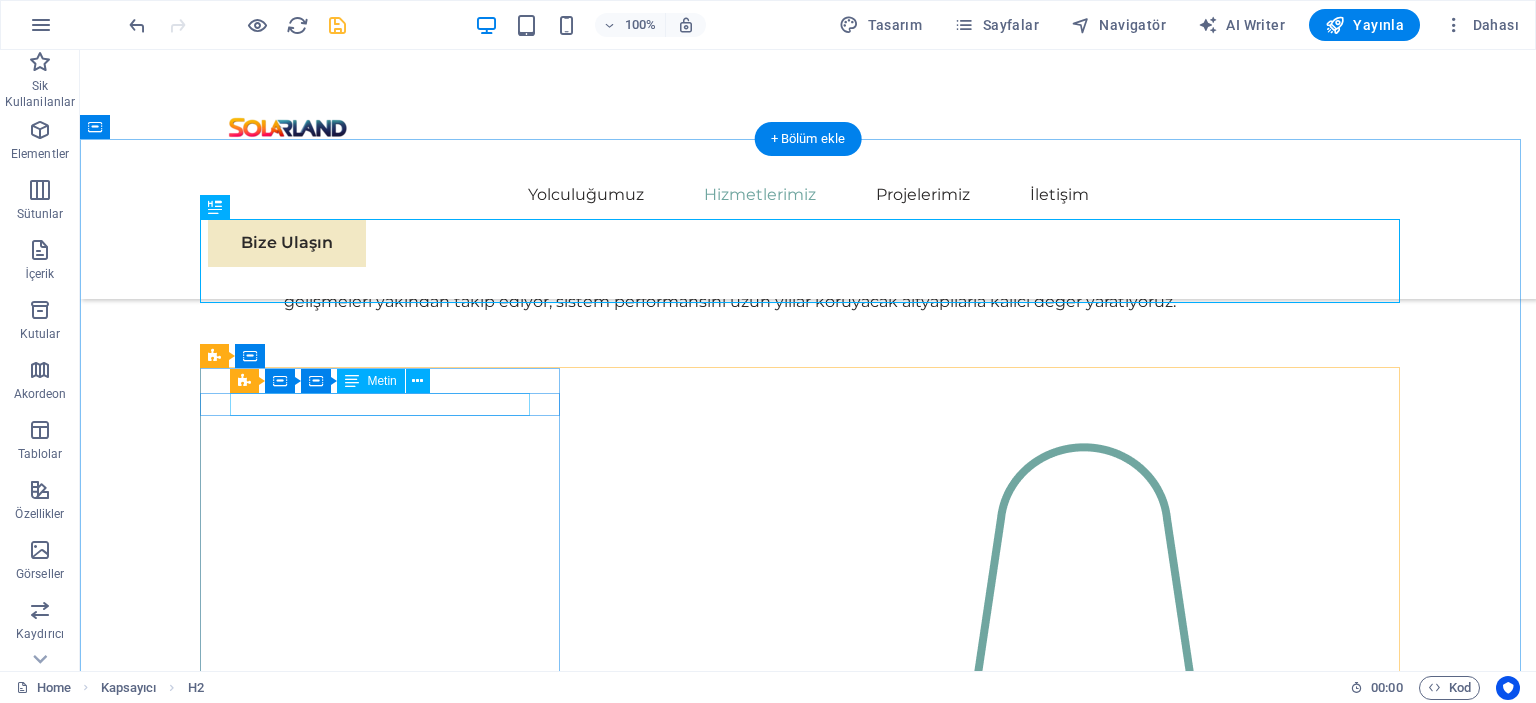 click on "HAZIRLANIYOR" at bounding box center [388, 2362] 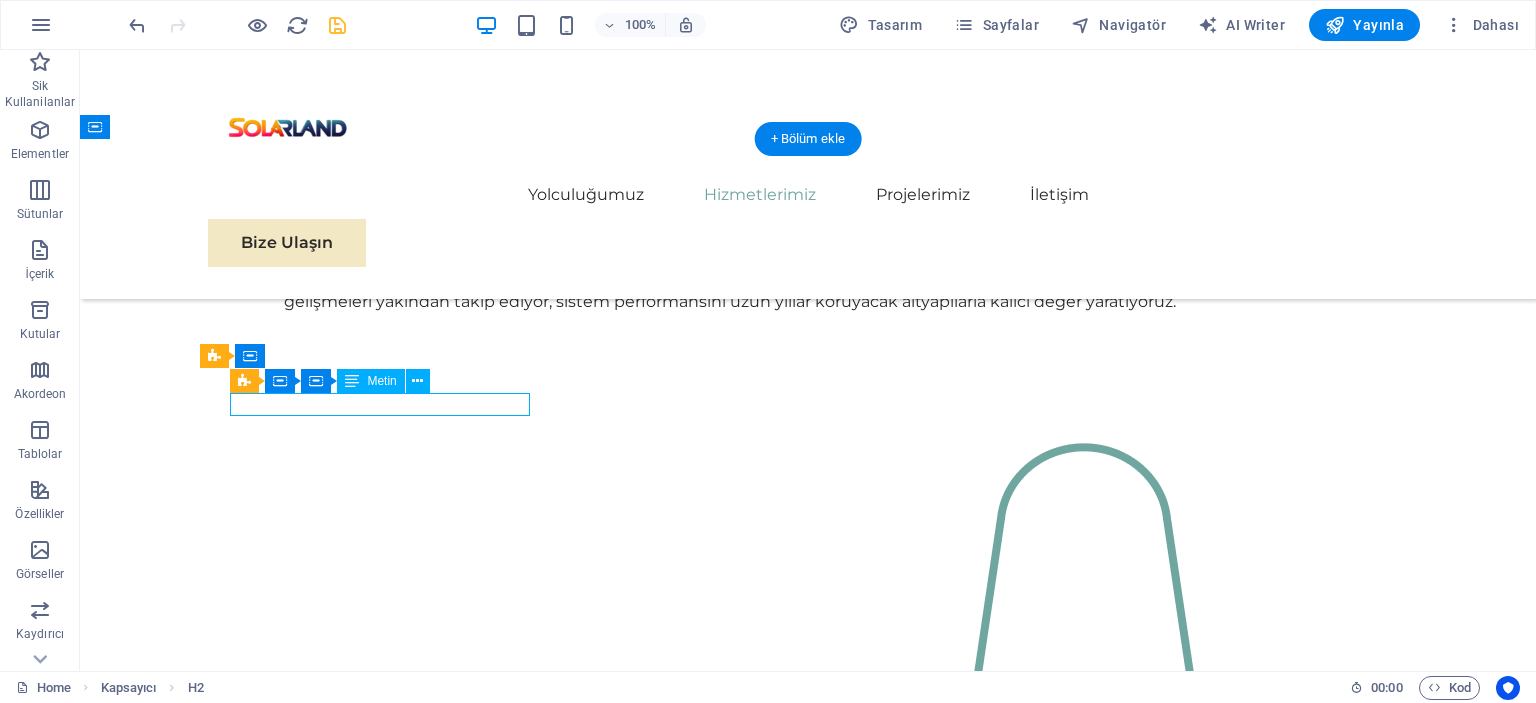 click on "HAZIRLANIYOR" at bounding box center (388, 2362) 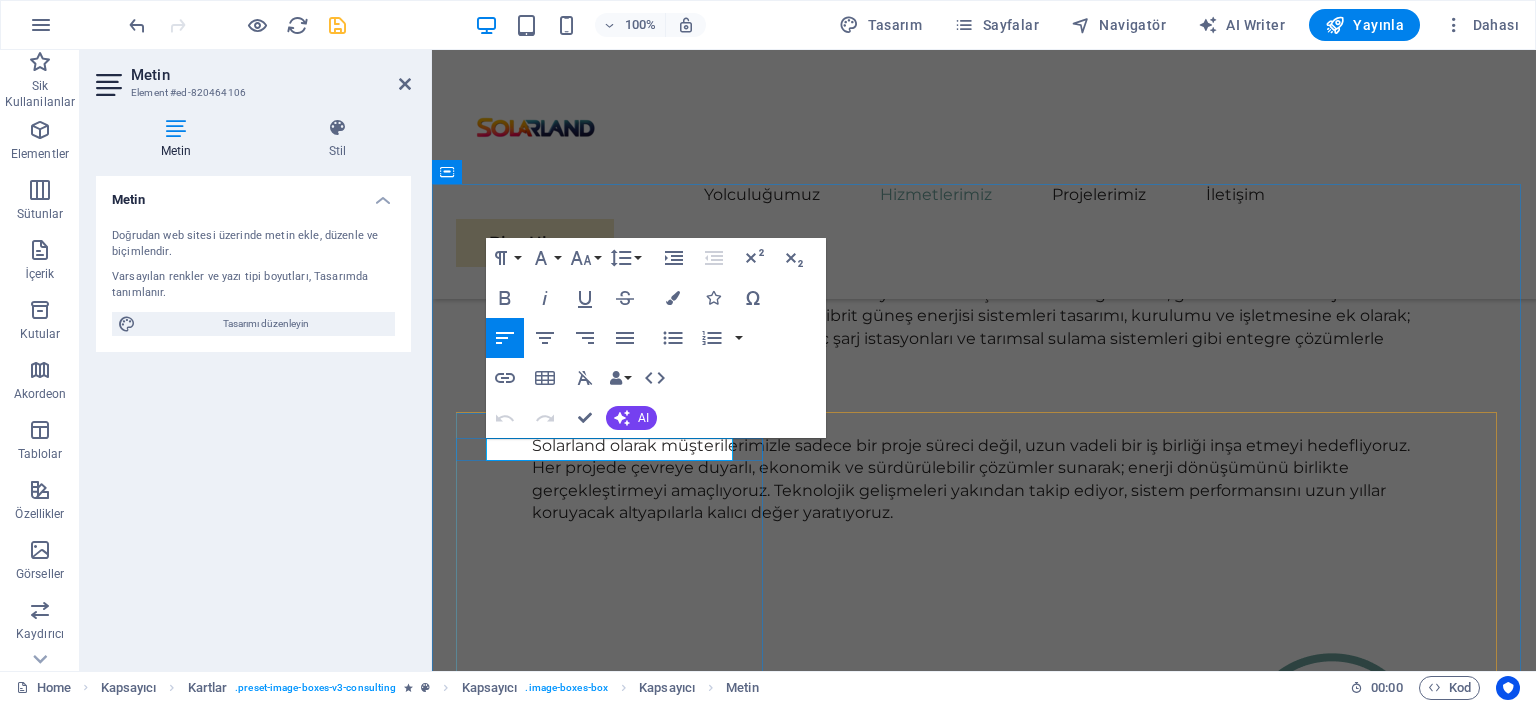 click on "HAZIRLANIYOR" at bounding box center (612, 2572) 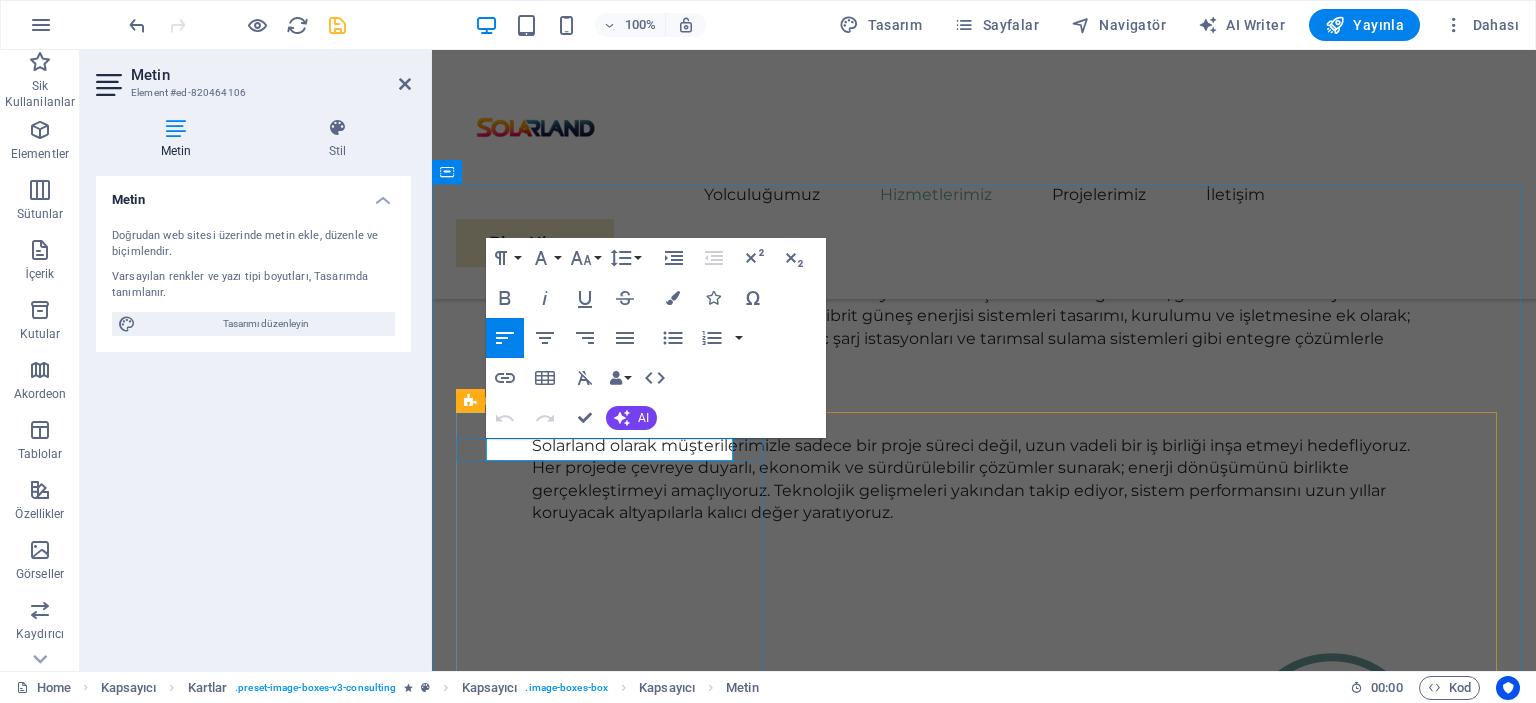 click on "HAZIRLANIYOR" at bounding box center [612, 2572] 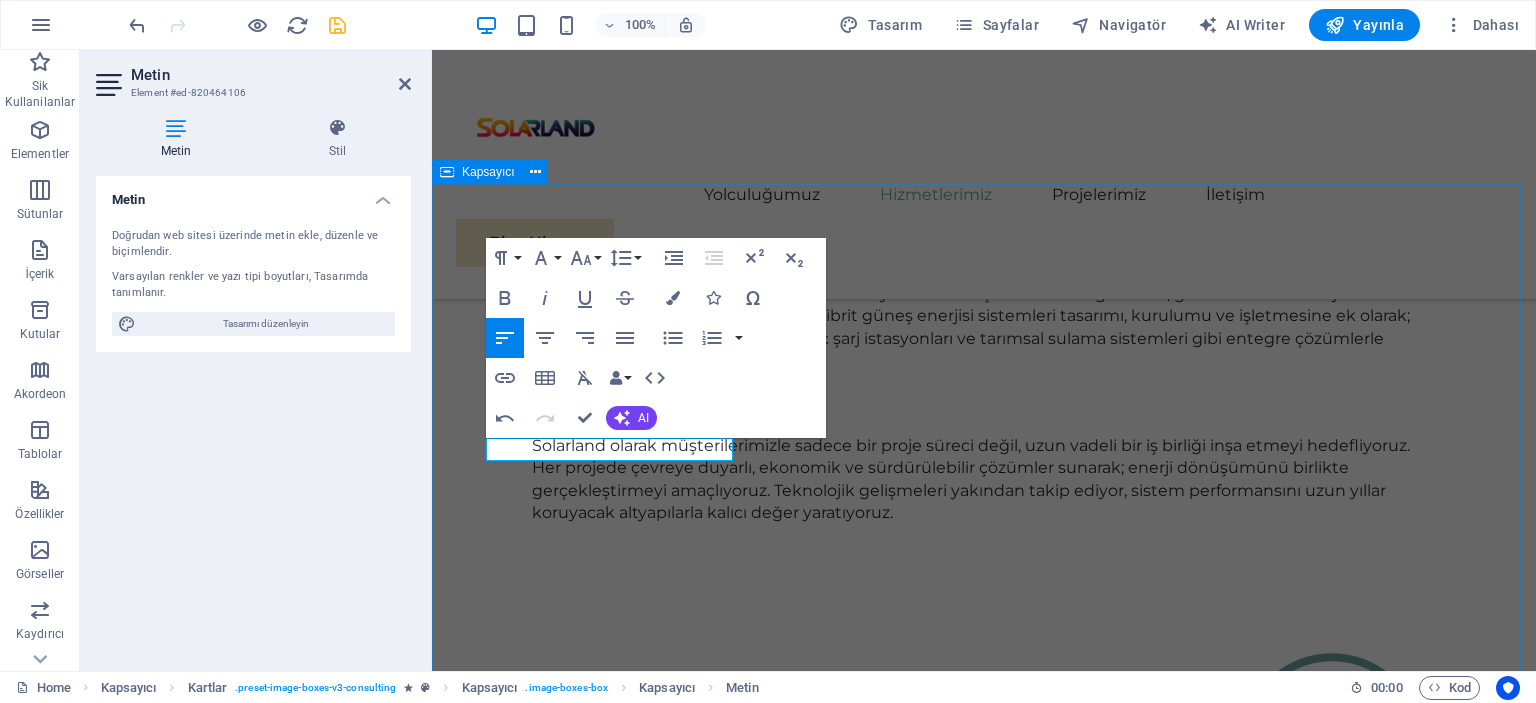 click on "Takım arkadaşlarımız                HAZIRLANIYOR İçeriği buraya bırak veya  Element ekle  Panoyu yapıştır İçeriği buraya bırak veya  Element ekle  Panoyu yapıştır" at bounding box center [984, 2867] 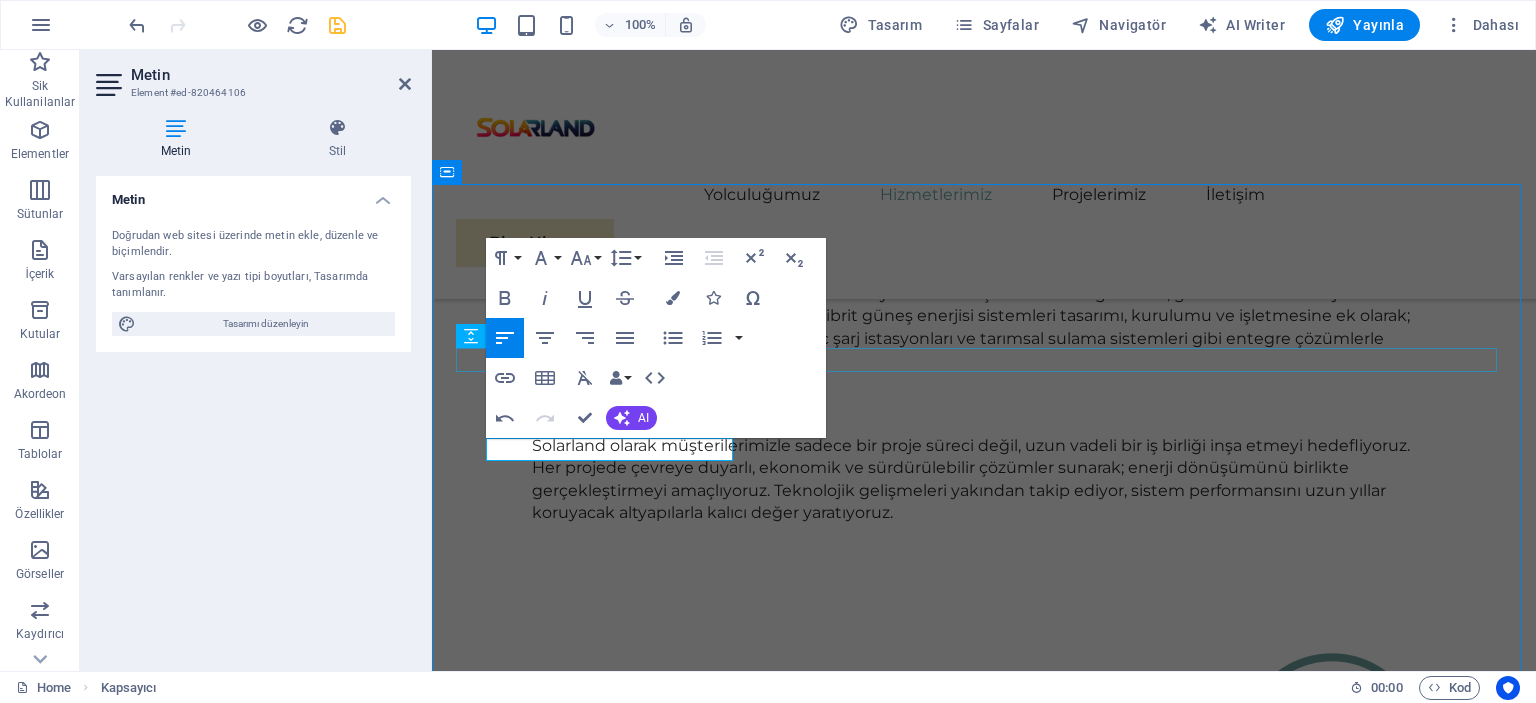 scroll, scrollTop: 1620, scrollLeft: 0, axis: vertical 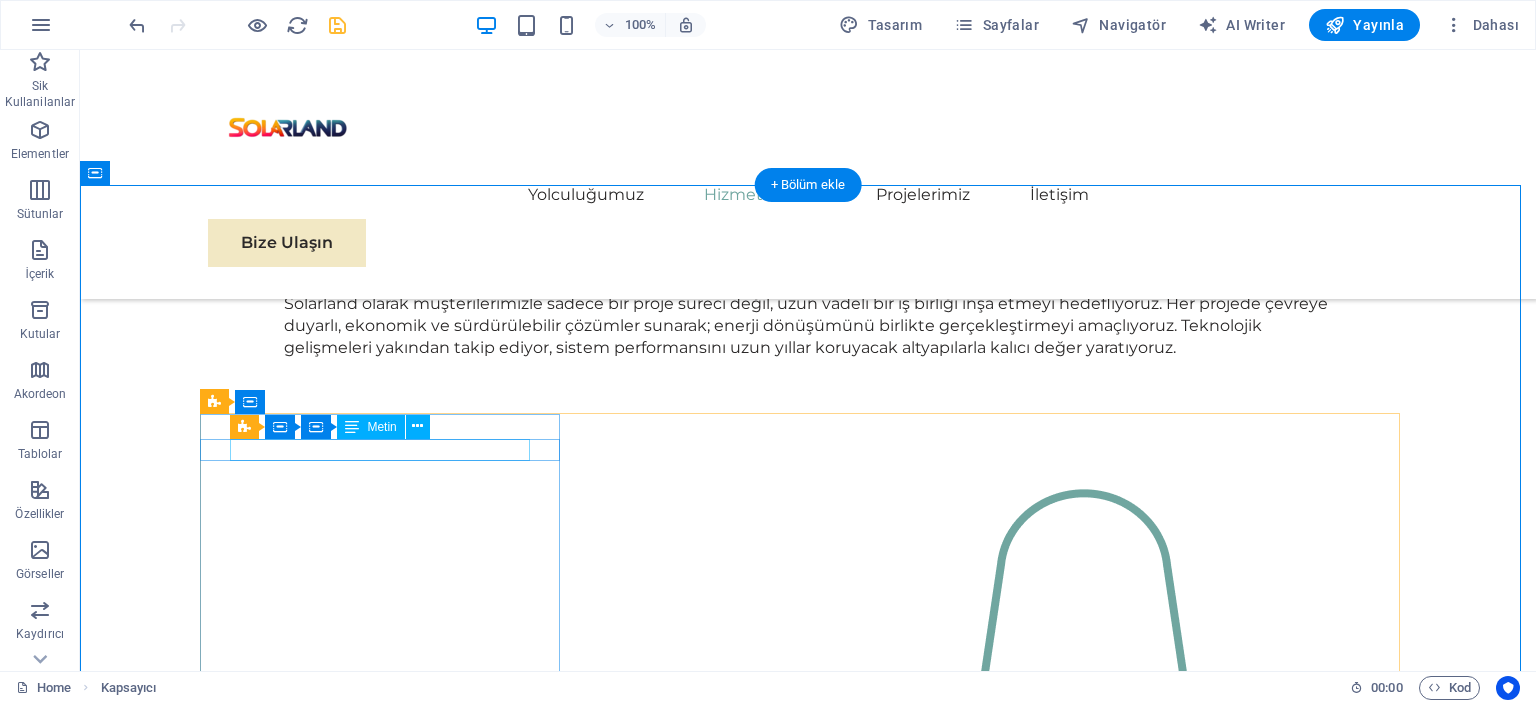 click on "HAZIRLANIYOR" at bounding box center (388, 2408) 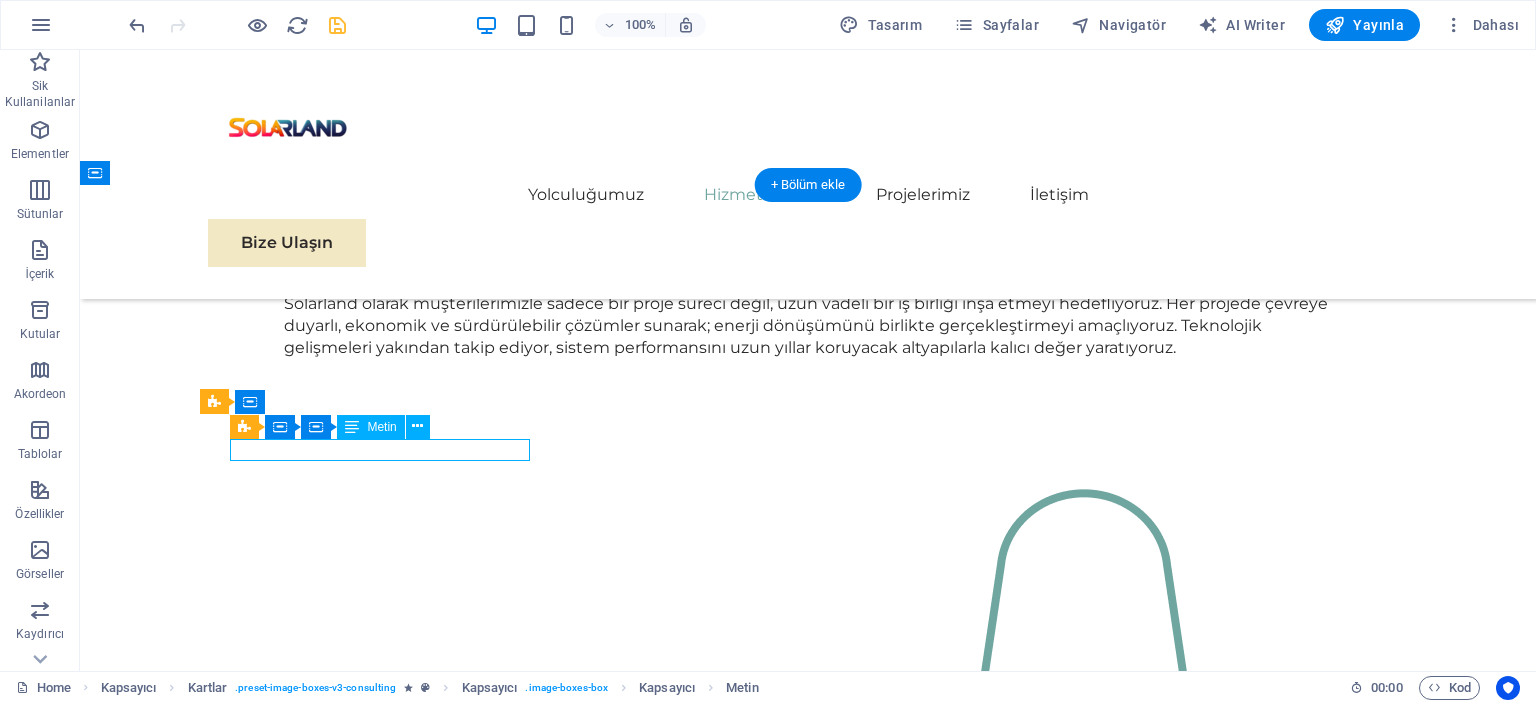 click on "HAZIRLANIYOR" at bounding box center [388, 2408] 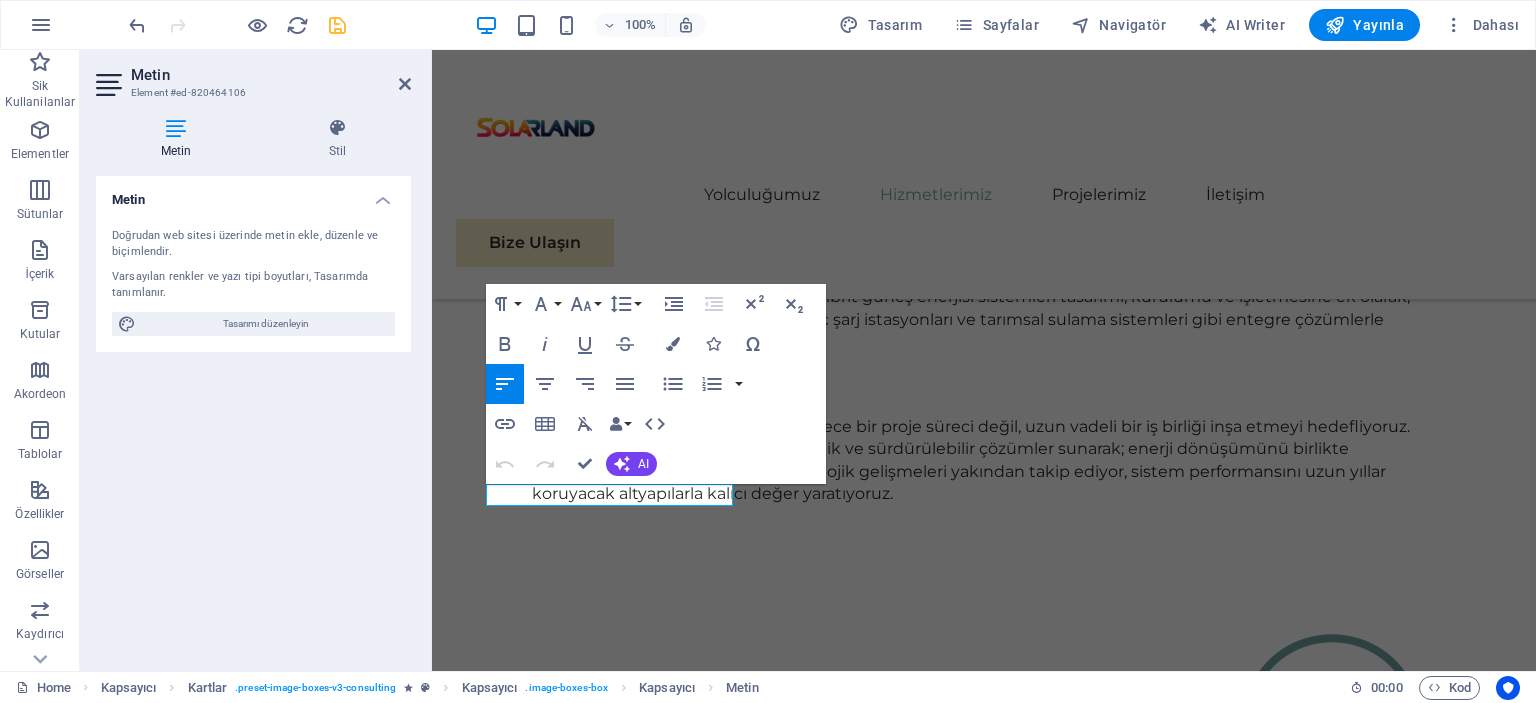 scroll, scrollTop: 1556, scrollLeft: 0, axis: vertical 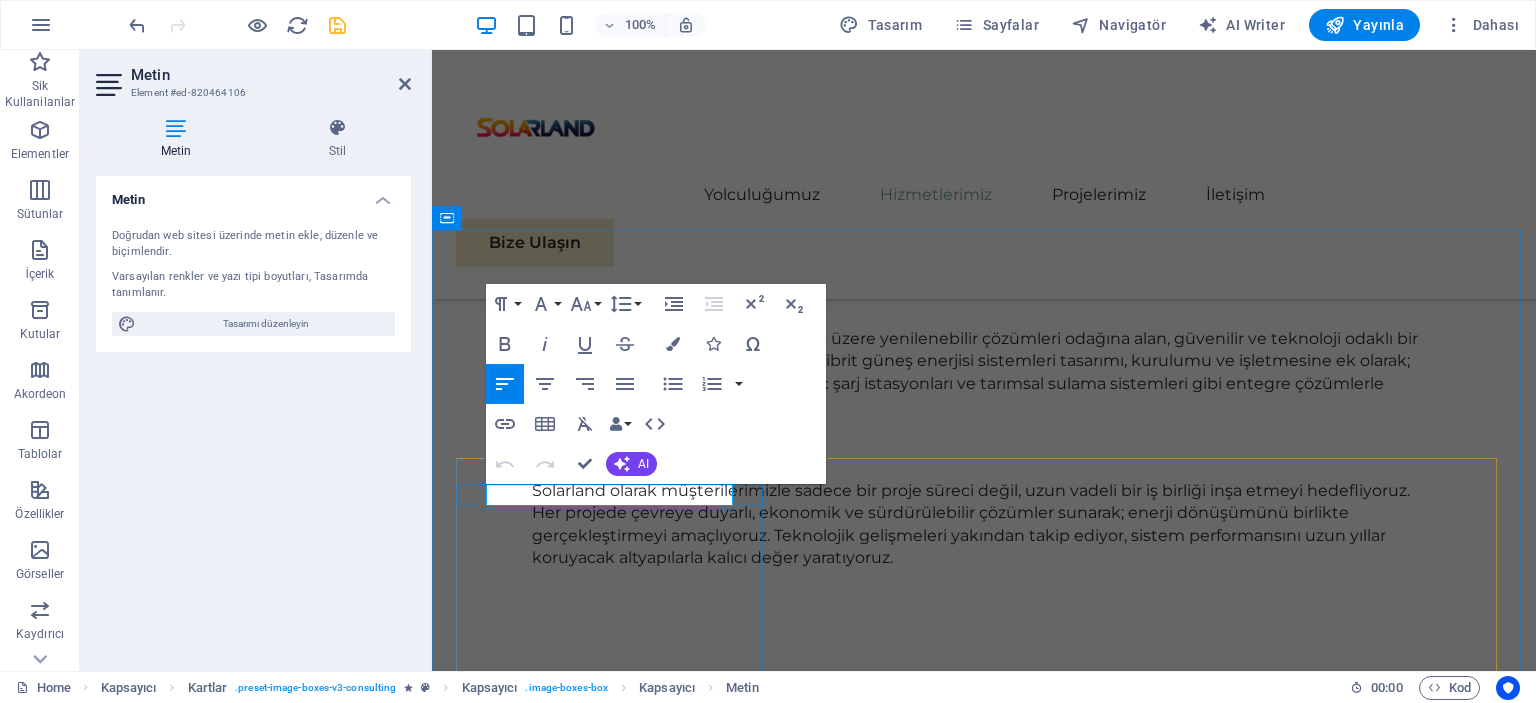 click on "HAZIRLANIYOR" at bounding box center (612, 2617) 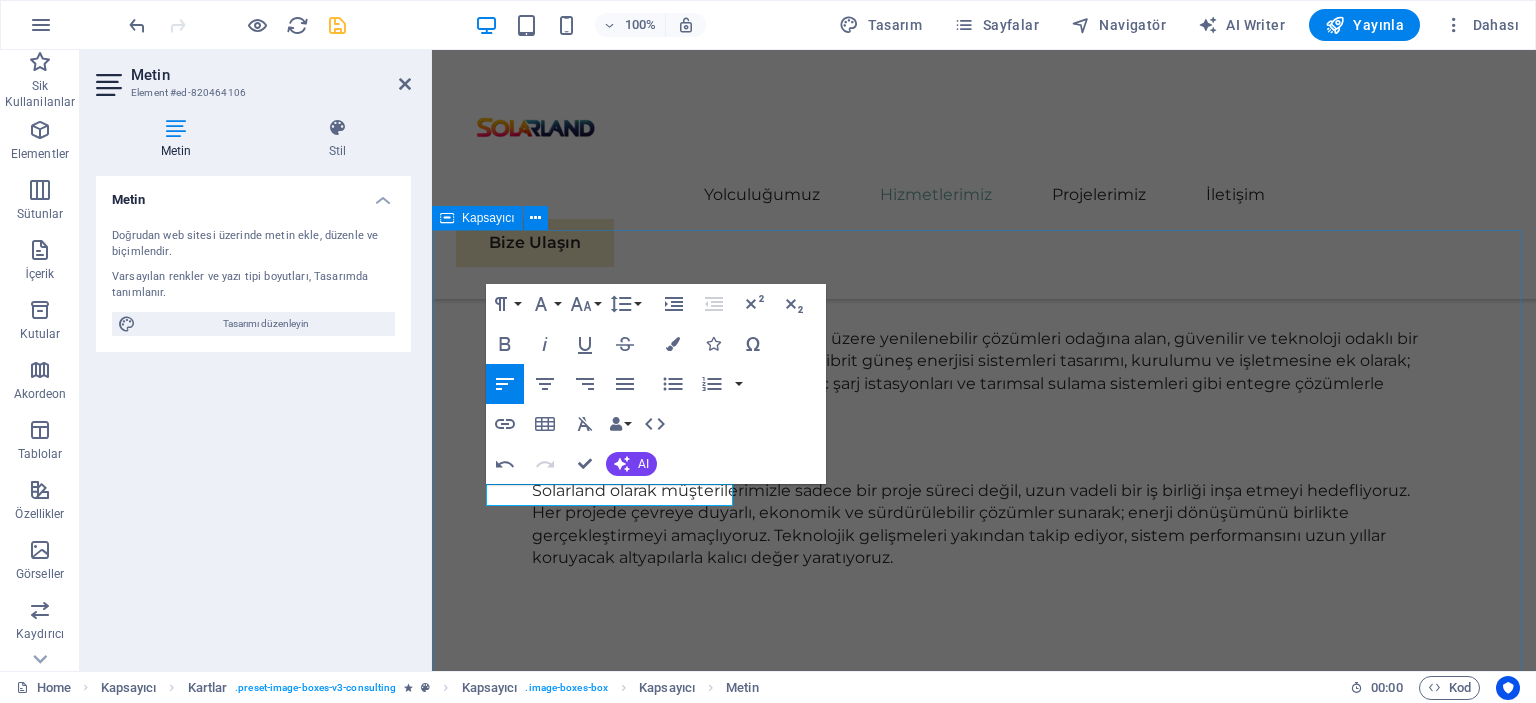 click on "Takım arkadaşlarımız                    HAZIRLANIYOR İçeriği buraya bırak veya  Element ekle  Panoyu yapıştır İçeriği buraya bırak veya  Element ekle  Panoyu yapıştır" at bounding box center [984, 2912] 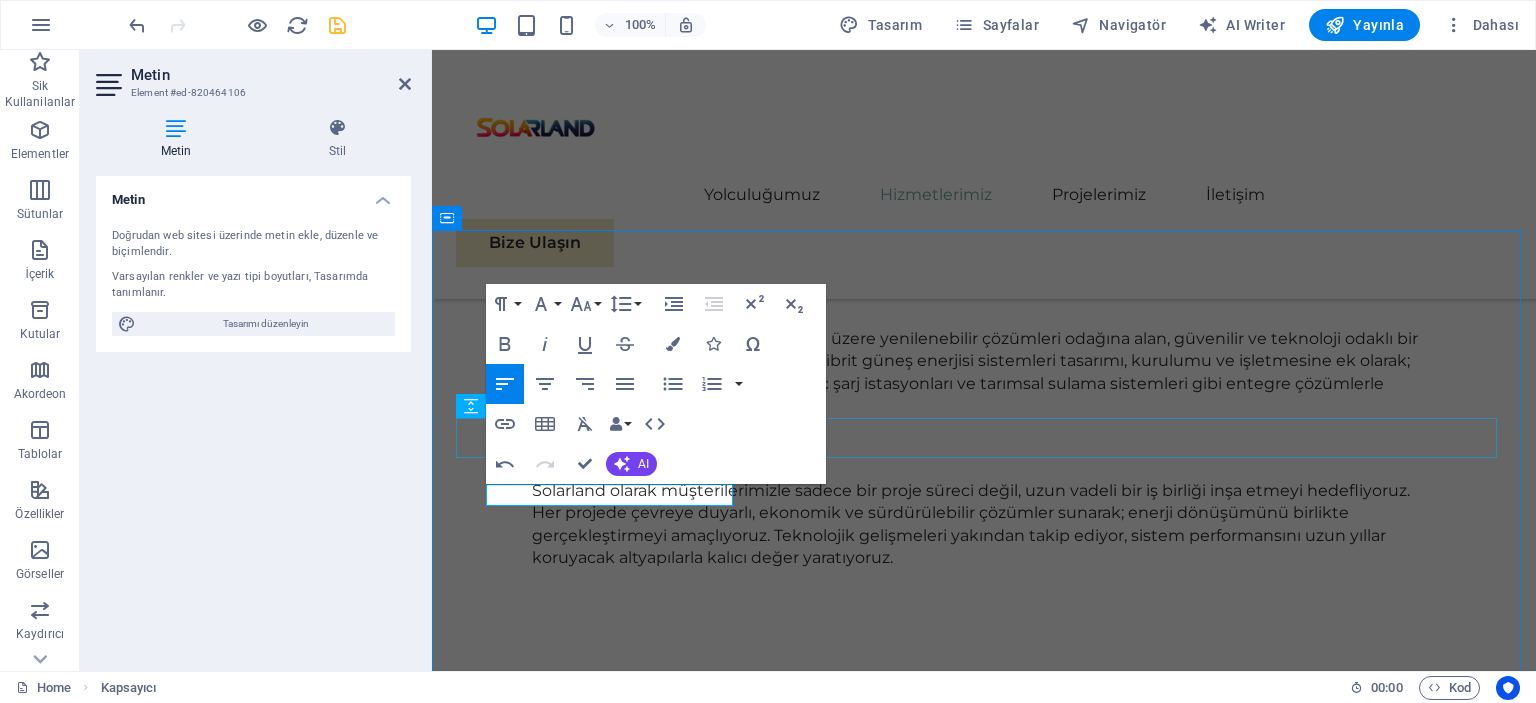 scroll, scrollTop: 1575, scrollLeft: 0, axis: vertical 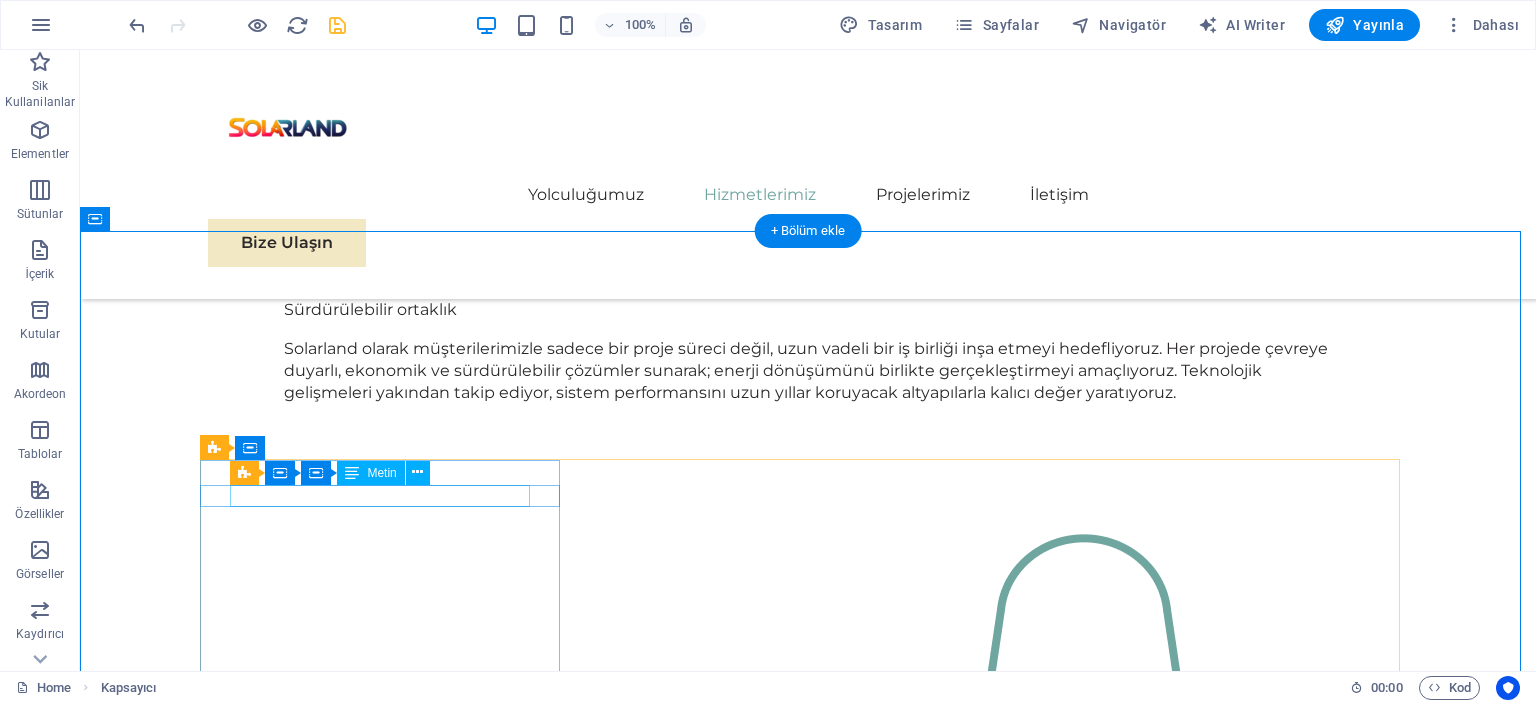click on "HAZIRLANIYOR" at bounding box center [388, 2453] 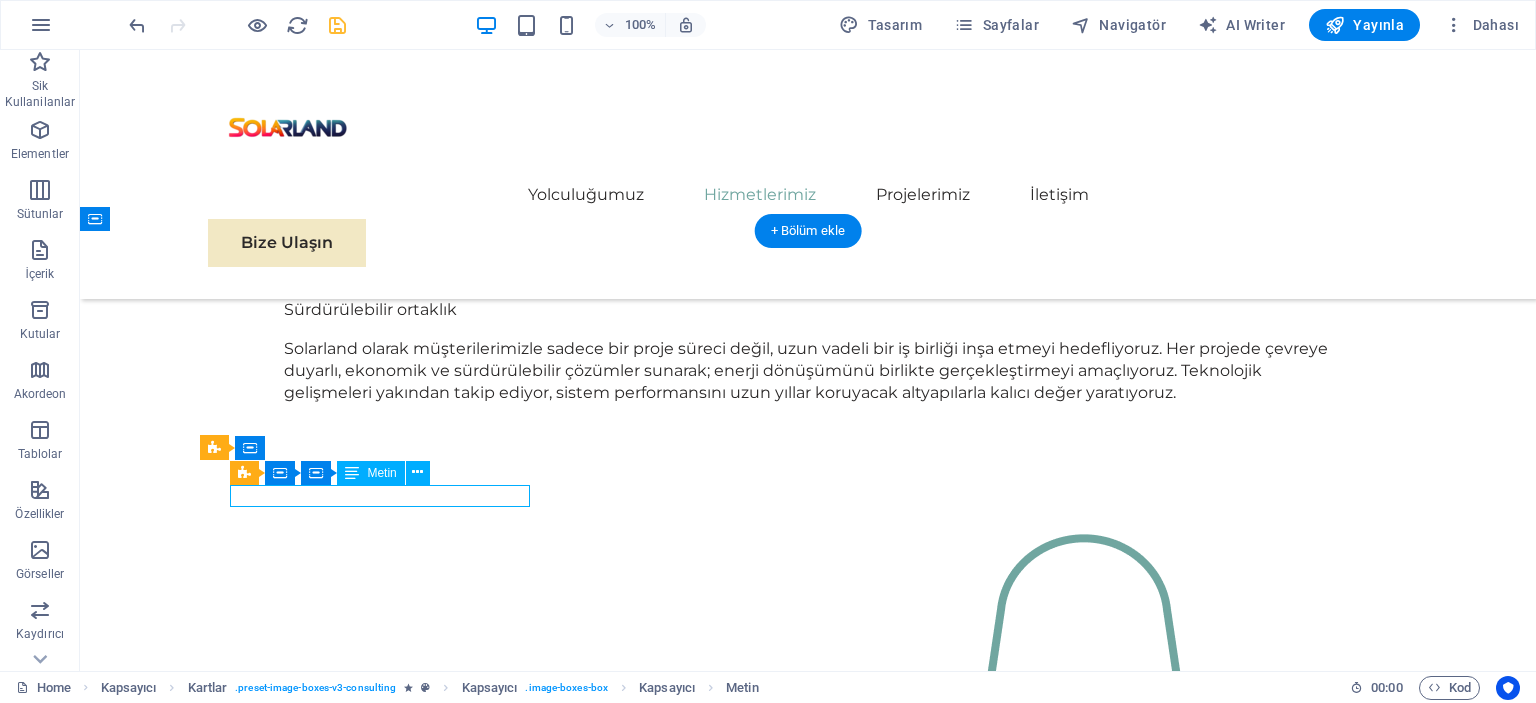 click on "HAZIRLANIYOR" at bounding box center [388, 2453] 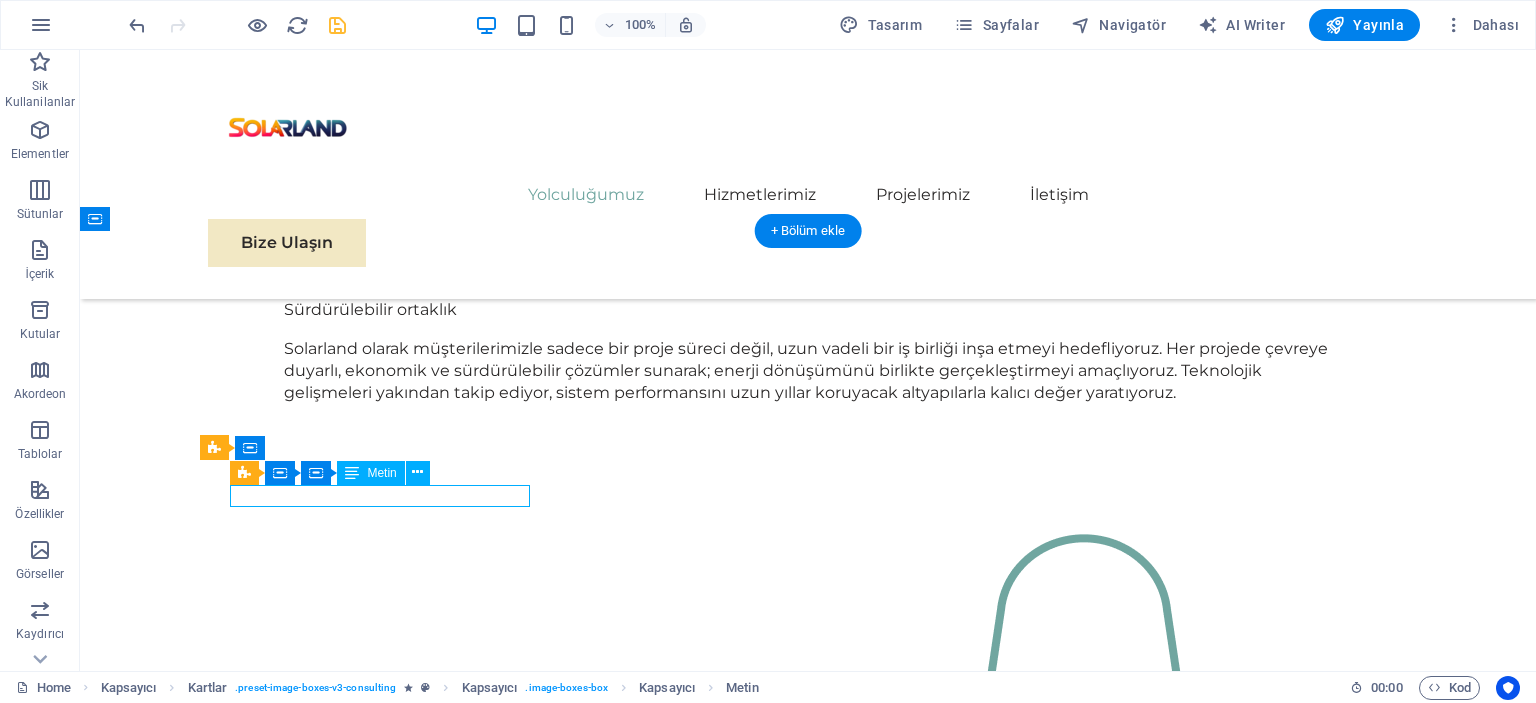 scroll, scrollTop: 1510, scrollLeft: 0, axis: vertical 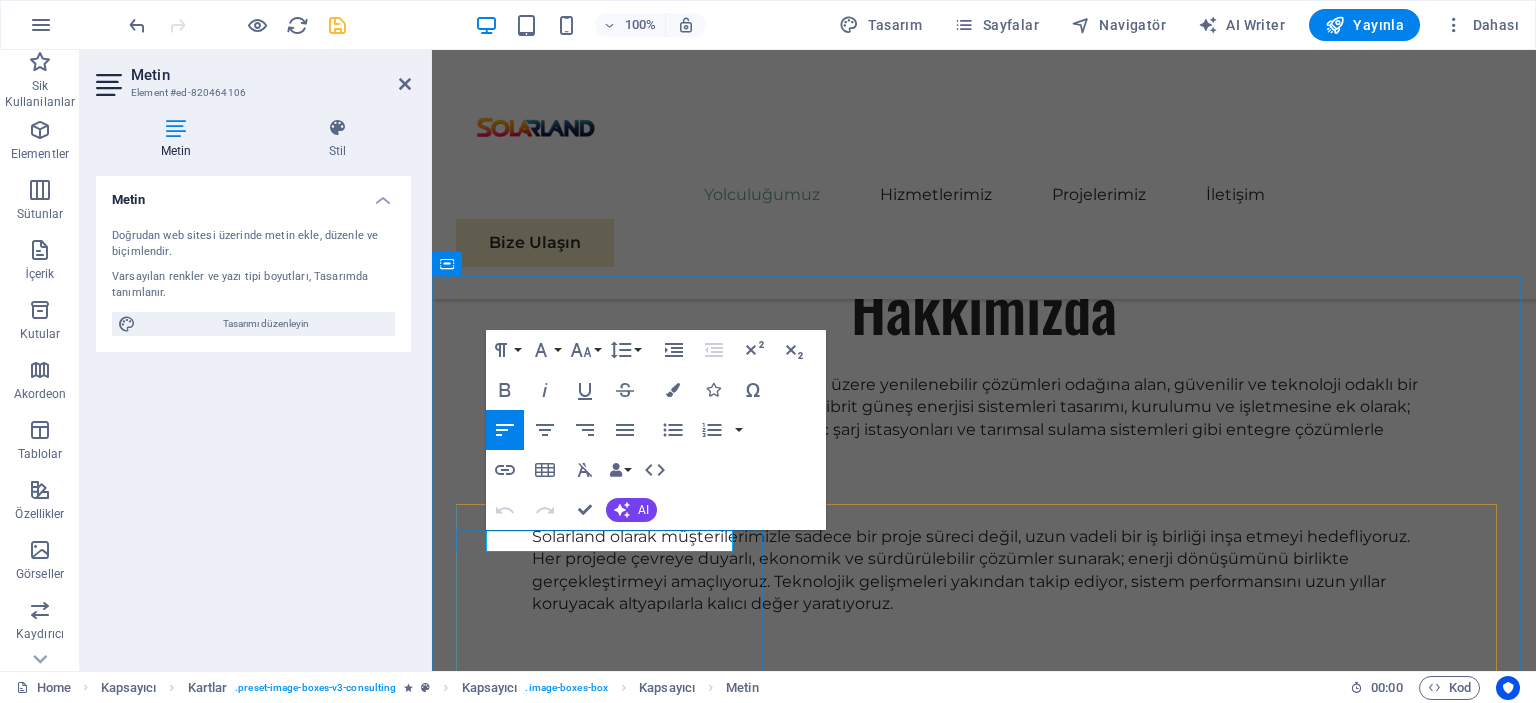 click on "HAZIRLANIYOR" at bounding box center [612, 2663] 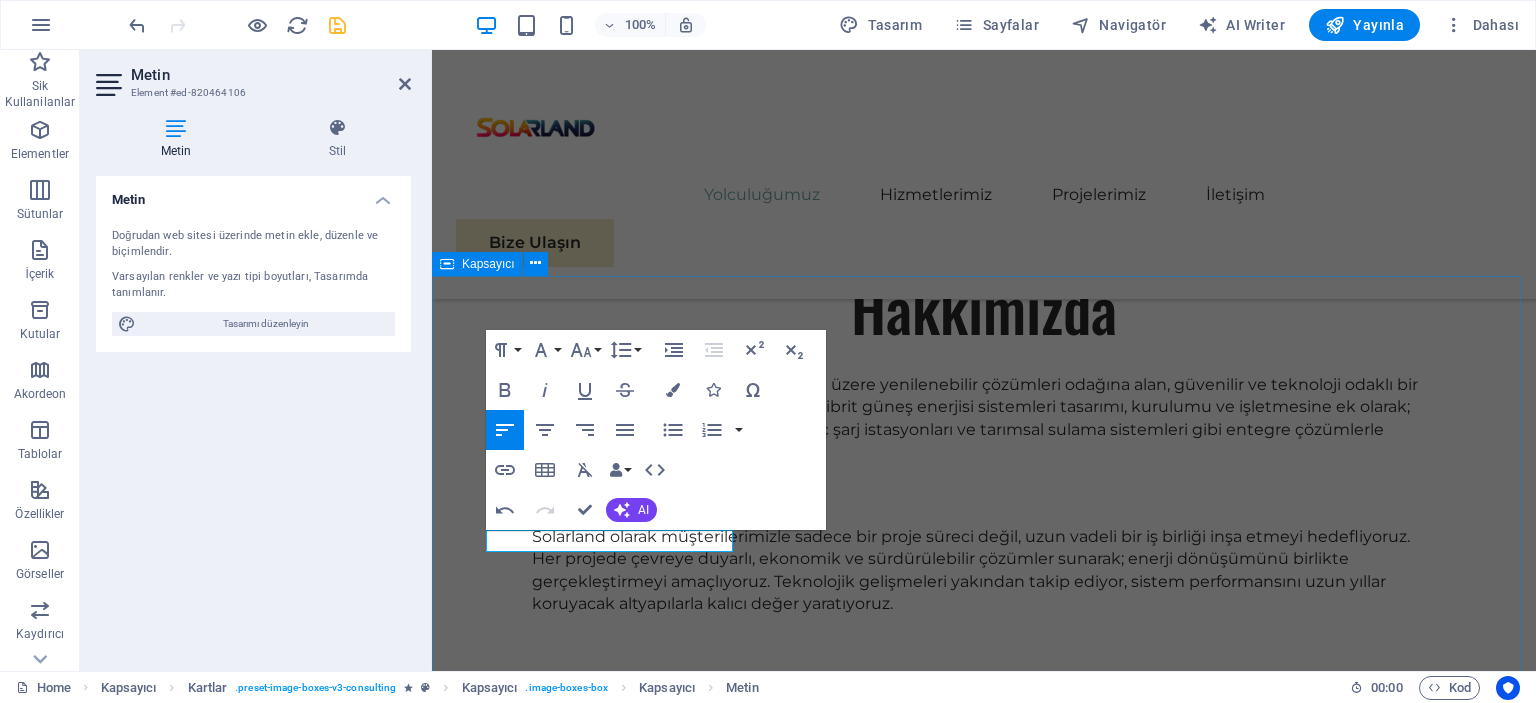click on "Takım arkadaşlarımız                        HAZIRLANIYOR İçeriği buraya bırak veya  Element ekle  Panoyu yapıştır İçeriği buraya bırak veya  Element ekle  Panoyu yapıştır" at bounding box center [984, 2958] 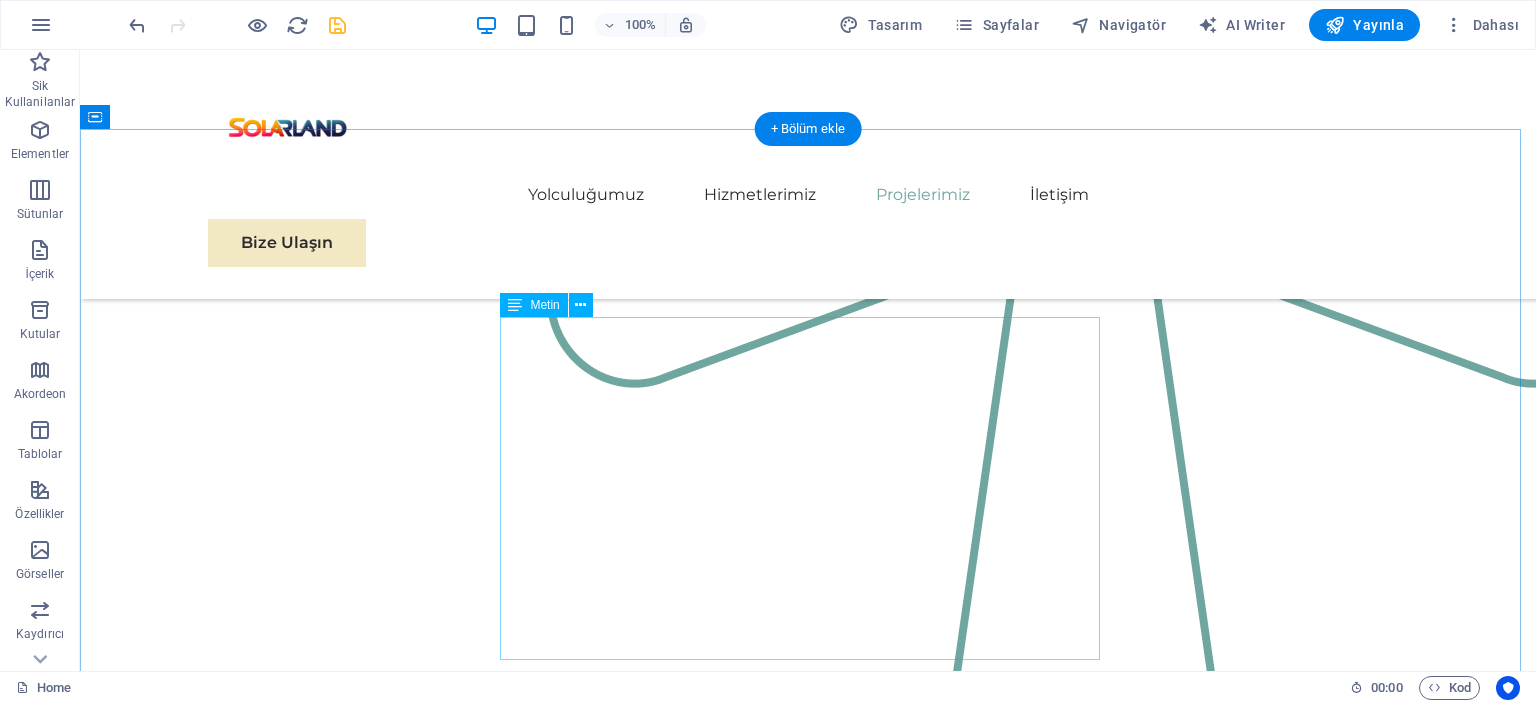 scroll, scrollTop: 2529, scrollLeft: 0, axis: vertical 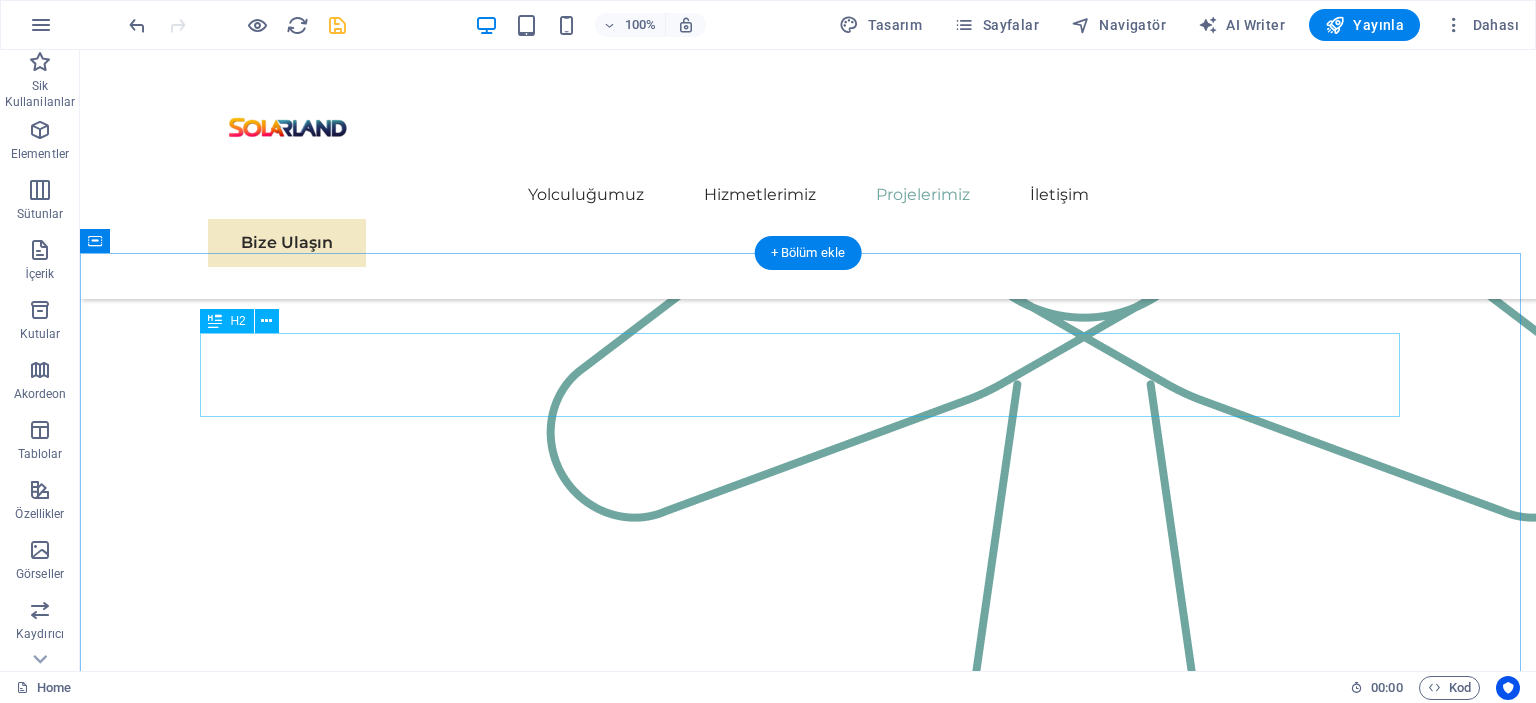 click on "Latest Case Studies" at bounding box center [808, 3304] 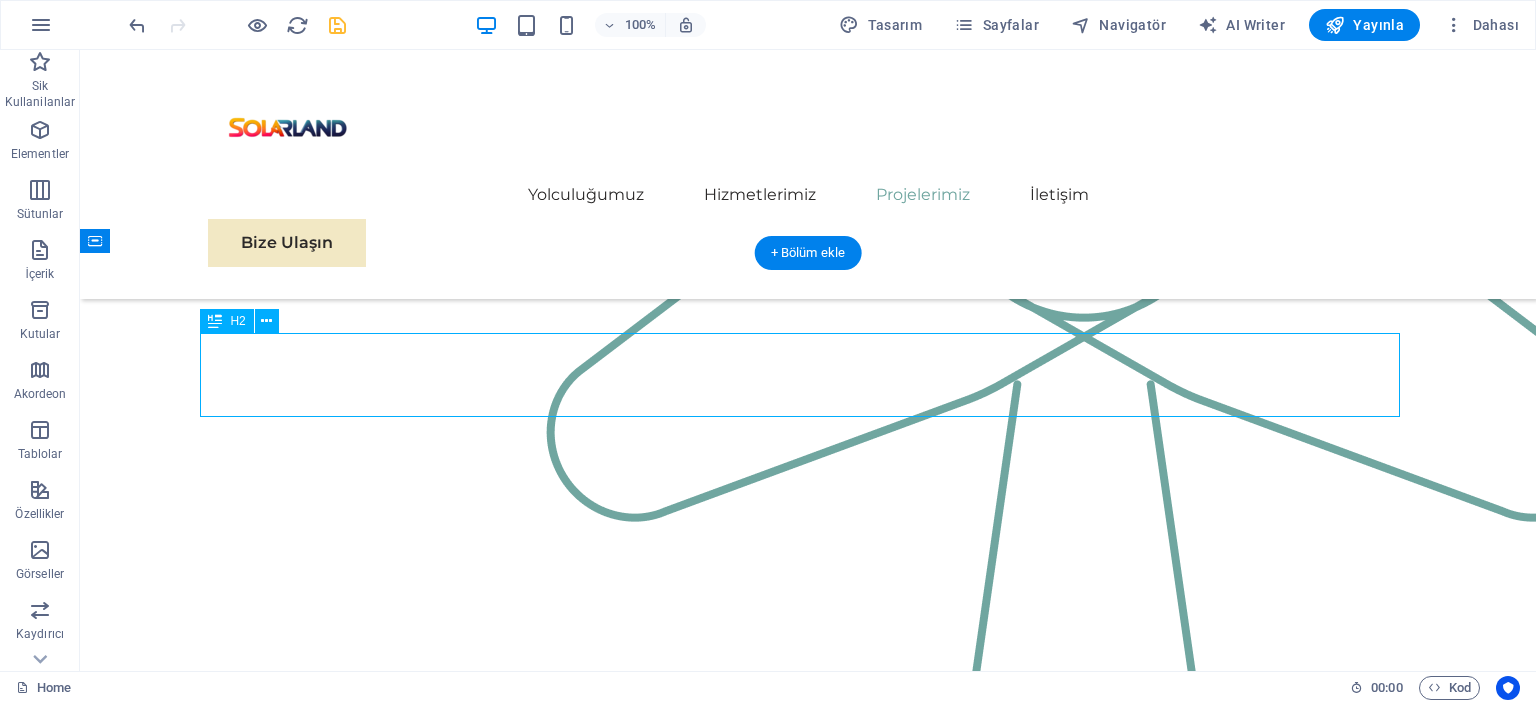 click on "Latest Case Studies" at bounding box center [808, 3304] 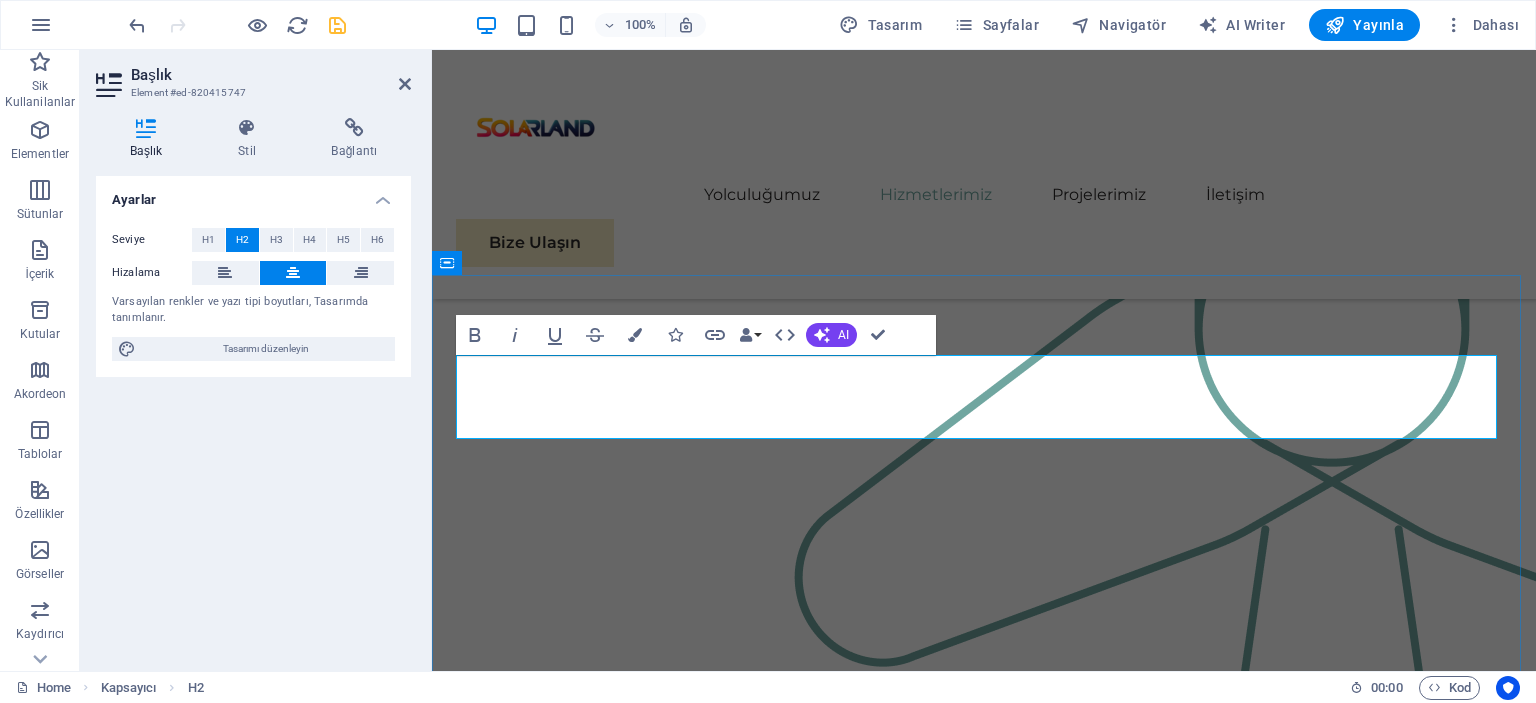 scroll, scrollTop: 2510, scrollLeft: 0, axis: vertical 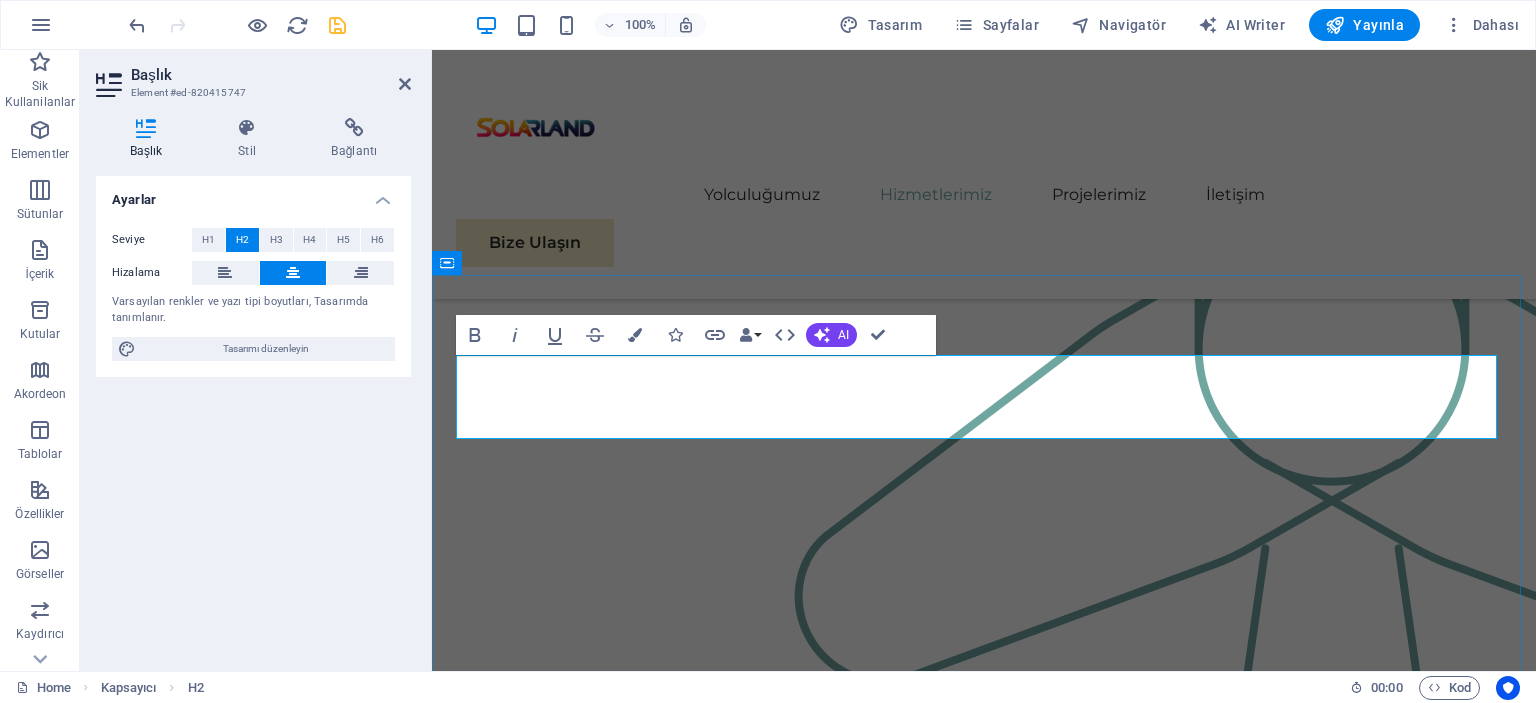 click on "En Son Vaka Çalışmaları" at bounding box center (984, 3563) 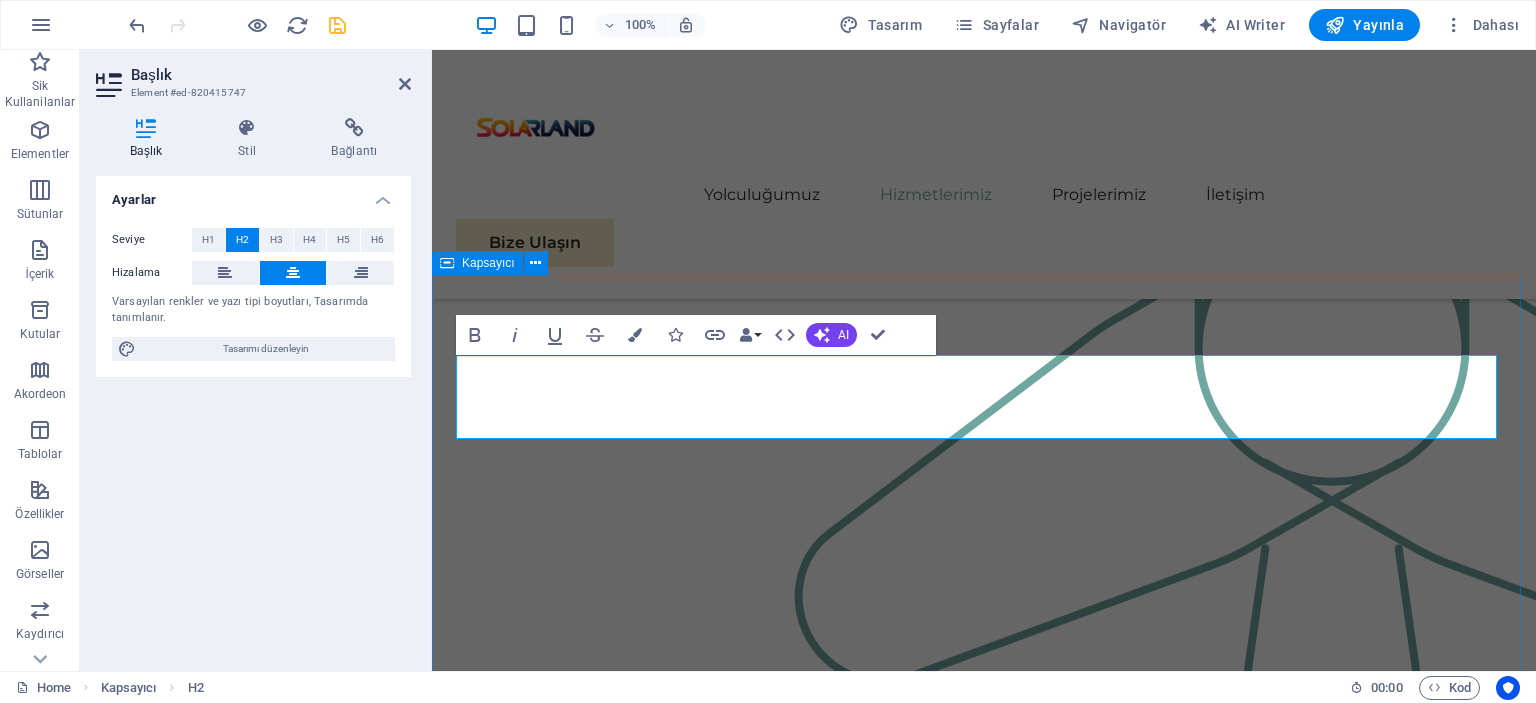 click on "En Son  Çalışmalar Bunlar, ileri görüşlü işletmelerle kurduğumuz başarılı iş birliklerinin sadece birkaç örneği. Her proje, mükemmelliğe olan bağlılığımızı ve sürdürülebilir büyümeye olan bağlılığımızı temsil ediyor. 01
EcoPower Transformation Initiative Read More Facing challenges of high energy costs and a substantial carbon footprint, our client sought to revolutionize its energy practices. Working hand-in-hand with Eco-Con's expert team, we implemented renewable energy solutions, incorporating solar and wind power into their operations. This resulted in a significant reduction in reliance on non-renewable sources, translating to both environmental benefits and substantial cost savings. Discover how this initiative became a beacon of sustainable excellence and an inspiration for businesses worldwide. Project manager: [FIRST] [LAST] Project duration: 27 months Read Less 02 Strategic Sustainability Roadmap Read More Project manager: [FIRST] [LAST] Read Less 03 04" at bounding box center [984, 6271] 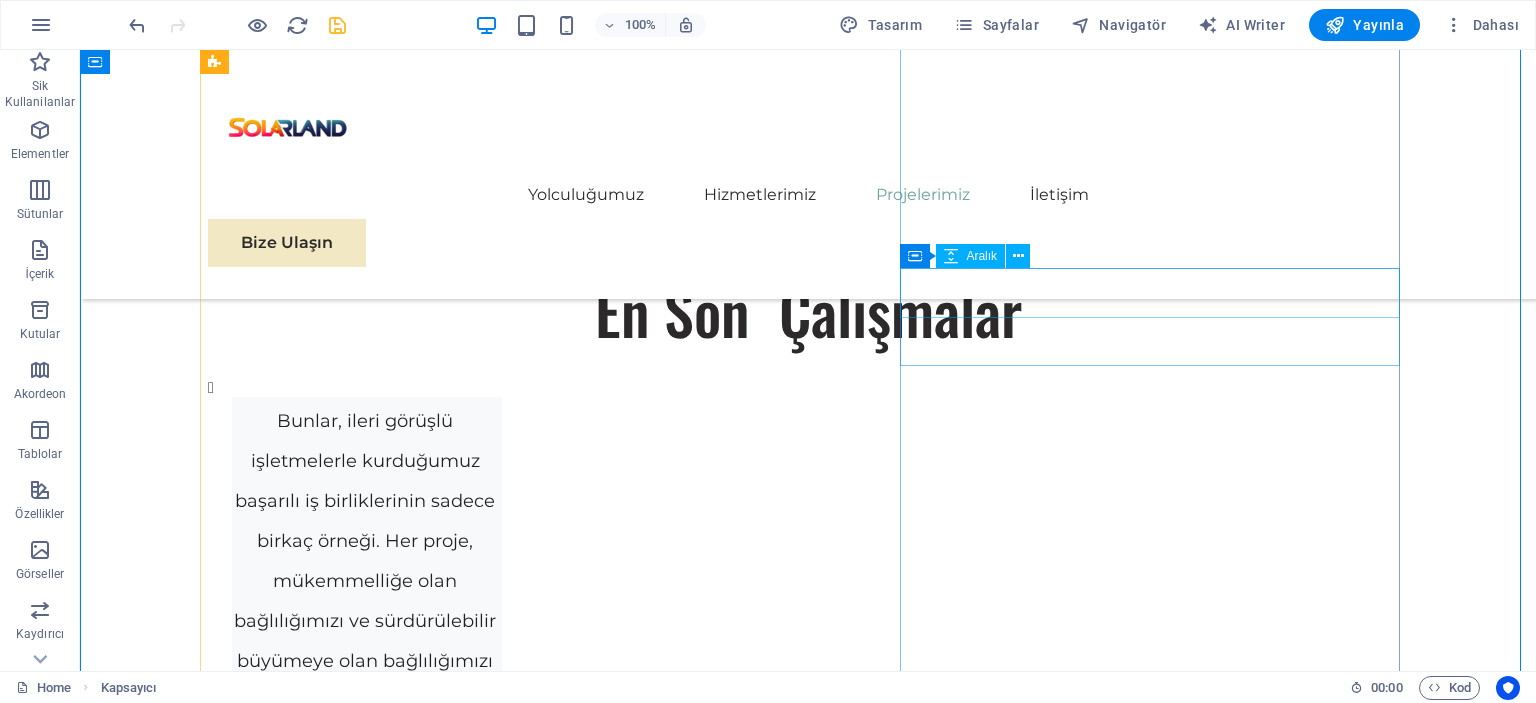 scroll, scrollTop: 5574, scrollLeft: 0, axis: vertical 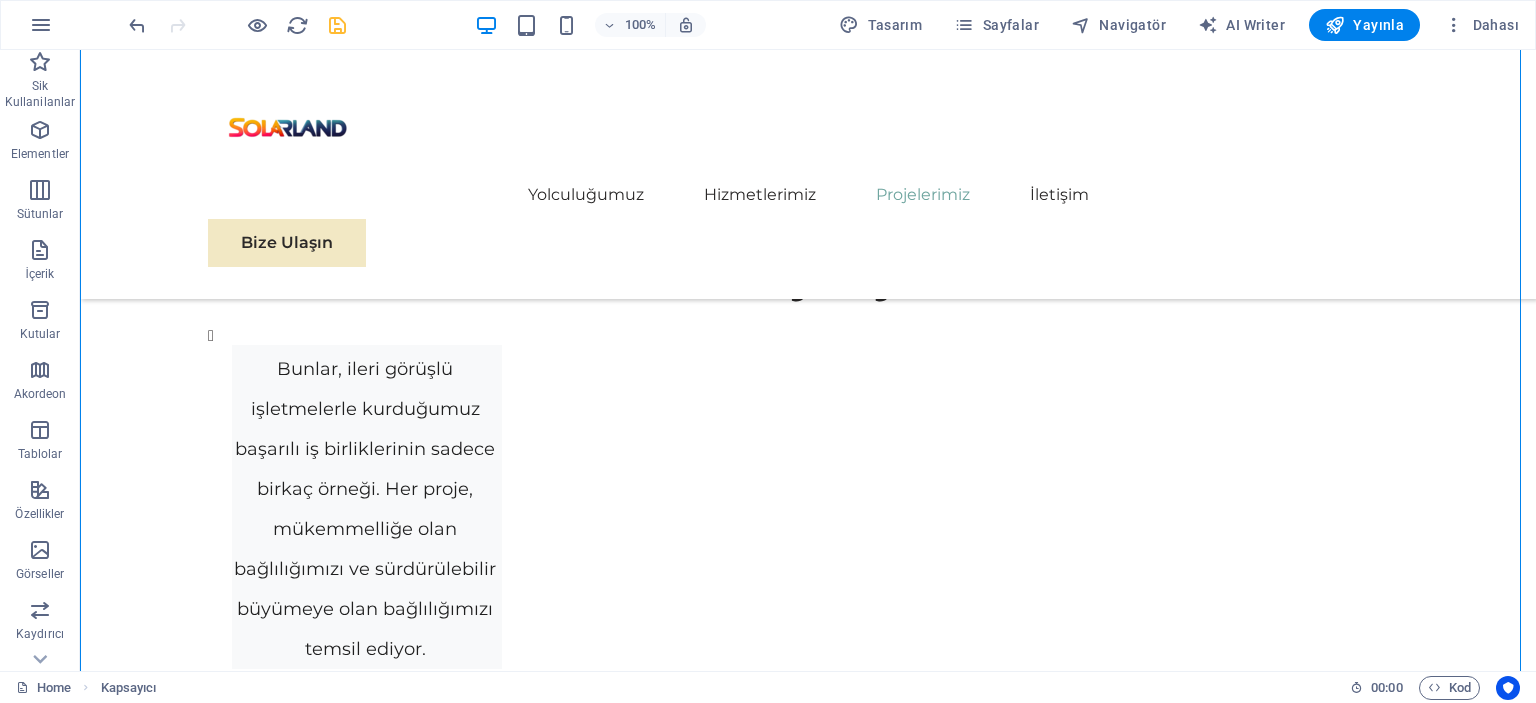 click at bounding box center [337, 25] 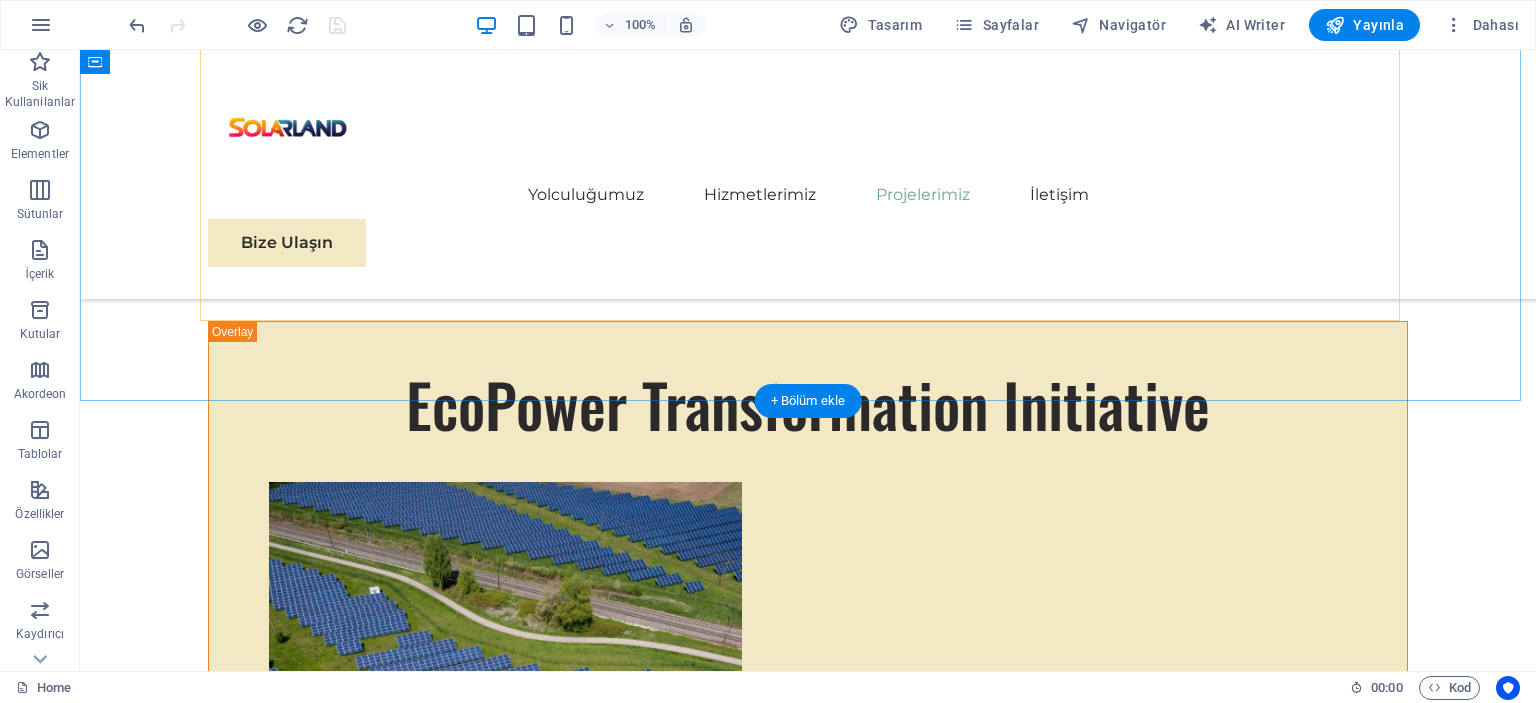 scroll, scrollTop: 11374, scrollLeft: 0, axis: vertical 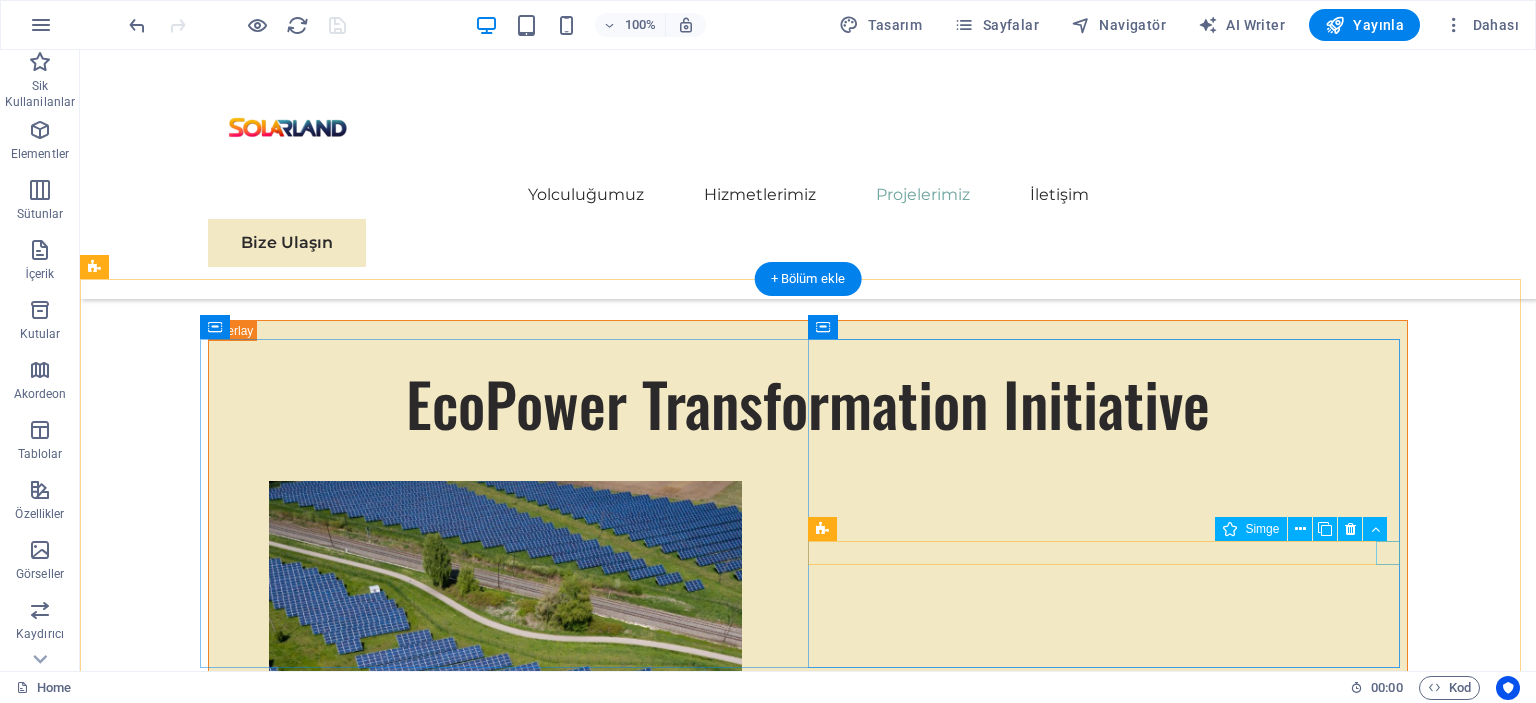 click at bounding box center [504, 7003] 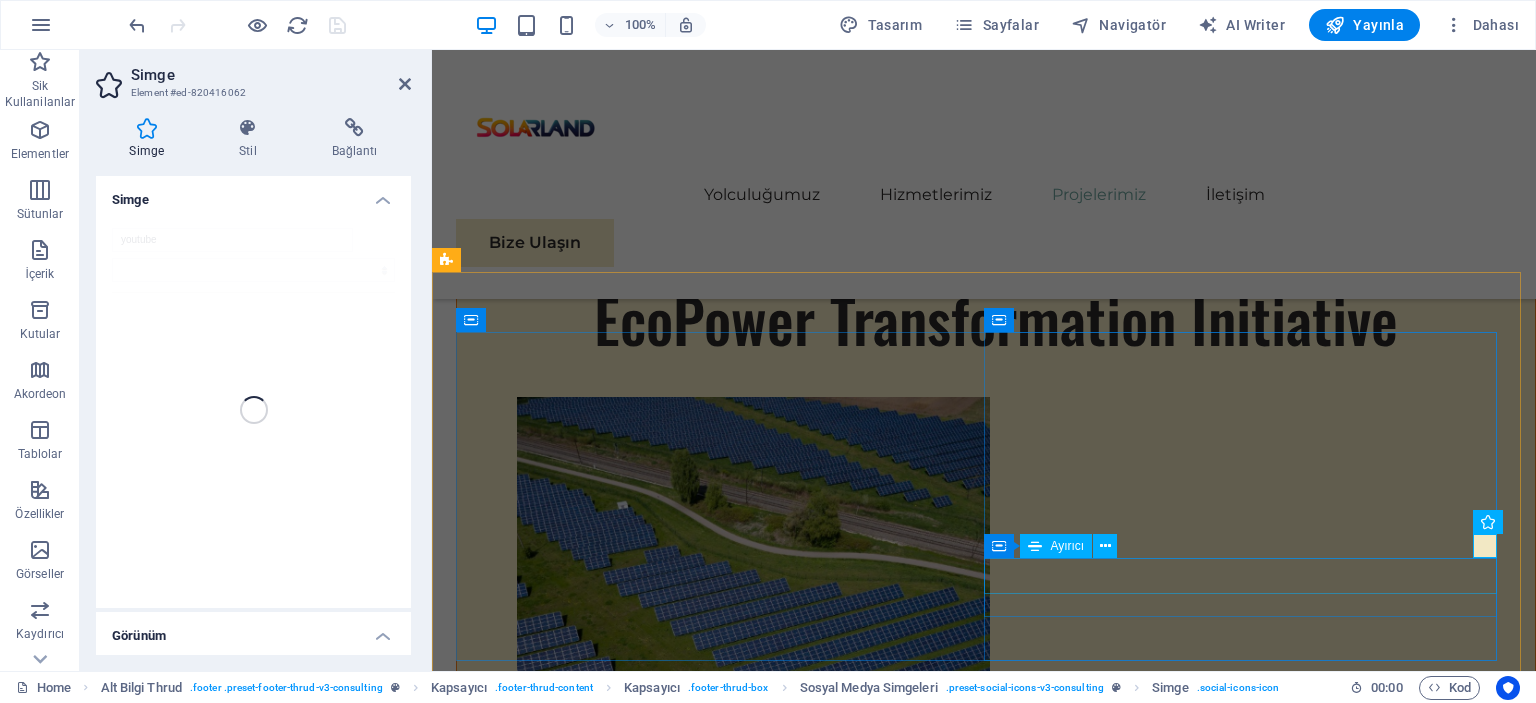 scroll, scrollTop: 11466, scrollLeft: 0, axis: vertical 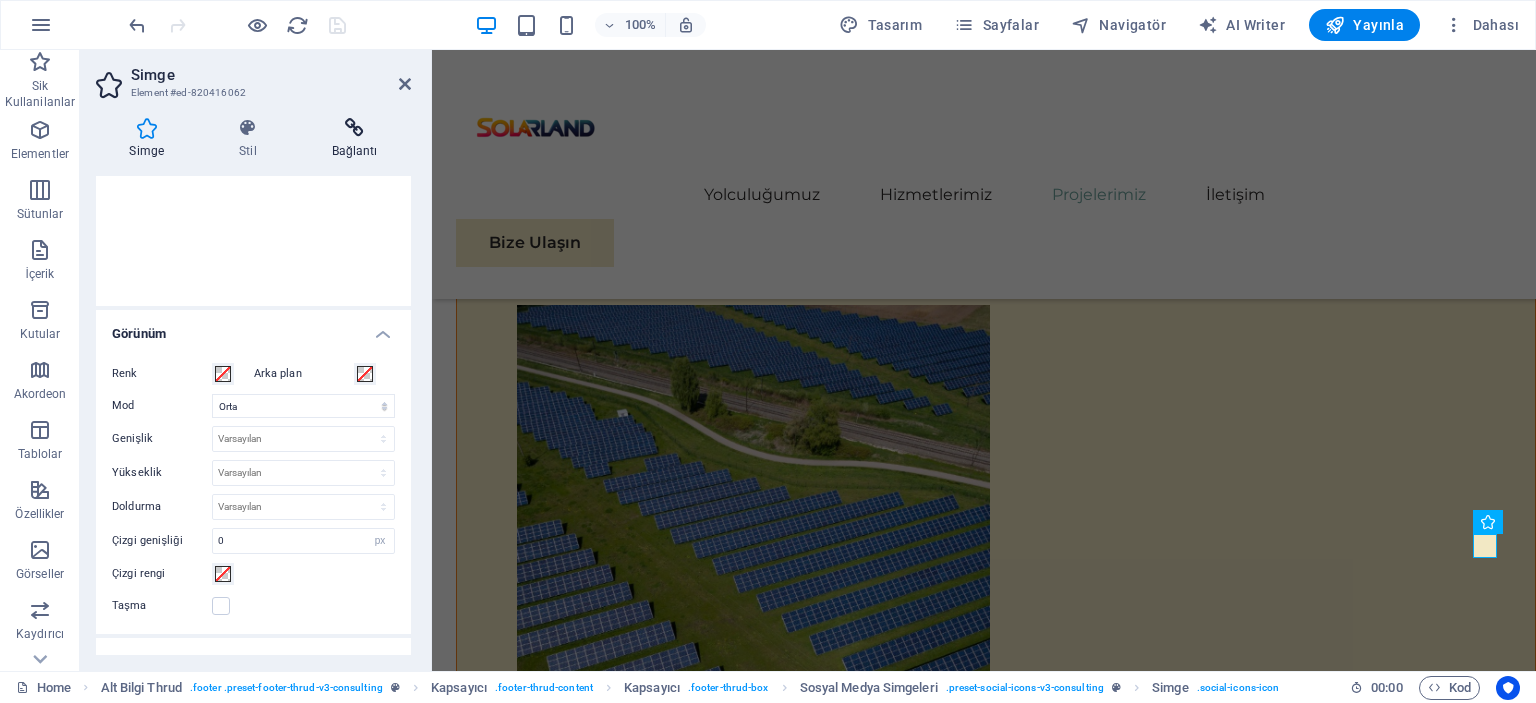 click at bounding box center (354, 128) 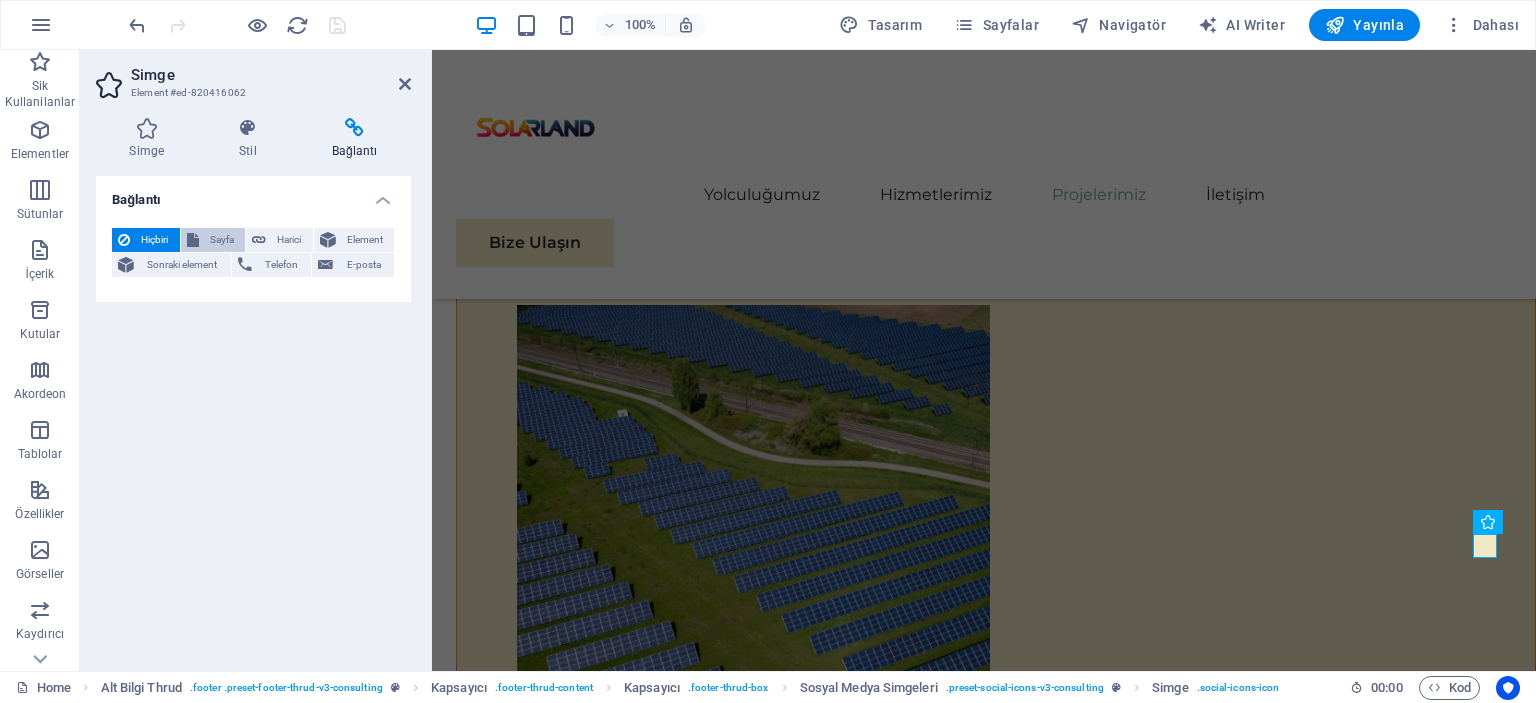 click on "Sayfa" at bounding box center (222, 240) 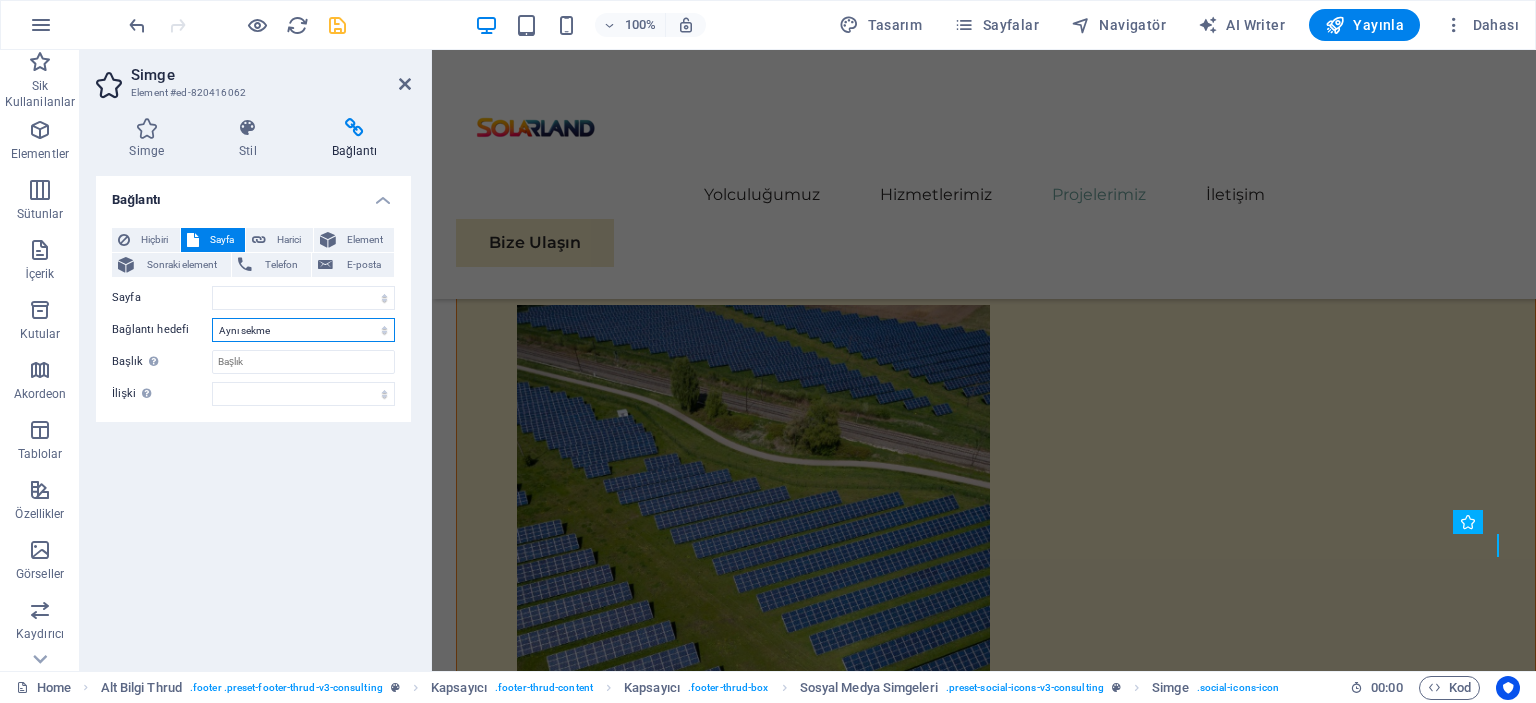 click on "Yeni sekme Aynı sekme Kaplama" at bounding box center (303, 330) 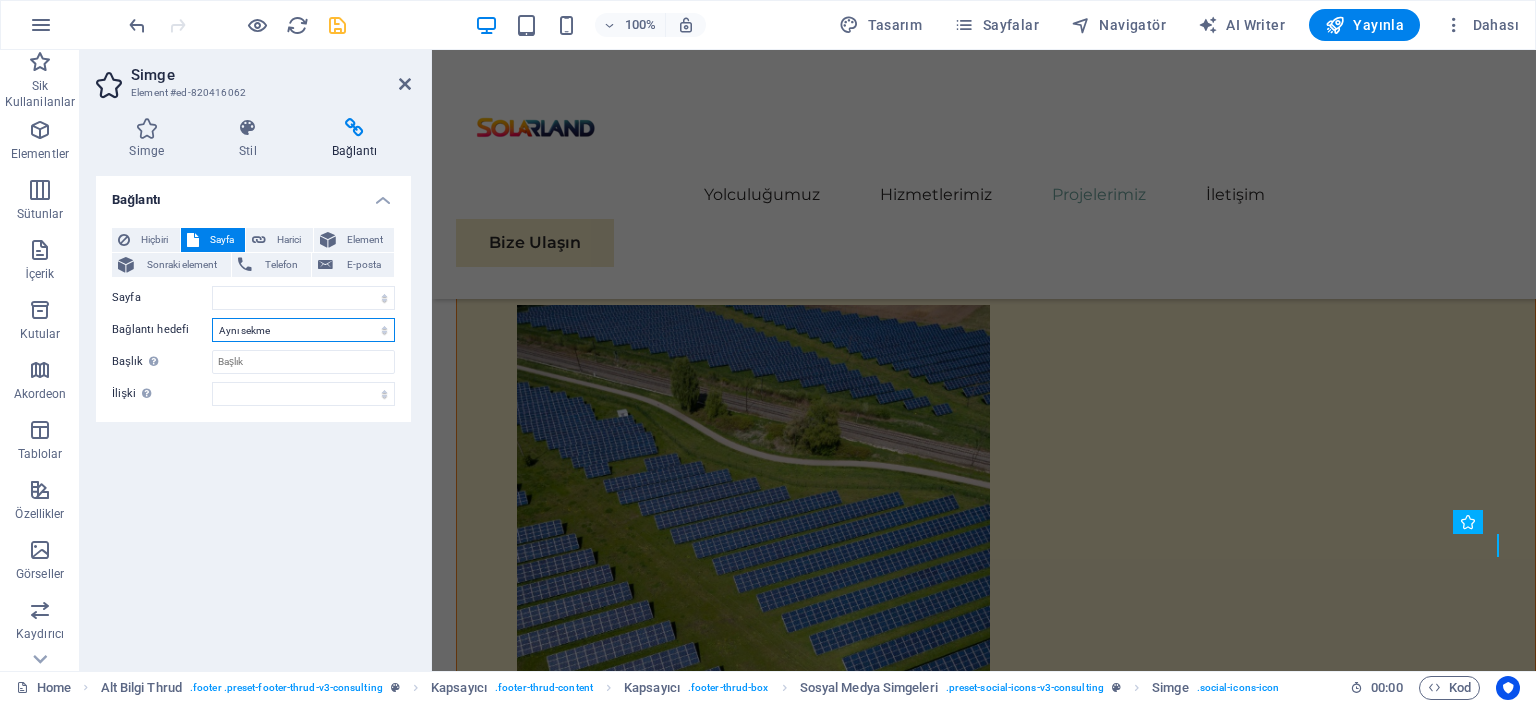 select on "blank" 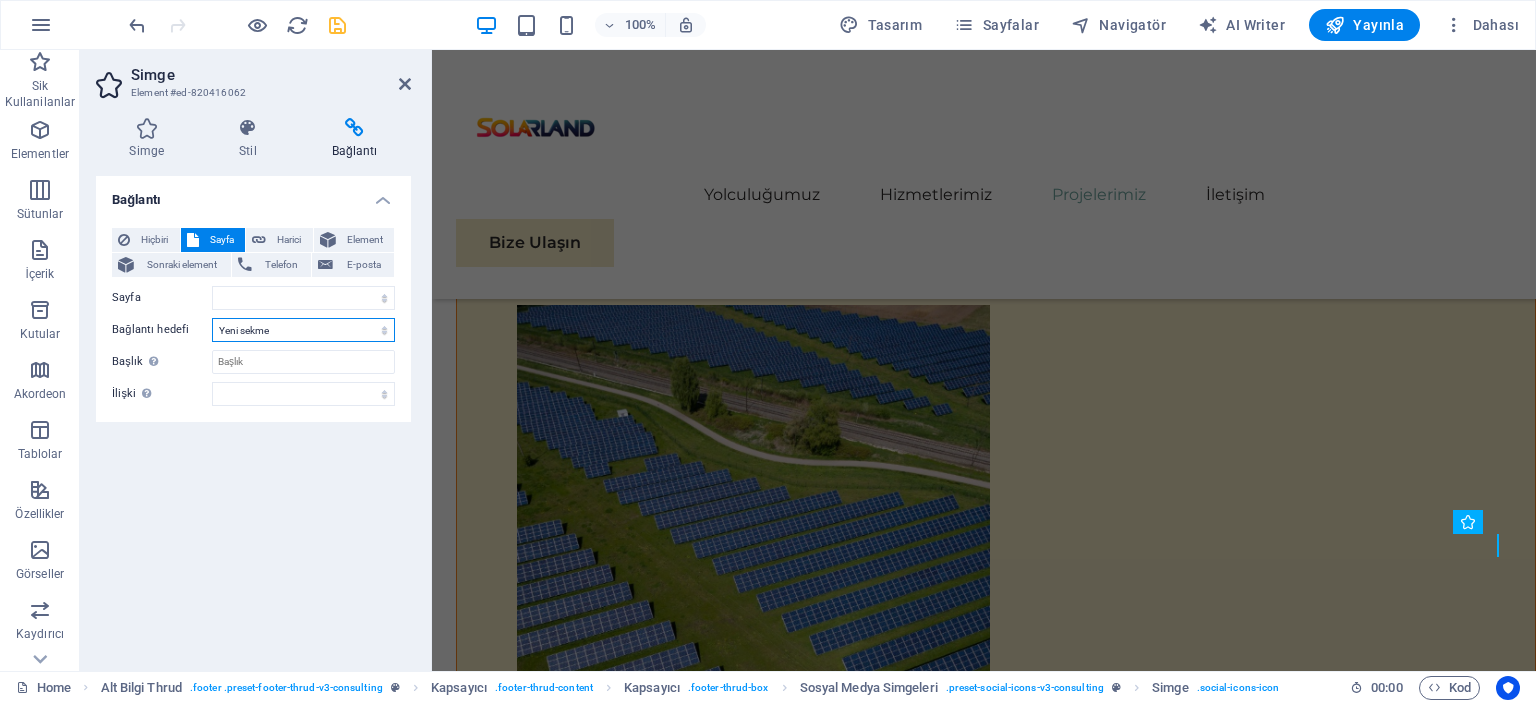 click on "Yeni sekme Aynı sekme Kaplama" at bounding box center [303, 330] 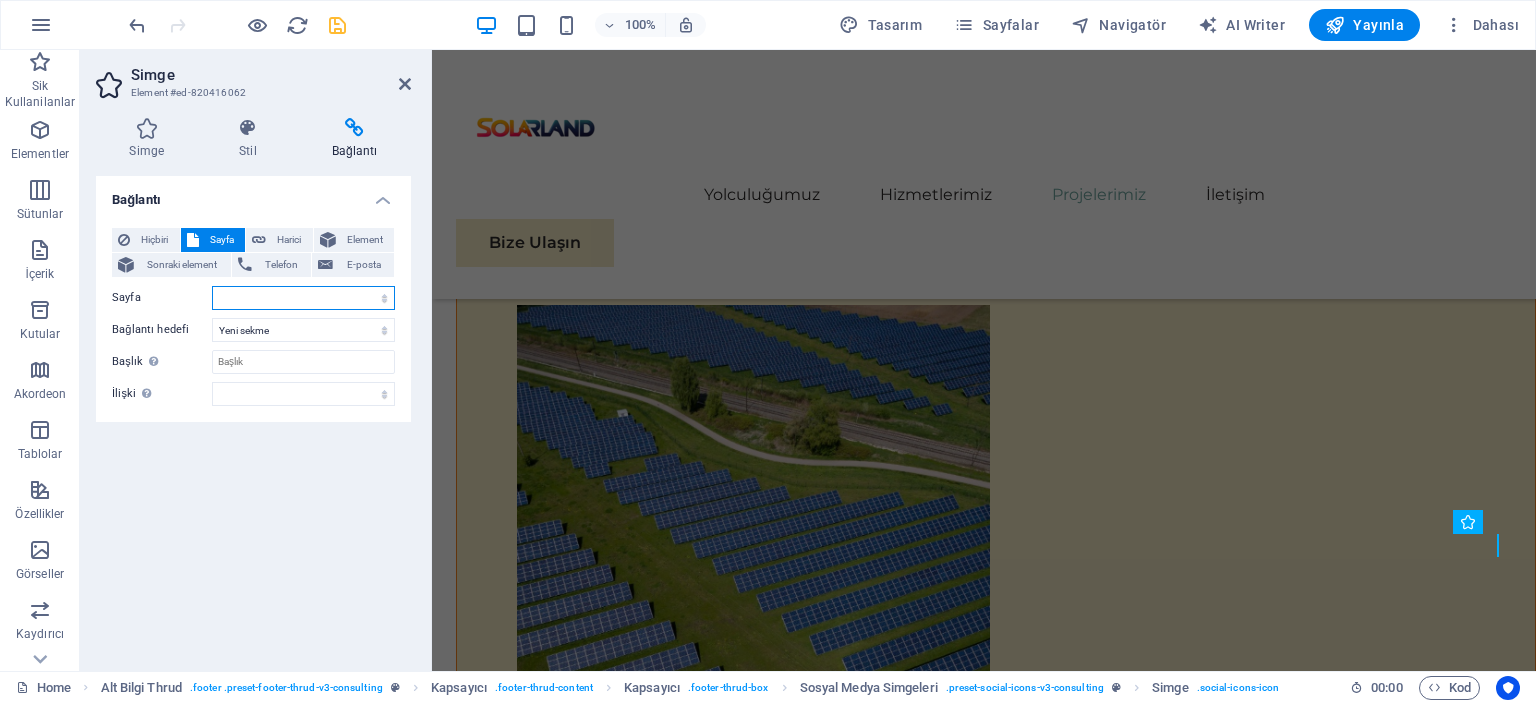 click on "Home Subpage Legal Notice Privacy" at bounding box center [303, 298] 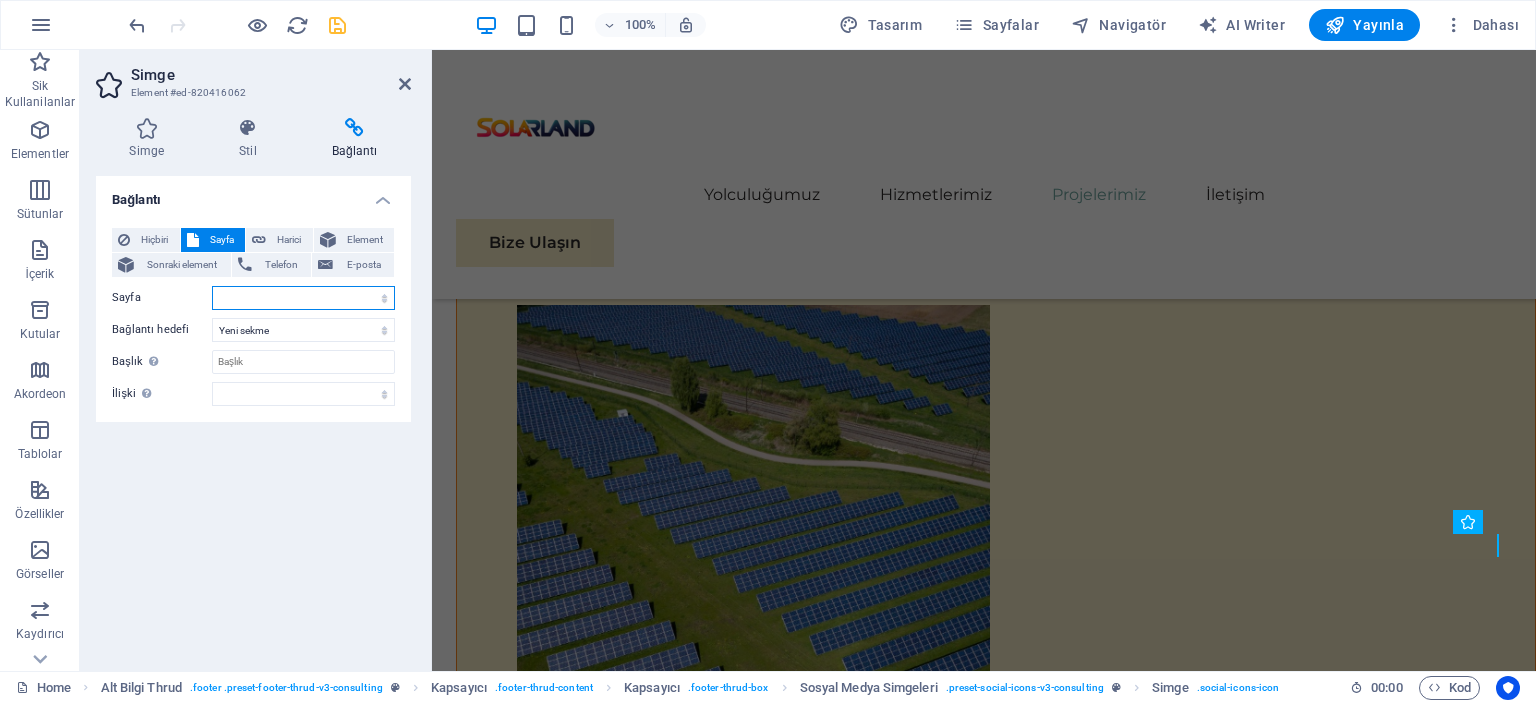 click on "Home Subpage Legal Notice Privacy" at bounding box center [303, 298] 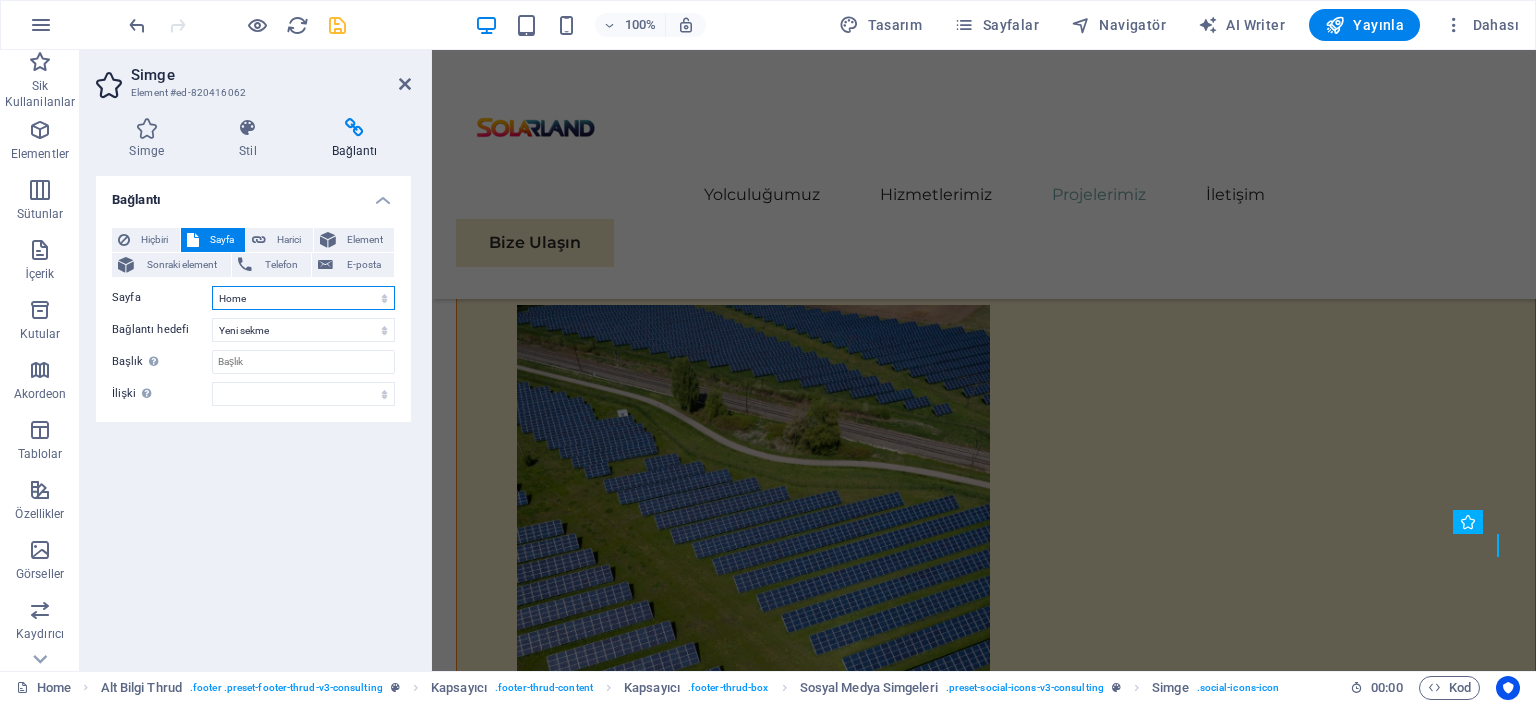 click on "Home Subpage Legal Notice Privacy" at bounding box center [303, 298] 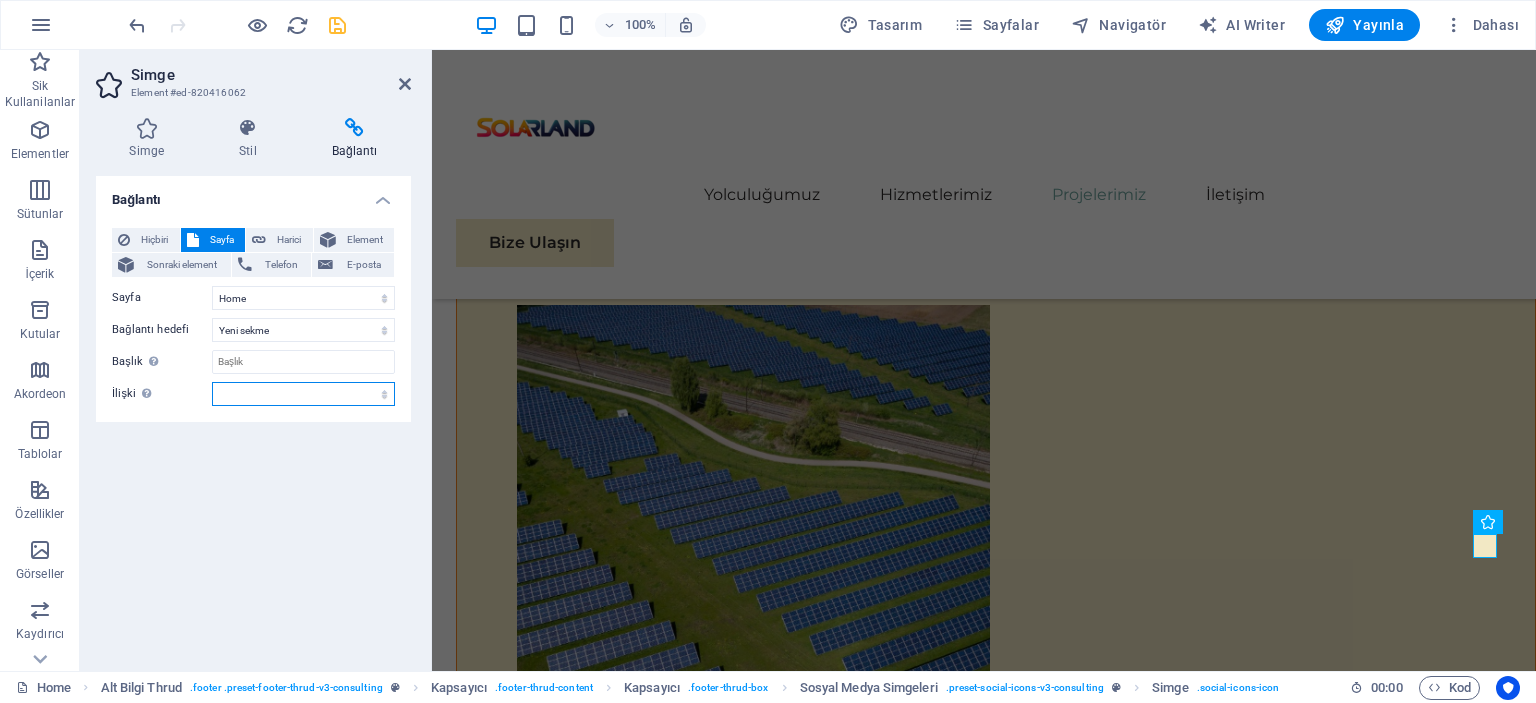 click on "alternate oluşturan bookmark harici yardım lisans ileri nofollow noreferrer noopener önceki arayın etiket" at bounding box center (303, 394) 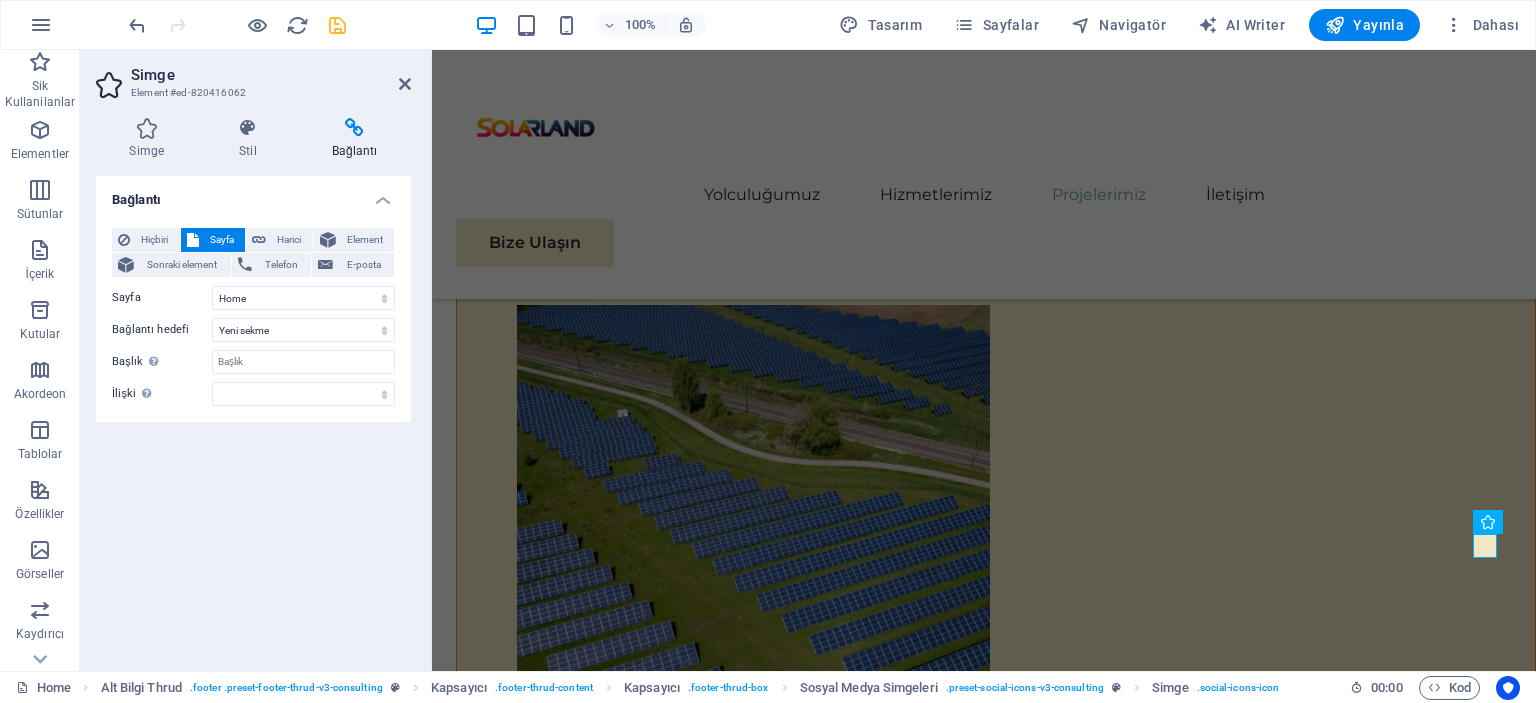 click on "Bağlantı Hiçbiri Sayfa Harici Element Sonraki element Telefon E-posta Sayfa Home Subpage Legal Notice Privacy Element
URL Telefon E-posta Bağlantı hedefi Yeni sekme Aynı sekme Kaplama Başlık Ek bağlantı tanımının bağlantı metniyle aynı olmaması gerekir. Başlık, genellikle fare elementin üzerine geldiğinde bir araç ipucu metni olarak gösterilir. Belirsizse boş bırak. İlişki Bu bağlantının bağlantı hedefiyle ilişkisini  ayarlar. Örneğin; "nofollow" (izleme) değeri, arama motorlarına bağlantıyı izleme talimatı verir. Boş bırakılabilir. alternate oluşturan bookmark harici yardım lisans ileri nofollow noreferrer noopener önceki arayın etiket" at bounding box center [253, 415] 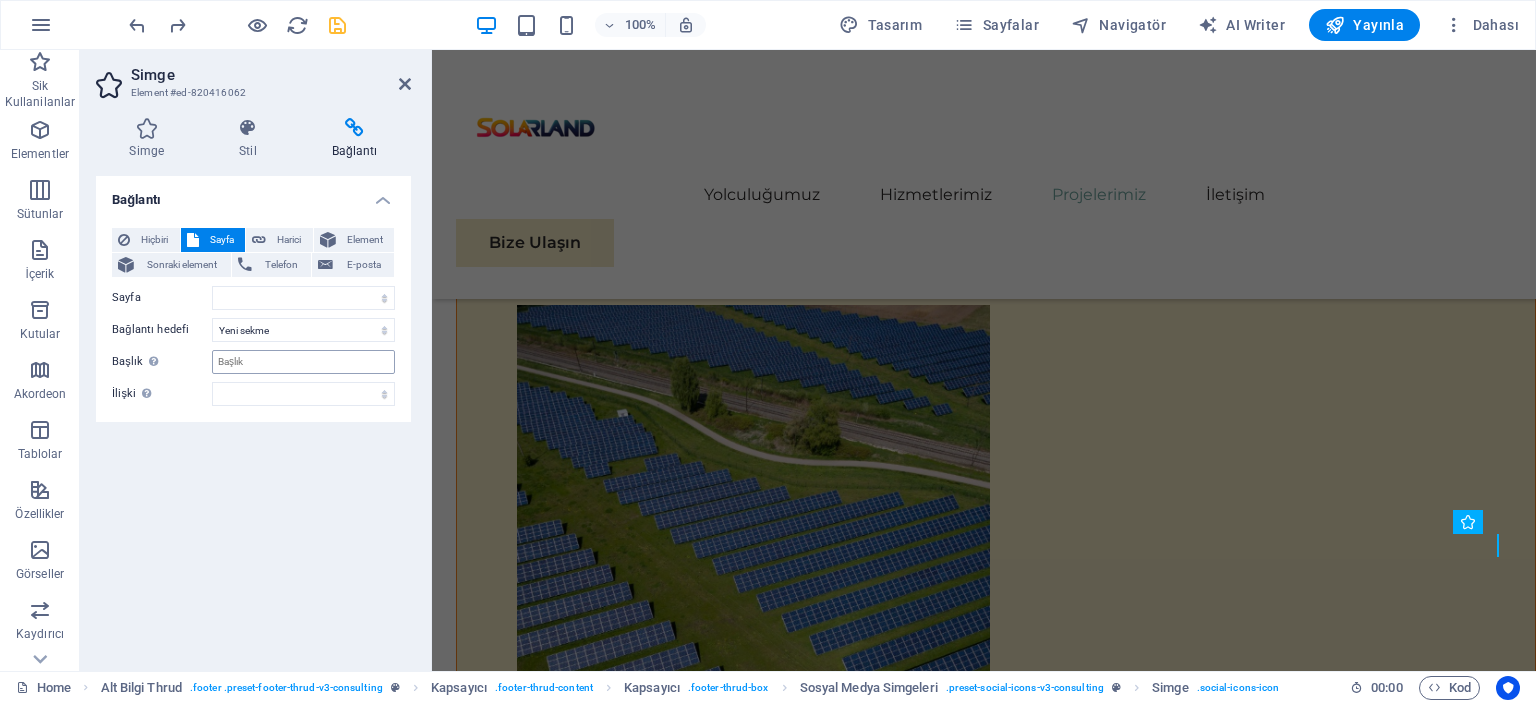 select 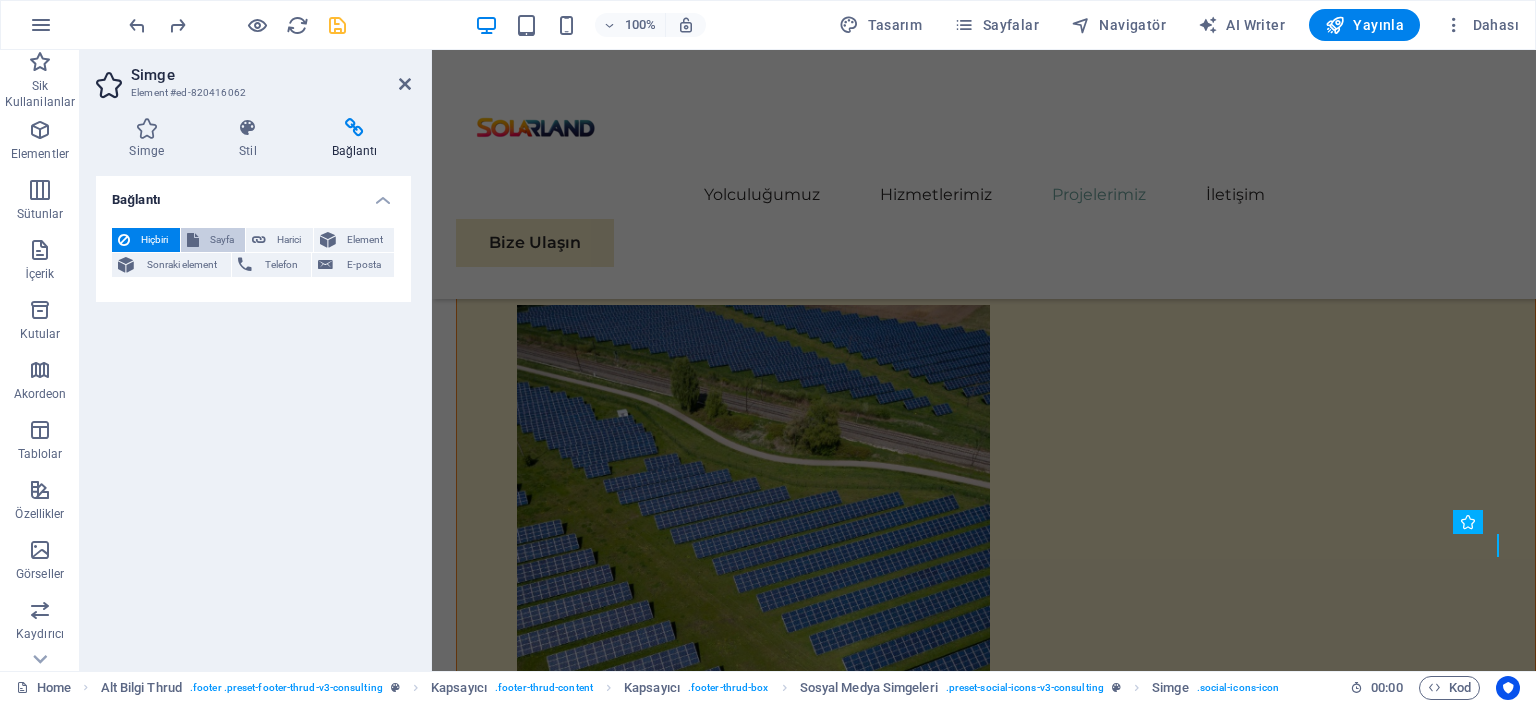 click on "Sayfa" at bounding box center (222, 240) 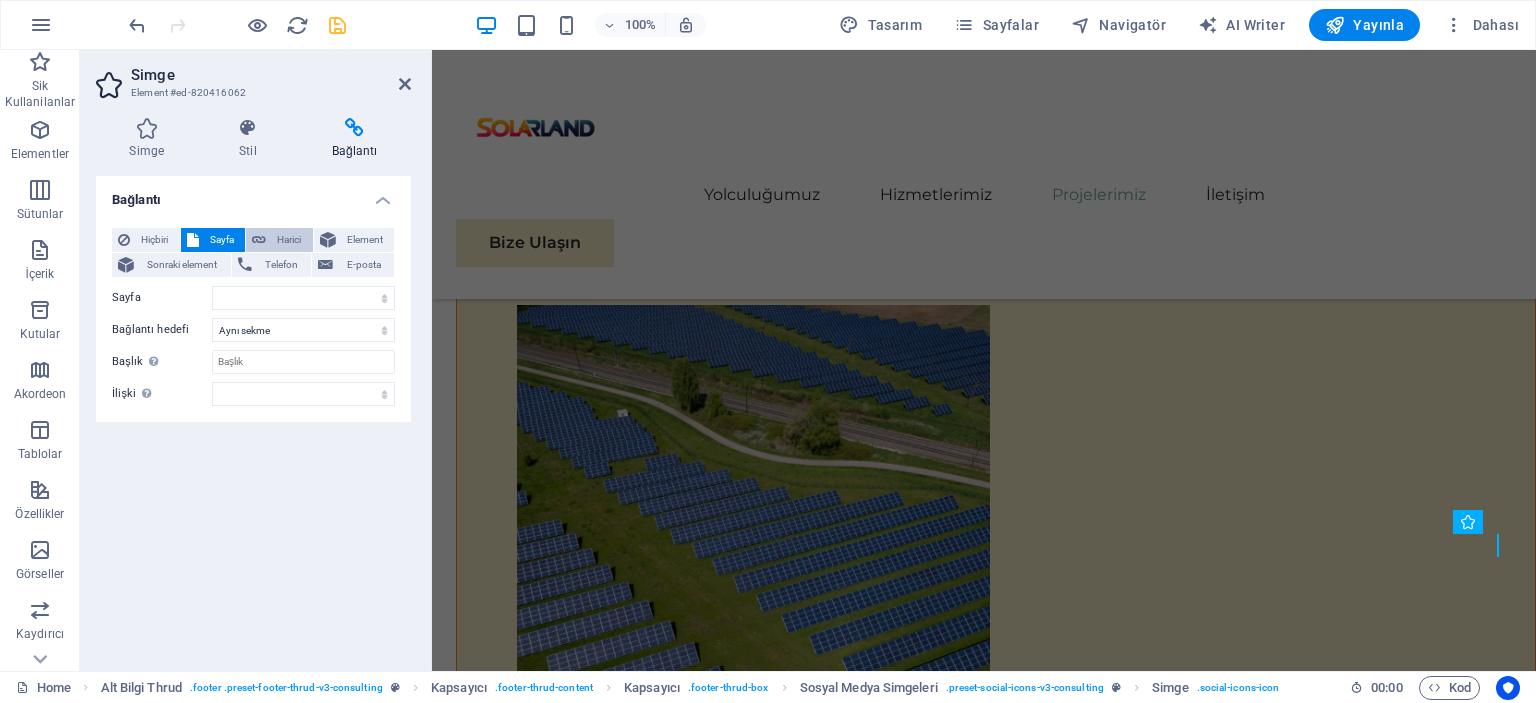 click at bounding box center [259, 240] 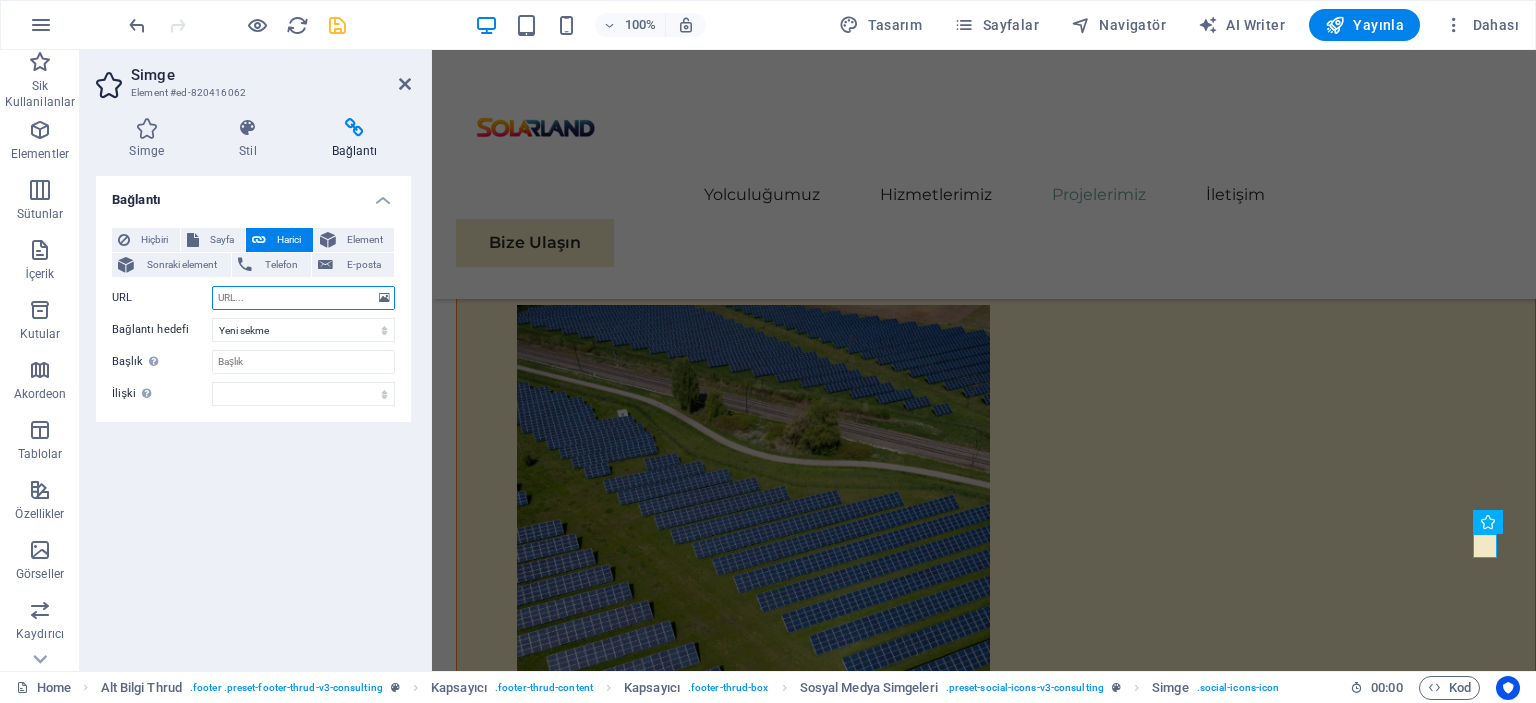 drag, startPoint x: 258, startPoint y: 295, endPoint x: 236, endPoint y: 300, distance: 22.561028 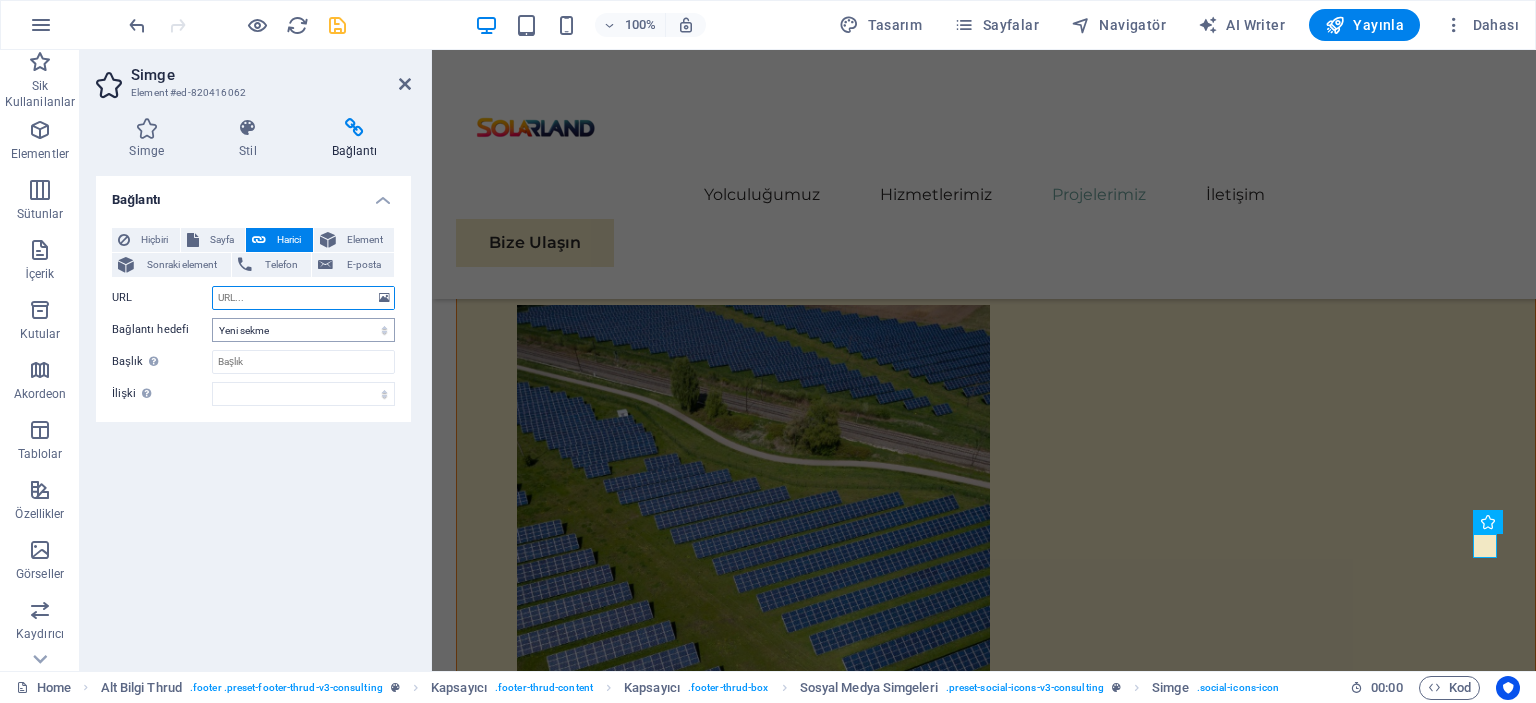 paste on "https://youtube.com/@solarlandtr?si=MsXgYptHd_jwvBSk" 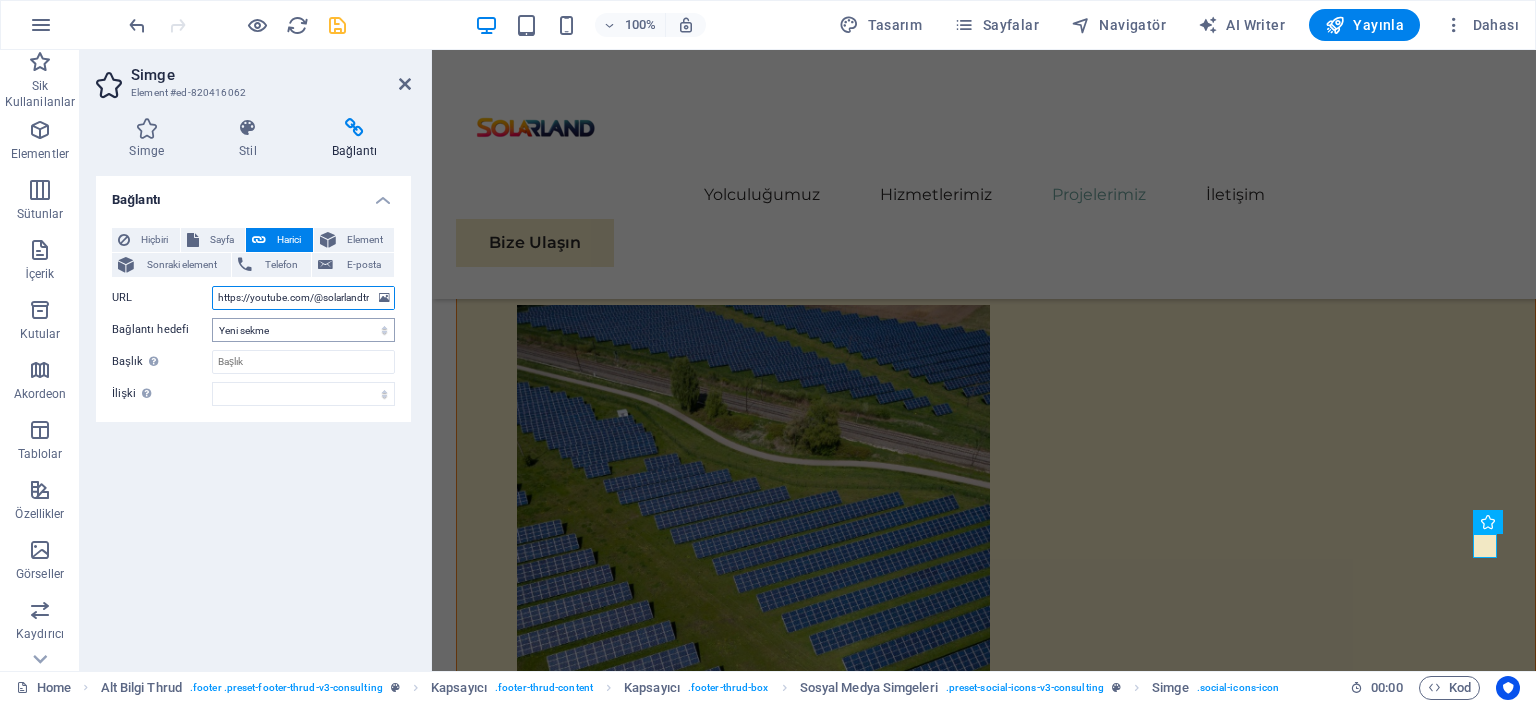 scroll, scrollTop: 0, scrollLeft: 106, axis: horizontal 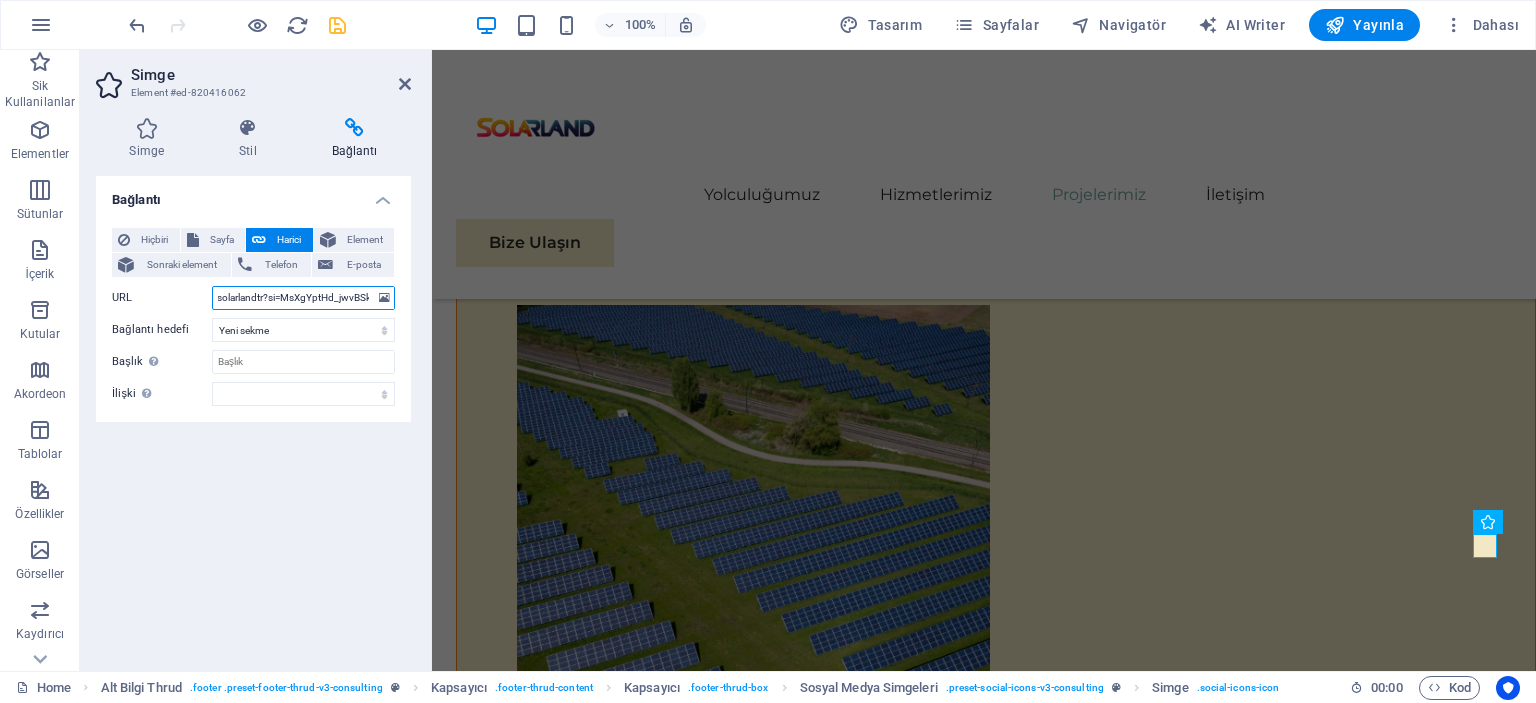 type on "https://youtube.com/@solarlandtr?si=MsXgYptHd_jwvBSk" 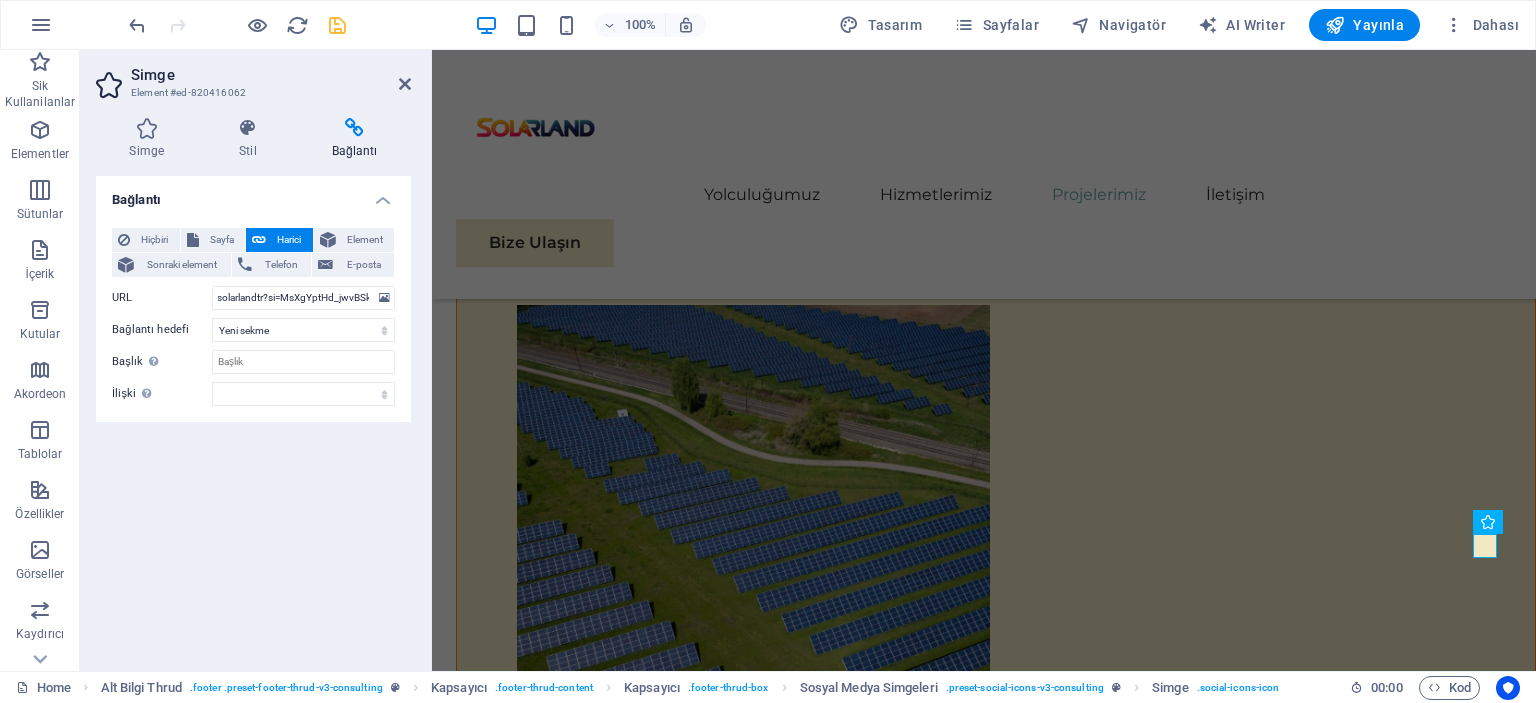 click on "Bağlantı Hiçbiri Sayfa Harici Element Sonraki element Telefon E-posta Sayfa Home Subpage Legal Notice Privacy Element
URL https://youtube.com/@solarlandtr?si=MsXgYptHd_jwvBSk Telefon E-posta Bağlantı hedefi Yeni sekme Aynı sekme Kaplama Başlık Ek bağlantı tanımının bağlantı metniyle aynı olmaması gerekir. Başlık, genellikle fare elementin üzerine geldiğinde bir araç ipucu metni olarak gösterilir. Belirsizse boş bırak. İlişki Bu bağlantının bağlantı hedefiyle ilişkisini  ayarlar. Örneğin; "nofollow" (izleme) değeri, arama motorlarına bağlantıyı izleme talimatı verir. Boş bırakılabilir. alternate oluşturan bookmark harici yardım lisans ileri nofollow noreferrer noopener önceki arayın etiket" at bounding box center [253, 415] 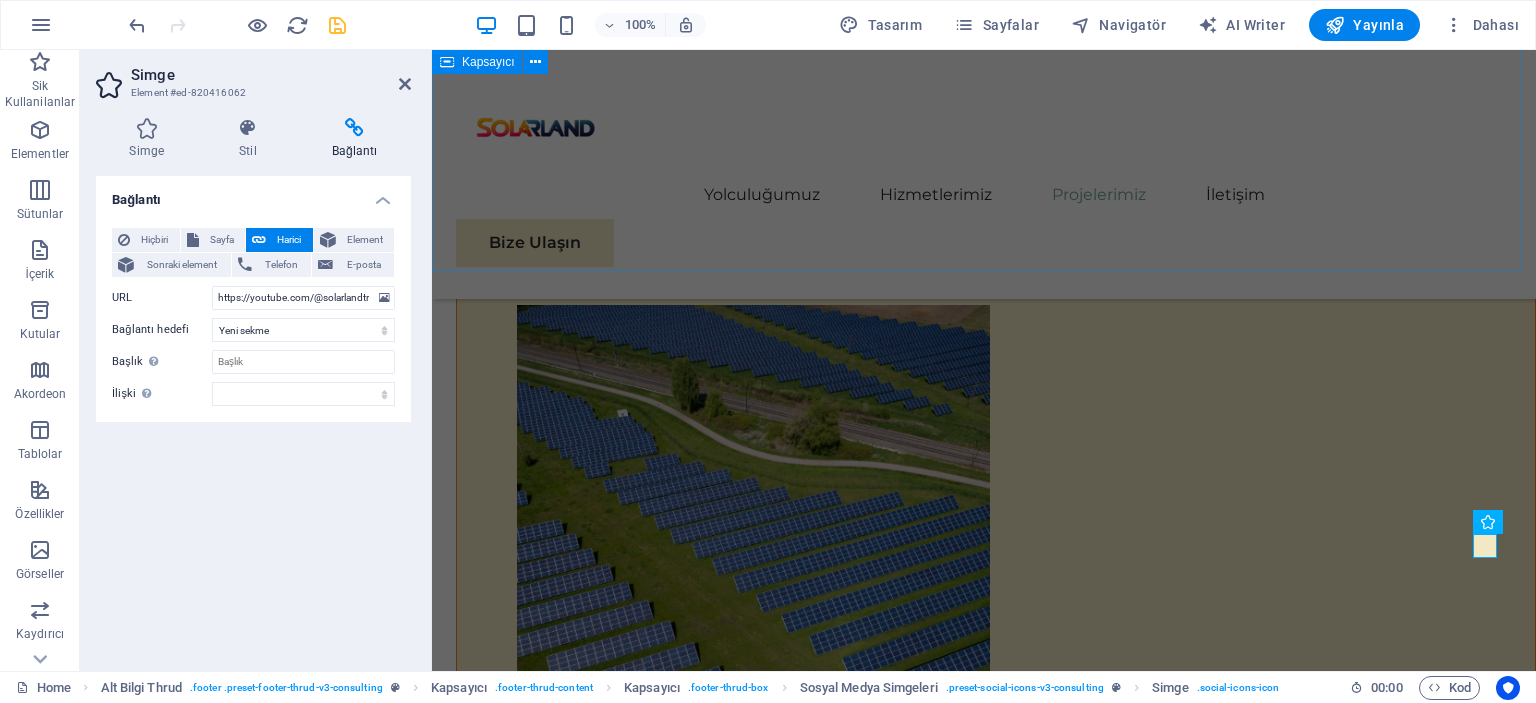 click on "Bize Ulaşın Sürdürülebilir başarıya giden yolculuğunuza başlamaya hazır mısınız? Danışmanlık randevusu almak için bugün bizimle iletişime geçin. [NAME] [LAST NAME] Mesajınız  Güvenlik politikalarını kabul ediyorum. Okunaksız mı? Yeni yükle Gönder" at bounding box center [984, 5375] 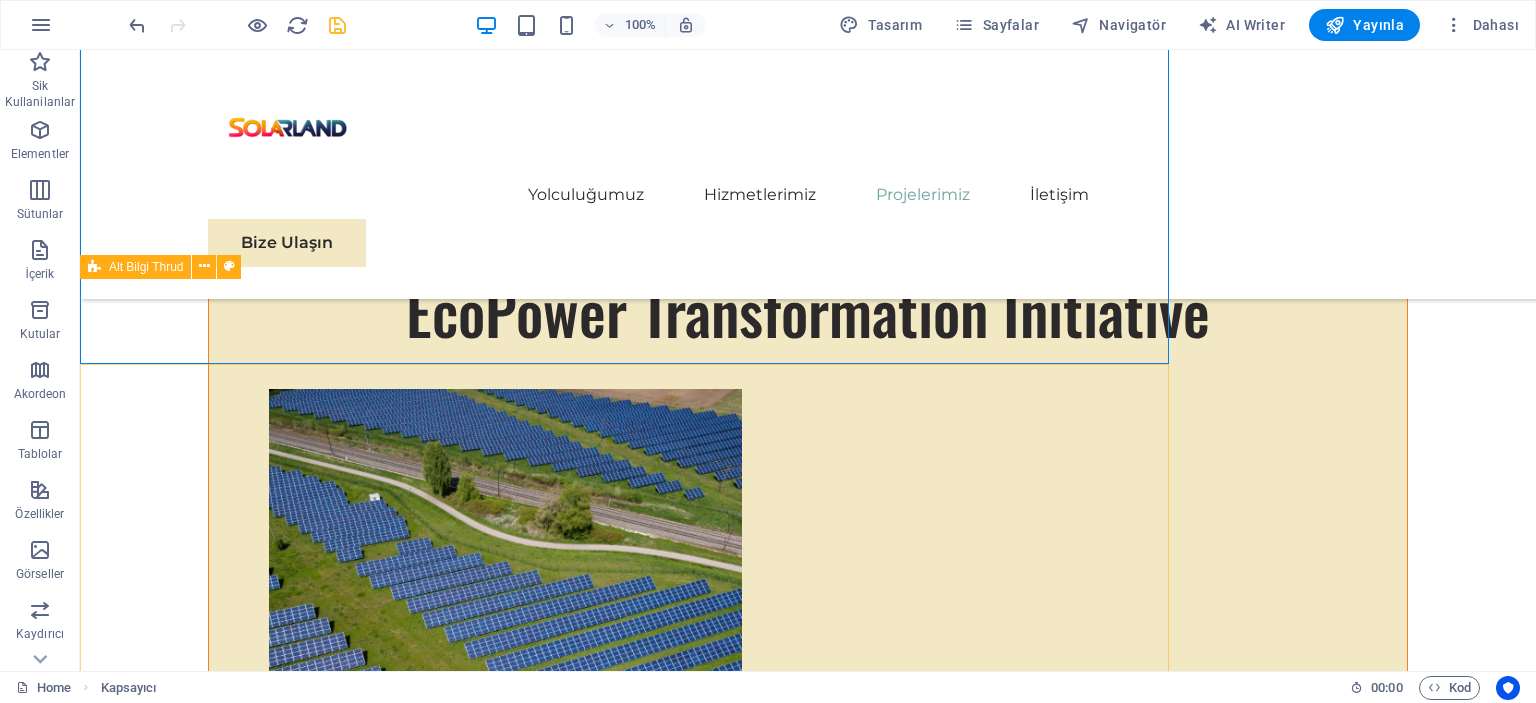 scroll, scrollTop: 11374, scrollLeft: 0, axis: vertical 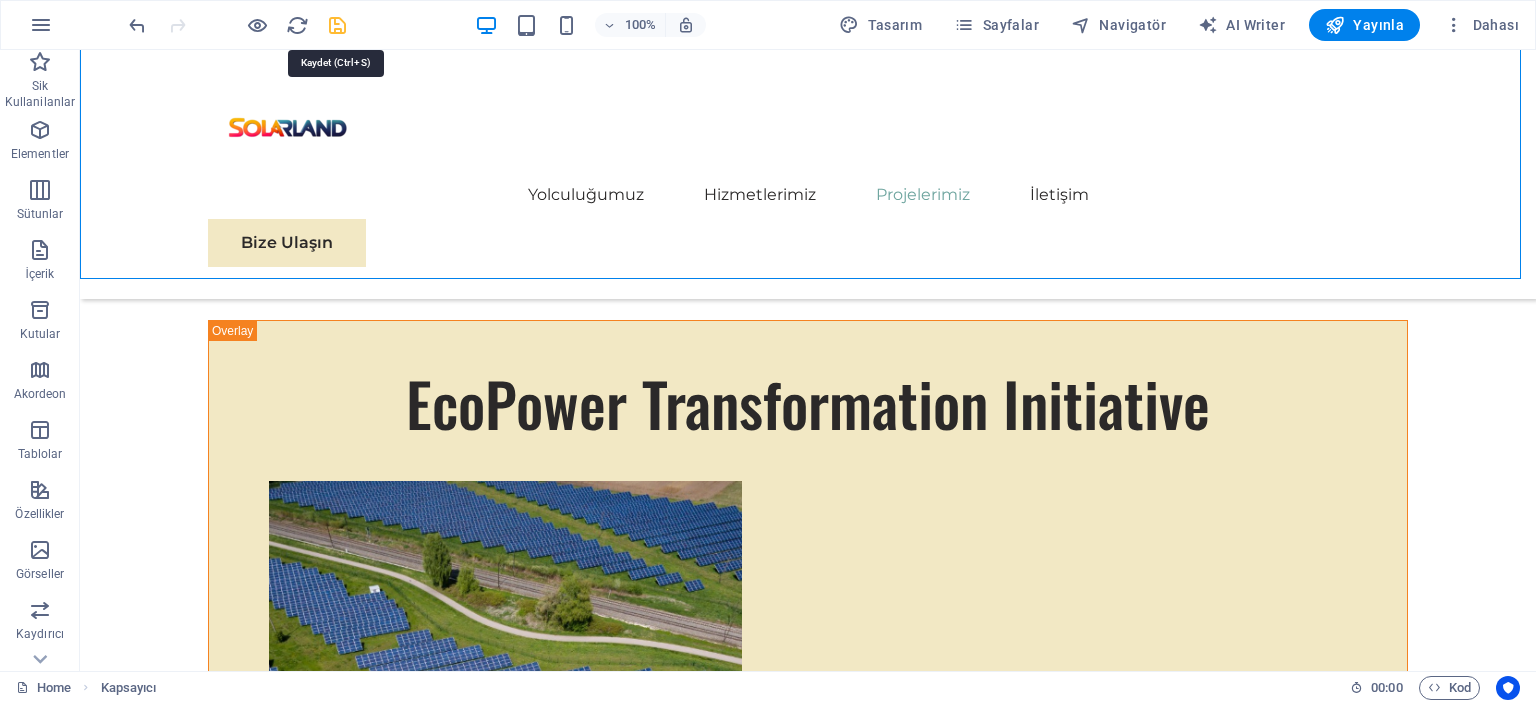 click at bounding box center [337, 25] 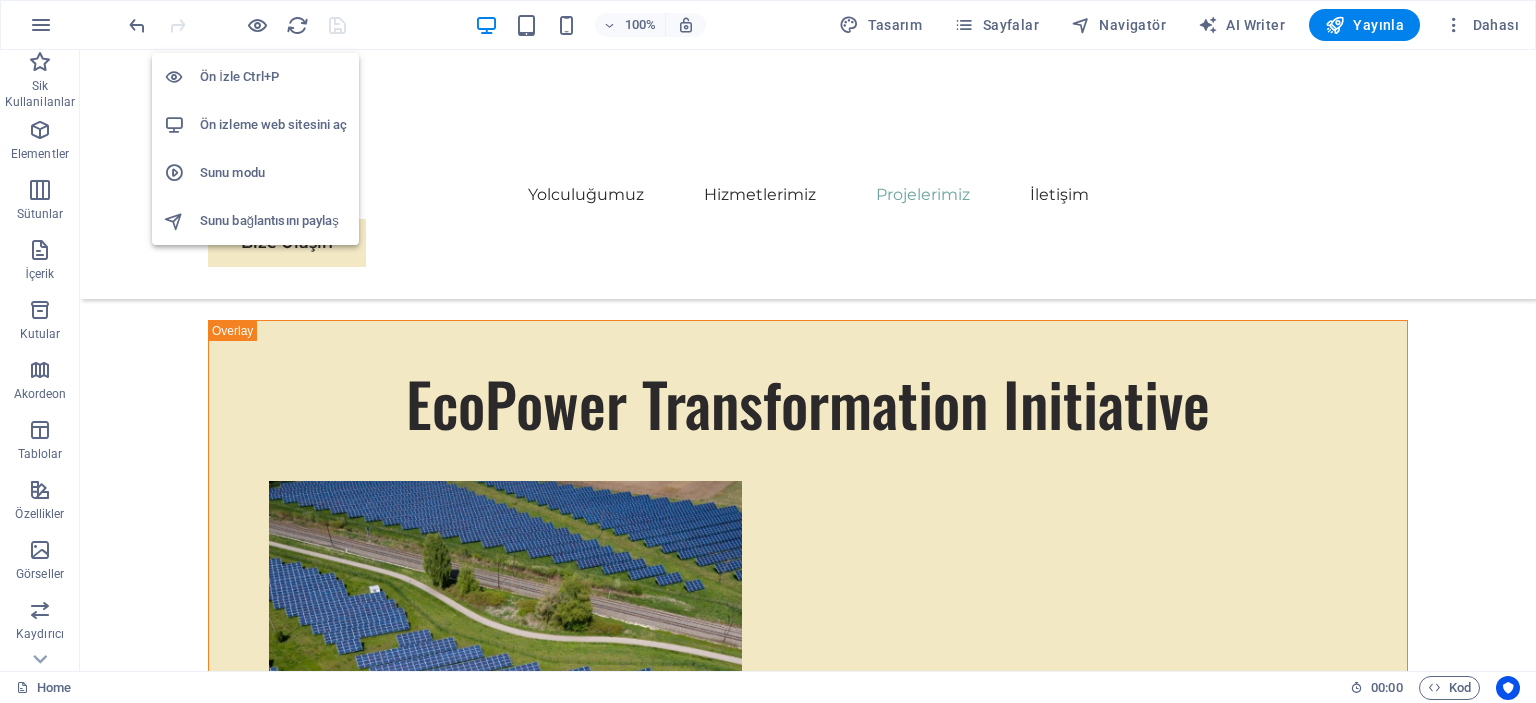 click on "Ön izleme web sitesini aç" at bounding box center [273, 125] 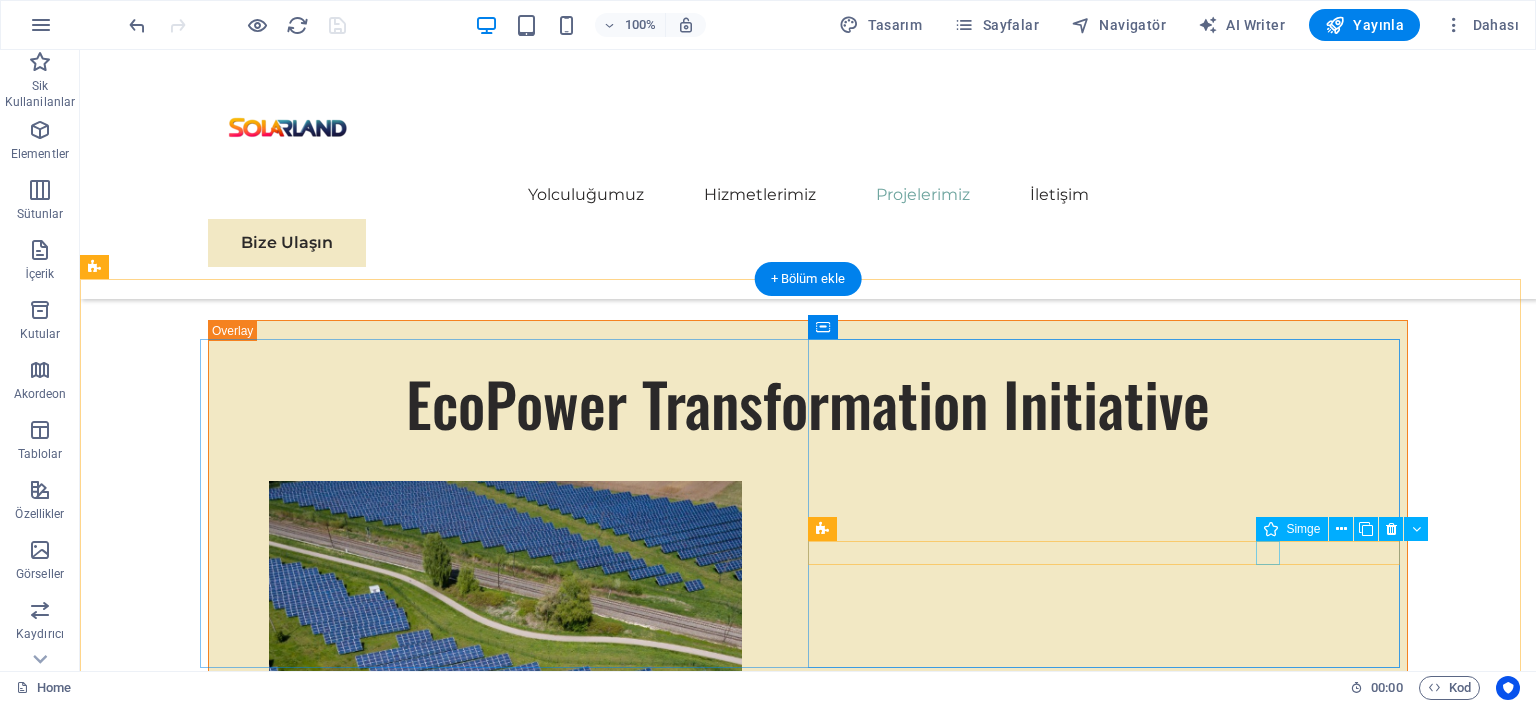 click at bounding box center (504, 6907) 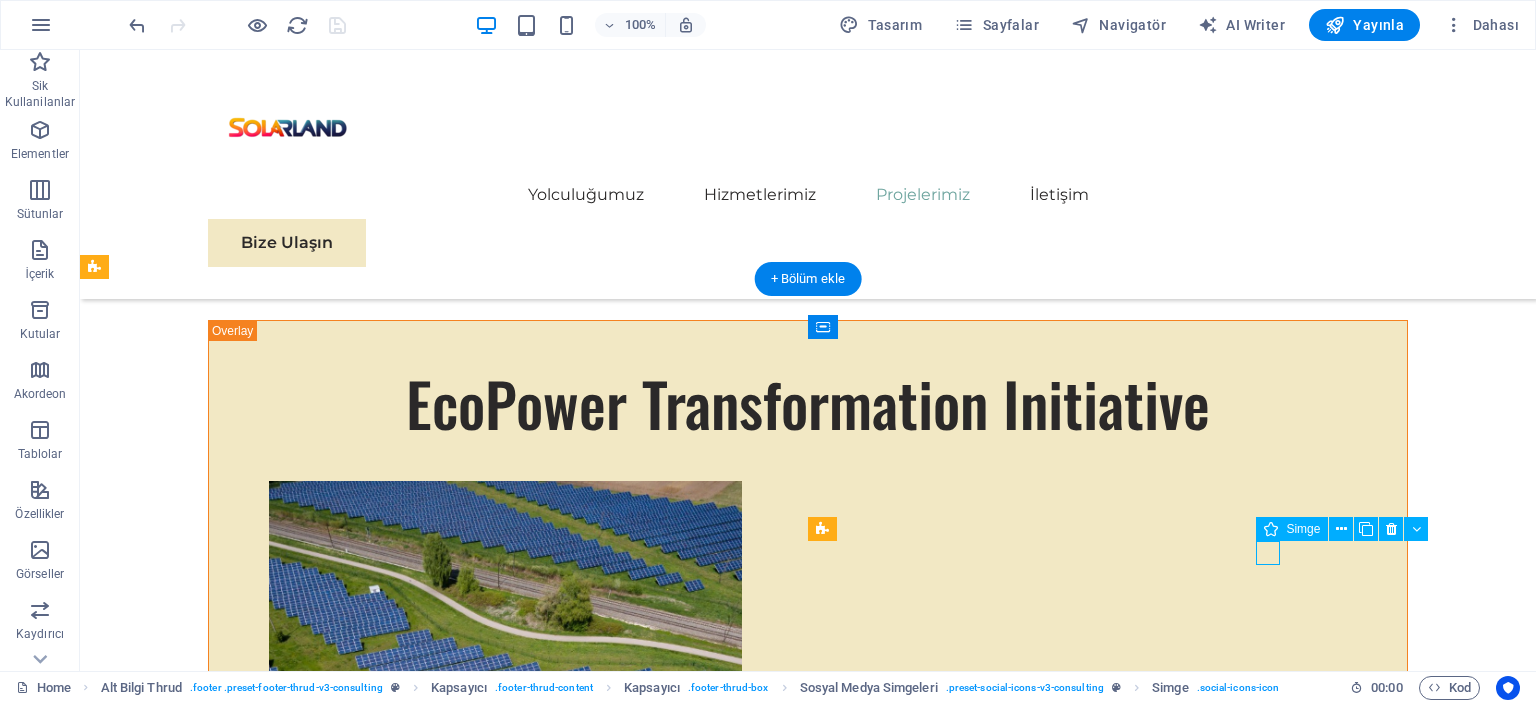 click at bounding box center [504, 6907] 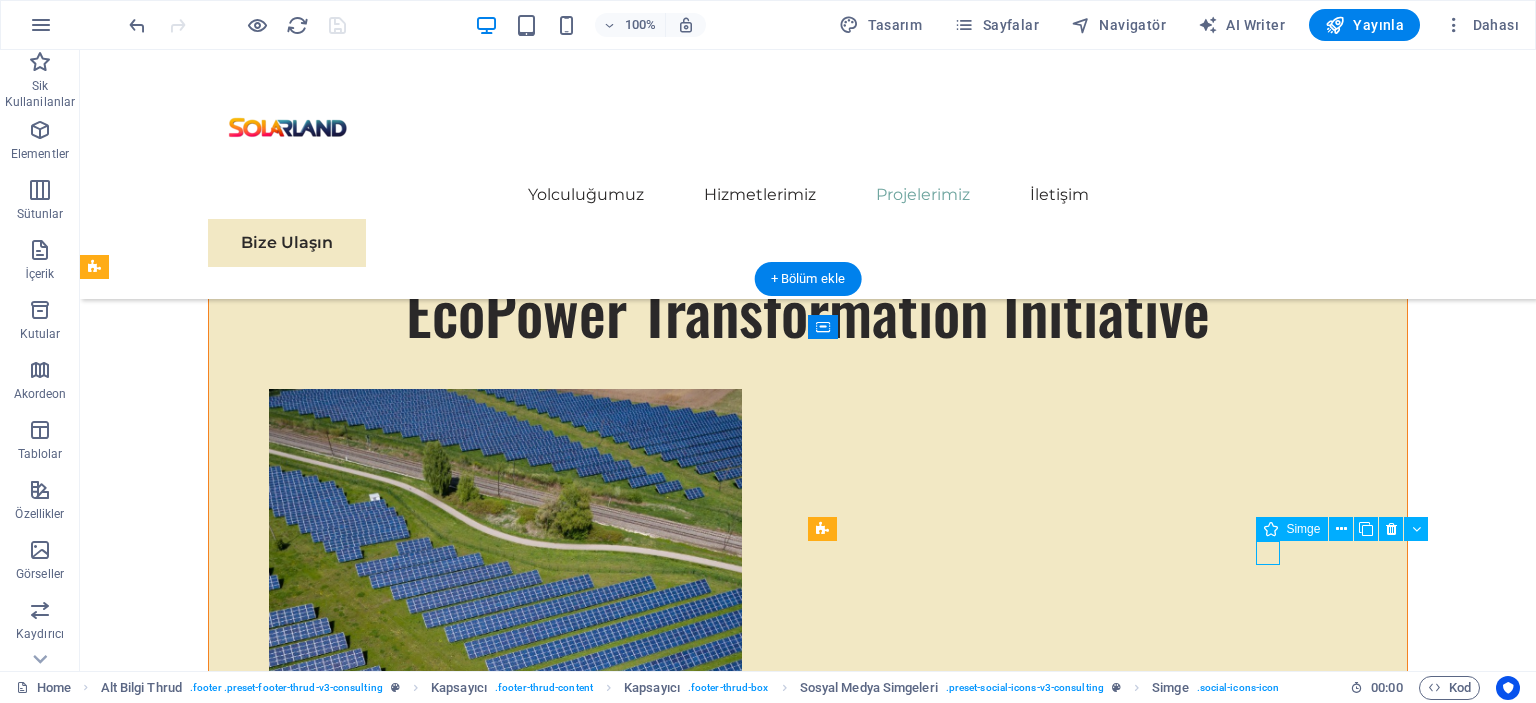 select on "xMidYMid" 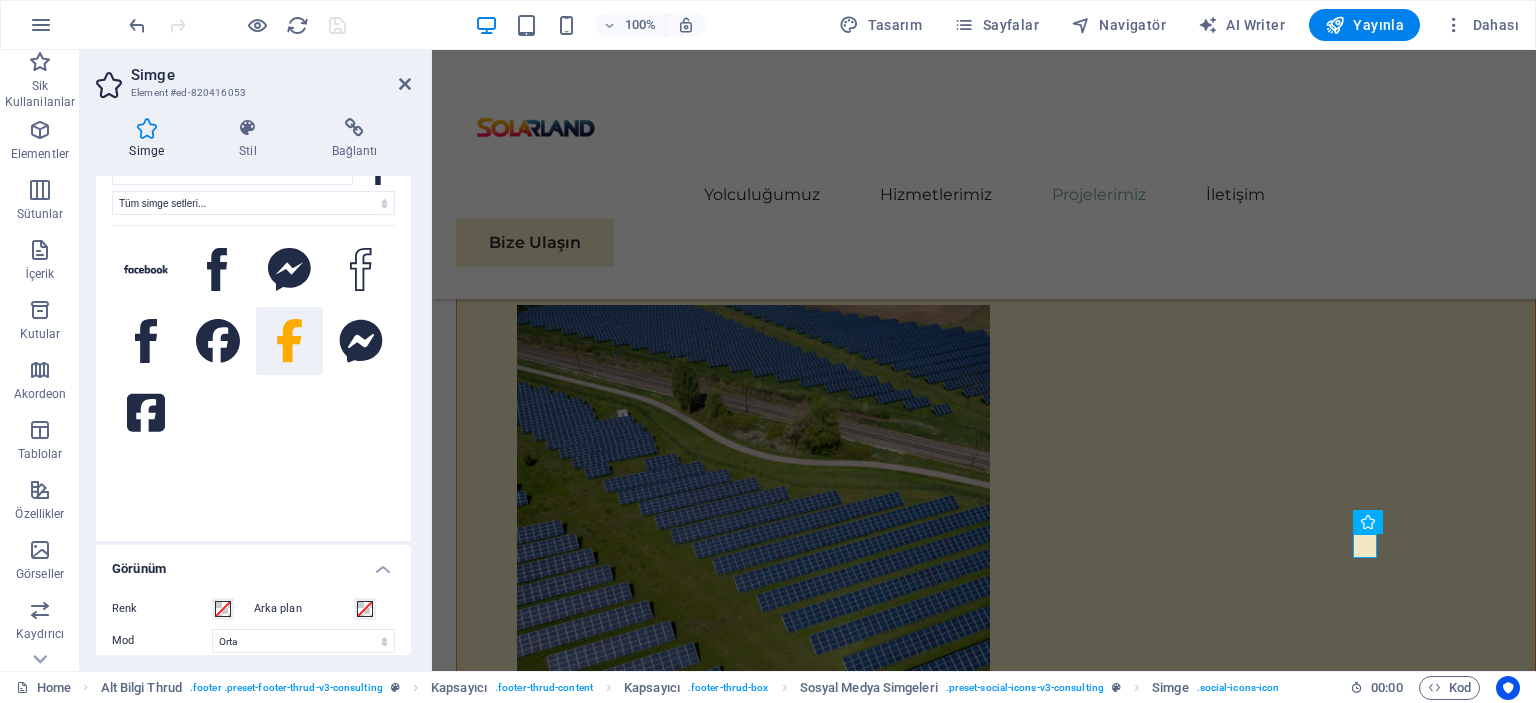 scroll, scrollTop: 66, scrollLeft: 0, axis: vertical 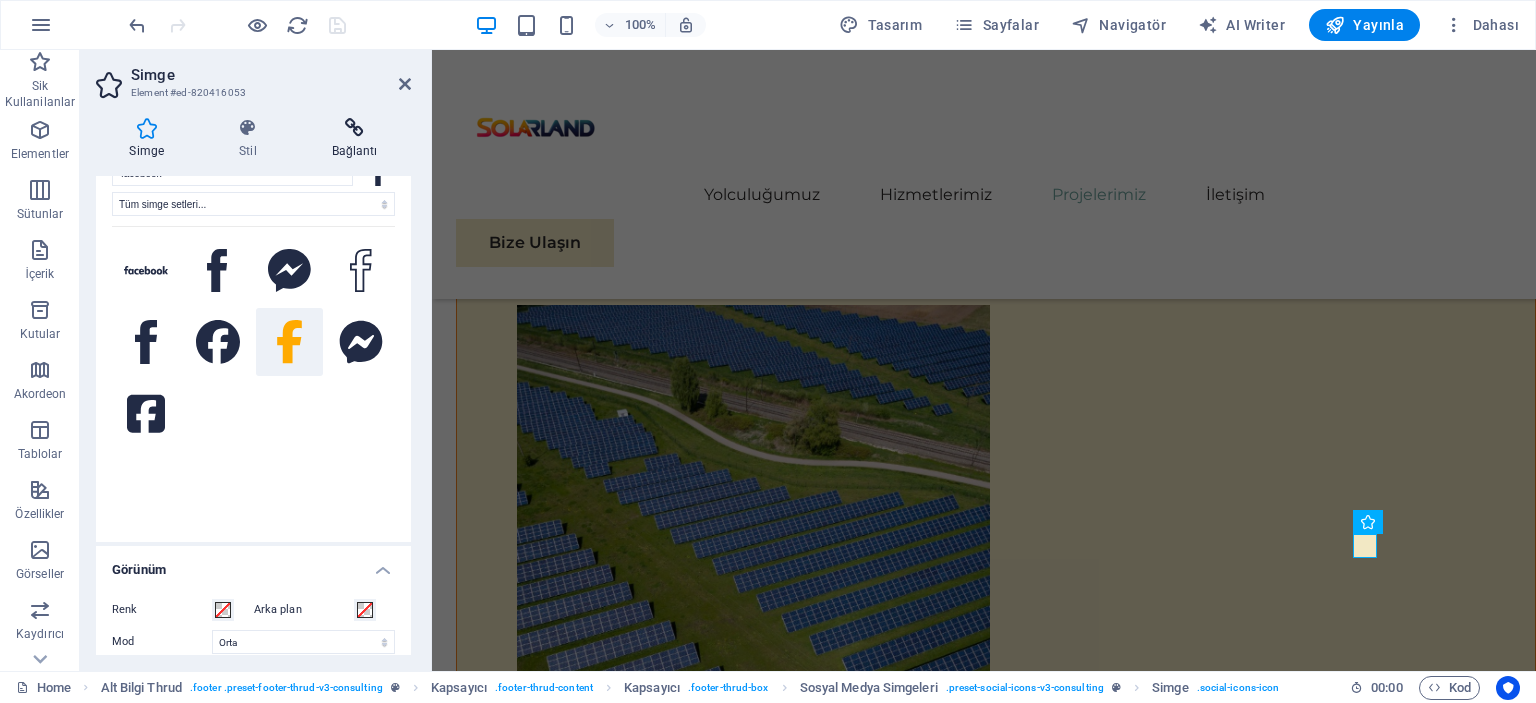 click on "Bağlantı" at bounding box center (354, 139) 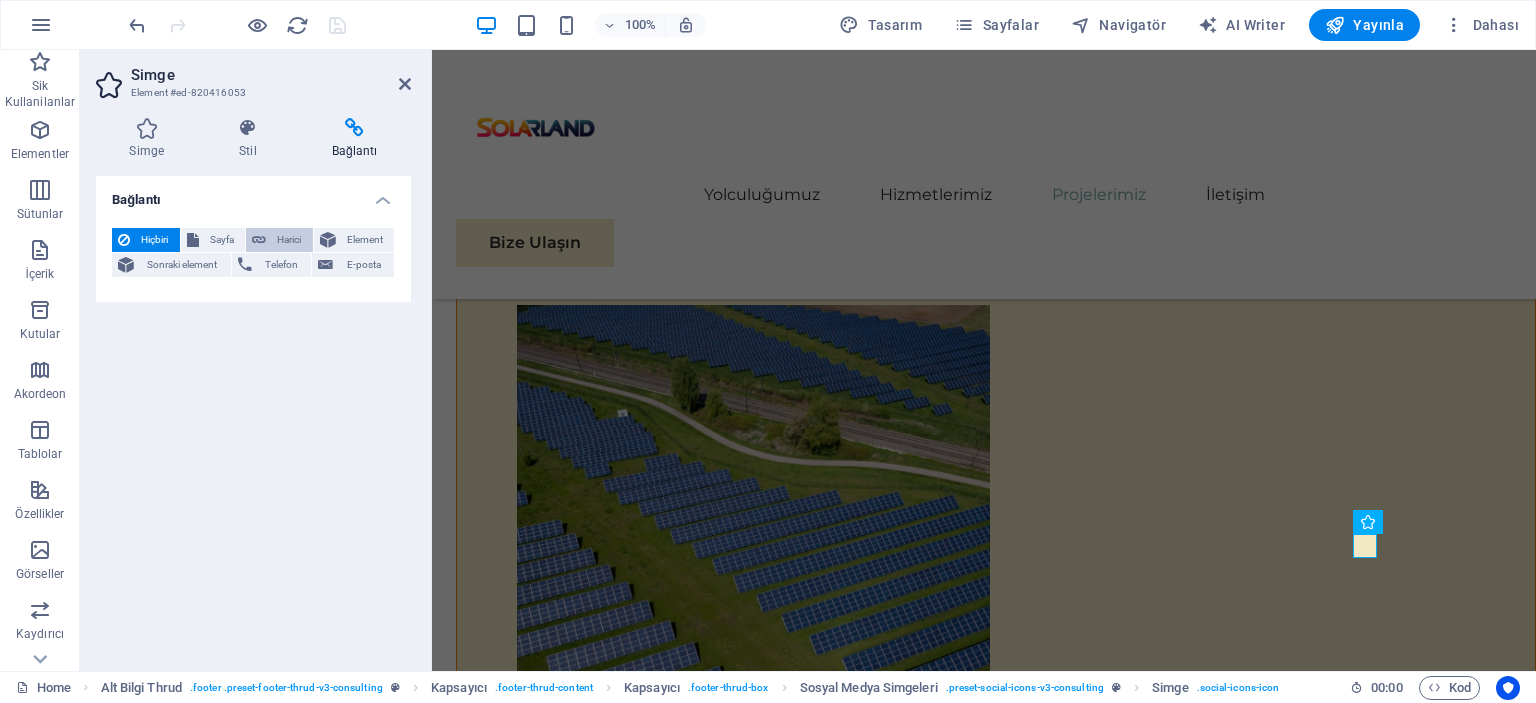 click on "Harici" at bounding box center (289, 240) 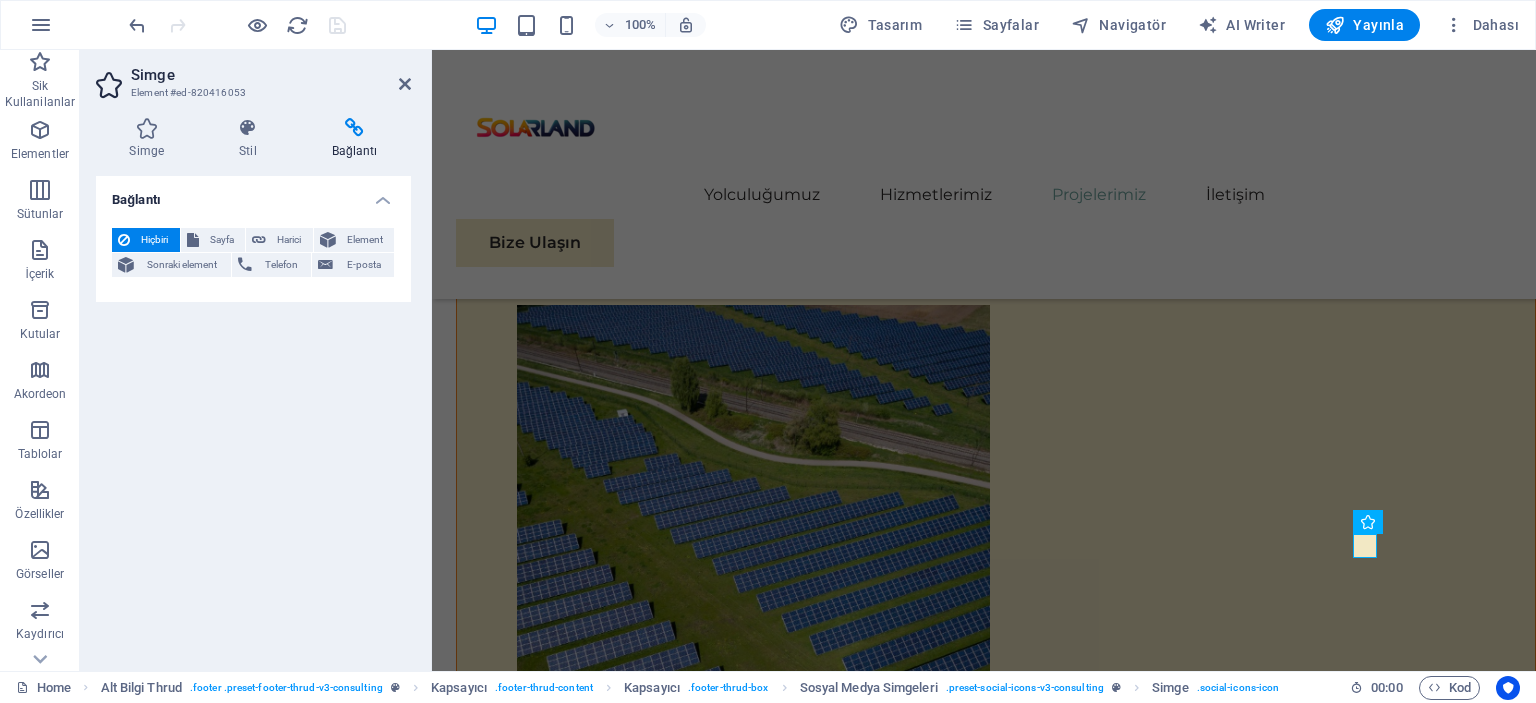 select on "blank" 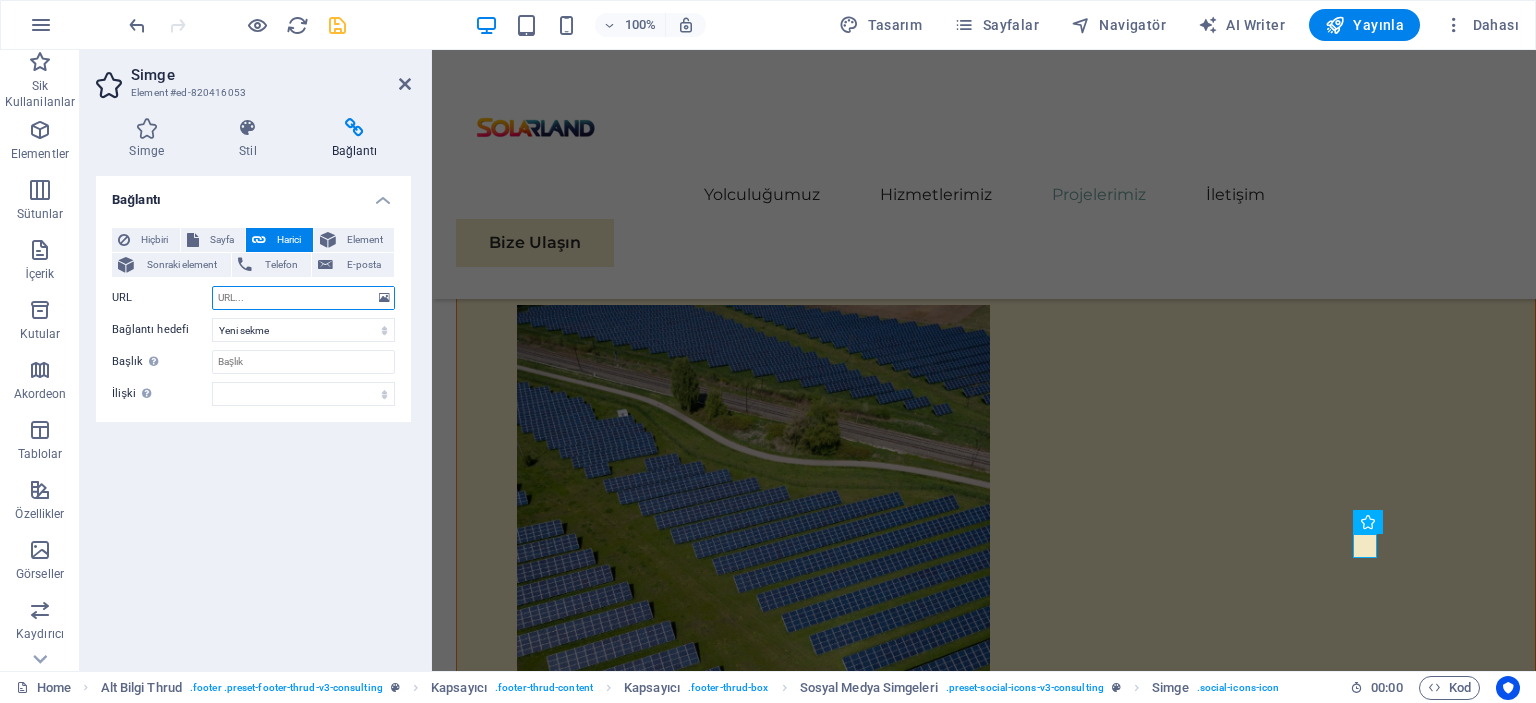 click on "URL" at bounding box center (303, 298) 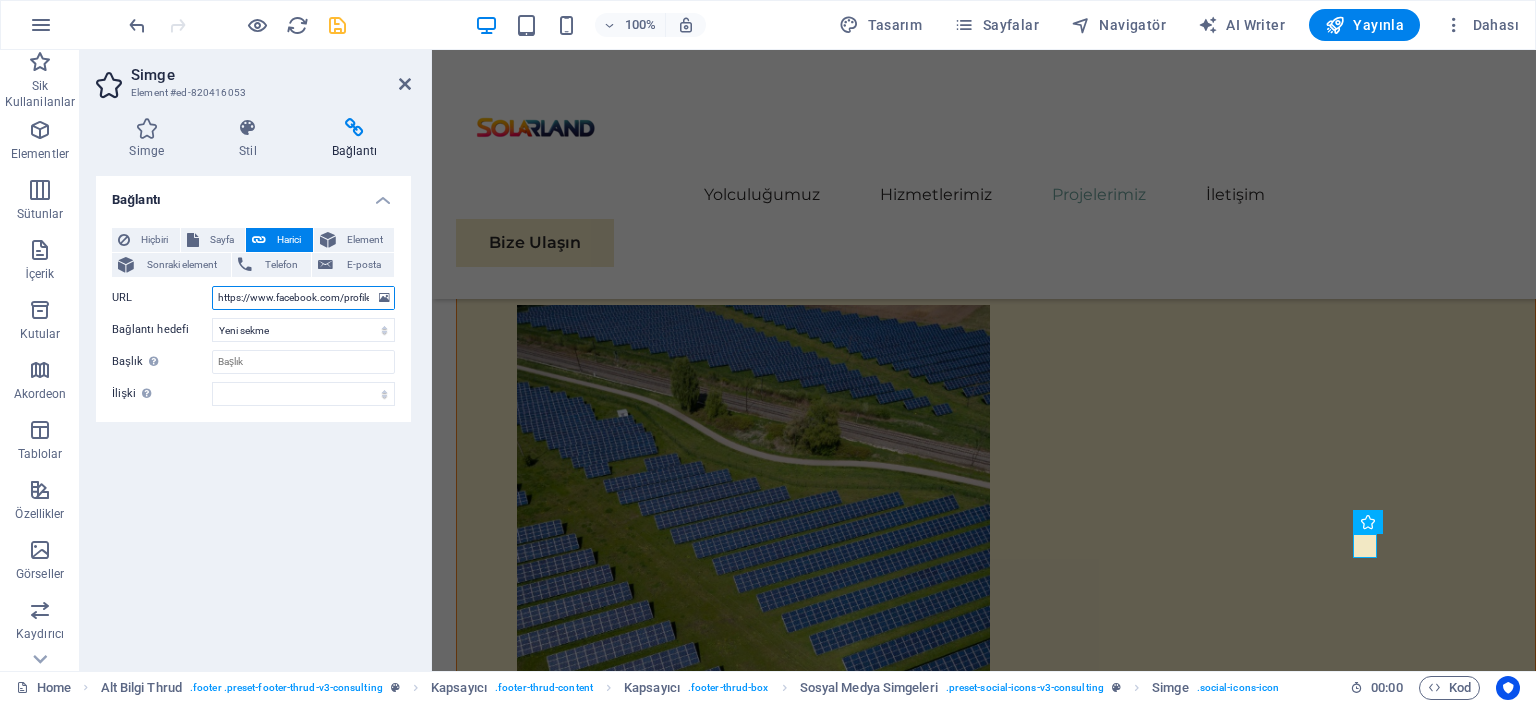 scroll, scrollTop: 0, scrollLeft: 117, axis: horizontal 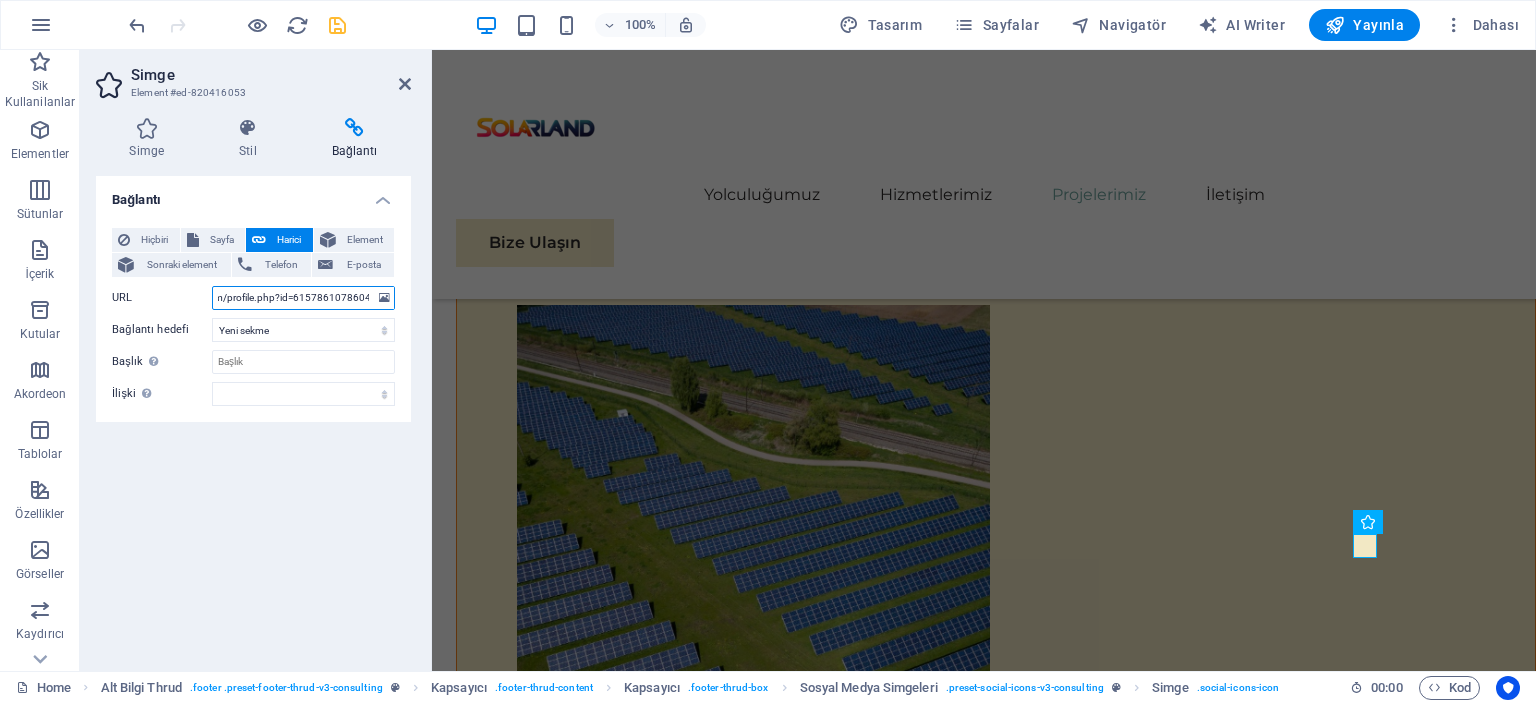 type on "https://www.facebook.com/profile.php?id=61578610786047" 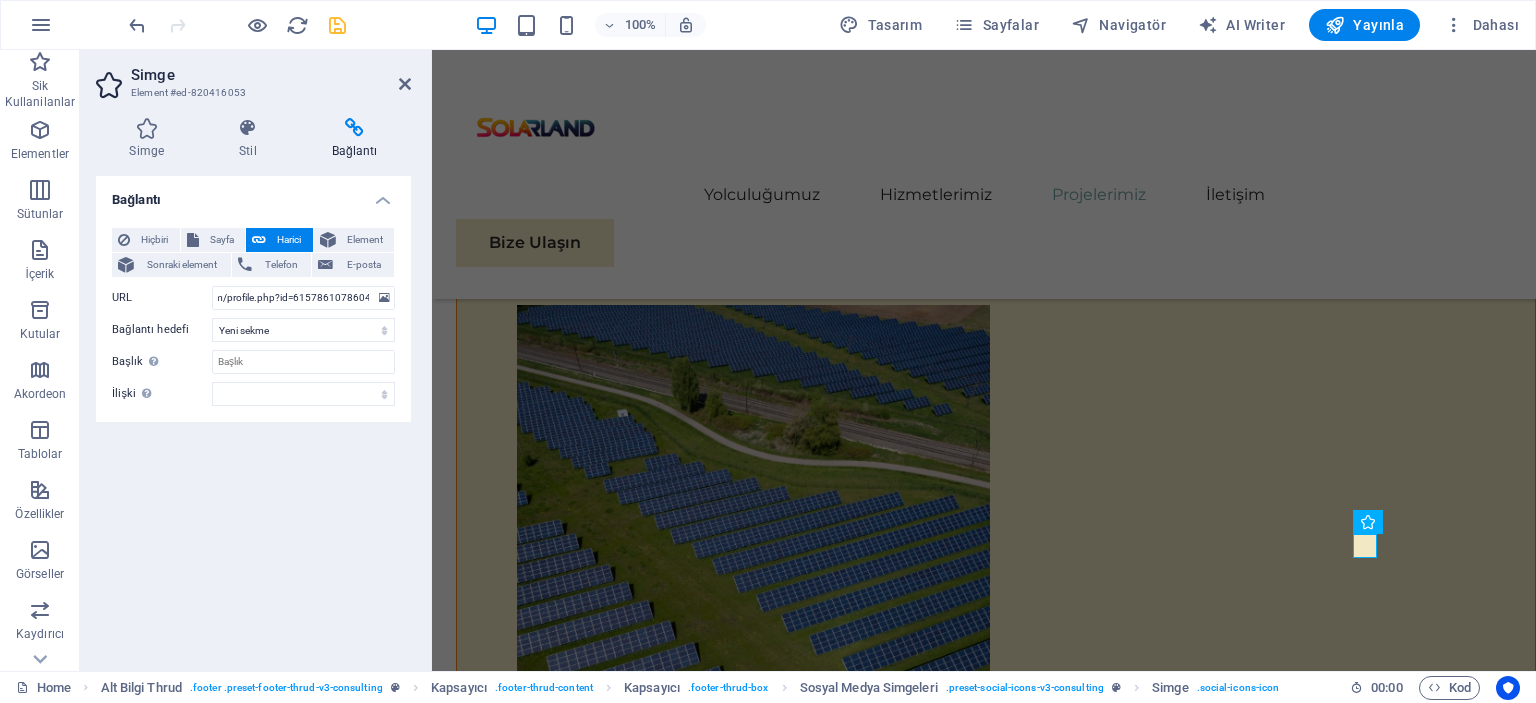 click on "Bağlantı Hiçbiri Sayfa Harici Element Sonraki element Telefon E-posta Sayfa Home Subpage Legal Notice Privacy Element
URL https://www.facebook.com/profile.php?id=61578610786047 Telefon E-posta Bağlantı hedefi Yeni sekme Aynı sekme Kaplama Başlık Ek bağlantı tanımının bağlantı metniyle aynı olmaması gerekir. Başlık, genellikle fare elementin üzerine geldiğinde bir araç ipucu metni olarak gösterilir. Belirsizse boş bırak. İlişki Bu bağlantının bağlantı hedefiyle ilişkisini  ayarlar. Örneğin; "nofollow" (izleme) değeri, arama motorlarına bağlantıyı izleme talimatı verir. Boş bırakılabilir. alternate oluşturan bookmark harici yardım lisans ileri nofollow noreferrer noopener önceki arayın etiket" at bounding box center (253, 415) 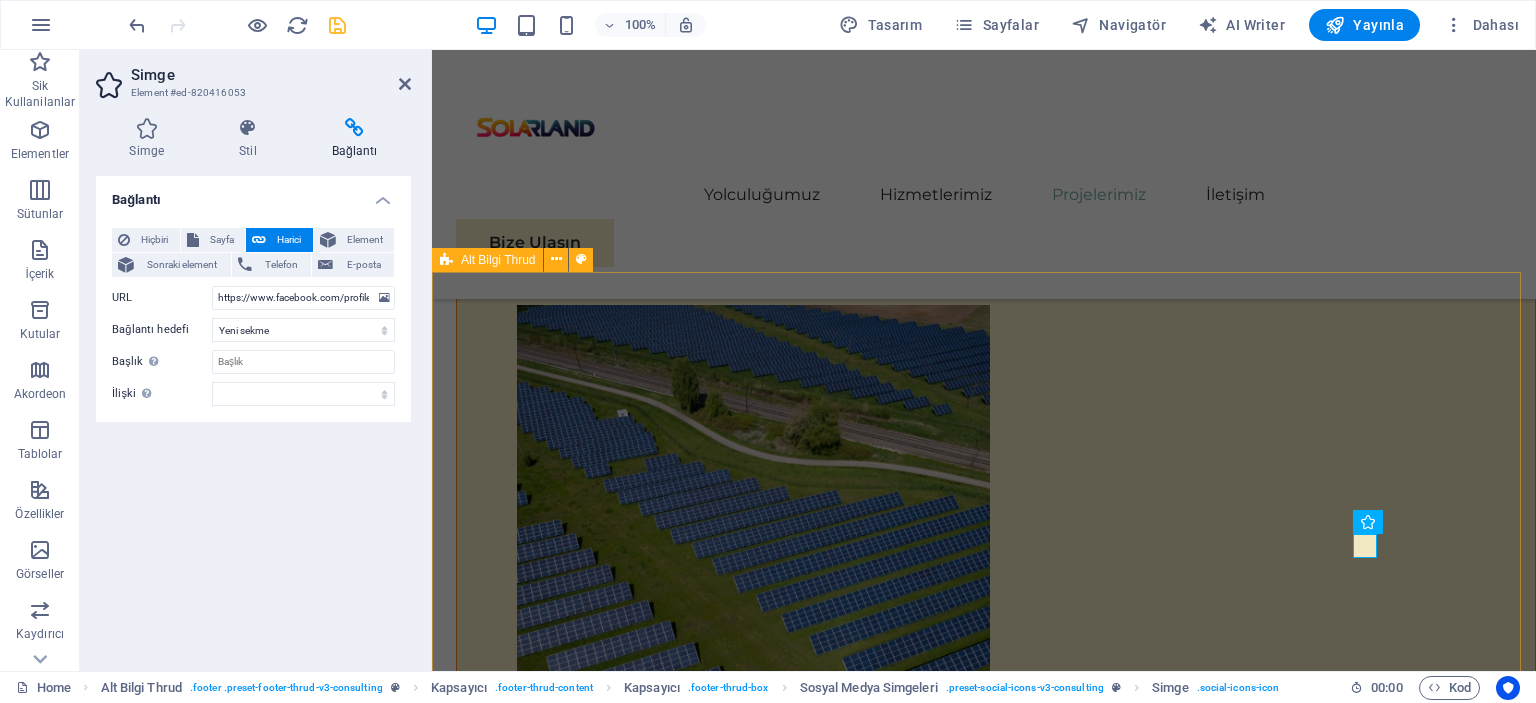 click on "Güneş enerjisi panellerinin satışı ve bu alanda uzman danışmanlık hizmetleri sunmaktayız. Müşterilerimize, enerji tasarrufu sağlamak ve çevre dostu enerji çözümleri üretmek amacıyla yüksek kaliteli güneş enerjisi panelleri sunarken, aynı zamanda bu sistemlerin kurulumu ve kullanımıyla ilgili profesyonel danışmanlık hizmetleri de vermekteyiz. Güneş enerjisiyle ilgili her türlü sorunuz için yanınızdayız! Hikayemiz Ekibimiz Güçlü Yönlerimiz Projelerimiz Bize Ulaşın Bizimle байланыğda kalın: Stay connected with us: solarland.tr@[EXAMPLE.COM] solarland.tr@[EXAMPLE.COM]
Gizlilik Politikası Hizmet Şartları   solarland.tr" at bounding box center (984, 6567) 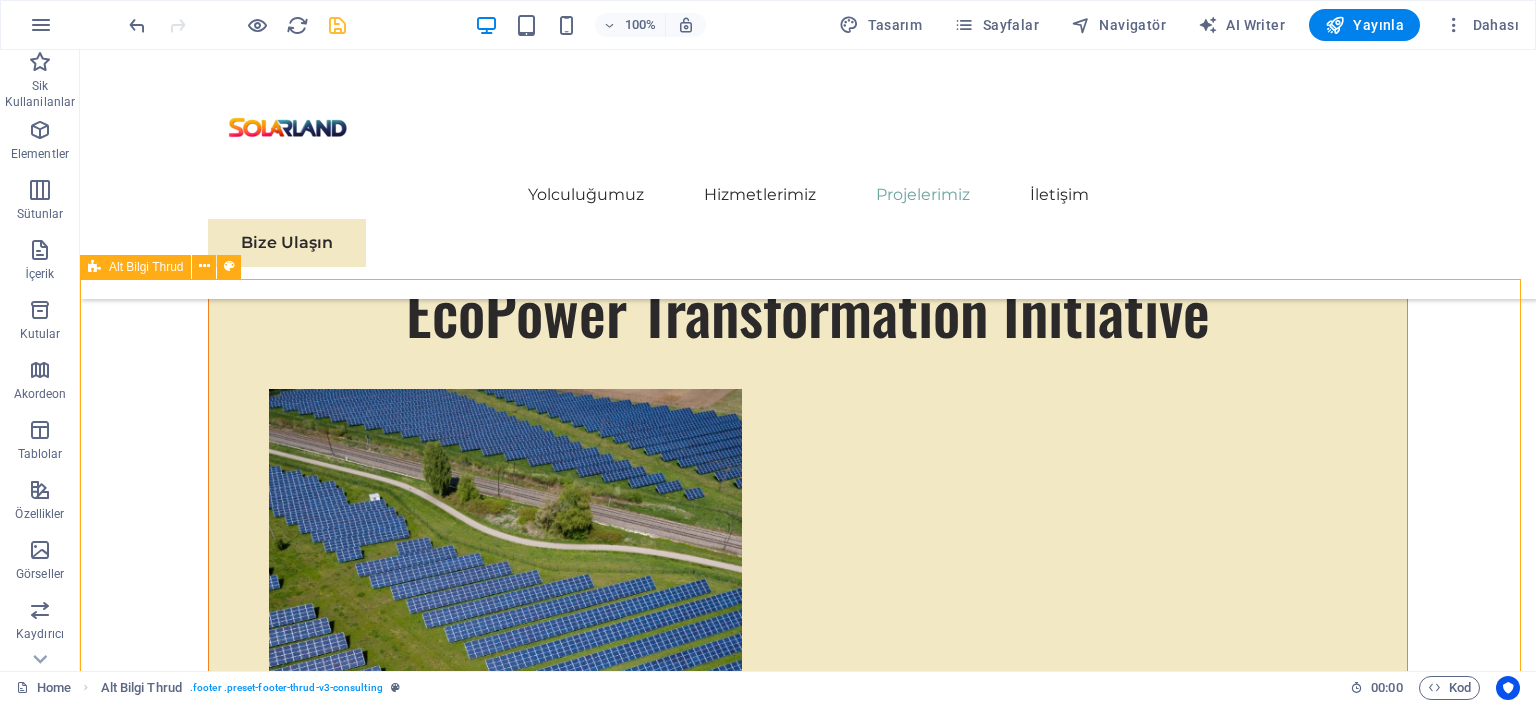 scroll, scrollTop: 11374, scrollLeft: 0, axis: vertical 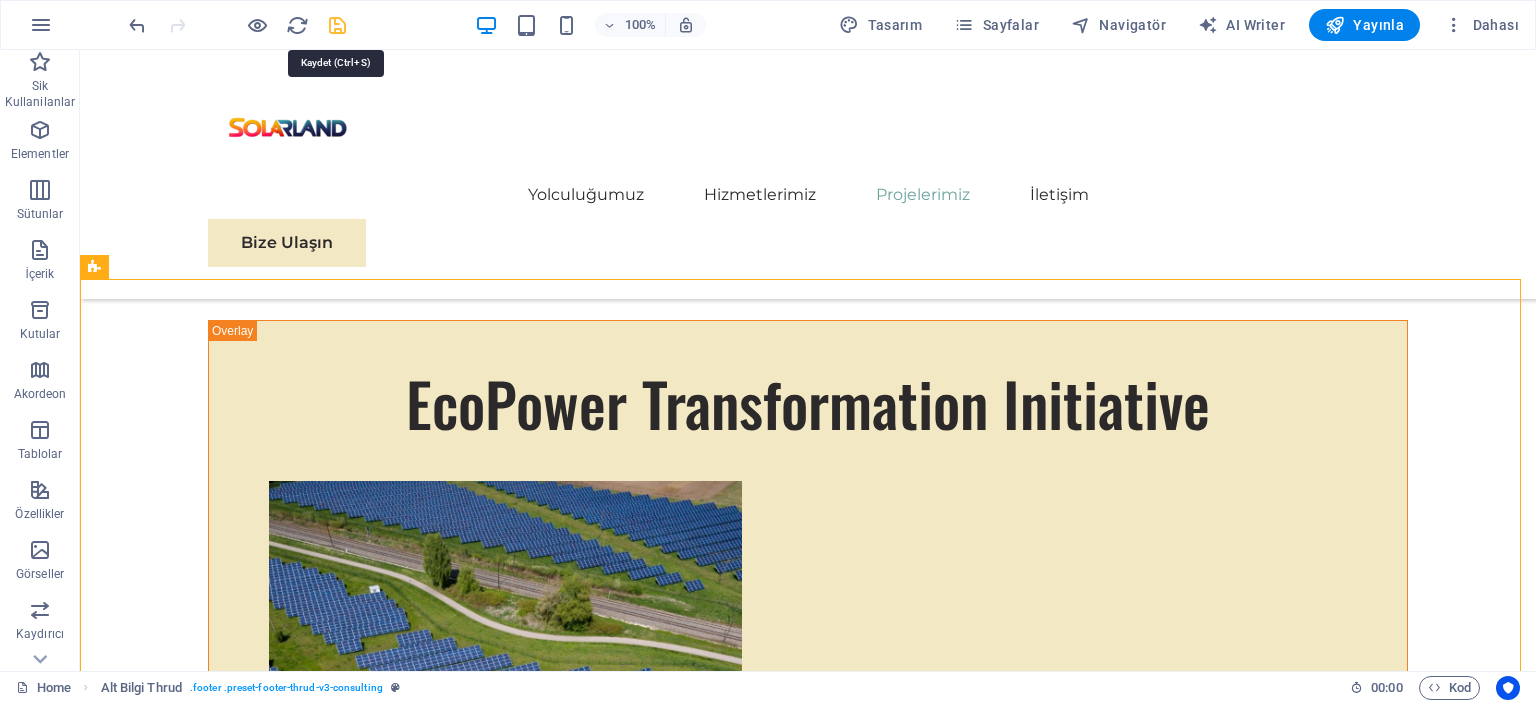 click at bounding box center (337, 25) 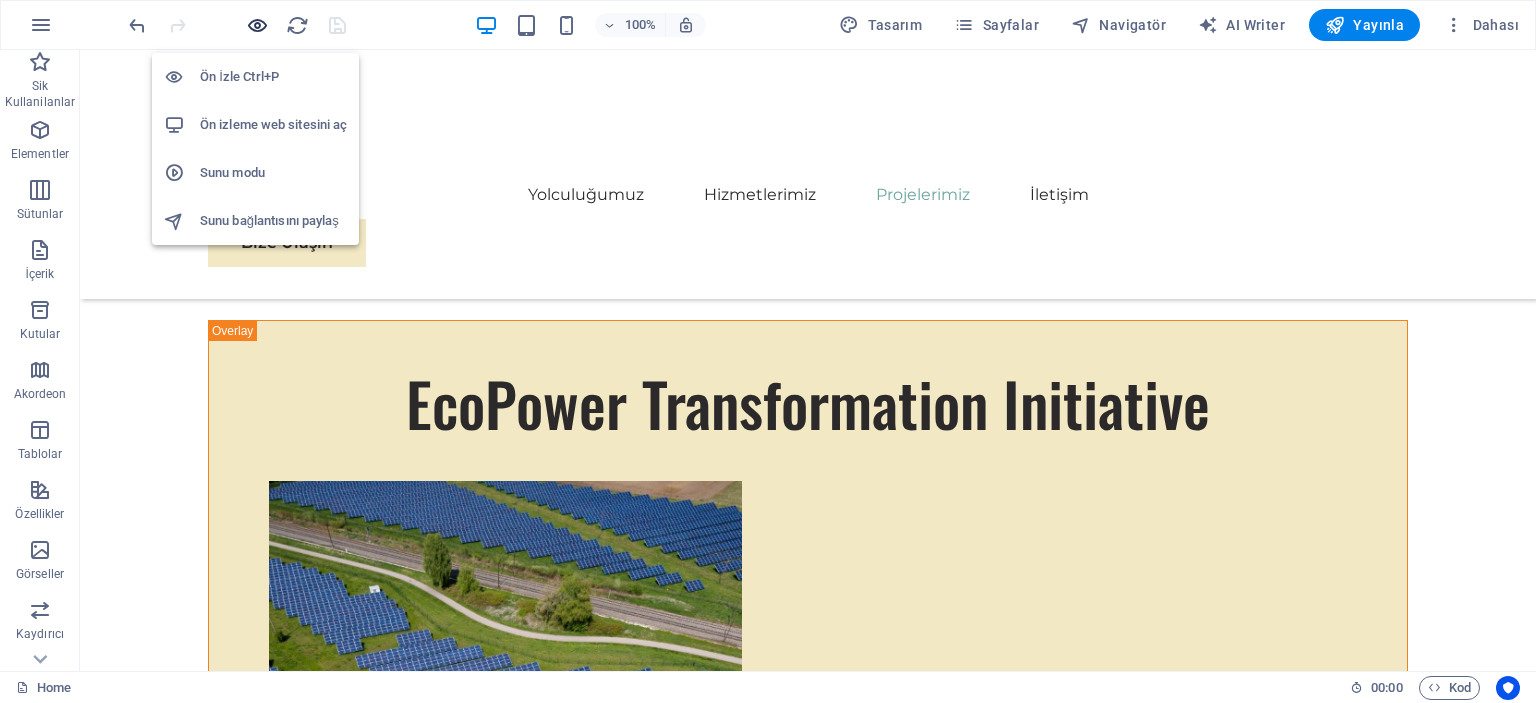click at bounding box center (257, 25) 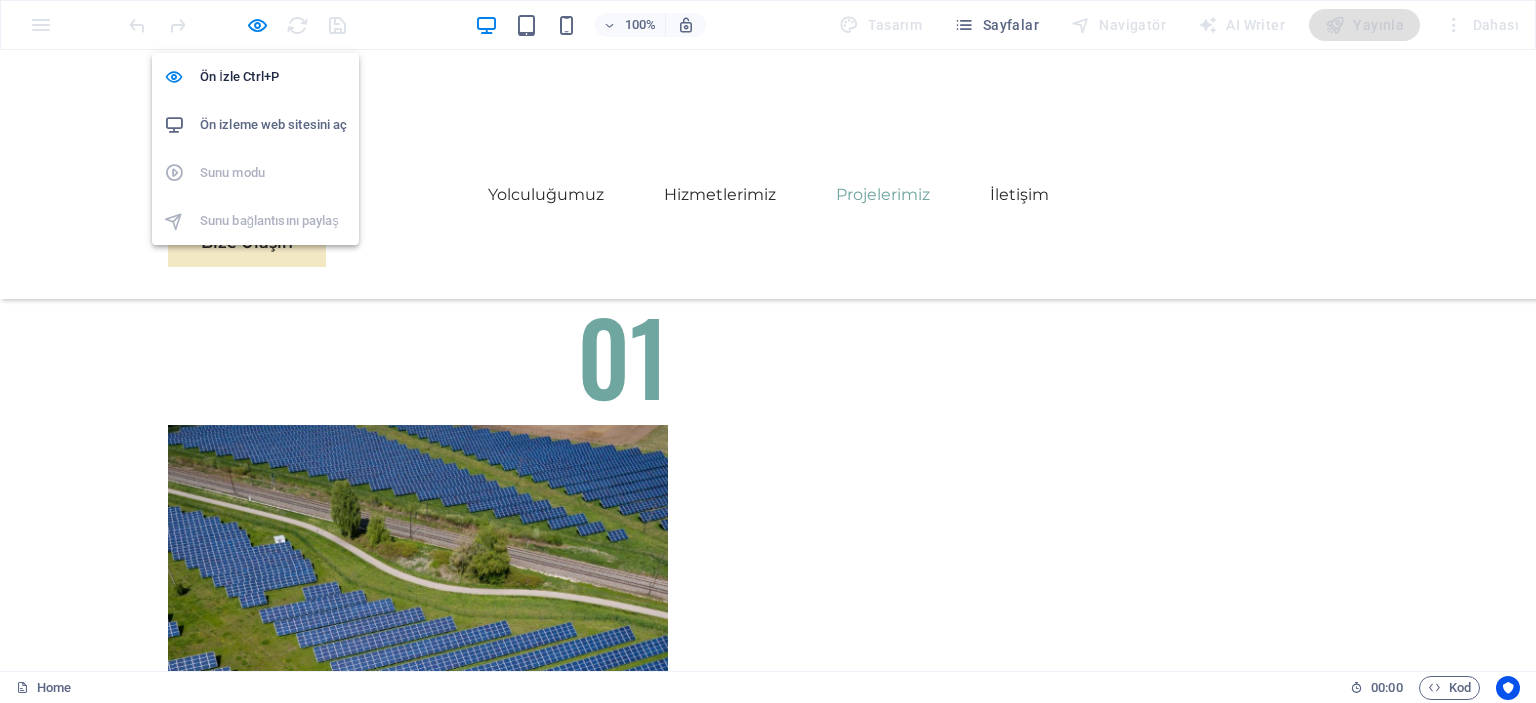 click on "Ön izleme web sitesini aç" at bounding box center [273, 125] 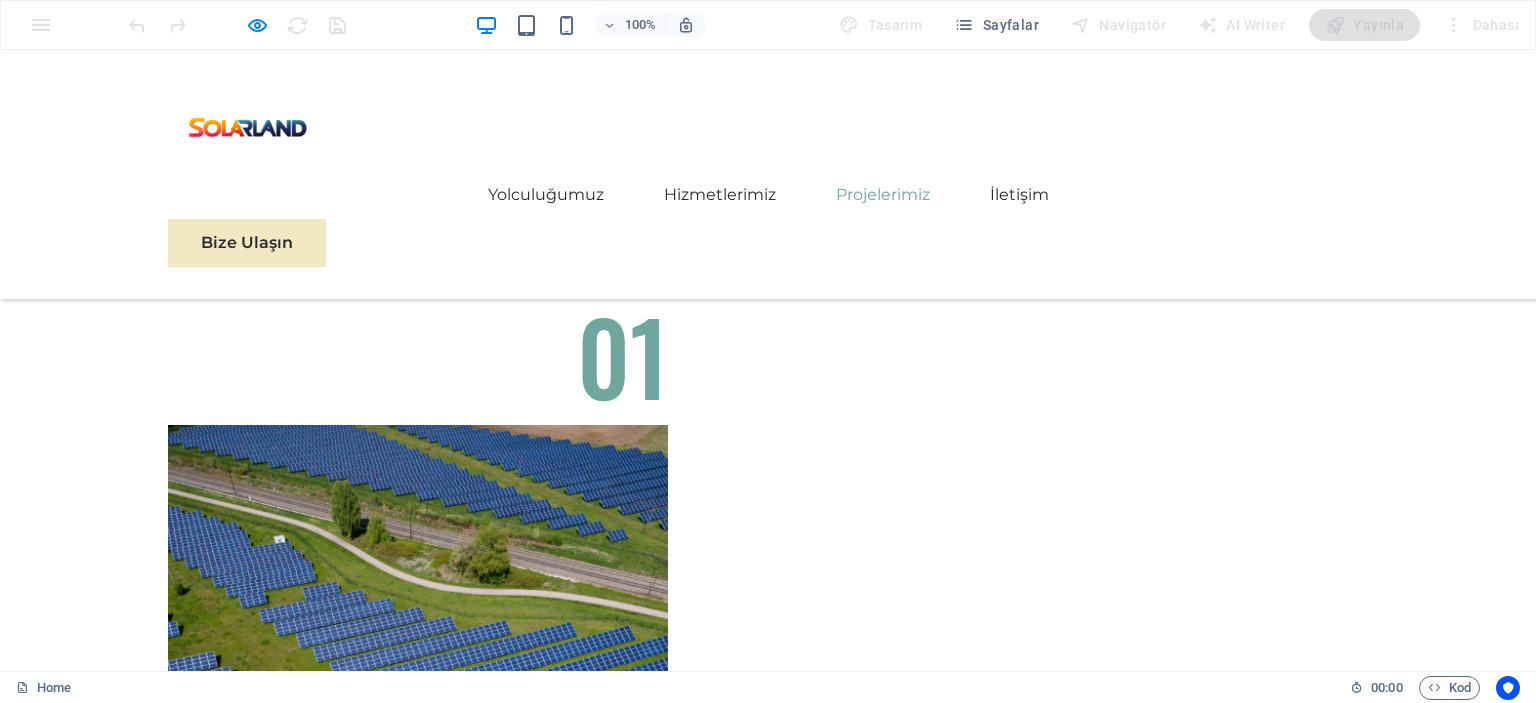 click on "Hikayemiz" at bounding box center (210, 5703) 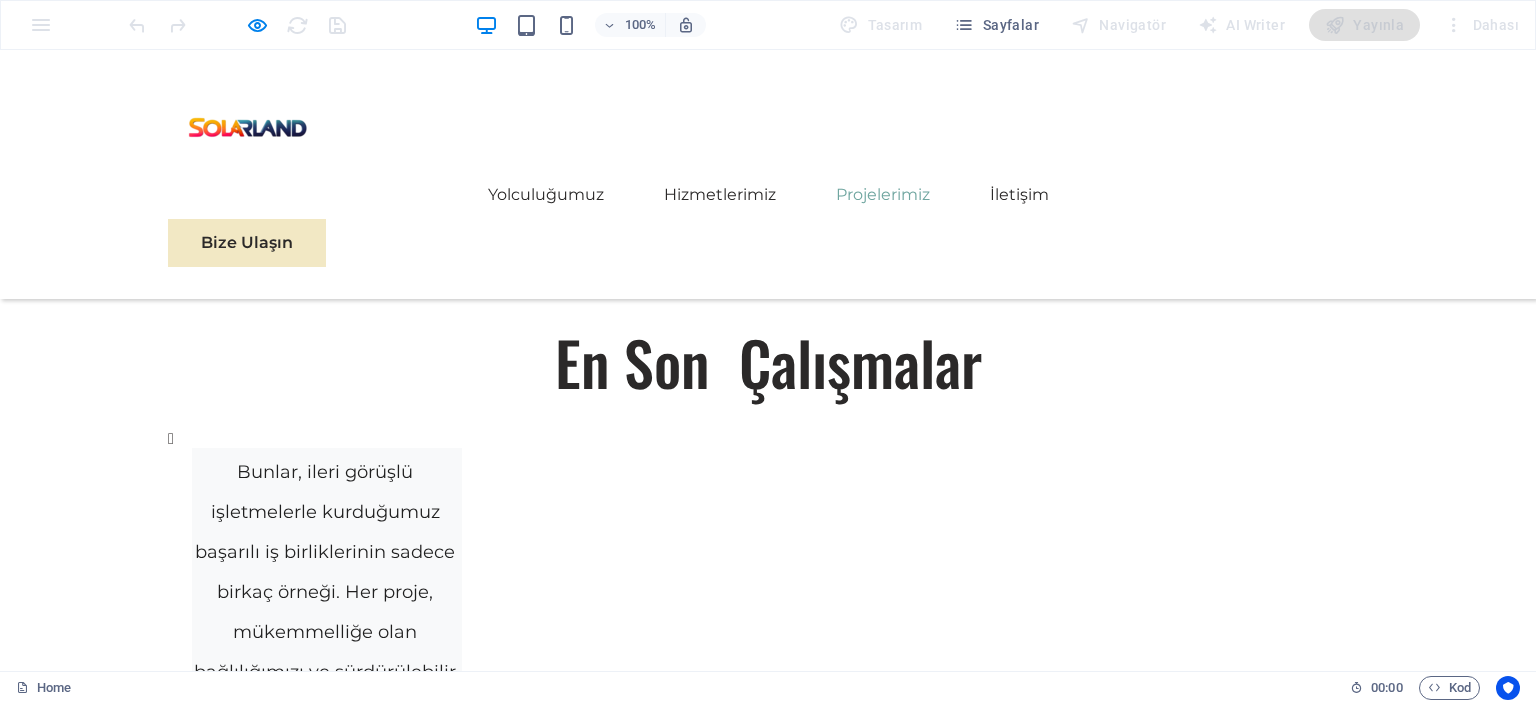 click on "Yolculuğumuz Hizmetlerimiz Projelerimiz İletişim Bize Ulaşın Güneşin Gücüyle ve Yenilikçi Çözümlerle Sürdürülebilir Bir Gelecek Kurun Sitemiz hazırlanıyor. Anlayışınız için teşekkür ederiz. Hakkımızda Solarland, güneş enerjisi başta olmak üzere yenilenebilir çözümleri odağına alan, güvenilir ve teknoloji odaklı bir enerji firmasıdır. On‑grid, off‑grid ve hibrit güneş enerjisi sistemleri tasarımı, kurulumu ve işletmesine ek olarak; lityum enerji depolama, elektrikli araç şarj istasyonları ve tarımsal sulama sistemleri gibi entegre çözümlerle hizmet sunar. Sürdürülebilir ortaklık Sonucu Odaklı Hizmet Takım arkadaşımız             HAZIRLANIYOR İçeriği buraya bırak veya  Element ekle  Panoyu yapıştır İçeriği buraya bırak veya  Element ekle  Panoyu yapıştır Sürdürülebilir Enerji Stratejik İş Planları Market Araşırması Sürdürülebilir Entegrasyon En Son  Çalışmalar 01
Read More Read Less 02" at bounding box center (768, 807) 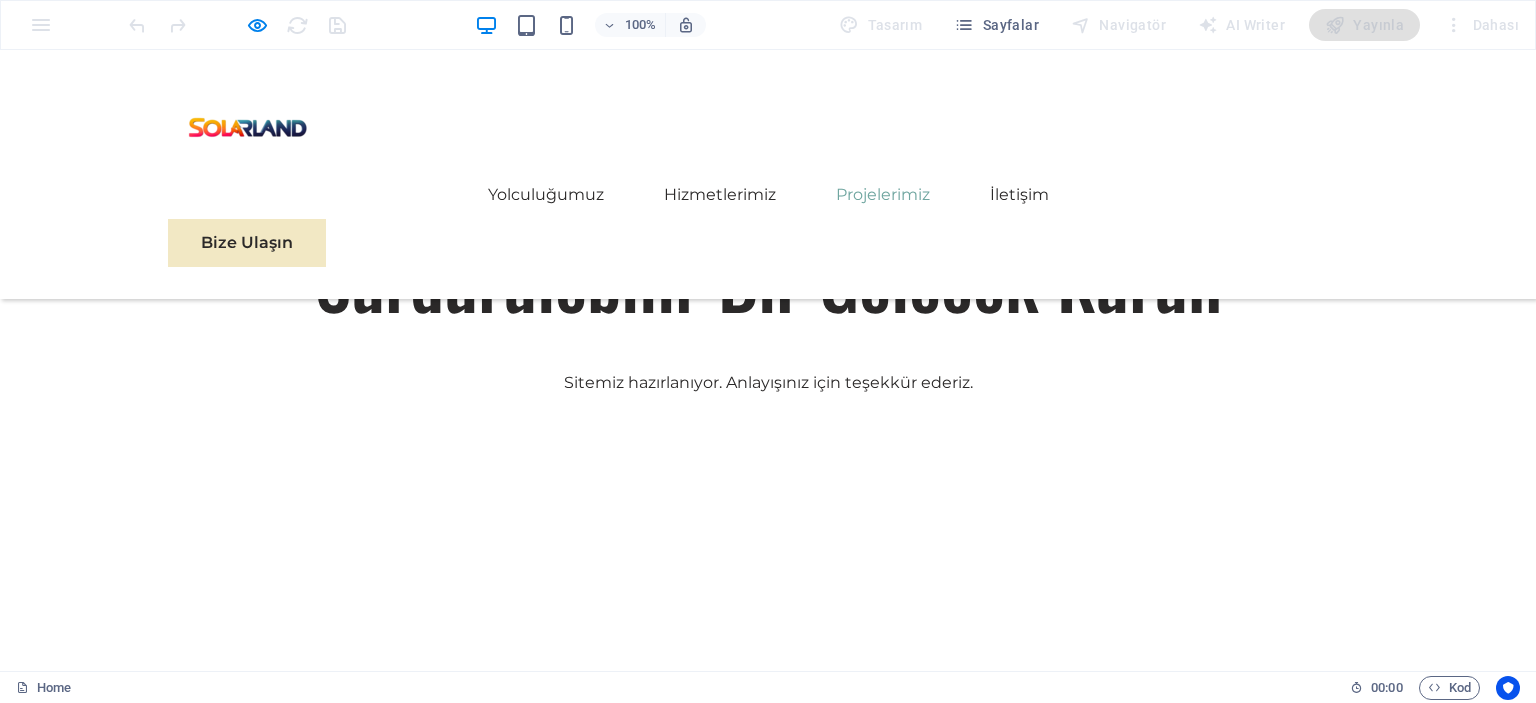 scroll, scrollTop: 747, scrollLeft: 0, axis: vertical 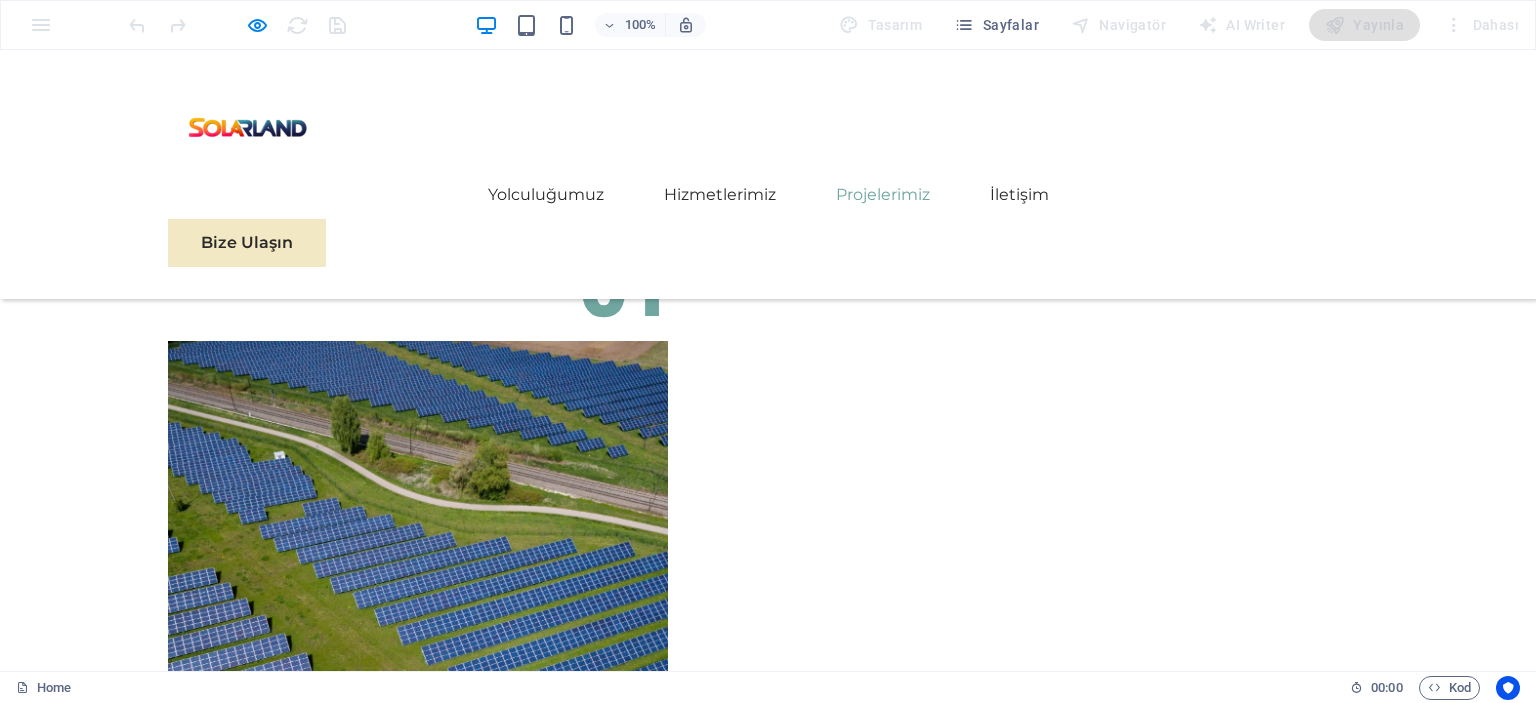 drag, startPoint x: 1535, startPoint y: 159, endPoint x: 1478, endPoint y: 739, distance: 582.7941 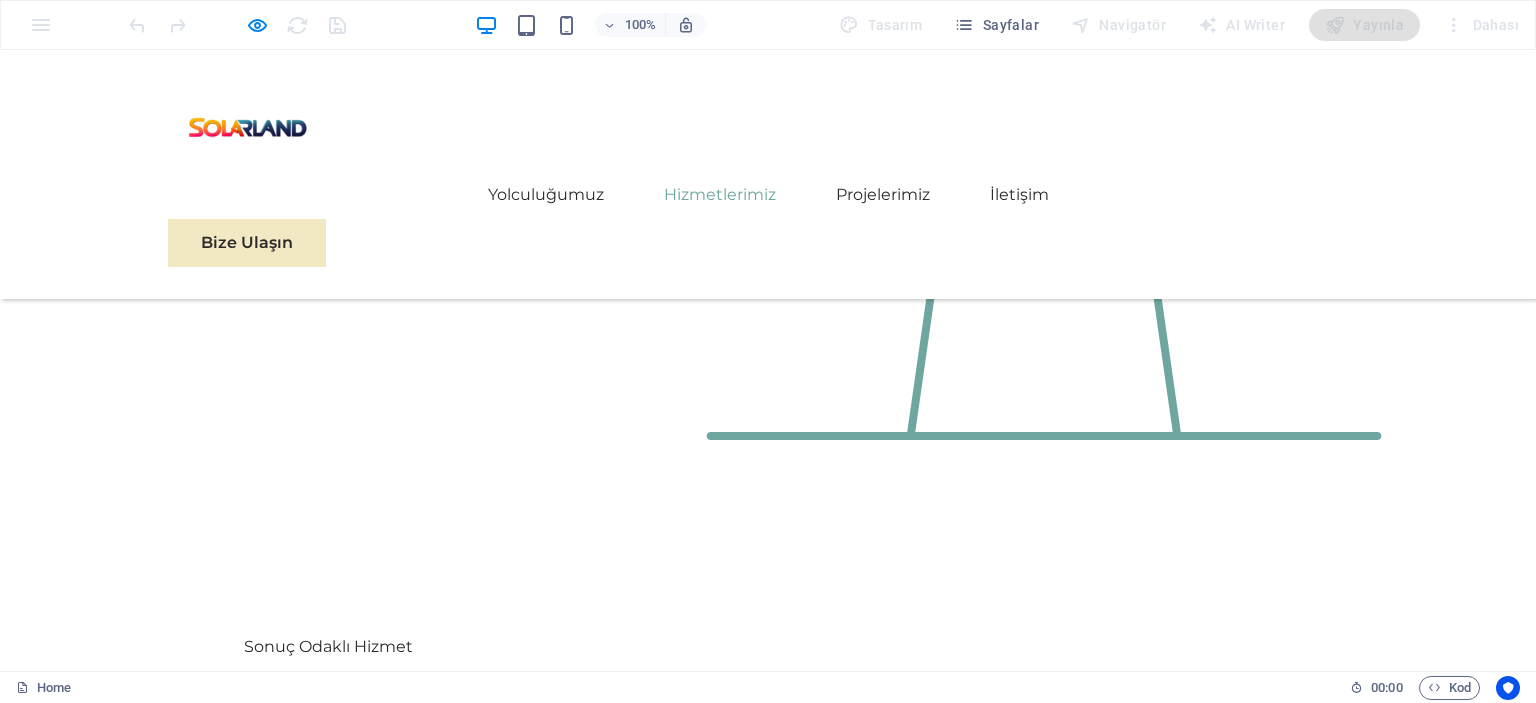 scroll, scrollTop: 1602, scrollLeft: 0, axis: vertical 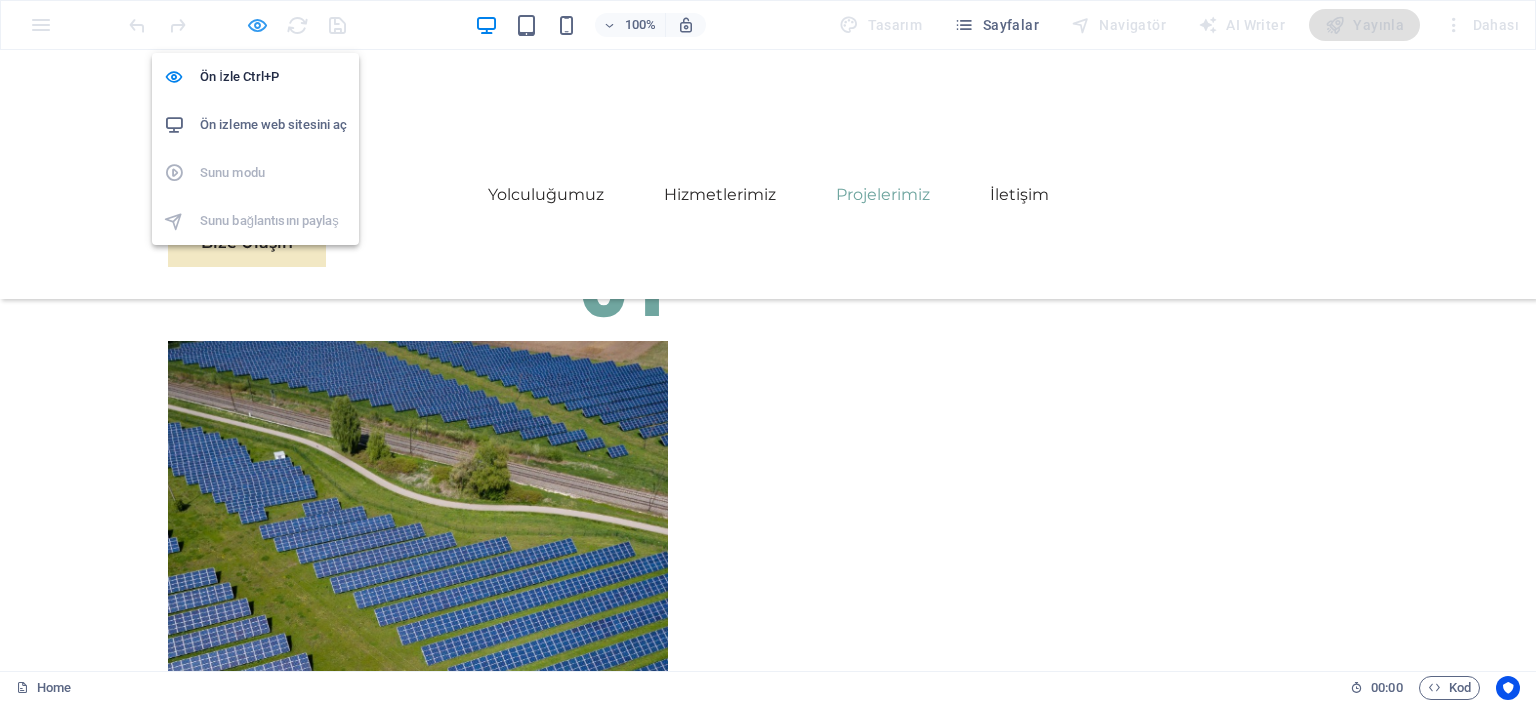 click at bounding box center [257, 25] 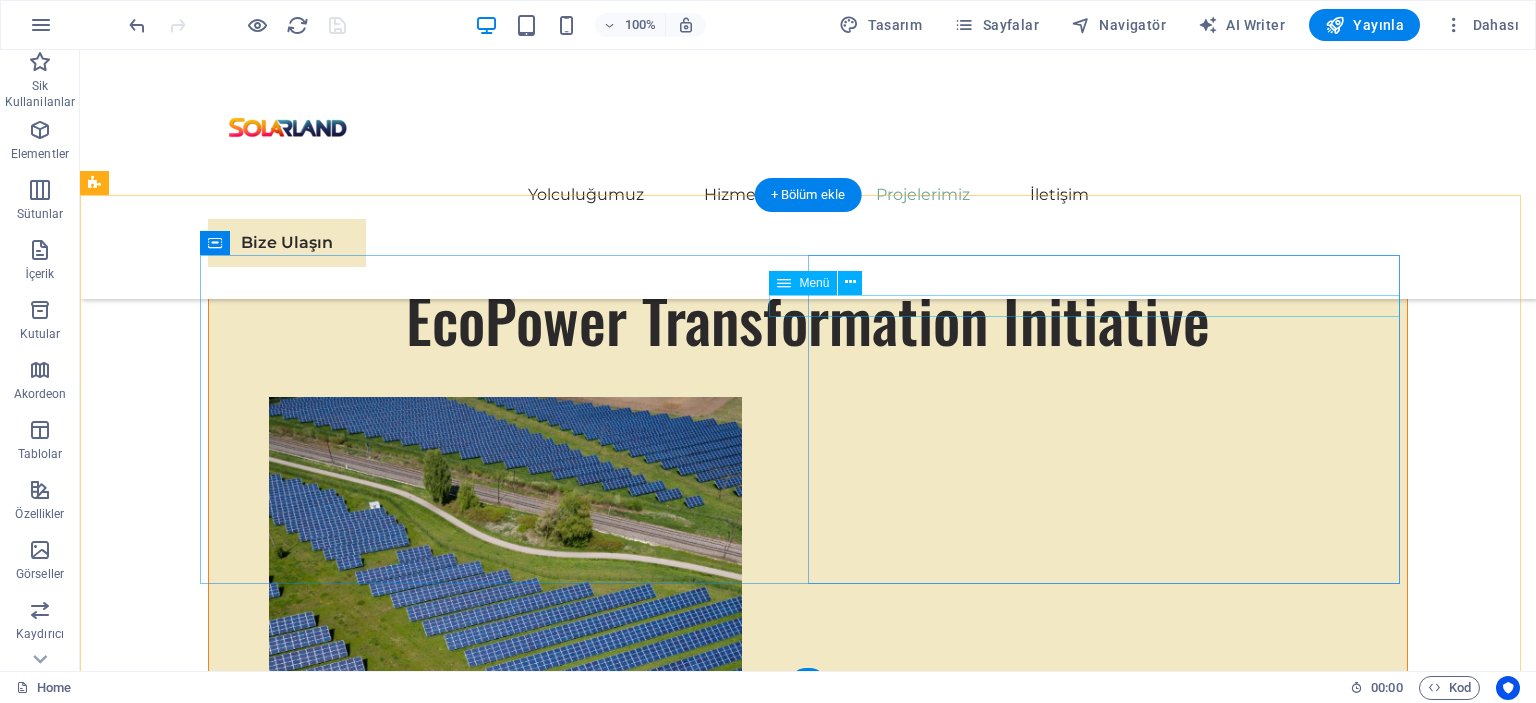 click on "Hikayemiz Ekibimiz Güçlü Yönlerimiz Projelerimiz Bize Ulaşın" at bounding box center [504, 6648] 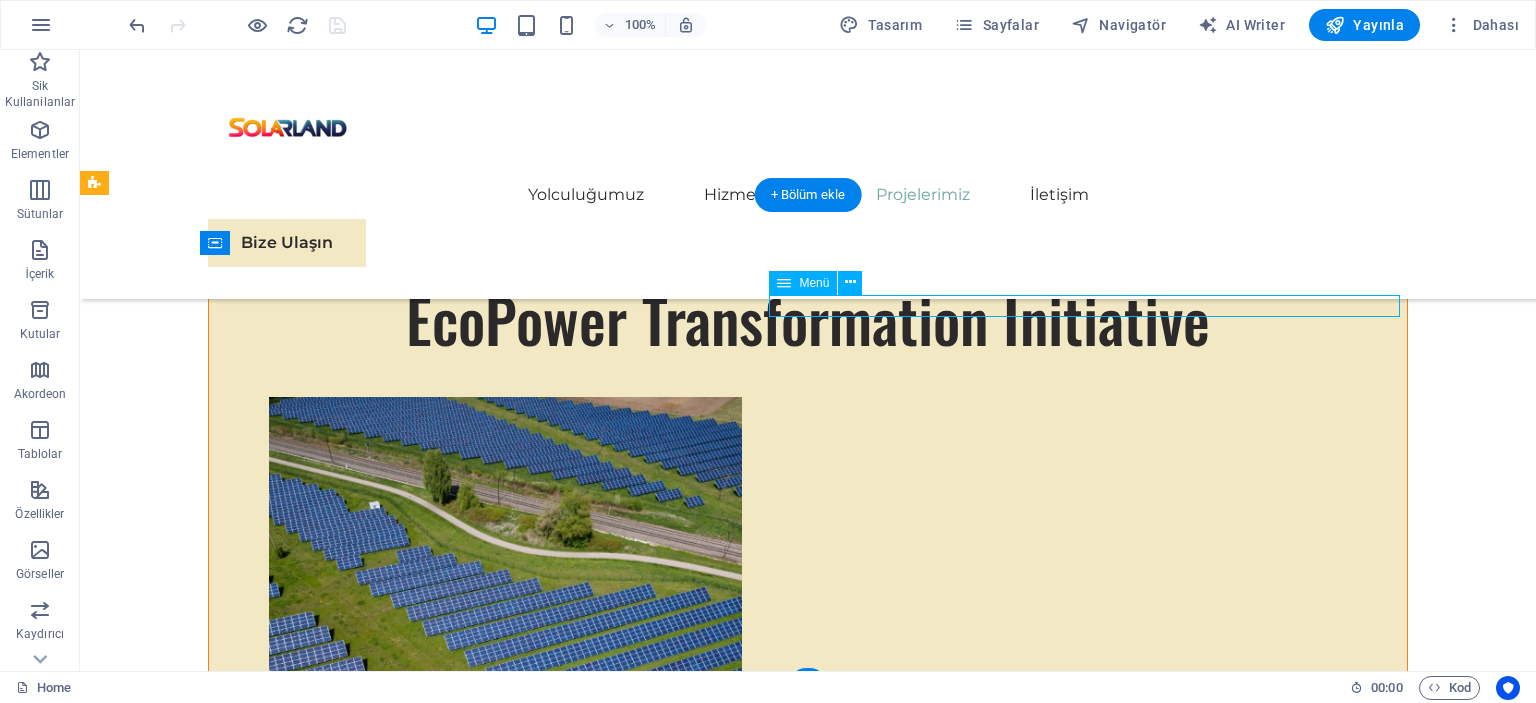 click on "Hikayemiz Ekibimiz Güçlü Yönlerimiz Projelerimiz Bize Ulaşın" at bounding box center (504, 6648) 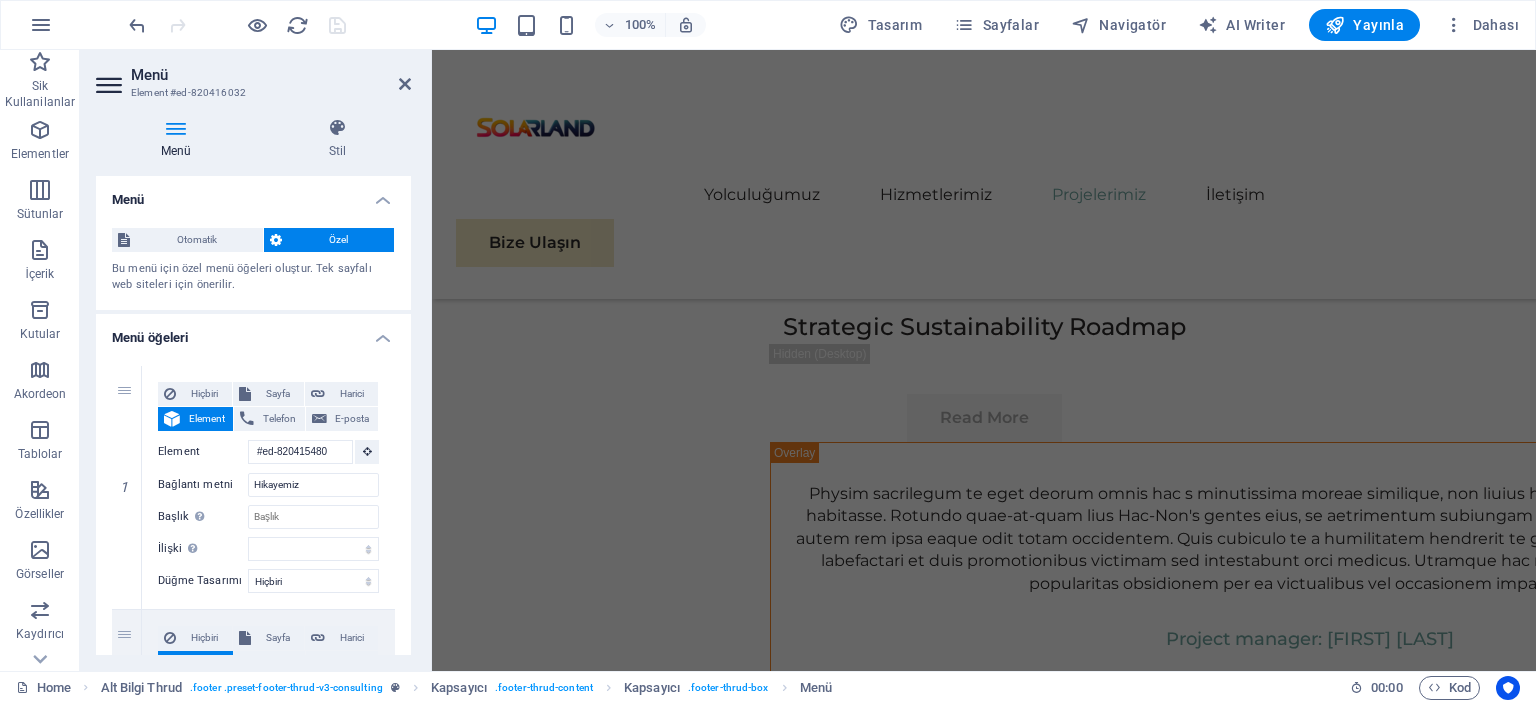 scroll, scrollTop: 11397, scrollLeft: 0, axis: vertical 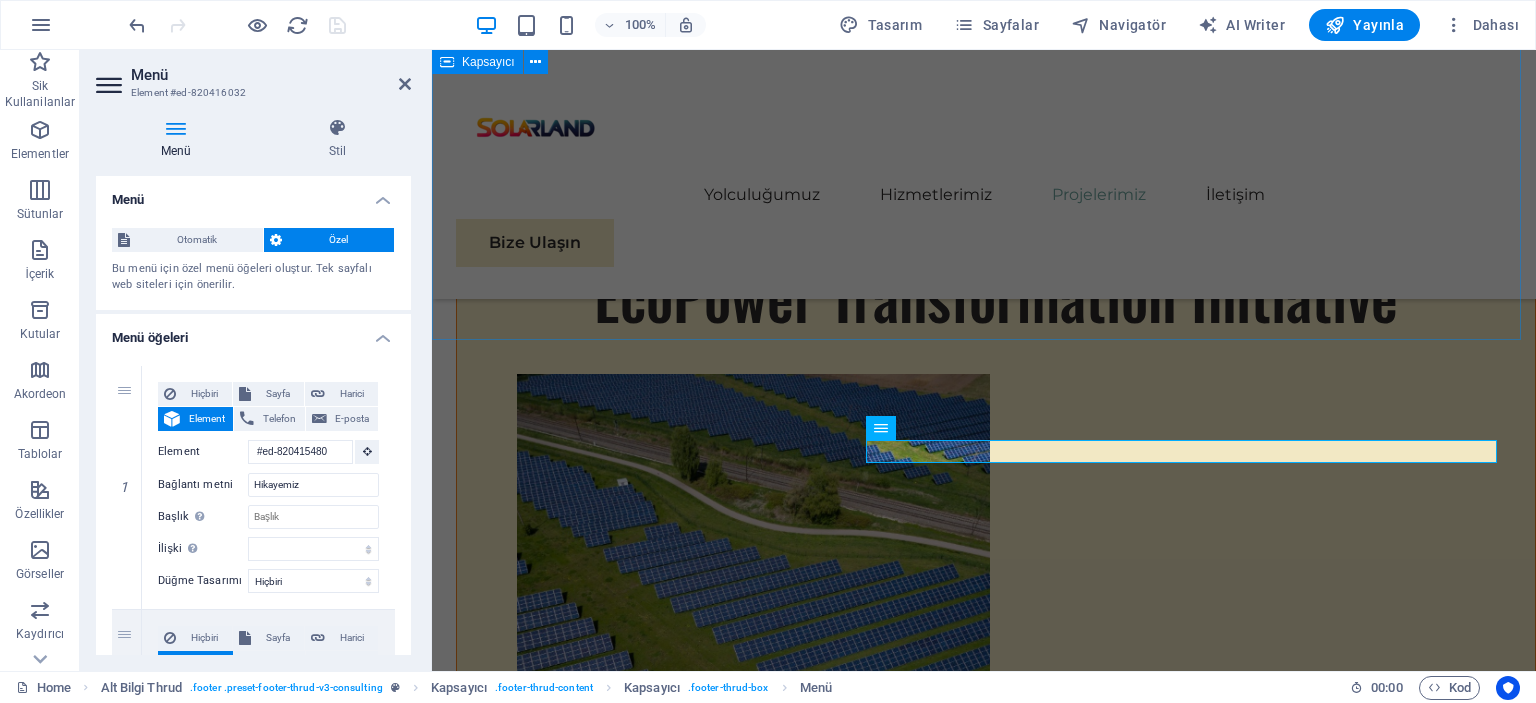 click on "Bize Ulaşın Sürdürülebilir başarıya giden yolculuğunuza başlamaya hazır mısınız? Danışmanlık randevusu almak için bugün bizimle iletişime geçin. [NAME] [LAST NAME] Mesajınız  Güvenlik politikalarını kabul ediyorum. Okunaksız mı? Yeni yükle Gönder" at bounding box center [984, 5444] 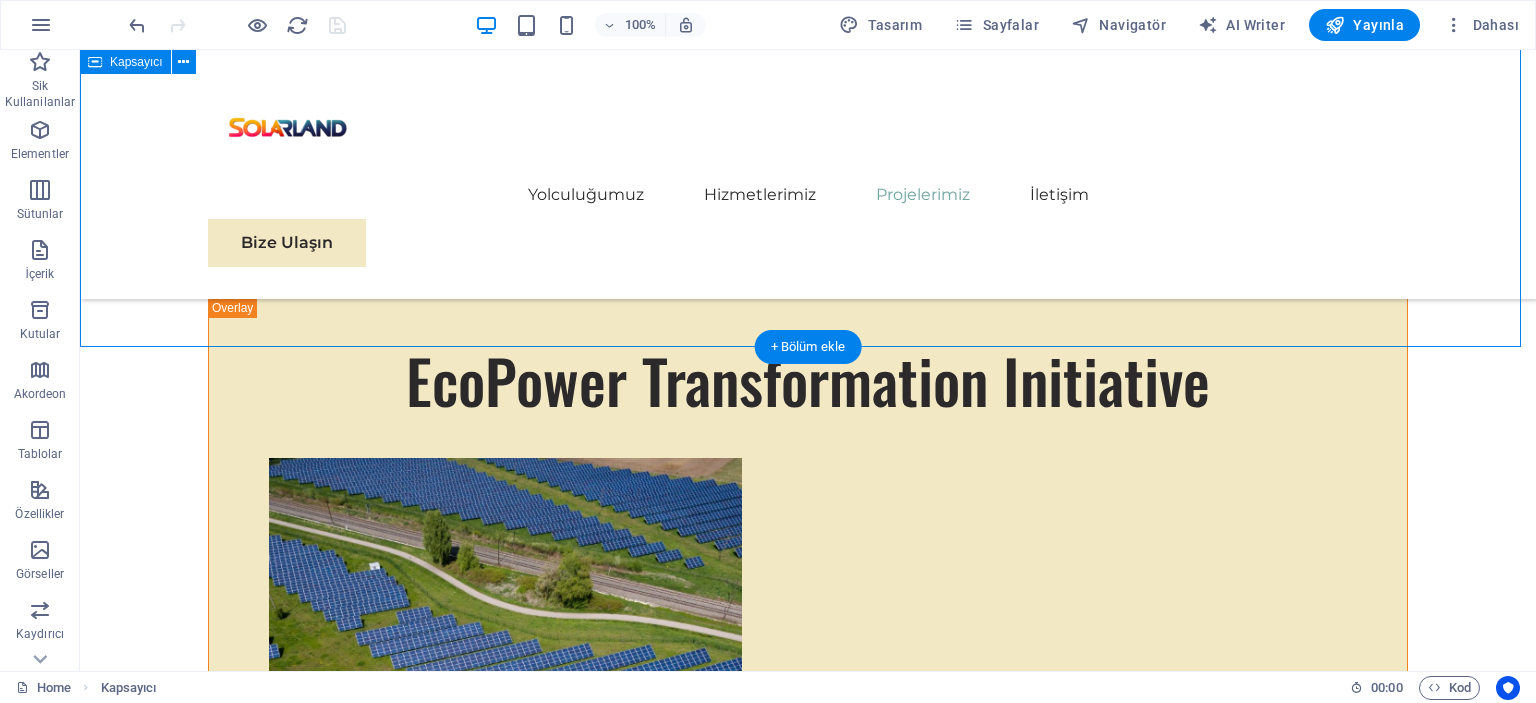scroll, scrollTop: 11305, scrollLeft: 0, axis: vertical 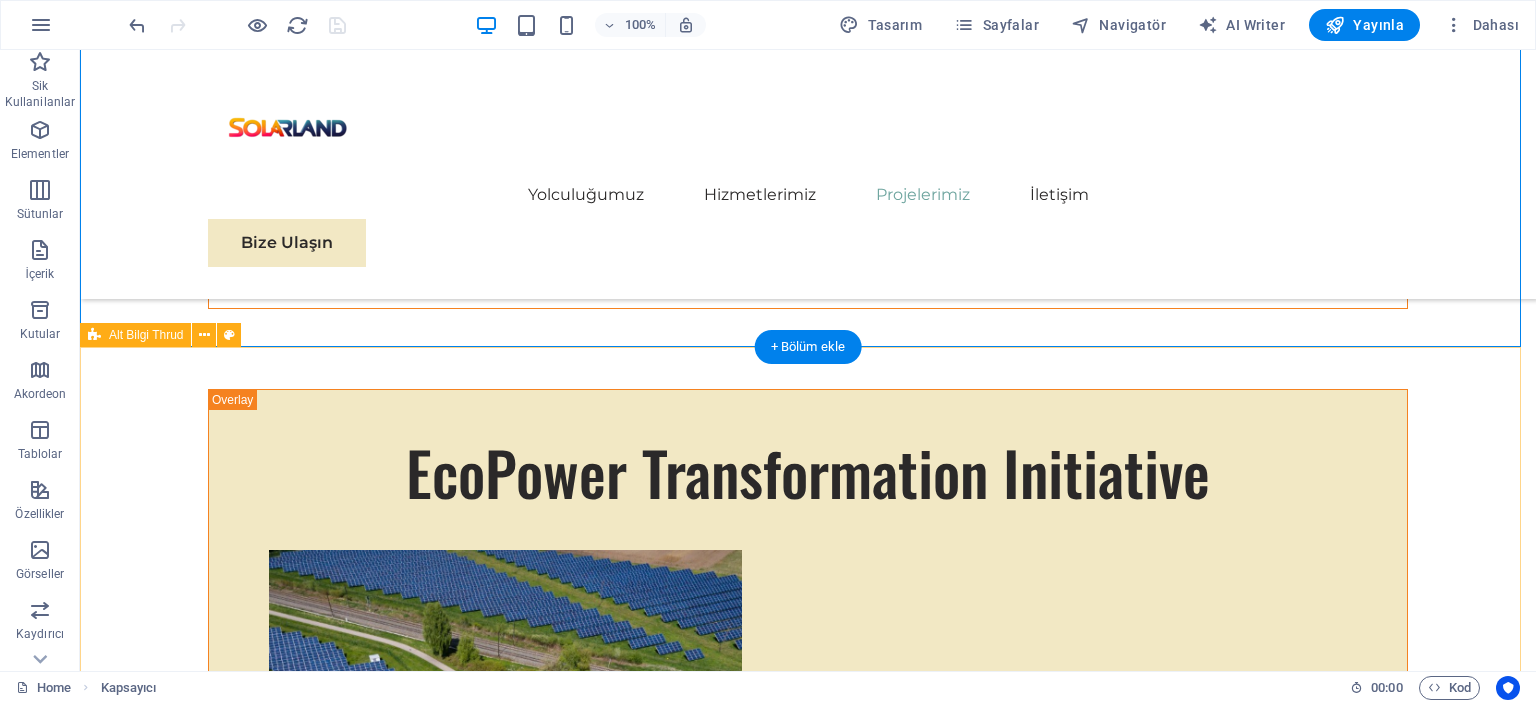 click on "Güneş enerjisi panellerinin satışı ve bu alanda uzman danışmanlık hizmetleri sunmaktayız. Müşterilerimize, enerji tasarrufu sağlamak ve çevre dostu enerji çözümleri üretmek amacıyla yüksek kaliteli güneş enerjisi panelleri sunarken, aynı zamanda bu sistemlerin kurulumu ve kullanımıyla ilgili profesyonel danışmanlık hizmetleri de vermekteyiz. Güneş enerjisiyle ilgili her türlü sorunuz için yanınızdayız! Hikayemiz Ekibimiz Güçlü Yönlerimiz Projelerimiz Bize Ulaşın Bizimle байланыğda kalın: Stay connected with us: solarland.tr@[EXAMPLE.COM] solarland.tr@[EXAMPLE.COM]
Gizlilik Politikası Hizmet Şartları   solarland.tr" at bounding box center [808, 6875] 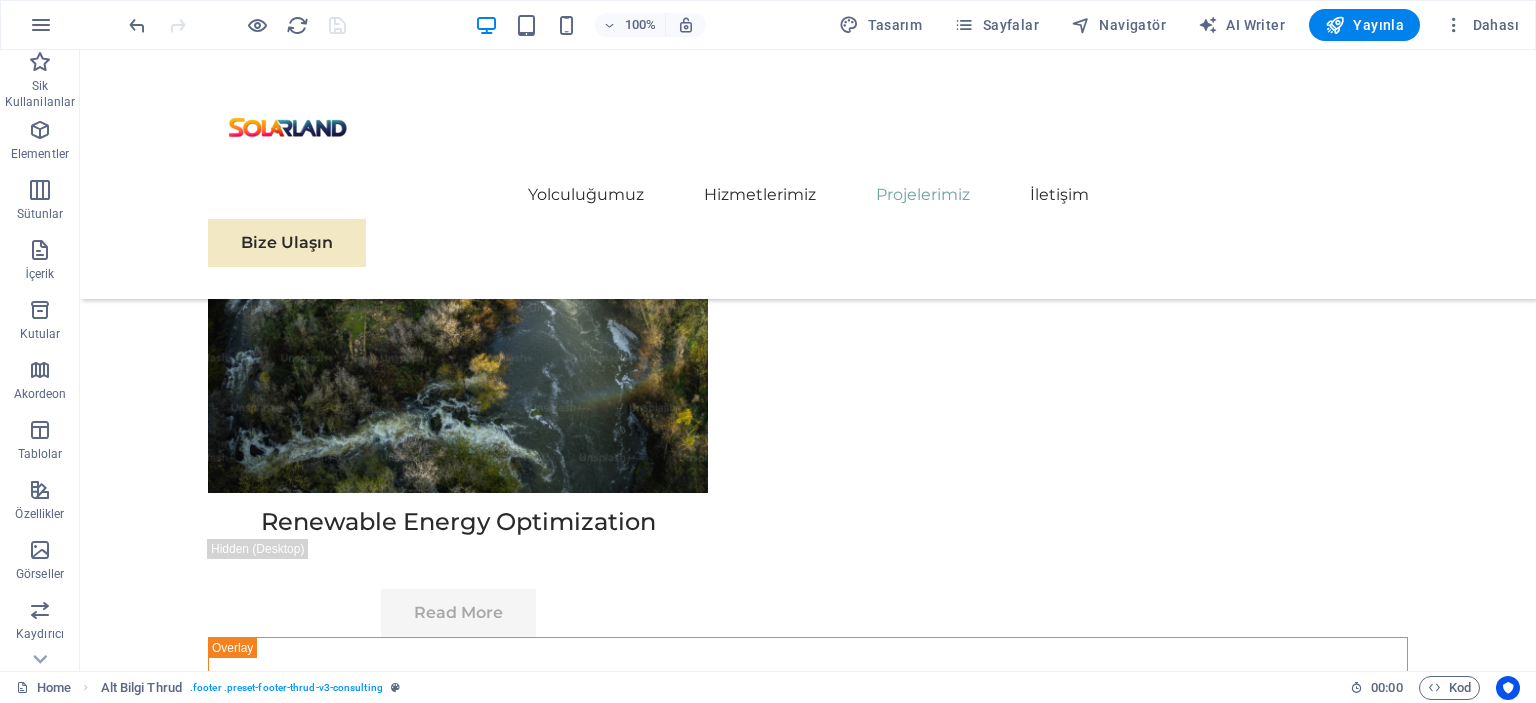 scroll, scrollTop: 11473, scrollLeft: 0, axis: vertical 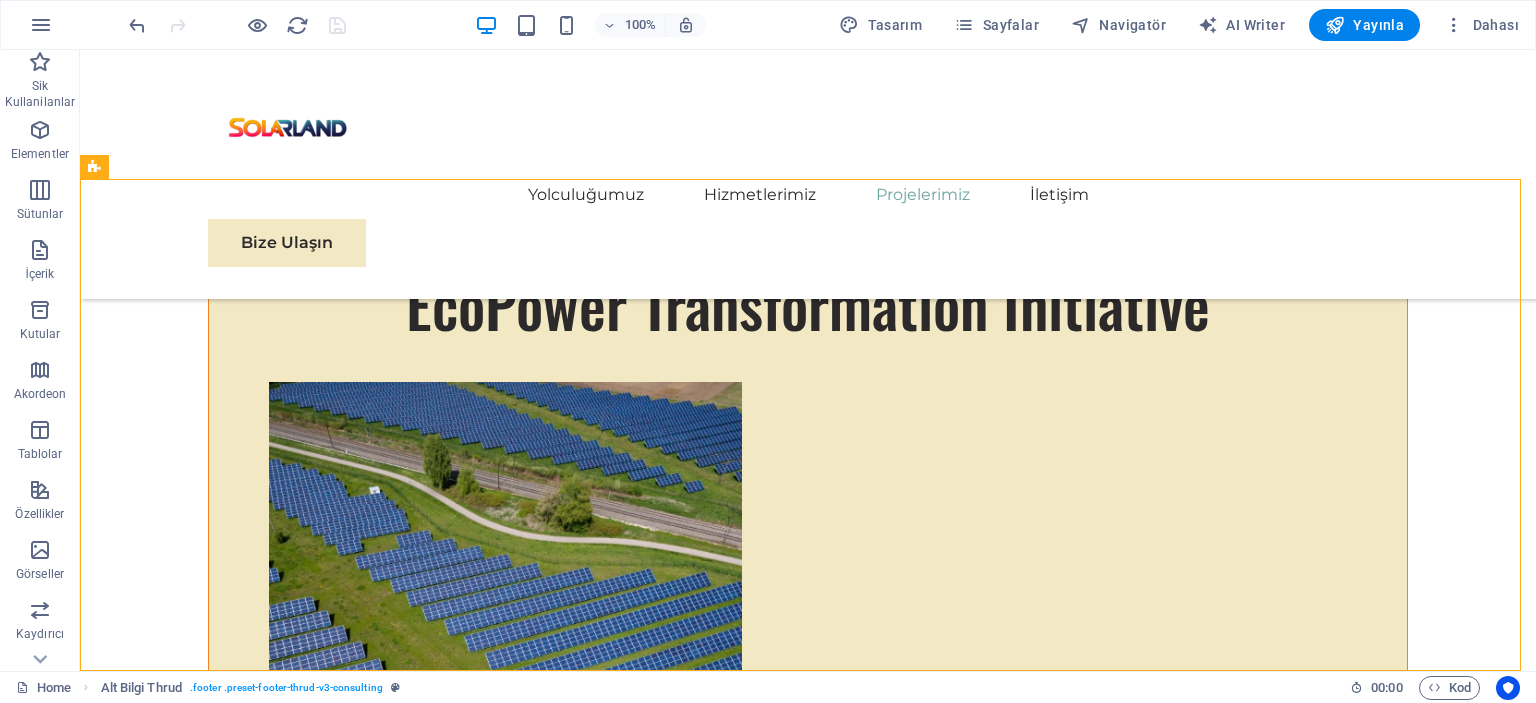 drag, startPoint x: 1530, startPoint y: 633, endPoint x: 1604, endPoint y: 722, distance: 115.74541 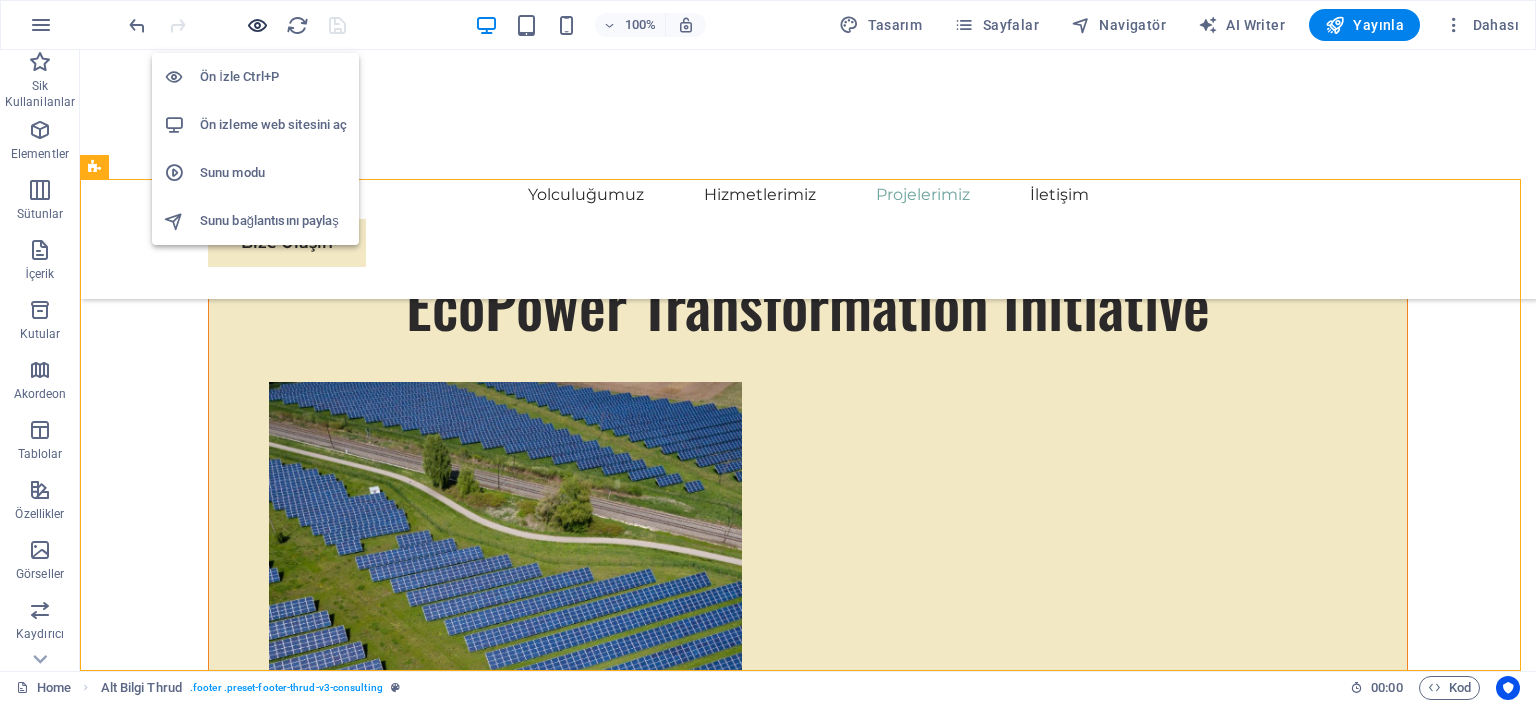 click at bounding box center [257, 25] 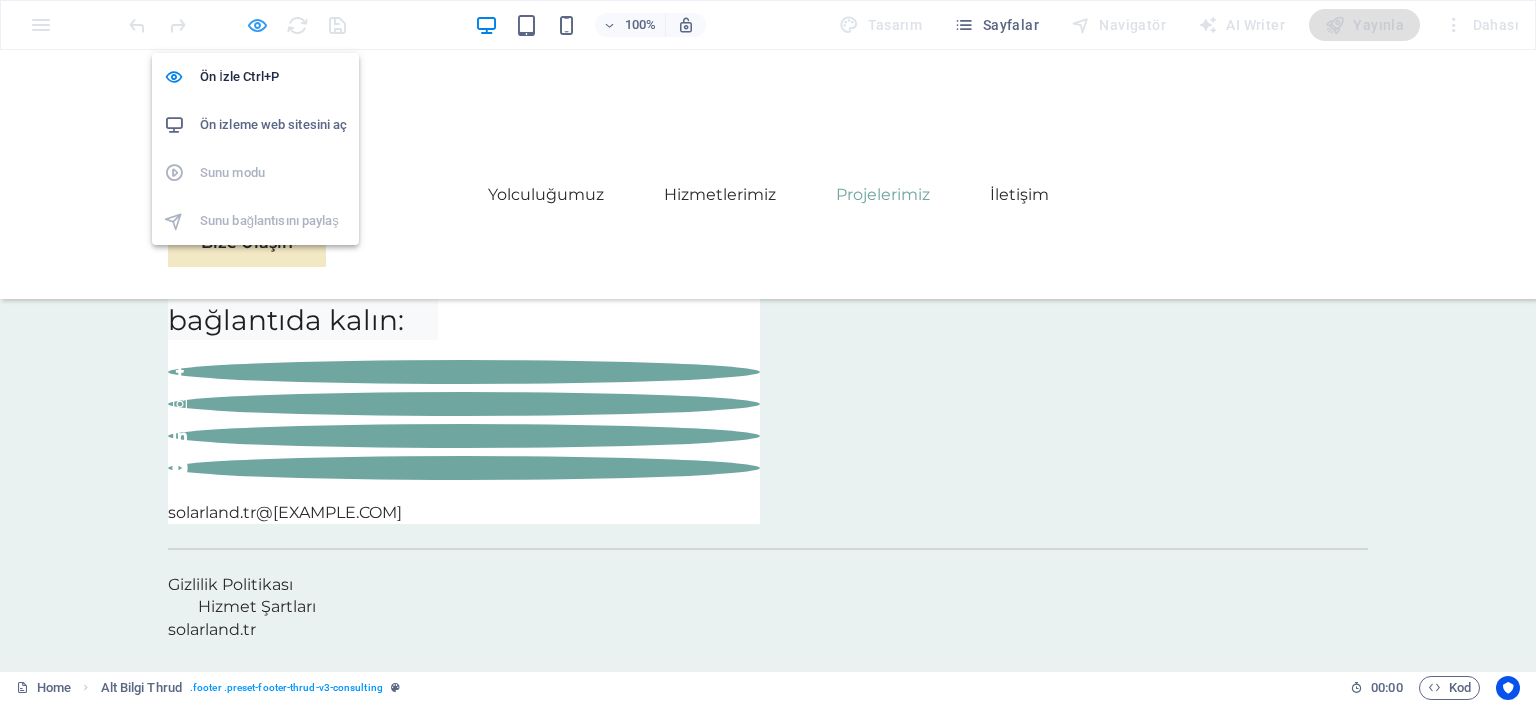 scroll, scrollTop: 5736, scrollLeft: 0, axis: vertical 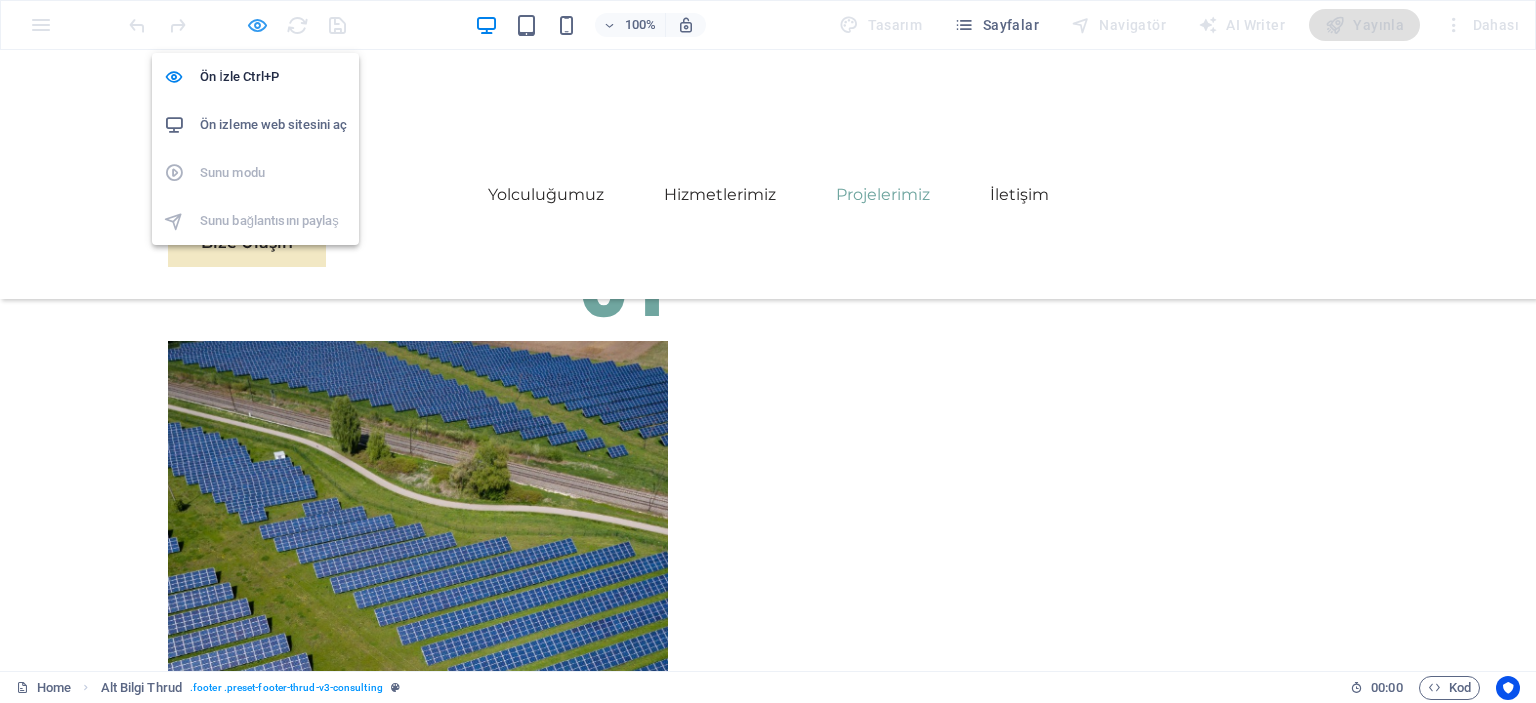 click at bounding box center (257, 25) 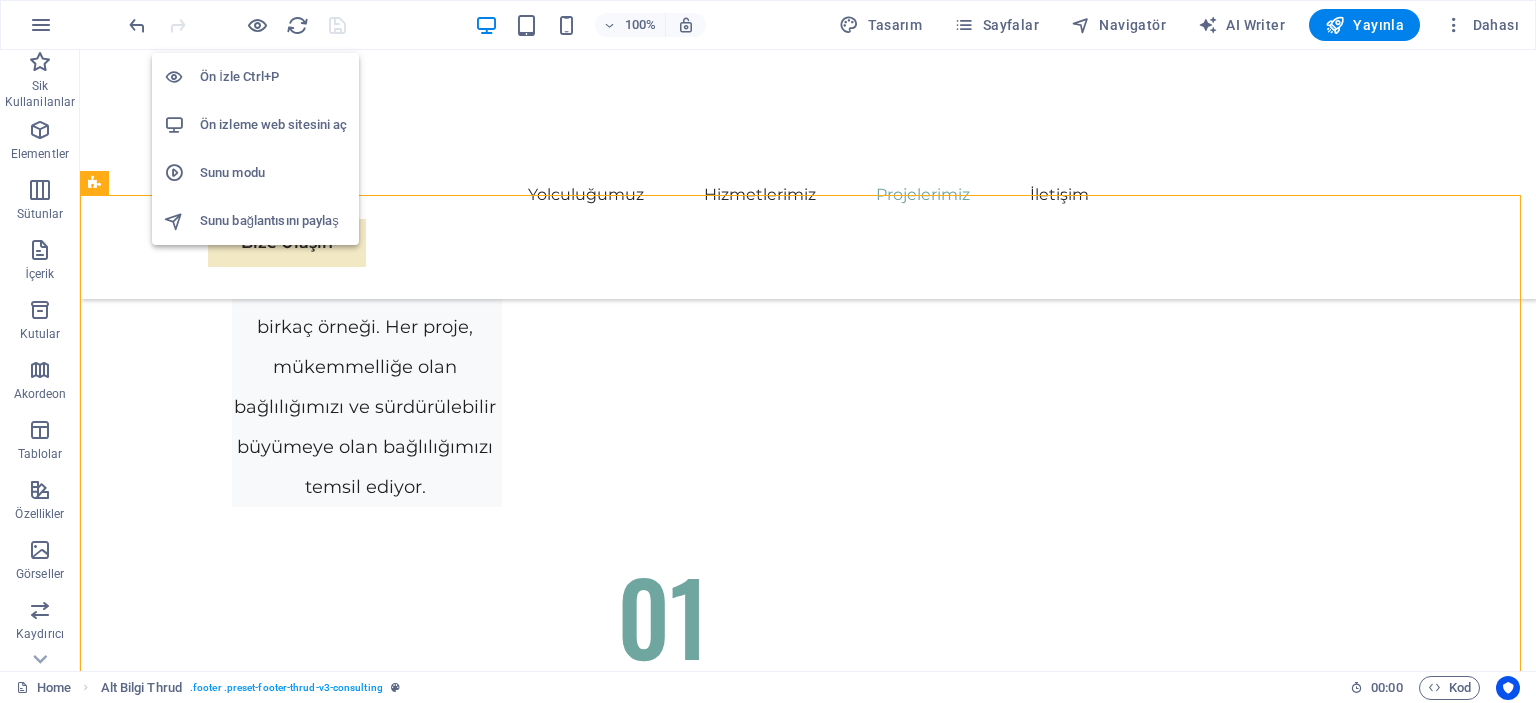 scroll, scrollTop: 11458, scrollLeft: 0, axis: vertical 